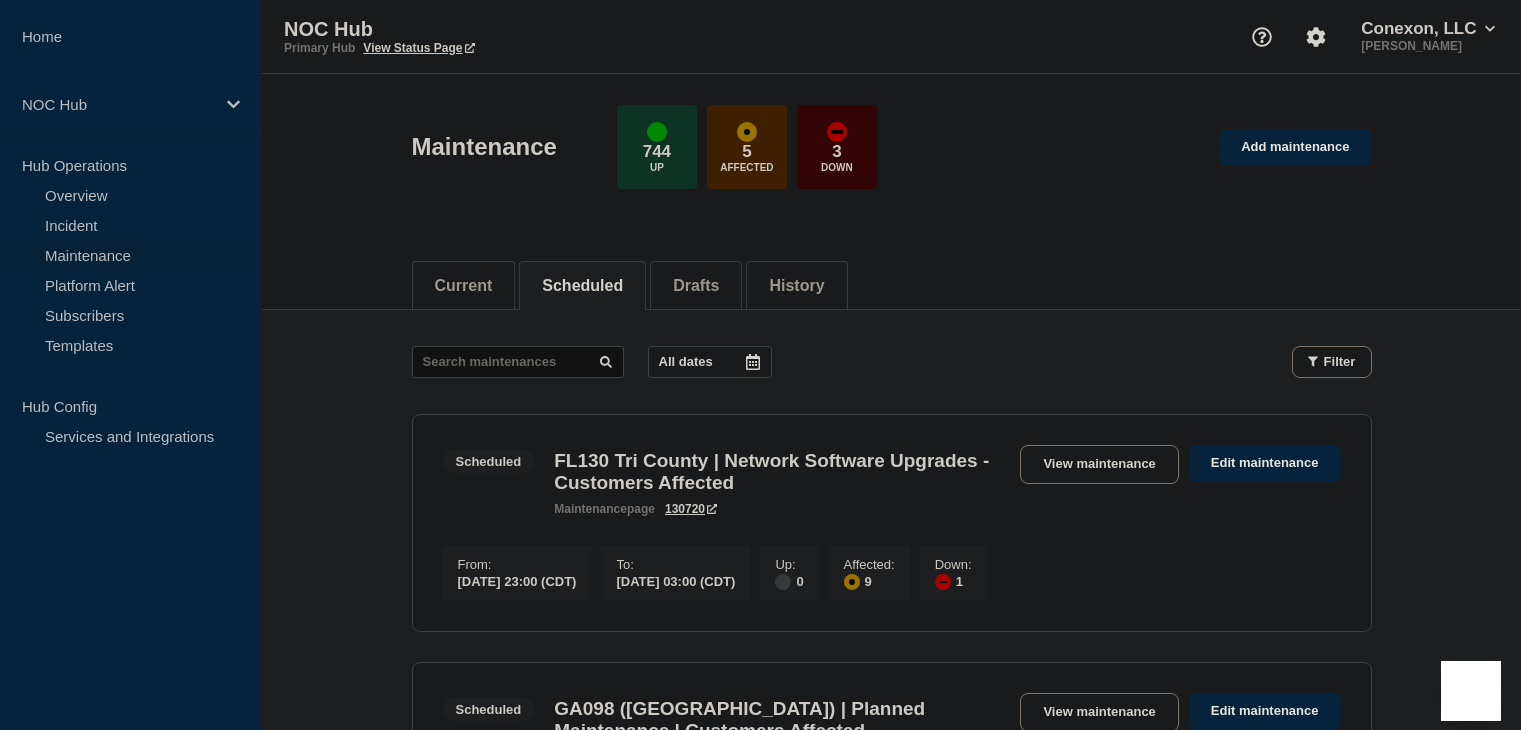 scroll, scrollTop: 300, scrollLeft: 0, axis: vertical 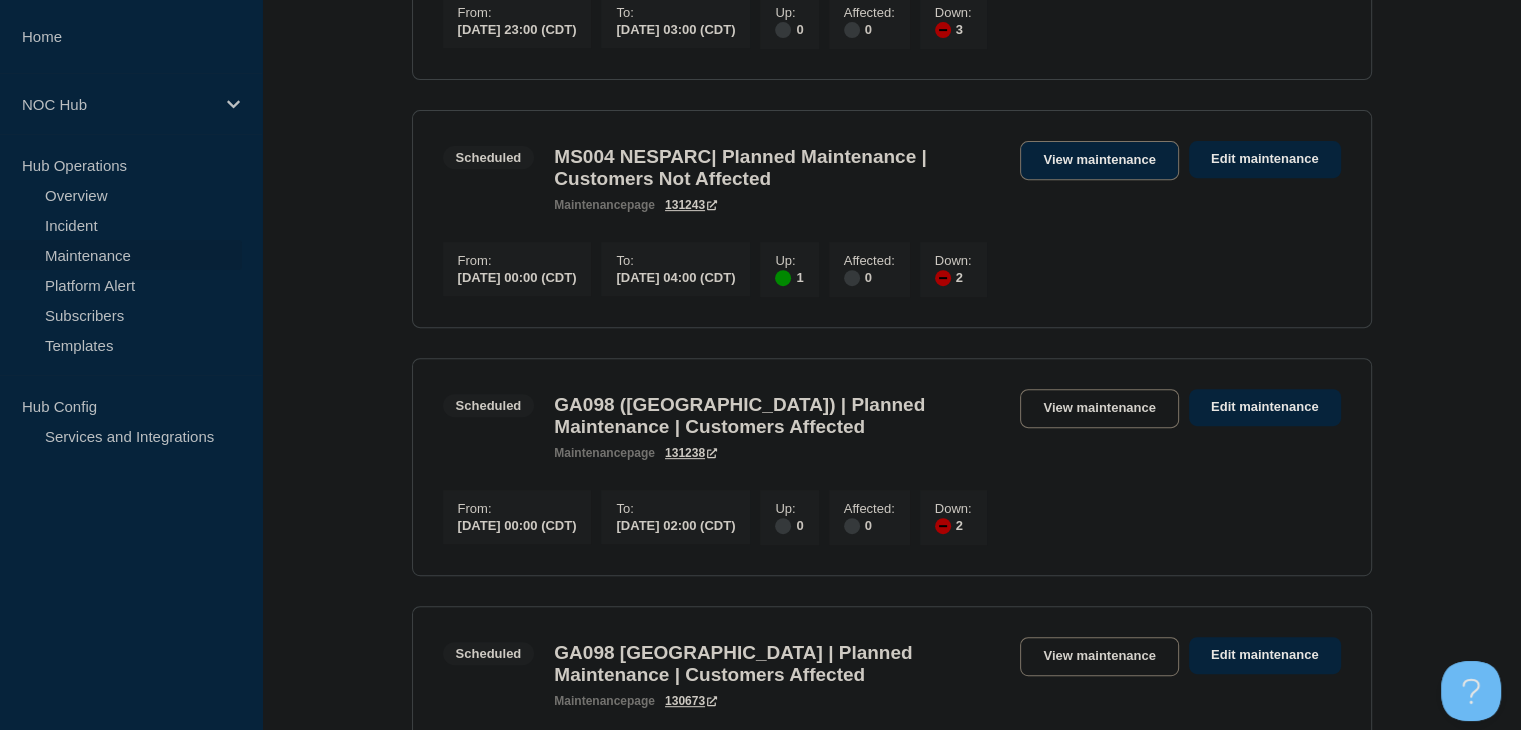 click on "View maintenance" at bounding box center [1099, 160] 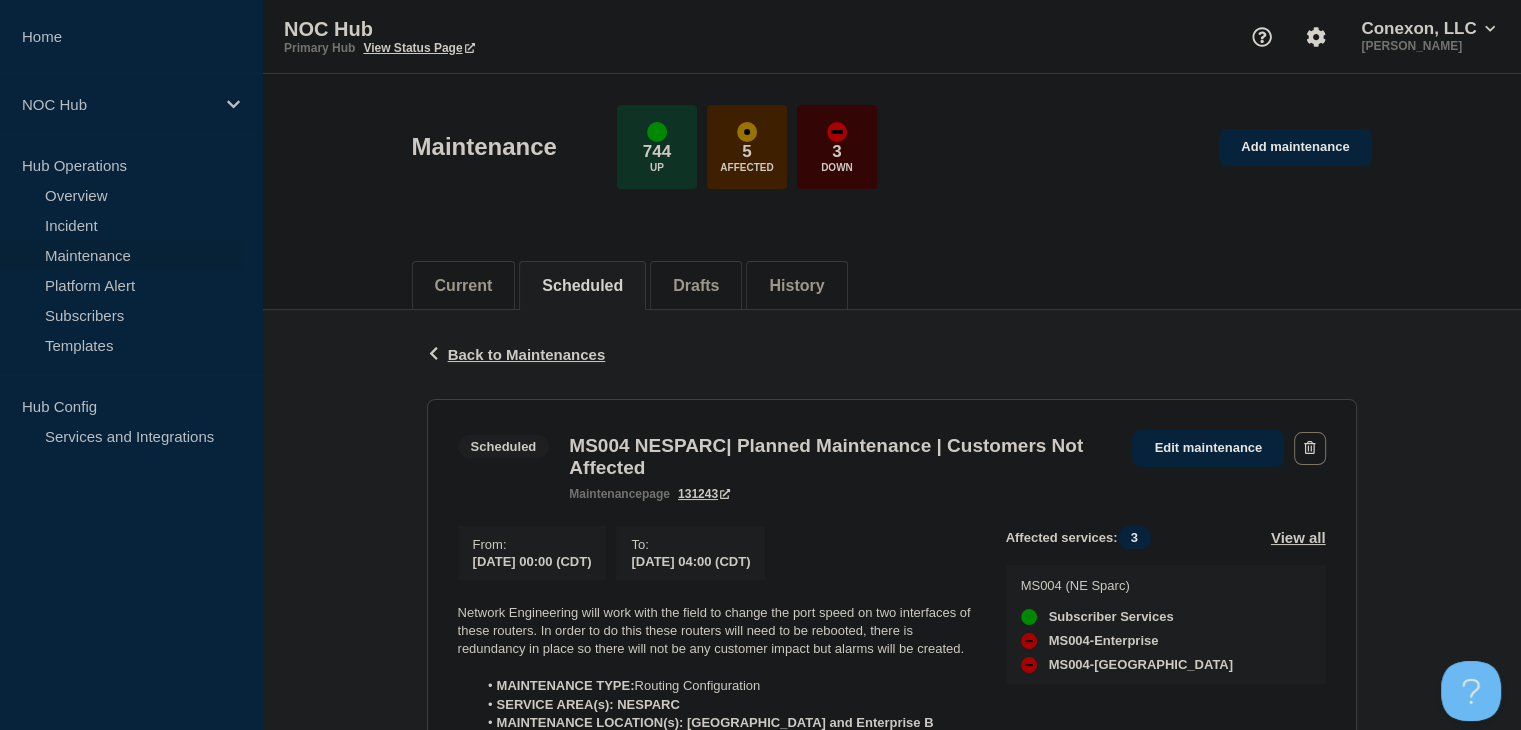 click on "Back Back to Maintenances Scheduled MS004 NESPARC| Planned Maintenance | Customers Not Affected From  2025-07-17 00:00 (CDT) To  2025-07-17 04:00 (CDT) Network Engineering will work with the field to change the port speed on two interfaces of these routers. In order to do this these routers will need to be rebooted, there is redundancy in place so there will not be any customer impact but alarms will be created.  MAINTENANCE TYPE:  Routing Configuration SERVICE AREA(s): NESPARC MAINTENANCE LOCATION(s): Oxford and Enterprise B Routers REDUNDANCY AVAILABLE? Yes SCHEDULED START: 07/17/25 12AM CST SCHEDULED END: 07/17/25 4AM CST CNOC TICKET: 19401 You received this email because you are subscribed to Conexon NOC service status notifications. The information contained in this notice is confidential, privileged, and only for the information of intended subscribed recipient(s). Information published herein may not be used, republished or redistributed, without the prior written consent of Conexon LLC. 3 View all : :" 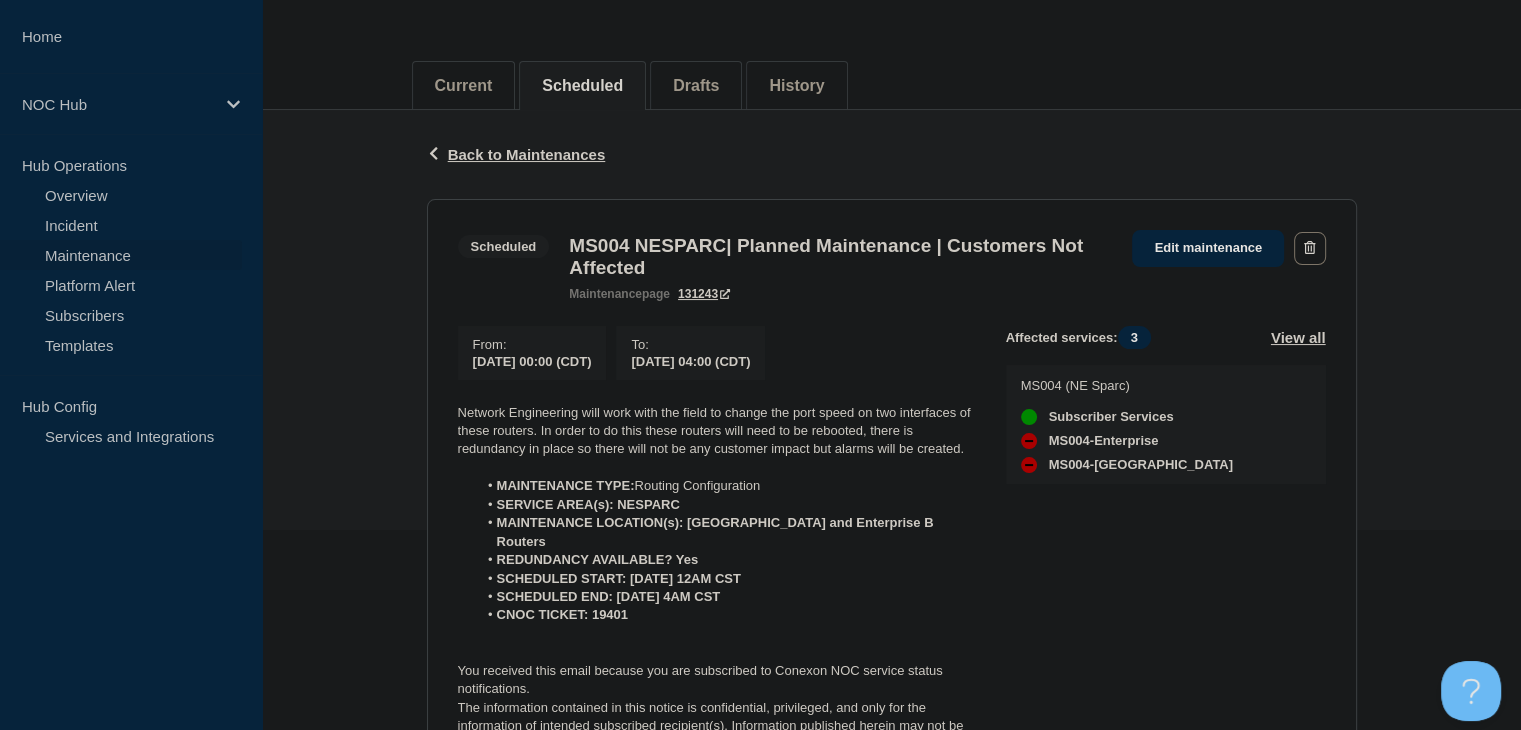 scroll, scrollTop: 0, scrollLeft: 0, axis: both 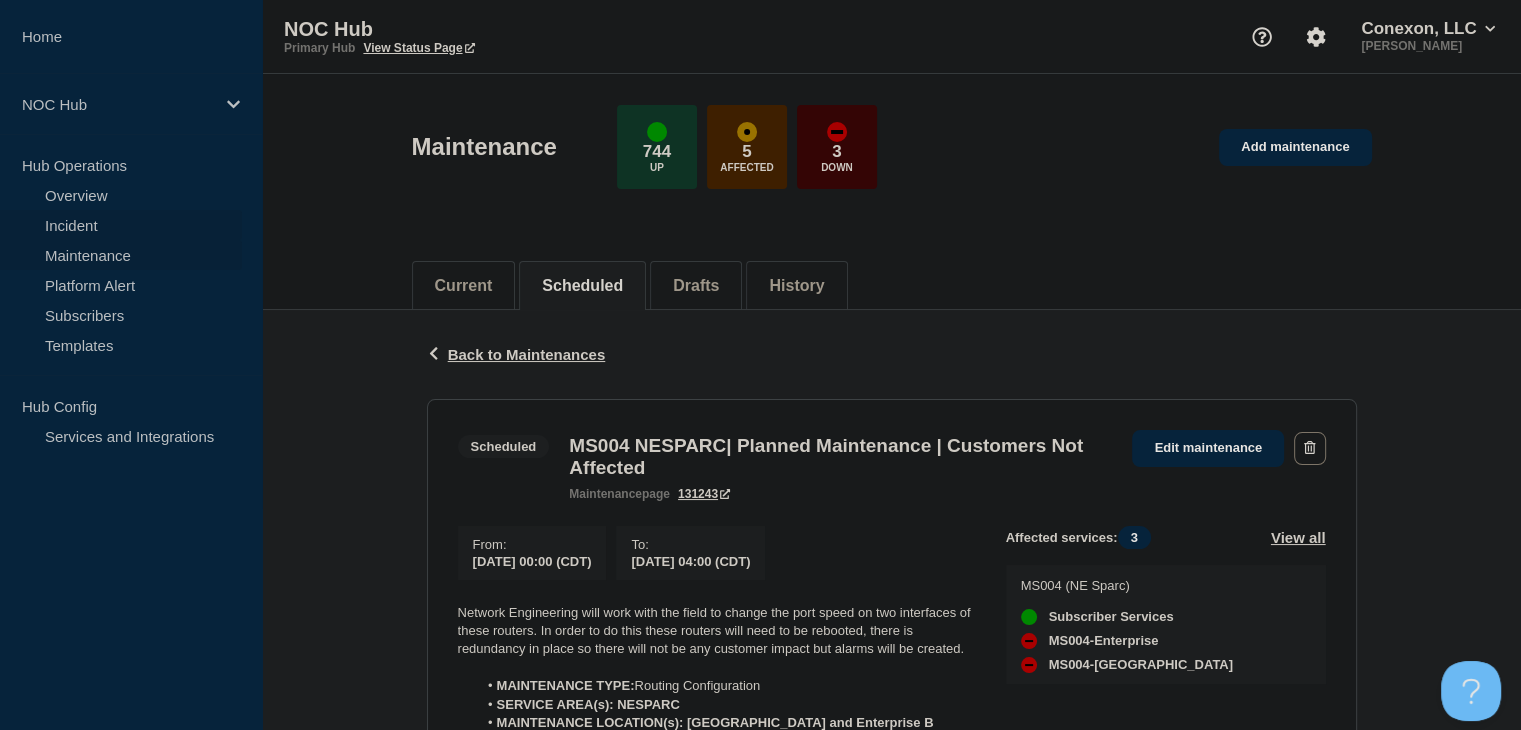 click on "Incident" at bounding box center [121, 225] 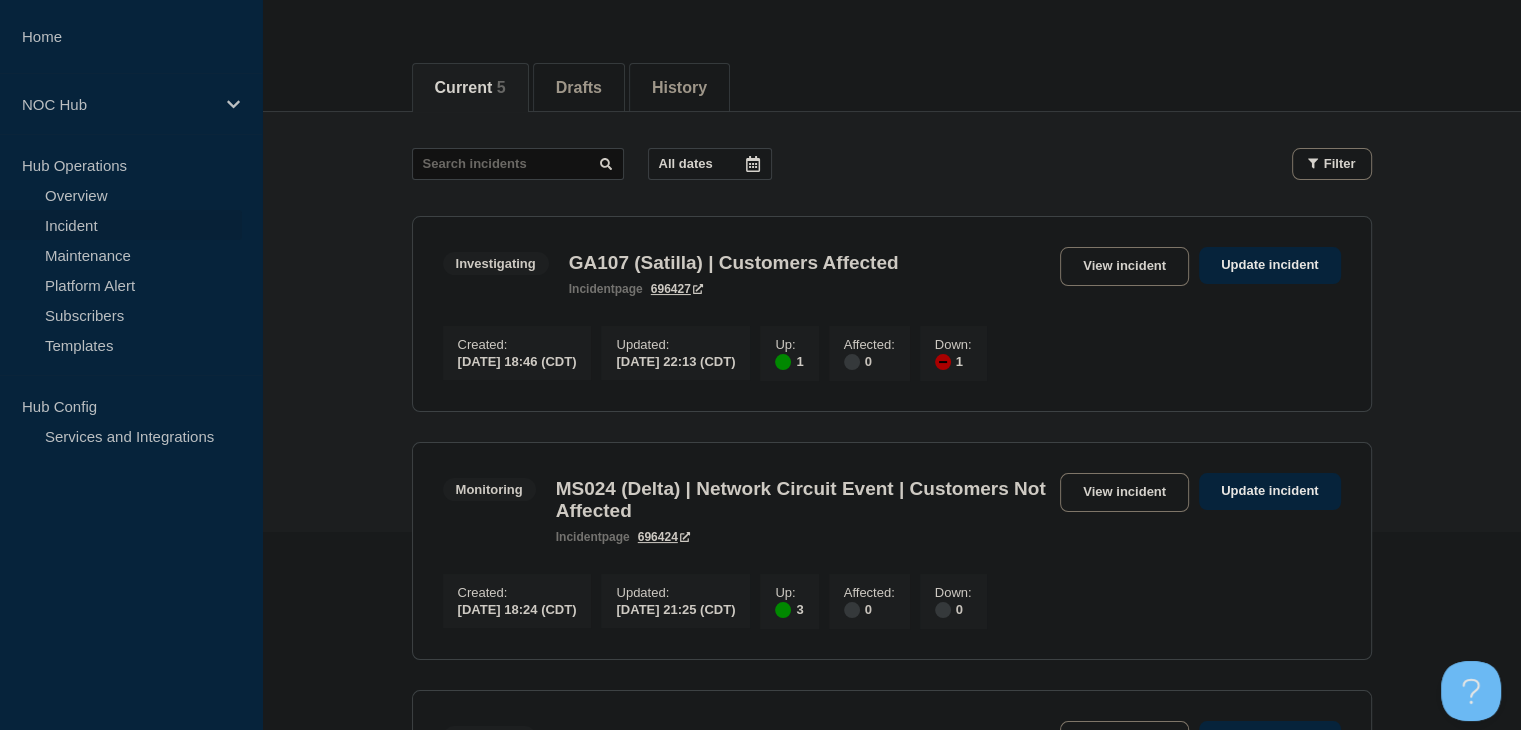 scroll, scrollTop: 200, scrollLeft: 0, axis: vertical 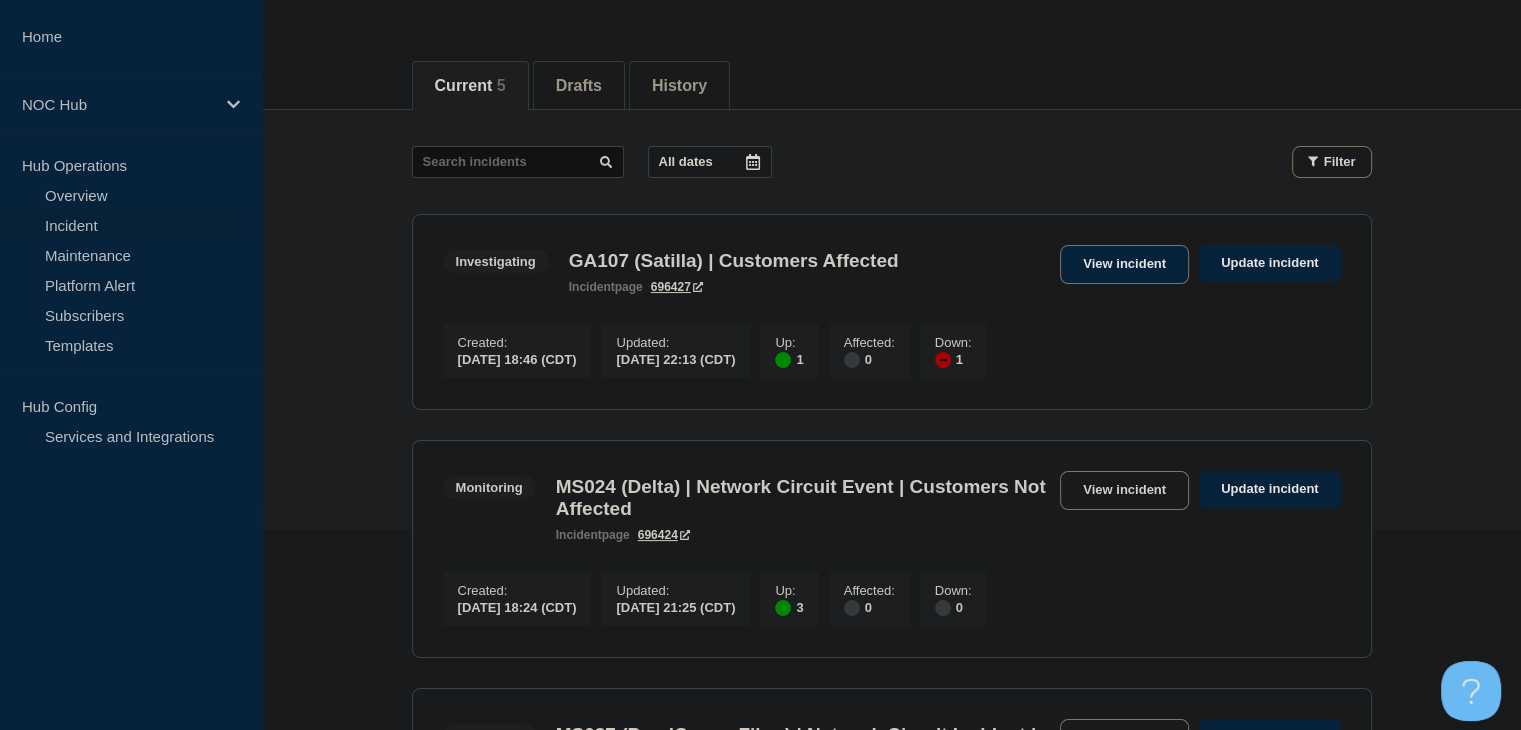 drag, startPoint x: 1079, startPoint y: 283, endPoint x: 1076, endPoint y: 267, distance: 16.27882 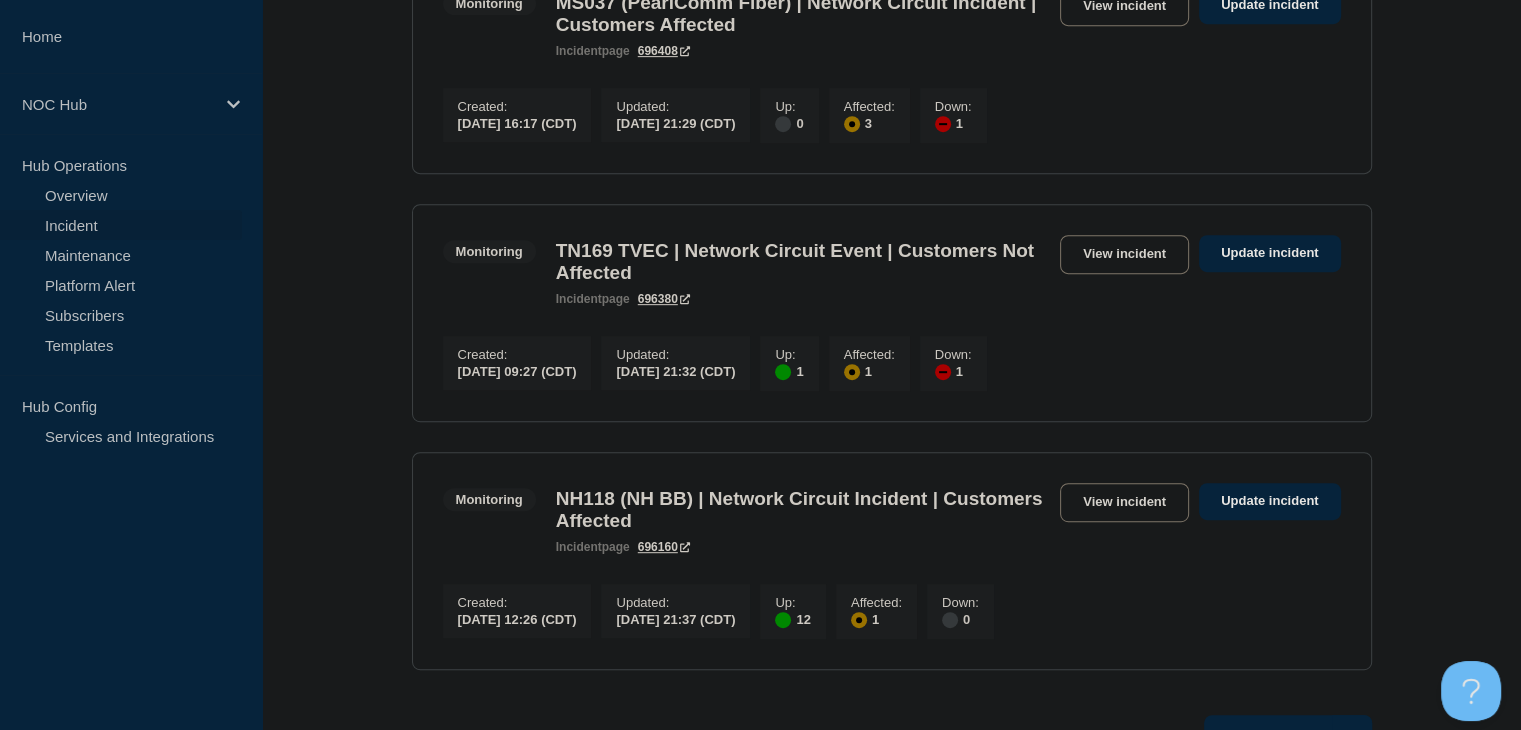 scroll, scrollTop: 900, scrollLeft: 0, axis: vertical 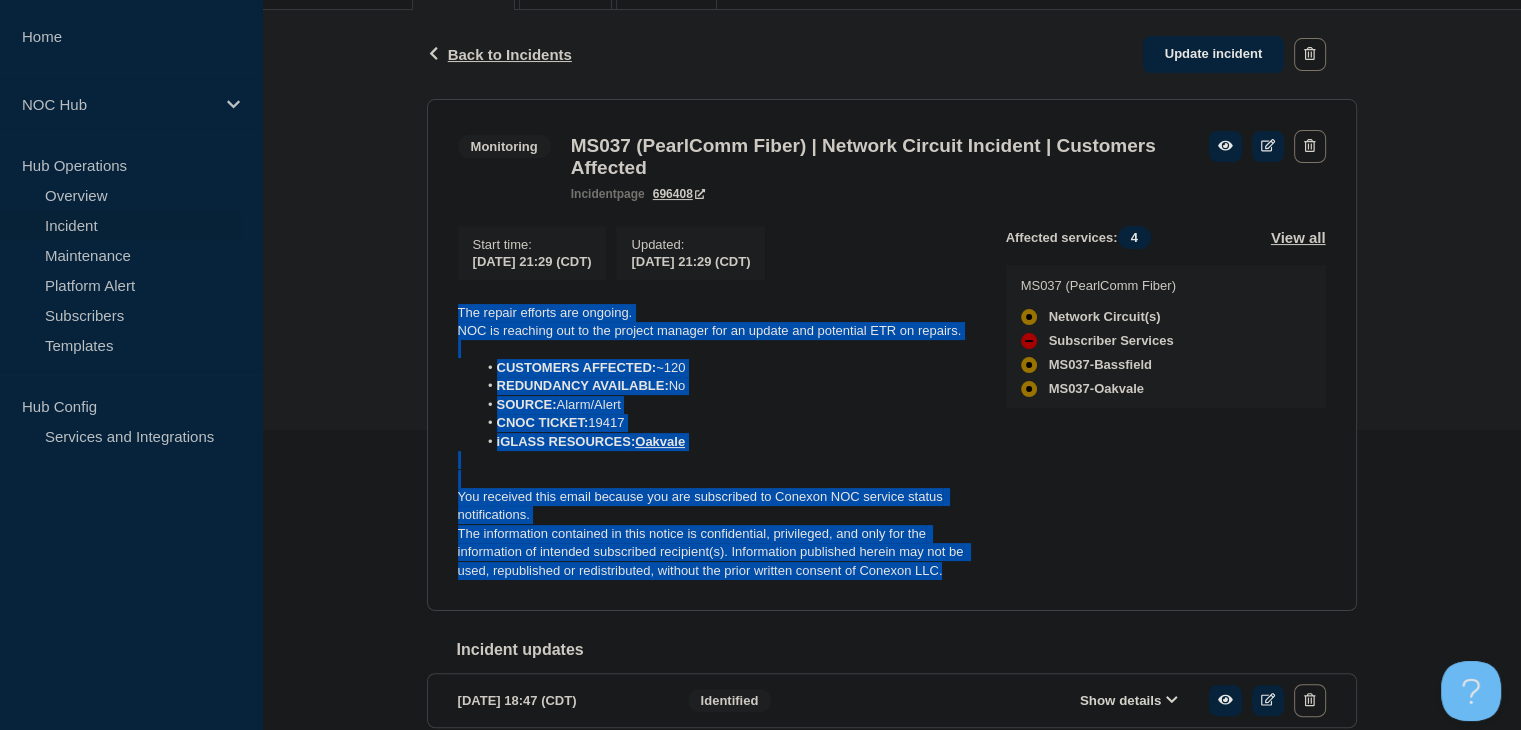drag, startPoint x: 952, startPoint y: 581, endPoint x: 440, endPoint y: 332, distance: 569.33734 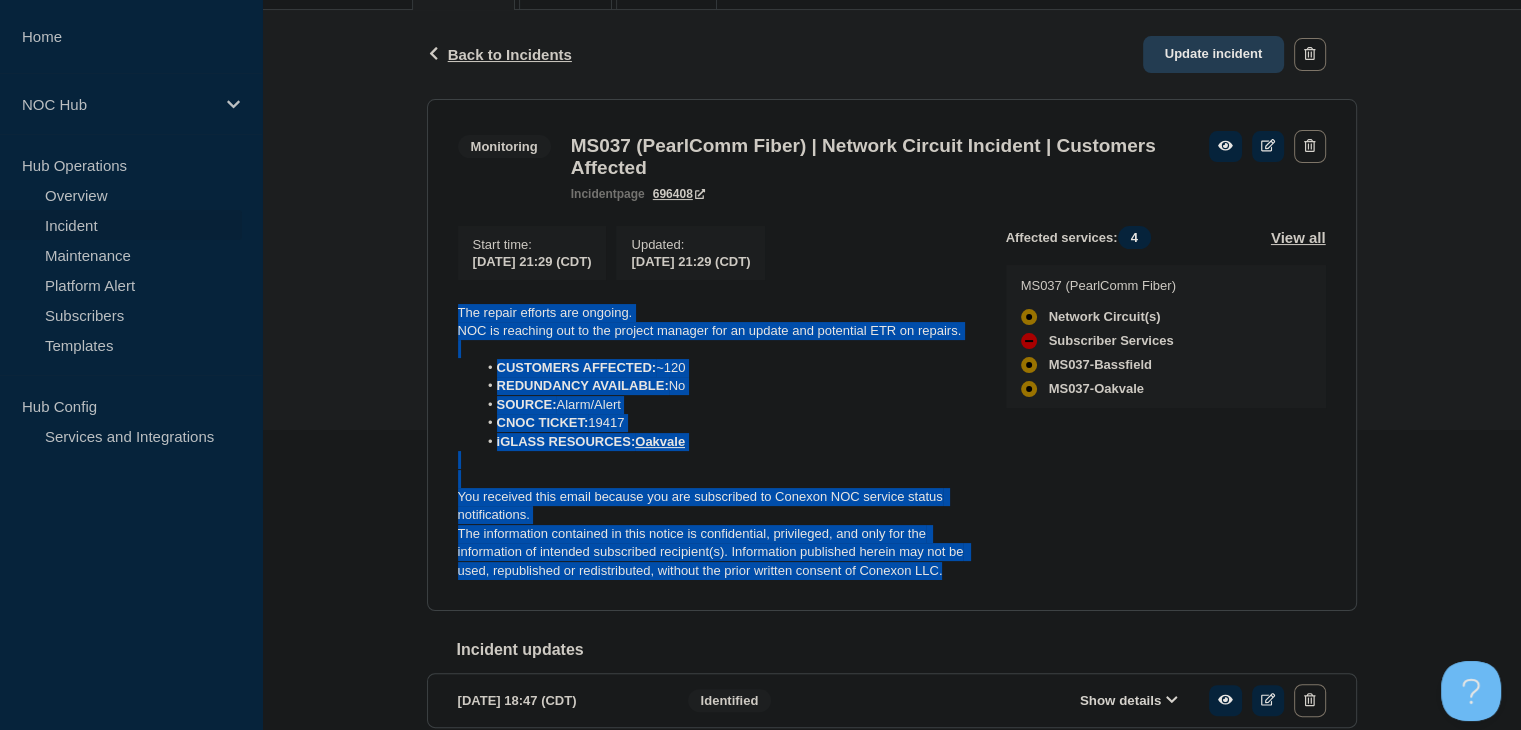 click on "Update incident" 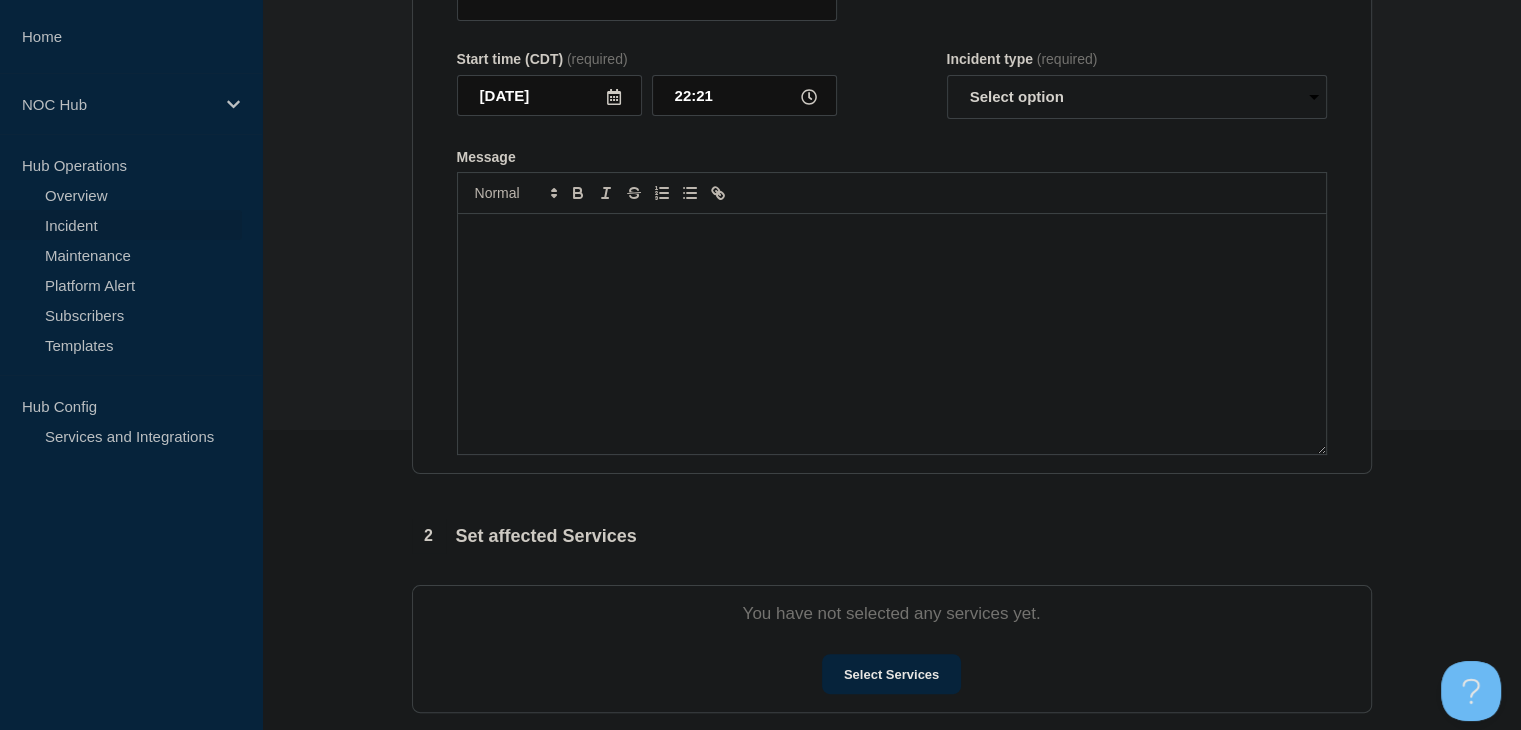 type on "MS037 (PearlComm Fiber)  | Network Circuit Incident | Customers Affected" 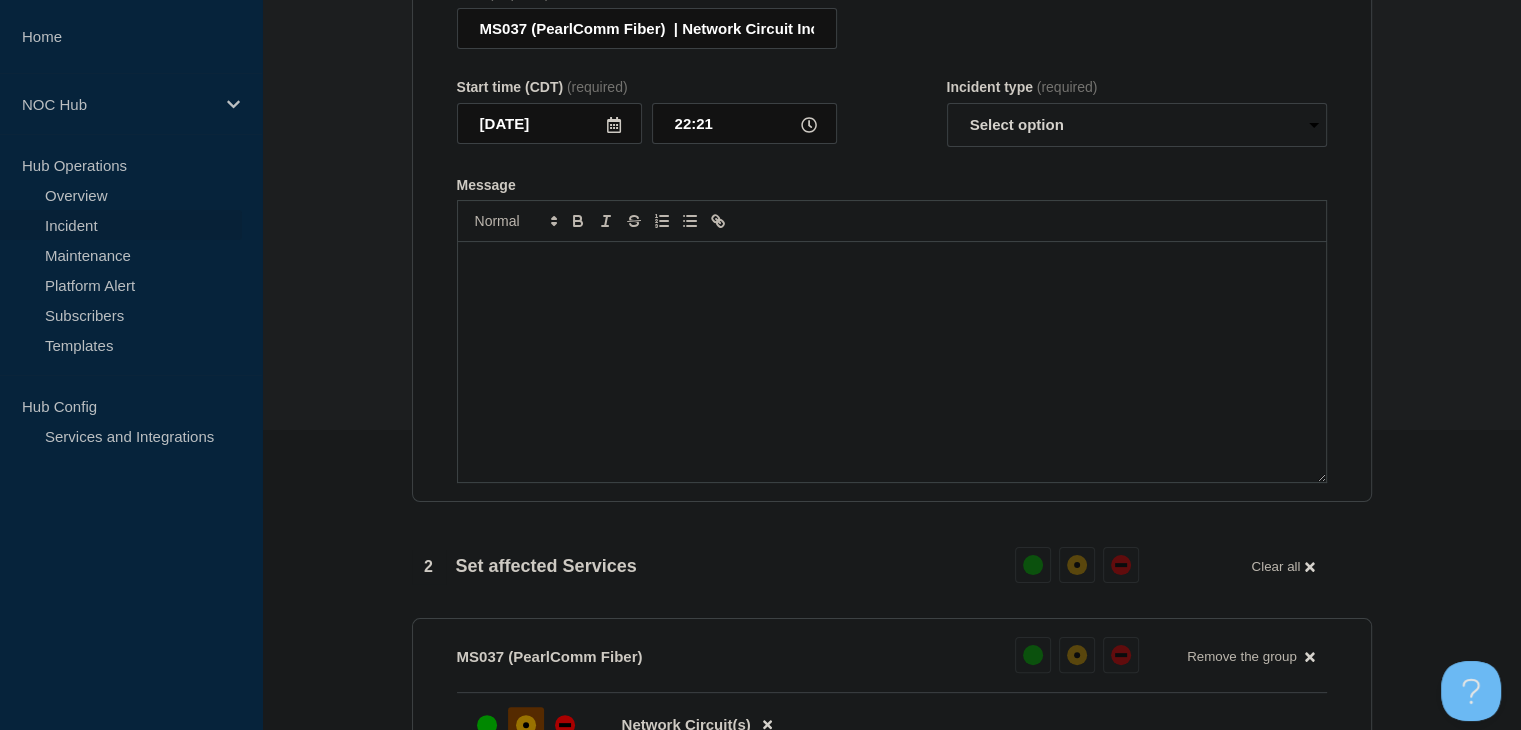 click at bounding box center [892, 362] 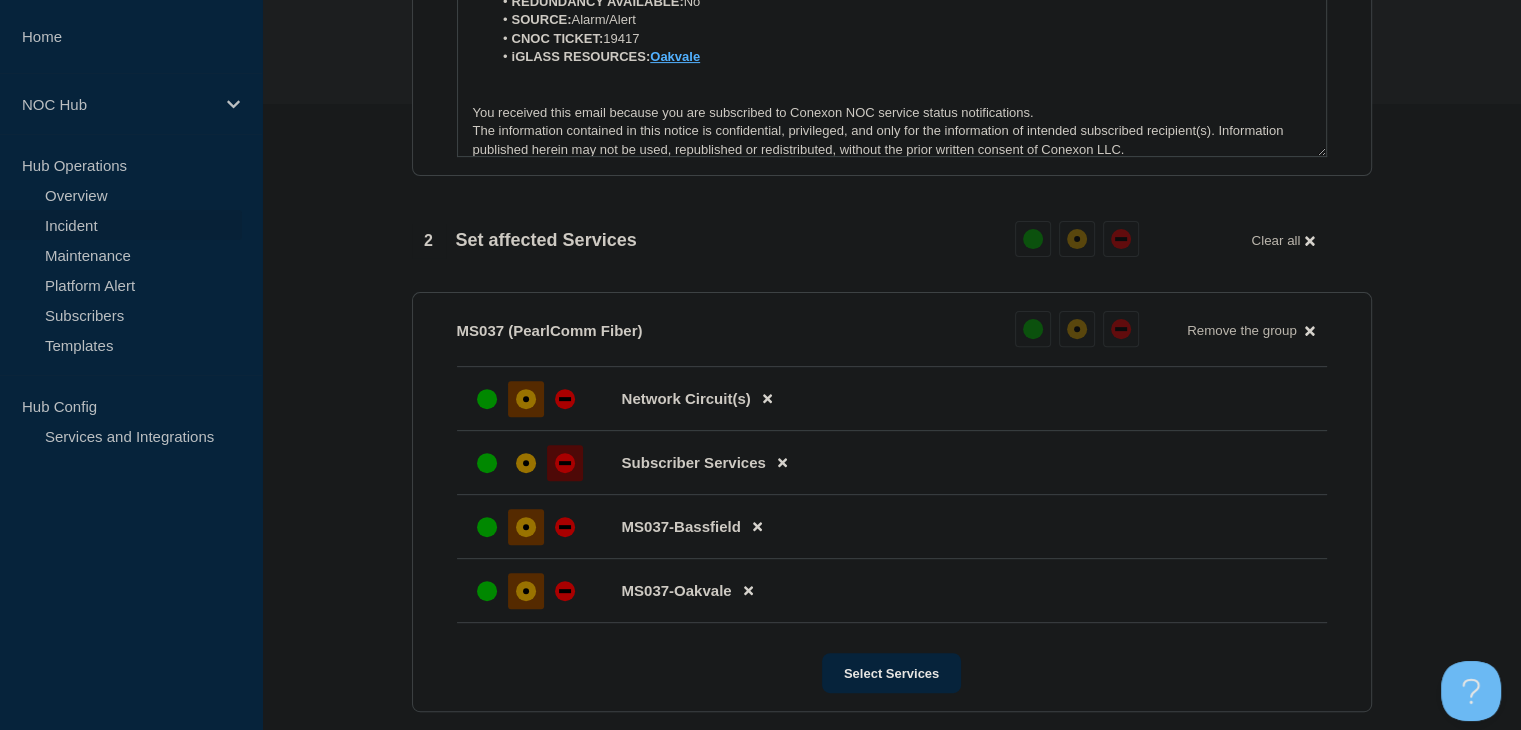 scroll, scrollTop: 500, scrollLeft: 0, axis: vertical 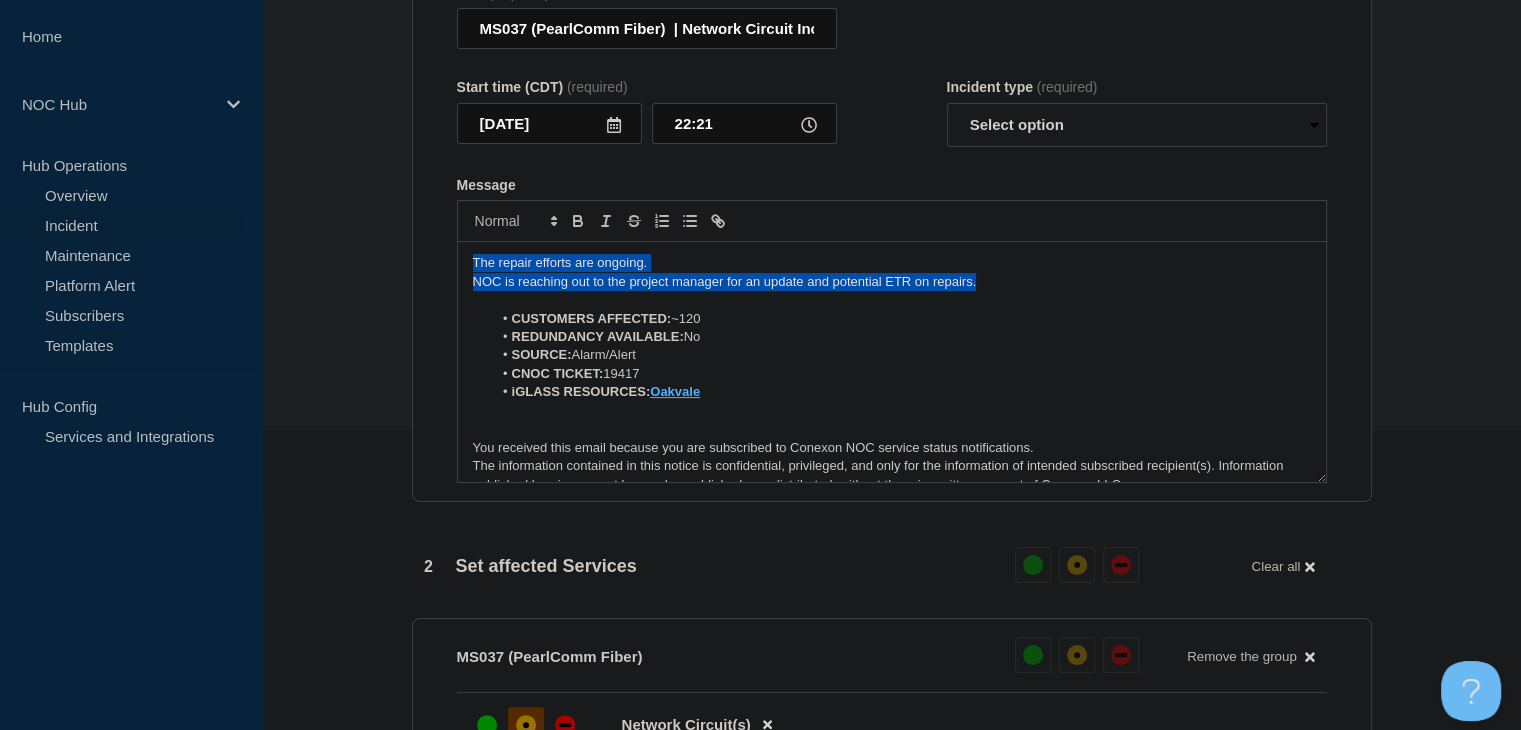 drag, startPoint x: 998, startPoint y: 298, endPoint x: 295, endPoint y: 255, distance: 704.31384 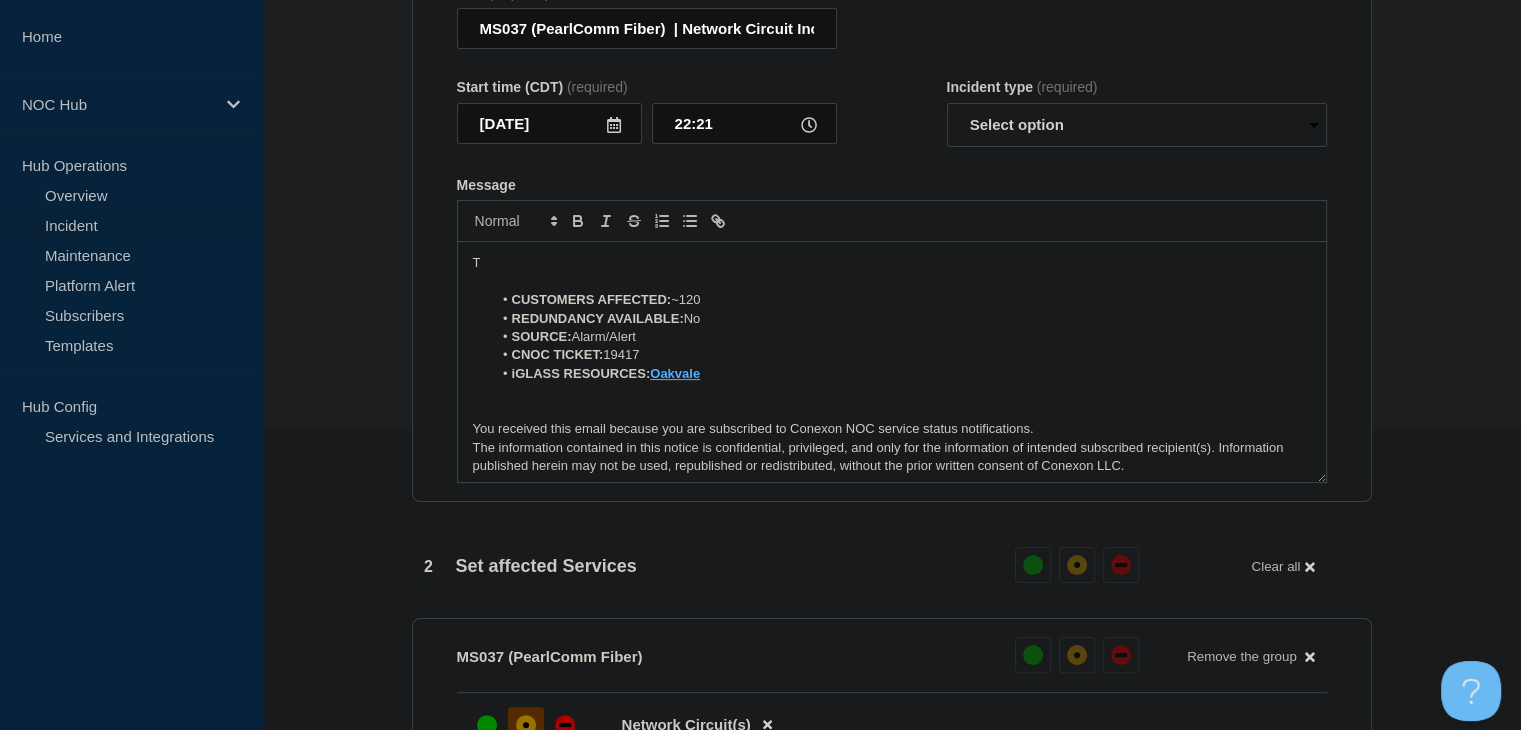 type 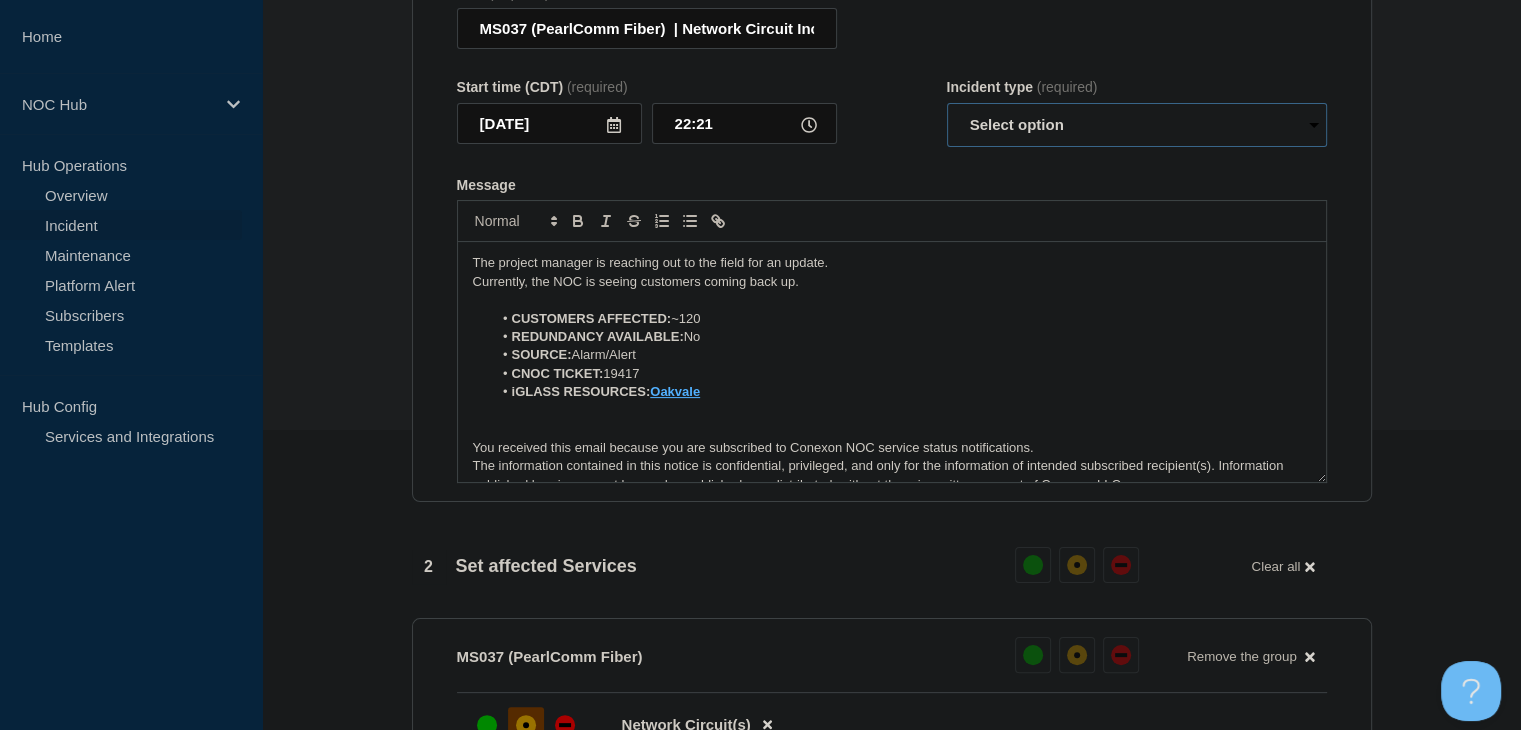 drag, startPoint x: 1014, startPoint y: 122, endPoint x: 1018, endPoint y: 154, distance: 32.24903 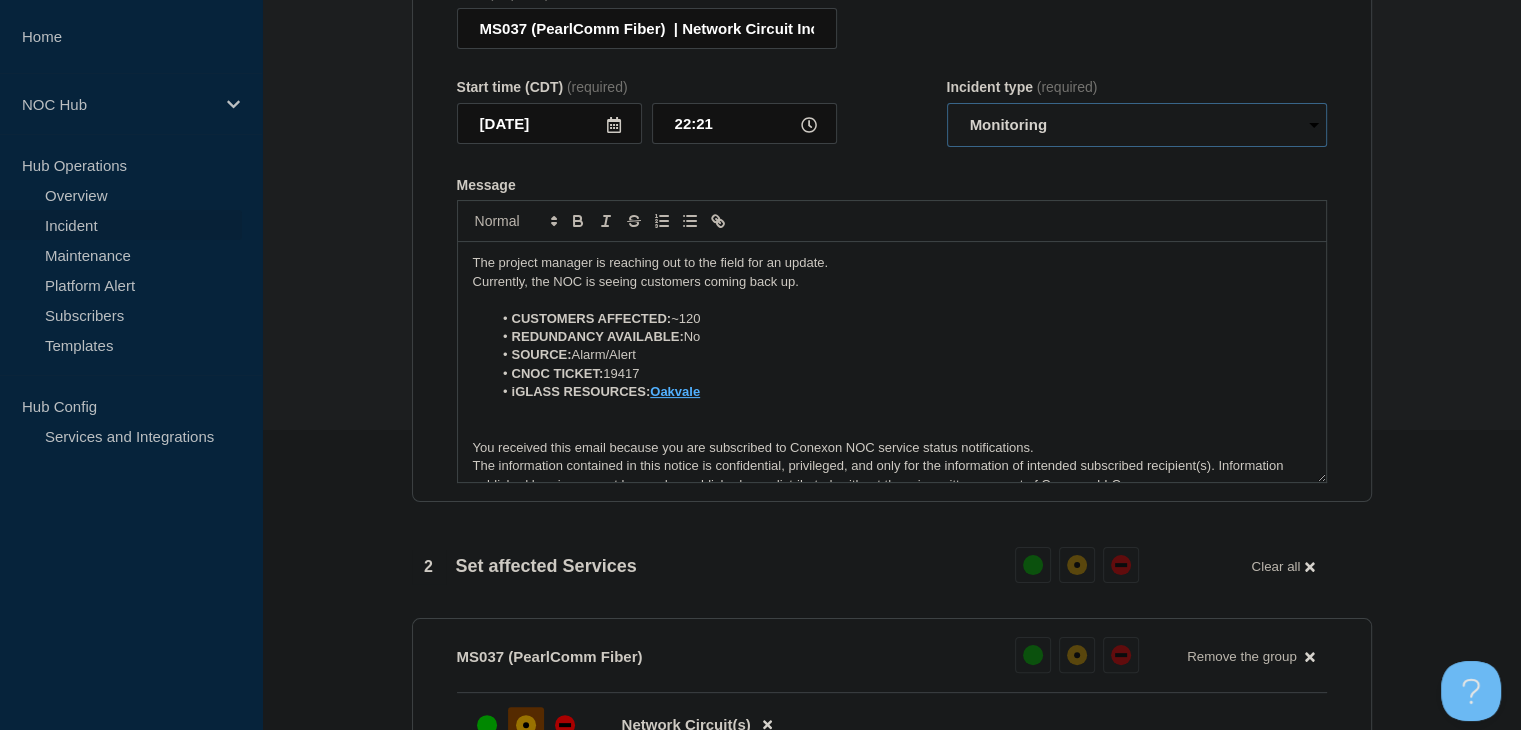 click on "Select option Investigating Identified Monitoring Resolved" at bounding box center [1137, 125] 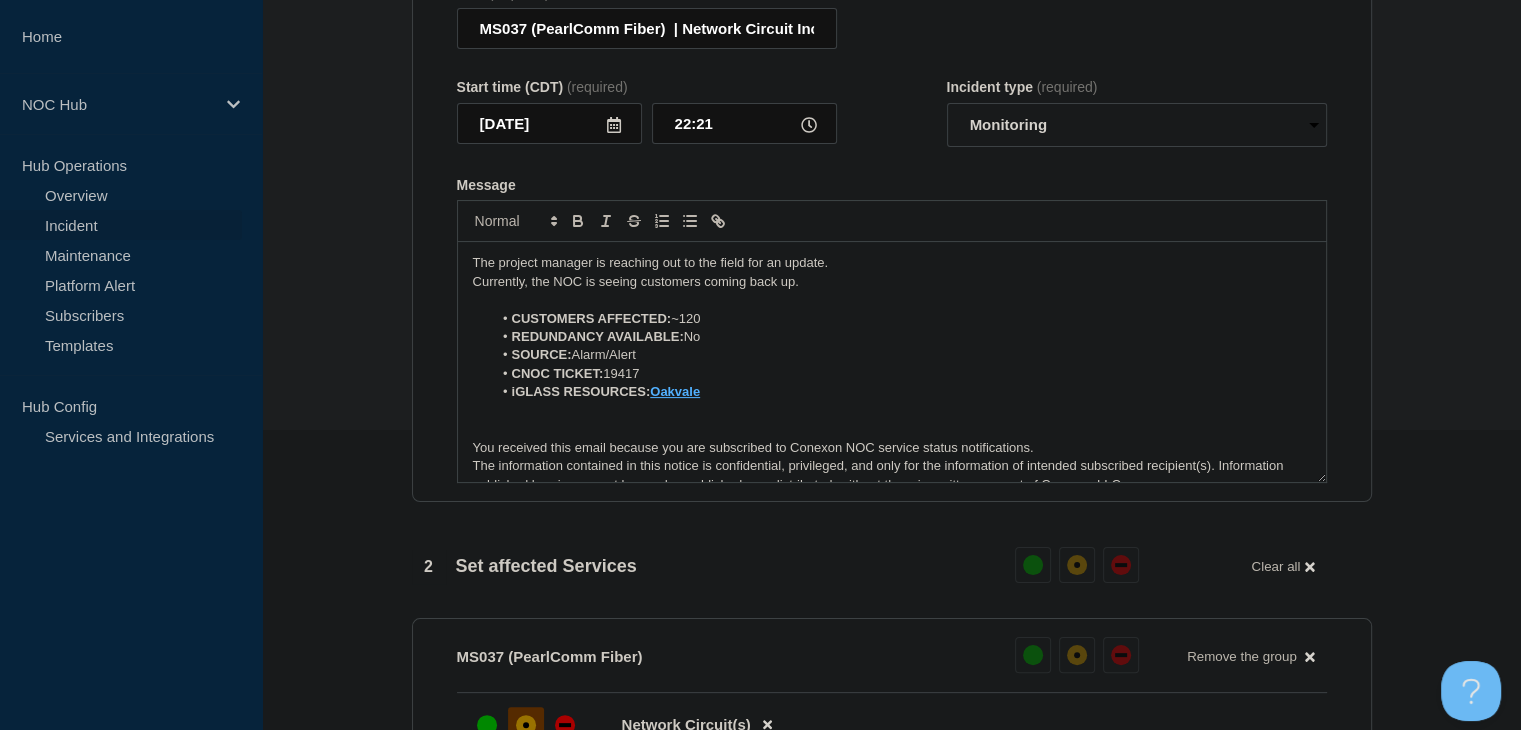 click on "Message" at bounding box center [892, 185] 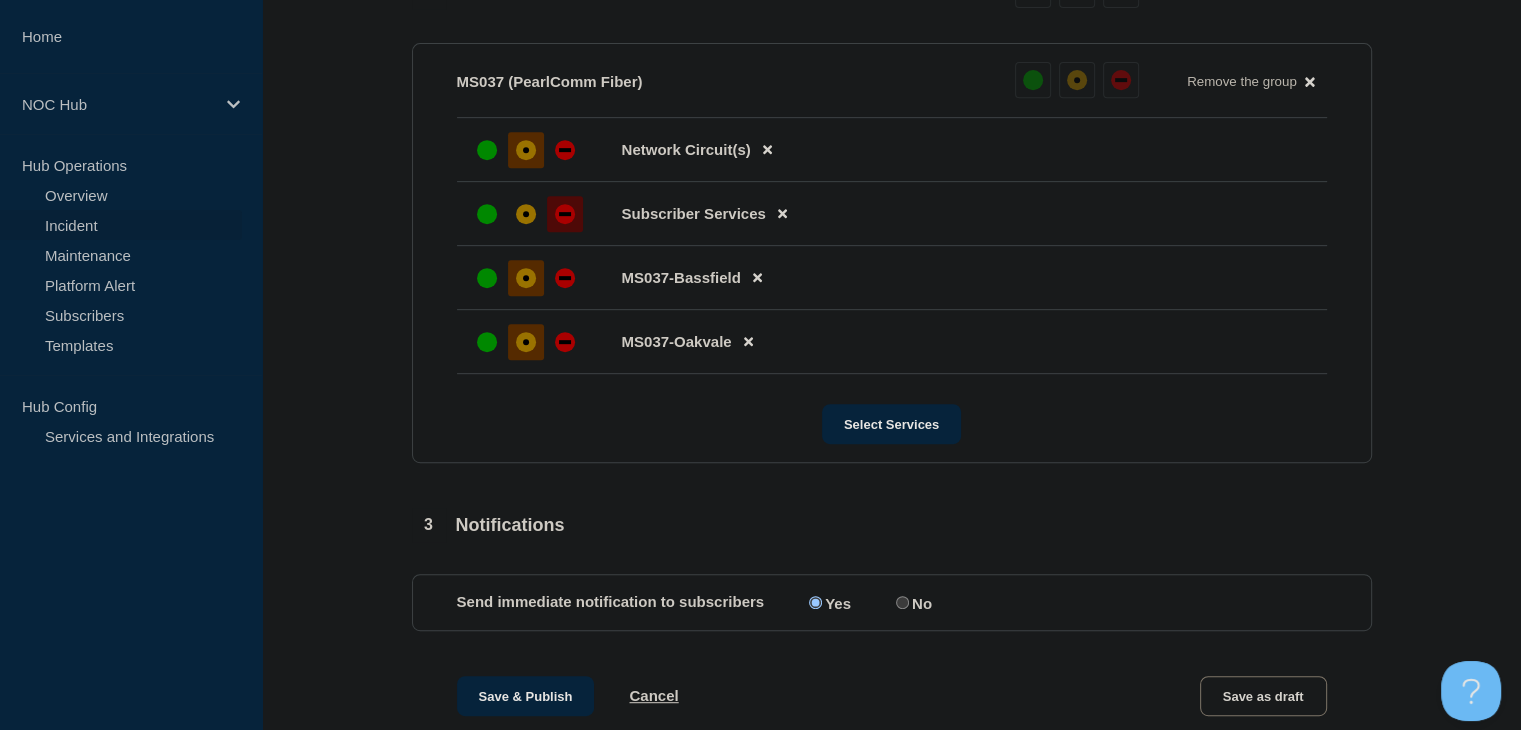 scroll, scrollTop: 1100, scrollLeft: 0, axis: vertical 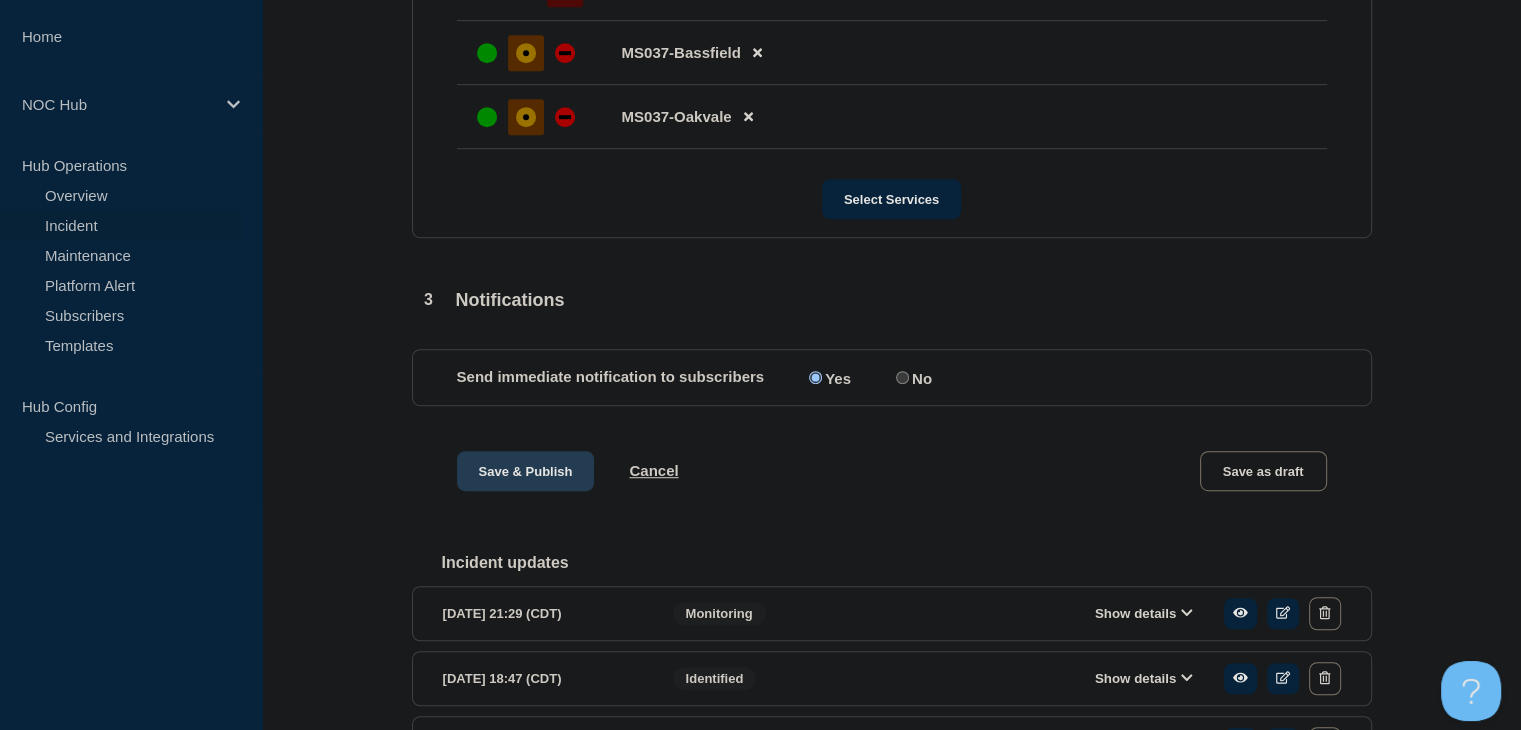 click on "Save & Publish" at bounding box center (526, 471) 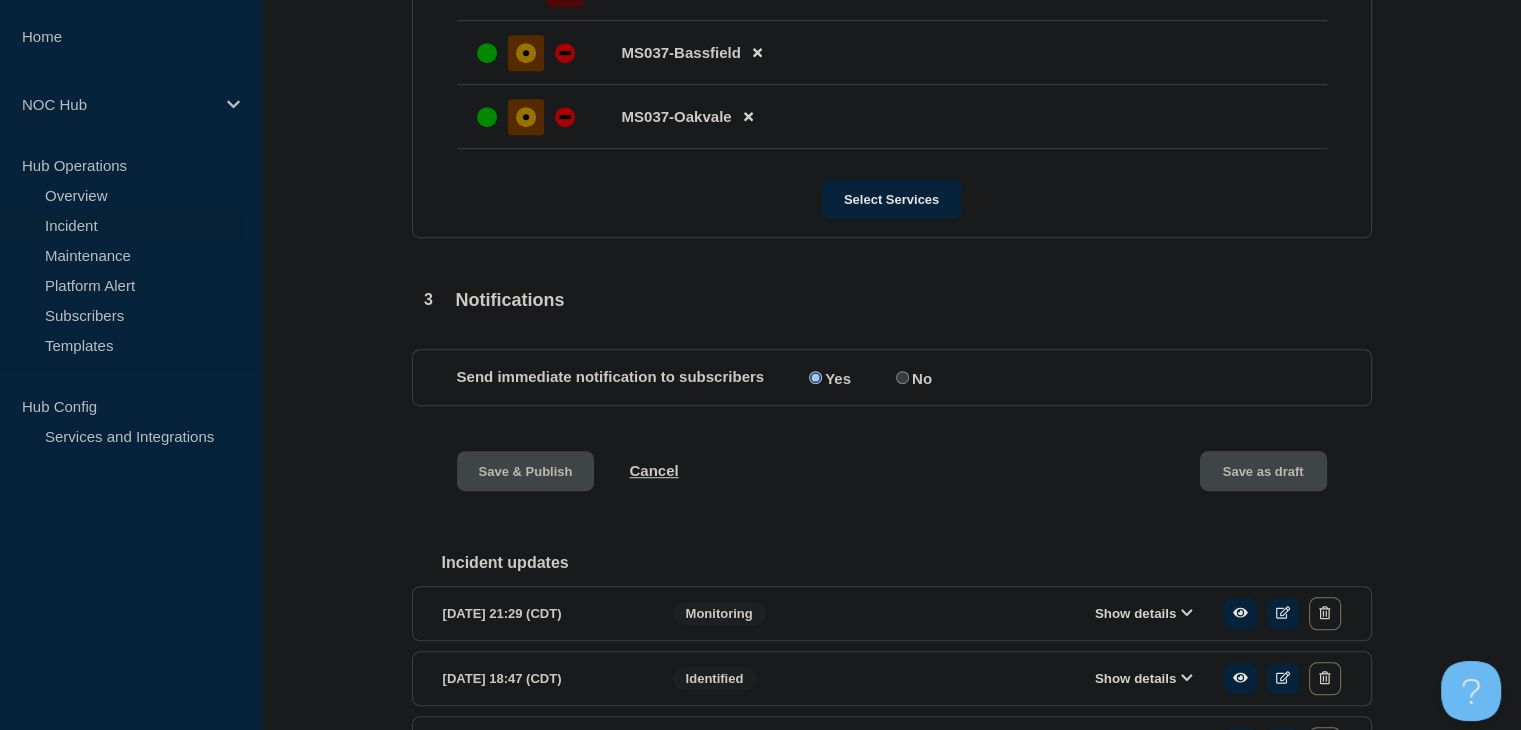 scroll, scrollTop: 1142, scrollLeft: 0, axis: vertical 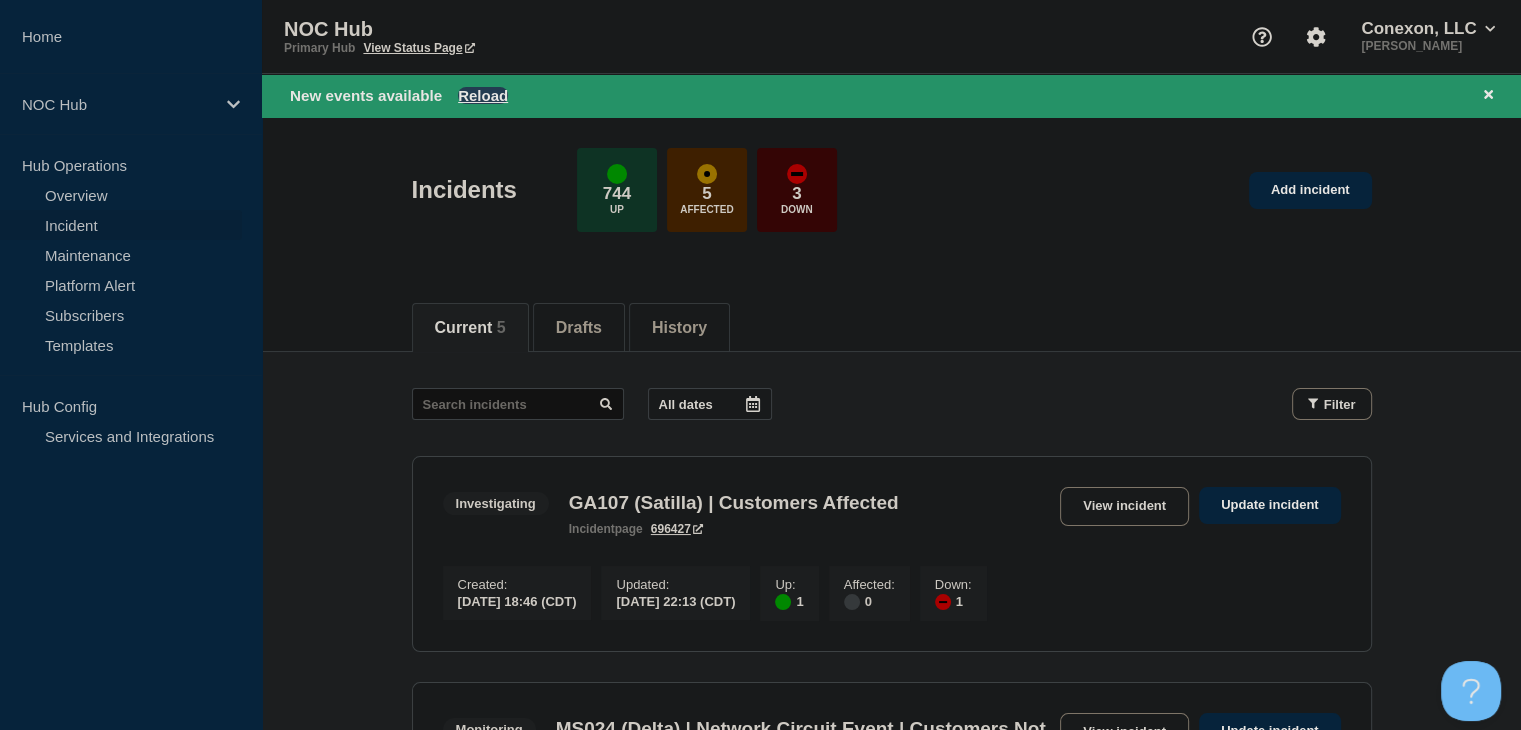 click on "Reload" at bounding box center [483, 95] 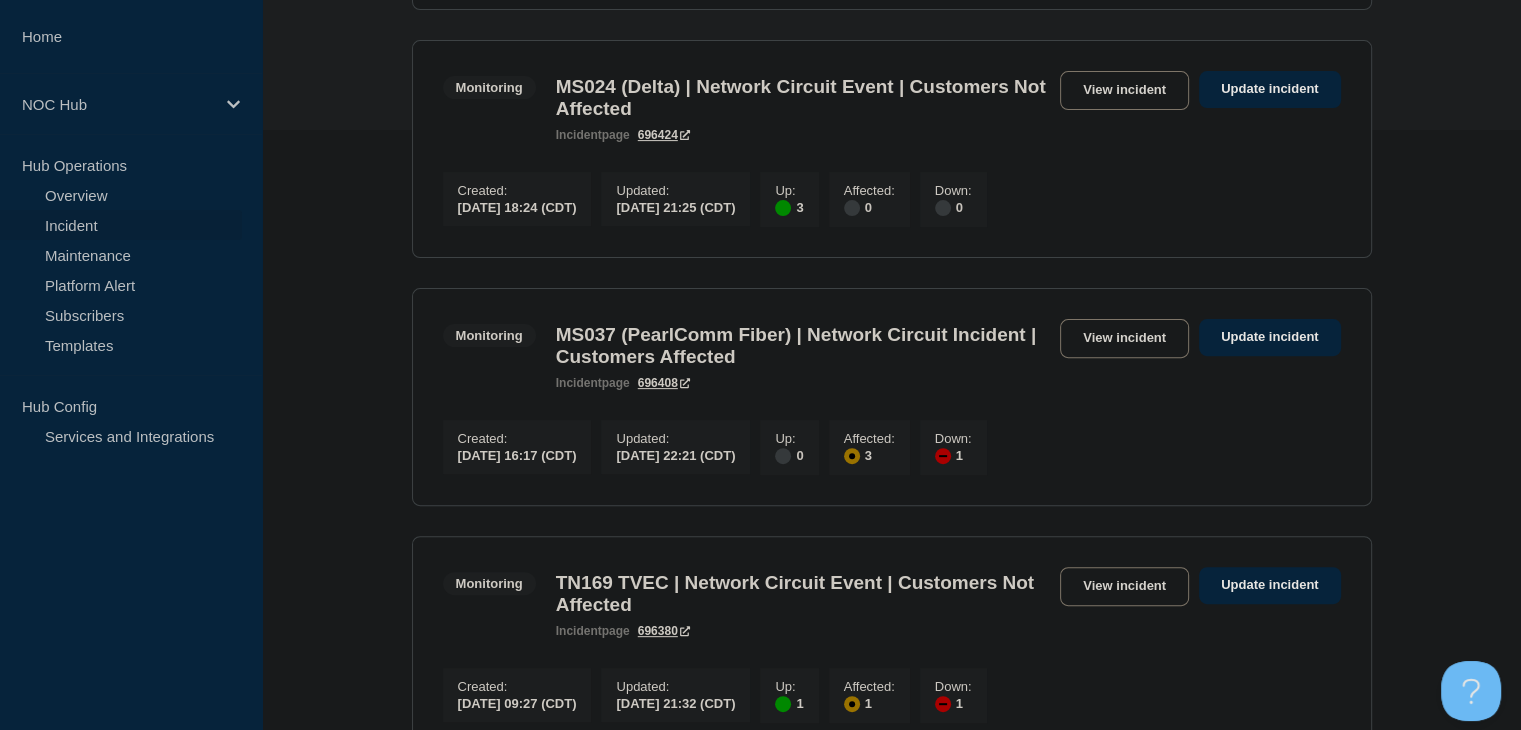 scroll, scrollTop: 800, scrollLeft: 0, axis: vertical 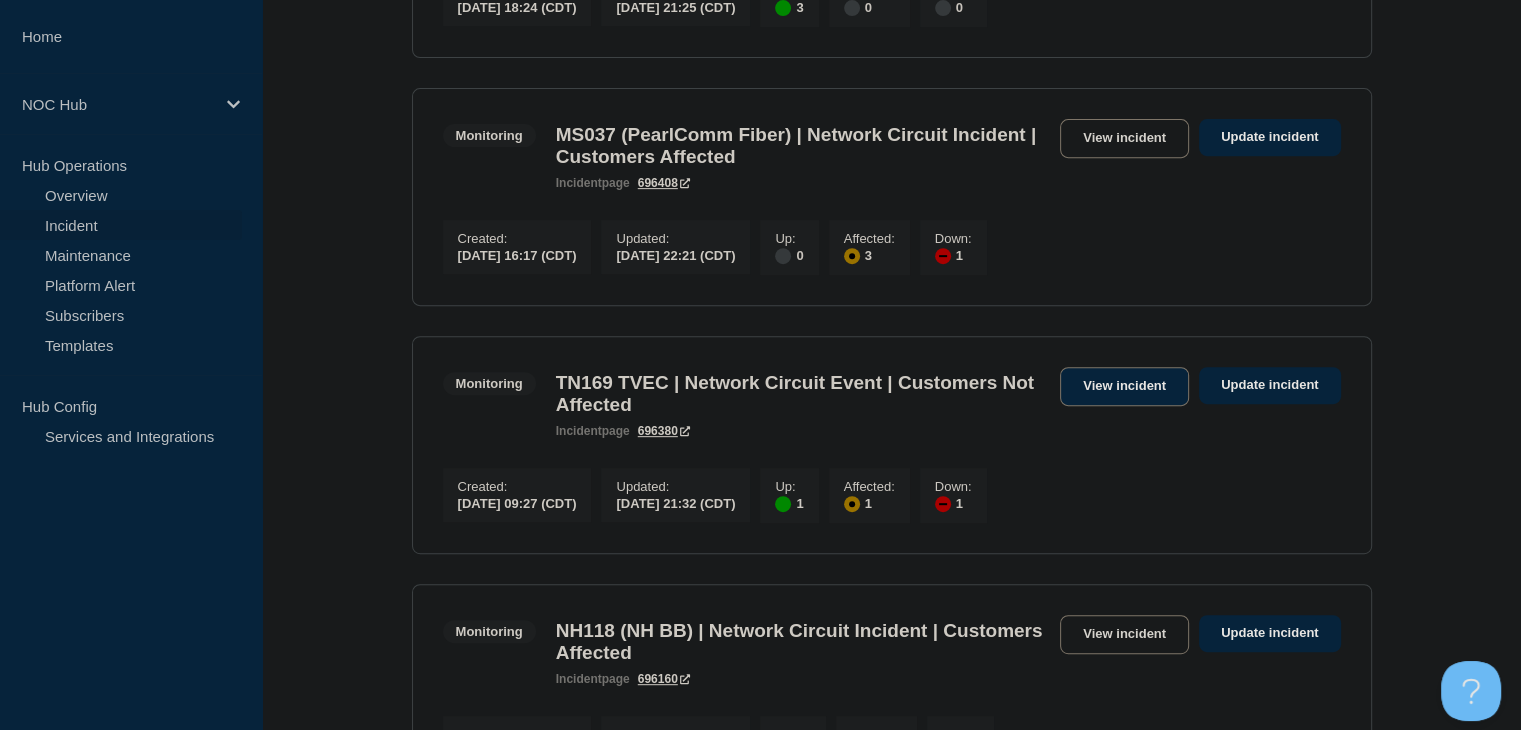 click on "View incident" at bounding box center (1124, 386) 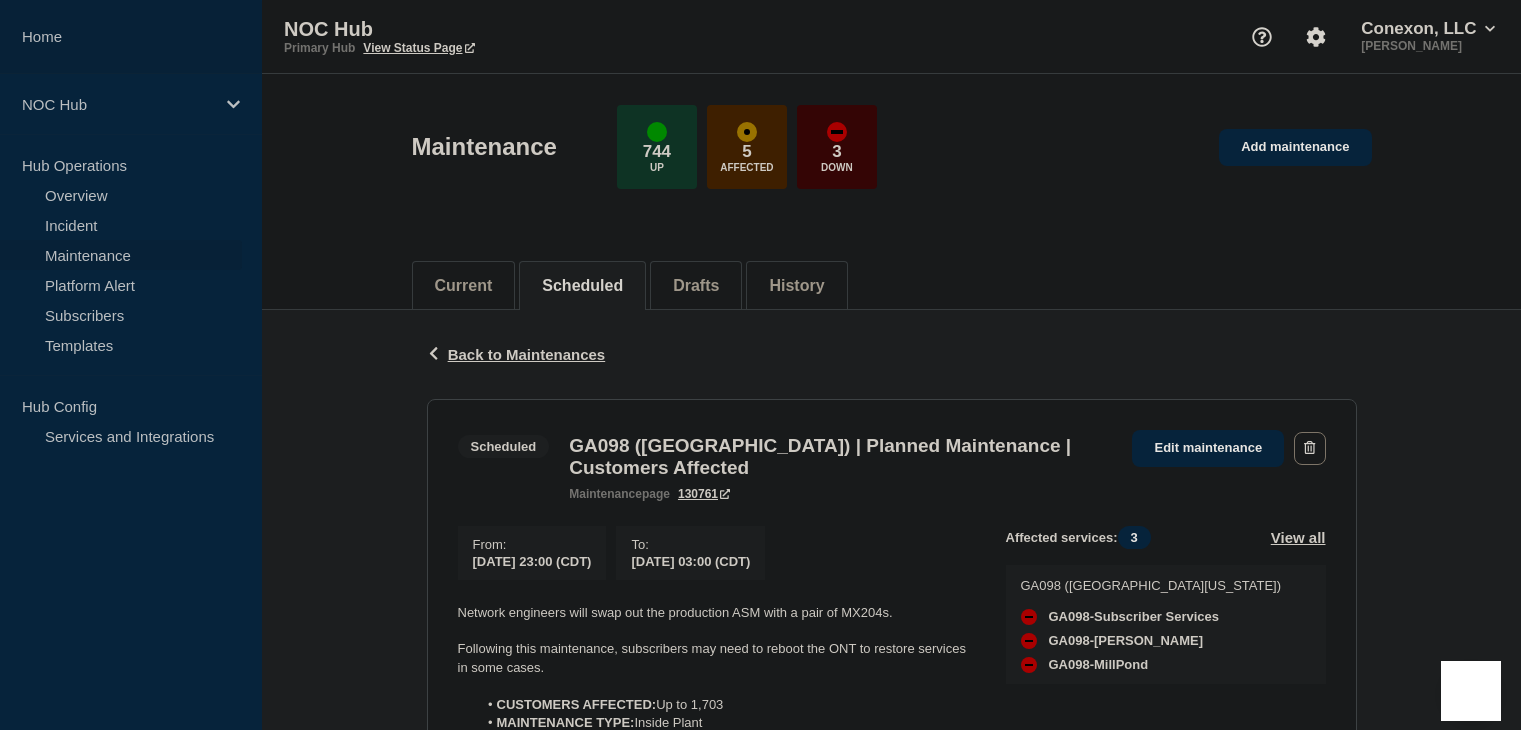 scroll, scrollTop: 298, scrollLeft: 0, axis: vertical 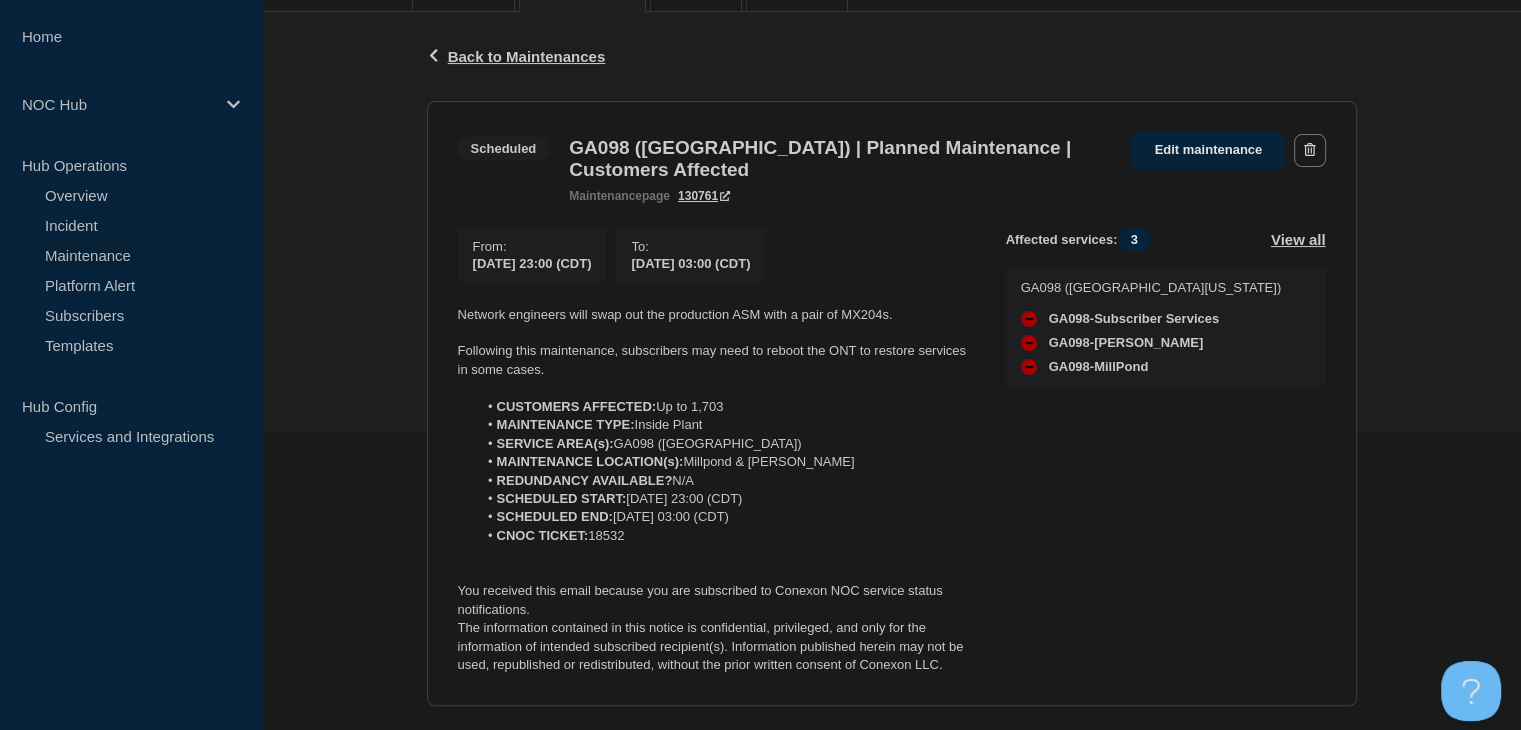 click on "Maintenance" at bounding box center [121, 255] 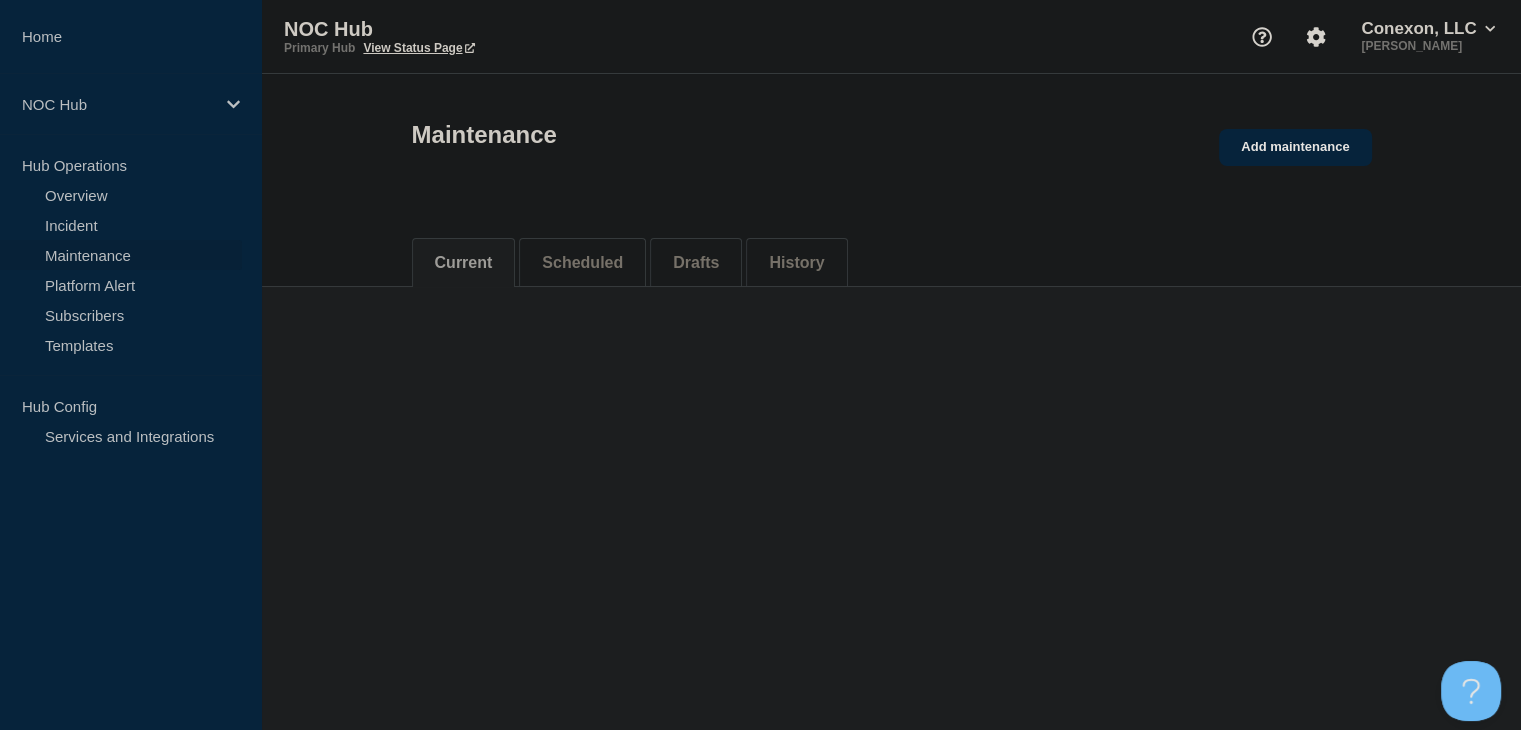 scroll, scrollTop: 0, scrollLeft: 0, axis: both 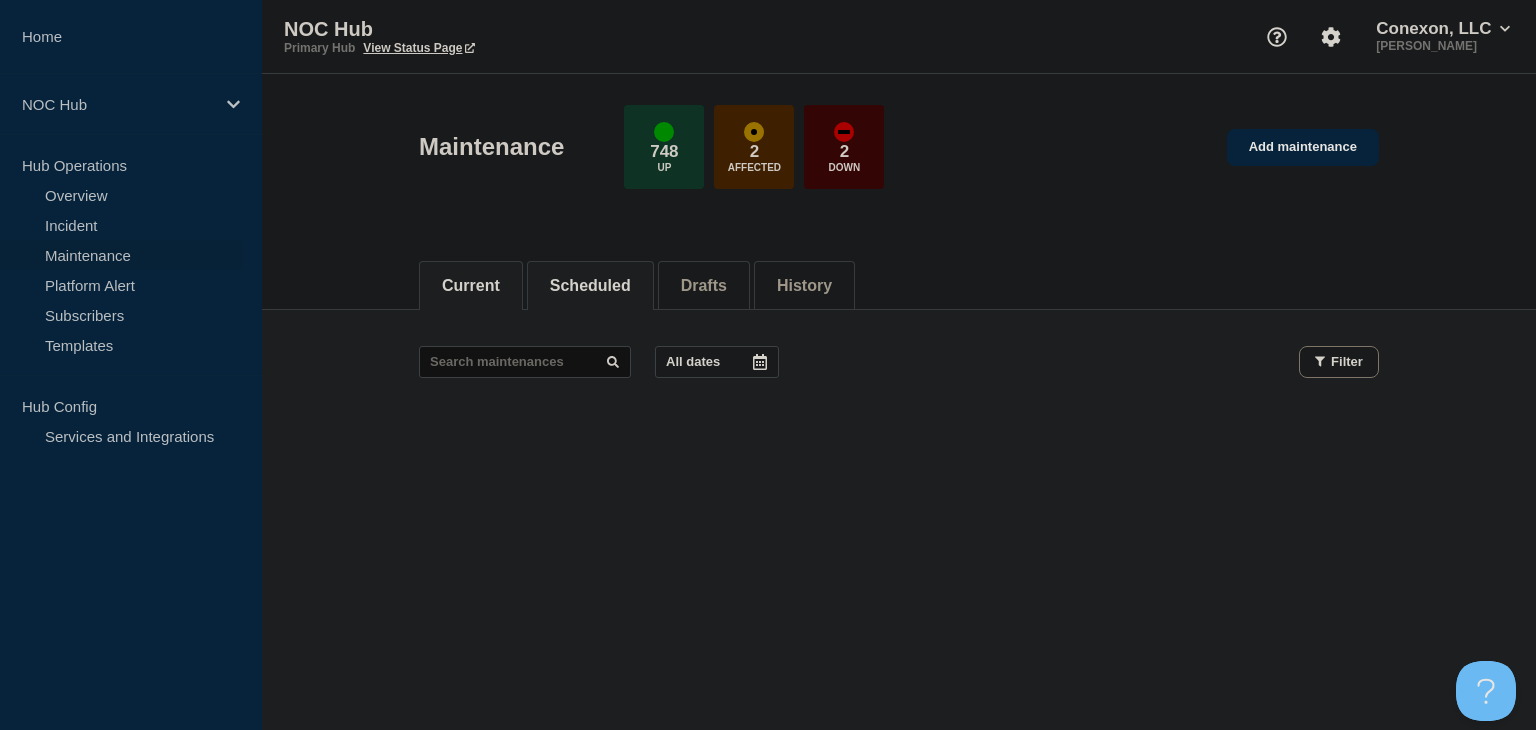 click on "Scheduled" at bounding box center (590, 286) 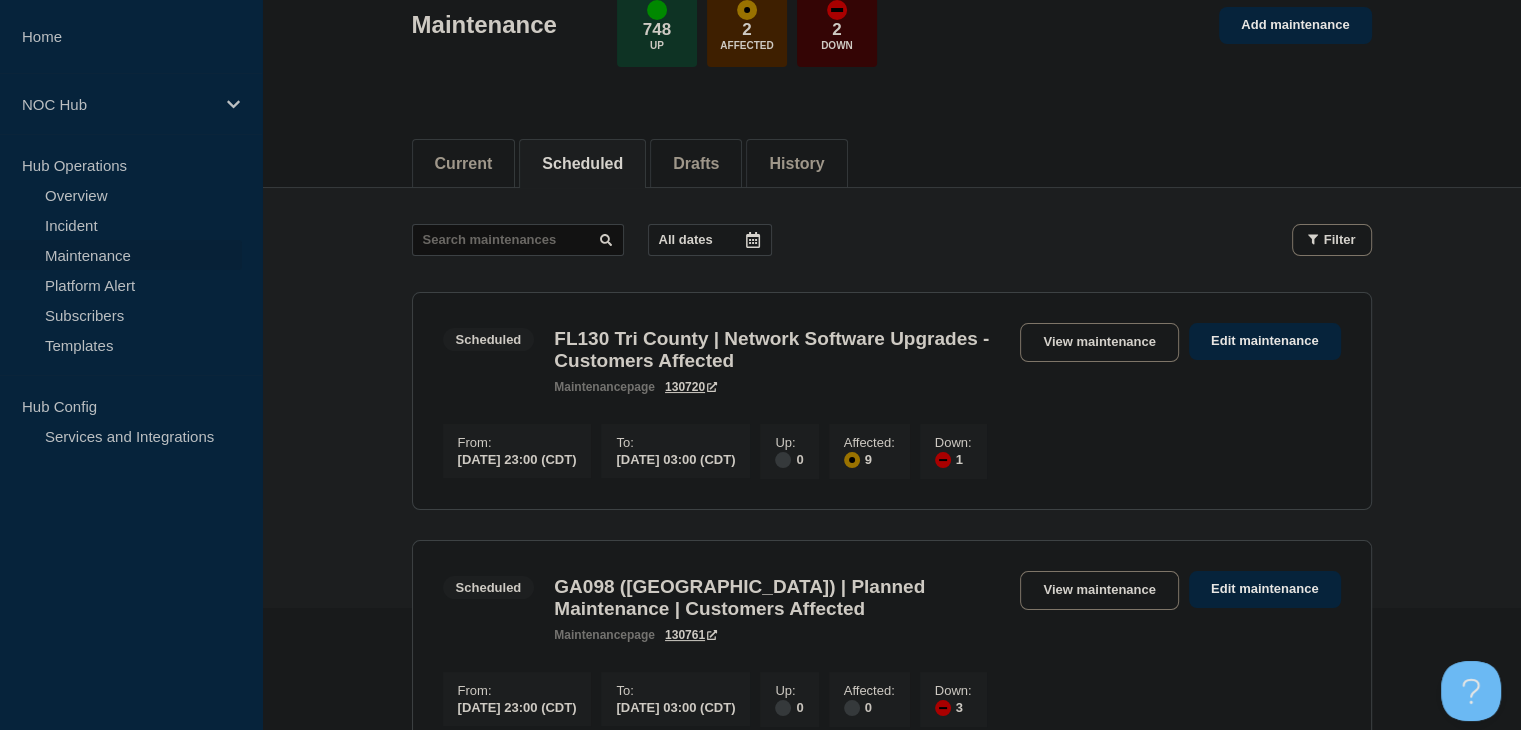 scroll, scrollTop: 500, scrollLeft: 0, axis: vertical 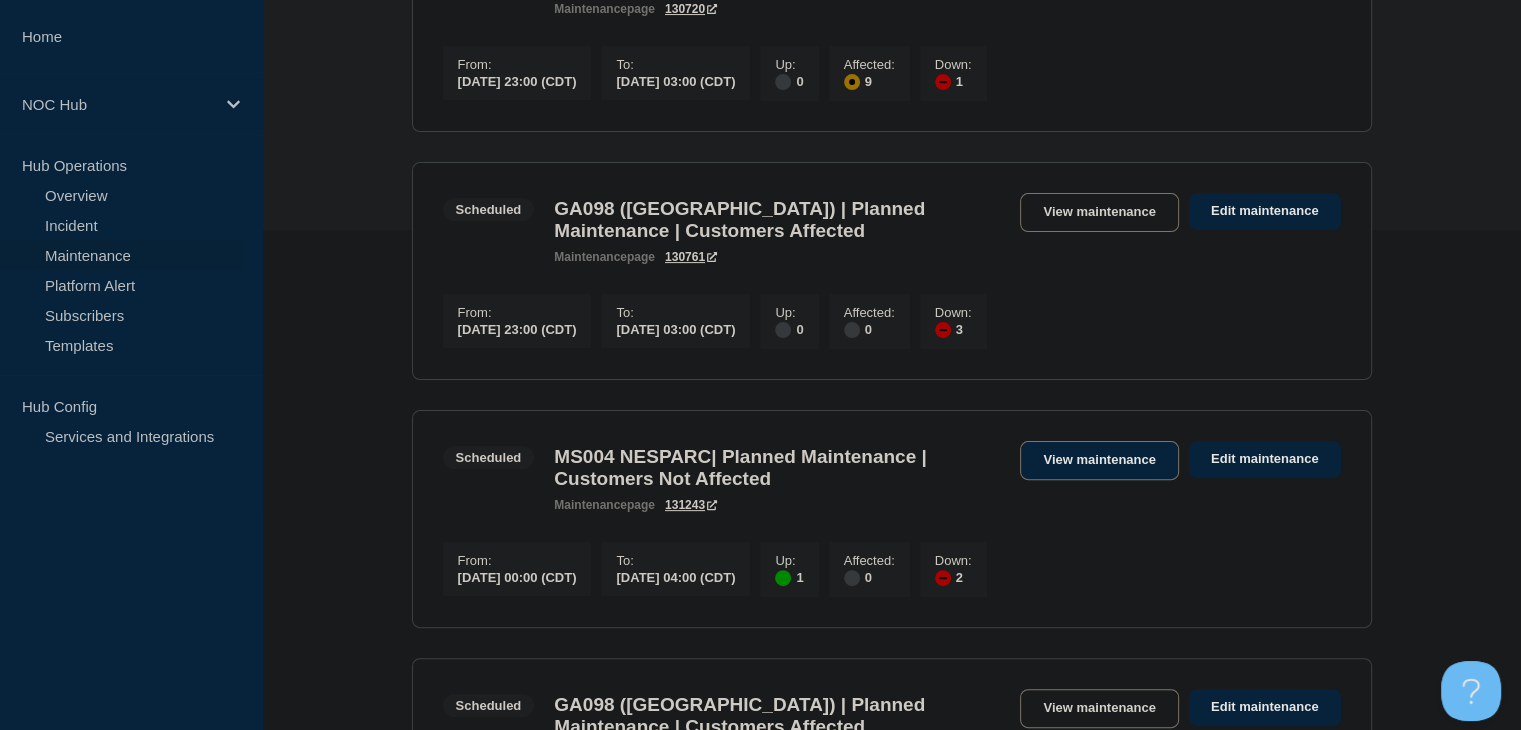 click on "View maintenance" at bounding box center (1099, 460) 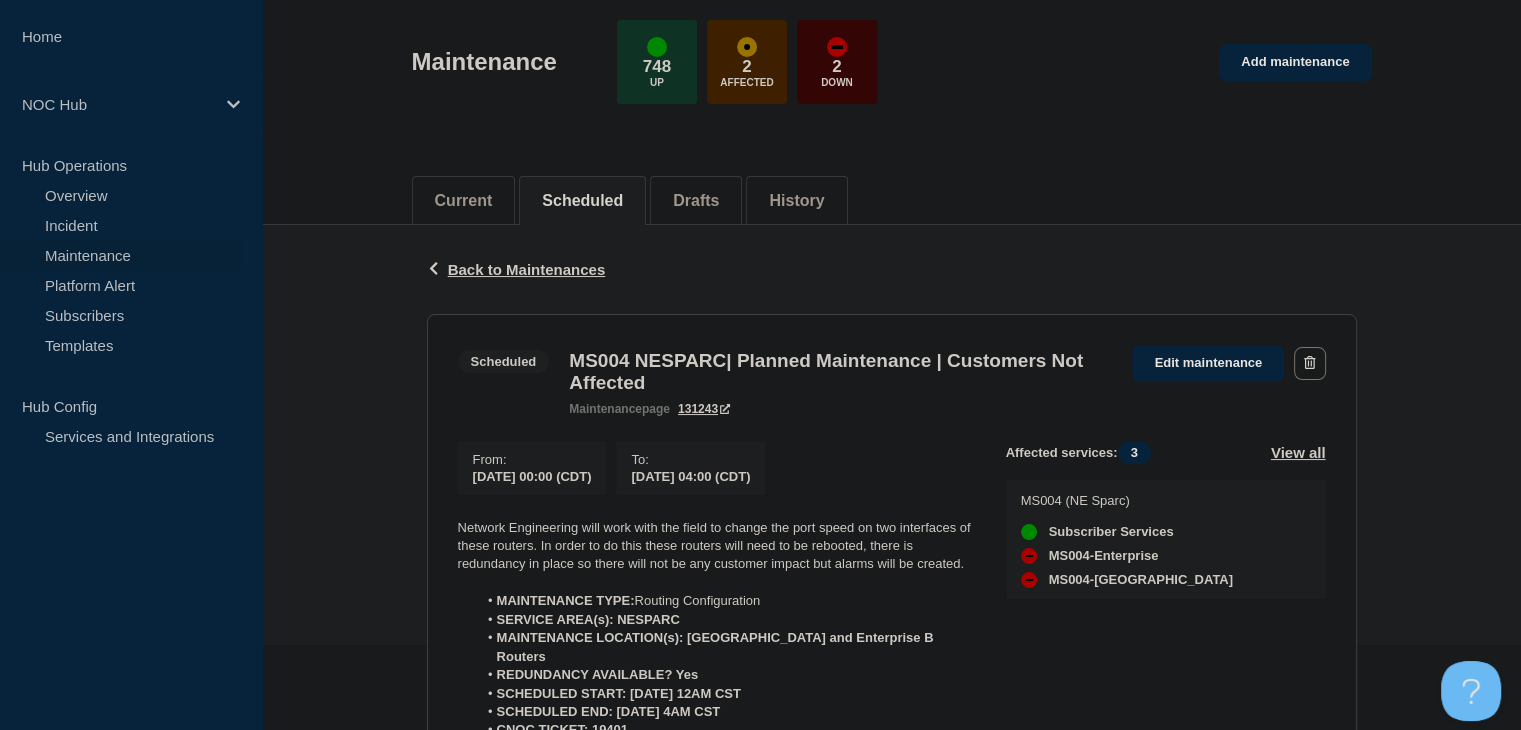scroll, scrollTop: 0, scrollLeft: 0, axis: both 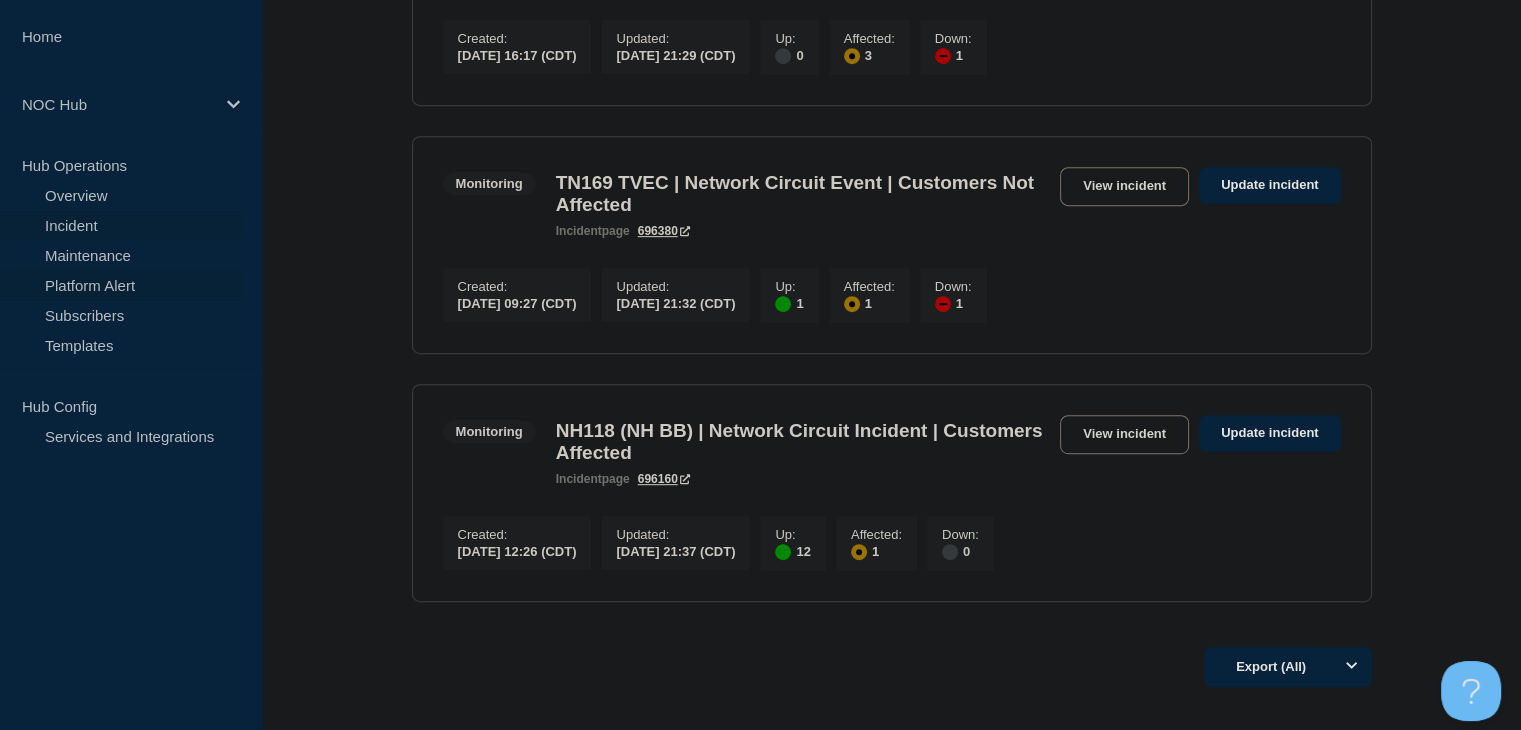 click on "Platform Alert" at bounding box center [121, 285] 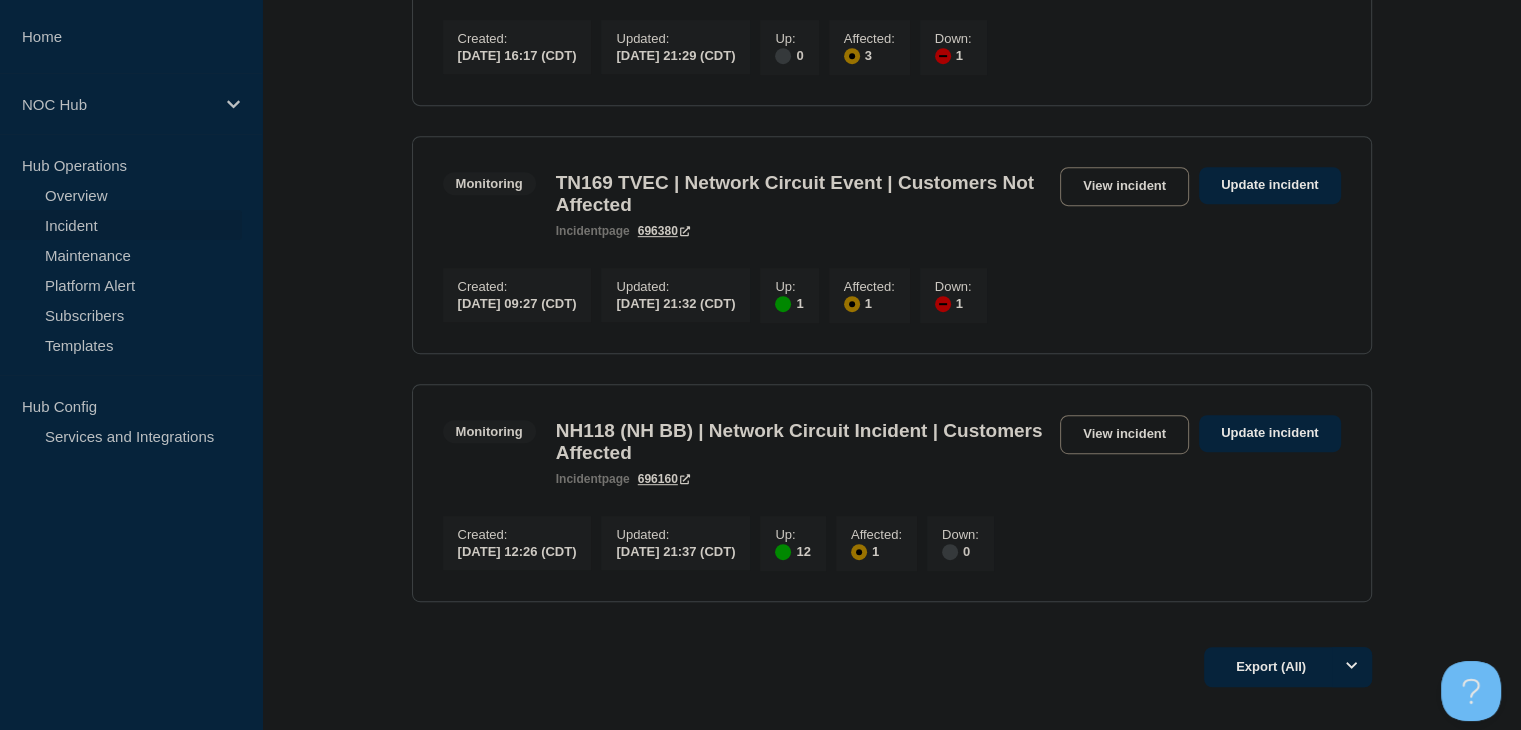 scroll, scrollTop: 252, scrollLeft: 0, axis: vertical 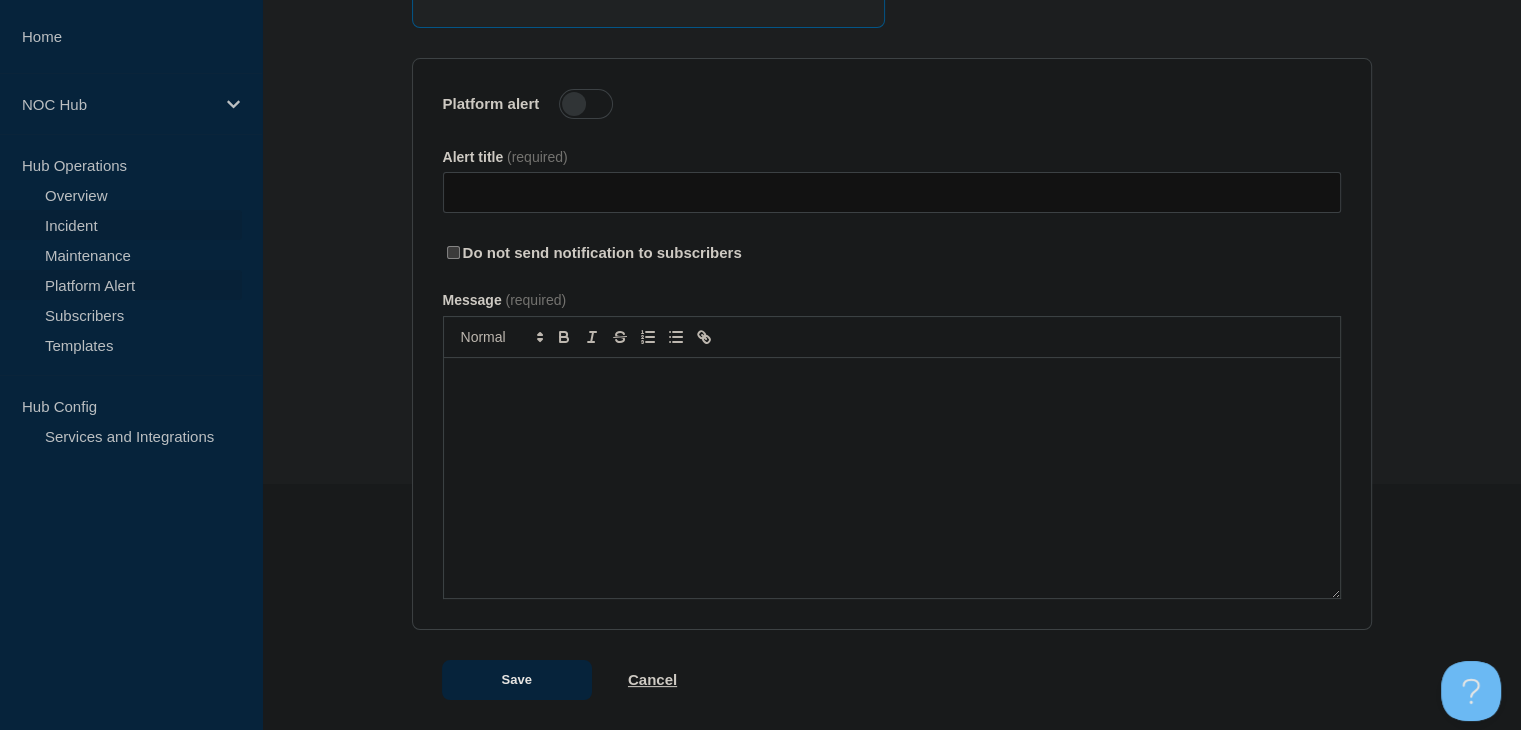 type on "Network Moratorium - Holiday Change Freeze (07/03/2025 - 07/07/2025)" 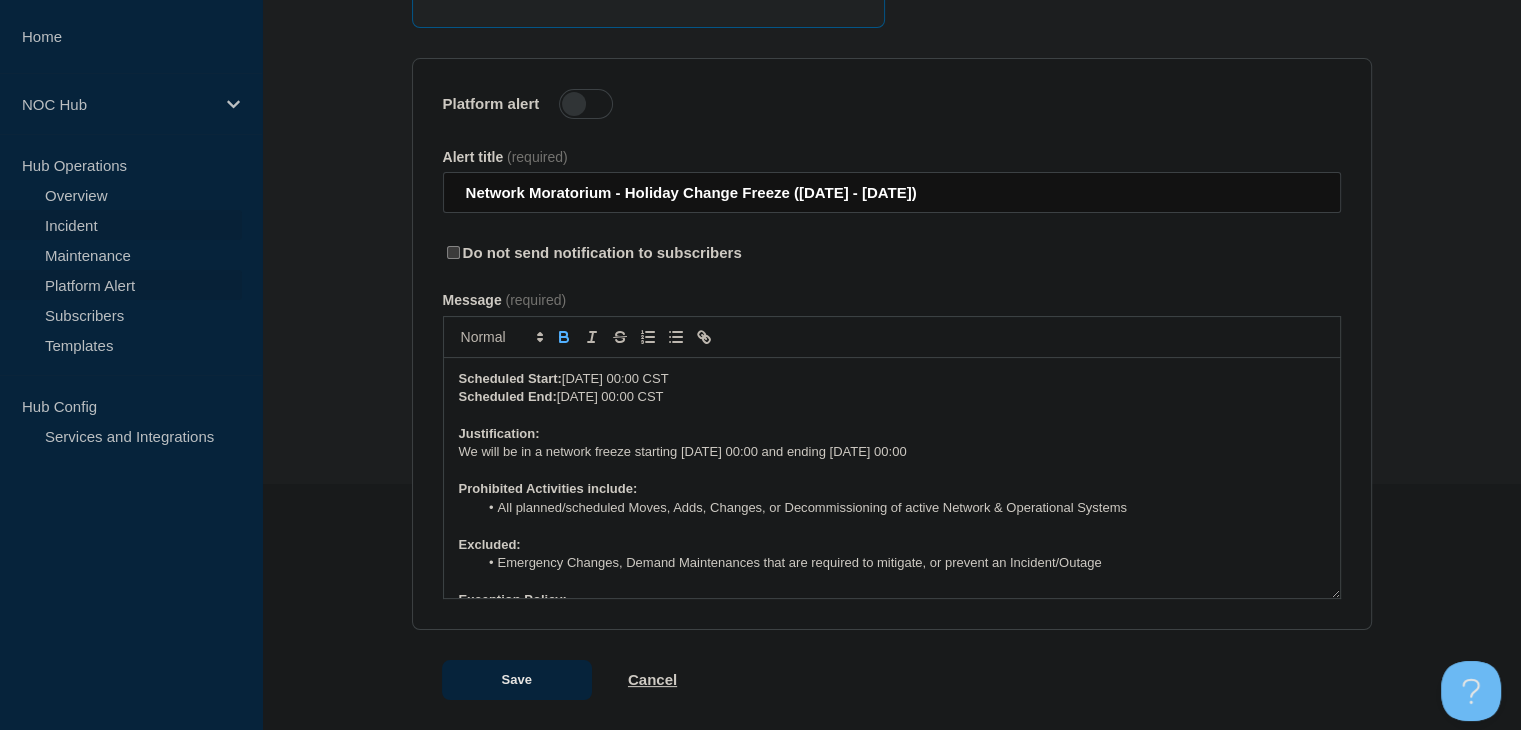 click on "Incident" at bounding box center [121, 225] 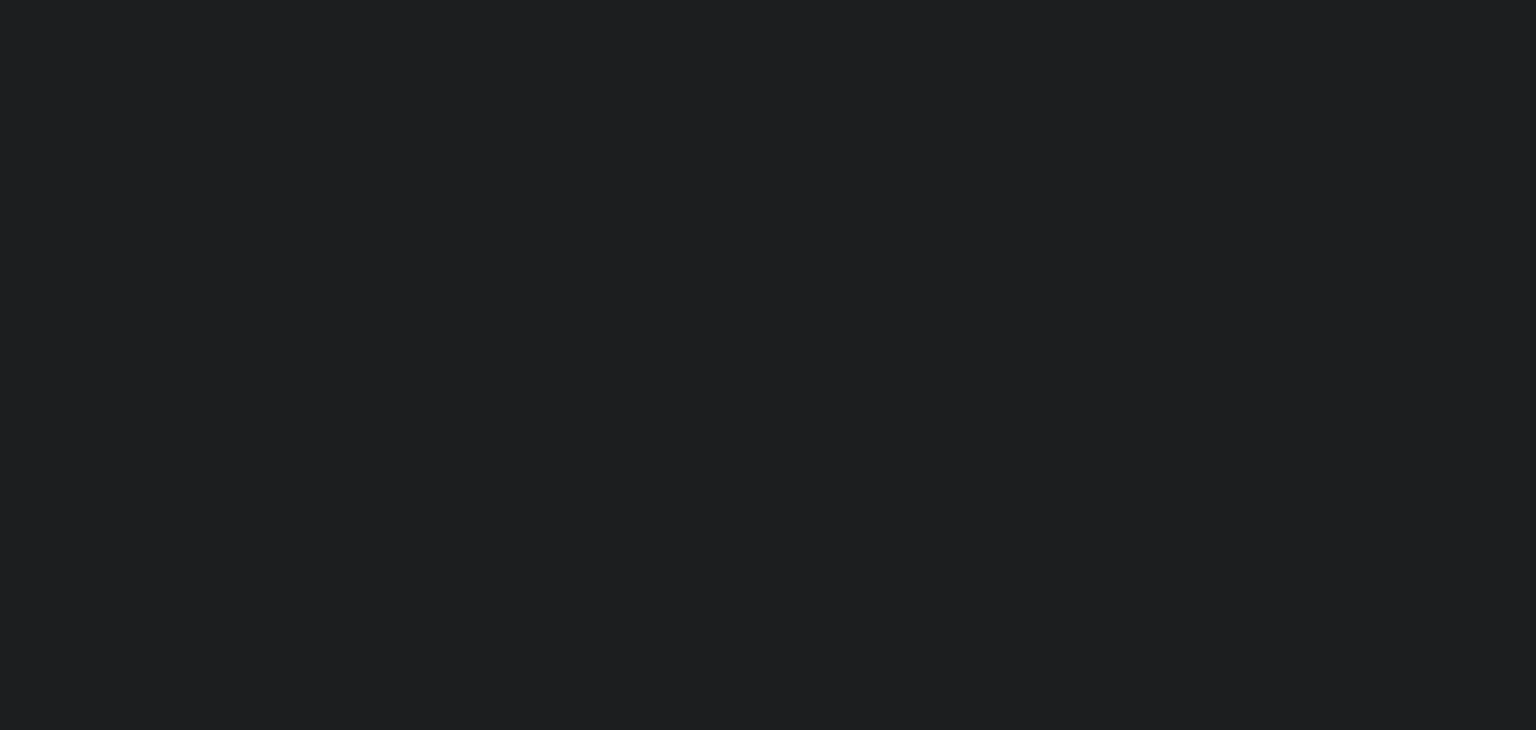 scroll, scrollTop: 0, scrollLeft: 0, axis: both 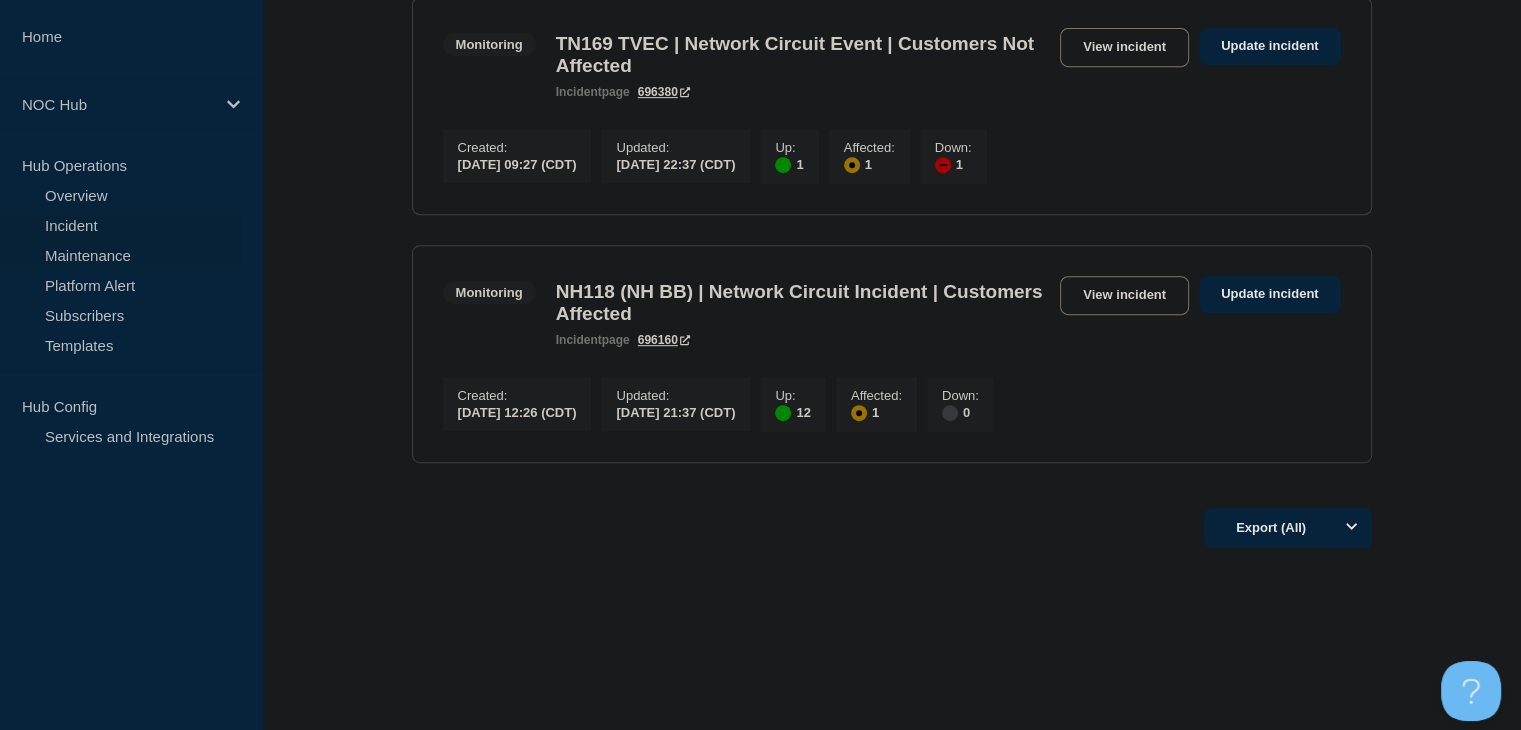 click on "Maintenance" at bounding box center [121, 255] 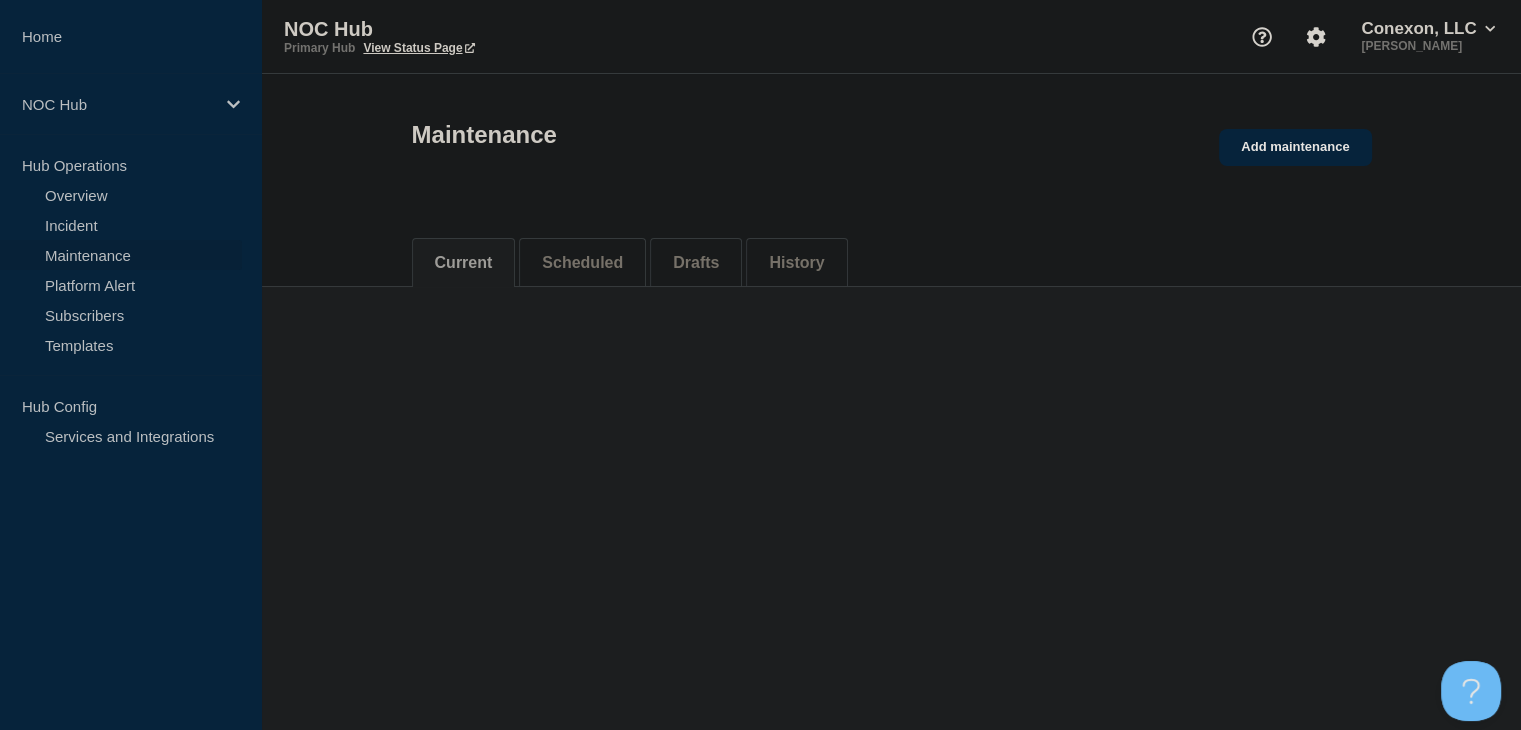 scroll, scrollTop: 0, scrollLeft: 0, axis: both 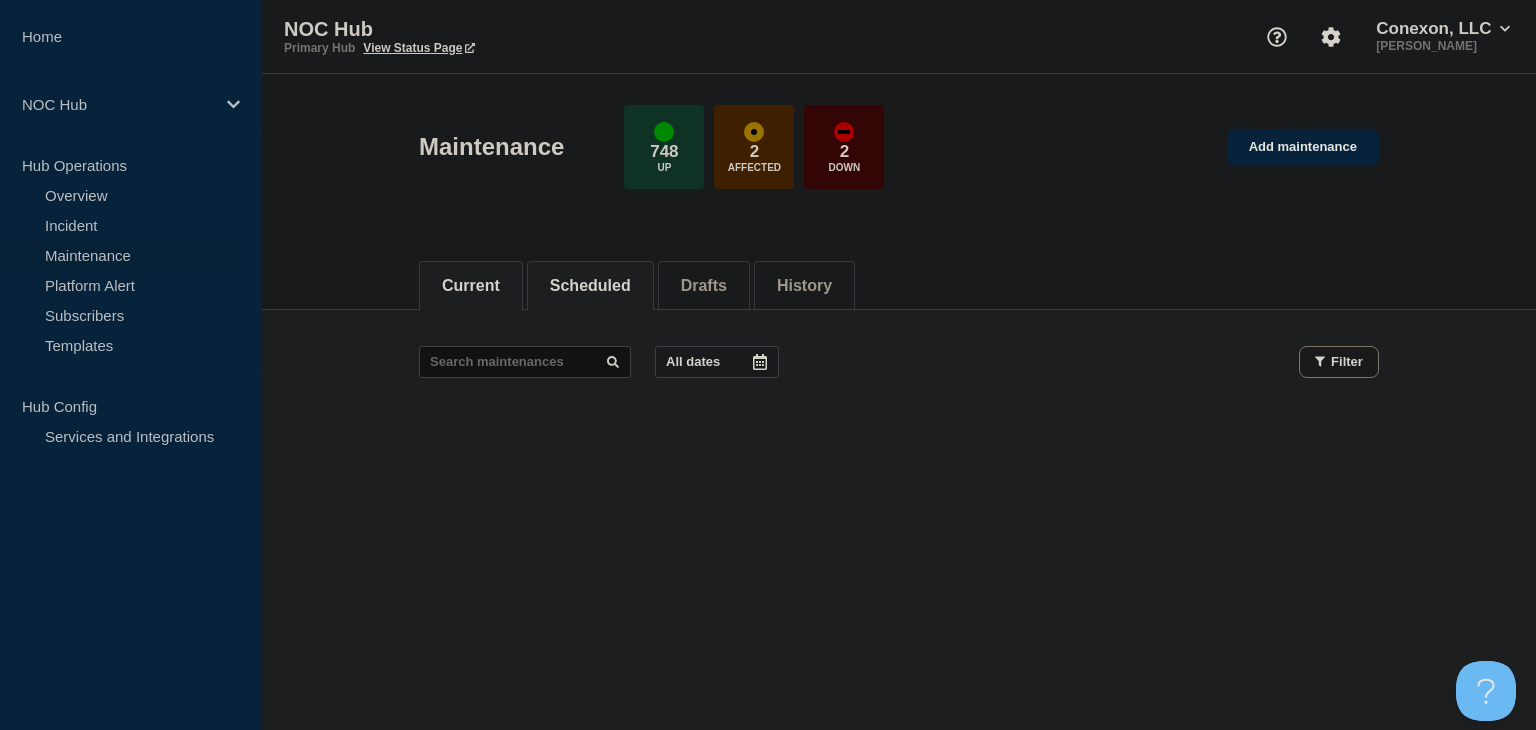click on "Scheduled" at bounding box center (590, 286) 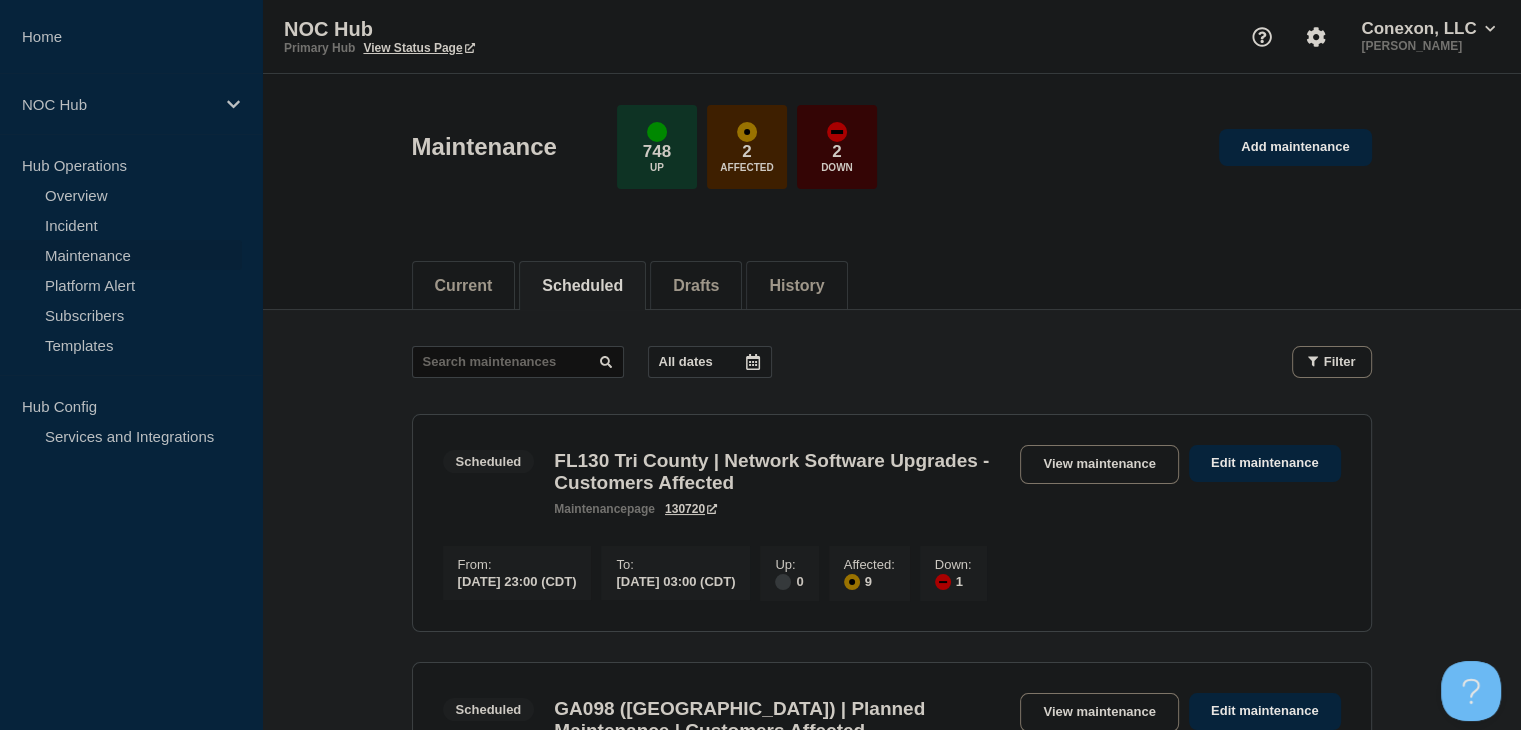 scroll, scrollTop: 100, scrollLeft: 0, axis: vertical 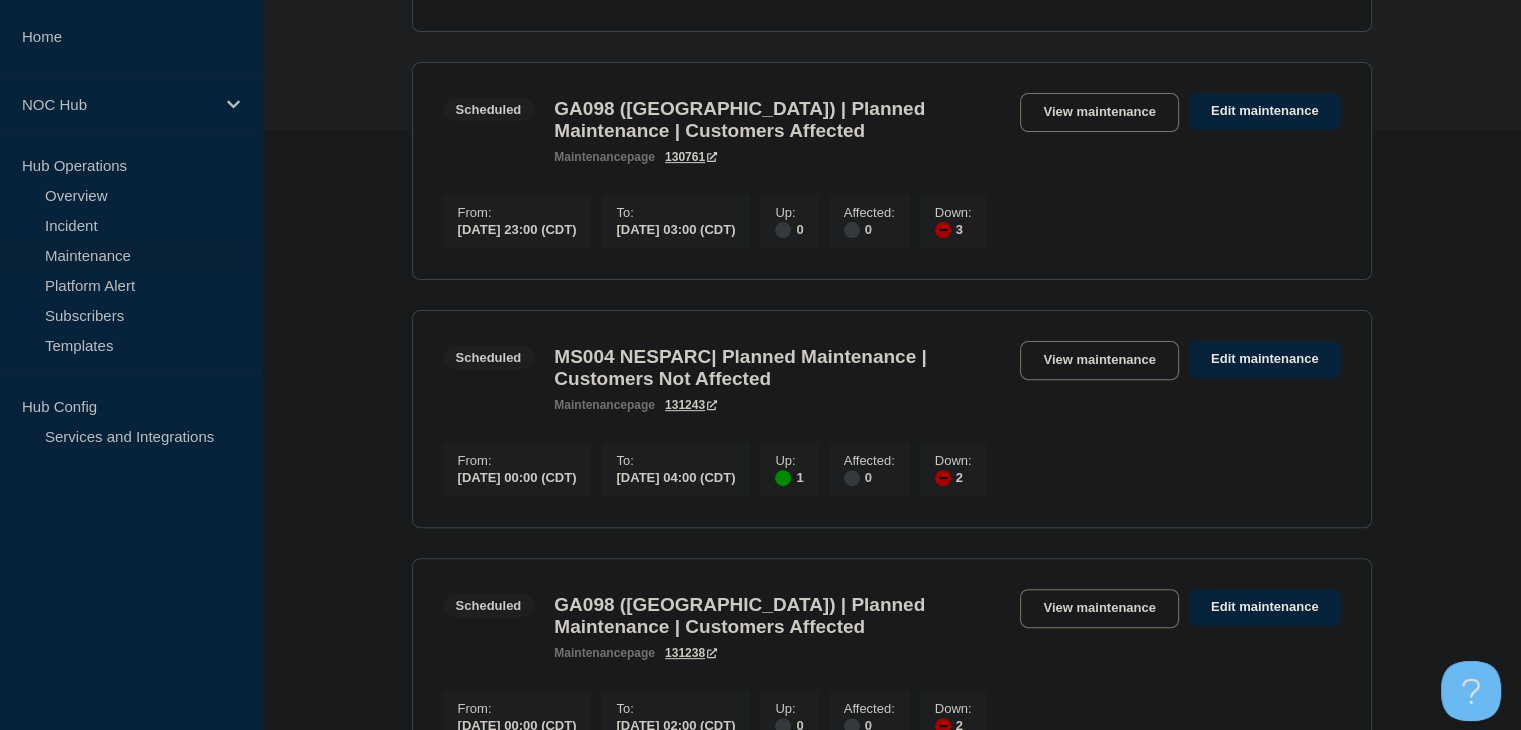 drag, startPoint x: 1084, startPoint y: 371, endPoint x: 922, endPoint y: 323, distance: 168.96153 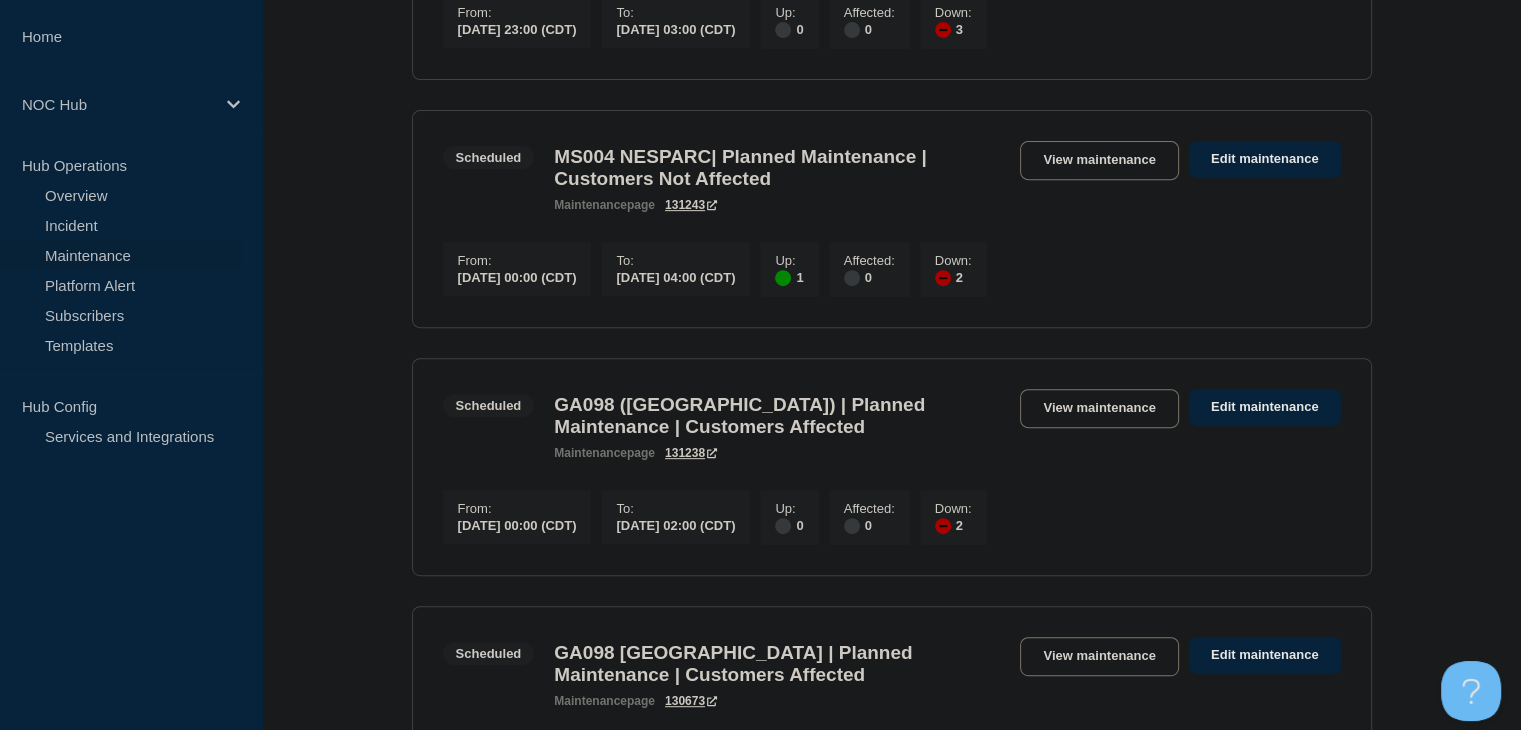 scroll, scrollTop: 900, scrollLeft: 0, axis: vertical 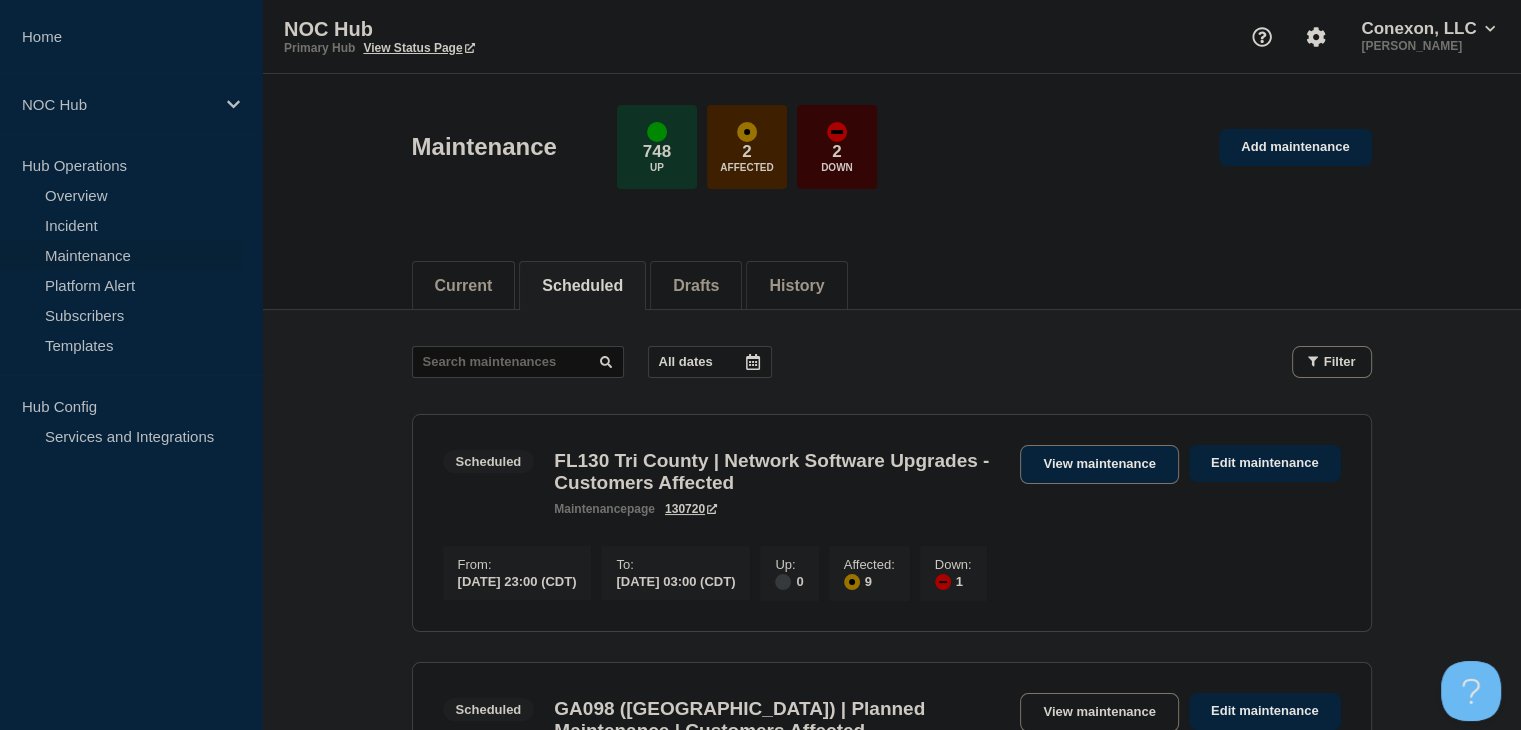 click on "View maintenance" at bounding box center (1099, 464) 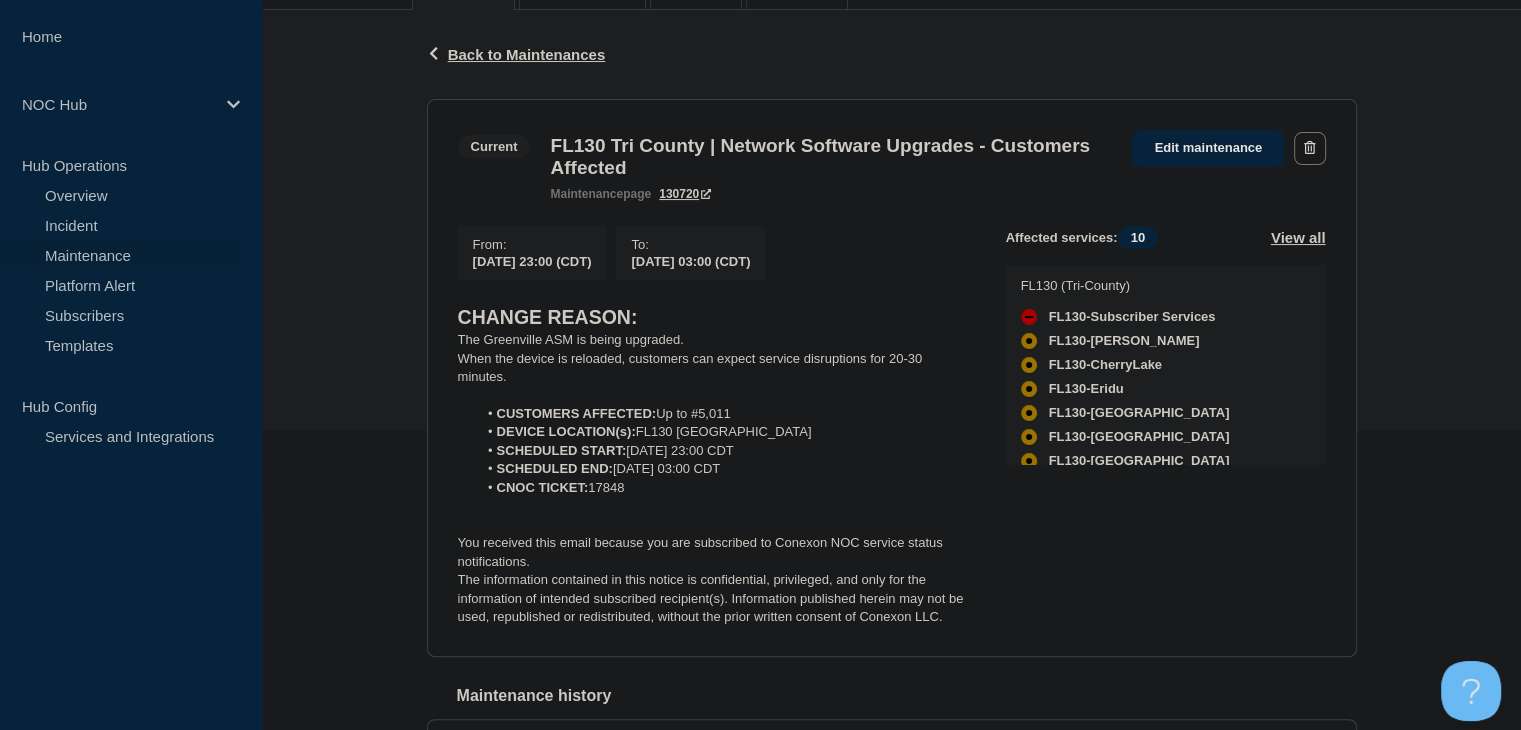 scroll, scrollTop: 0, scrollLeft: 0, axis: both 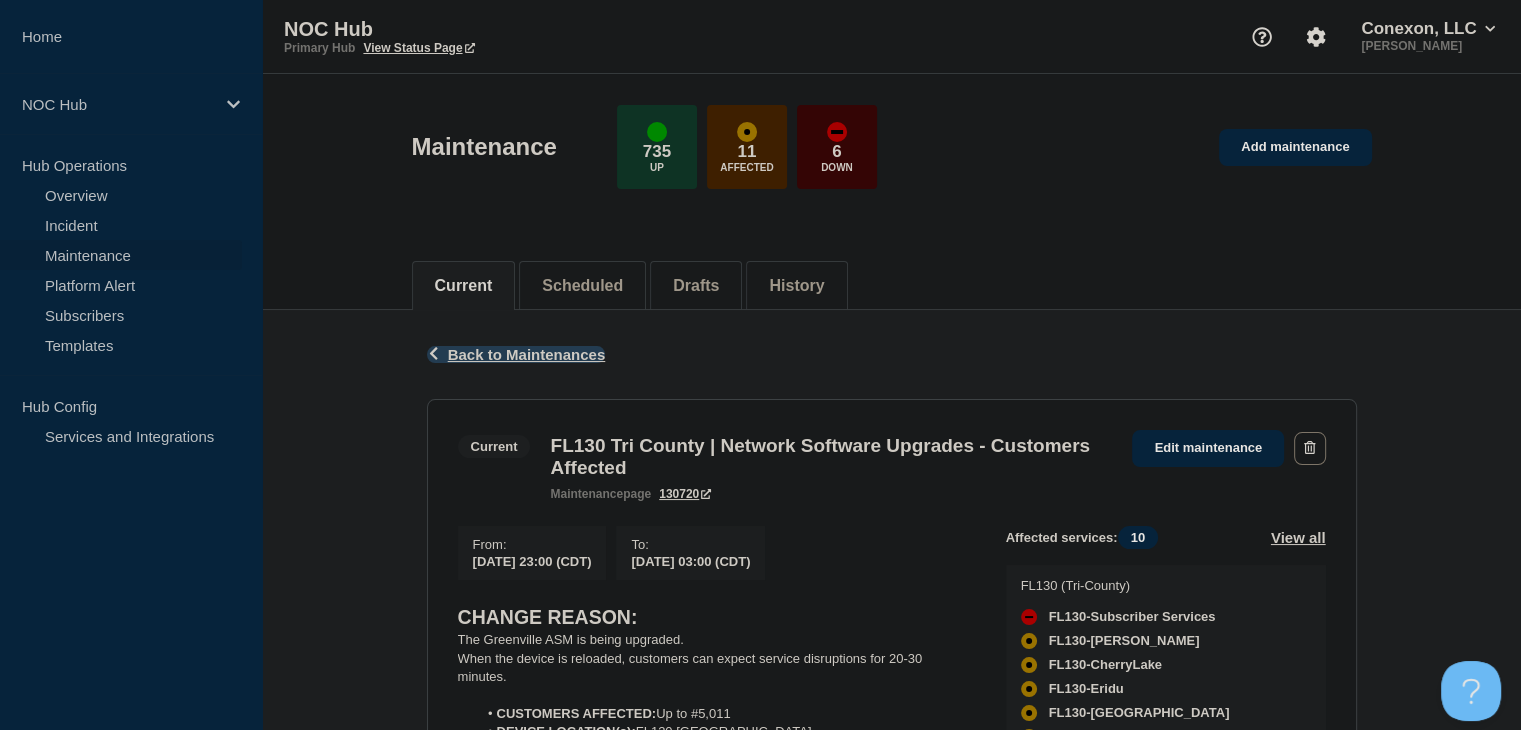 click on "Back to Maintenances" 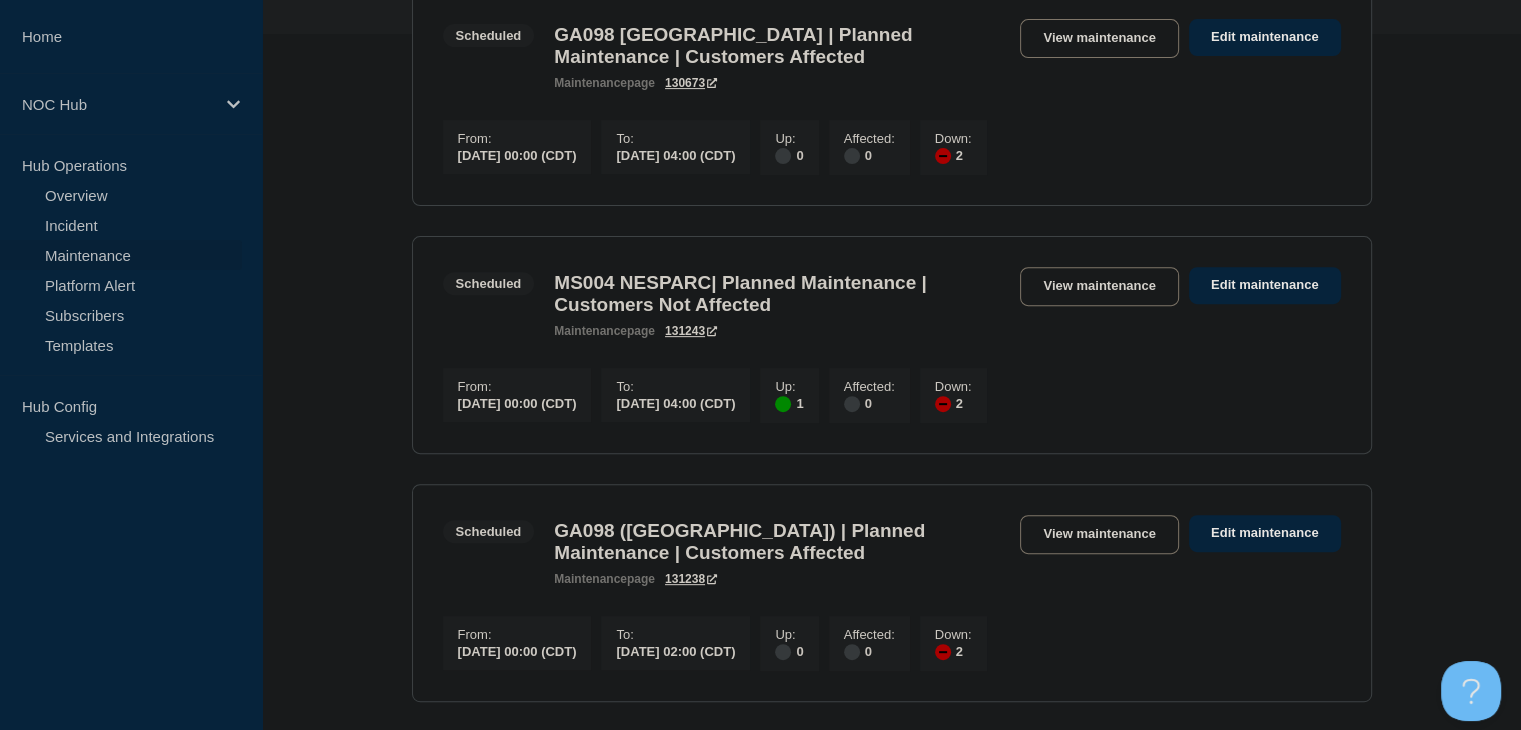 scroll, scrollTop: 700, scrollLeft: 0, axis: vertical 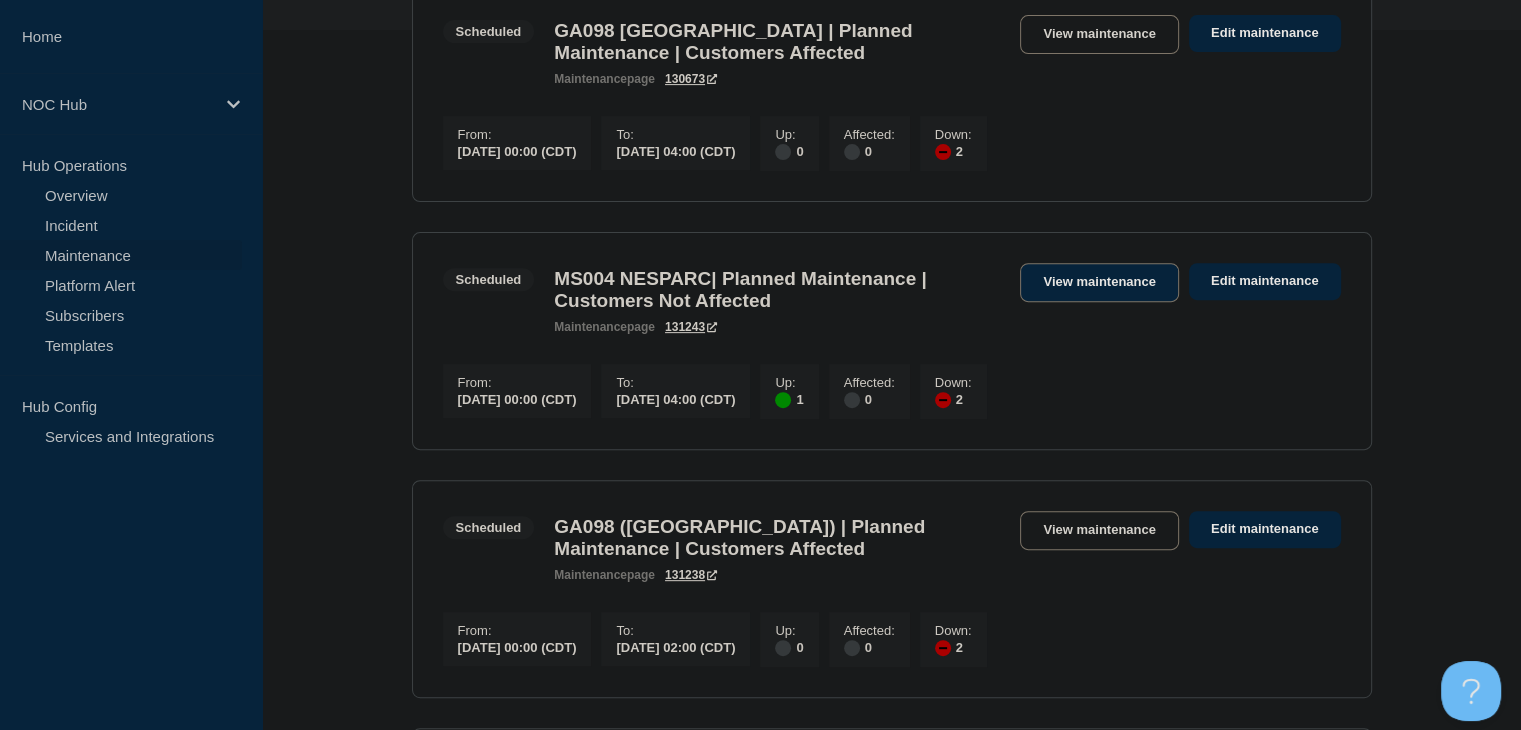 click on "View maintenance" at bounding box center [1099, 282] 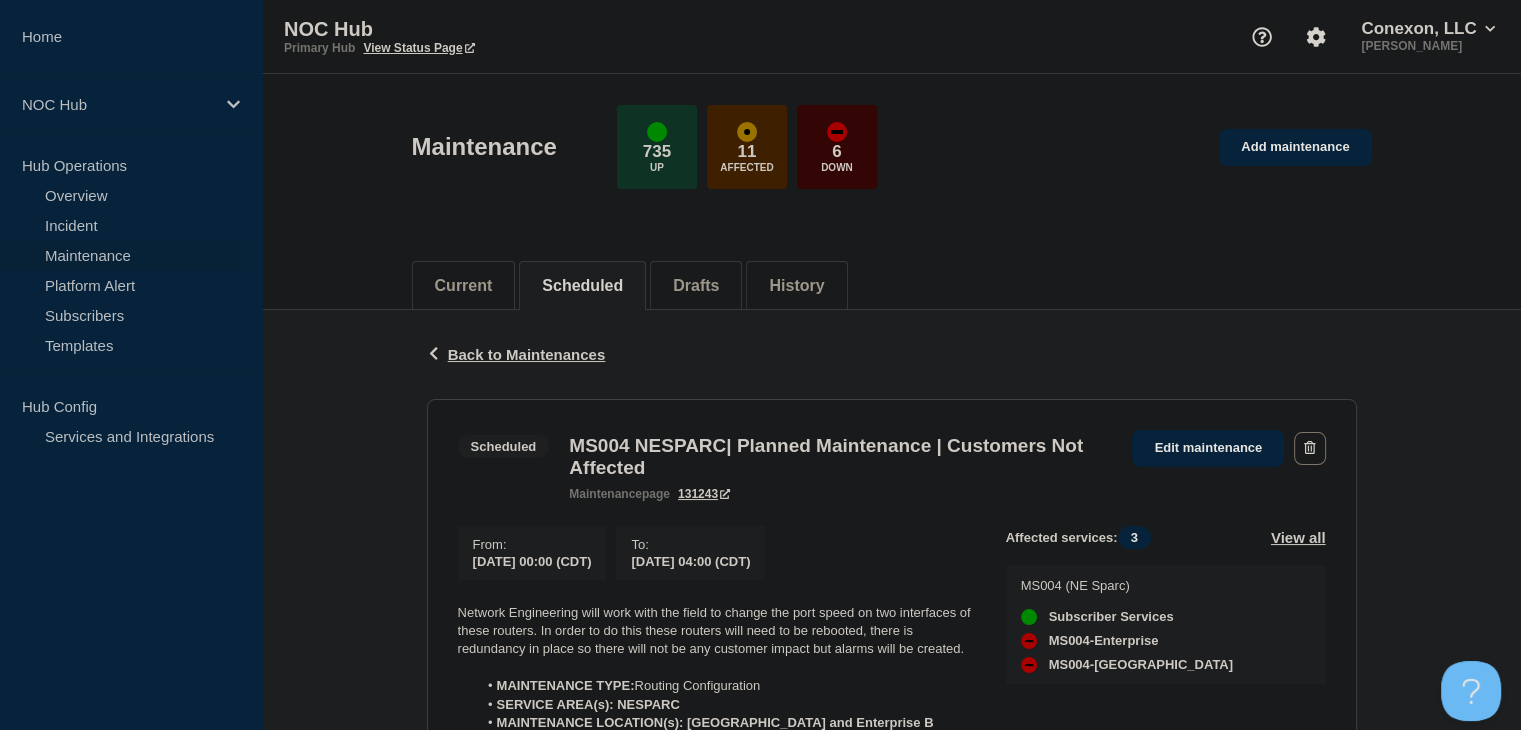 scroll, scrollTop: 200, scrollLeft: 0, axis: vertical 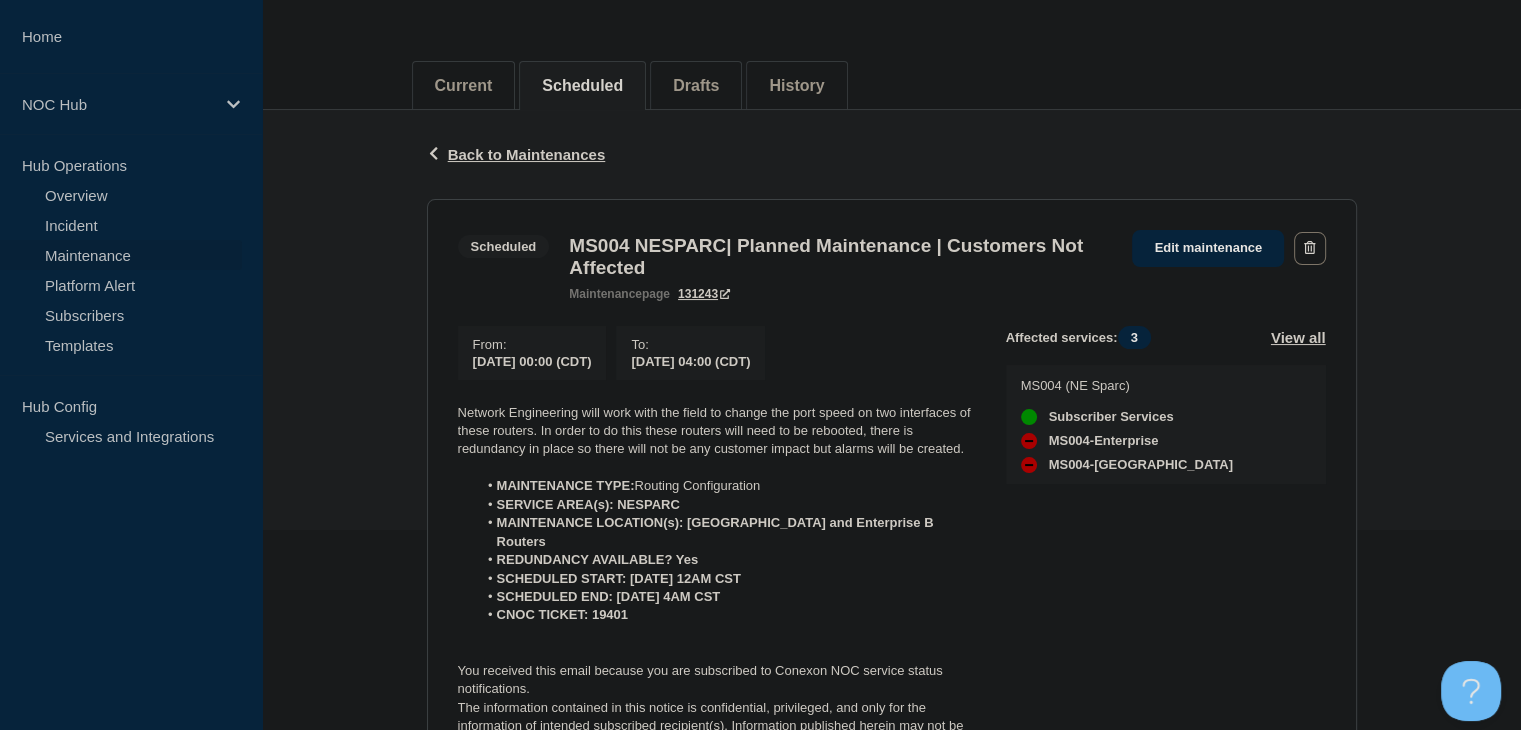 click on "Maintenance" at bounding box center [121, 255] 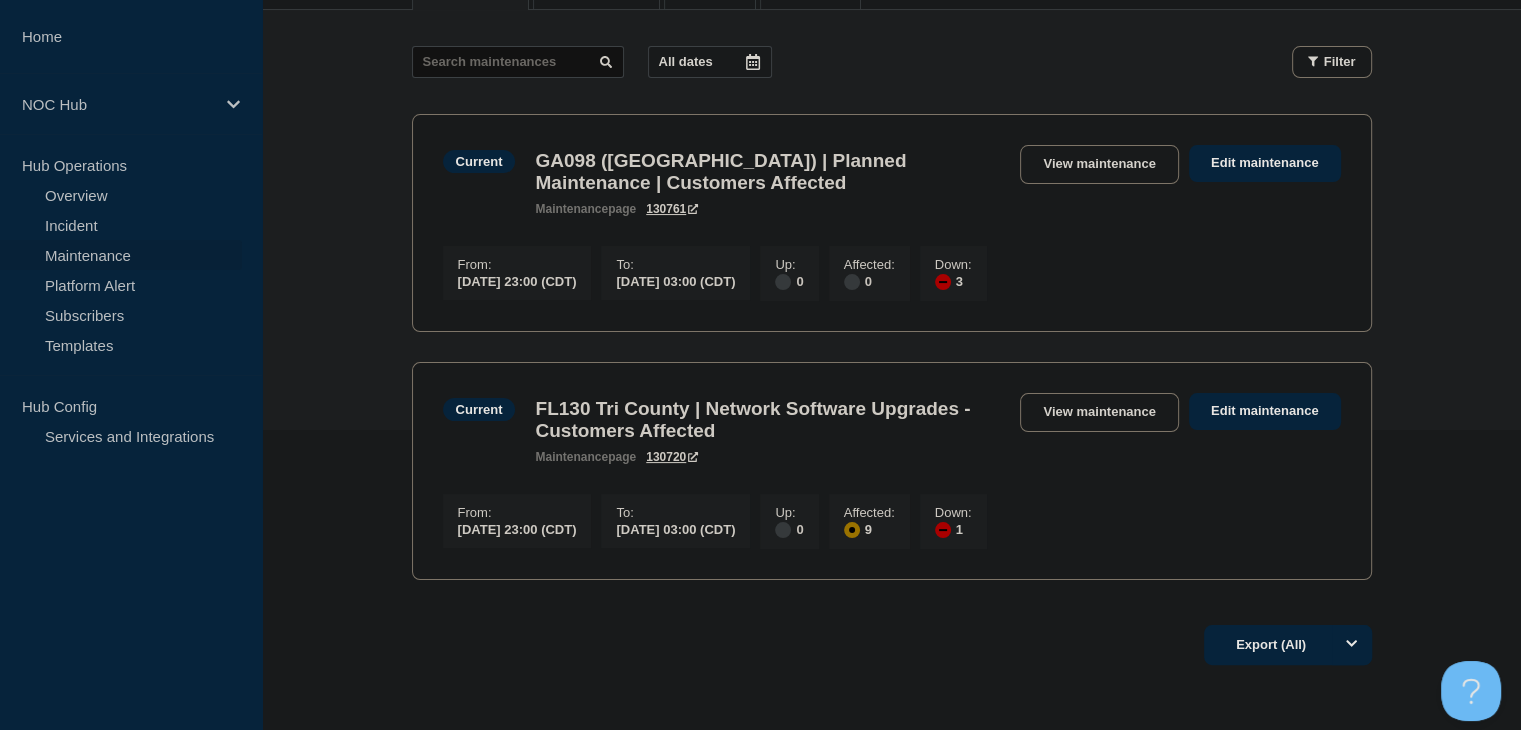 scroll, scrollTop: 100, scrollLeft: 0, axis: vertical 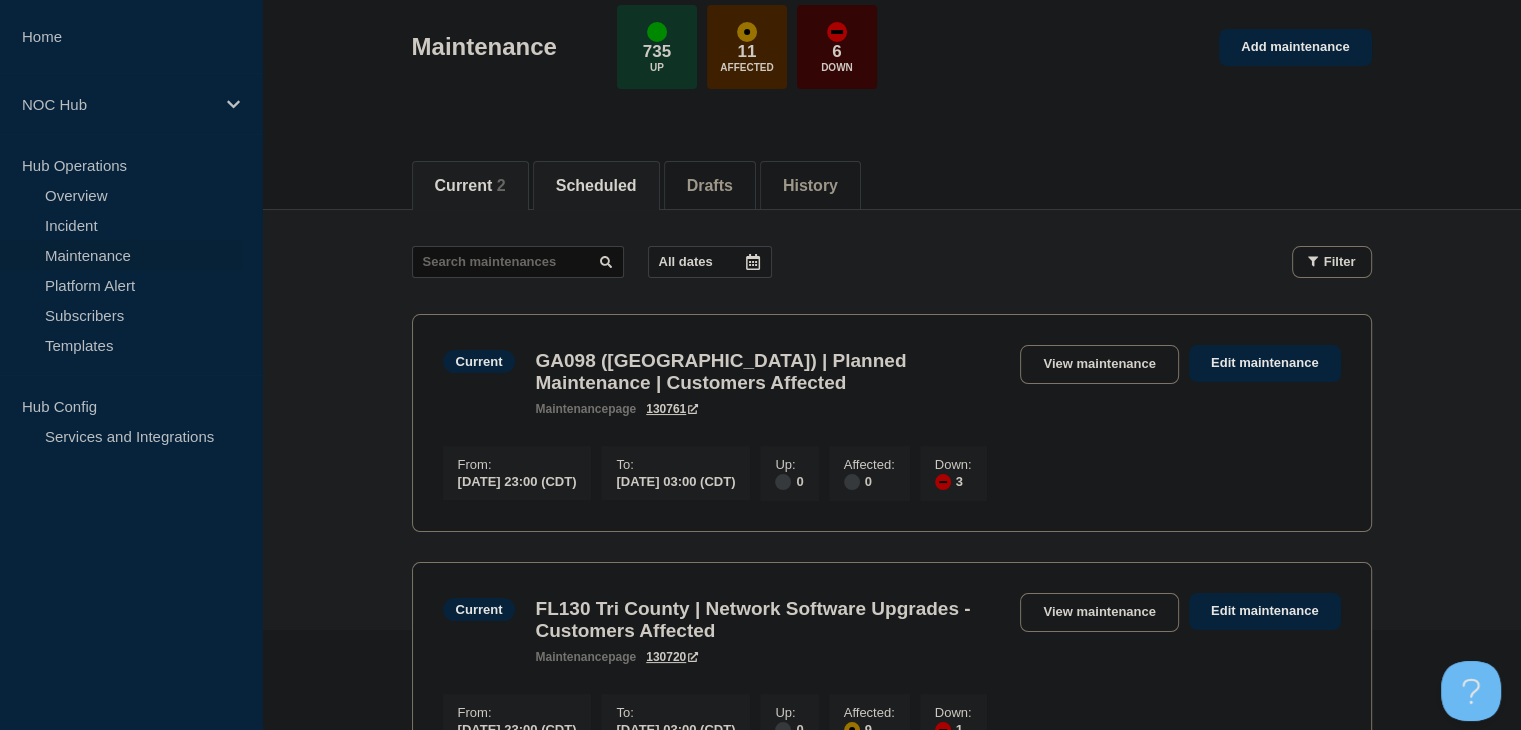 click on "Scheduled" 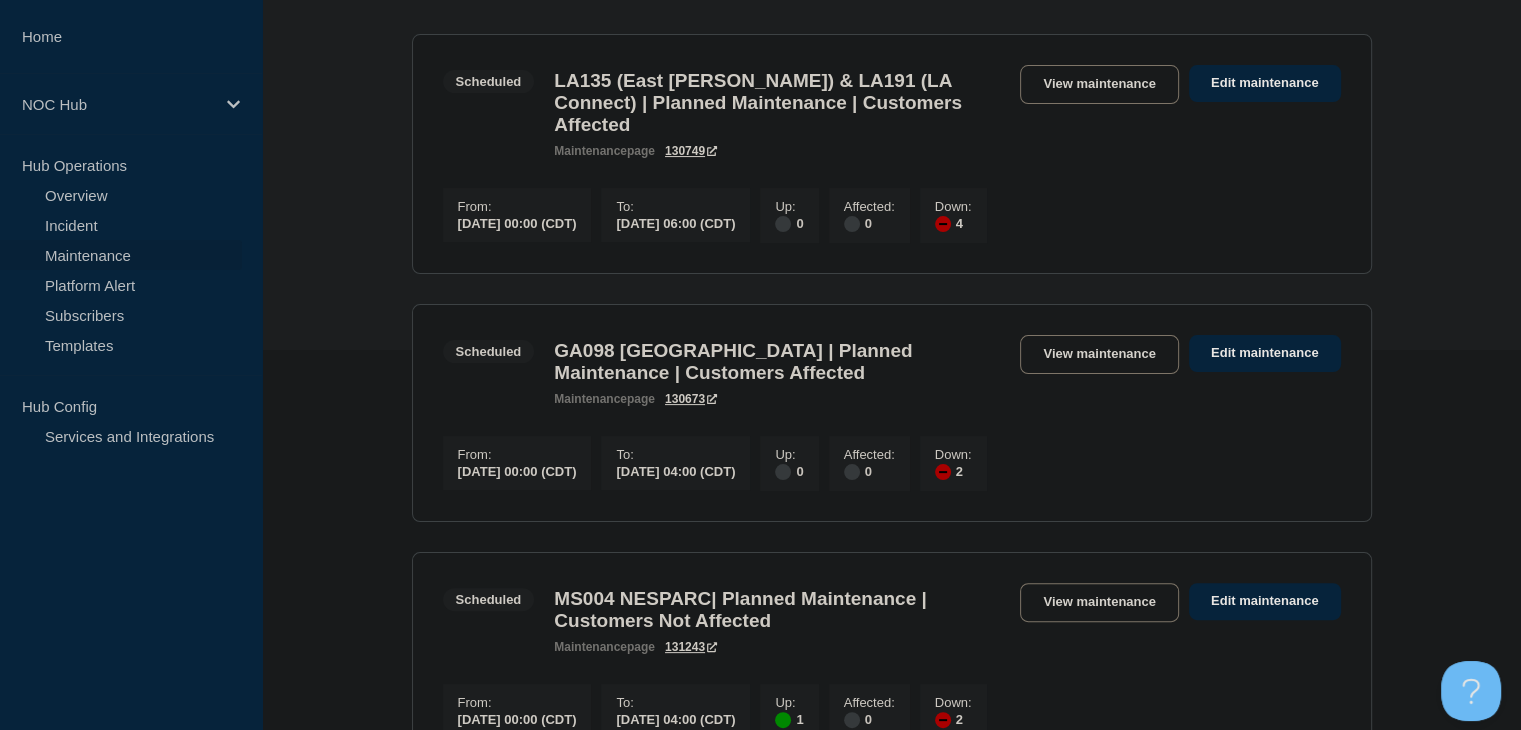 scroll, scrollTop: 500, scrollLeft: 0, axis: vertical 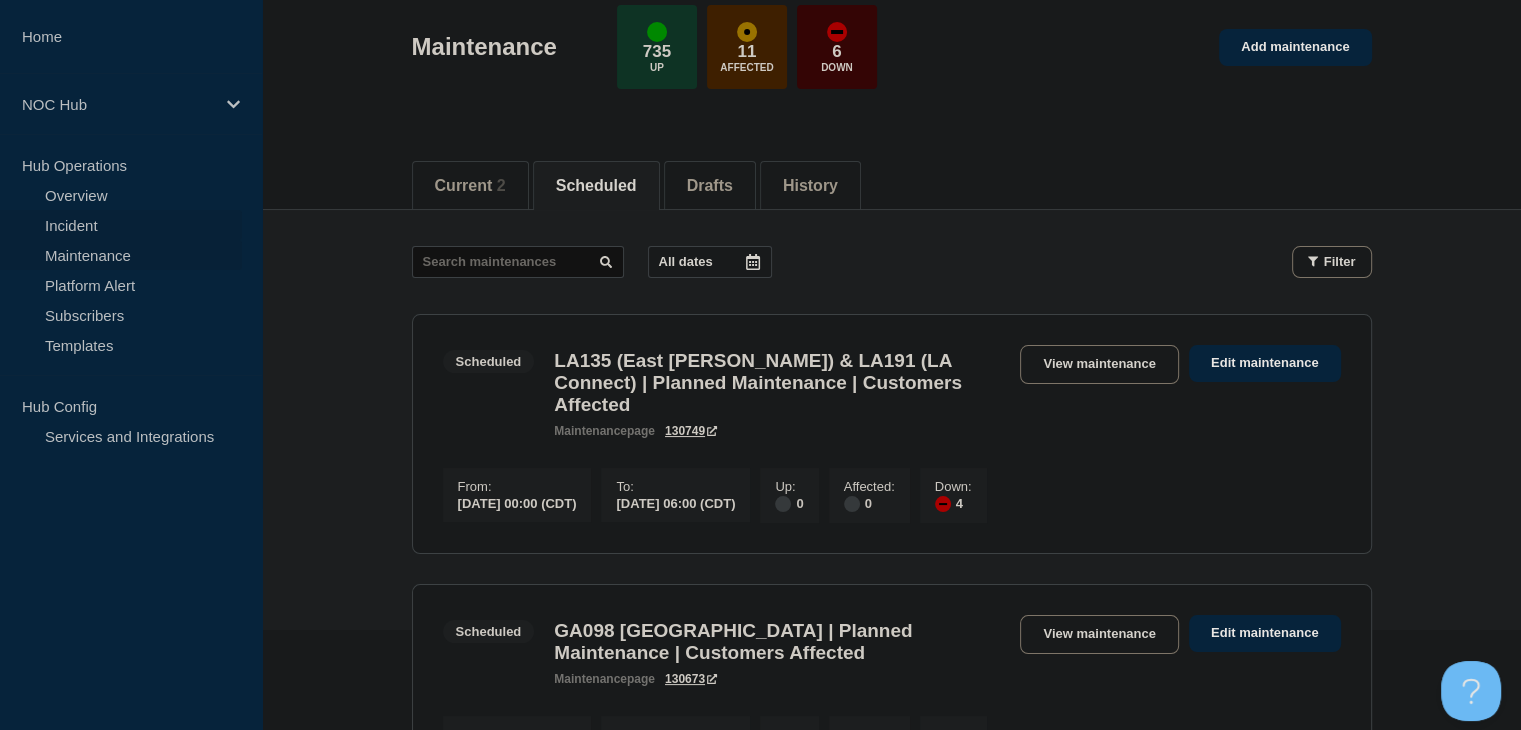 click on "Incident" at bounding box center [121, 225] 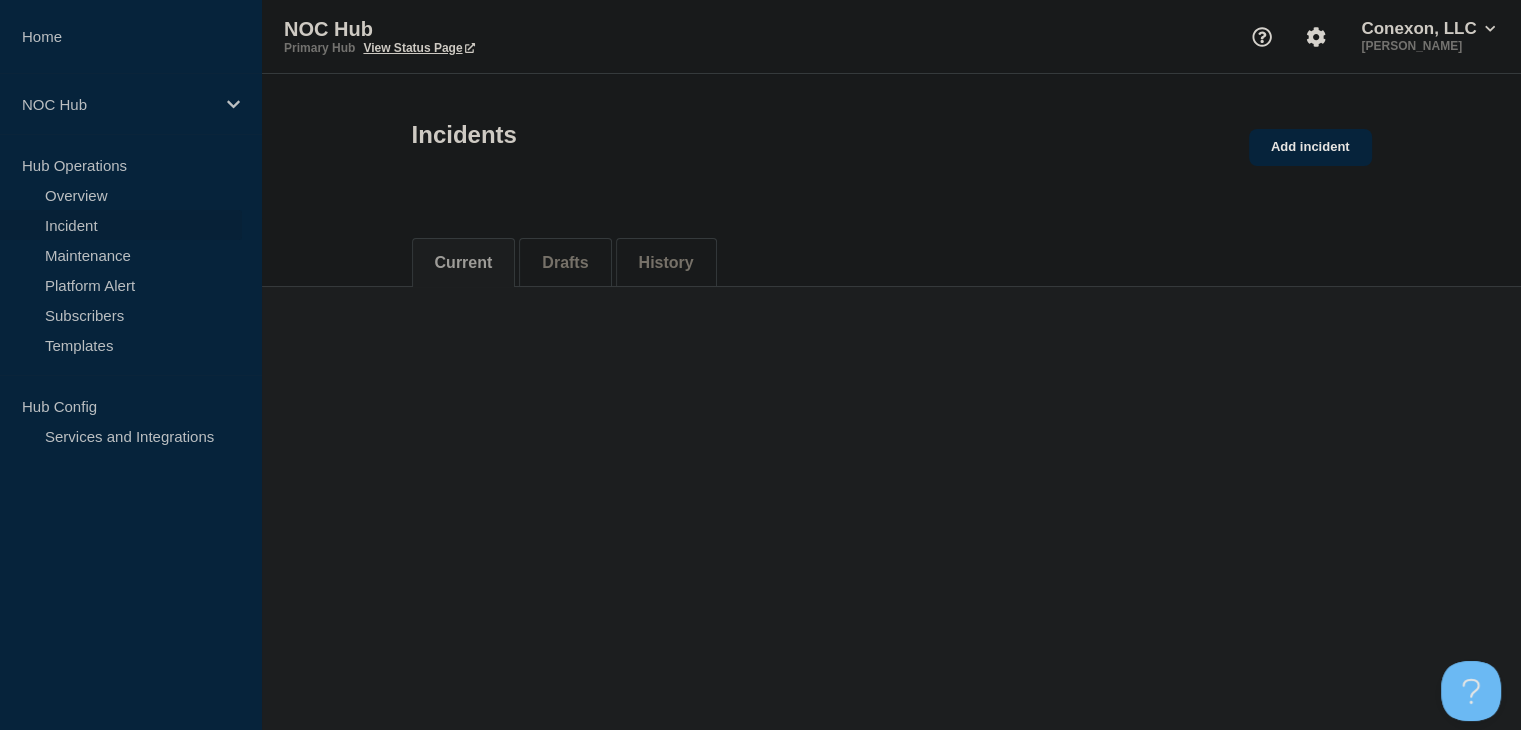 scroll, scrollTop: 0, scrollLeft: 0, axis: both 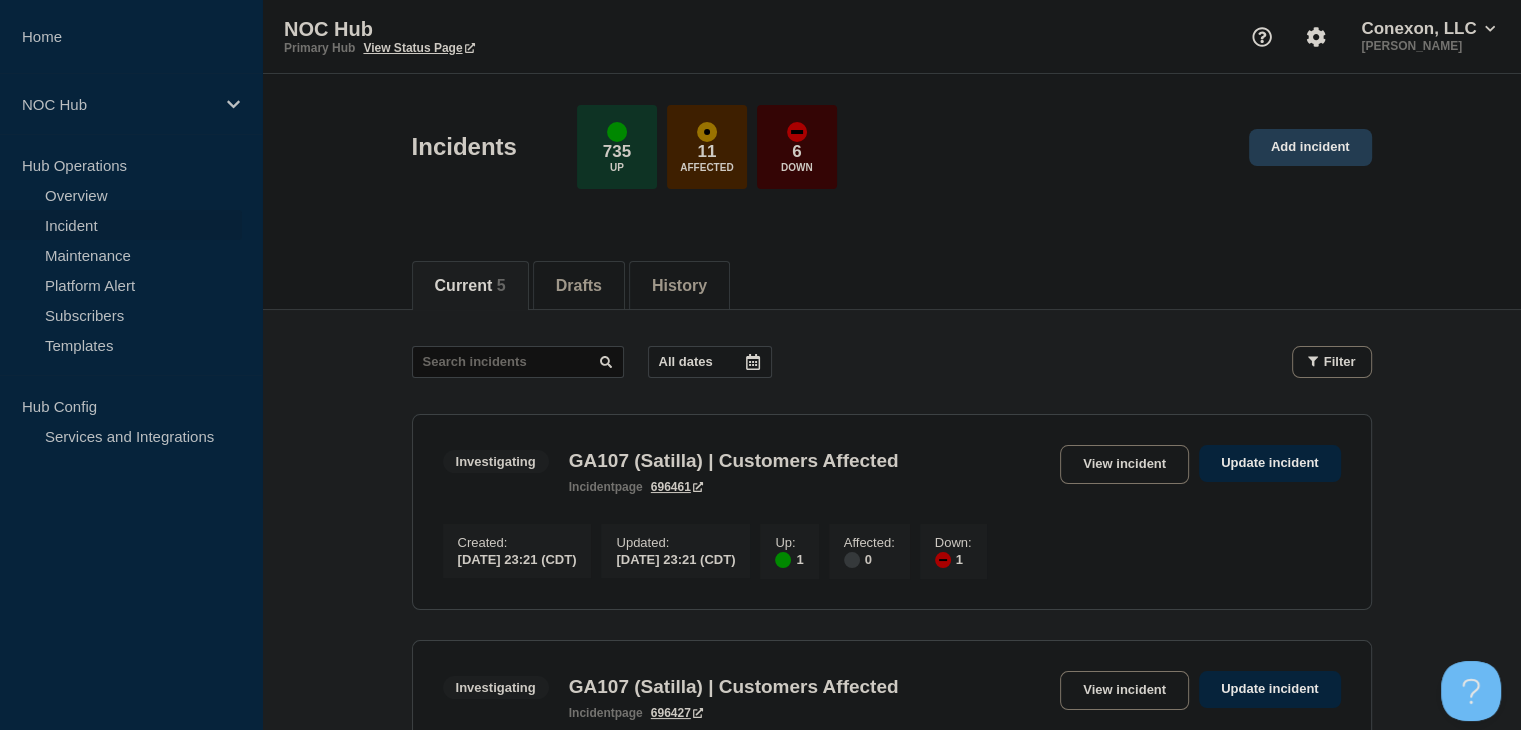 click on "Add incident" 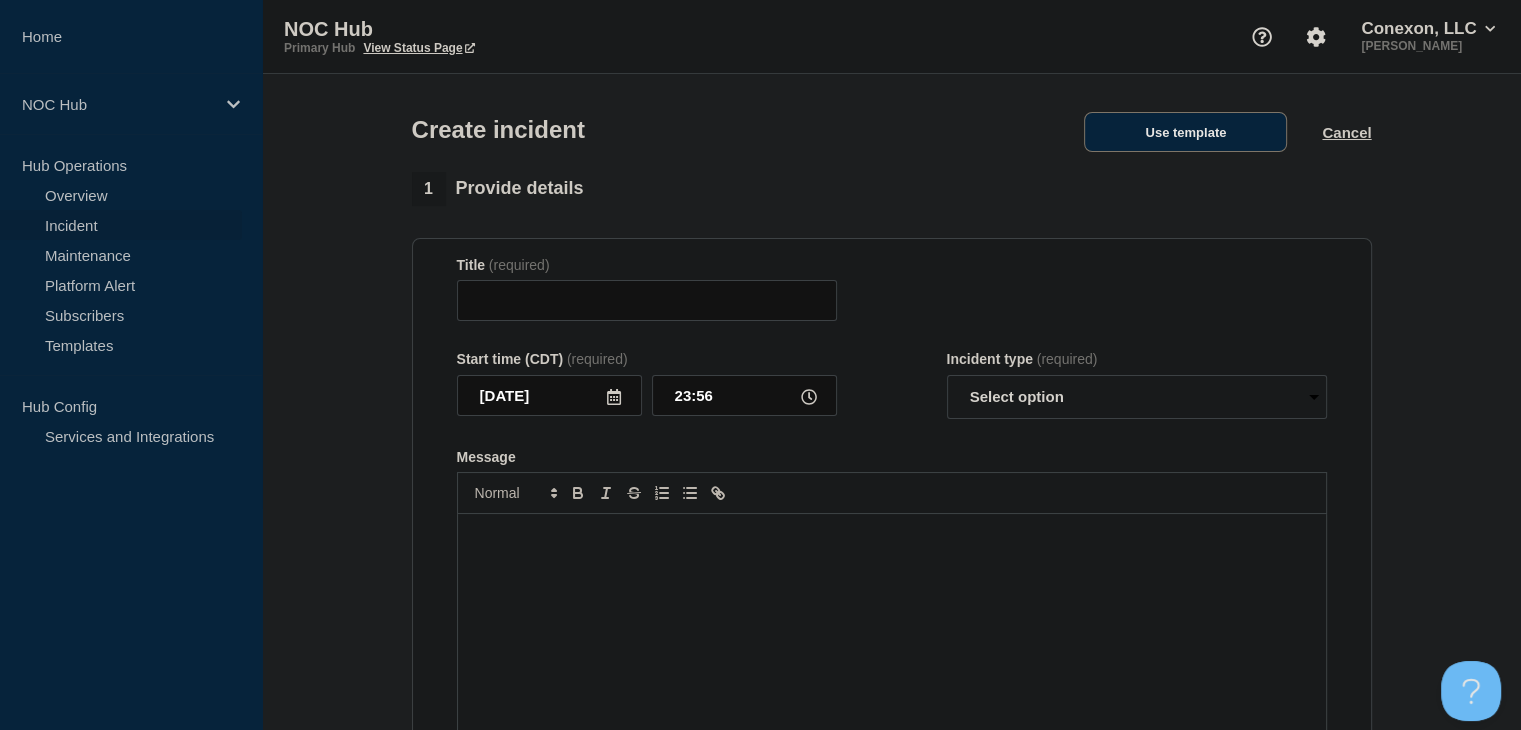 click on "Use template" at bounding box center (1185, 132) 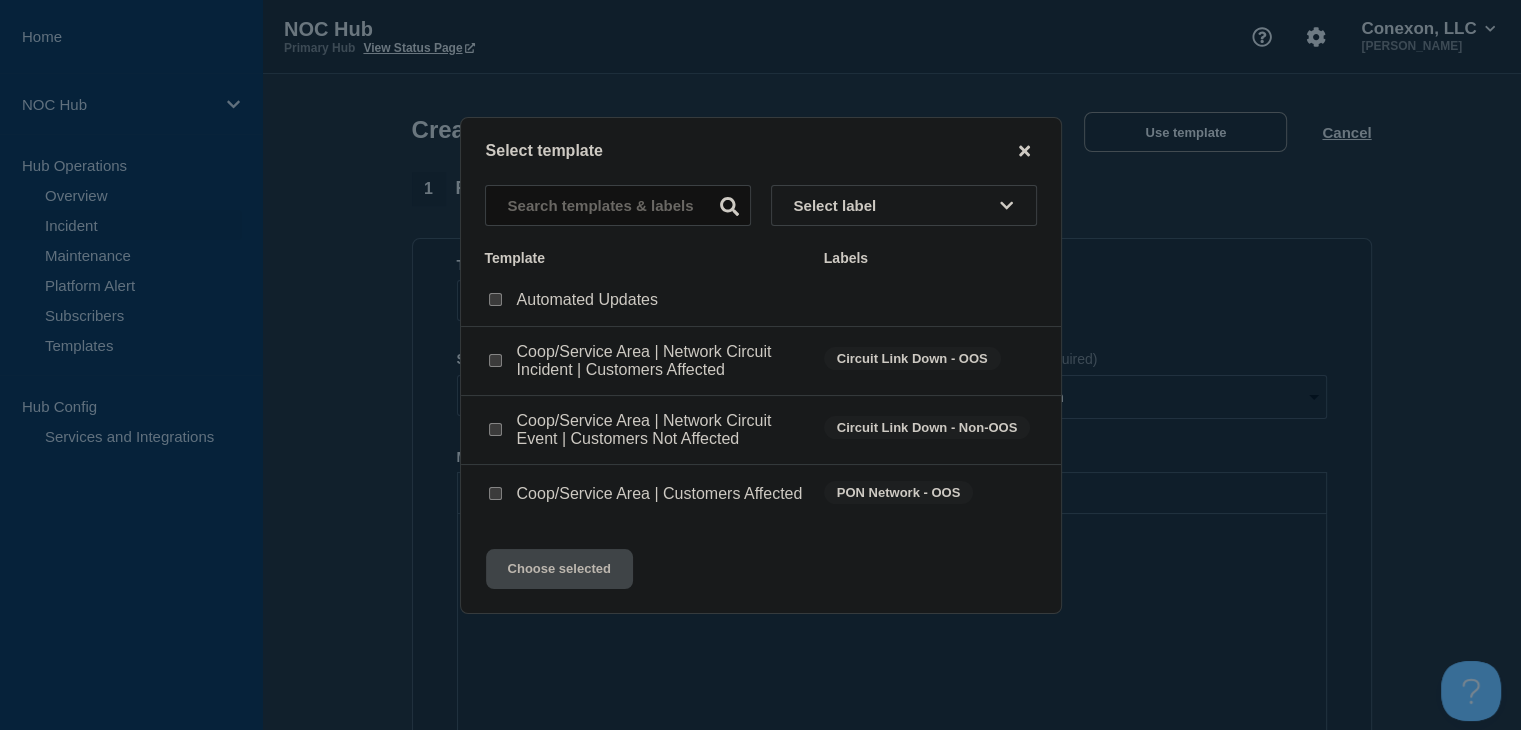 click 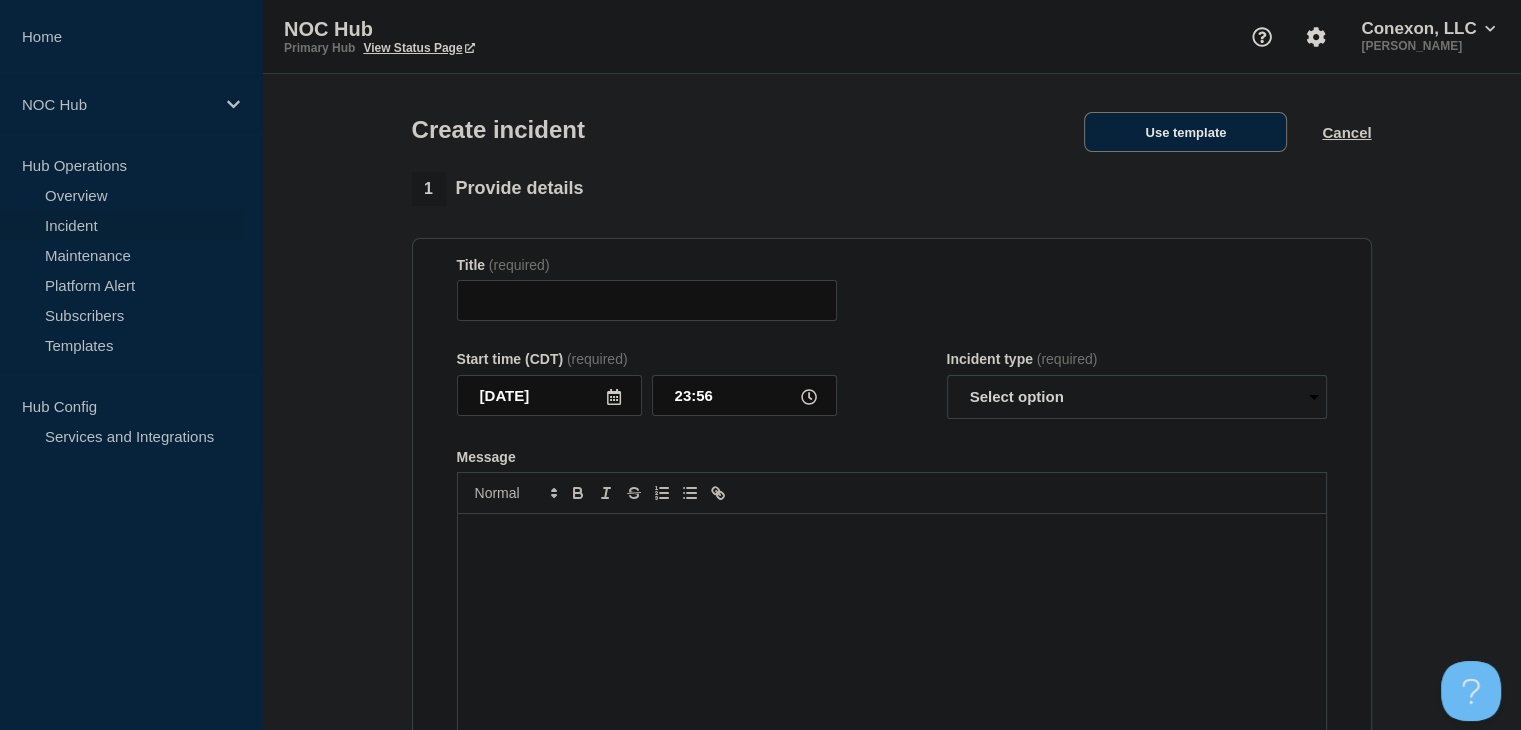 click on "Use template" at bounding box center [1185, 132] 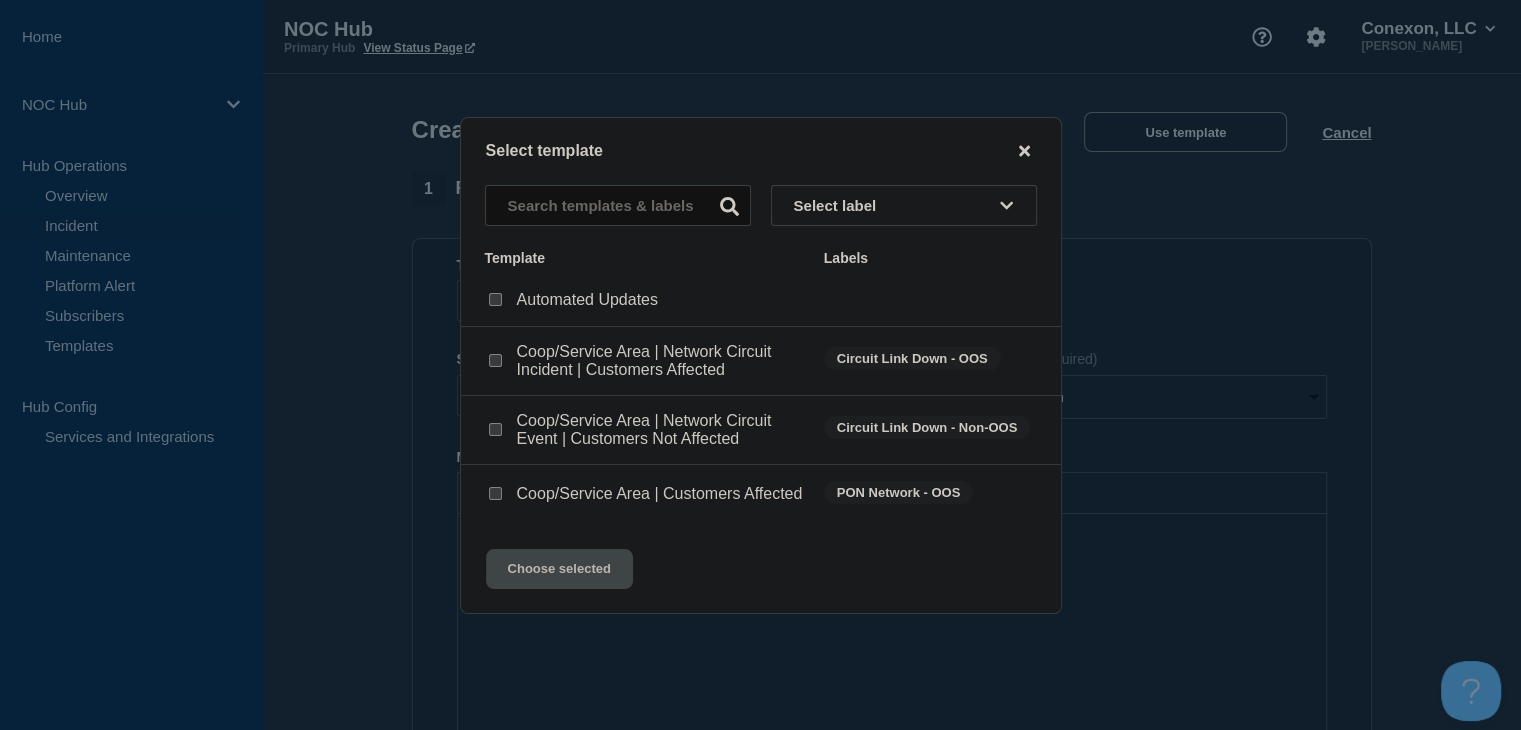 click 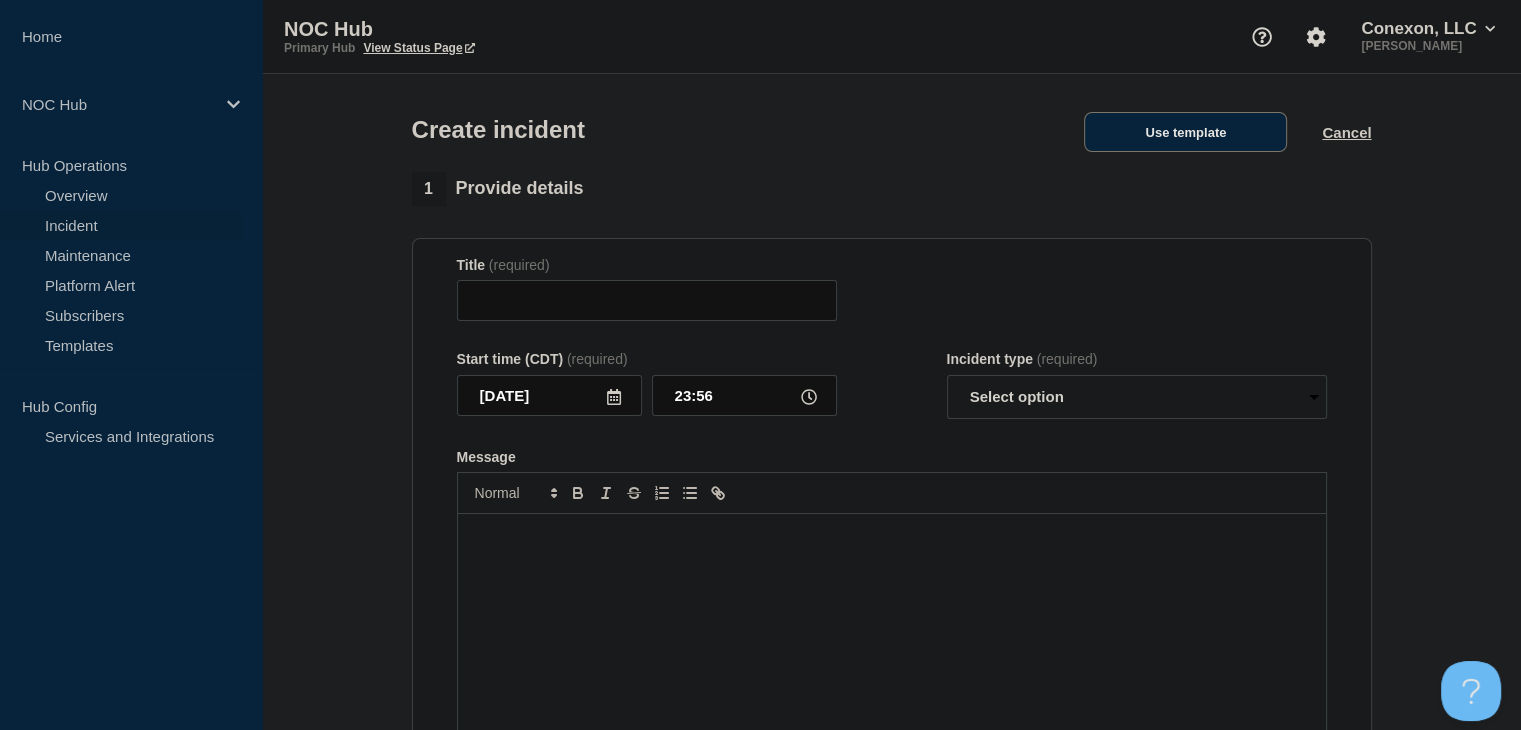 click on "Use template" at bounding box center (1185, 132) 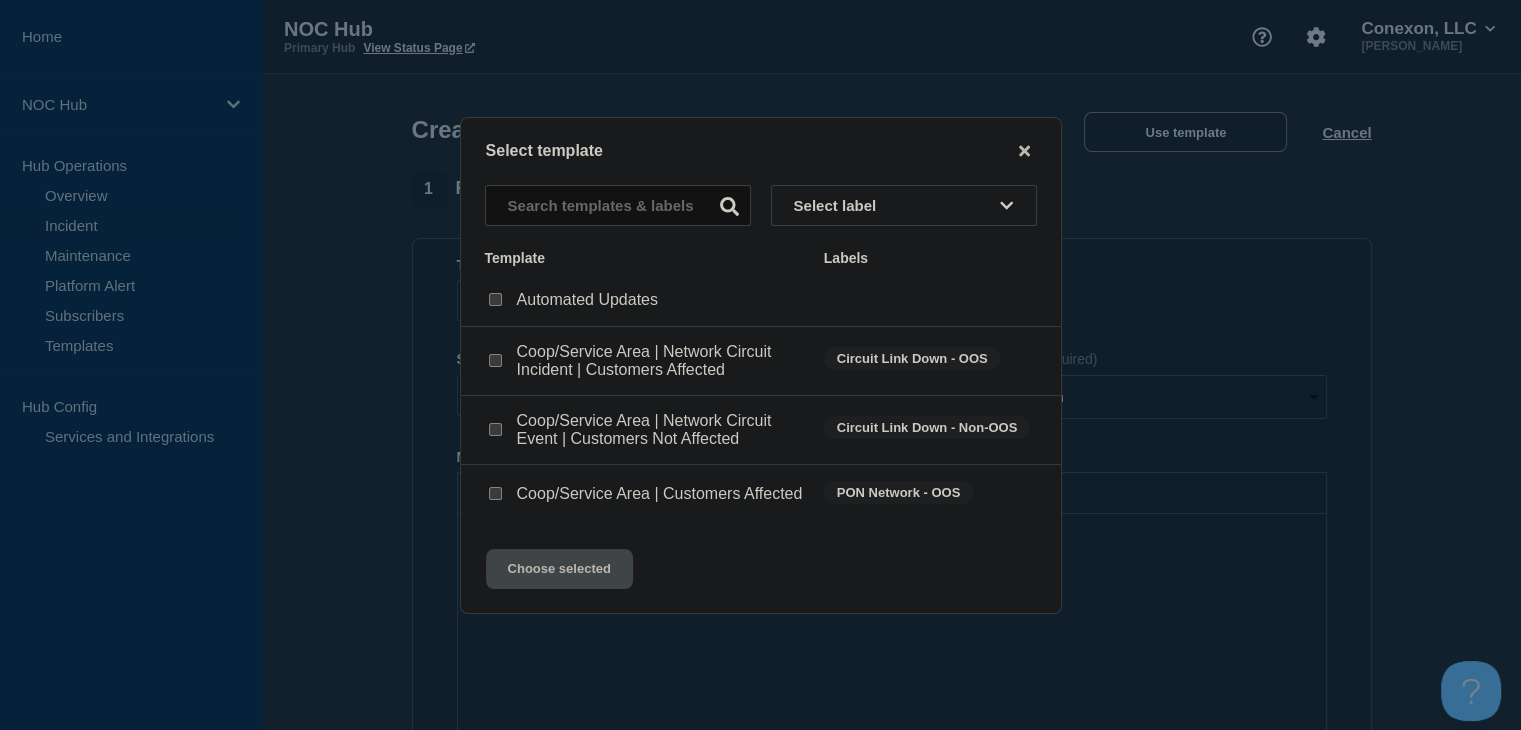 click at bounding box center (495, 493) 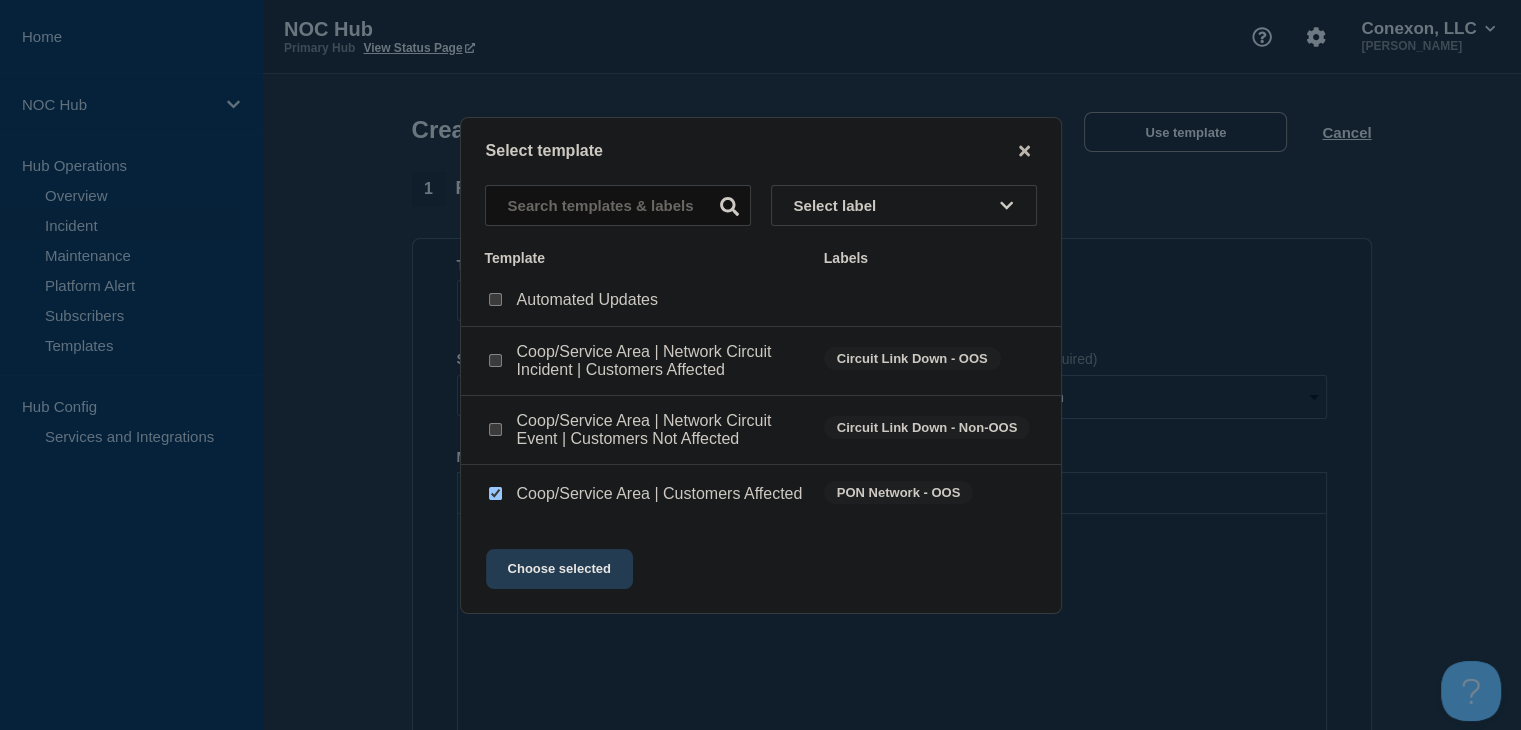 click on "Choose selected" 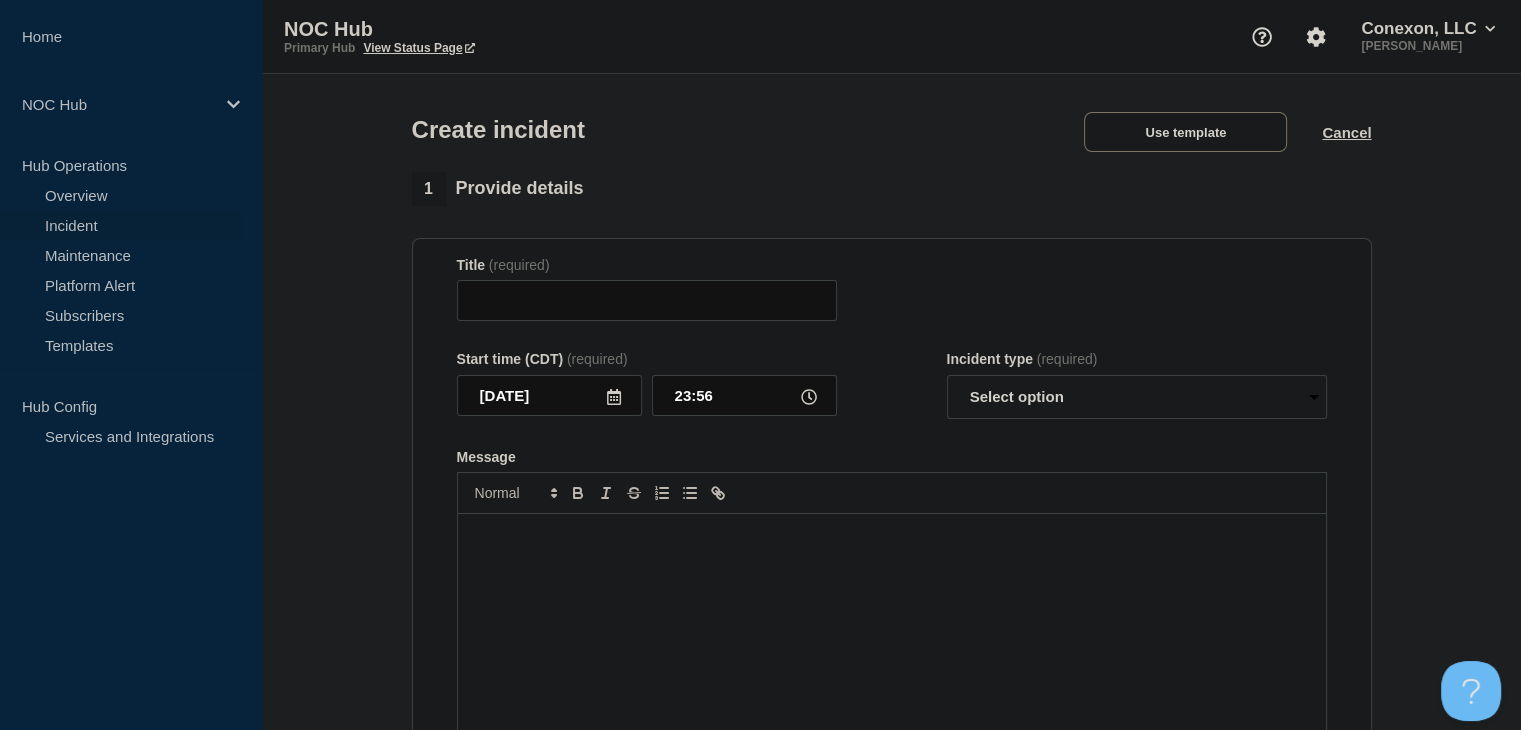 type on "Coop/Service Area | Customers Affected" 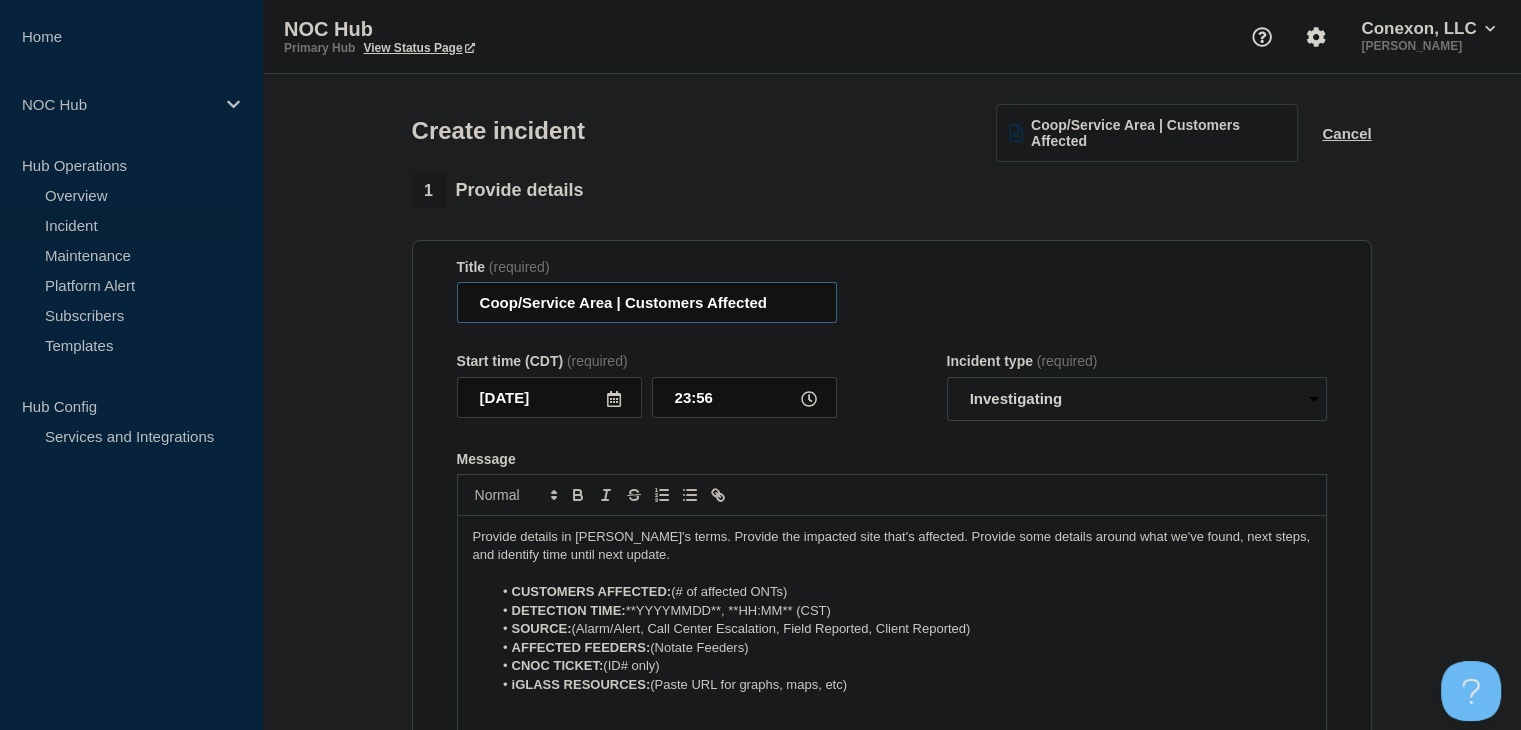 drag, startPoint x: 596, startPoint y: 306, endPoint x: 444, endPoint y: 315, distance: 152.26622 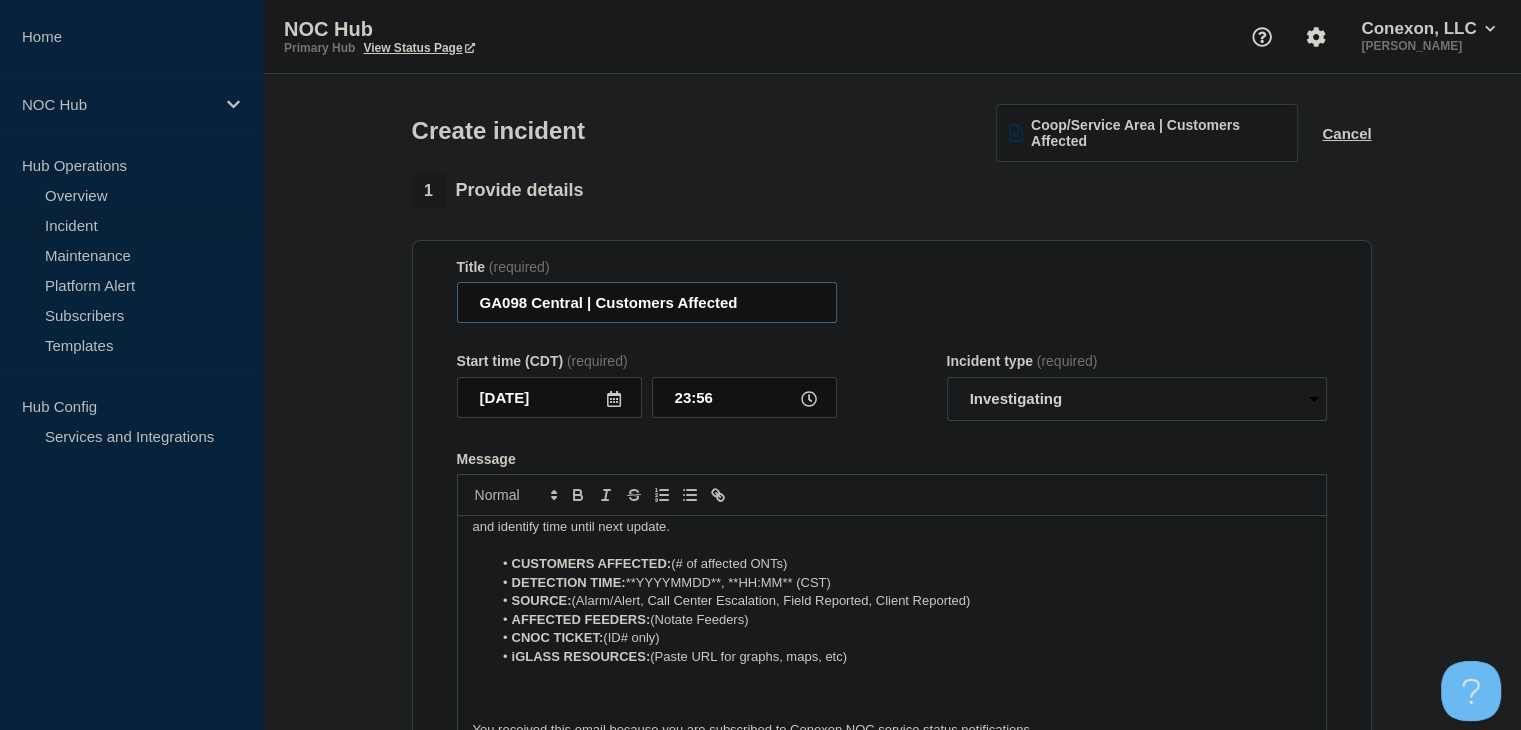 scroll, scrollTop: 0, scrollLeft: 0, axis: both 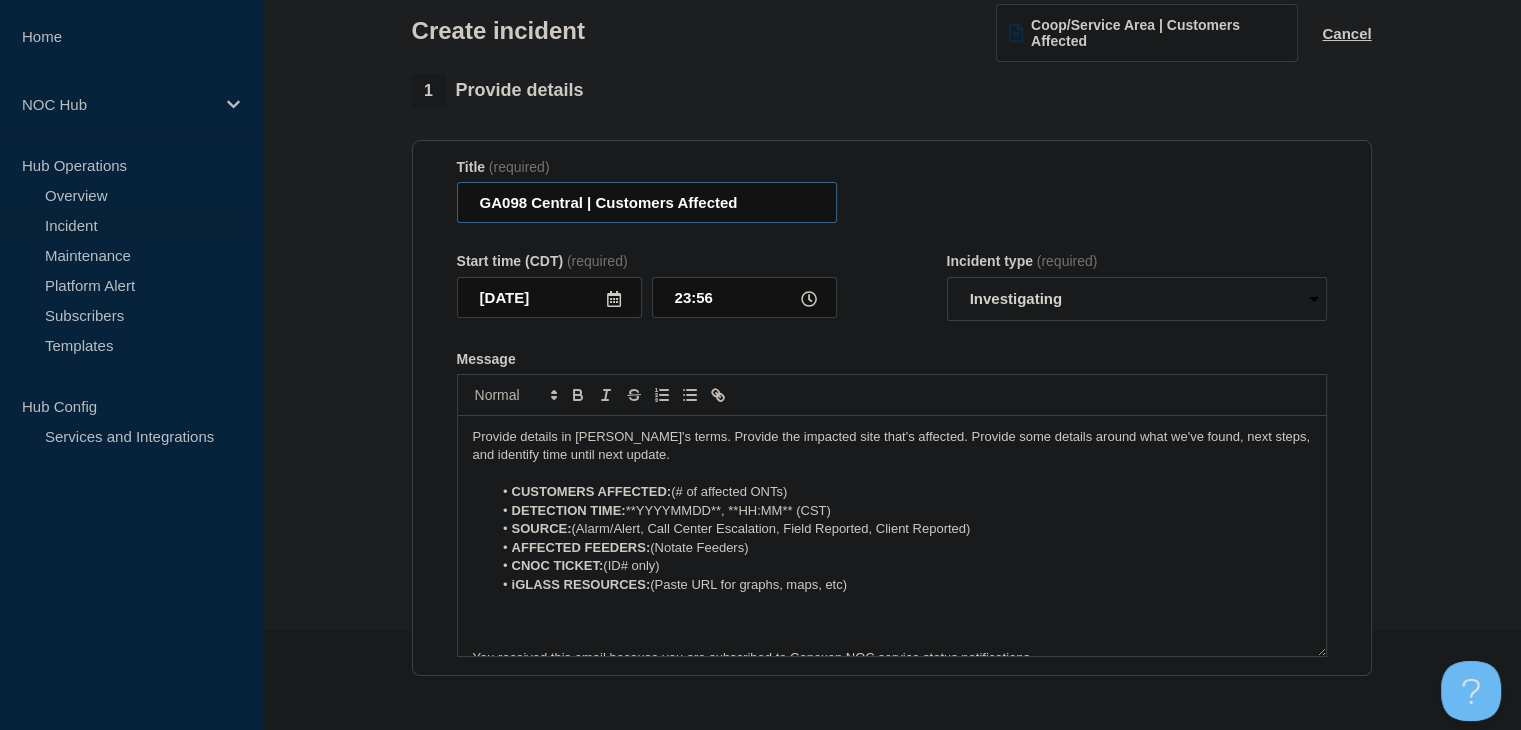 type on "GA098 Central | Customers Affected" 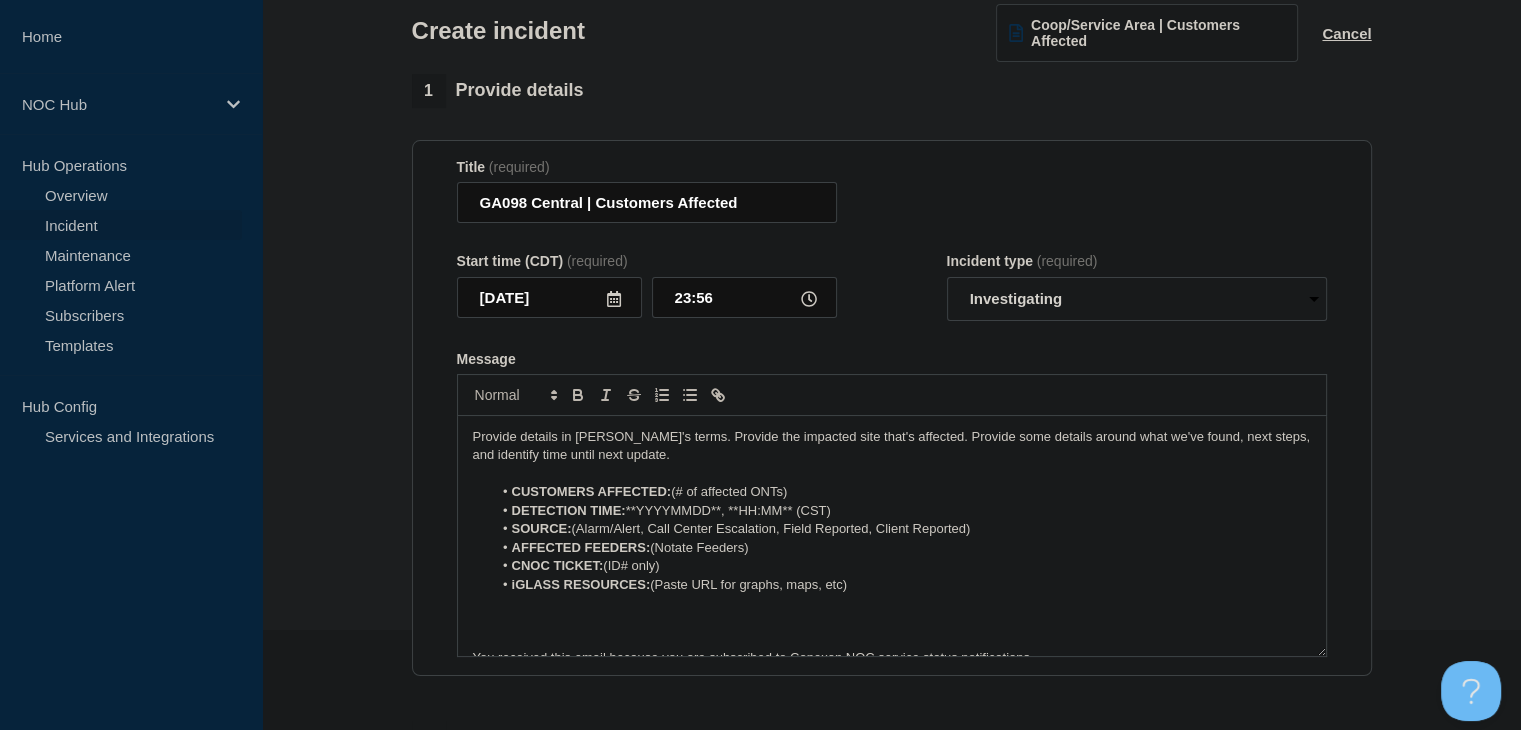 click on "DETECTION TIME:  **YYYYMMDD**, **HH:MM** (CST)" at bounding box center [901, 511] 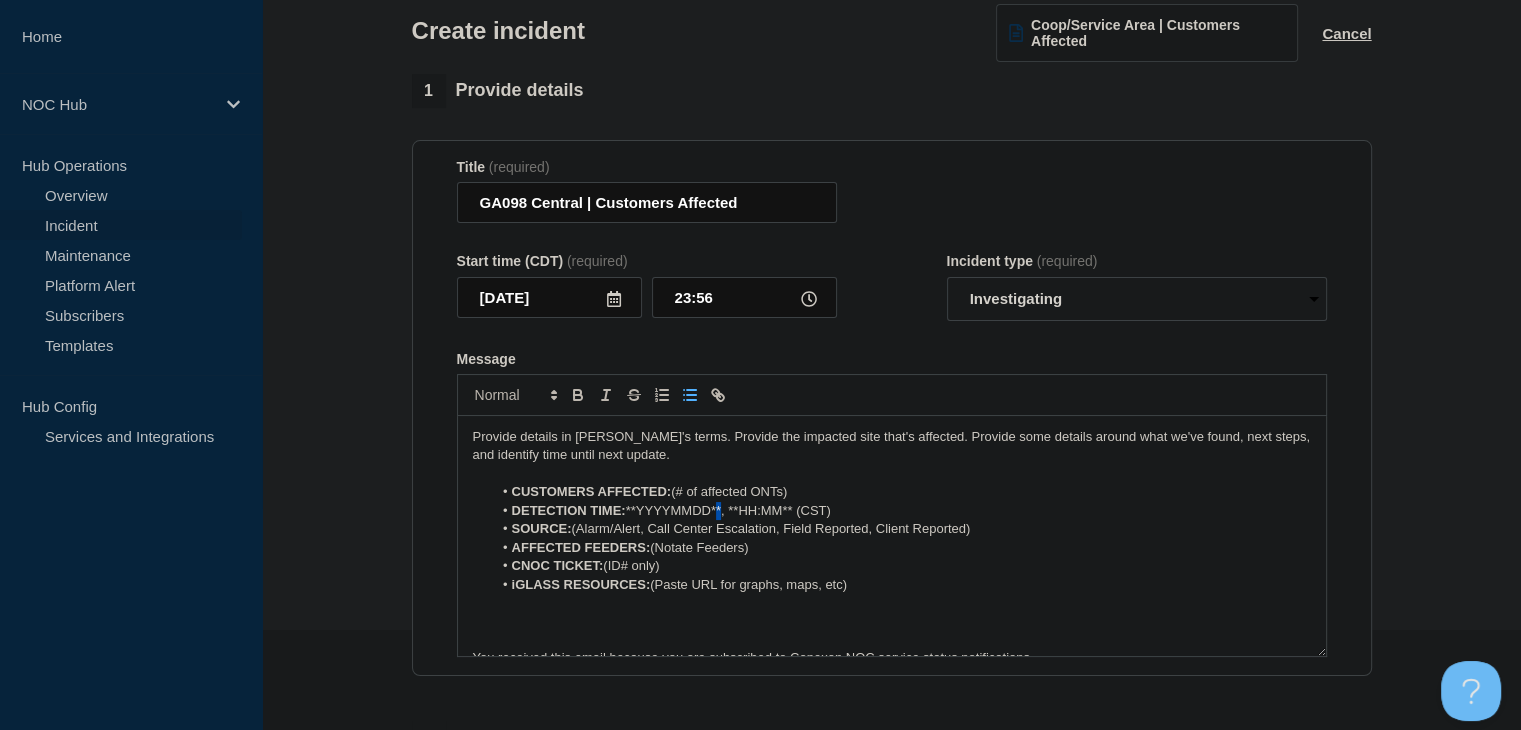 click on "DETECTION TIME:  **YYYYMMDD**, **HH:MM** (CST)" at bounding box center [901, 511] 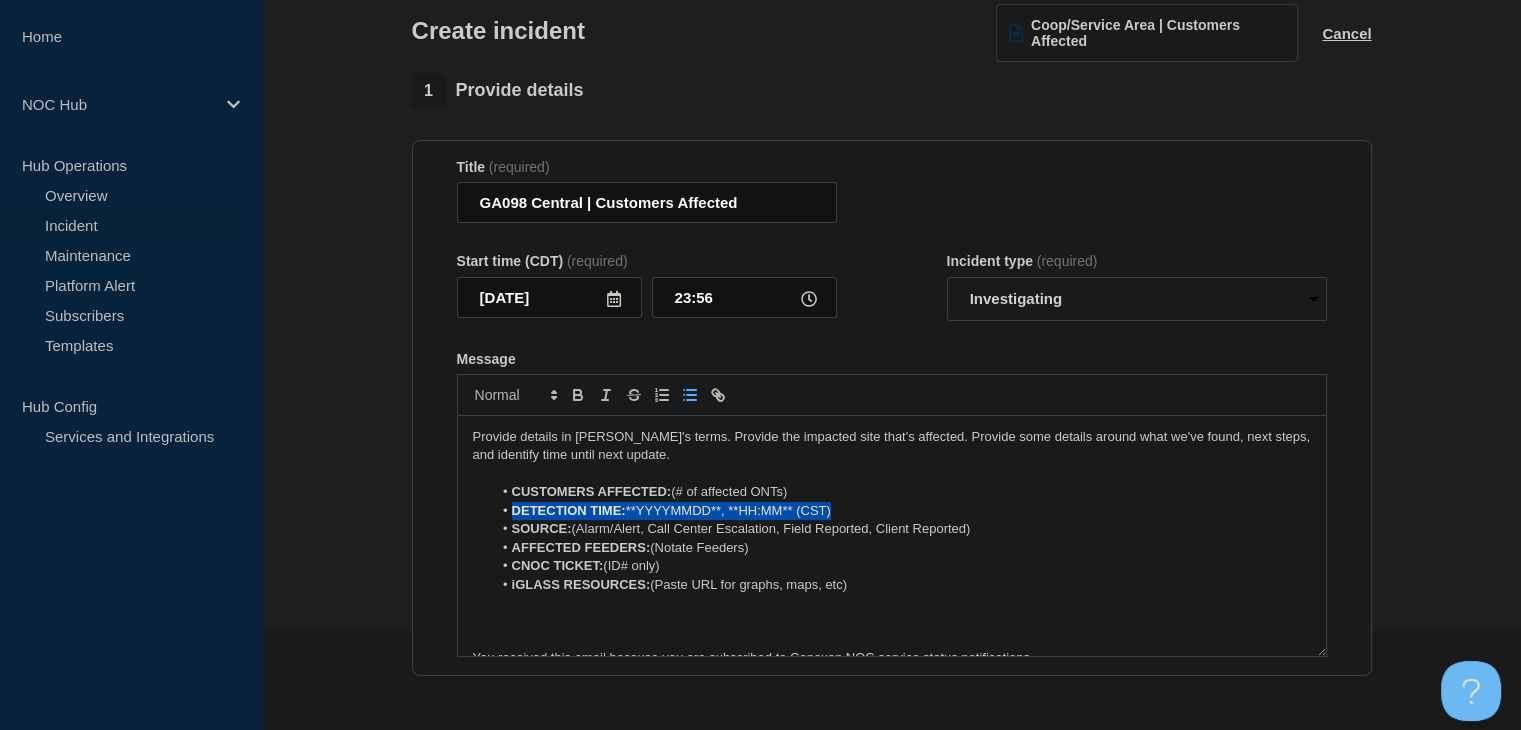 click on "DETECTION TIME:  **YYYYMMDD**, **HH:MM** (CST)" at bounding box center [901, 511] 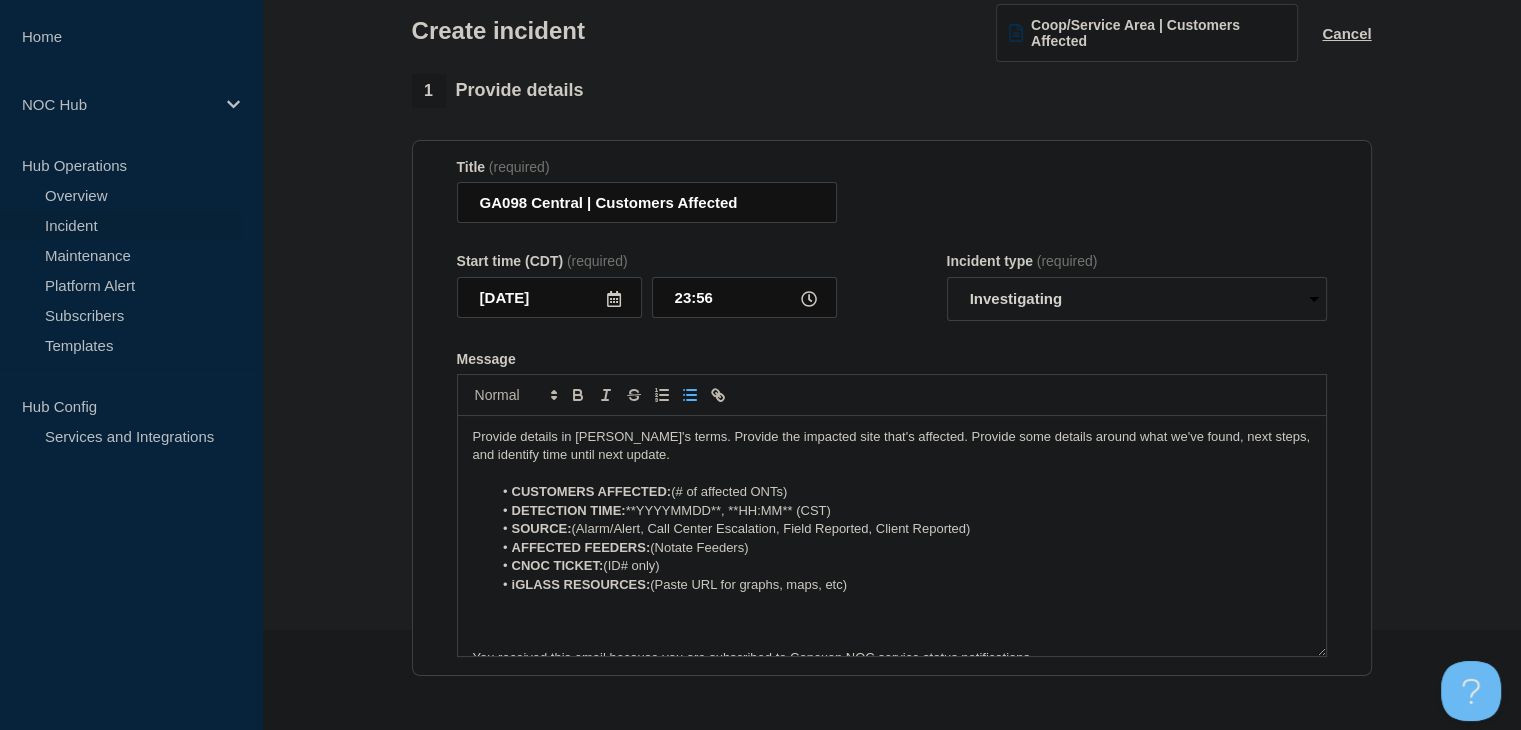 click on "DETECTION TIME:  **YYYYMMDD**, **HH:MM** (CST)" at bounding box center [901, 511] 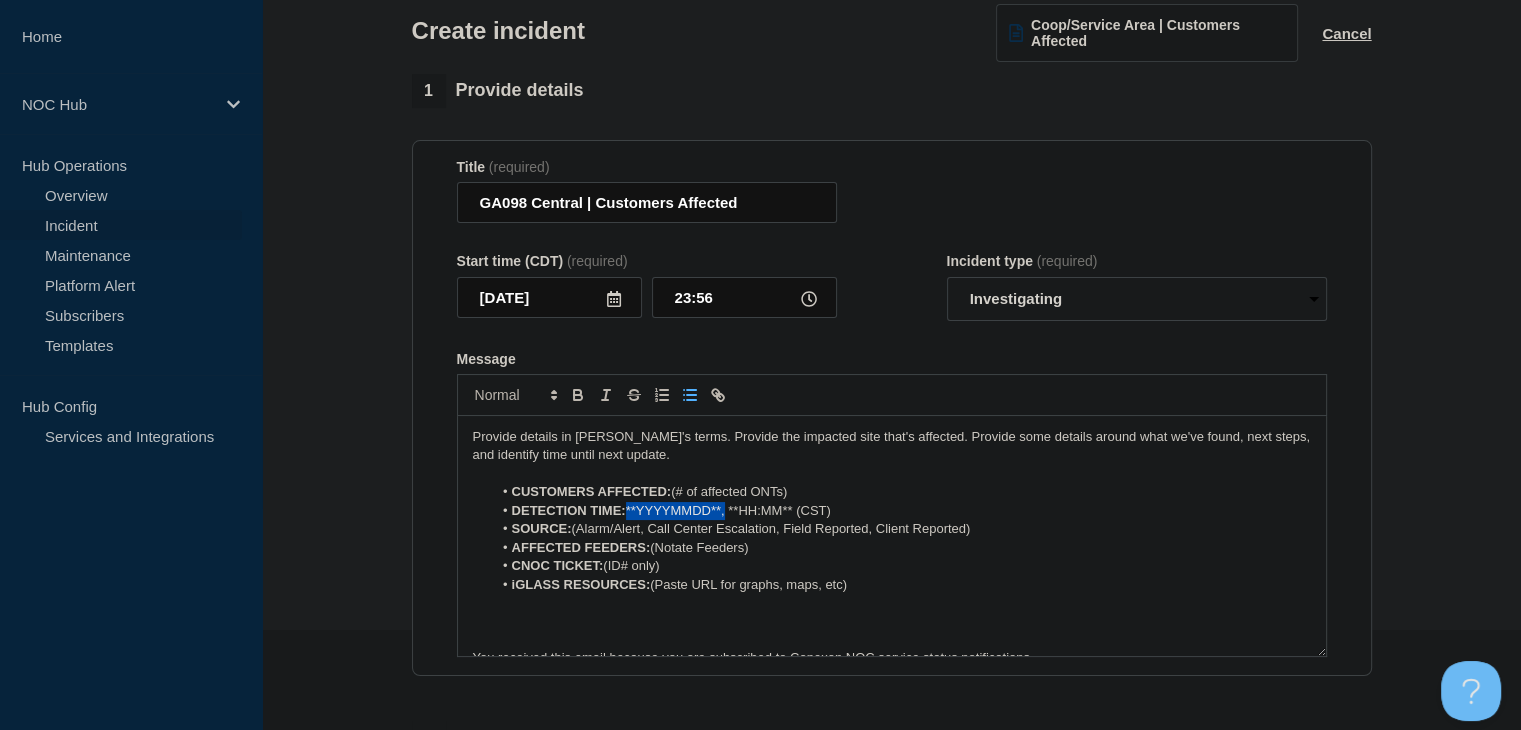 drag, startPoint x: 725, startPoint y: 514, endPoint x: 630, endPoint y: 517, distance: 95.047356 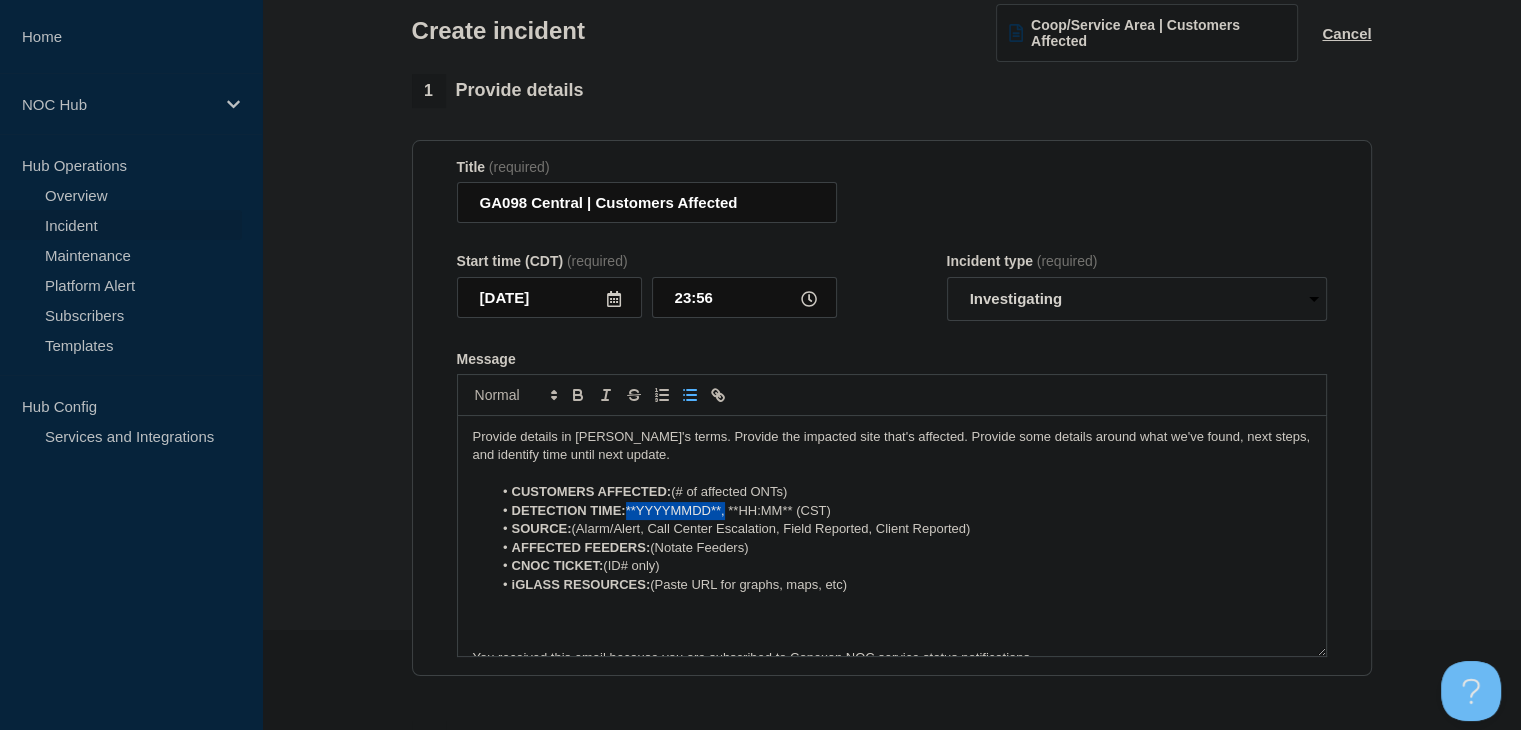click on "DETECTION TIME:  **YYYYMMDD**, **HH:MM** (CST)" at bounding box center (901, 511) 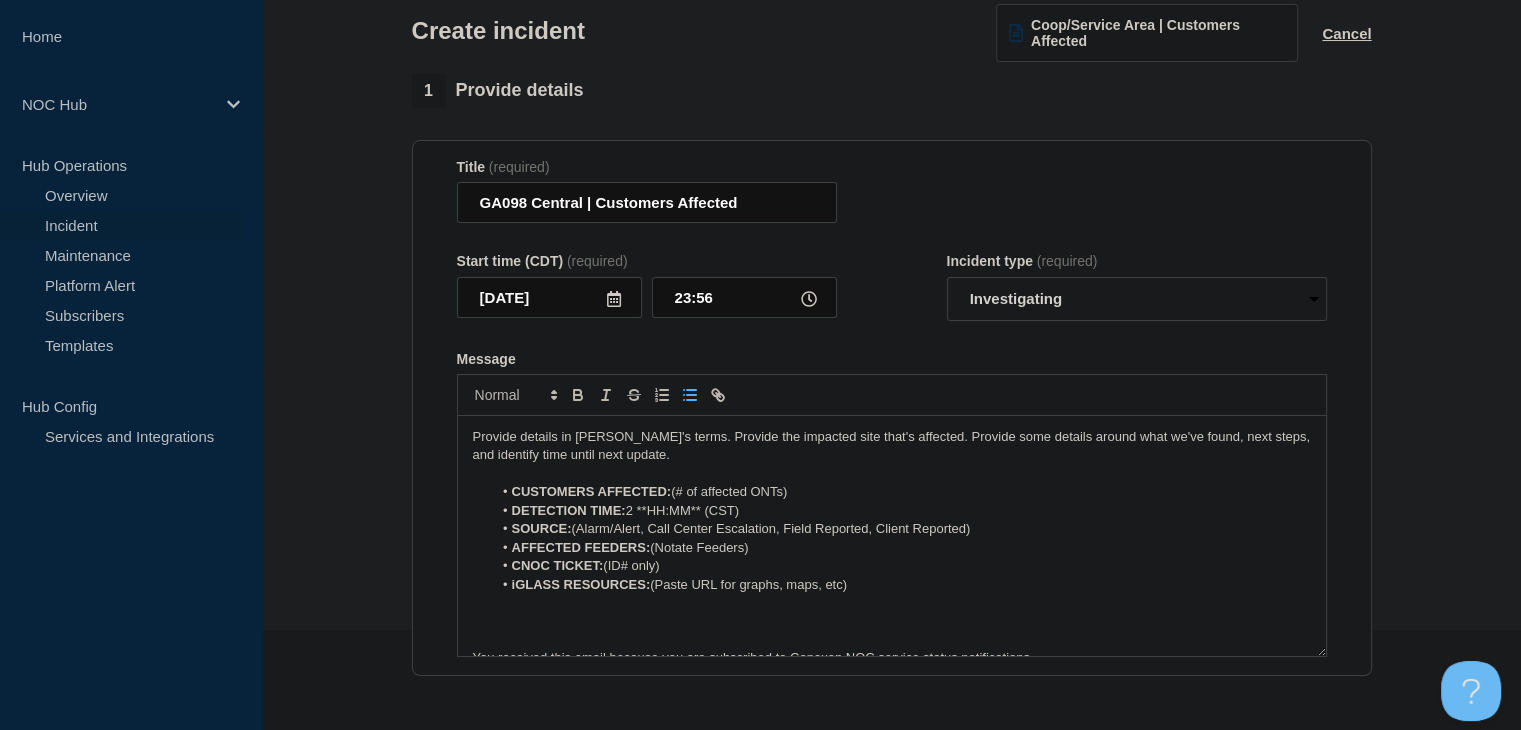 type 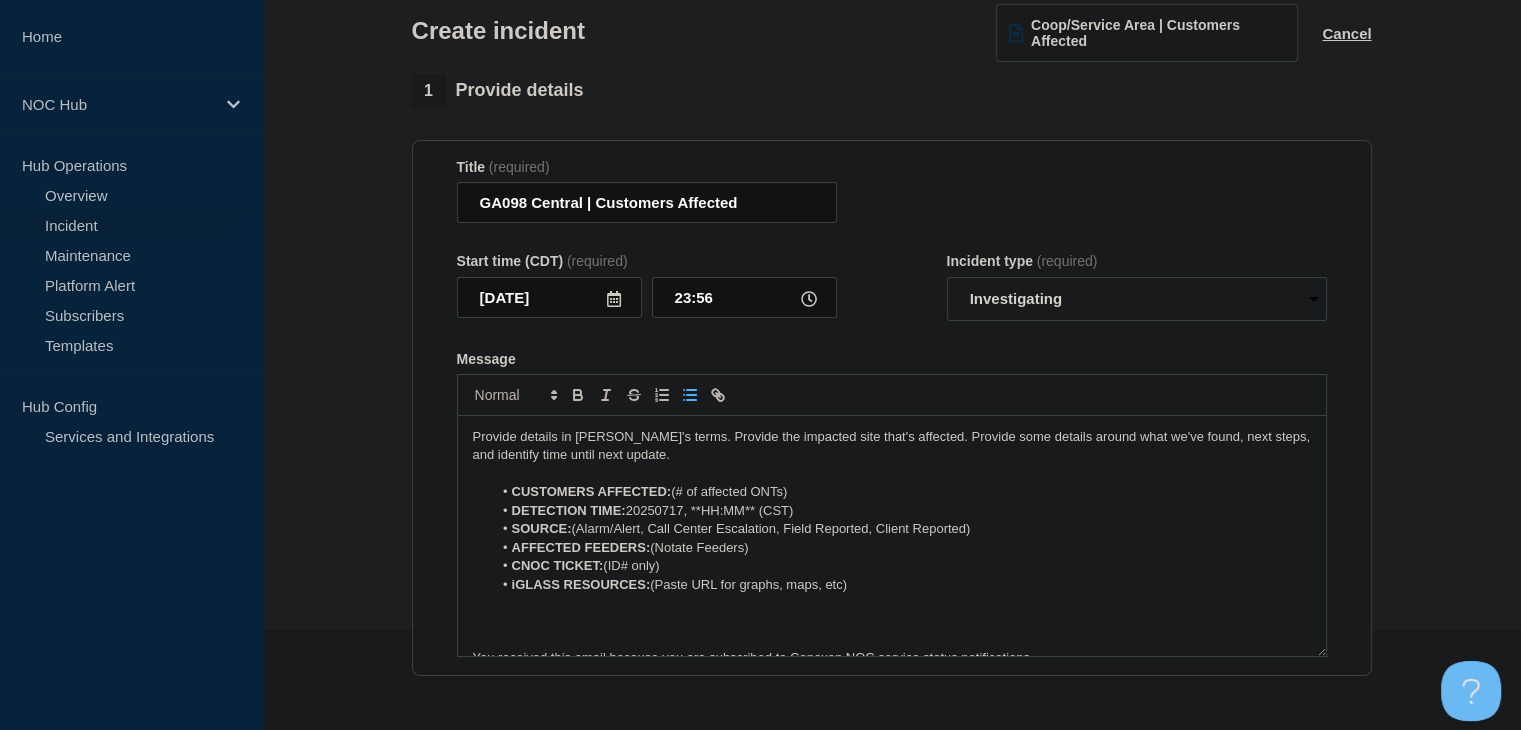 drag, startPoint x: 797, startPoint y: 495, endPoint x: 677, endPoint y: 497, distance: 120.01666 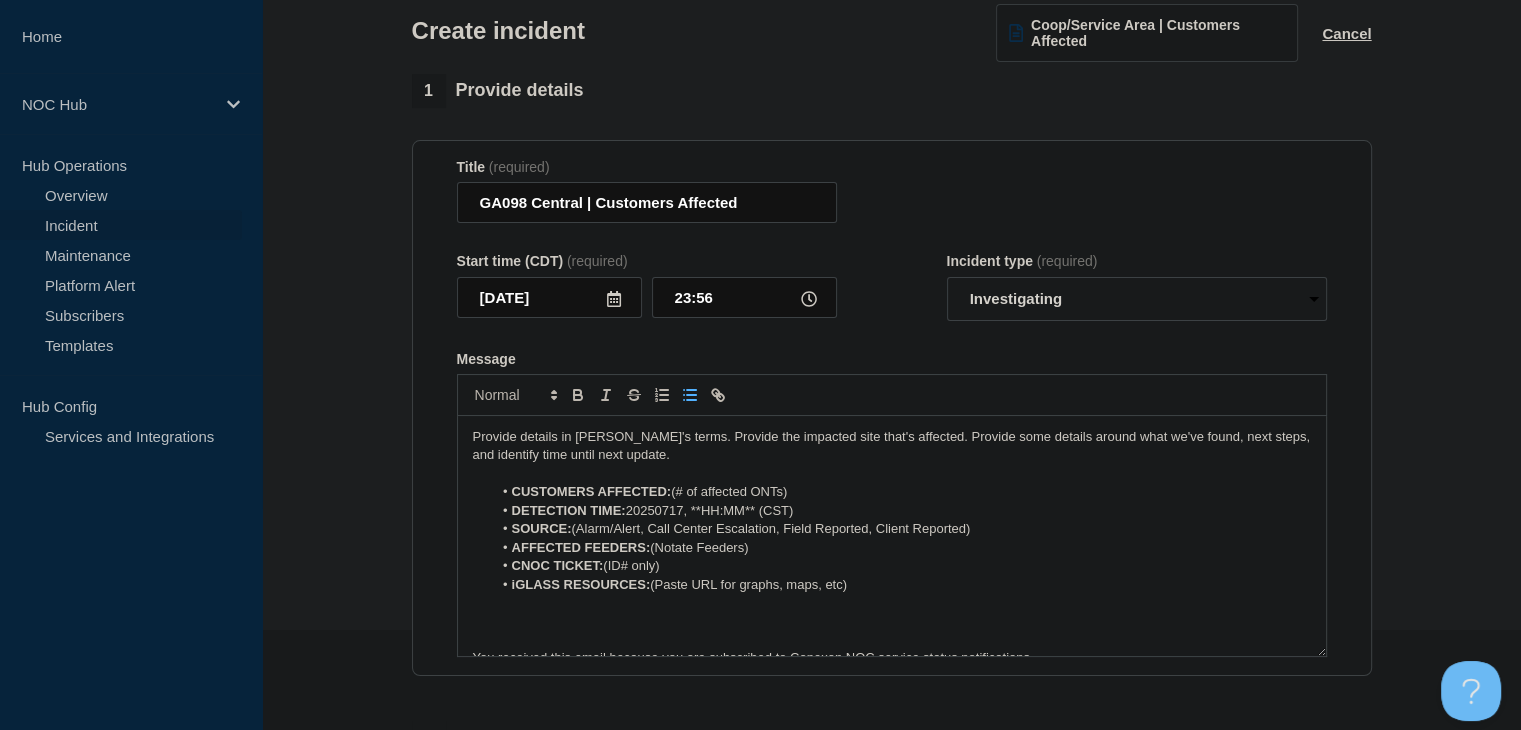 click on "CUSTOMERS AFFECTED:  (# of affected ONTs)" at bounding box center (901, 492) 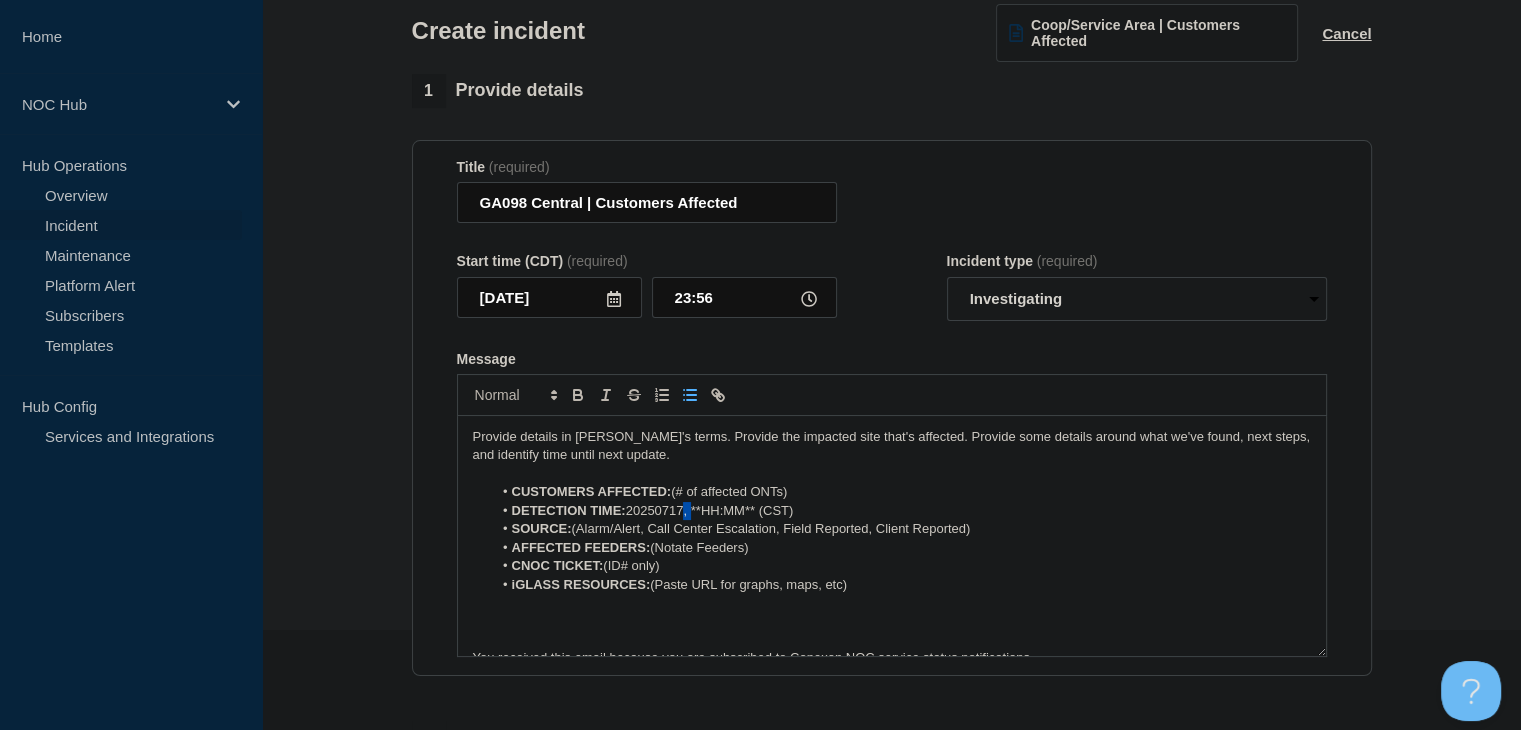 click on "DETECTION TIME:  20250717, **HH:MM** (CST)" at bounding box center [901, 511] 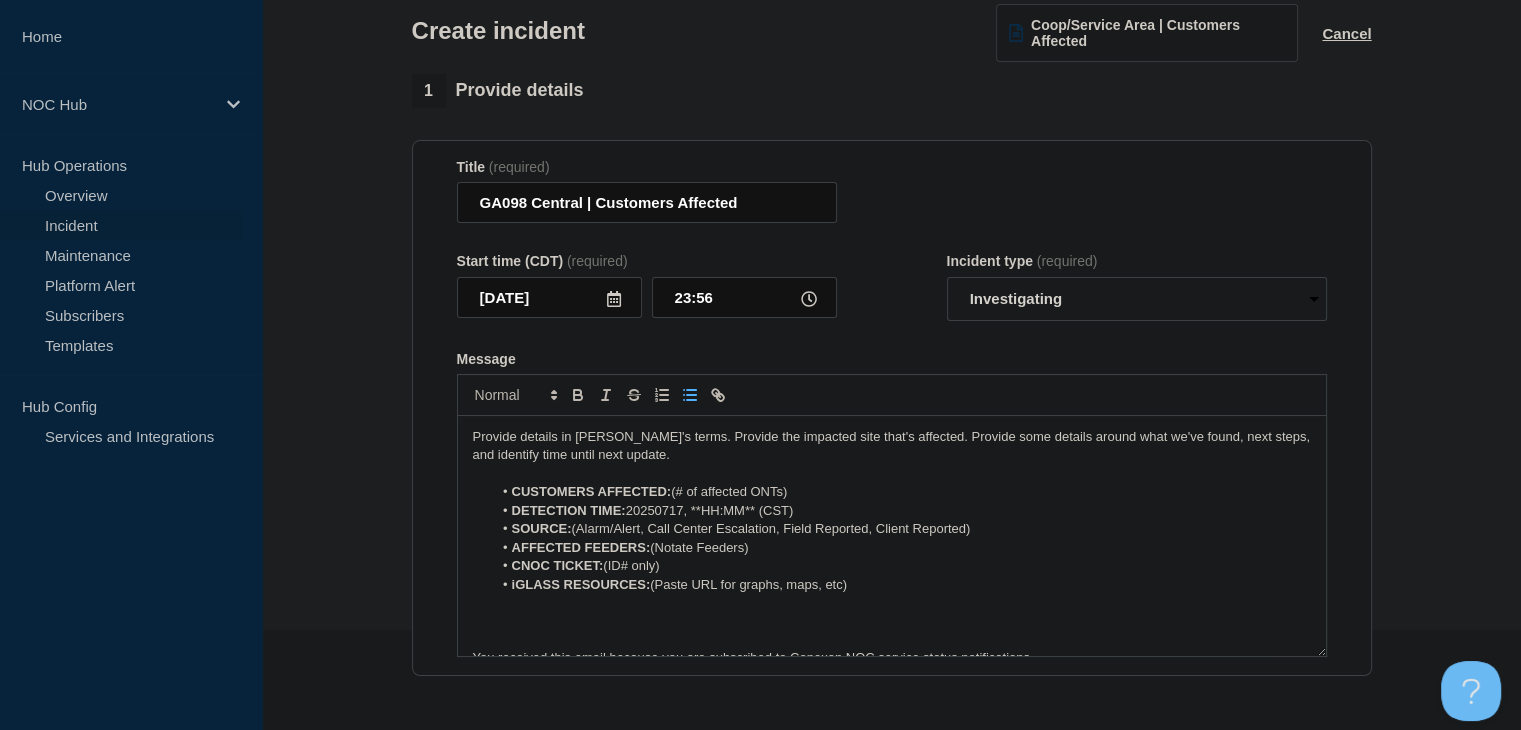 click on "DETECTION TIME:  20250717, **HH:MM** (CST)" at bounding box center [901, 511] 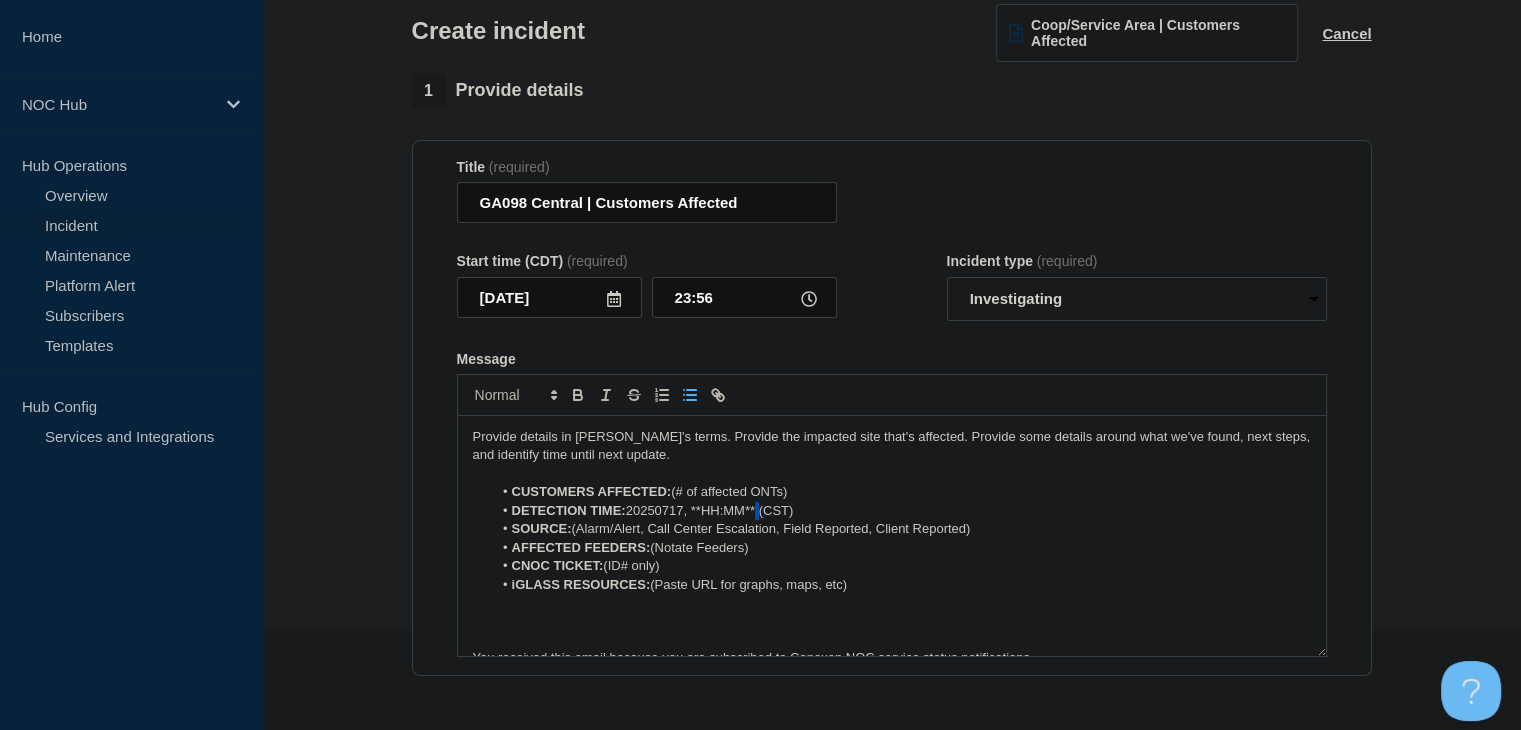 click on "DETECTION TIME:  20250717, **HH:MM** (CST)" at bounding box center [901, 511] 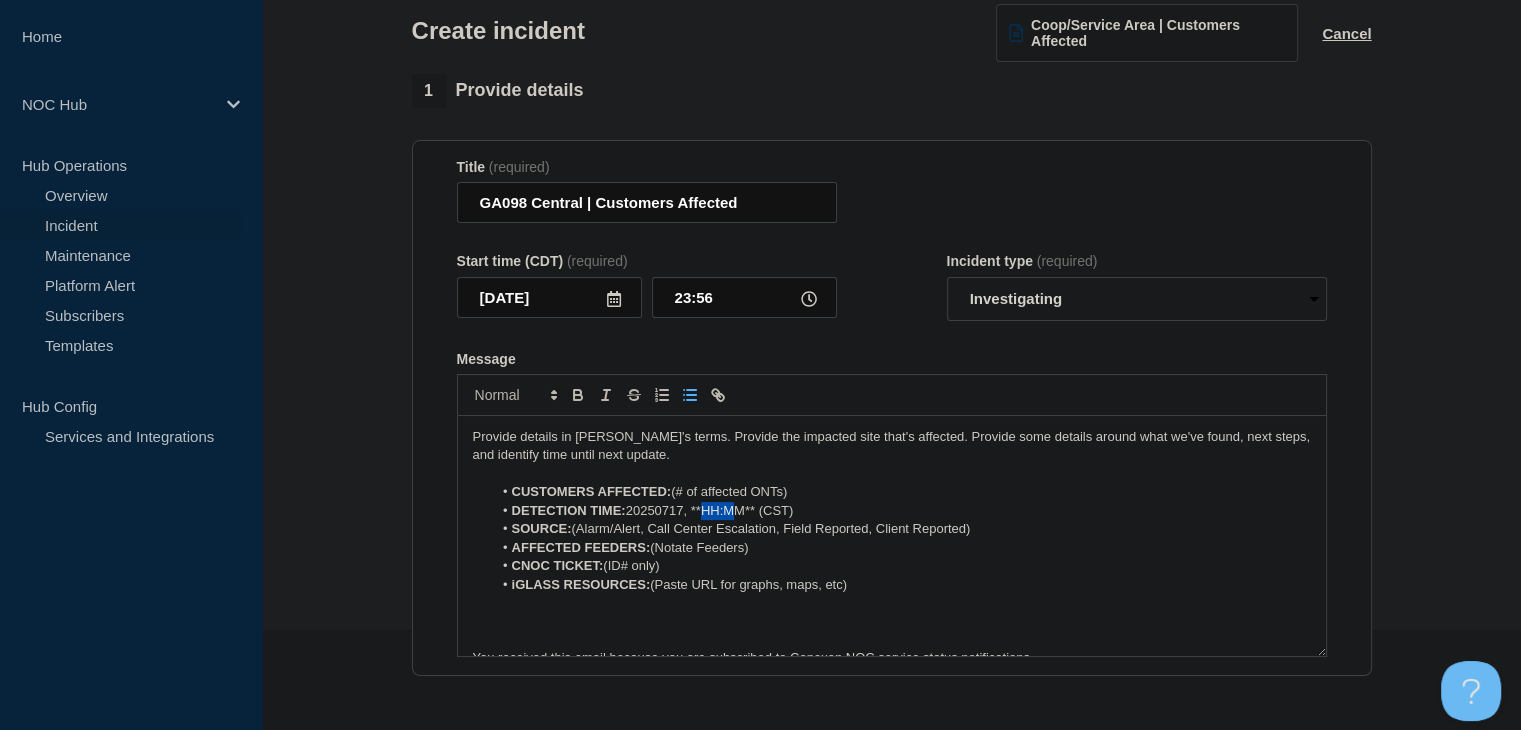 drag, startPoint x: 736, startPoint y: 516, endPoint x: 704, endPoint y: 516, distance: 32 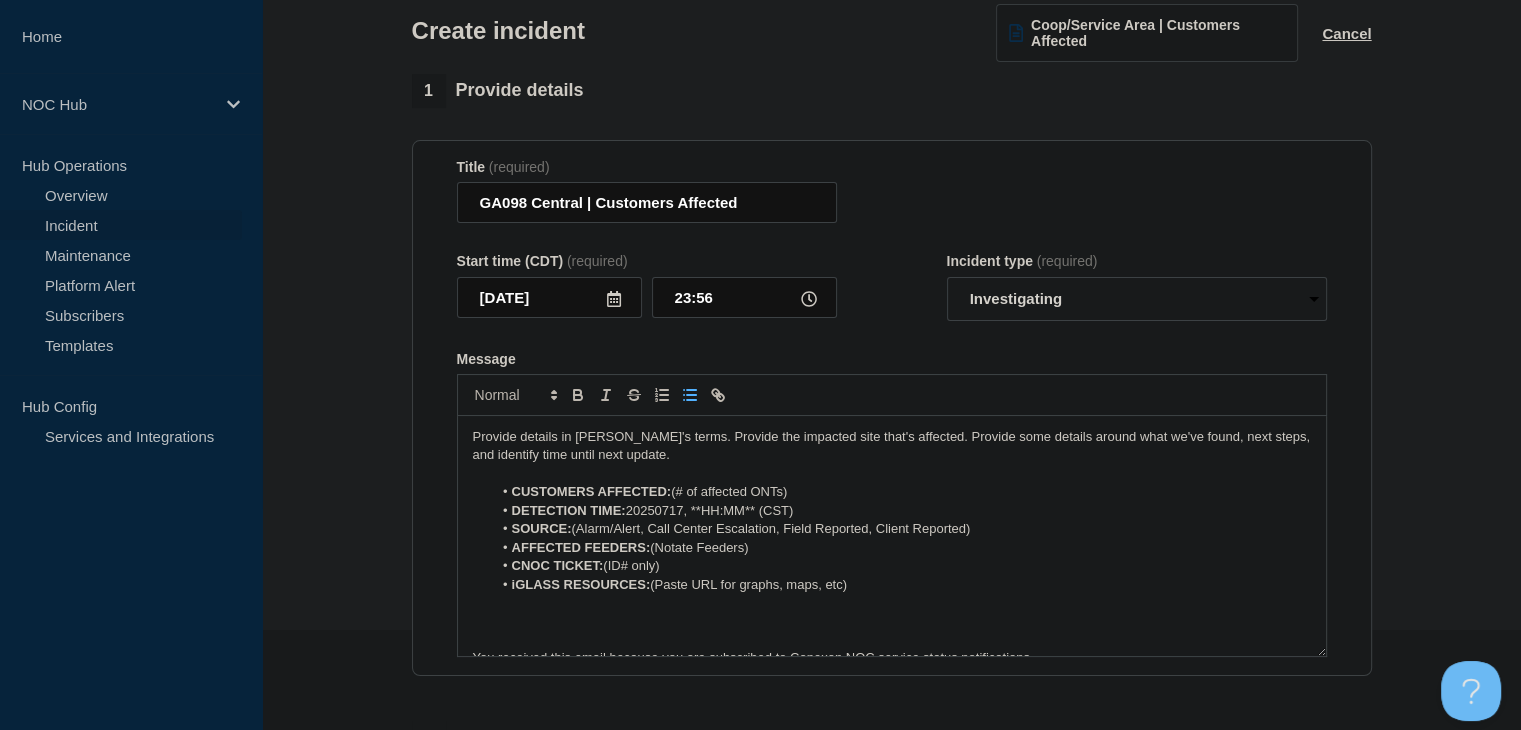 click on "DETECTION TIME:  20250717, **HH:MM** (CST)" at bounding box center [901, 511] 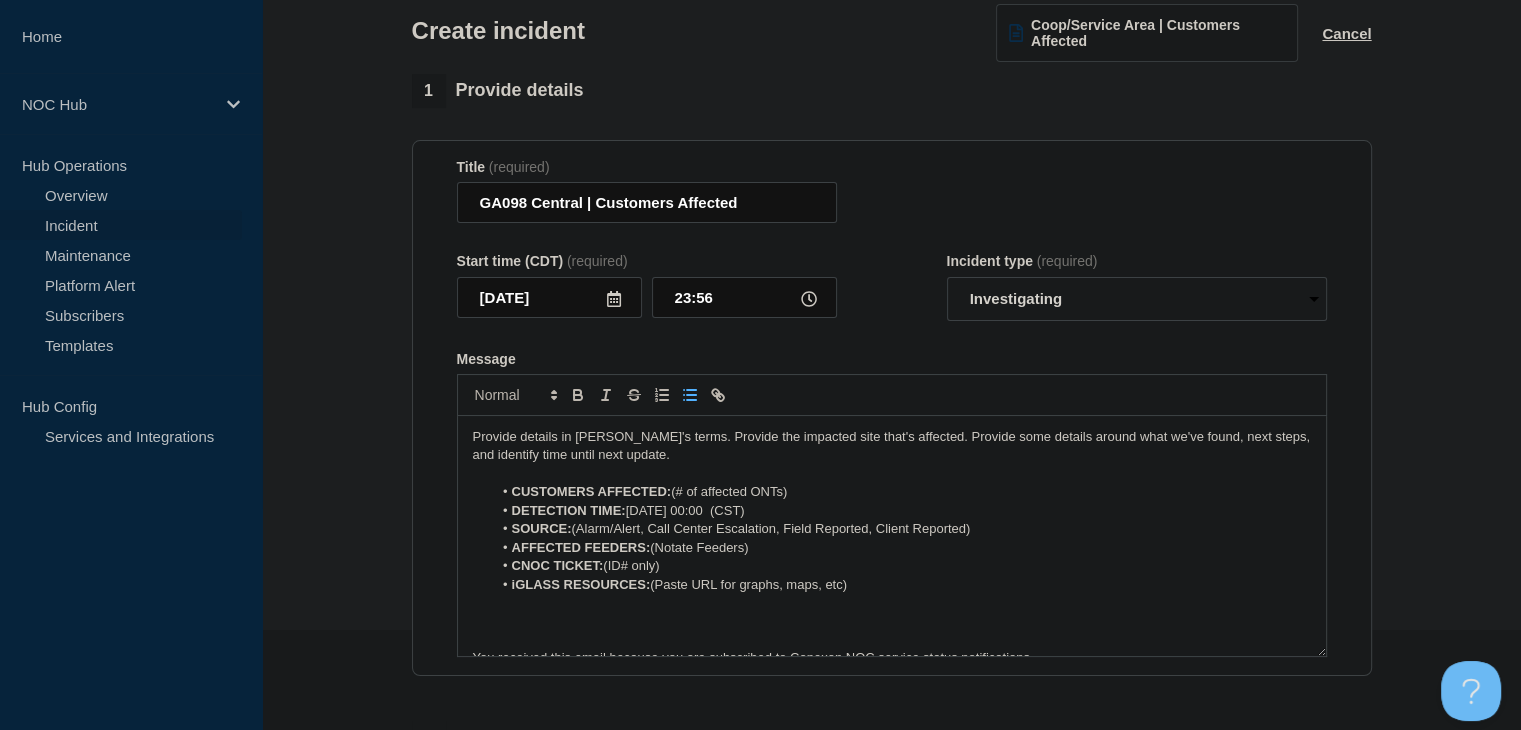 click on "DETECTION TIME:  20250717, 00:00  (CST)" at bounding box center [901, 511] 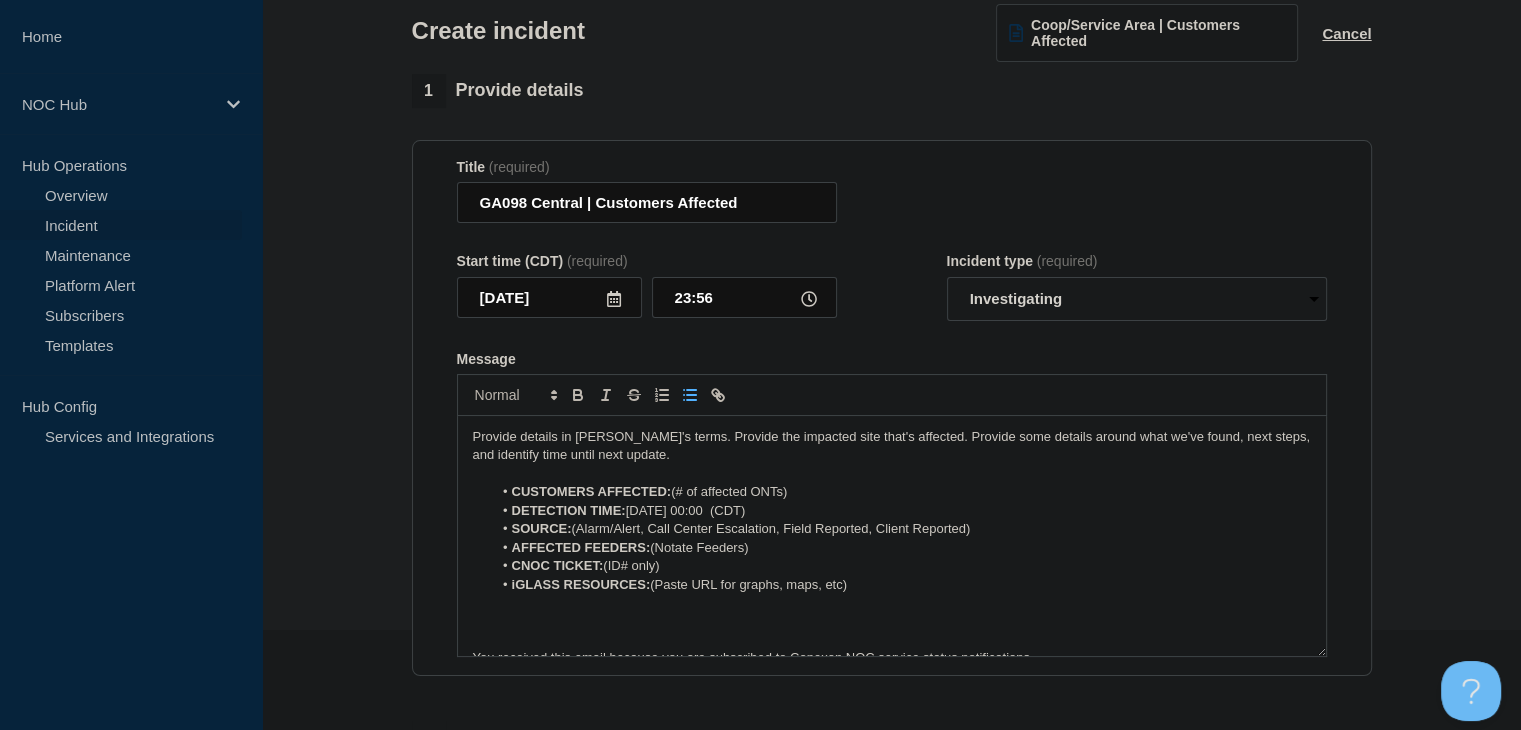 click on "SOURCE:  (Alarm/Alert, Call Center Escalation, Field Reported, Client Reported)" at bounding box center (901, 529) 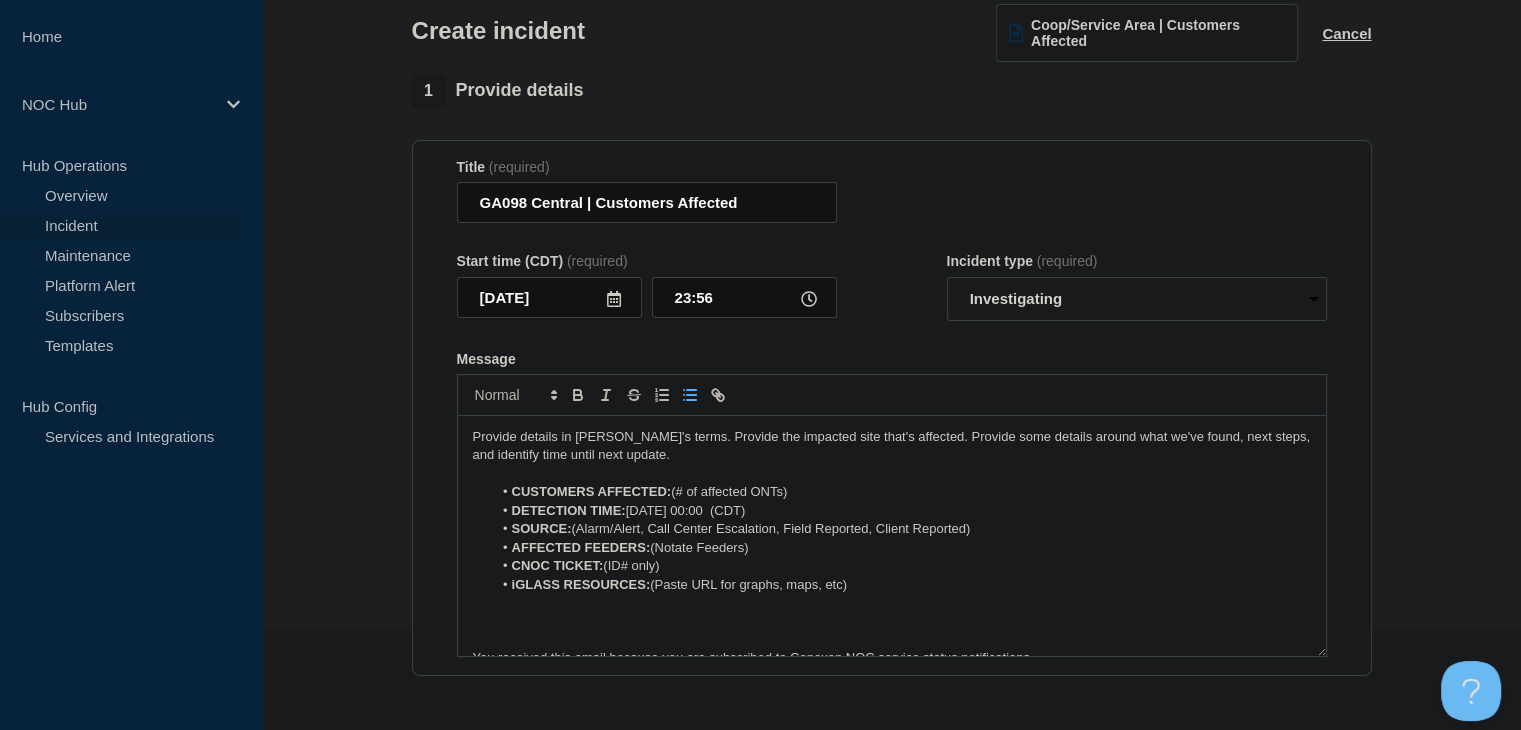 drag, startPoint x: 1011, startPoint y: 533, endPoint x: 646, endPoint y: 540, distance: 365.0671 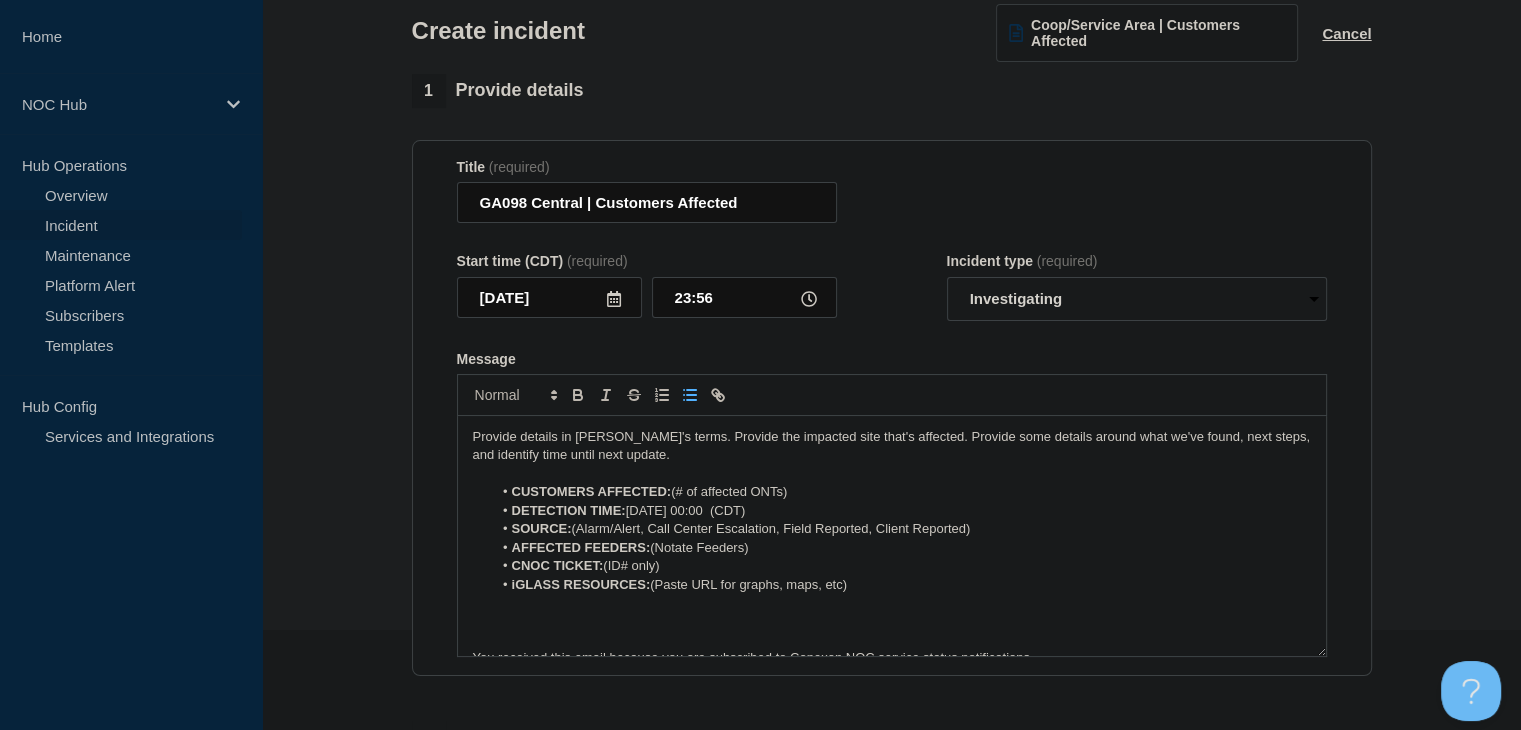 click on "SOURCE:  (Alarm/Alert, Call Center Escalation, Field Reported, Client Reported)" at bounding box center [901, 529] 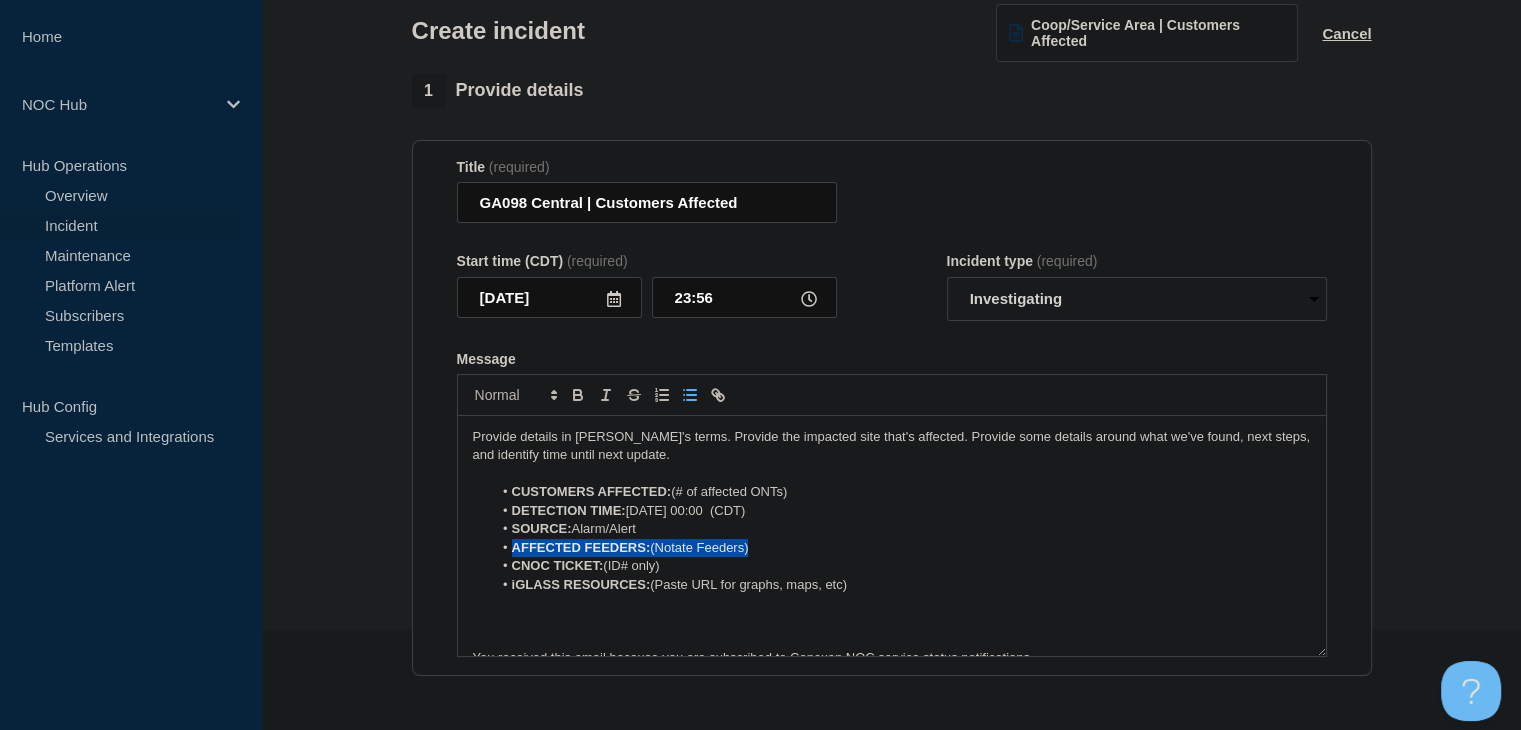 drag, startPoint x: 764, startPoint y: 556, endPoint x: 511, endPoint y: 555, distance: 253.00198 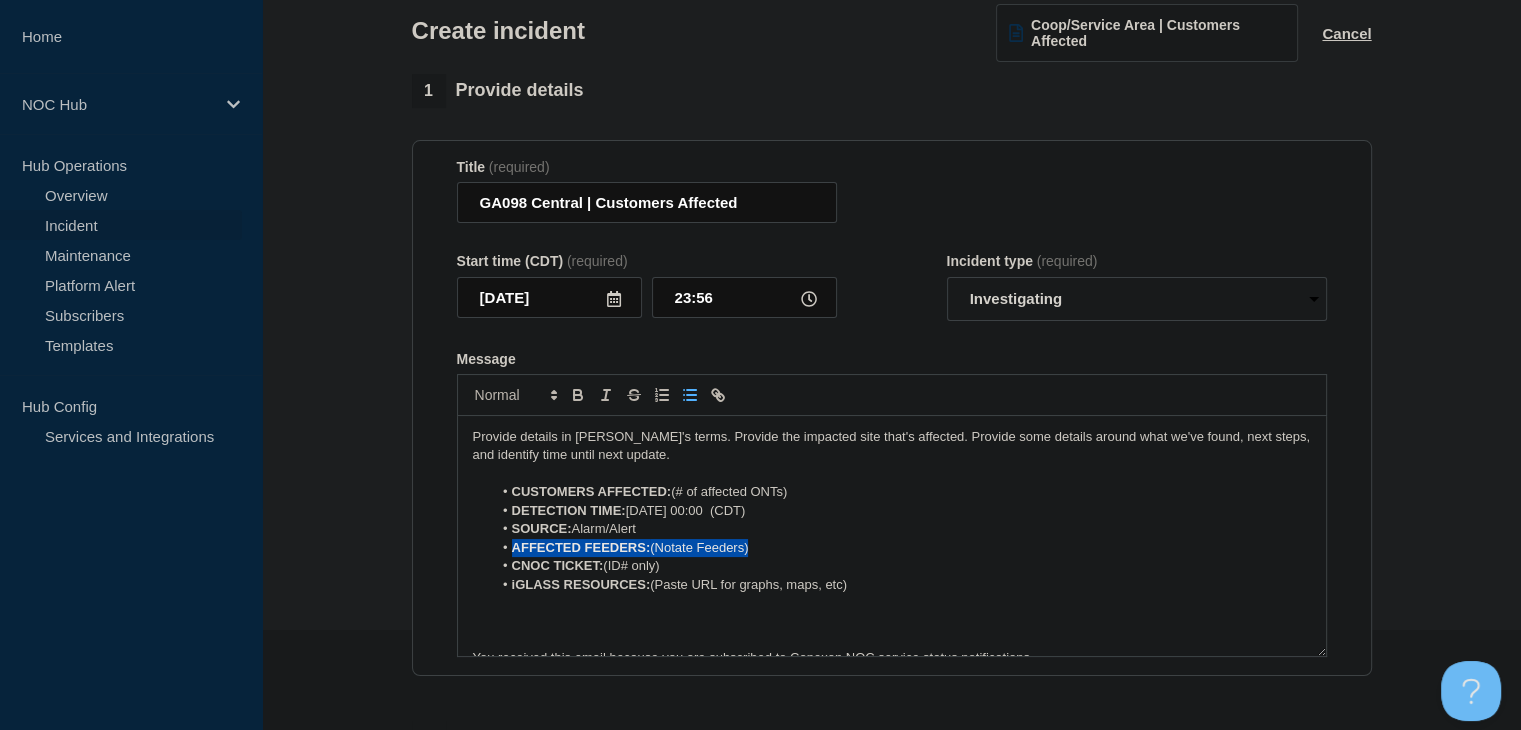 click on "AFFECTED FEEDERS:  (Notate Feeders)" at bounding box center [901, 548] 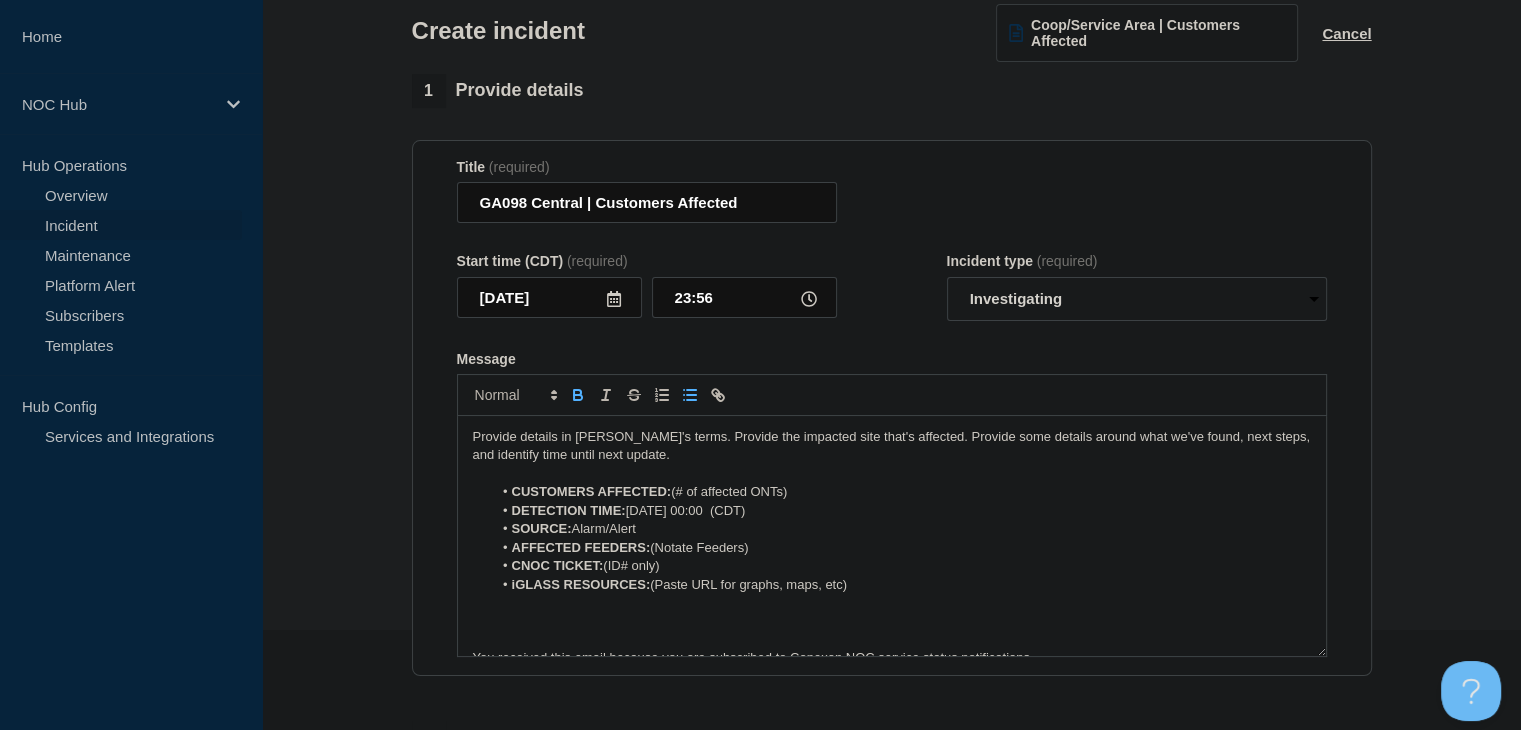 click on "AFFECTED FEEDERS:  (Notate Feeders)" at bounding box center (901, 548) 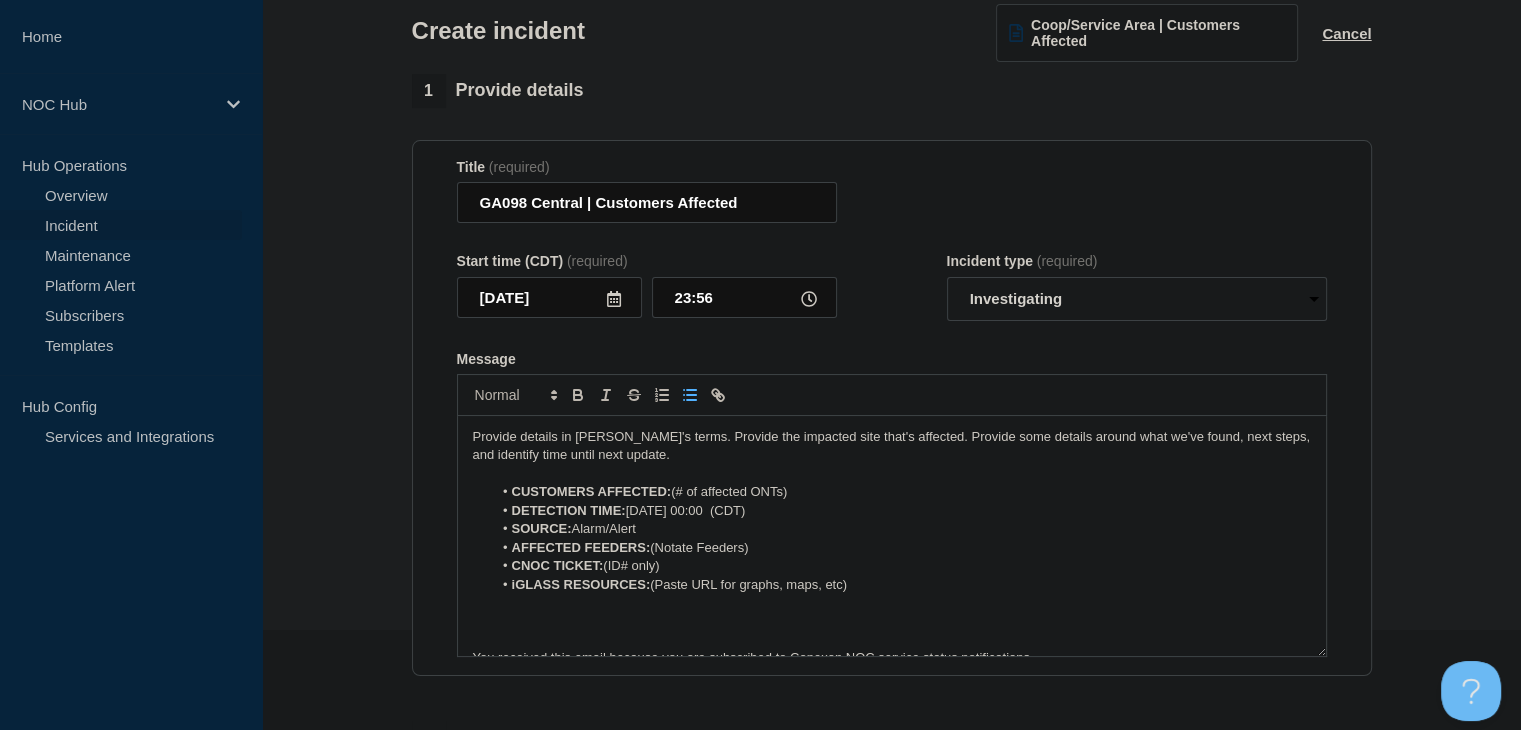 click on "AFFECTED FEEDERS:  (Notate Feeders)" at bounding box center [901, 548] 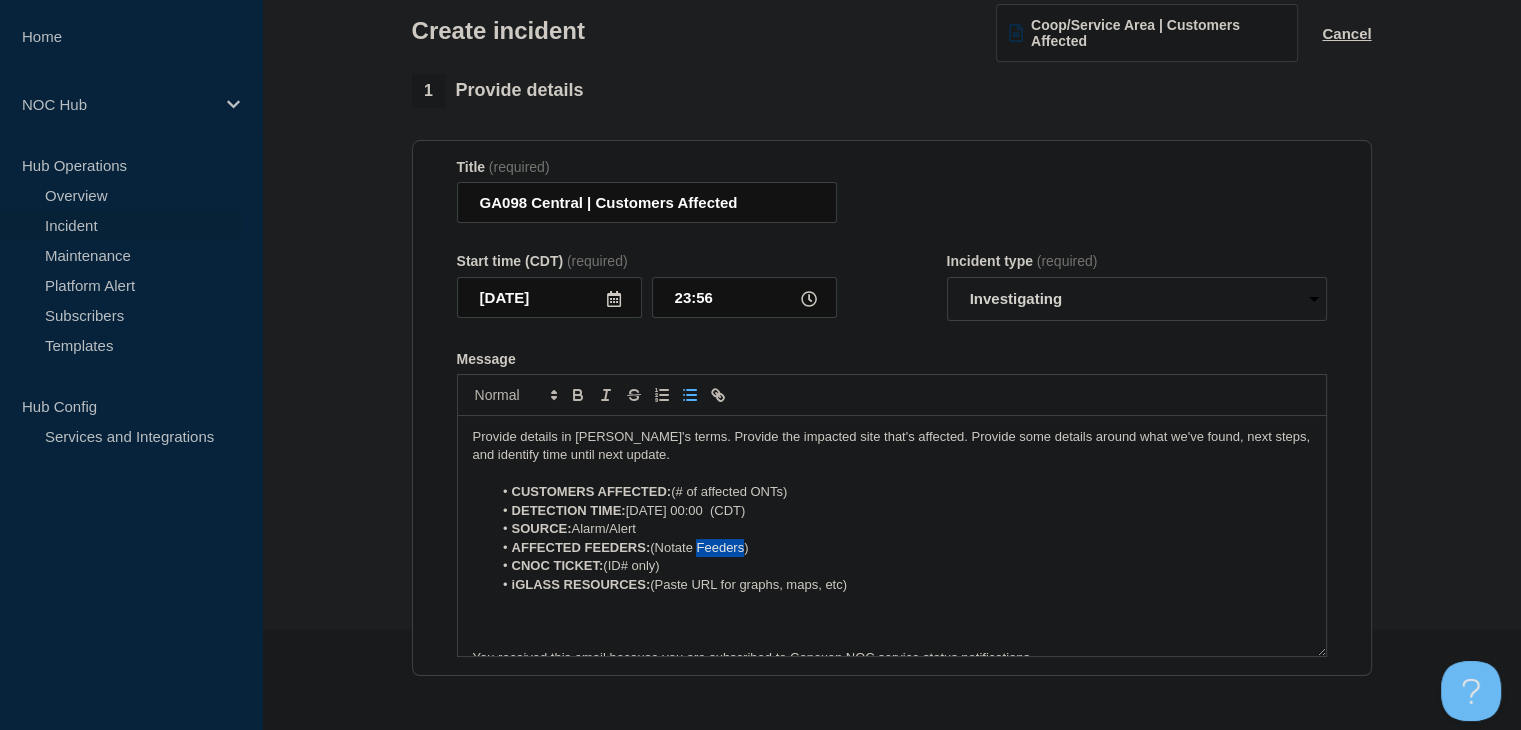 click on "AFFECTED FEEDERS:  (Notate Feeders)" at bounding box center (901, 548) 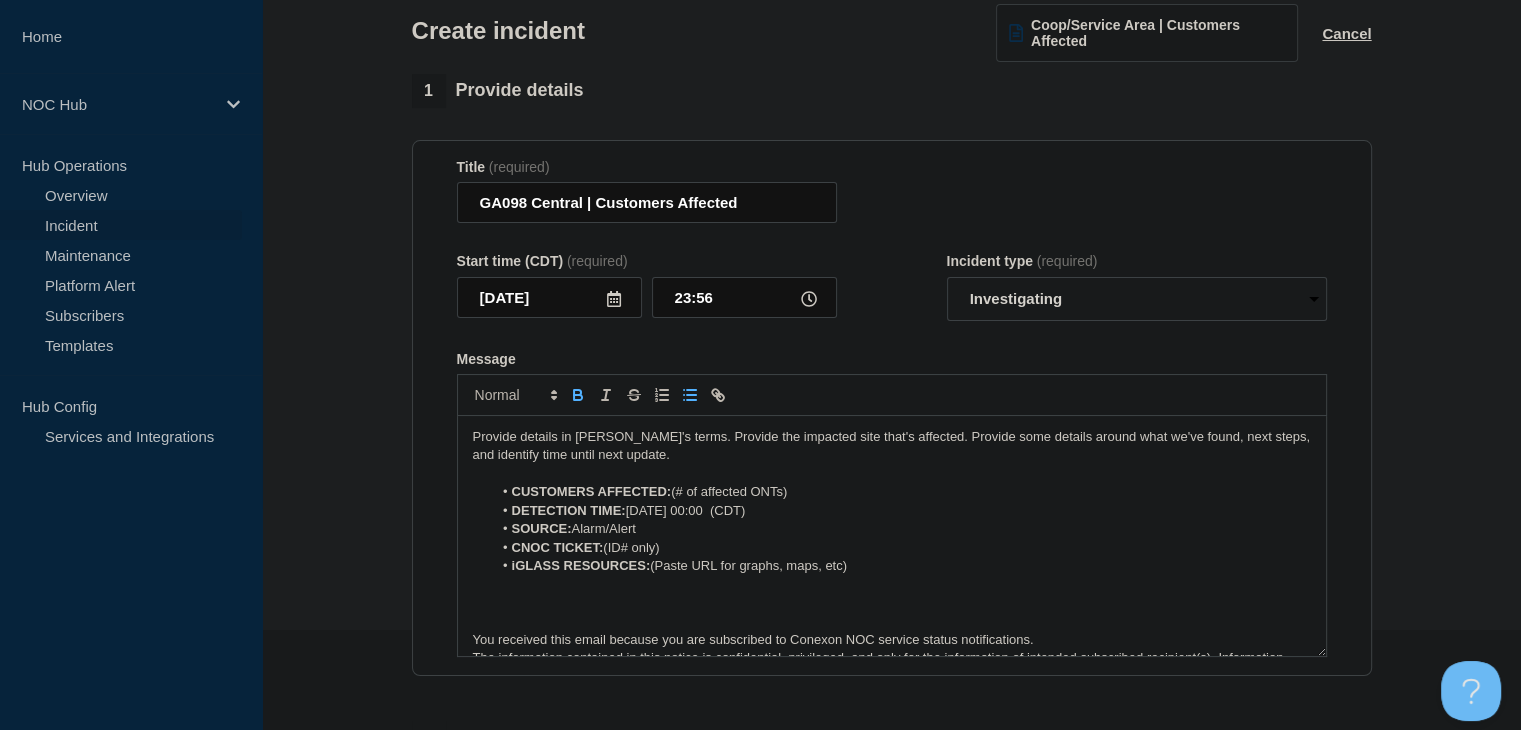 click on "CNOC TICKET:  (ID# only)" at bounding box center (901, 548) 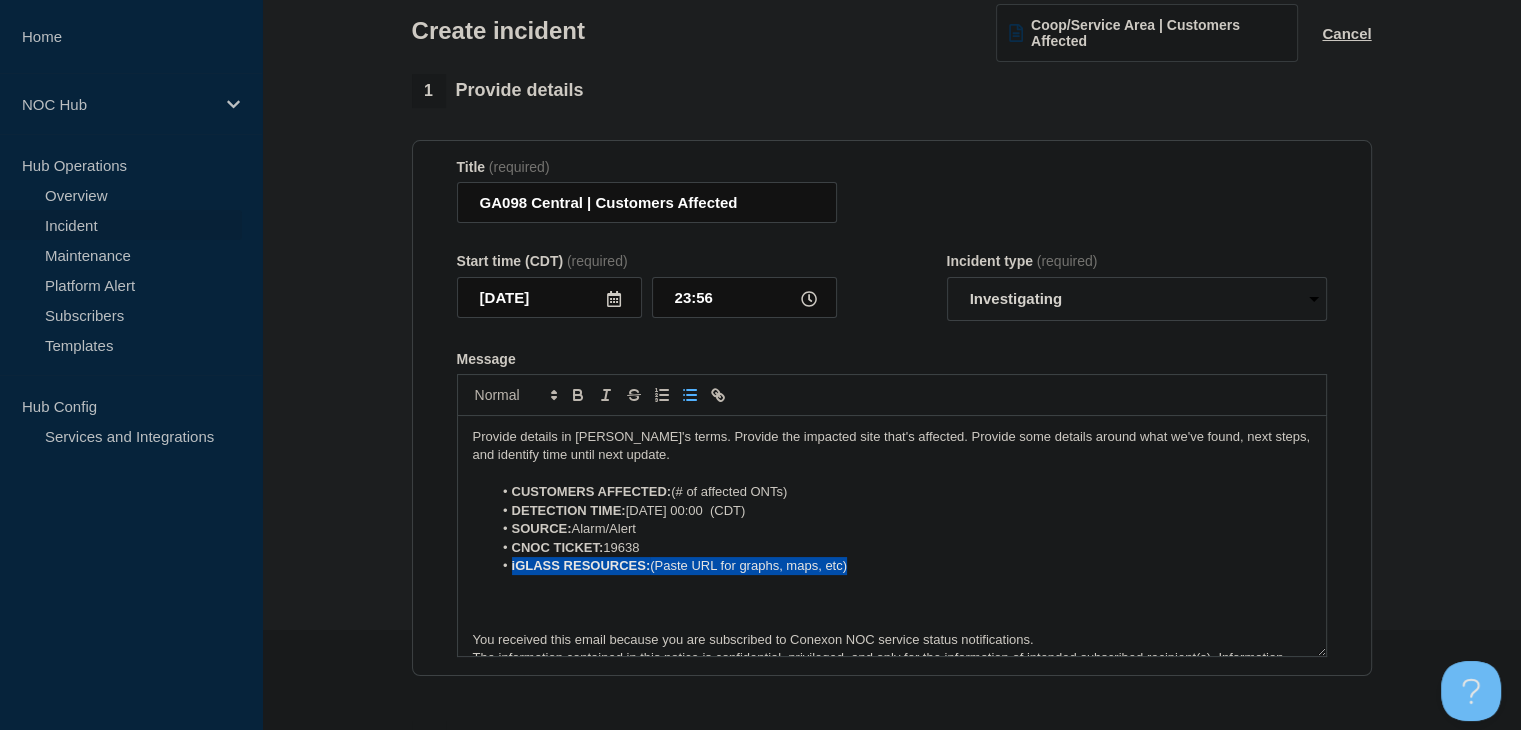 drag, startPoint x: 868, startPoint y: 572, endPoint x: 504, endPoint y: 572, distance: 364 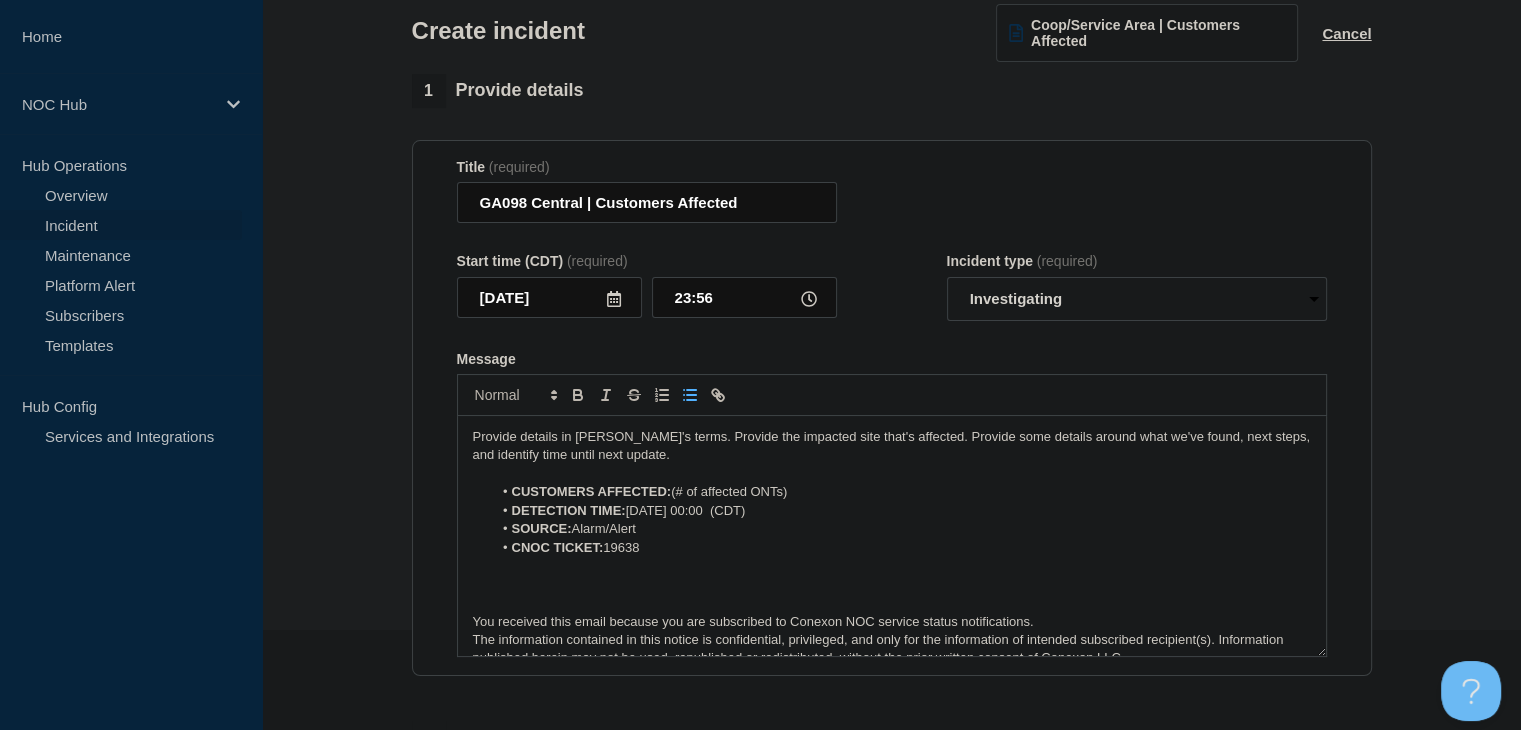 drag, startPoint x: 815, startPoint y: 495, endPoint x: 519, endPoint y: 504, distance: 296.13678 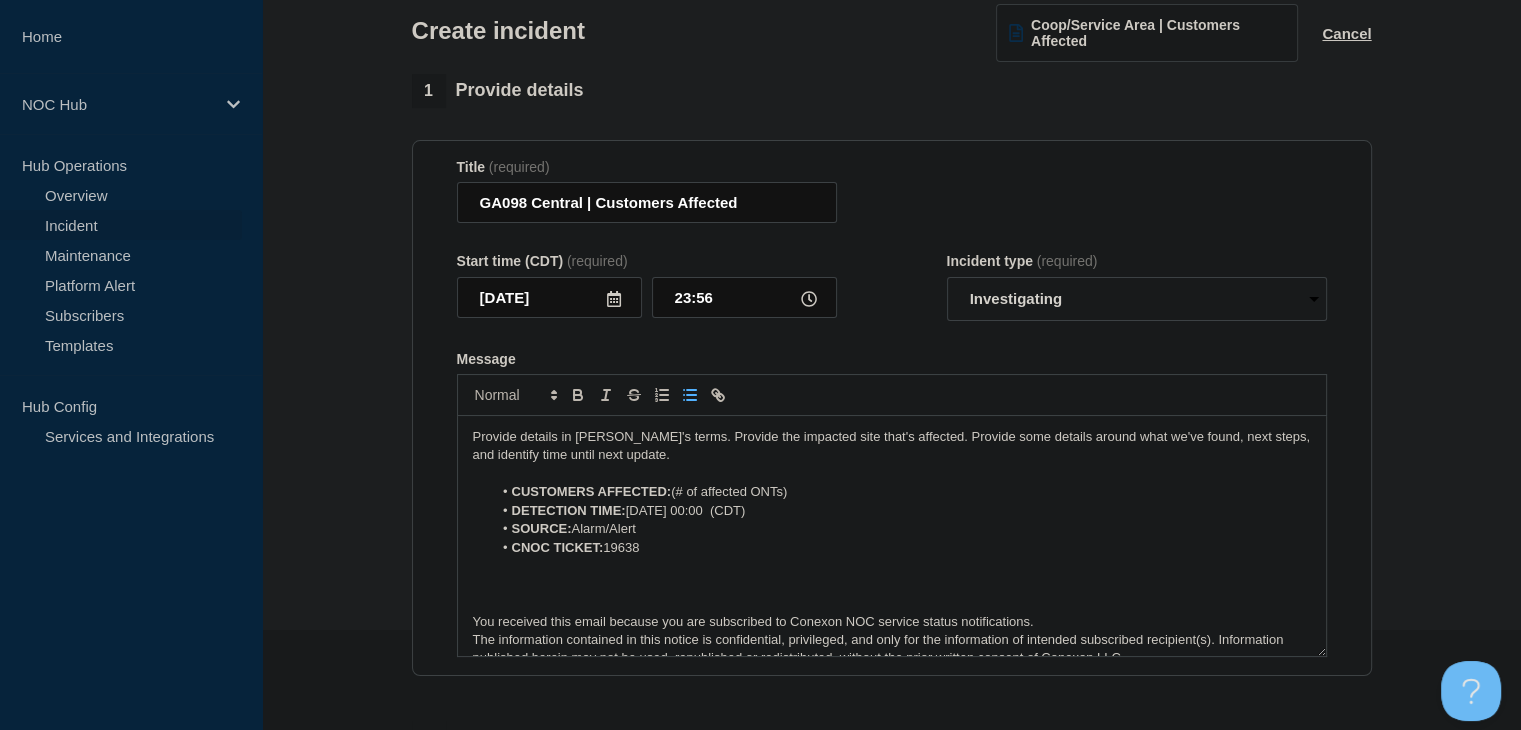 click on "CUSTOMERS AFFECTED:  (# of affected ONTs)" at bounding box center (901, 492) 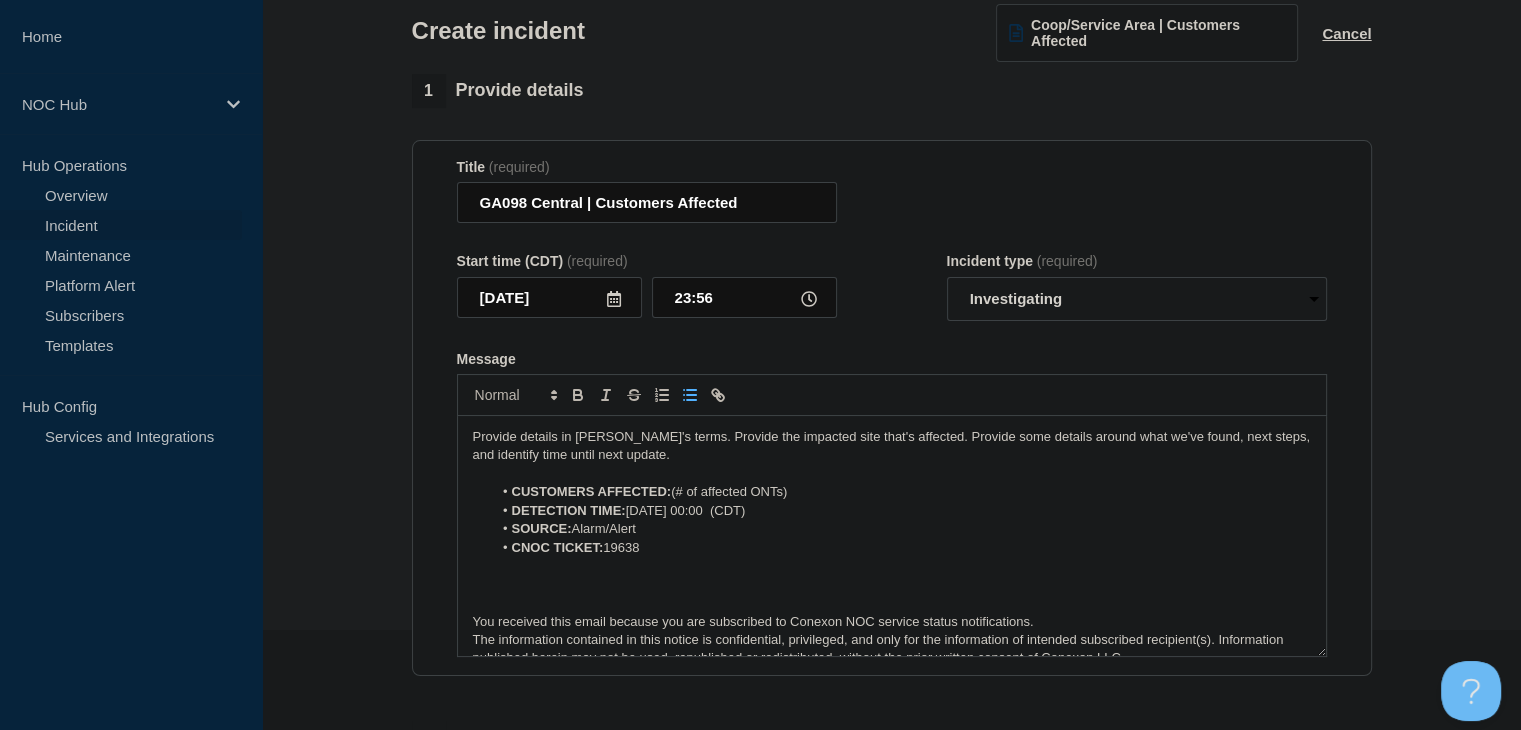 drag, startPoint x: 808, startPoint y: 499, endPoint x: 673, endPoint y: 499, distance: 135 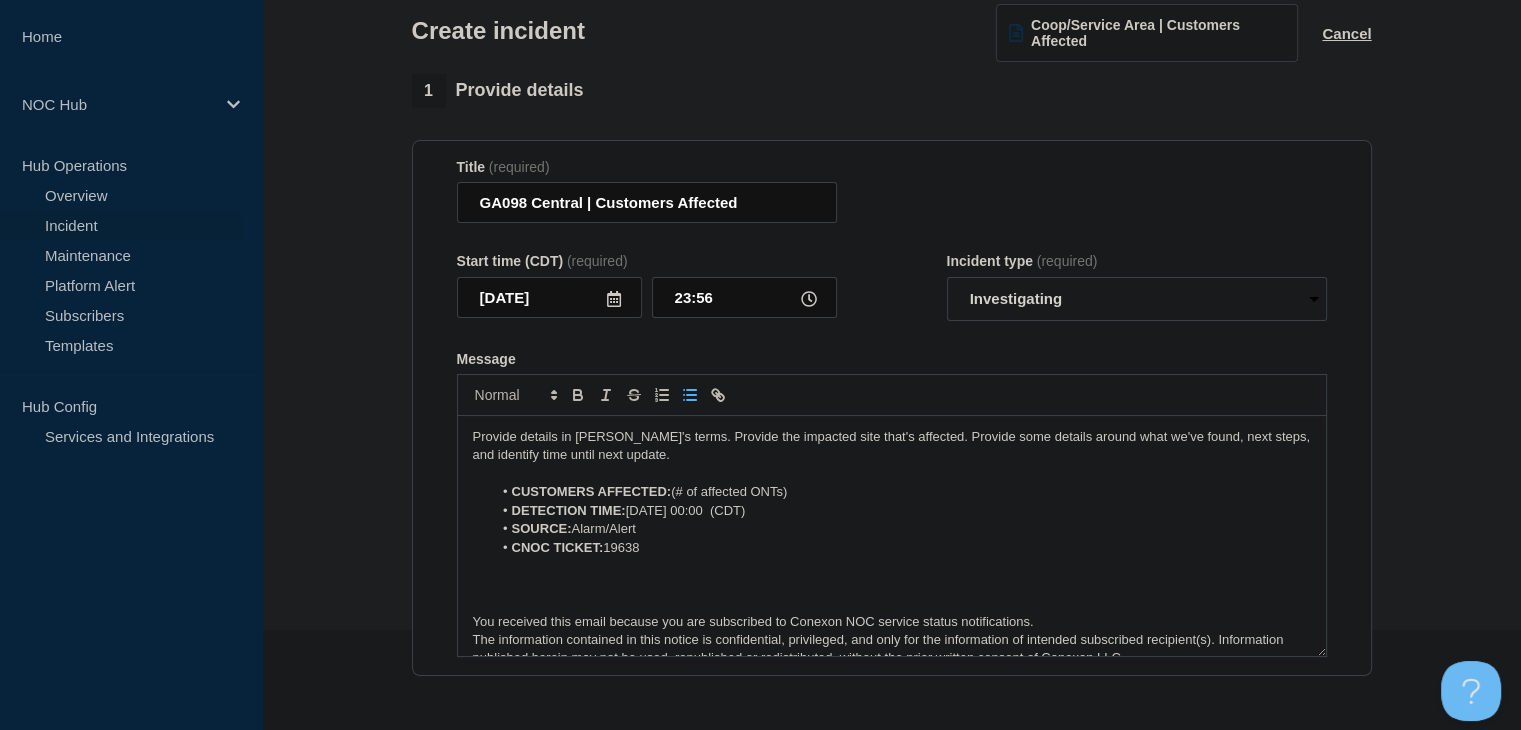 click on "CUSTOMERS AFFECTED:  (# of affected ONTs)" at bounding box center (901, 492) 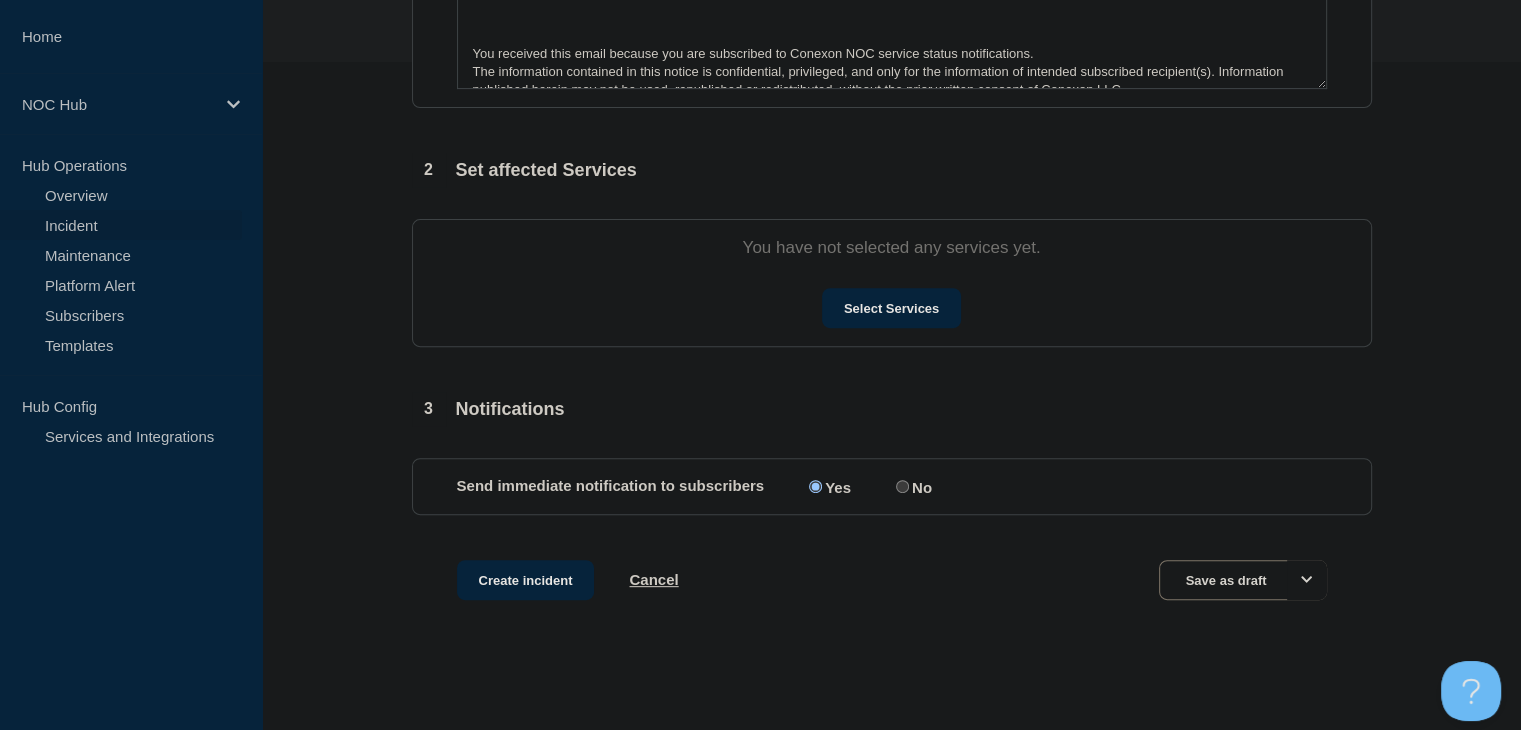 scroll, scrollTop: 73, scrollLeft: 0, axis: vertical 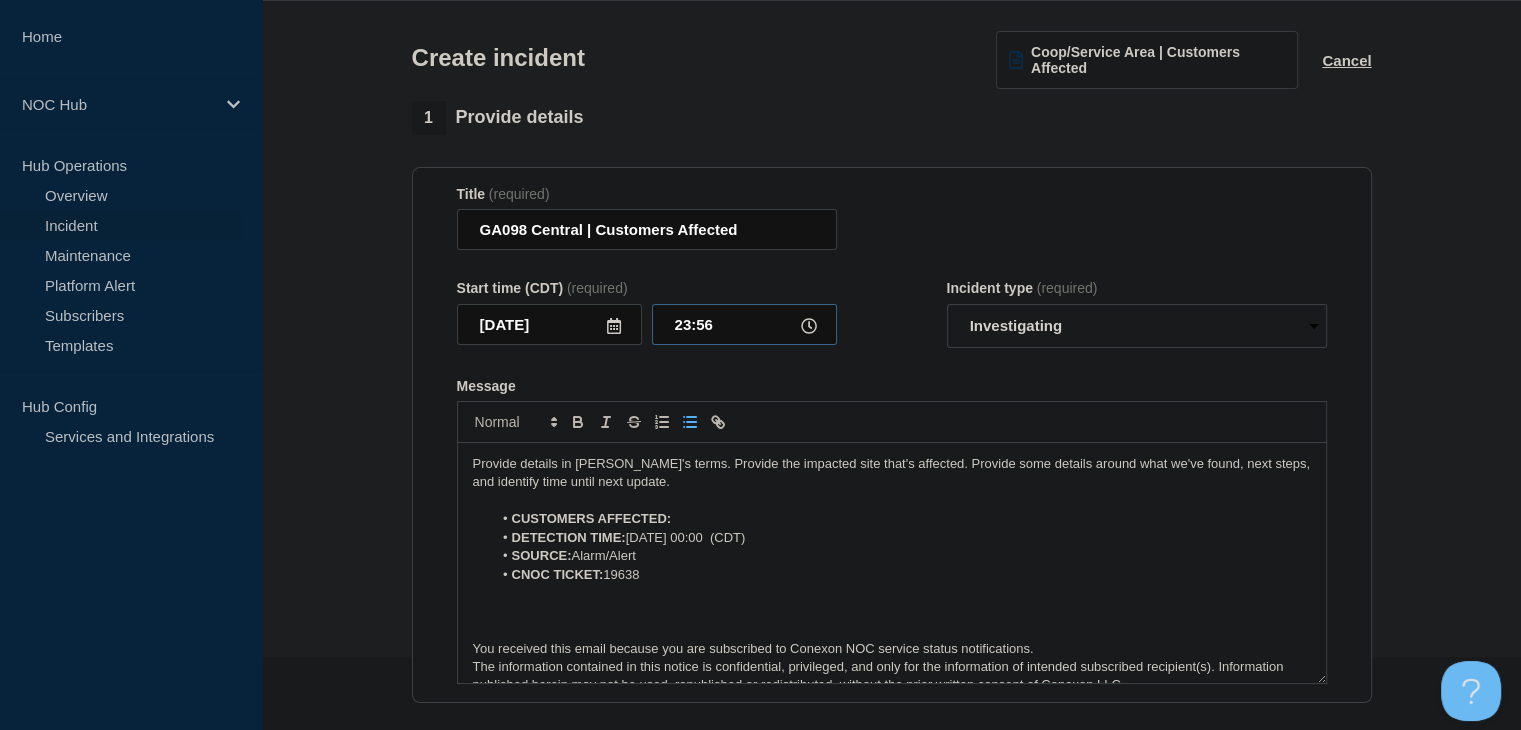 click on "23:56" at bounding box center (744, 324) 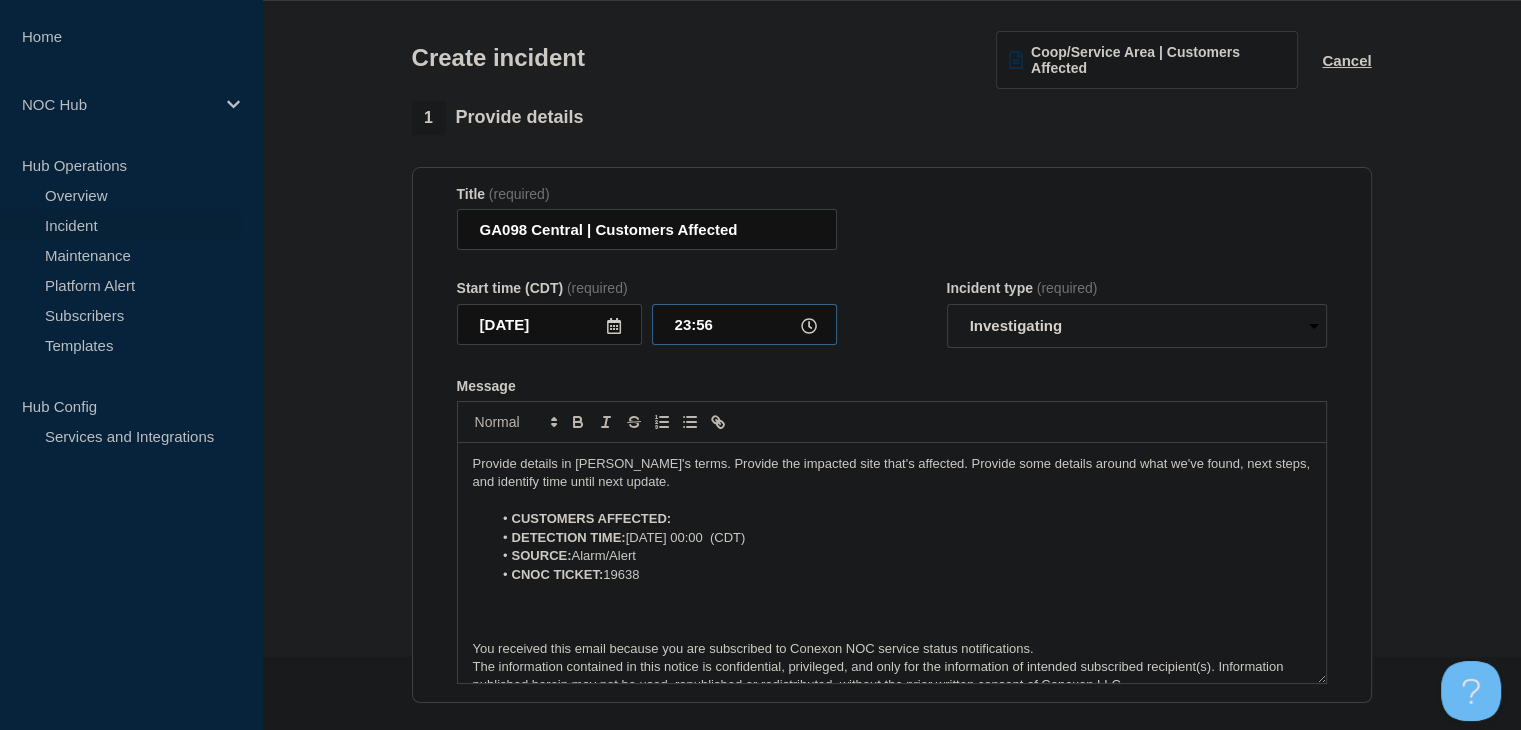click on "23:56" at bounding box center [744, 324] 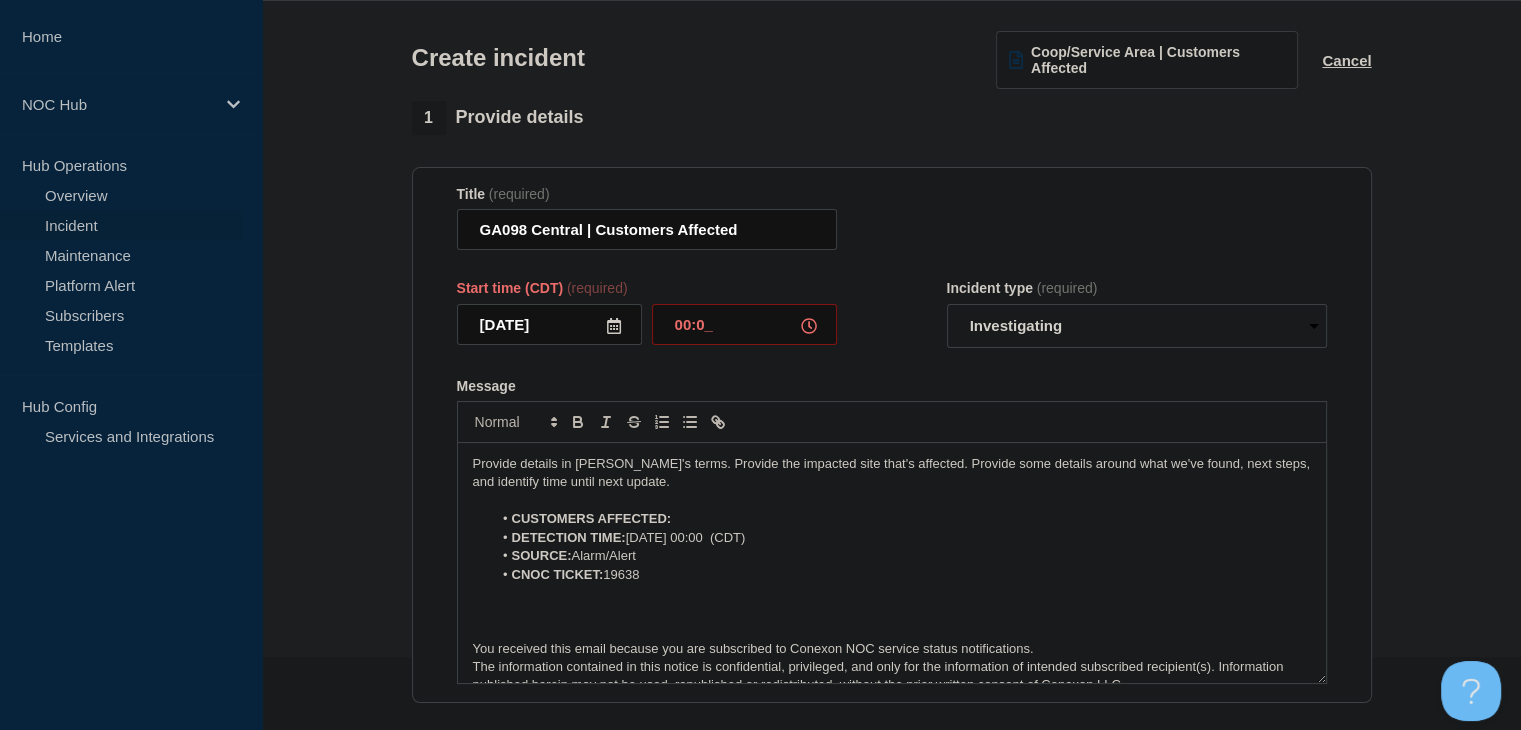 type on "00:00" 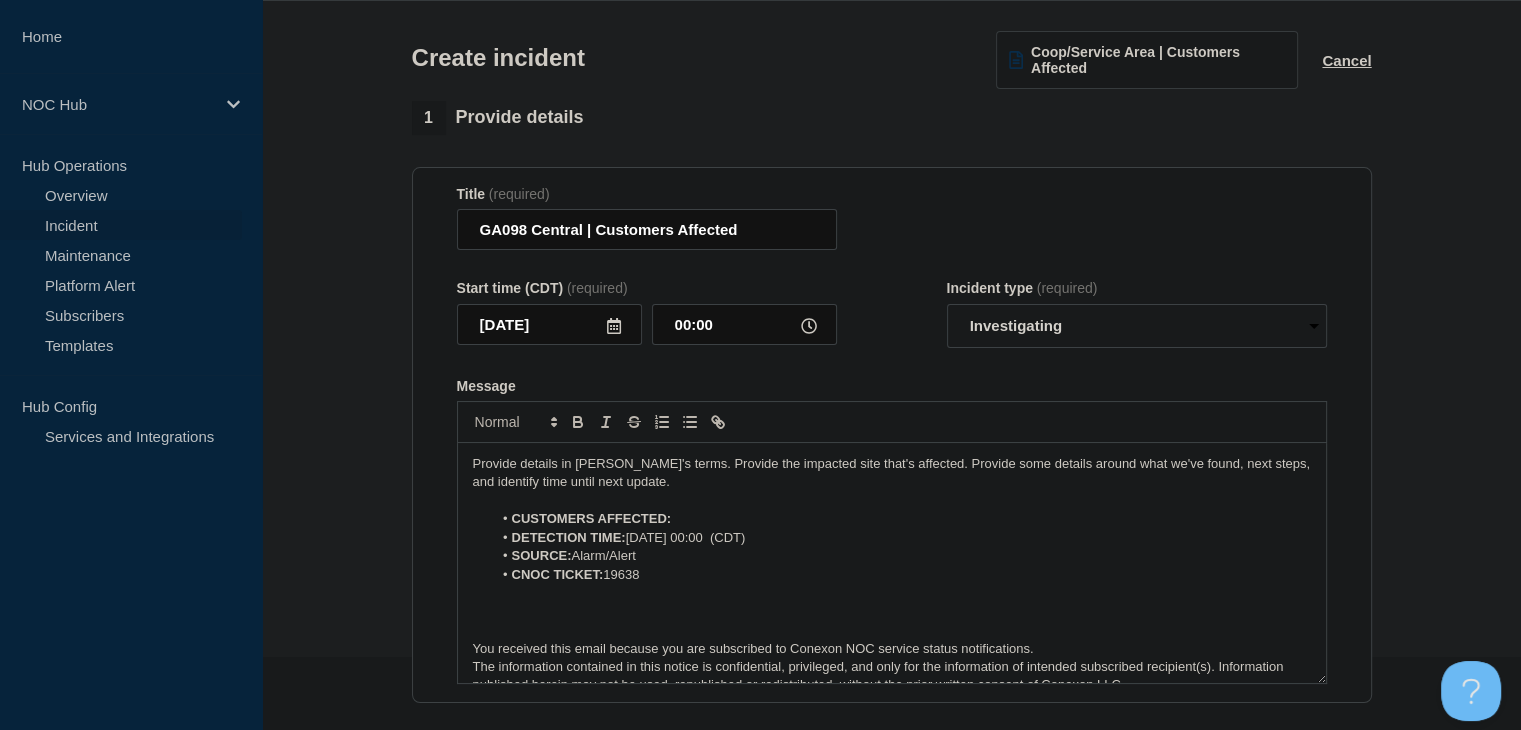 click on "Title  (required) GA098 Central | Customers Affected Start time (CDT)  (required) 2025-07-16 00:00 Incident type  (required) Select option Investigating Identified Monitoring Message  Provide details in laymen's terms. Provide the impacted site that's affected. Provide some details around what we've found, next steps, and identify time until next update. CUSTOMERS AFFECTED:   DETECTION TIME:  20250717, 00:00  (CDT)   SOURCE:  Alarm/Alert CNOC TICKET:  19638 You received this email because you are subscribed to Conexon NOC service status notifications. The information contained in this notice is confidential, privileged, and only for the information of intended subscribed recipient(s). Information published herein may not be used, republished or redistributed, without the prior written consent of Conexon LLC." at bounding box center [892, 435] 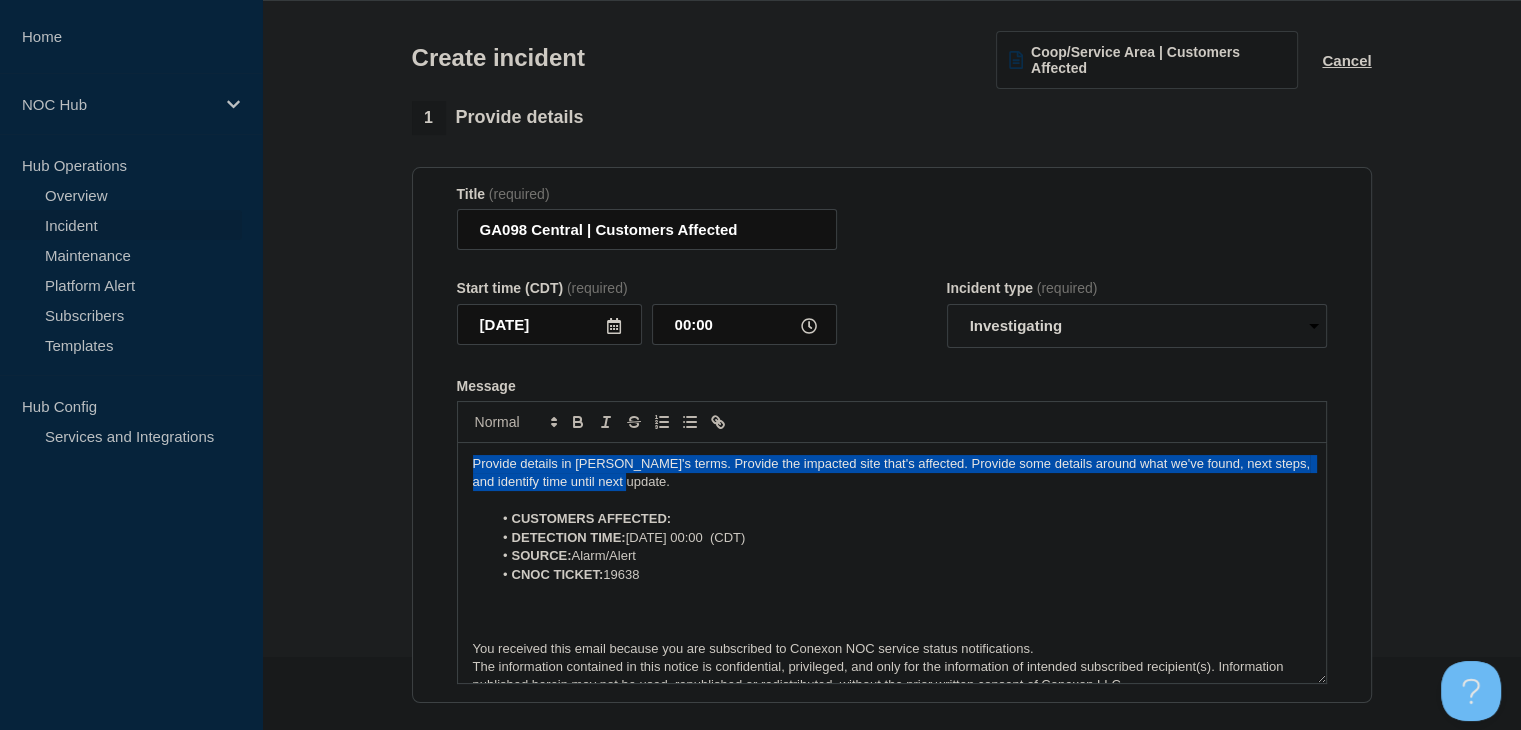 drag, startPoint x: 656, startPoint y: 482, endPoint x: 377, endPoint y: 457, distance: 280.11783 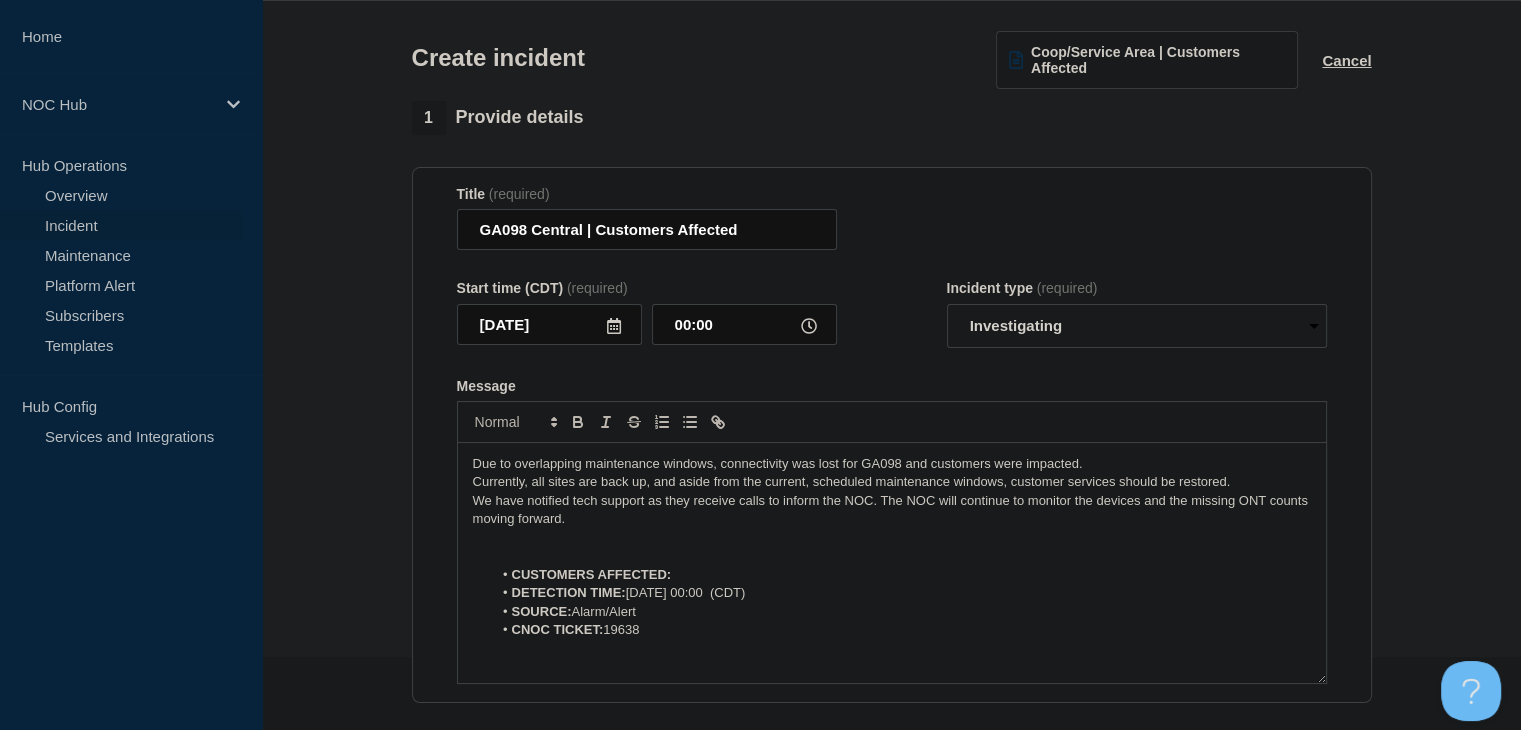 click on "CUSTOMERS AFFECTED:" at bounding box center (901, 575) 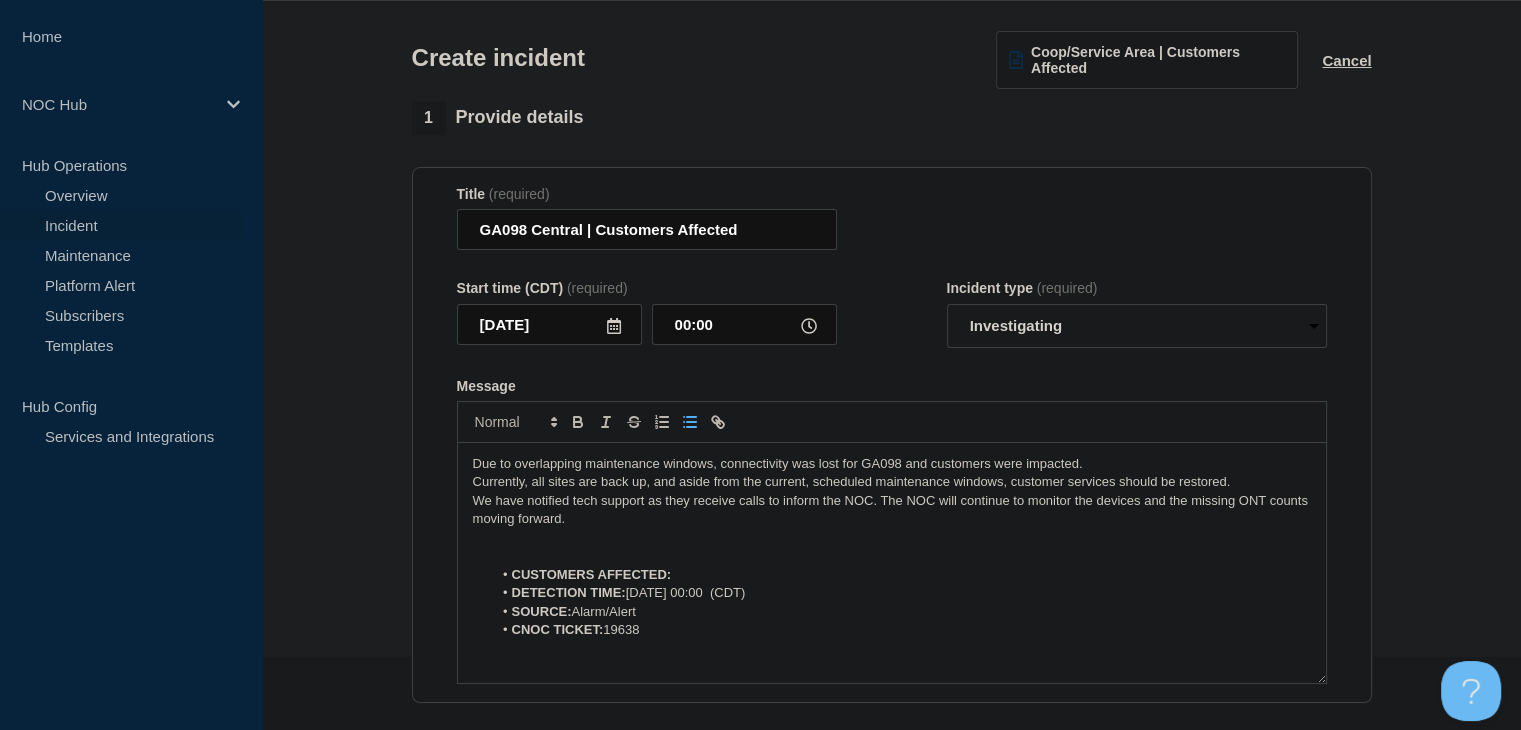 click on "CUSTOMERS AFFECTED:" at bounding box center (592, 574) 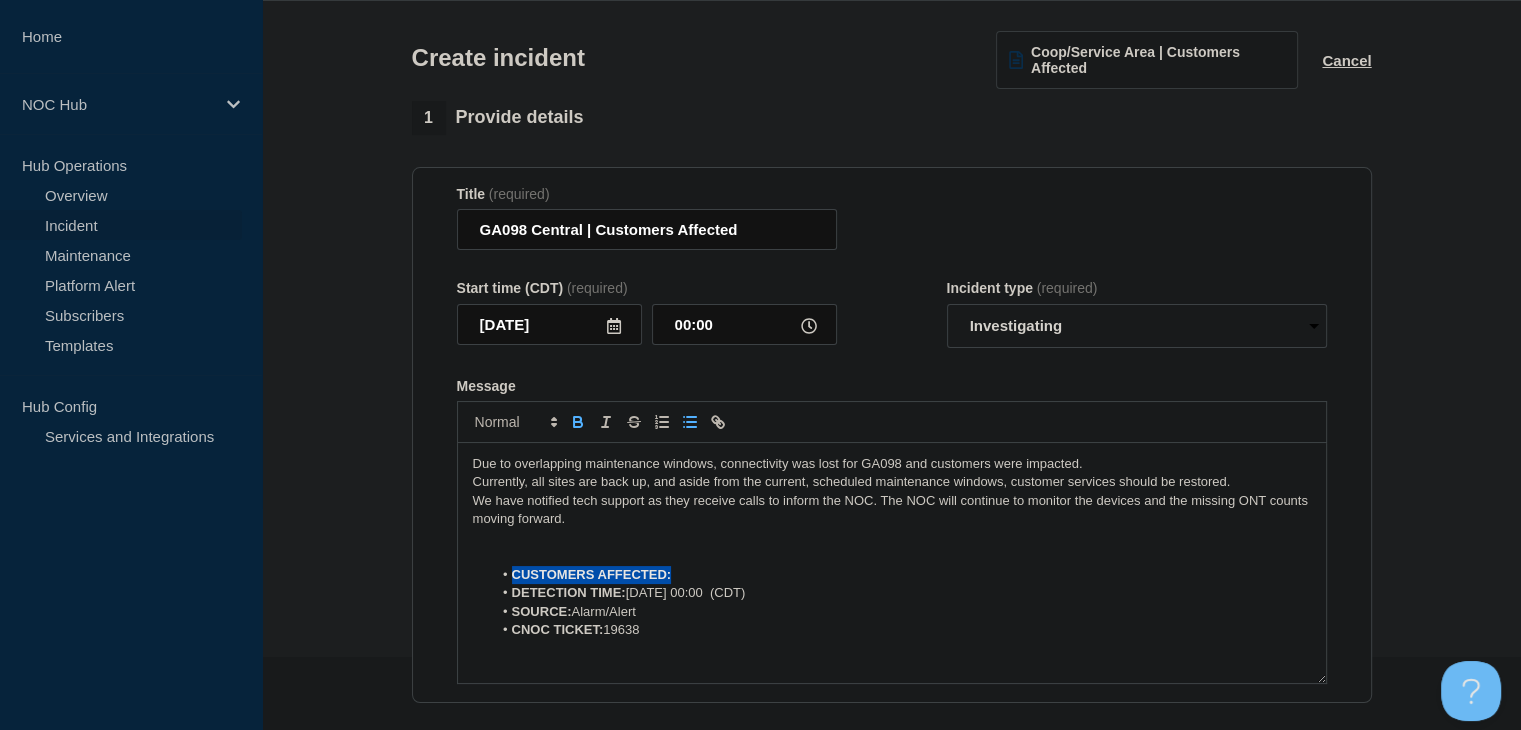 drag, startPoint x: 667, startPoint y: 577, endPoint x: 553, endPoint y: 579, distance: 114.01754 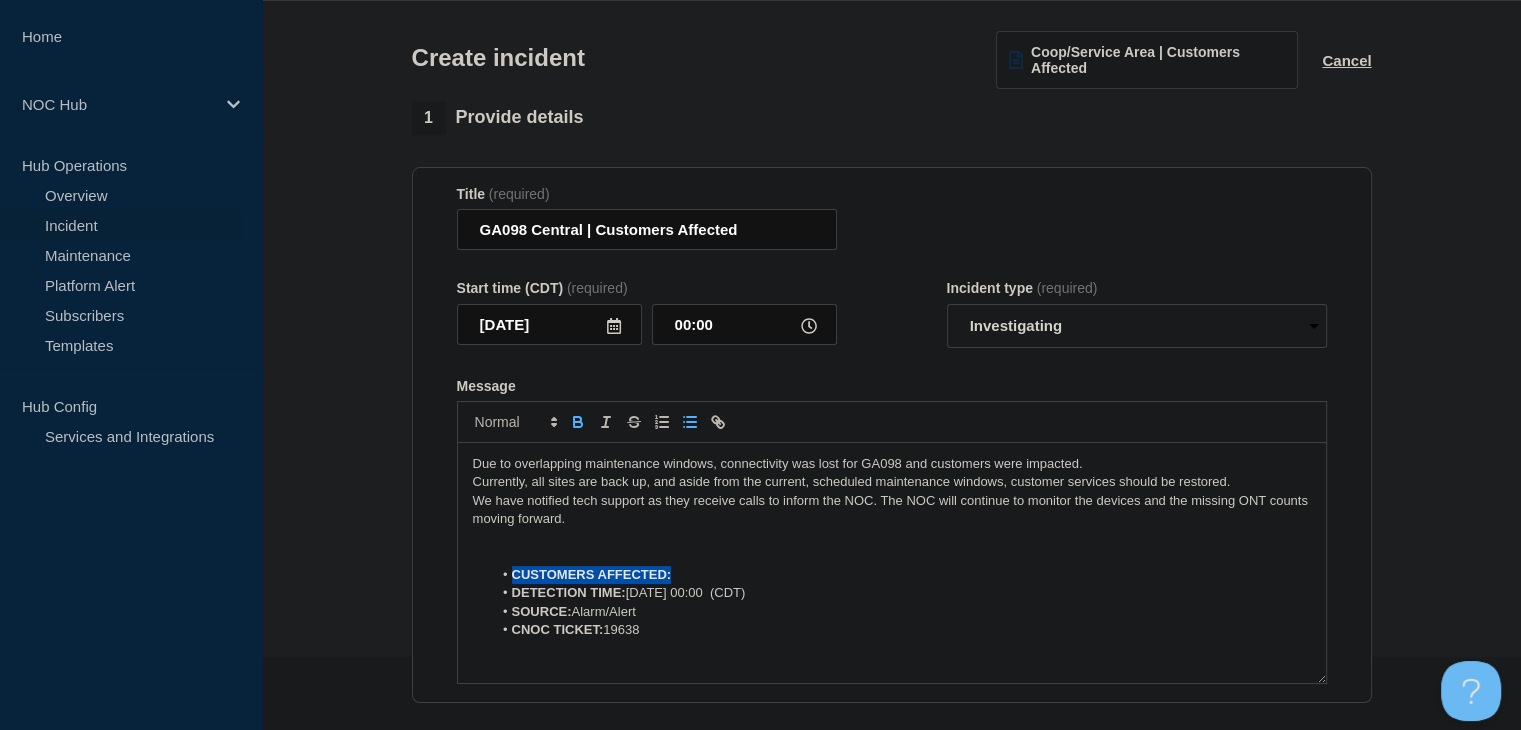 click on "CUSTOMERS AFFECTED:" at bounding box center [592, 574] 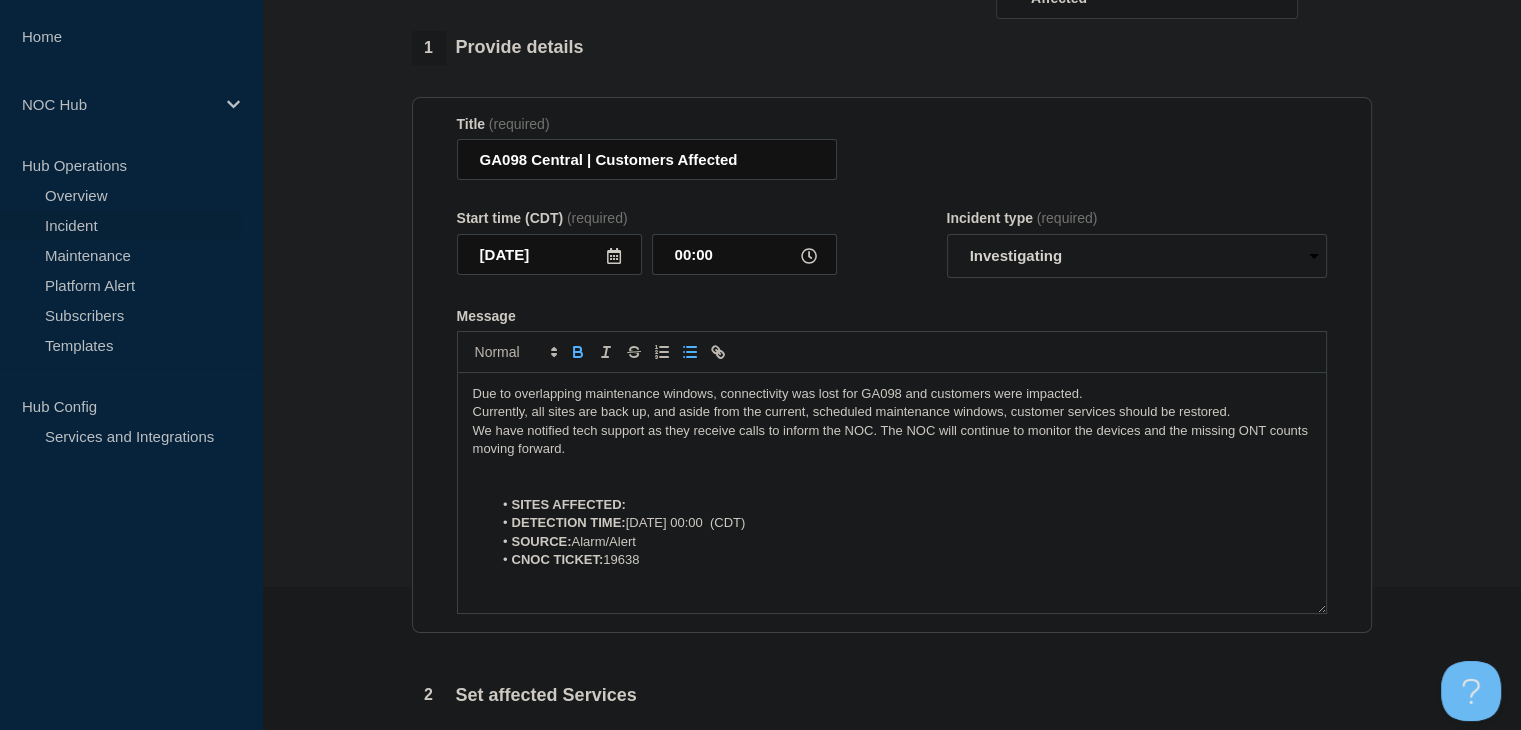 scroll, scrollTop: 173, scrollLeft: 0, axis: vertical 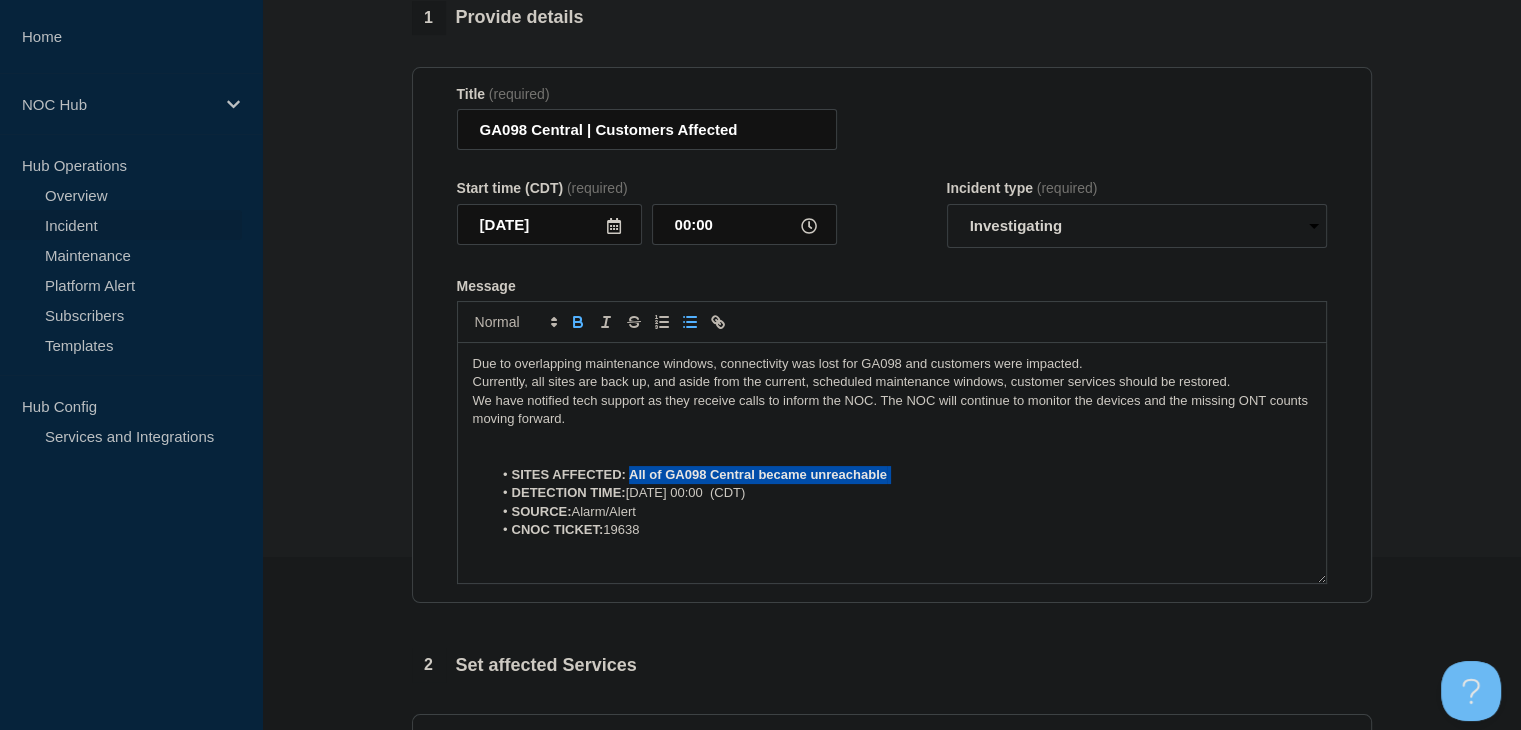 drag, startPoint x: 904, startPoint y: 484, endPoint x: 631, endPoint y: 487, distance: 273.01648 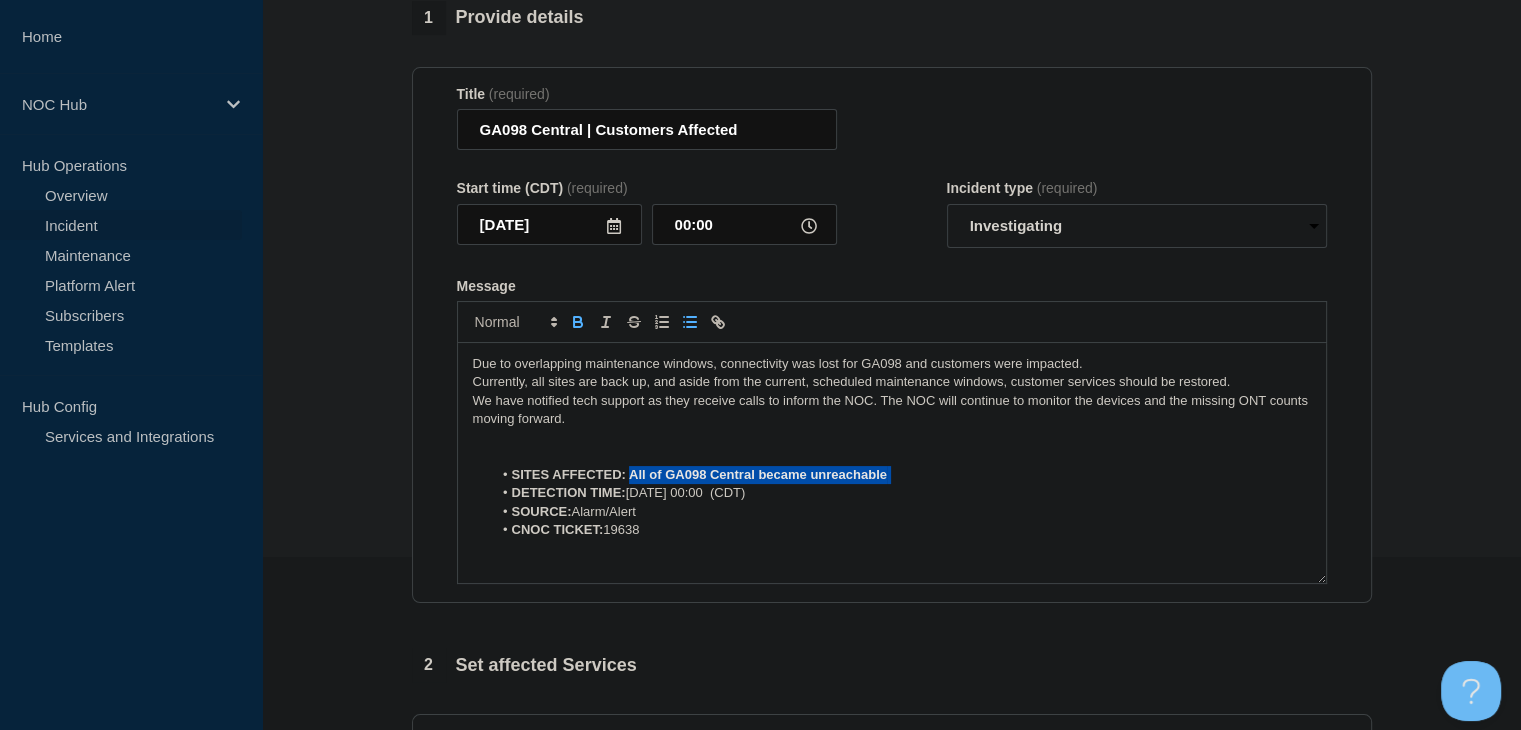 click on "SITES AFFECTED: All of GA098 Central became unreachable" at bounding box center (901, 475) 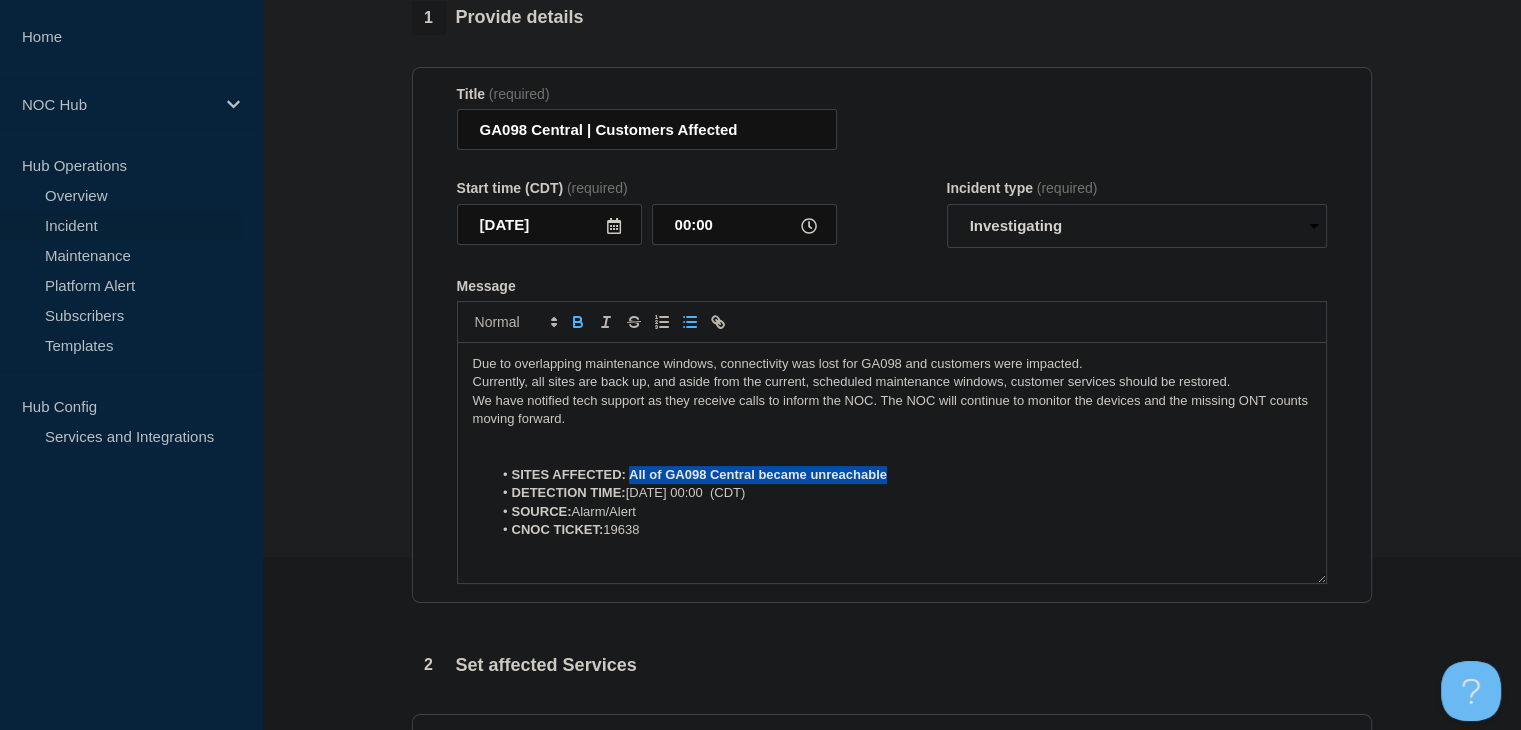 click 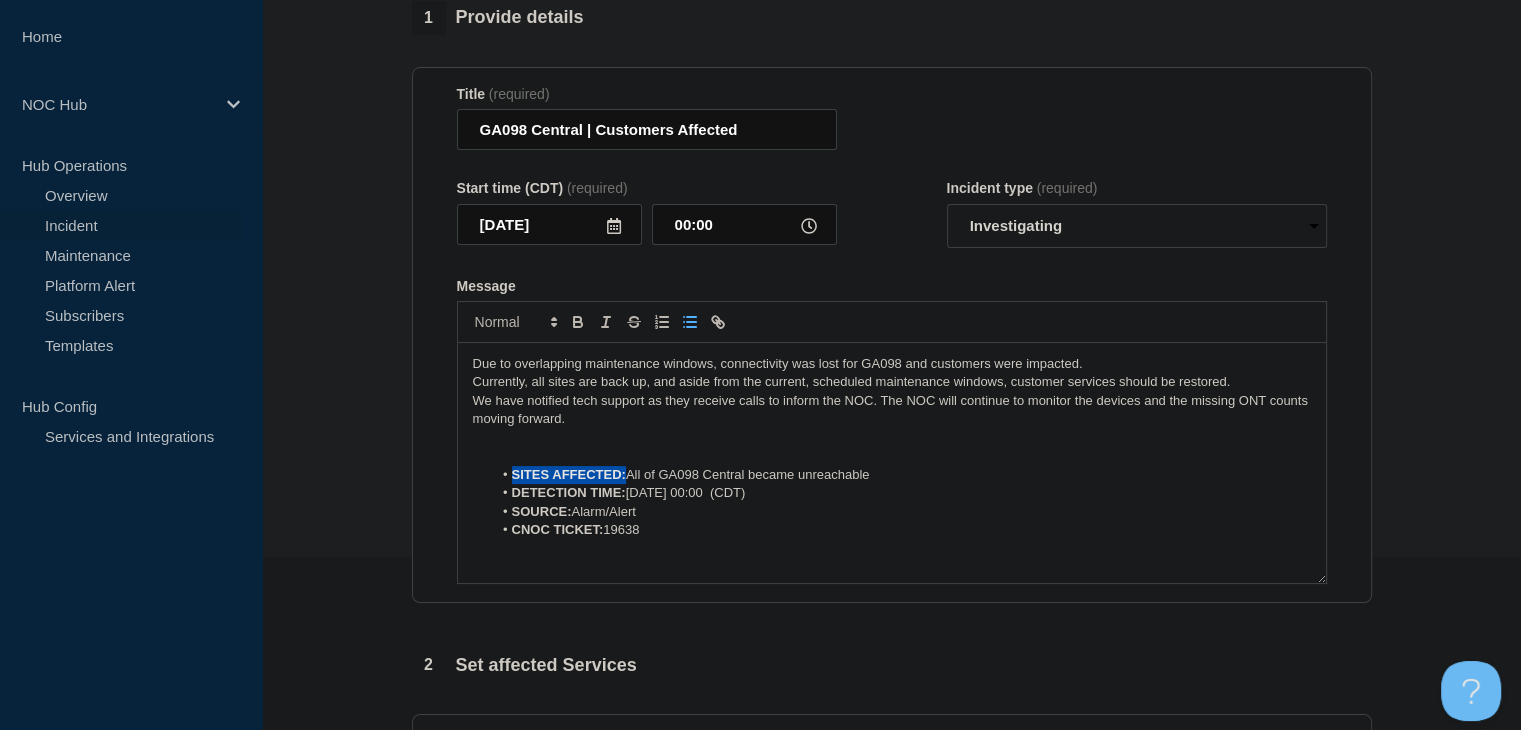 click on "SITES AFFECTED:  All of GA098 Central became unreachable" at bounding box center [901, 475] 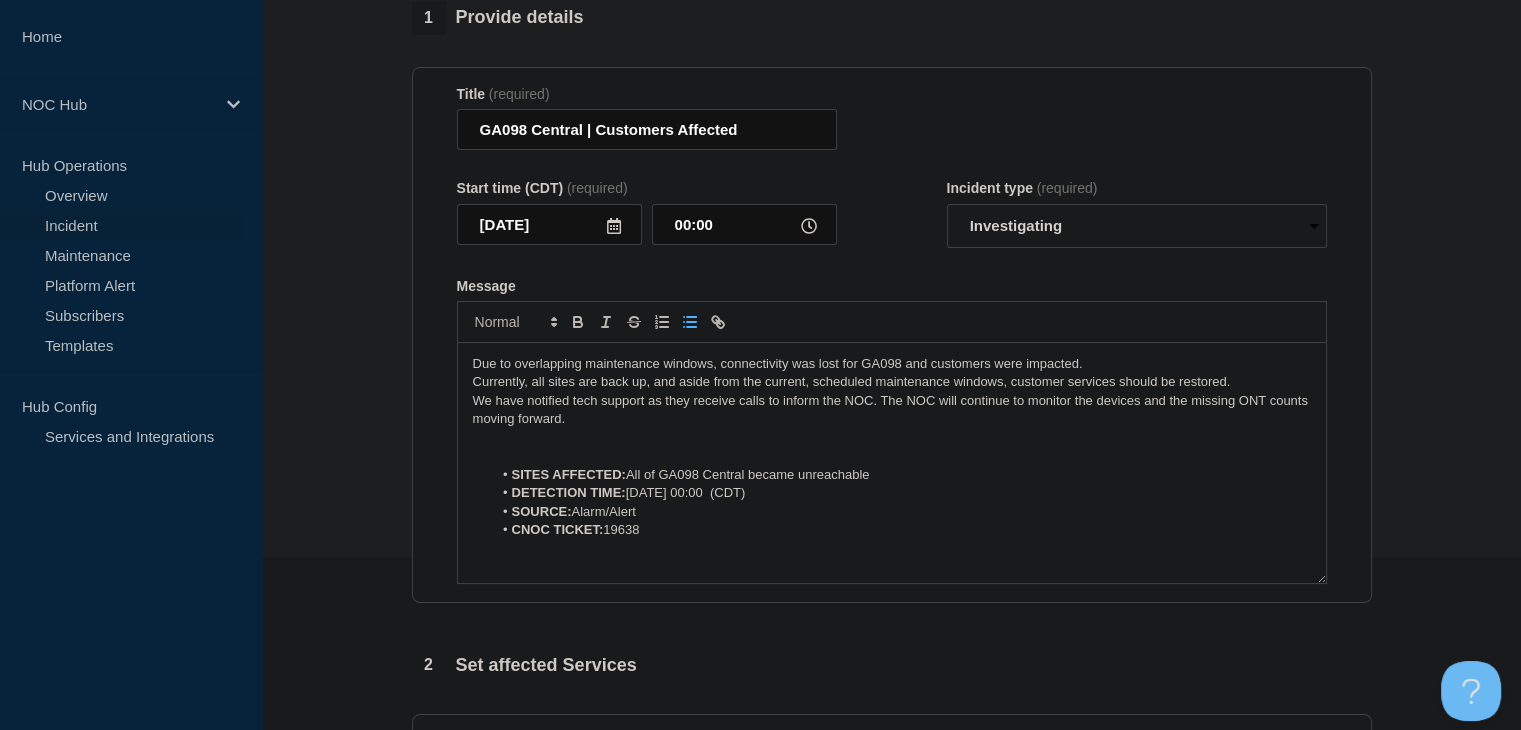 click on "SITES AFFECTED:  All of GA098 Central became unreachable" at bounding box center (901, 475) 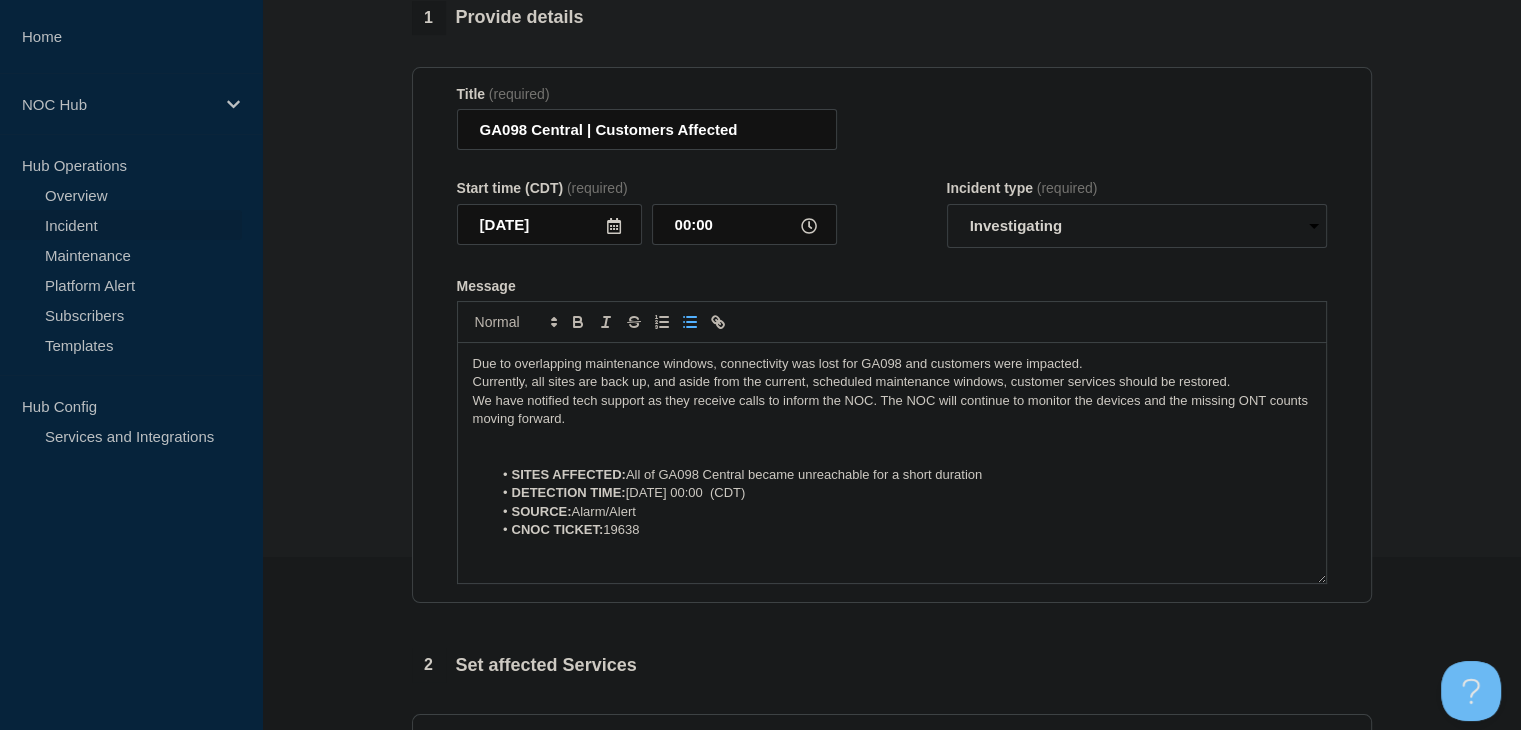 click at bounding box center [892, 438] 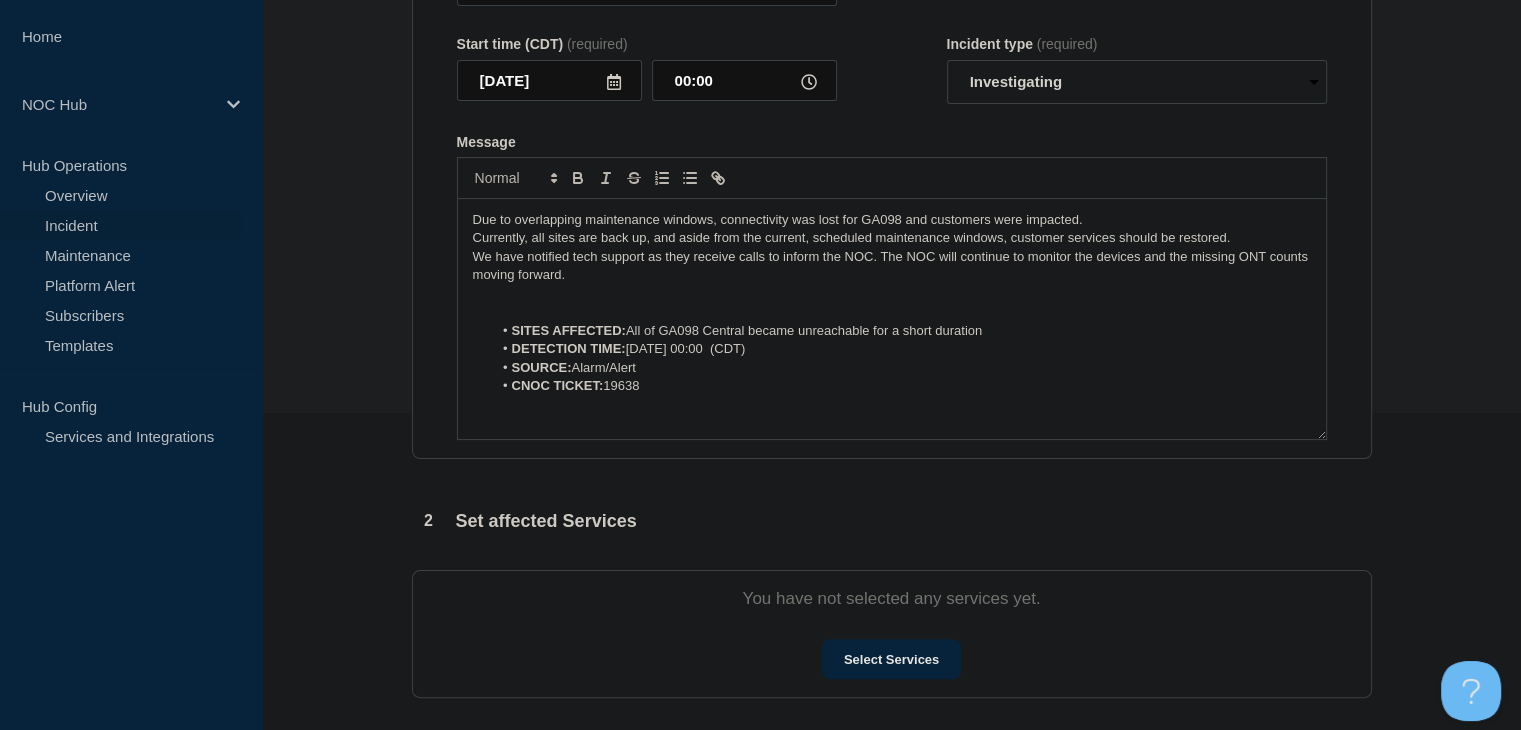 scroll, scrollTop: 673, scrollLeft: 0, axis: vertical 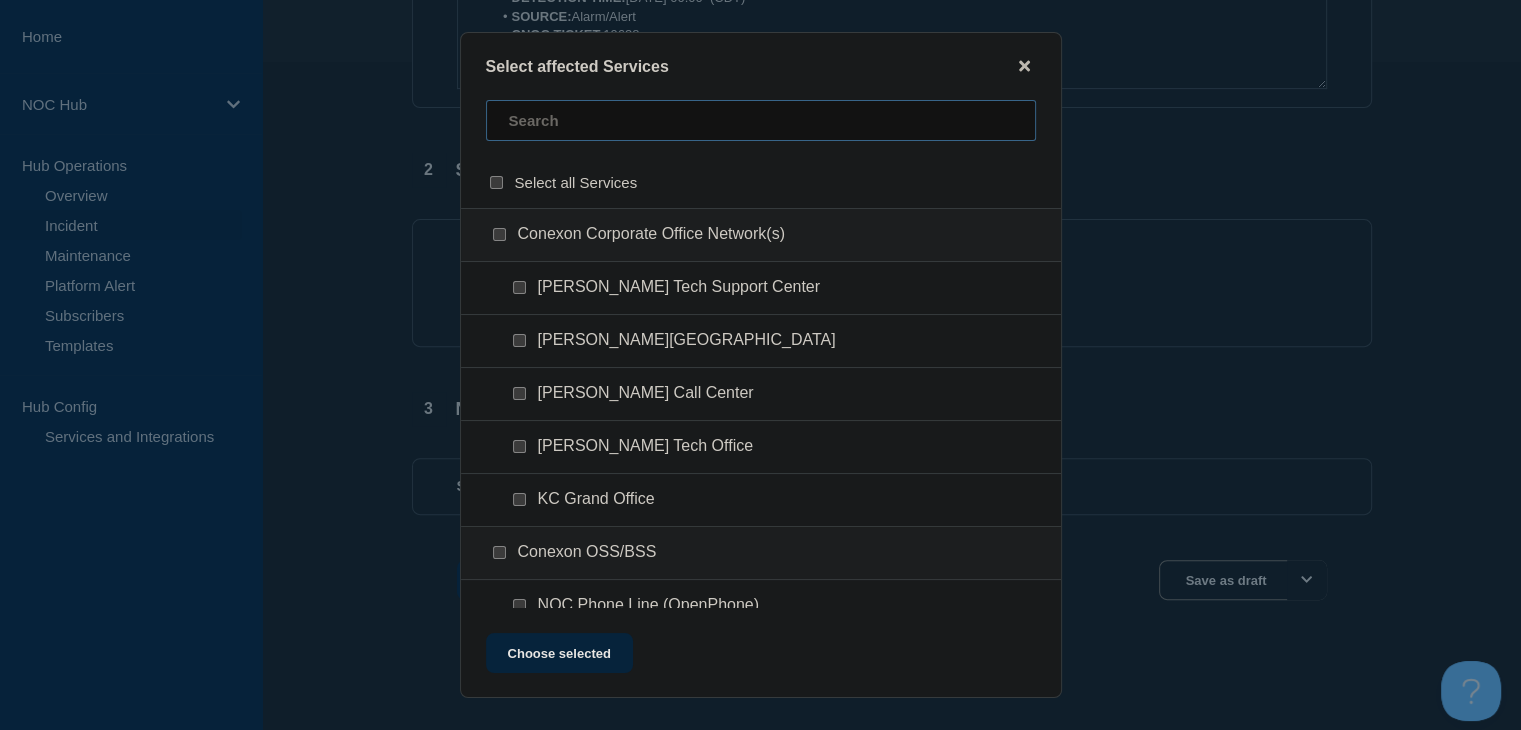 click at bounding box center (761, 120) 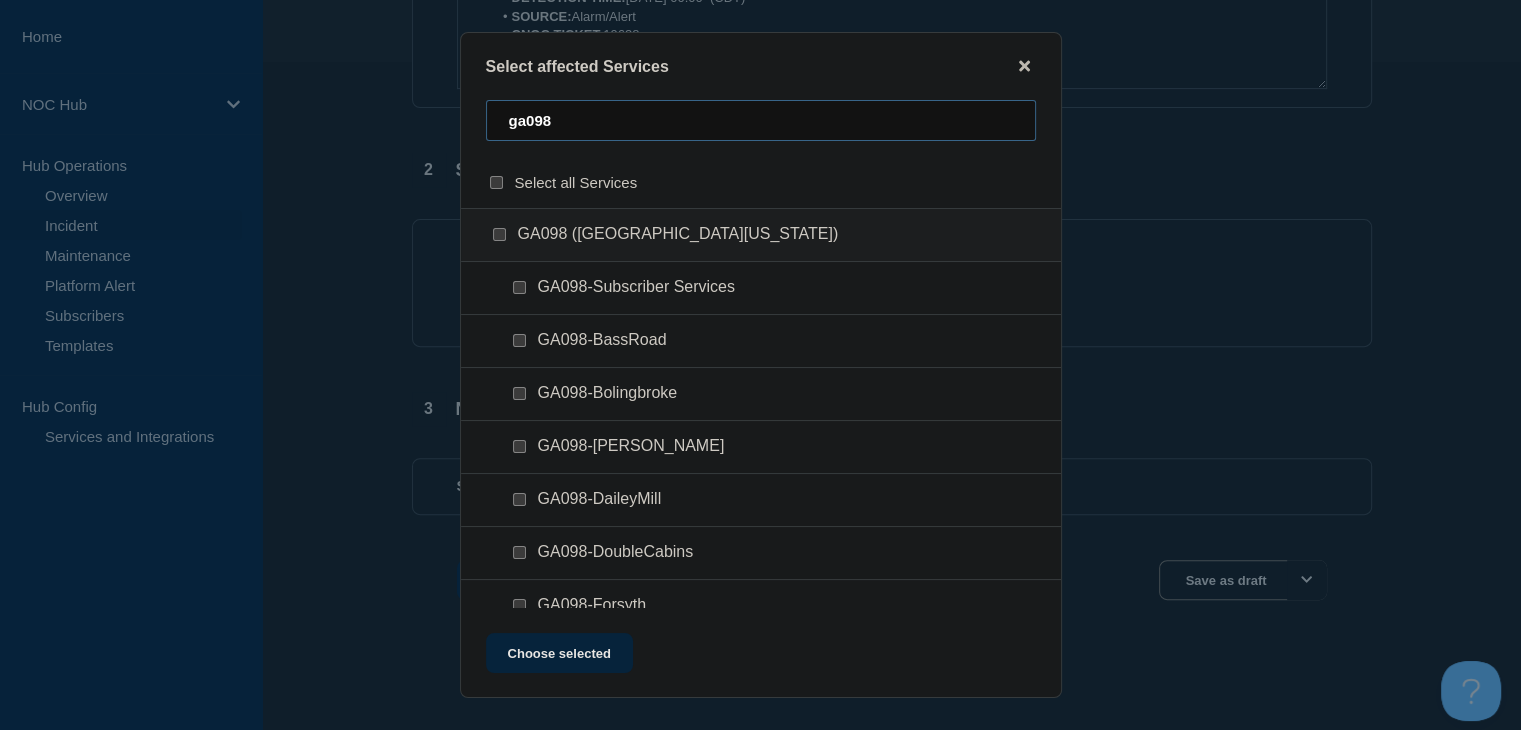 type on "ga098" 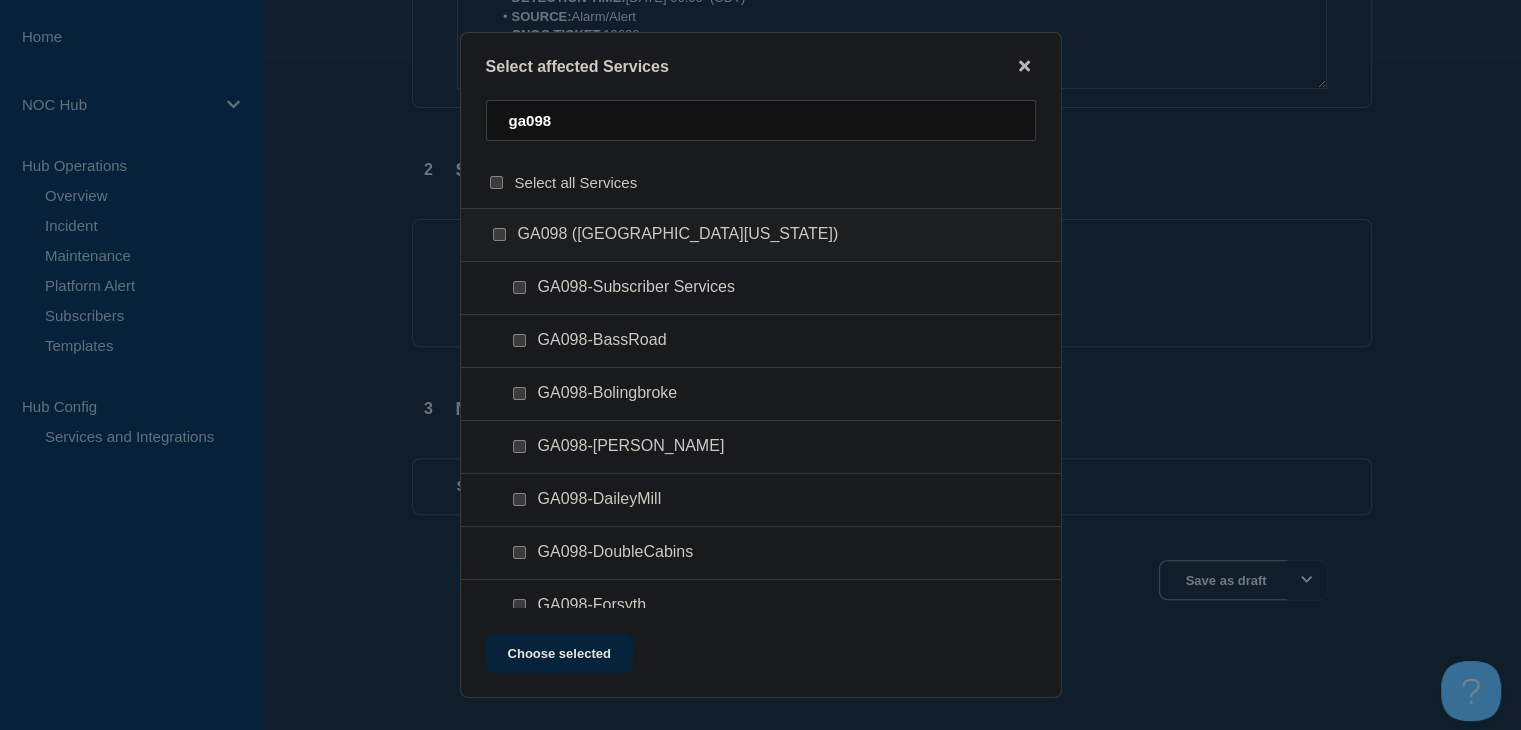 click at bounding box center (519, 287) 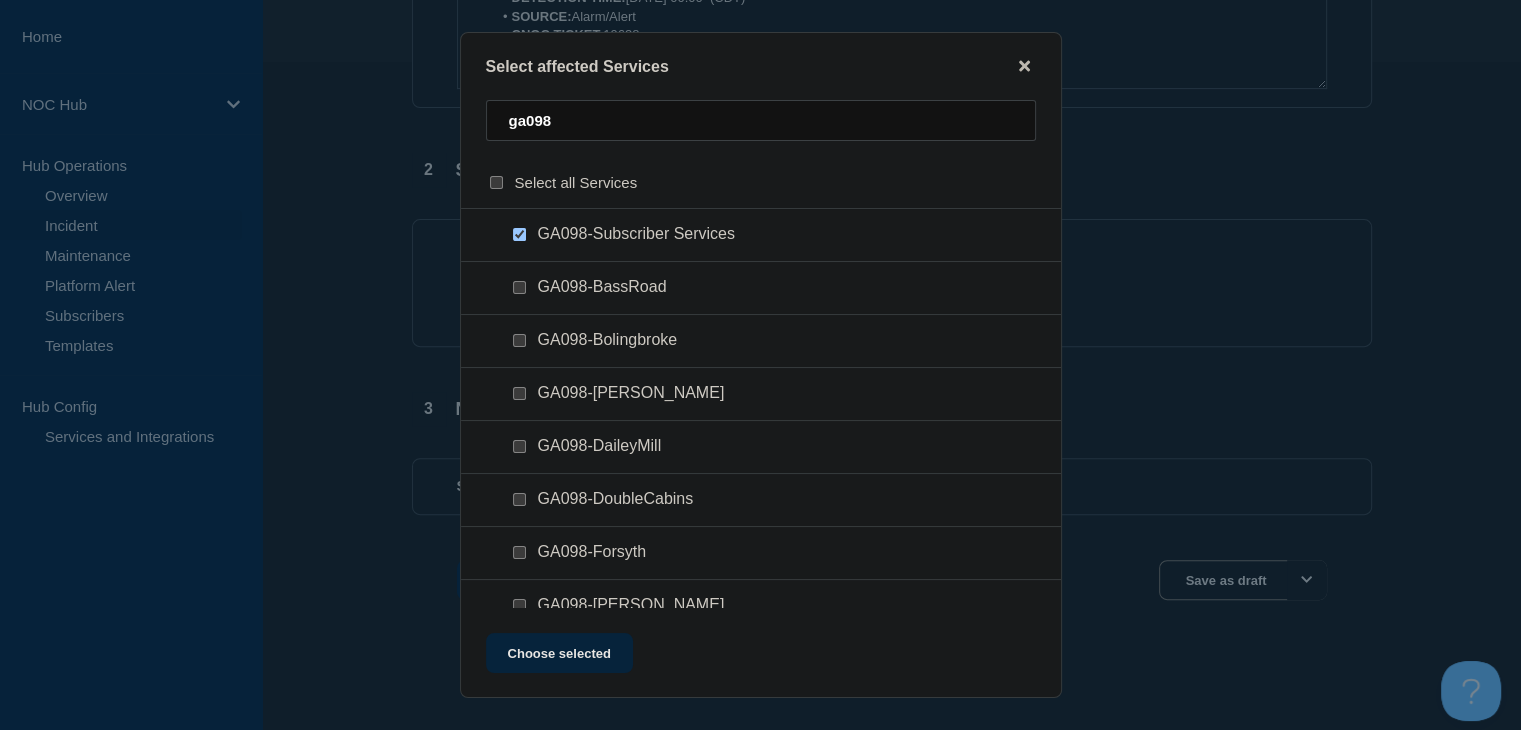 scroll, scrollTop: 100, scrollLeft: 0, axis: vertical 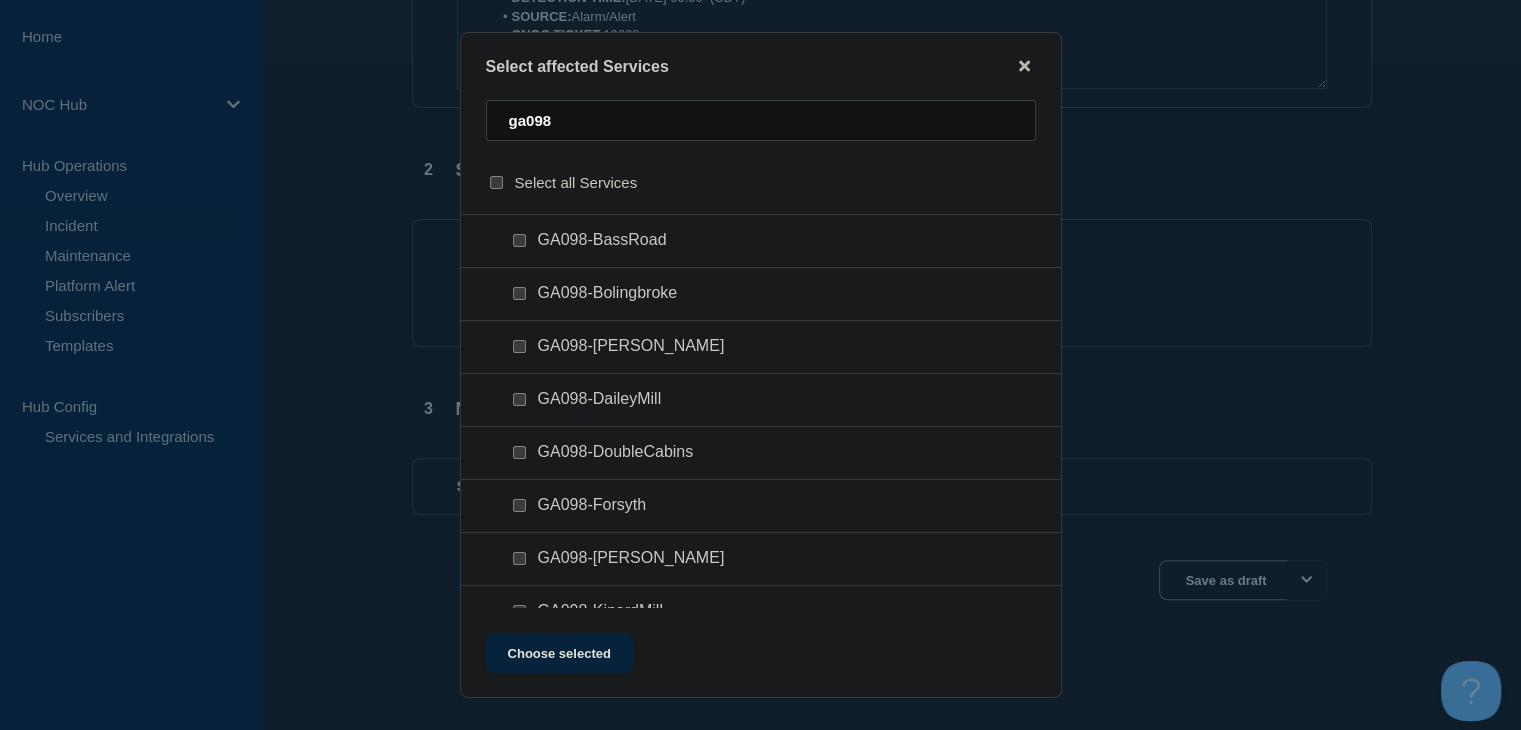 click at bounding box center [519, 346] 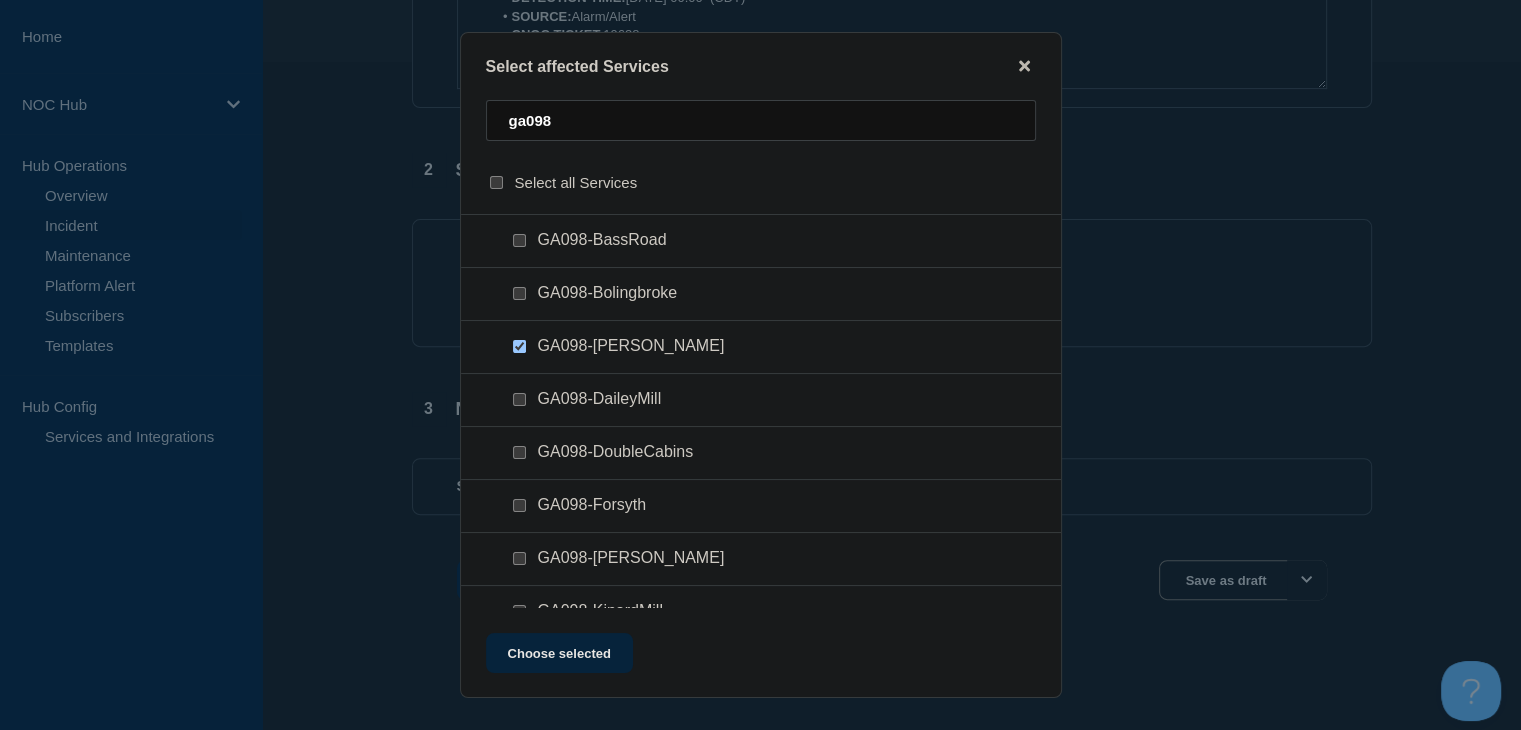 click at bounding box center (519, 399) 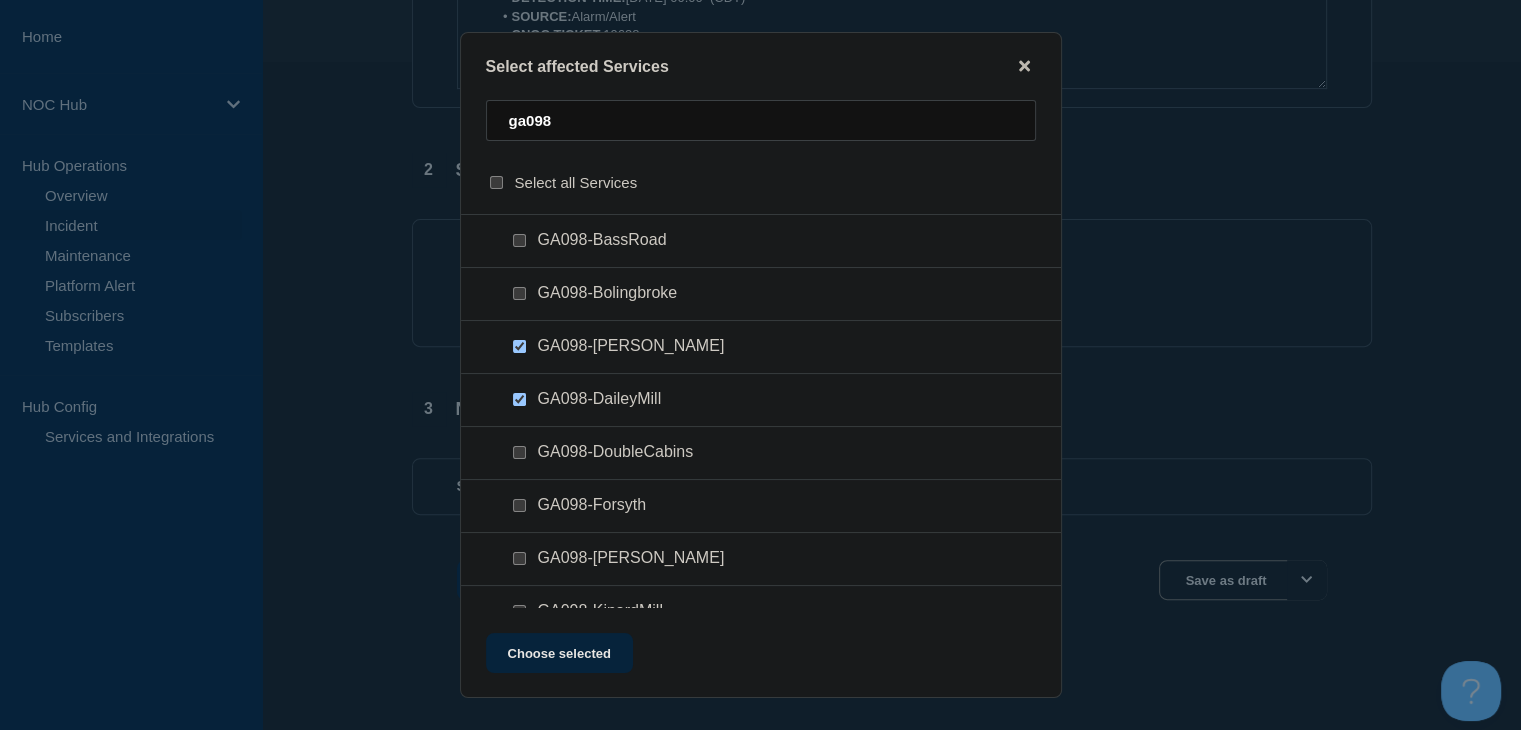 click at bounding box center [519, 452] 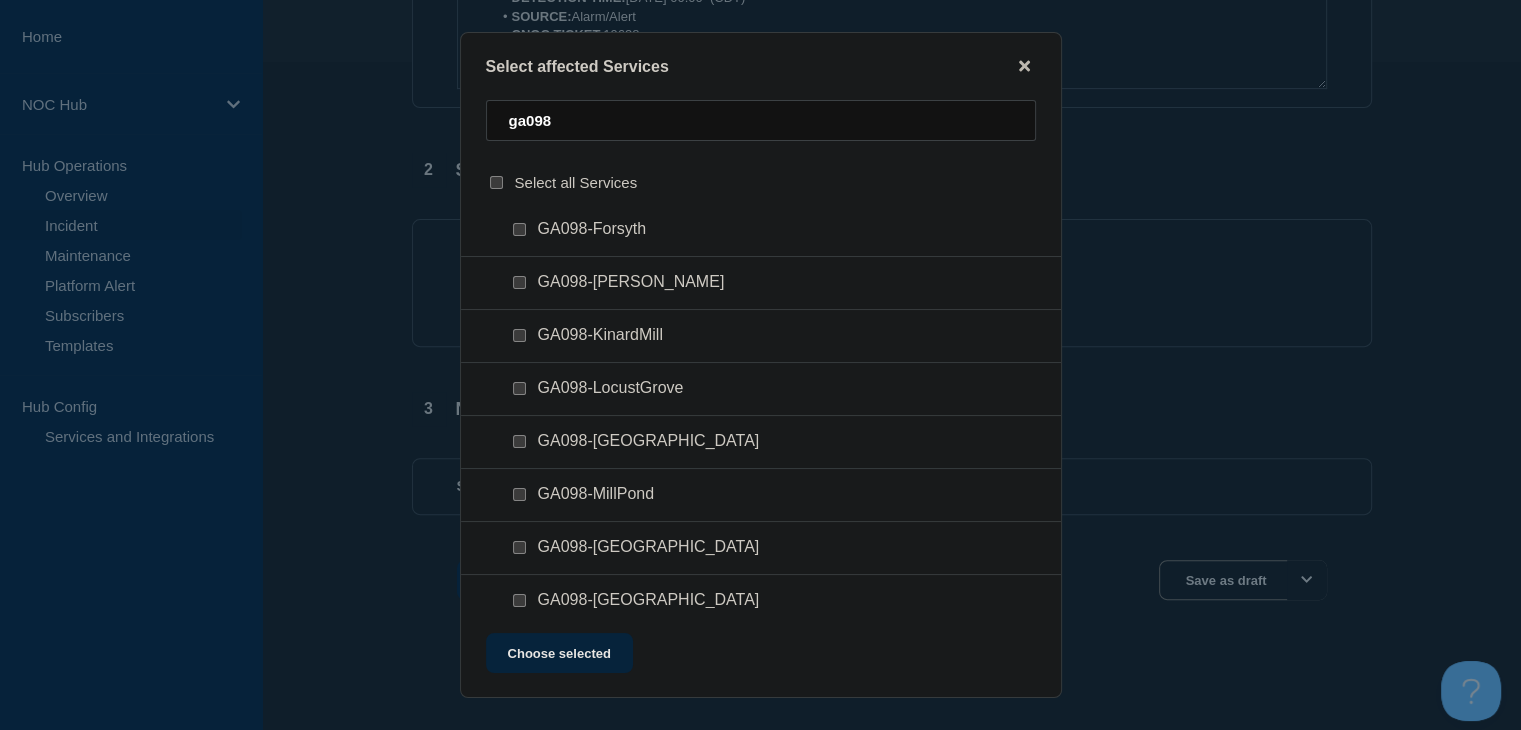 scroll, scrollTop: 400, scrollLeft: 0, axis: vertical 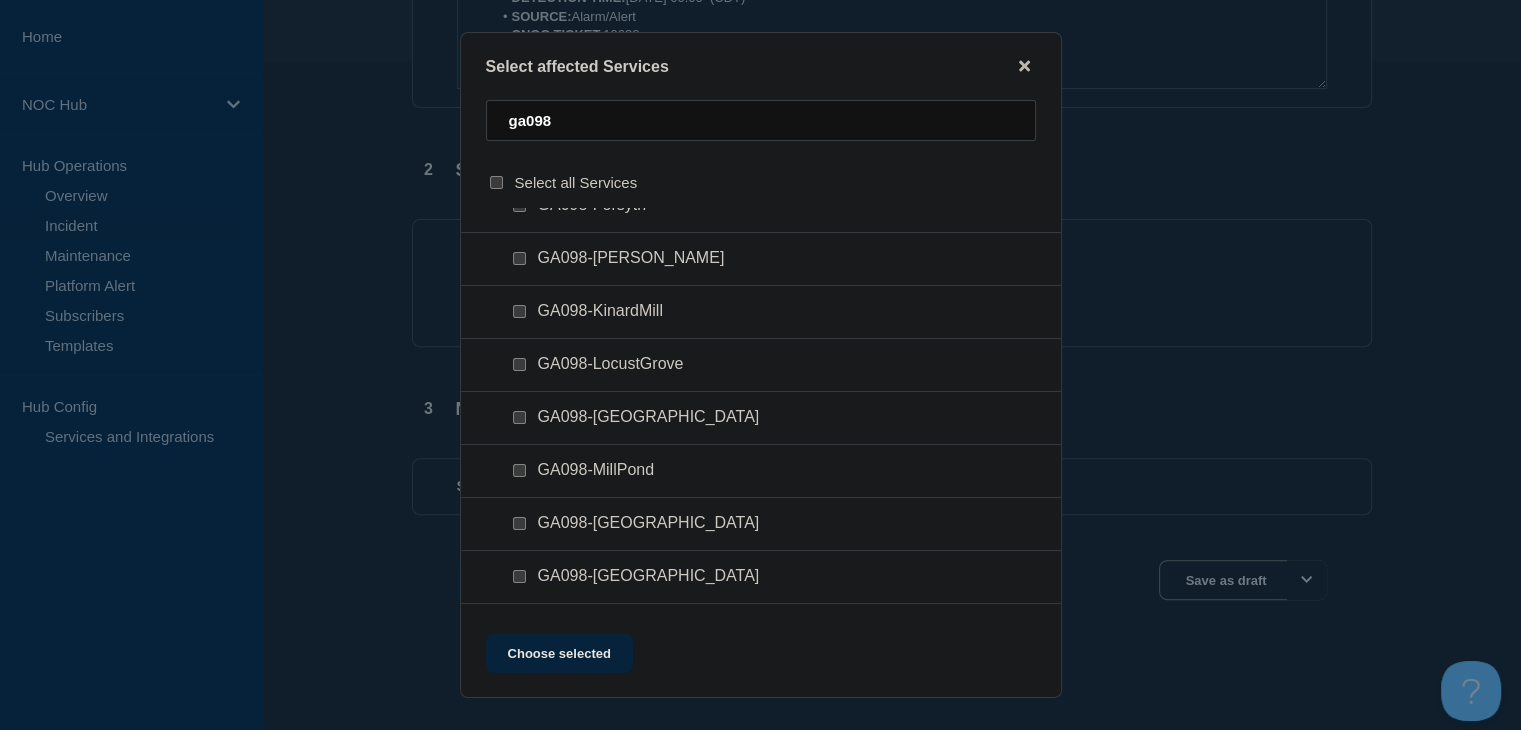 click at bounding box center (519, 258) 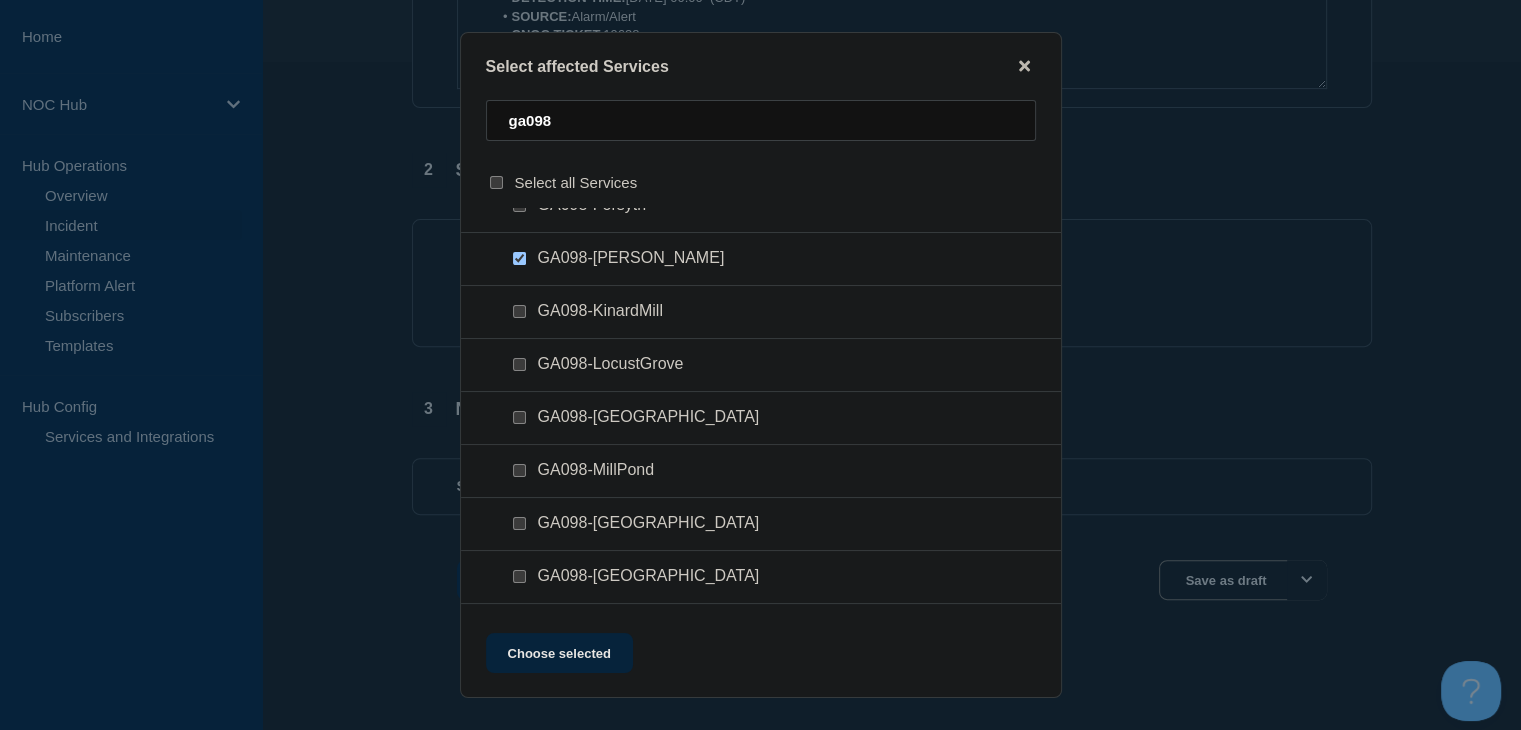 click at bounding box center (519, 311) 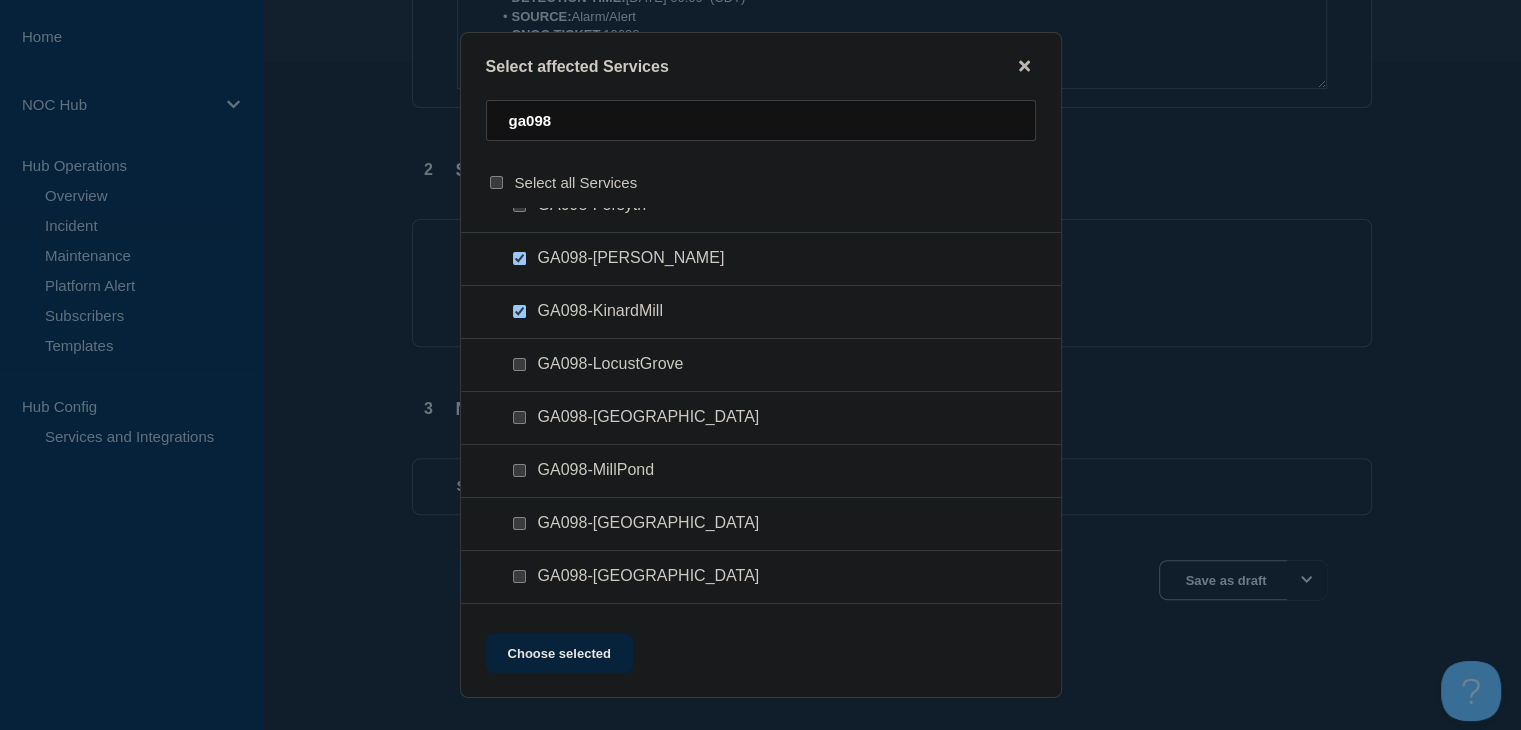 click at bounding box center (519, 364) 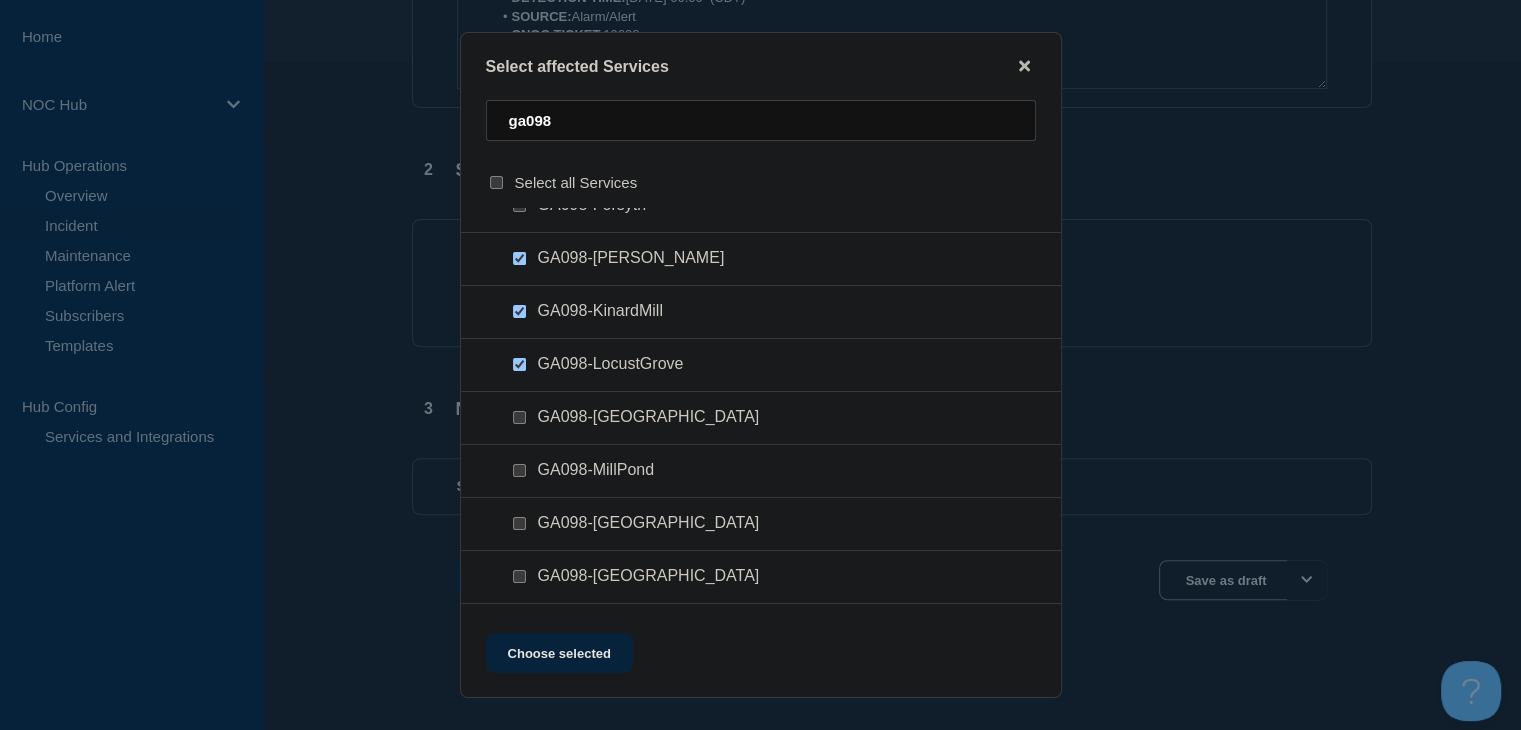 click at bounding box center [519, 417] 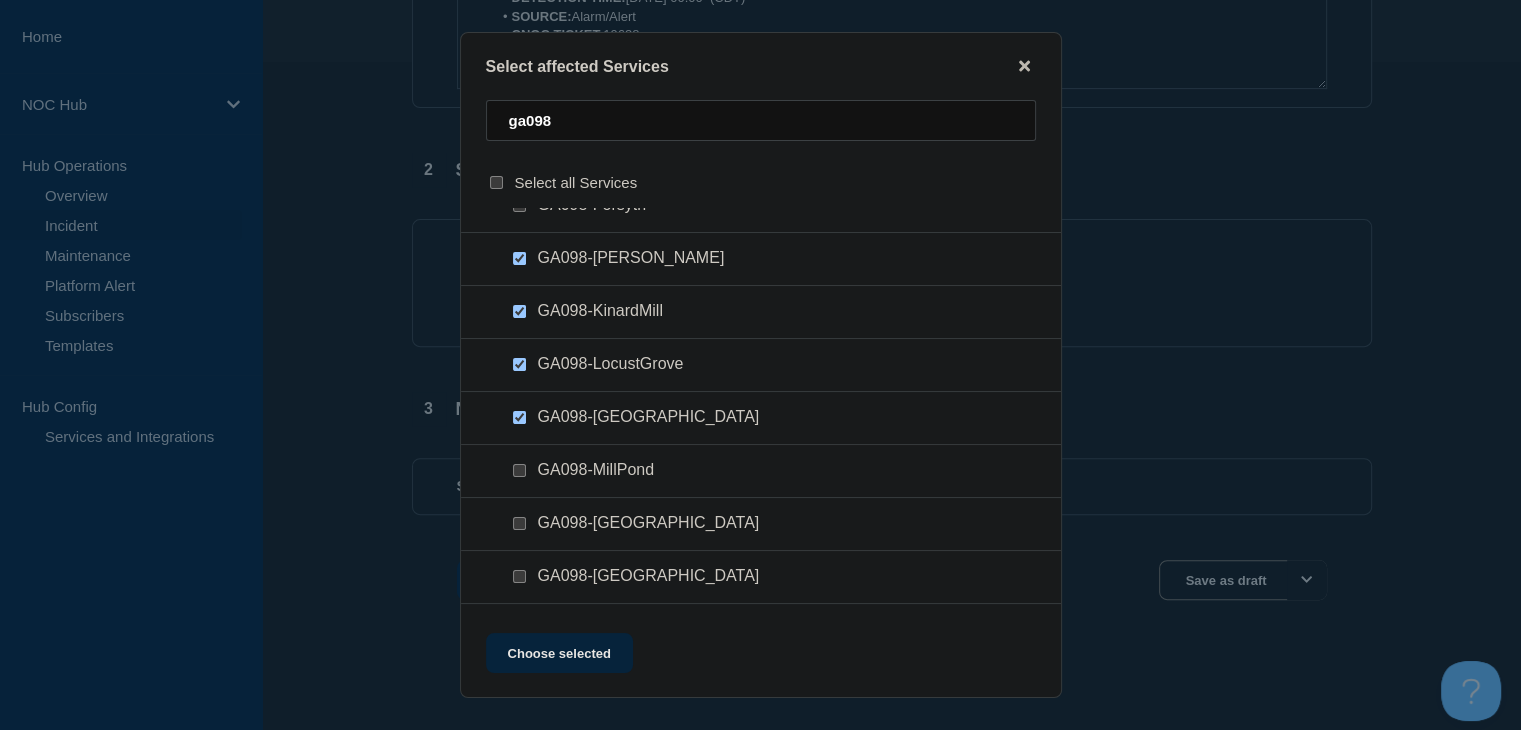 click at bounding box center (519, 470) 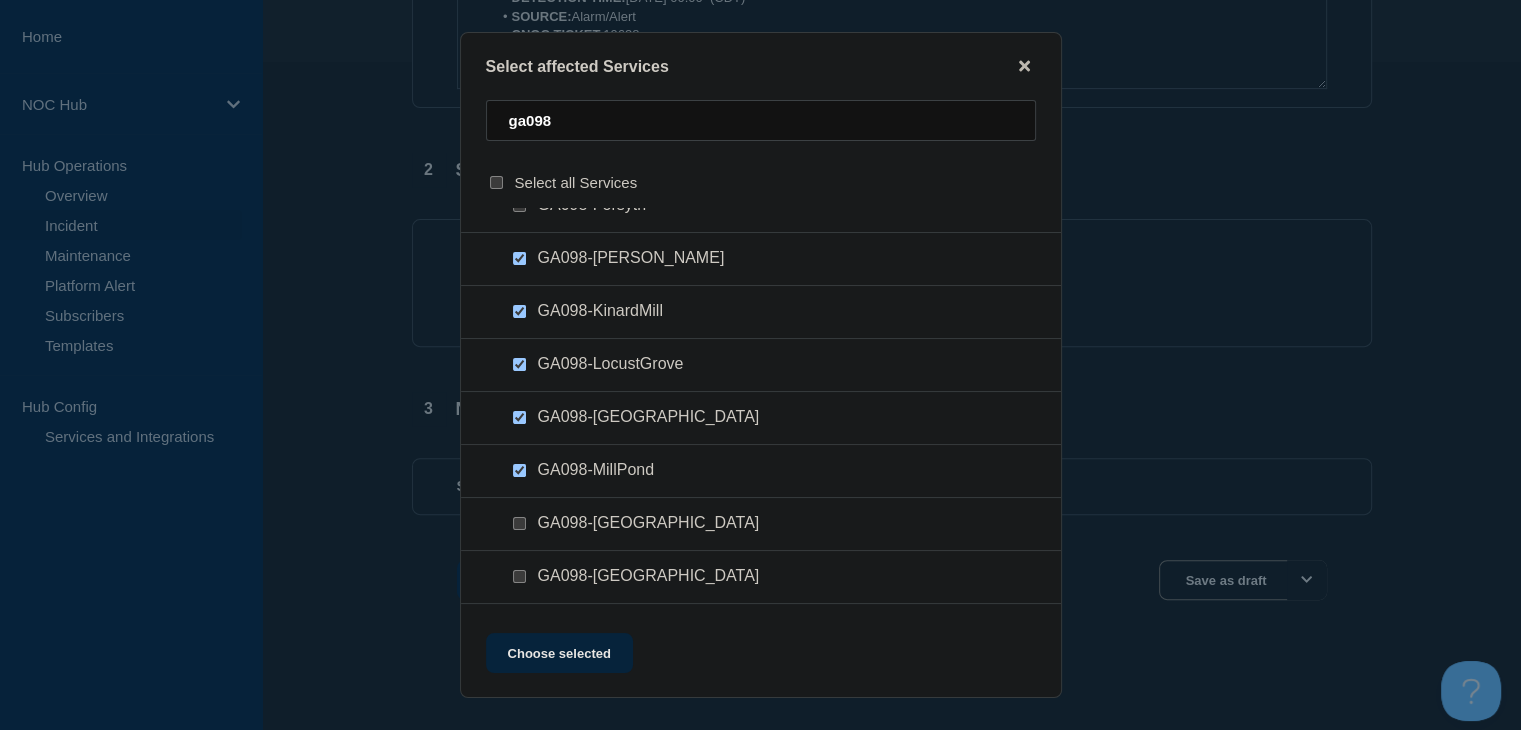 click at bounding box center [519, 523] 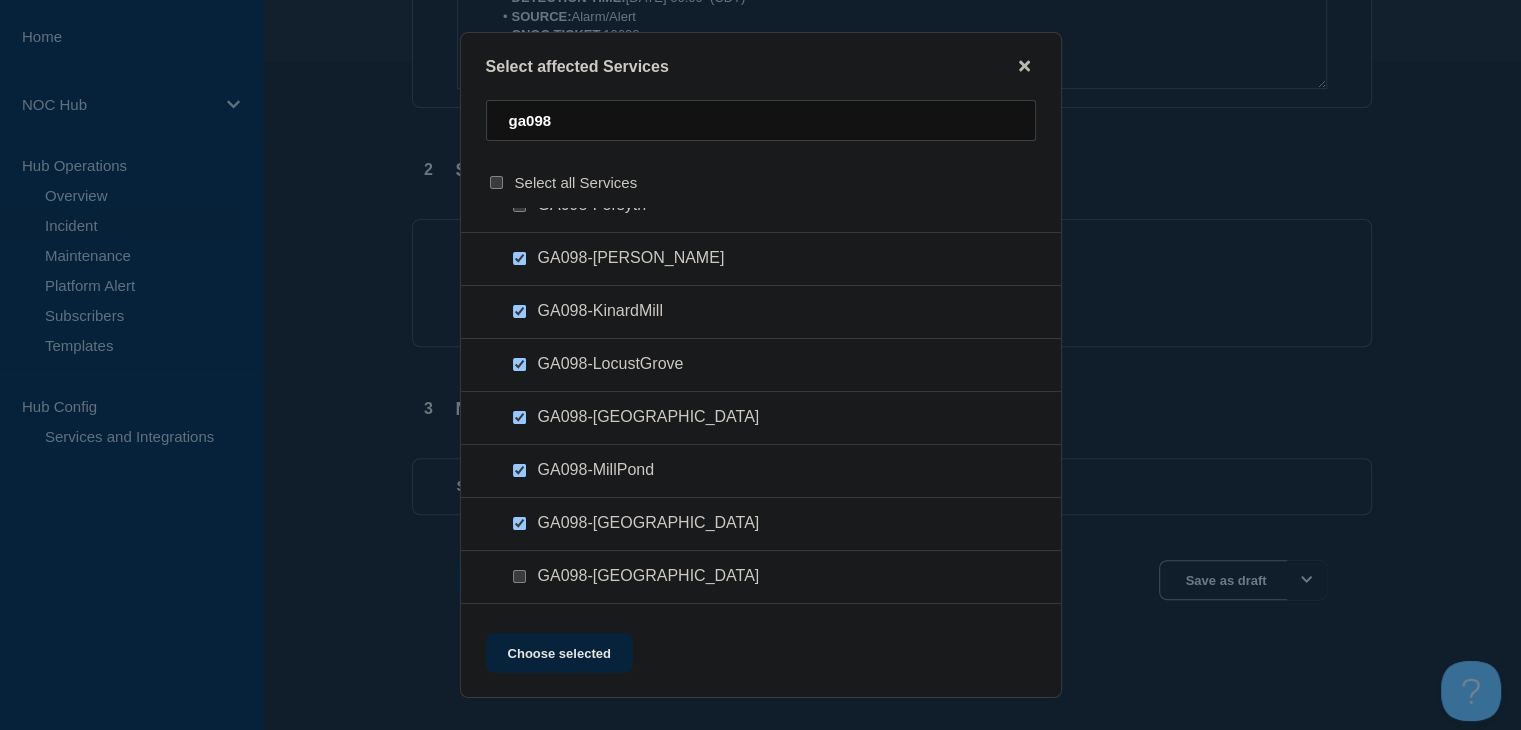 click at bounding box center [523, 577] 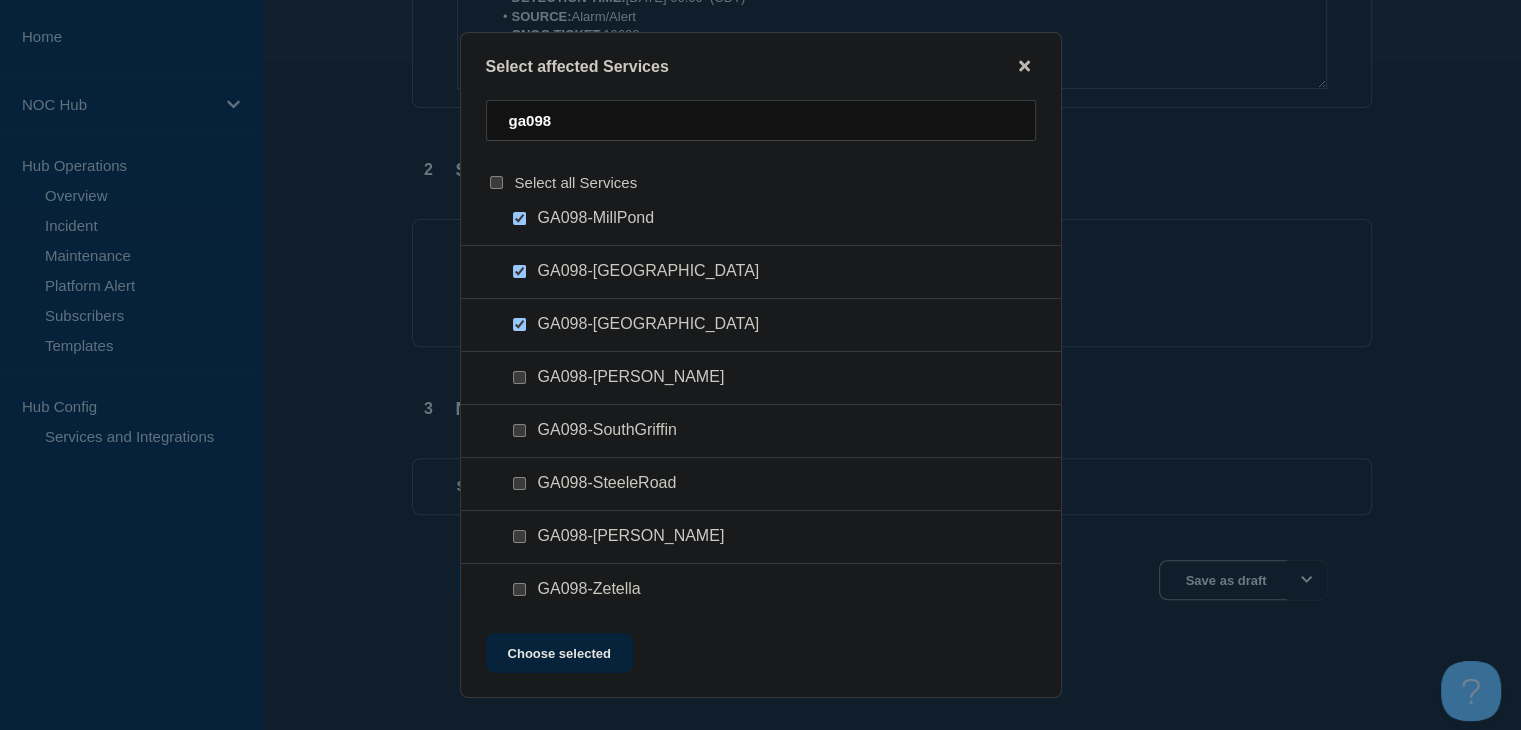 scroll, scrollTop: 656, scrollLeft: 0, axis: vertical 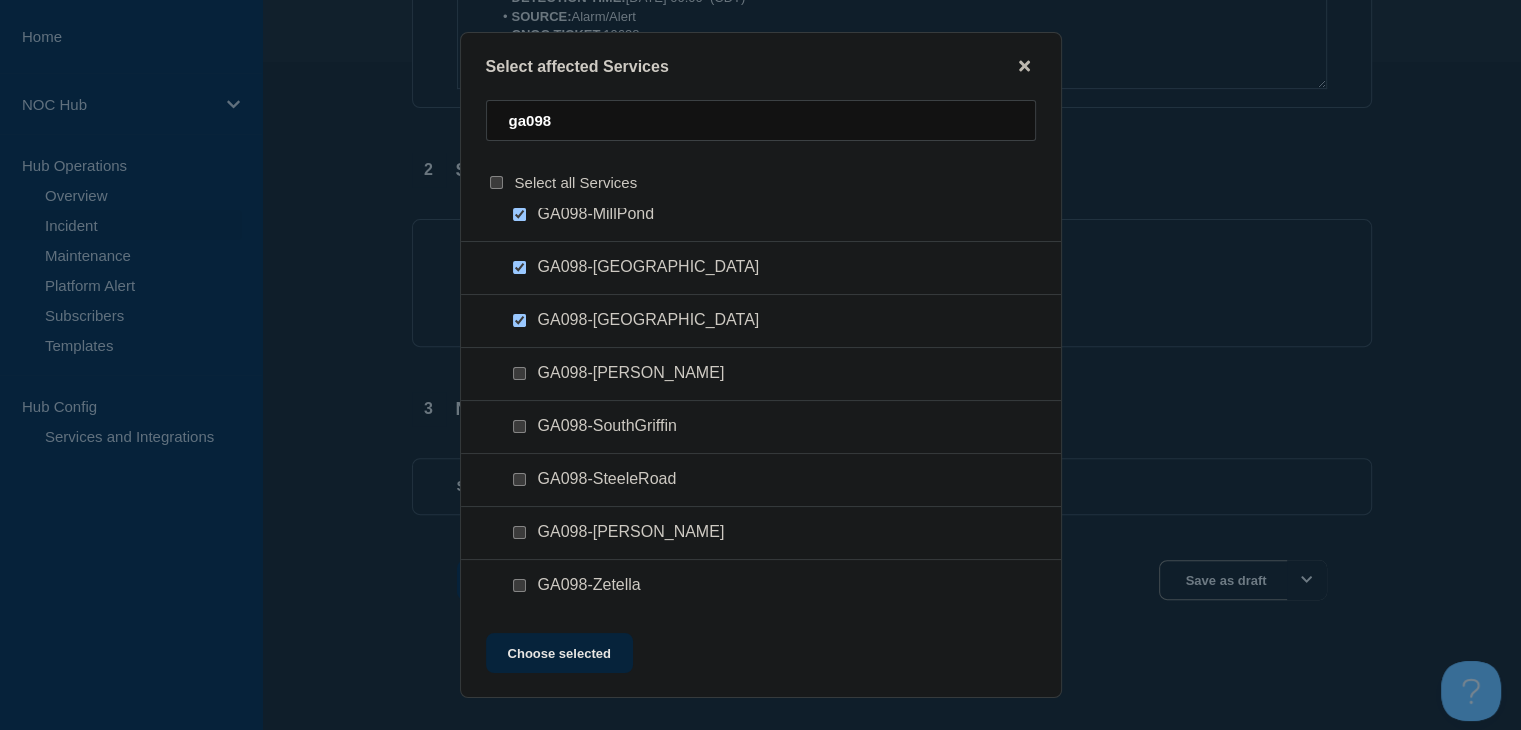 click at bounding box center (519, 373) 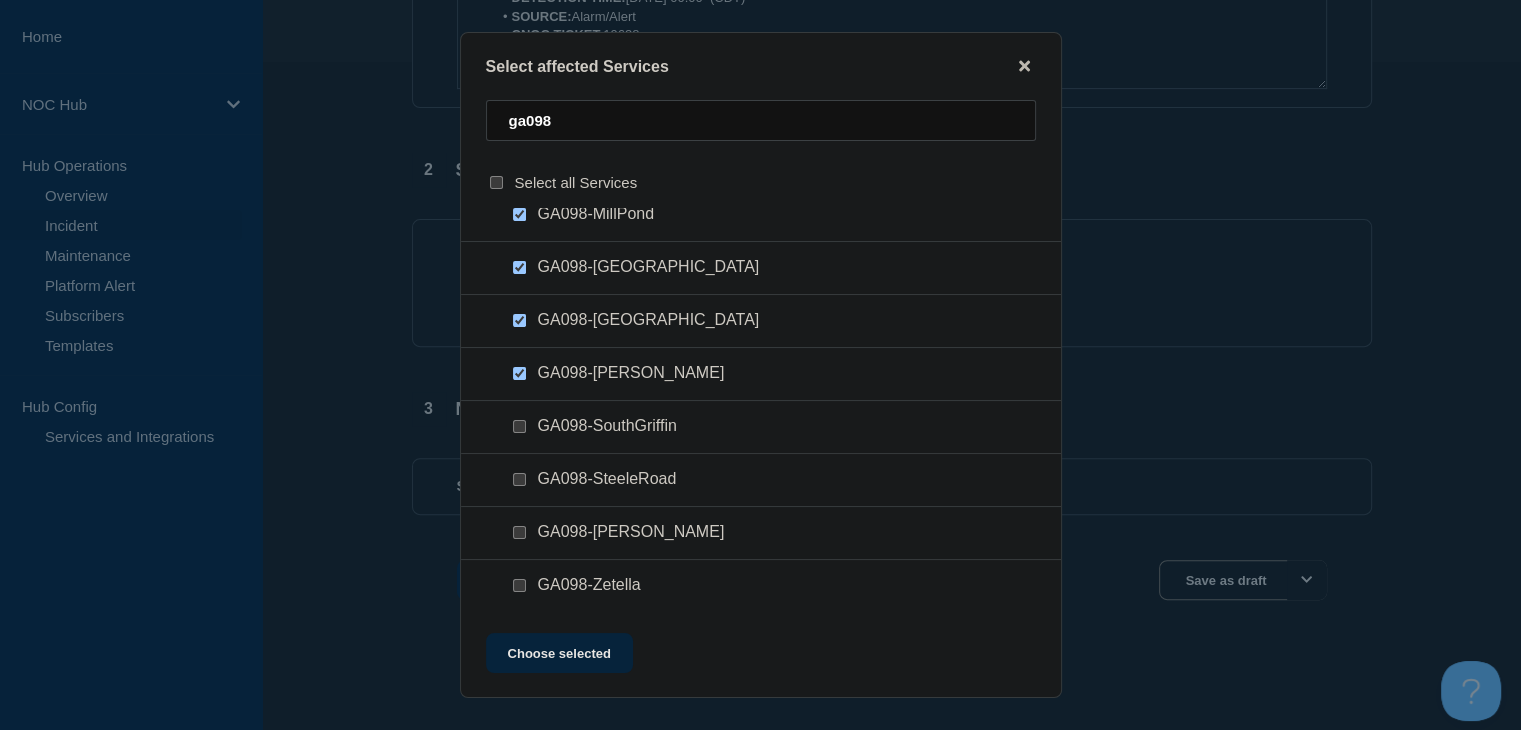click at bounding box center [519, 426] 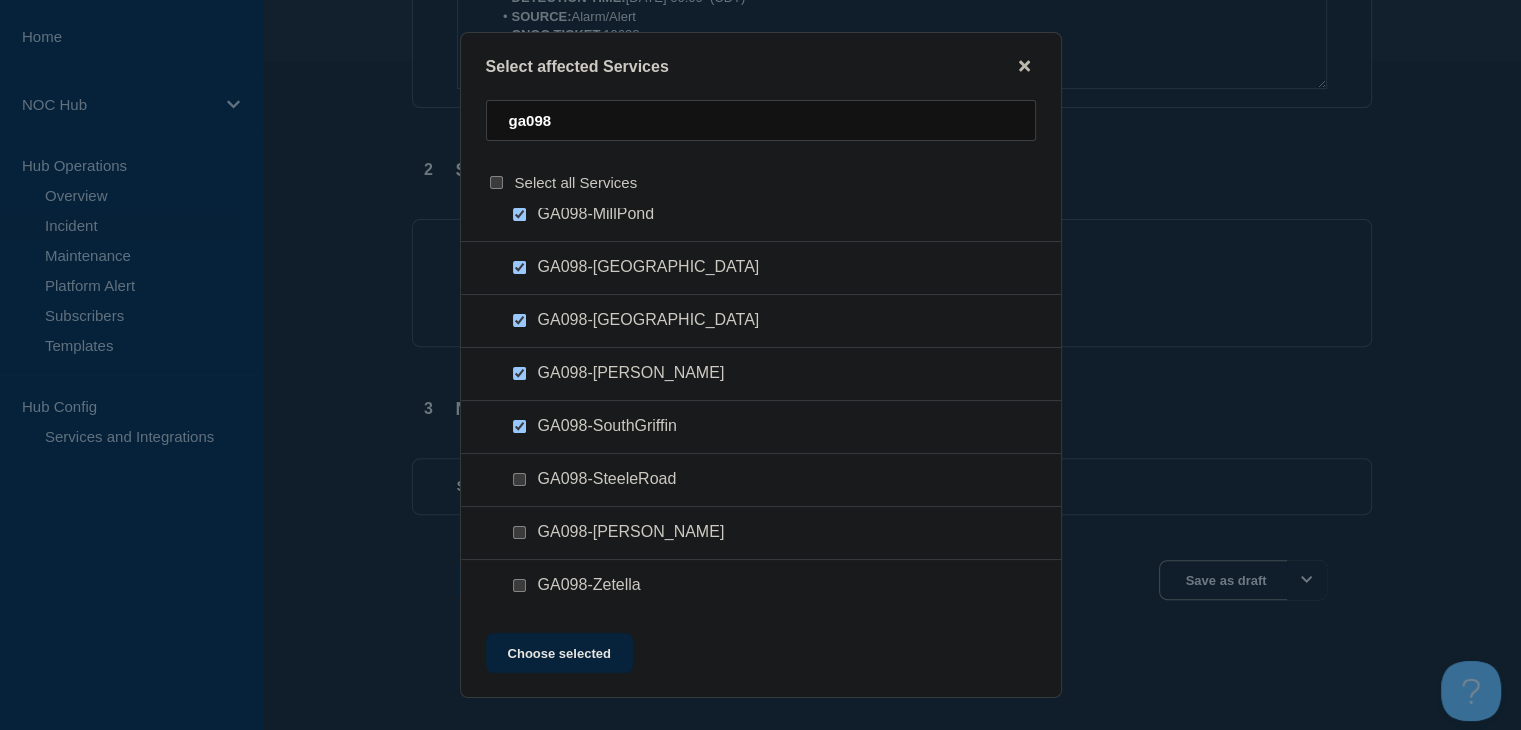 click at bounding box center [519, 479] 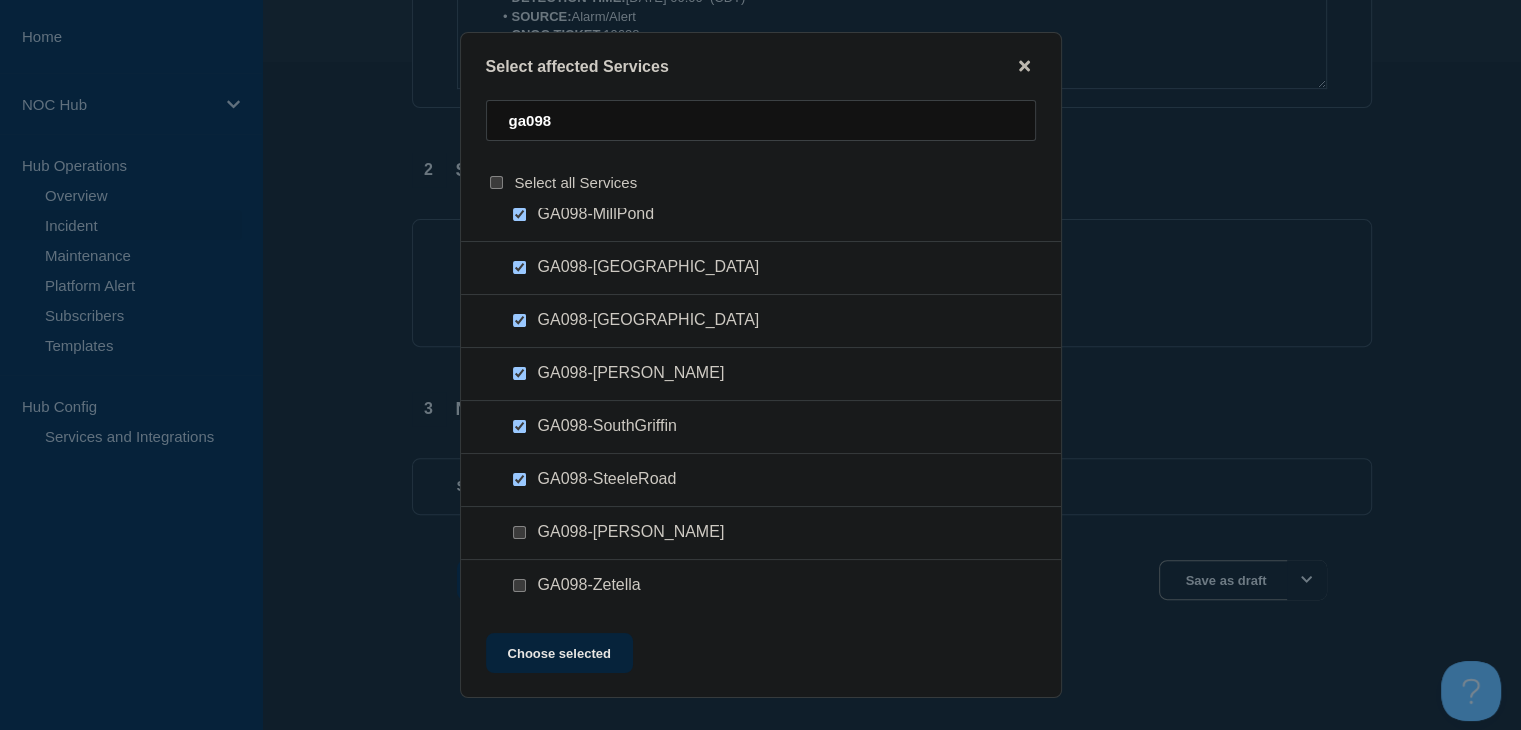 click at bounding box center [519, 532] 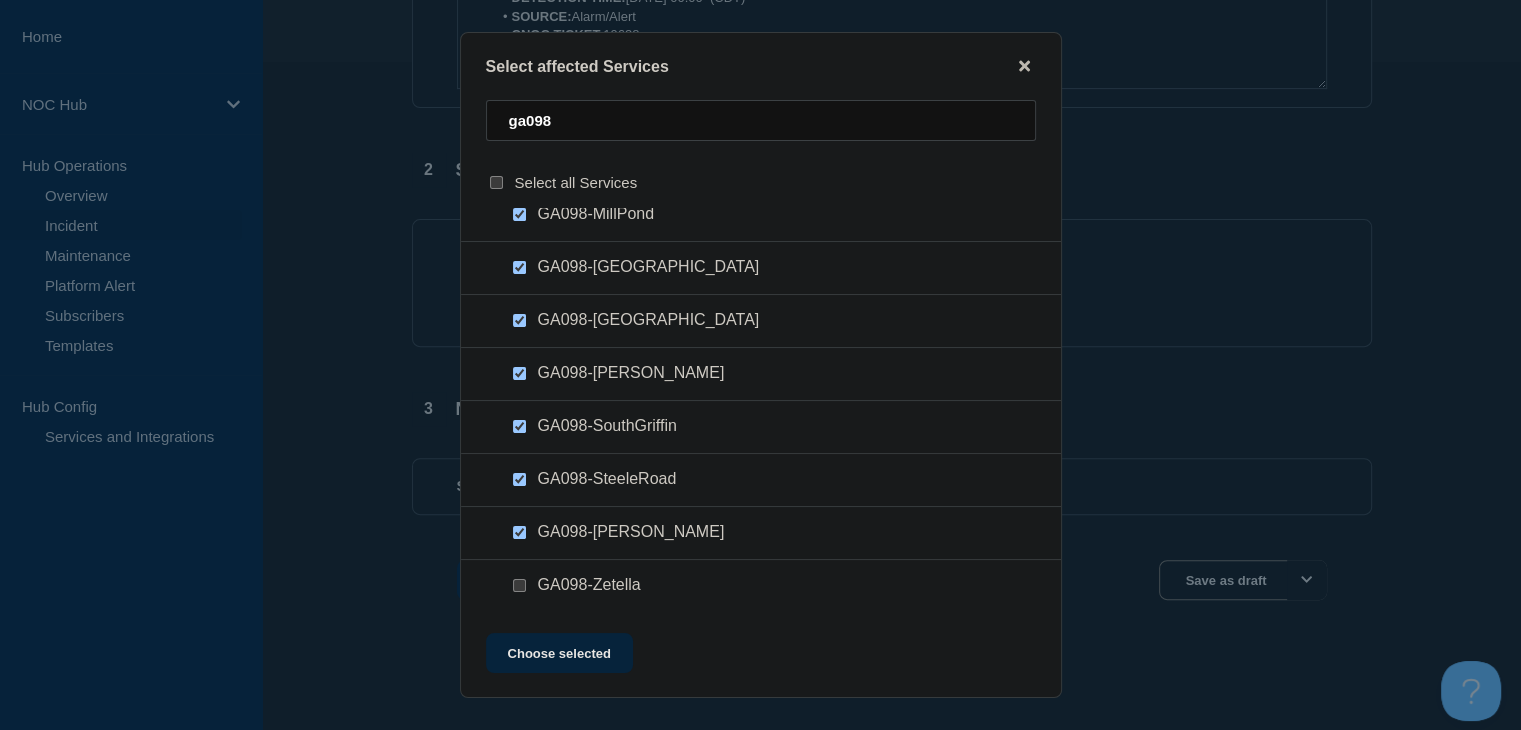 click at bounding box center [519, 585] 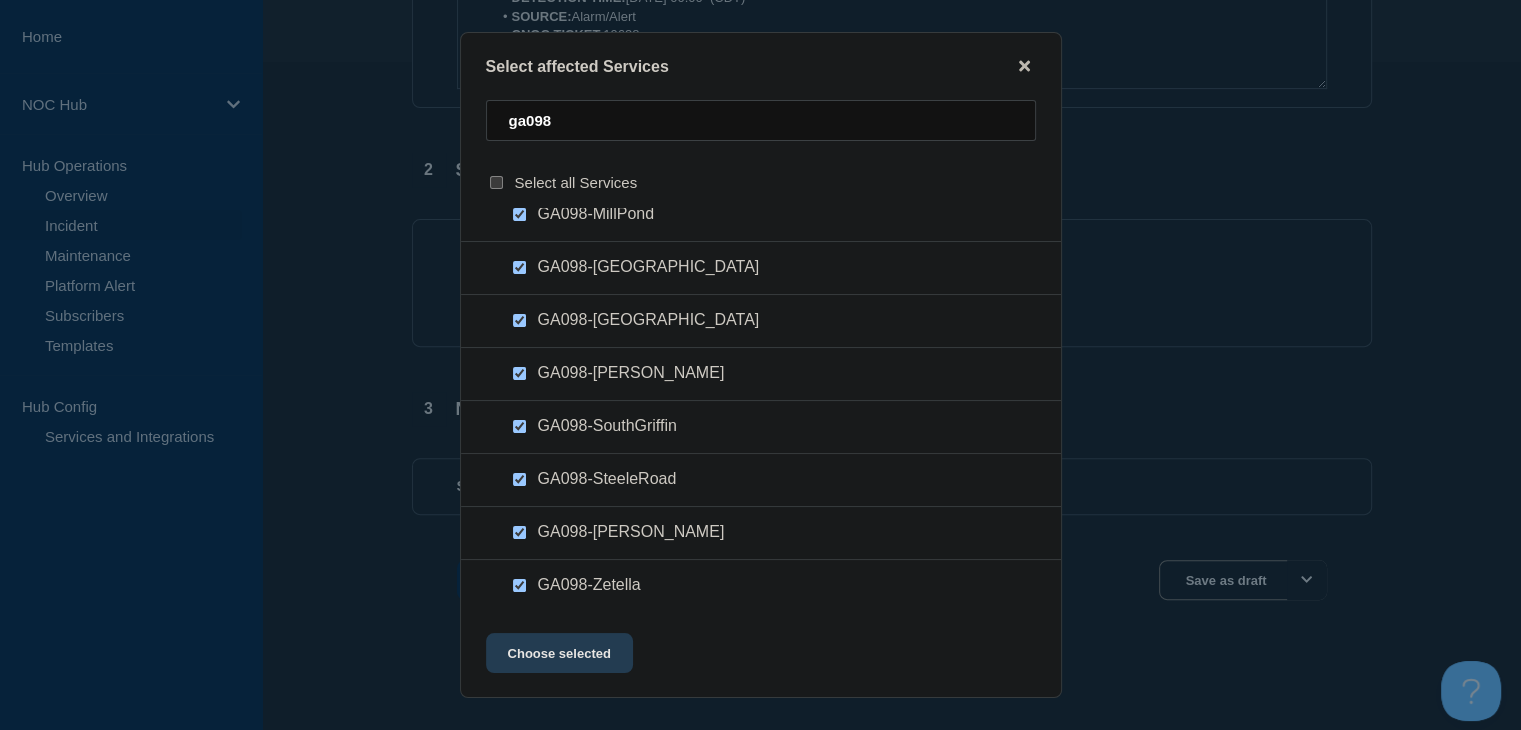 click on "Choose selected" 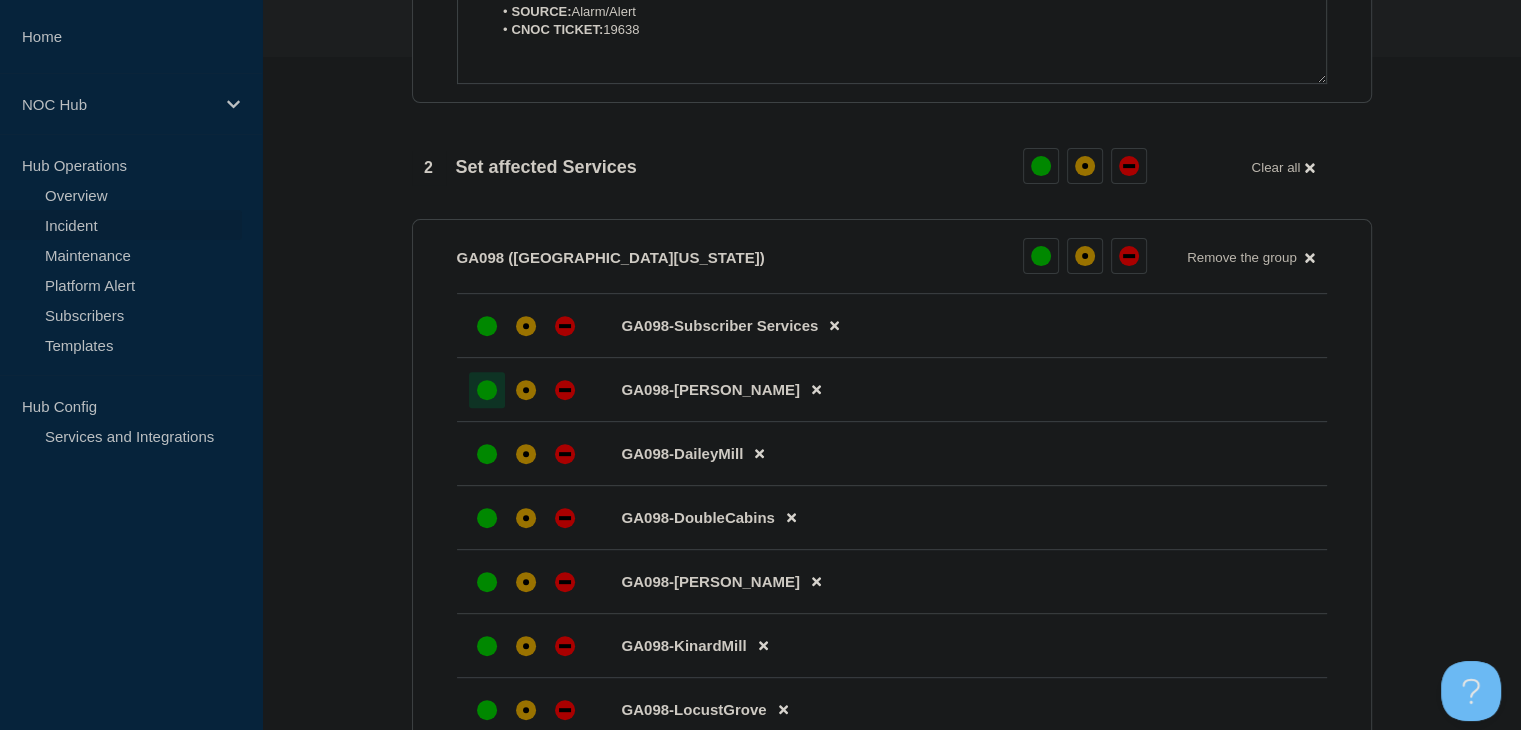 click at bounding box center (487, 390) 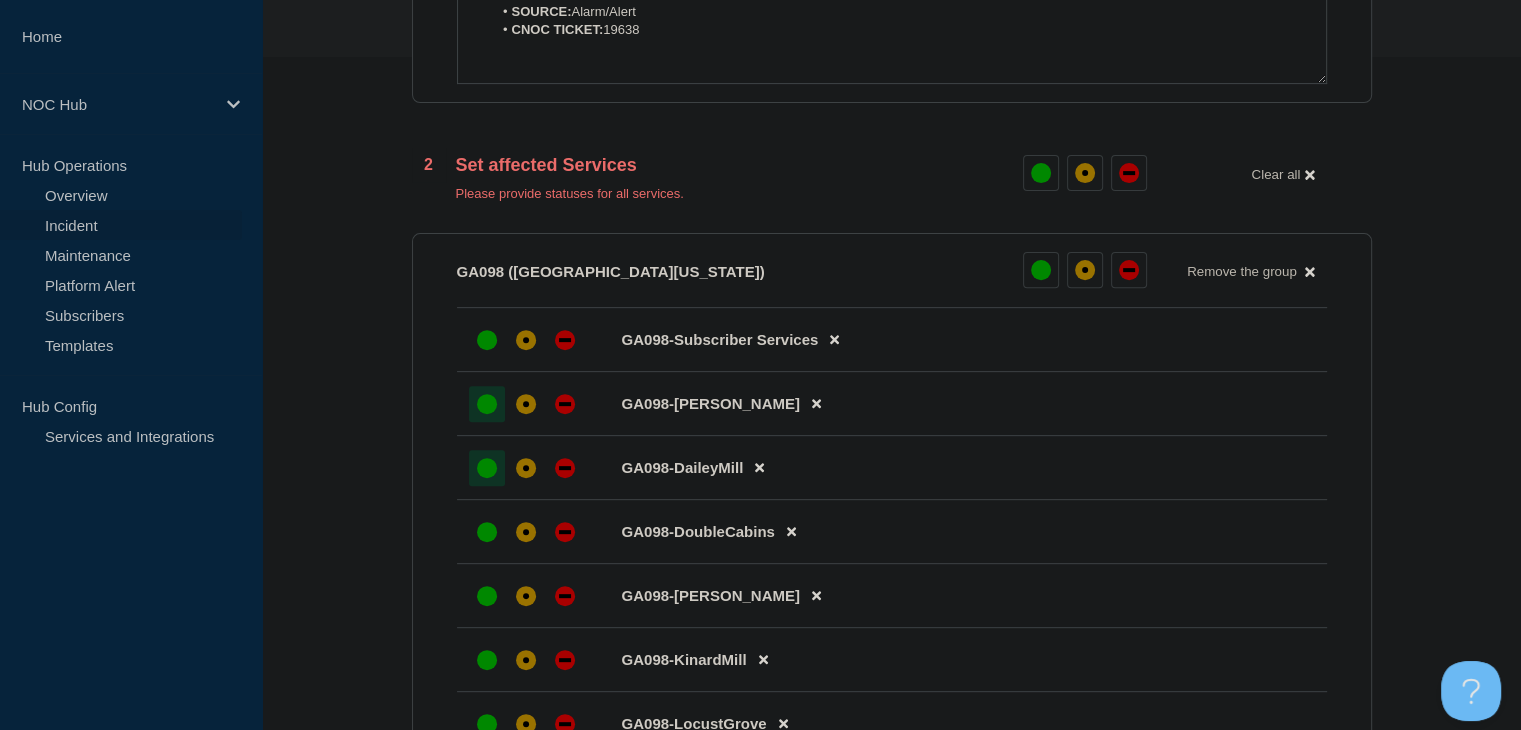 click at bounding box center [487, 468] 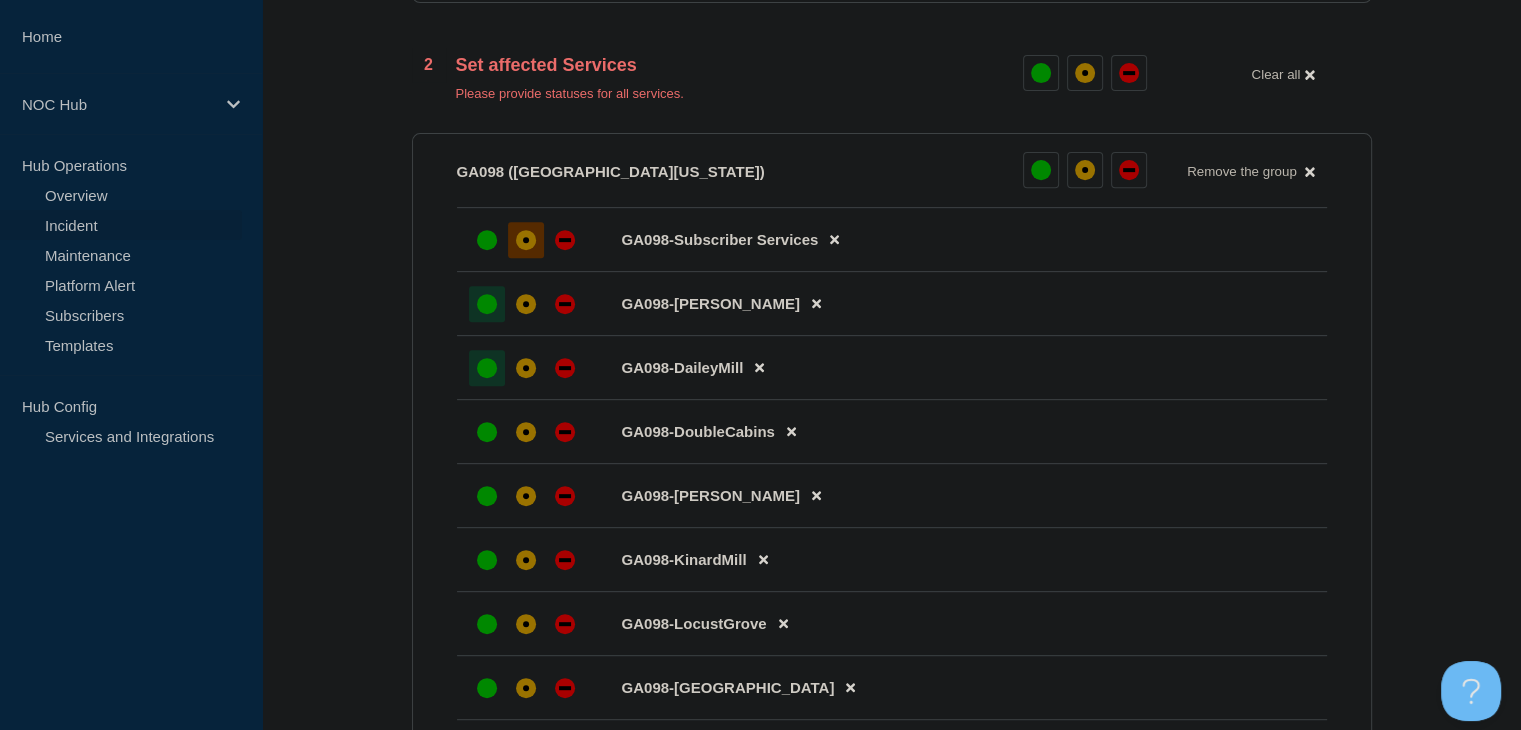 click at bounding box center (526, 240) 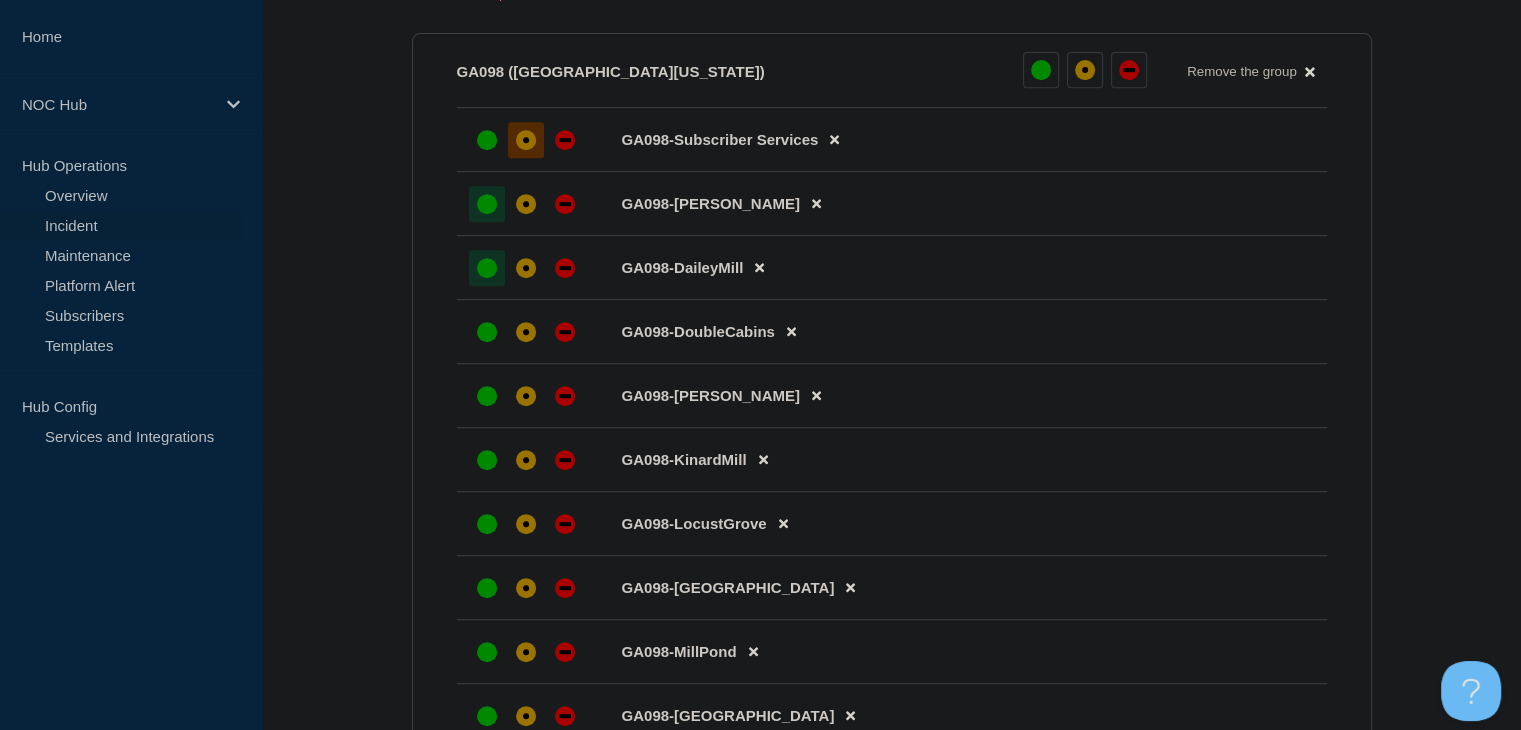 scroll, scrollTop: 973, scrollLeft: 0, axis: vertical 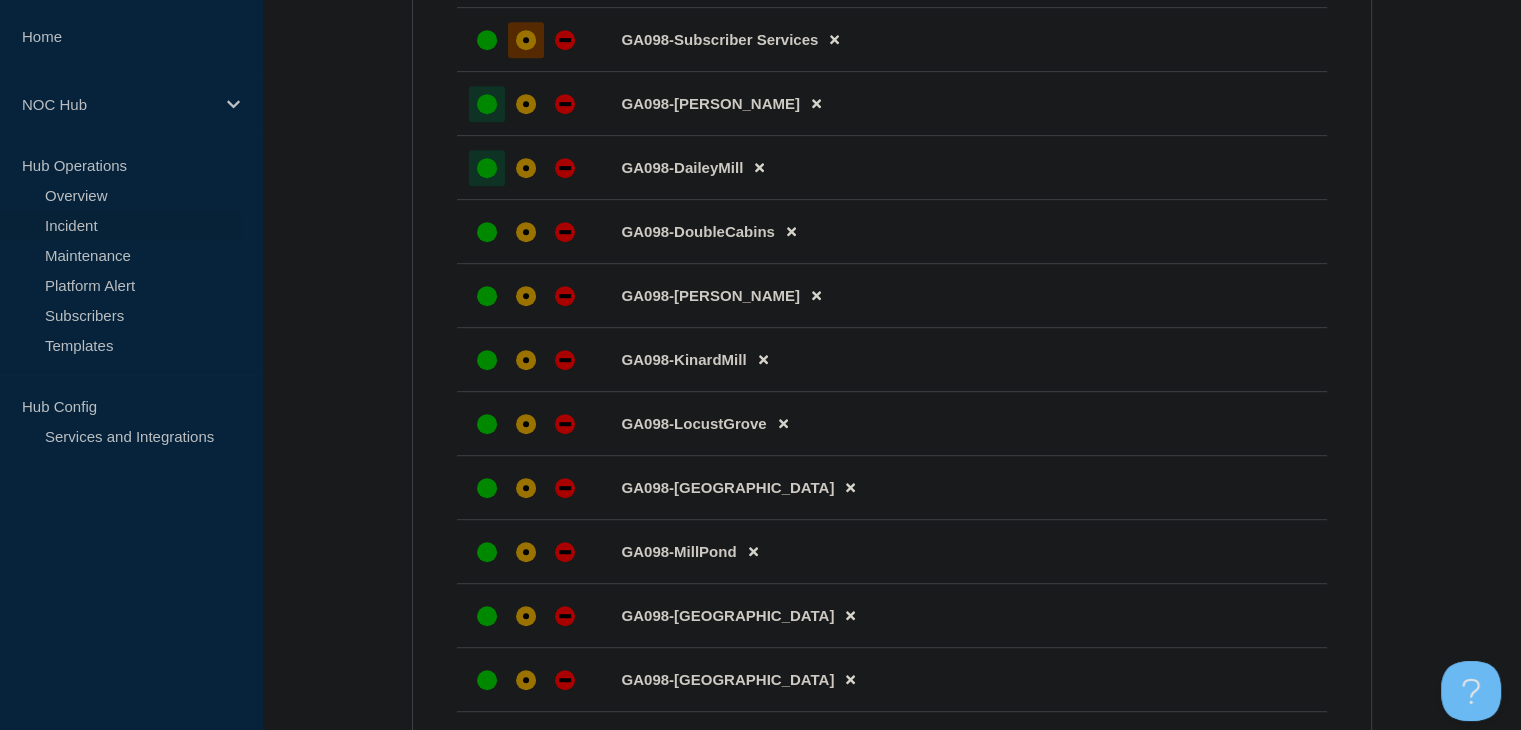 click on "GA098-Madison" 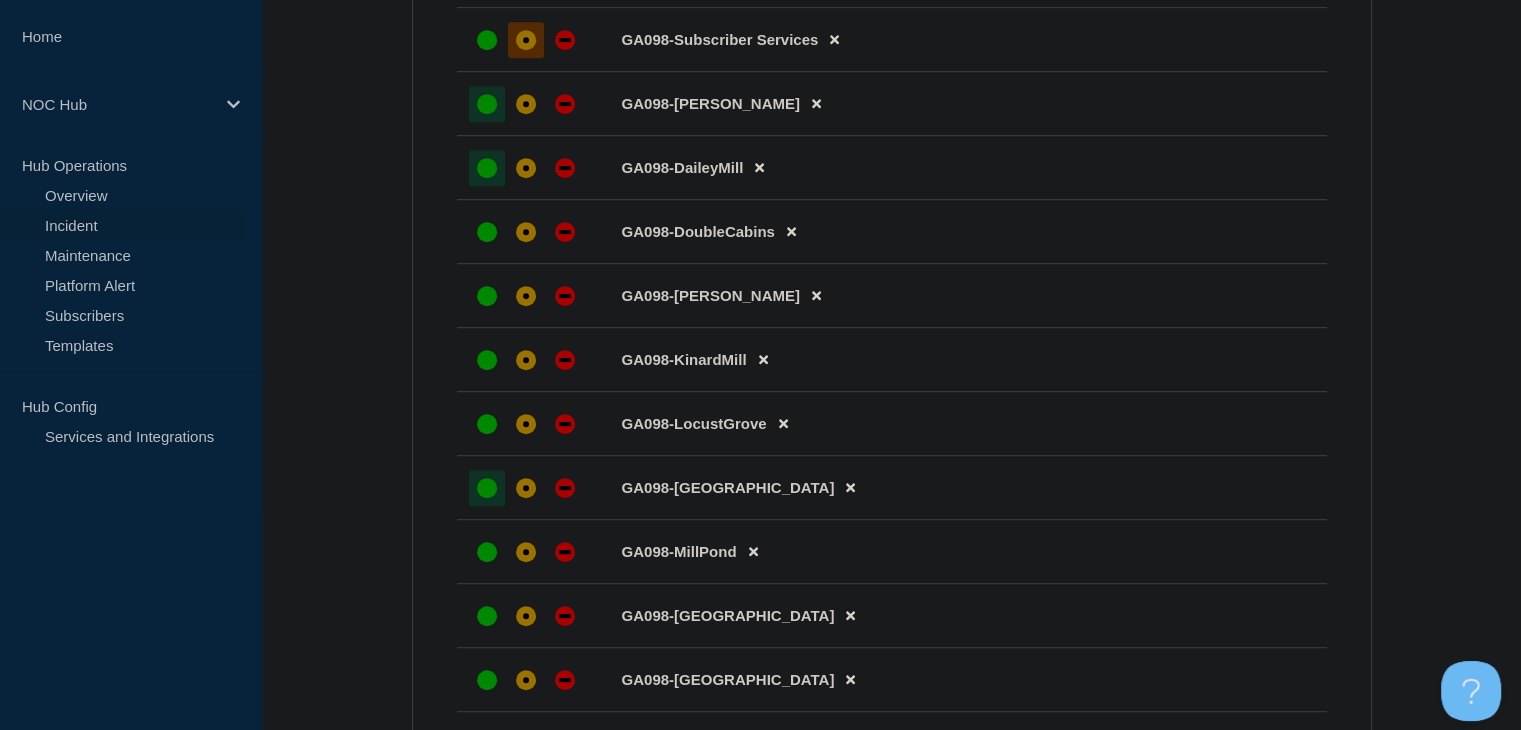click at bounding box center [487, 488] 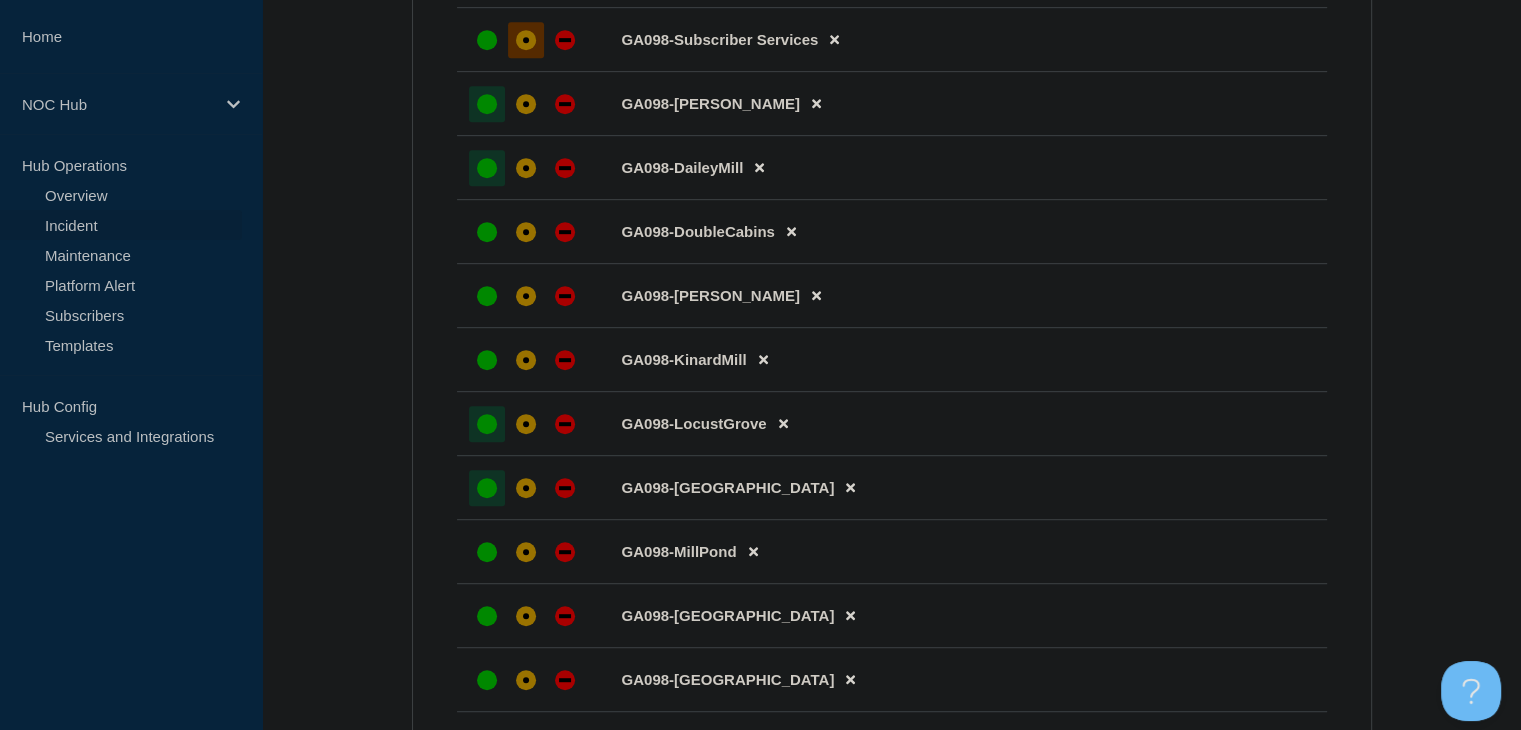 click at bounding box center (487, 424) 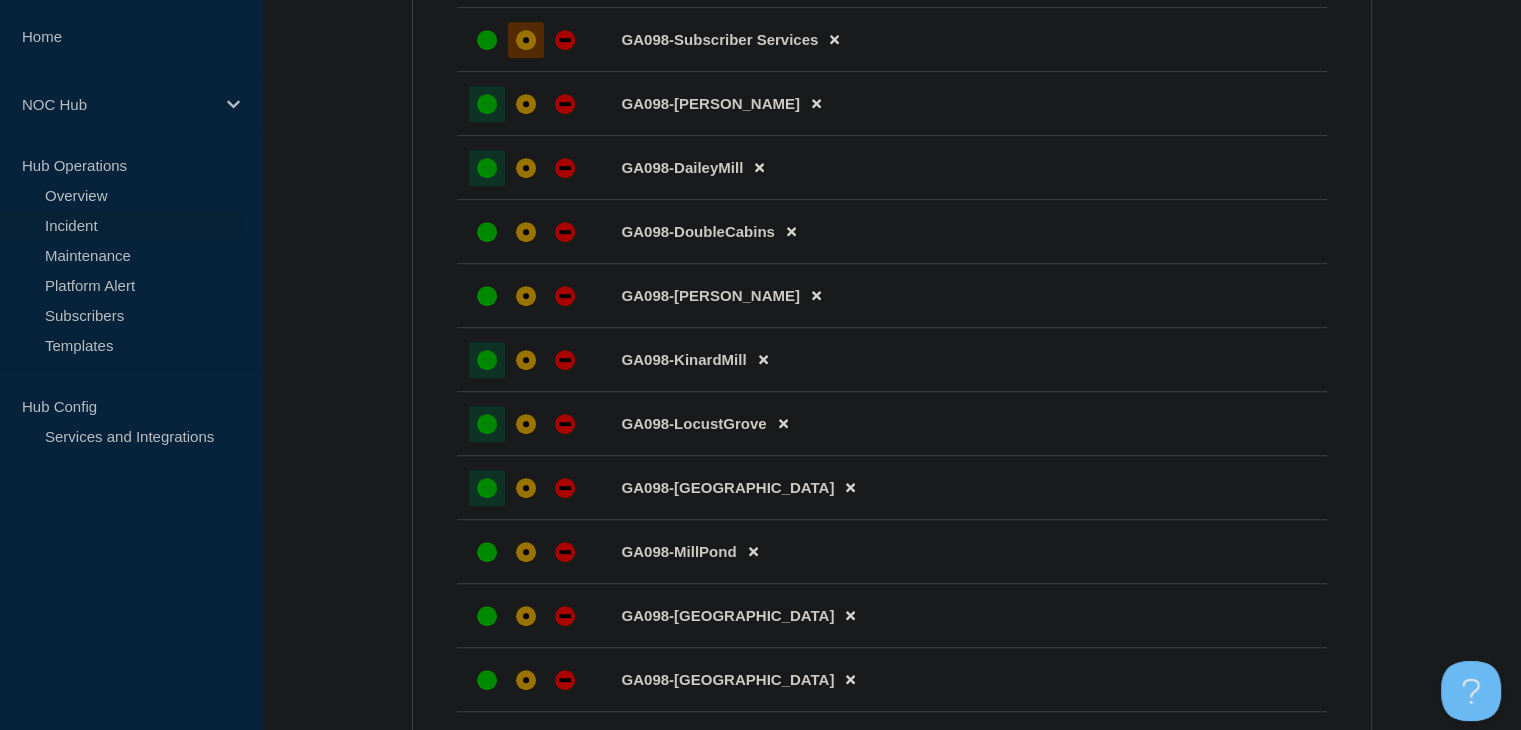 click at bounding box center (487, 360) 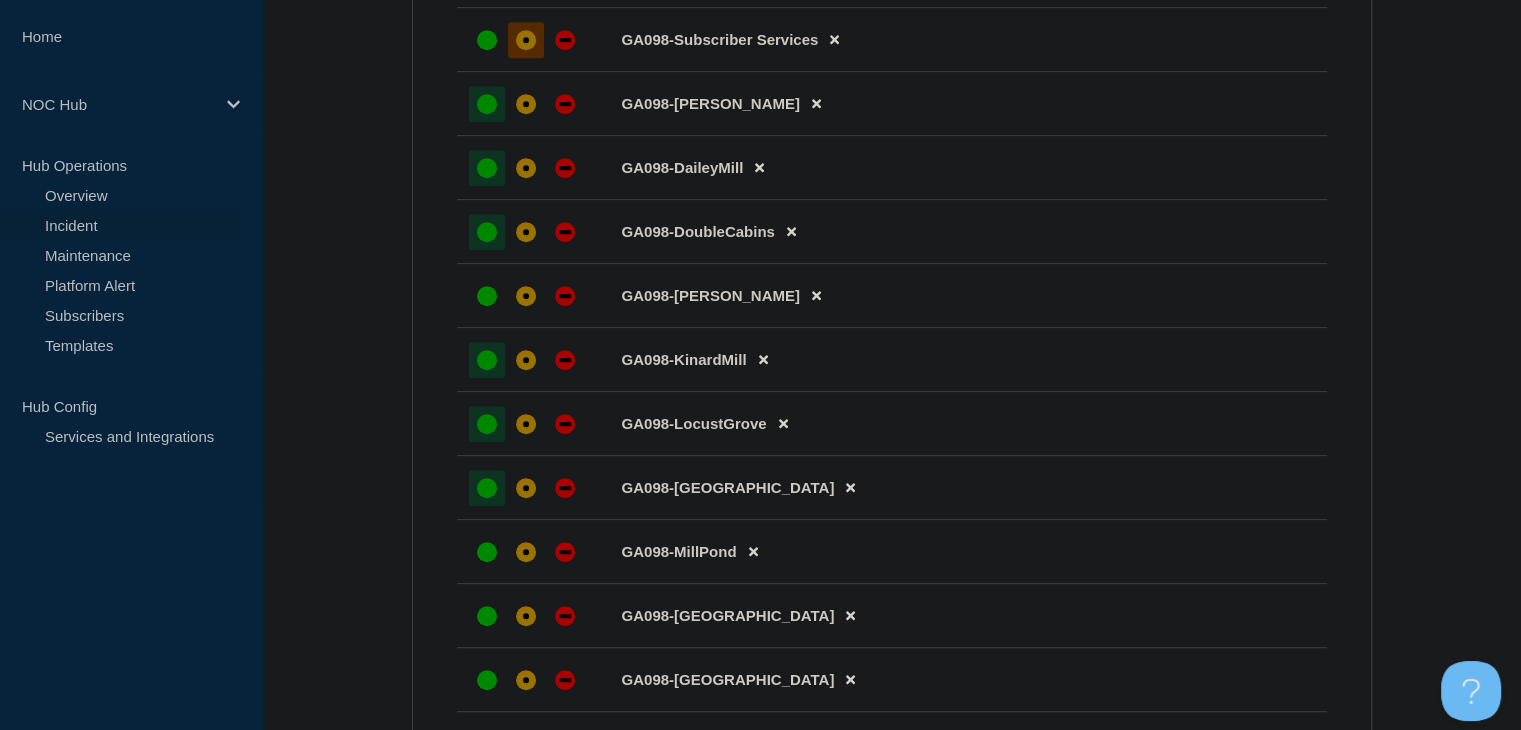 click at bounding box center [487, 232] 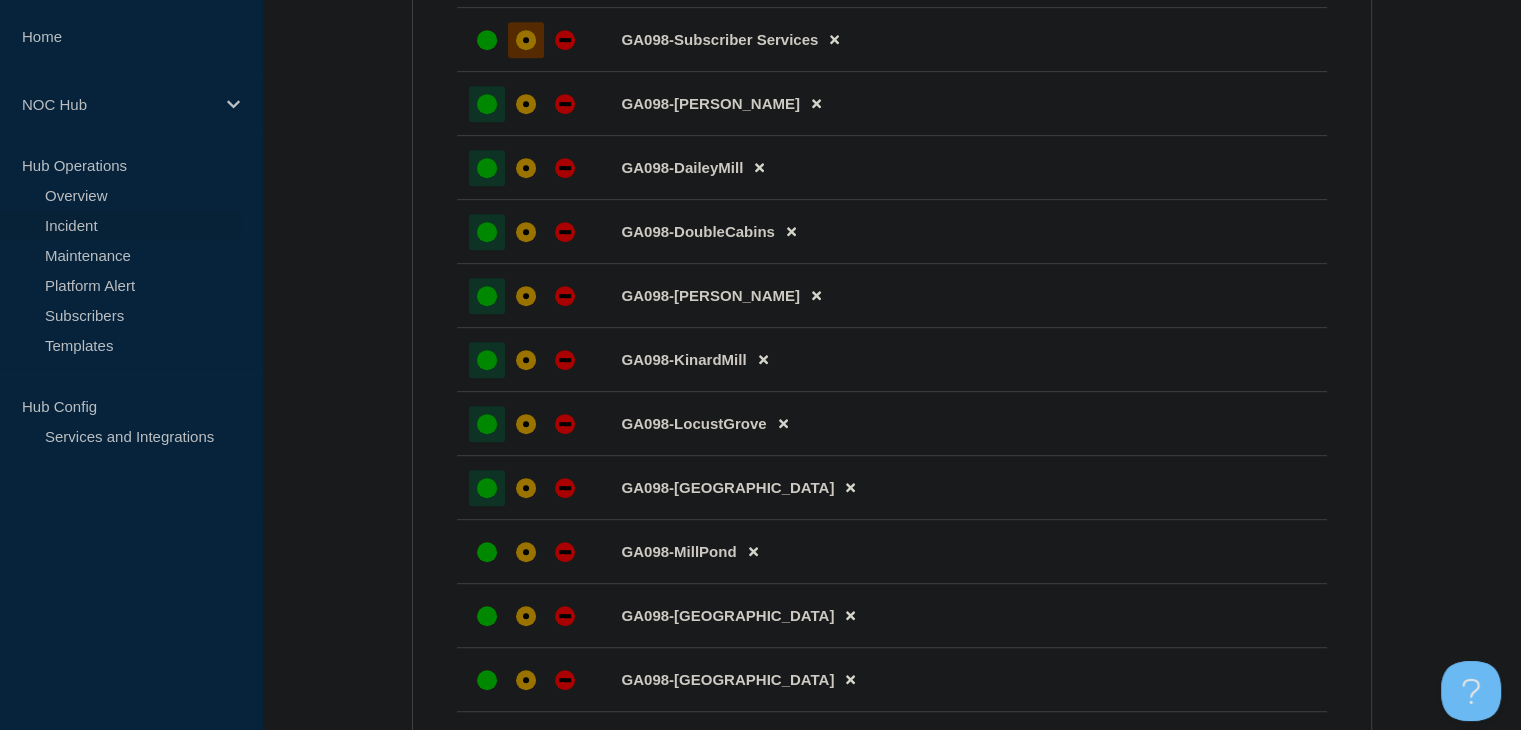 click at bounding box center (487, 296) 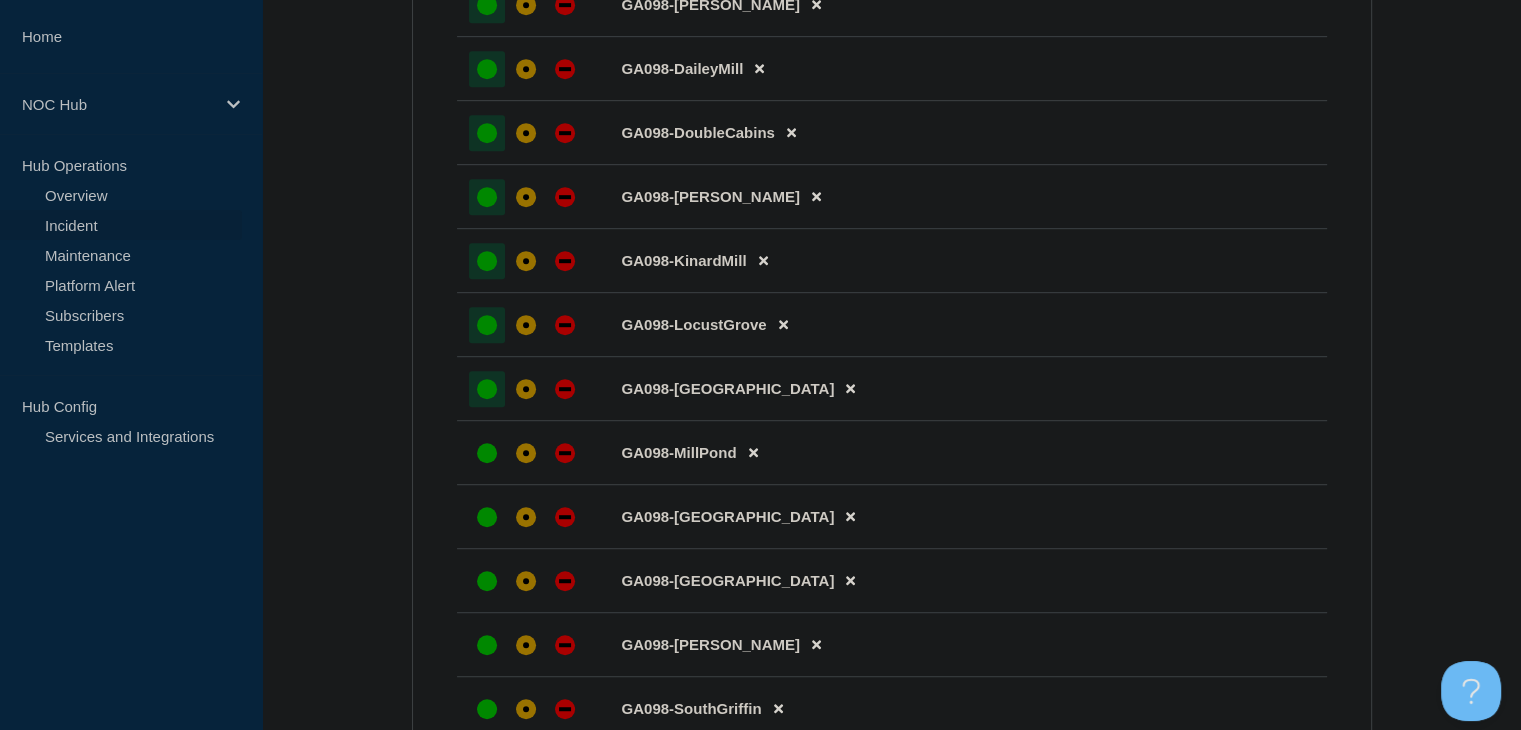 scroll, scrollTop: 1173, scrollLeft: 0, axis: vertical 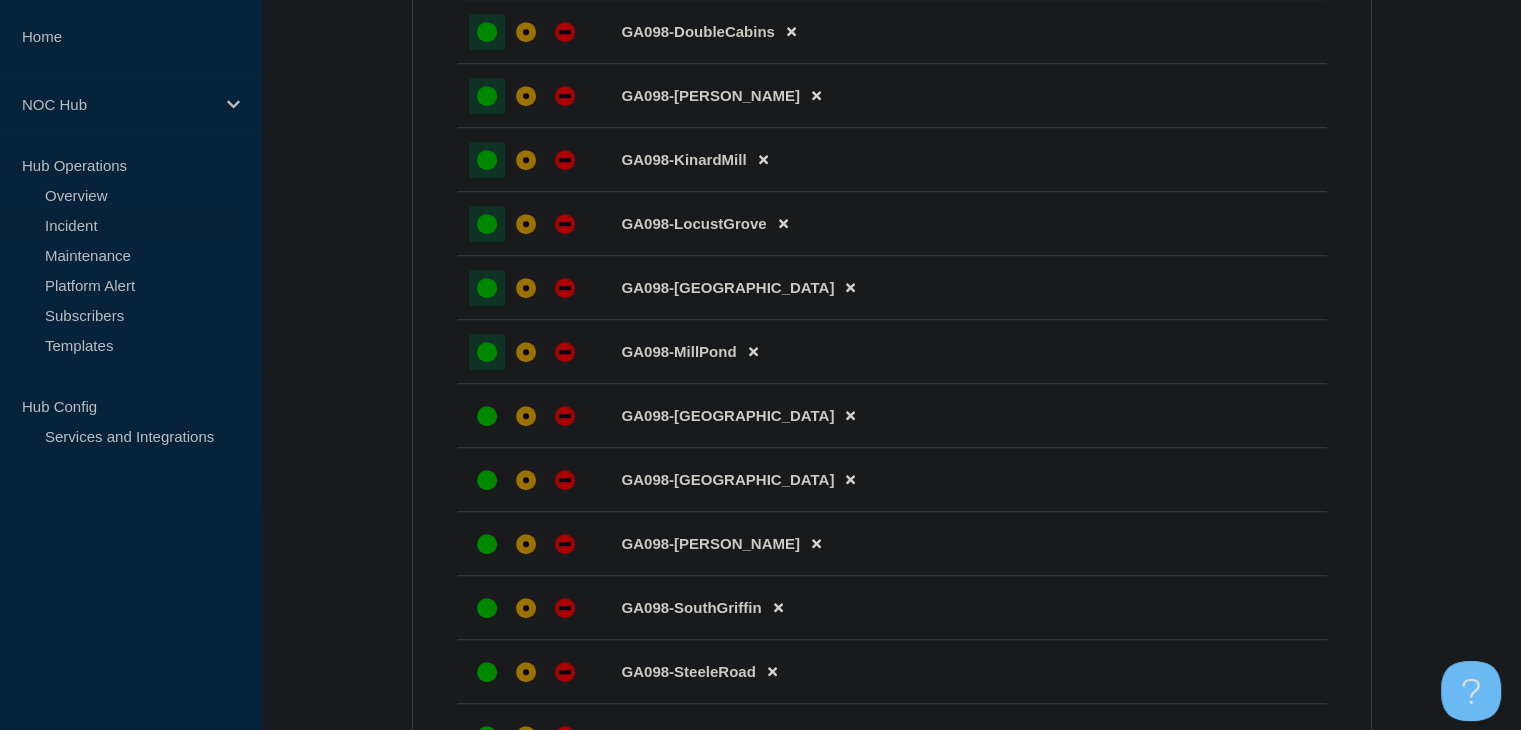 click at bounding box center (487, 352) 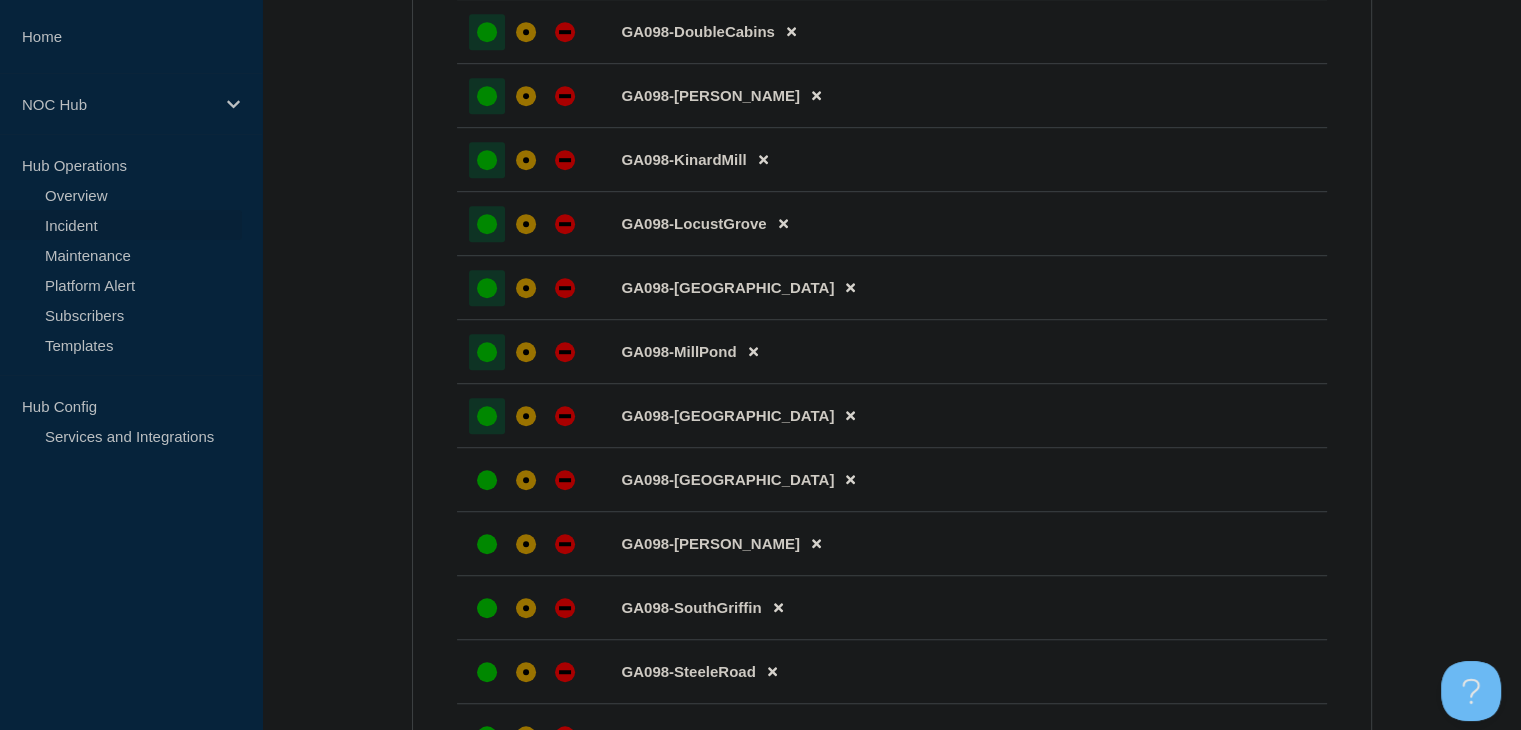 click at bounding box center [487, 416] 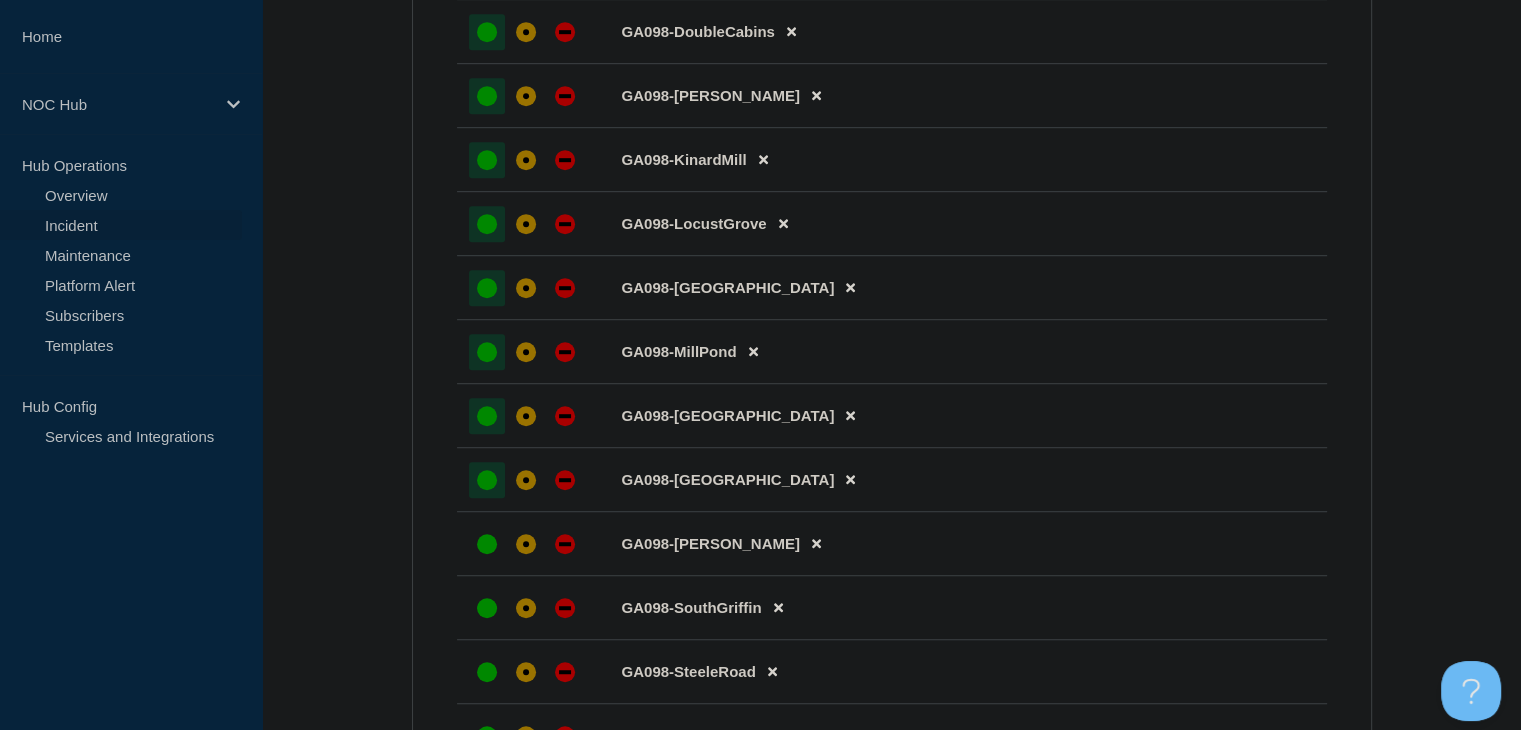 click at bounding box center [487, 480] 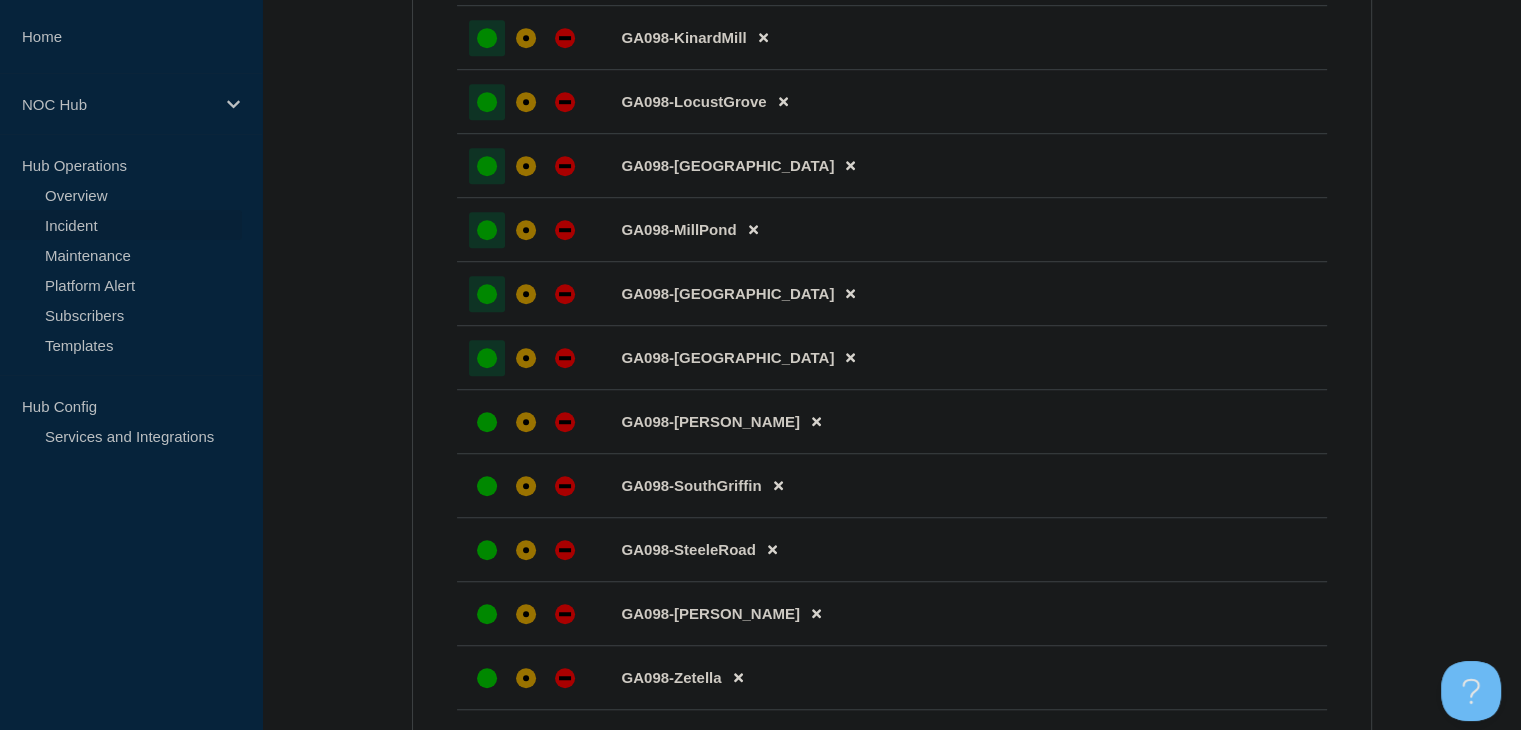 scroll, scrollTop: 1373, scrollLeft: 0, axis: vertical 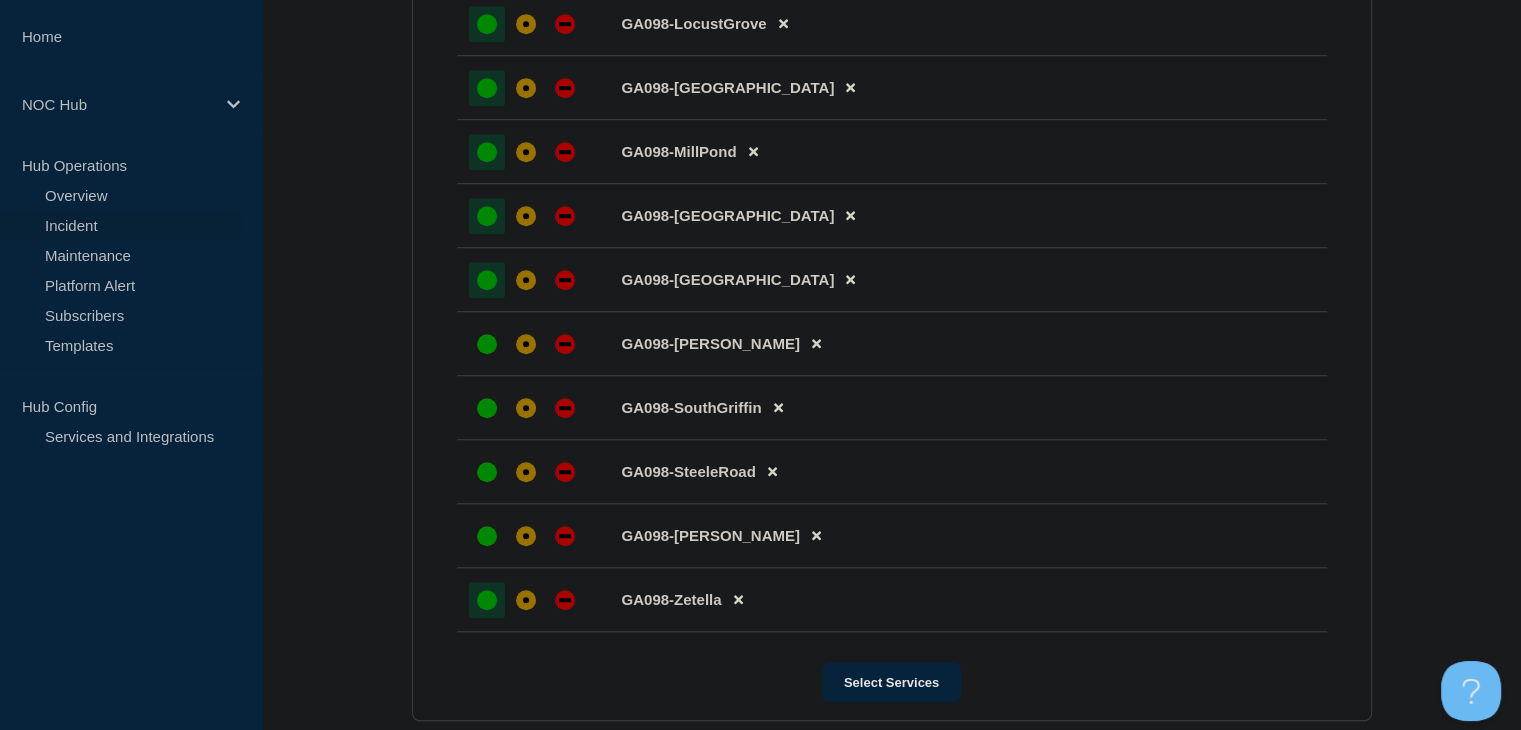 click at bounding box center [487, 600] 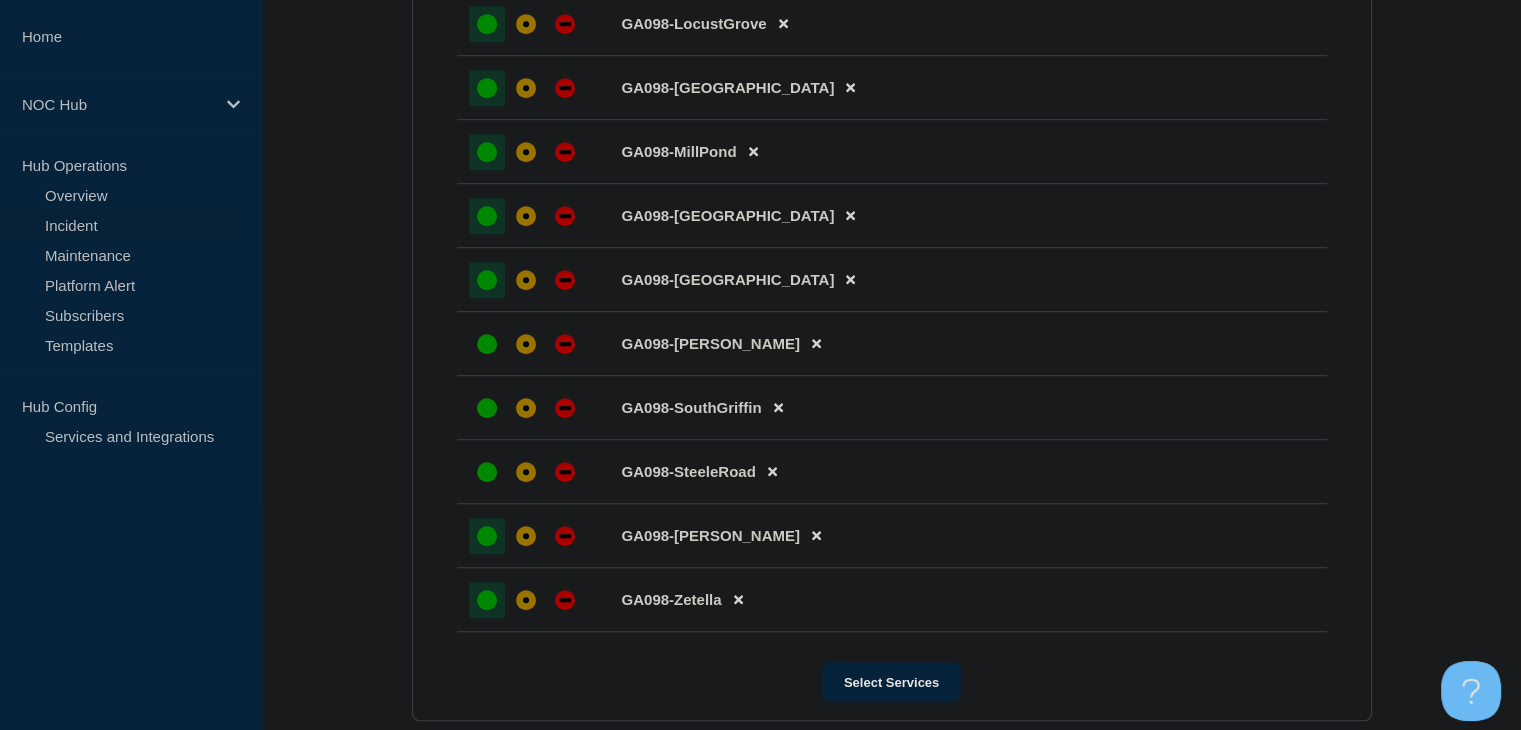 click at bounding box center (487, 536) 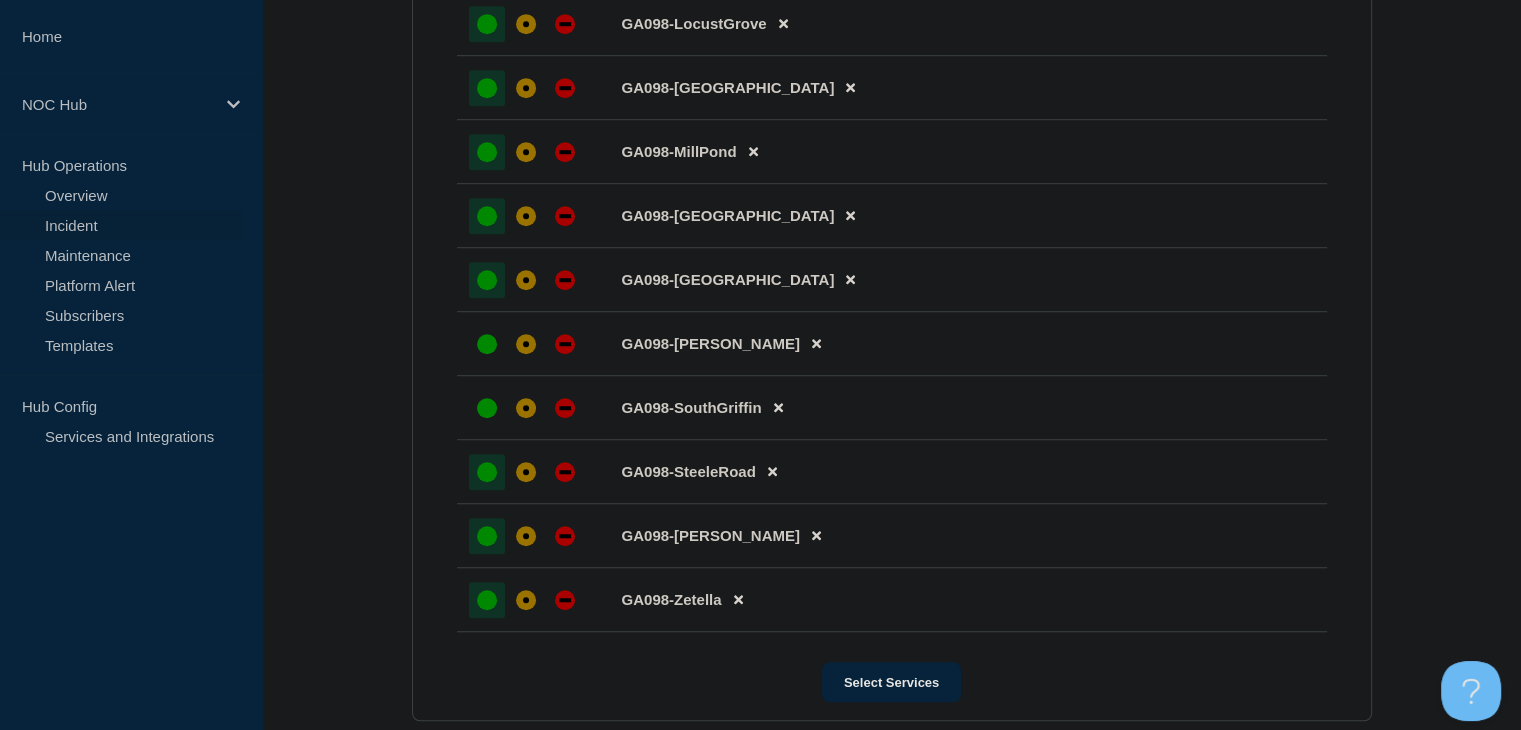 click at bounding box center [487, 472] 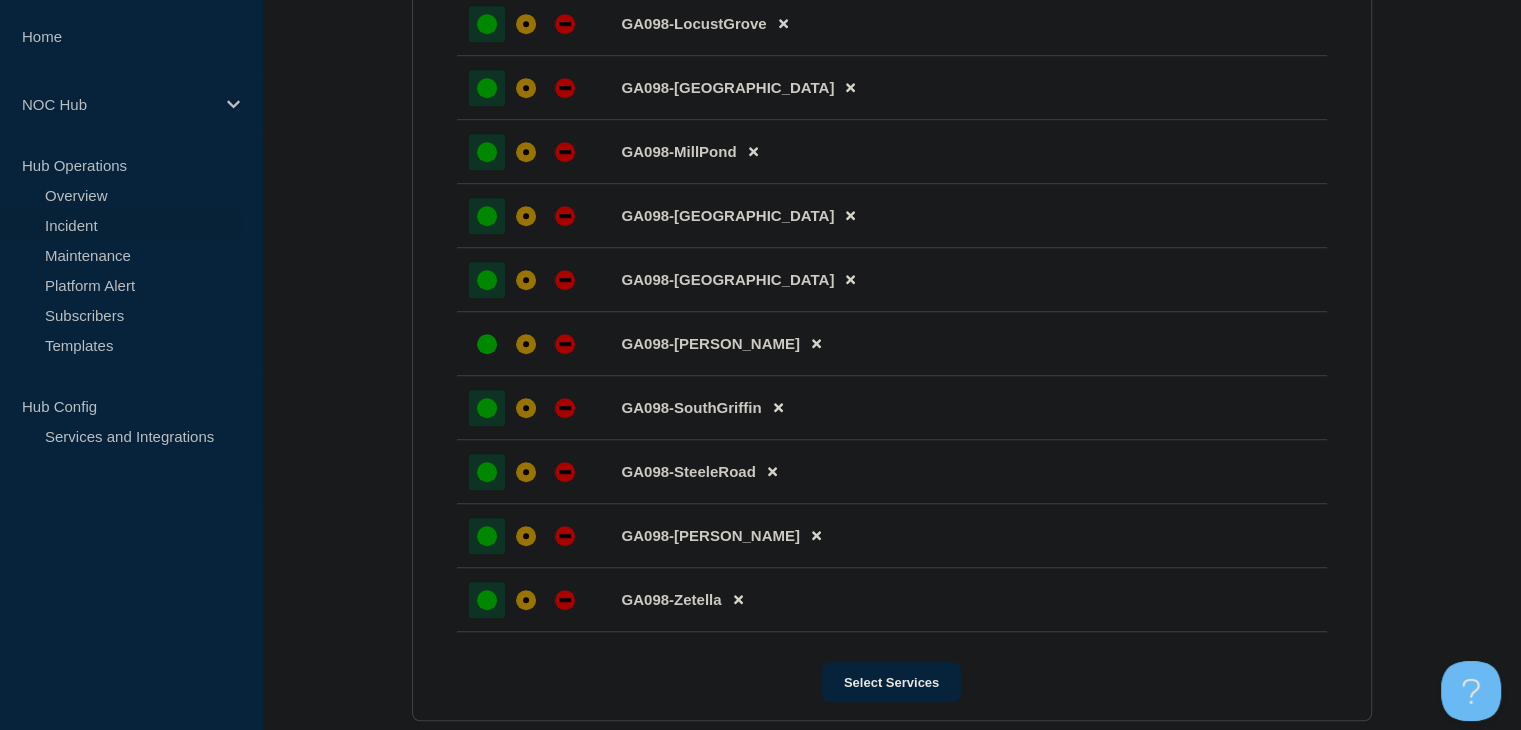 click at bounding box center (487, 408) 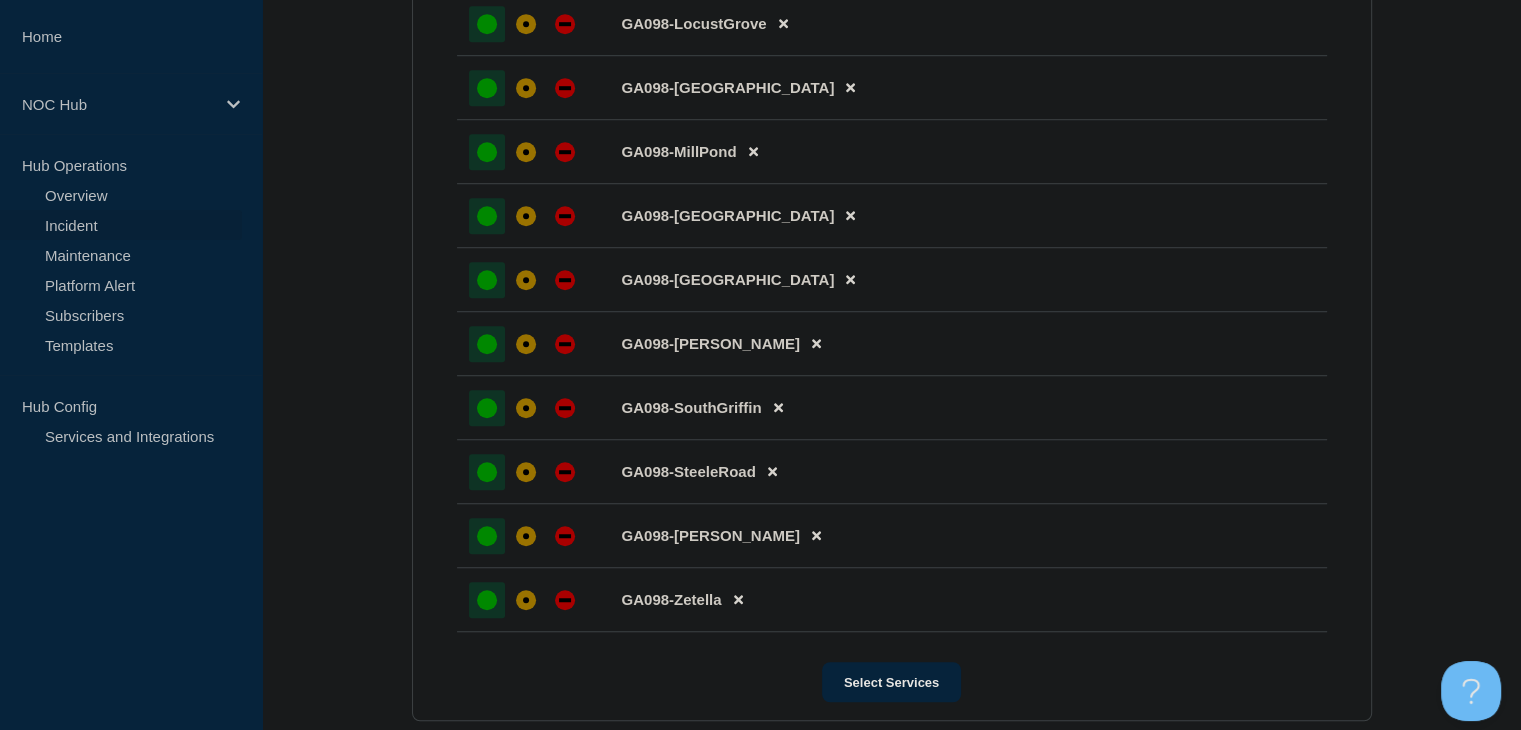click at bounding box center (487, 344) 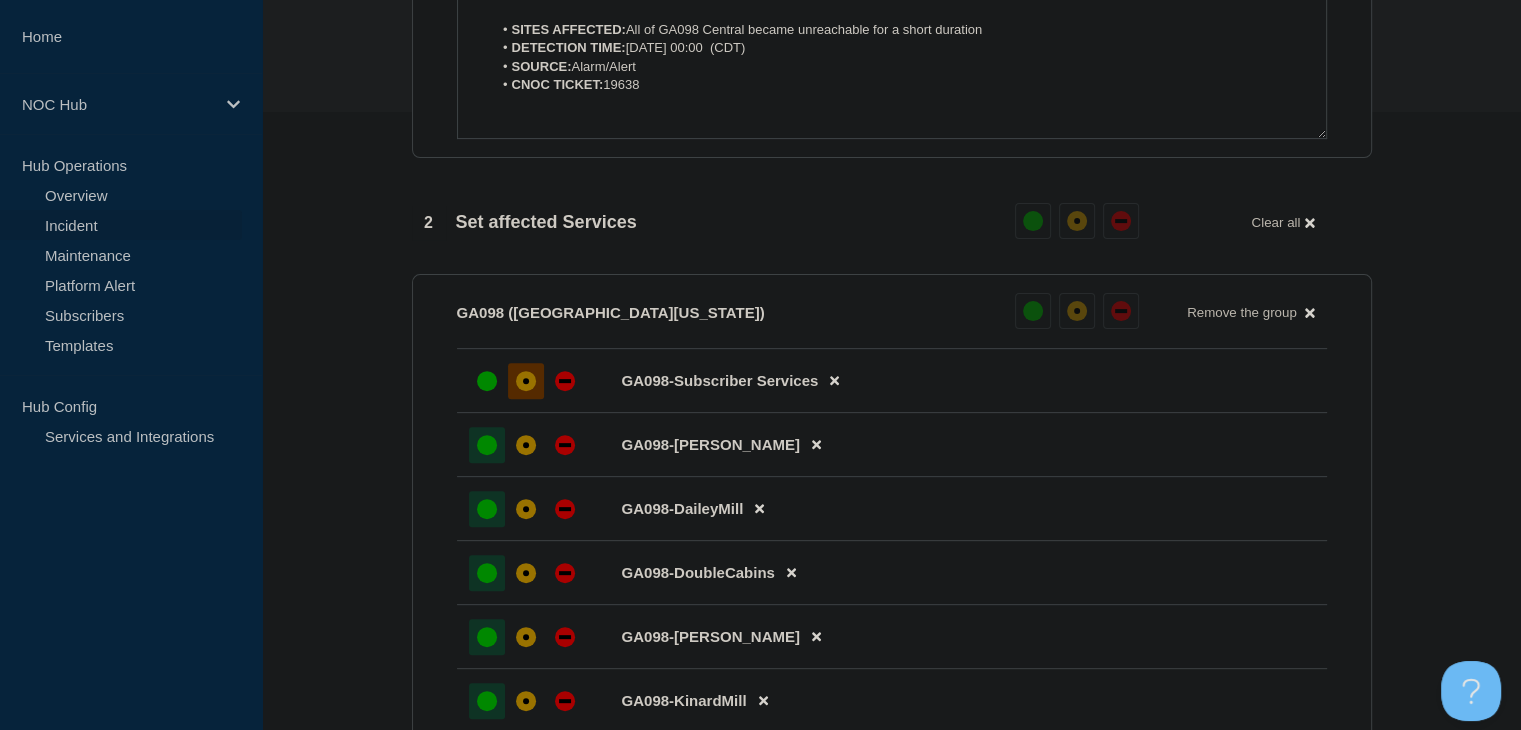 scroll, scrollTop: 460, scrollLeft: 0, axis: vertical 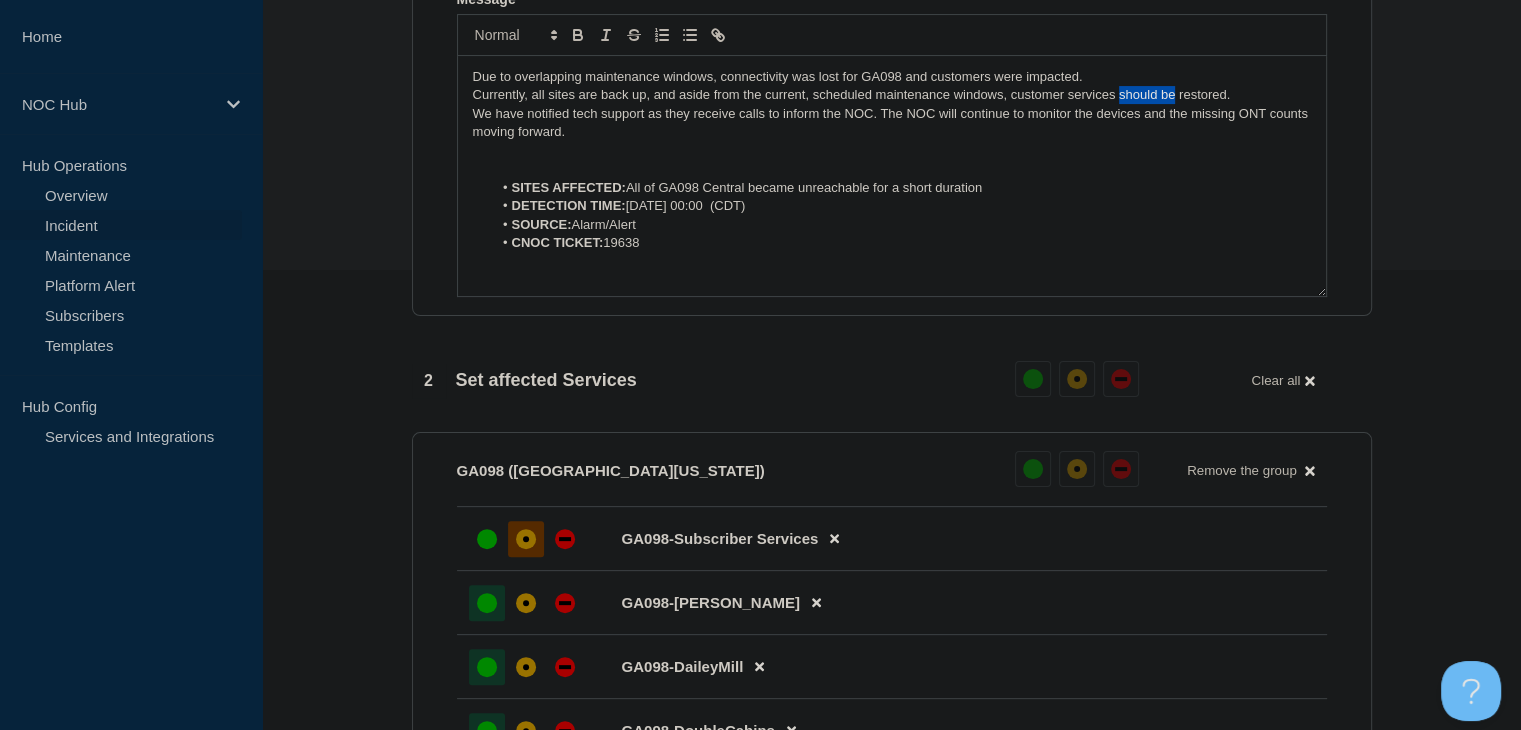 drag, startPoint x: 1175, startPoint y: 102, endPoint x: 1120, endPoint y: 102, distance: 55 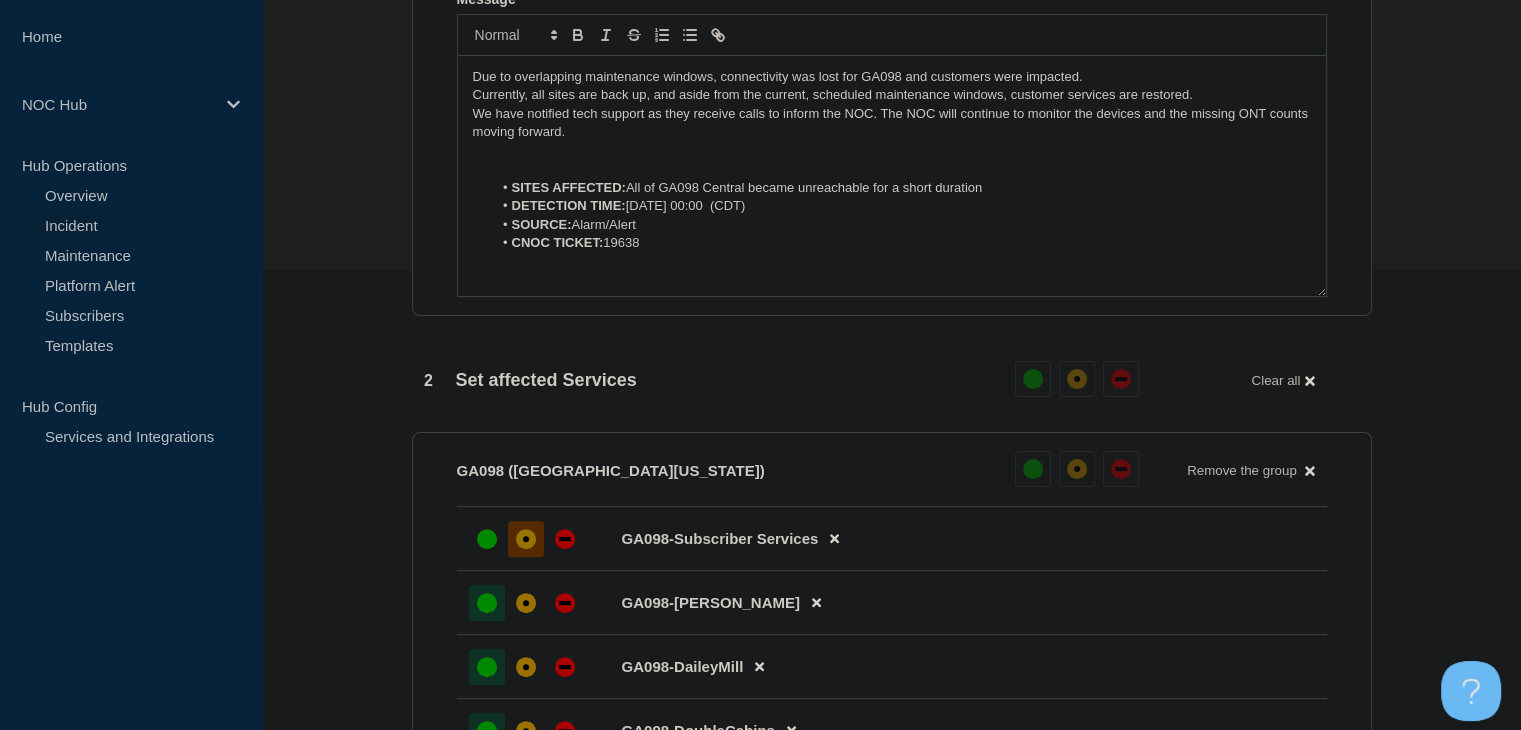 click at bounding box center (892, 151) 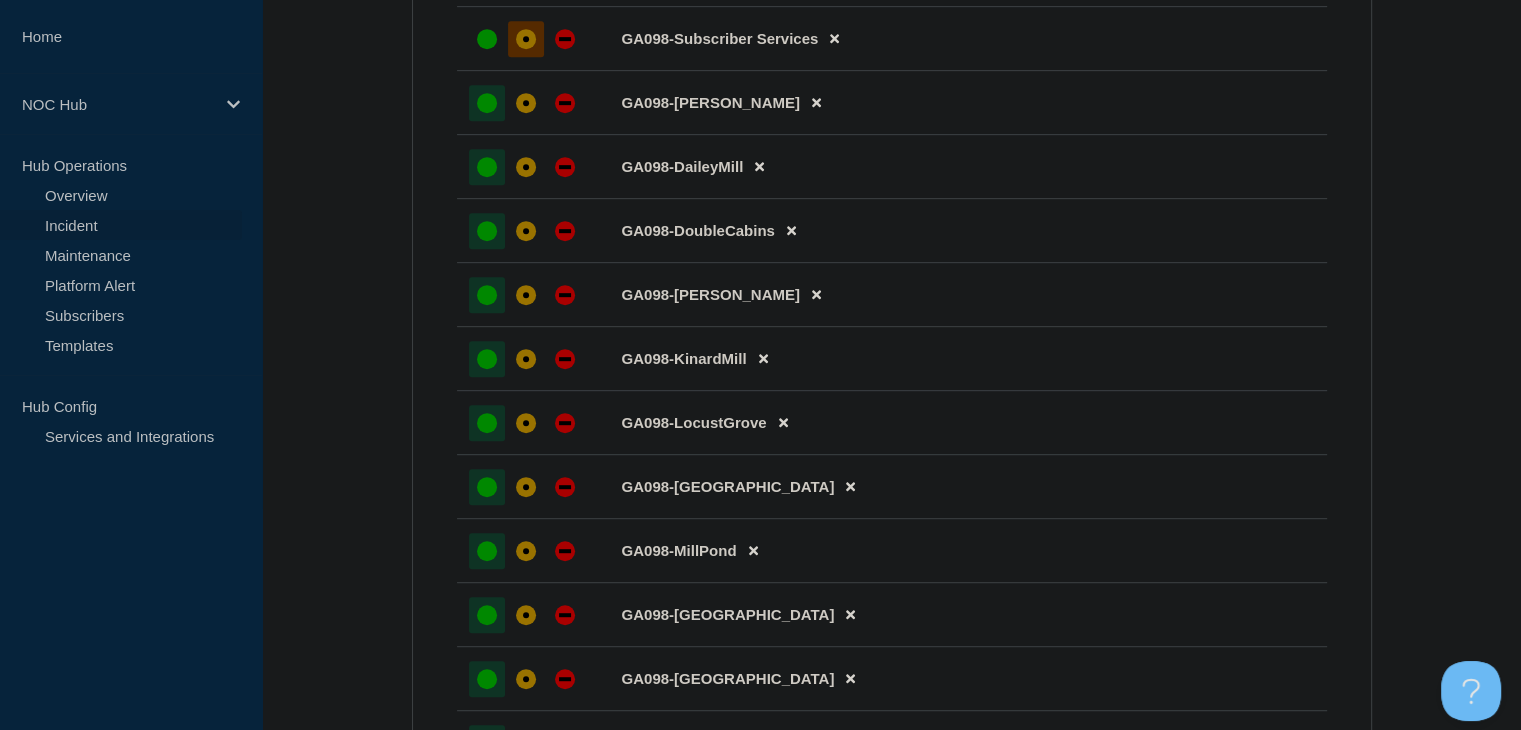 scroll, scrollTop: 1753, scrollLeft: 0, axis: vertical 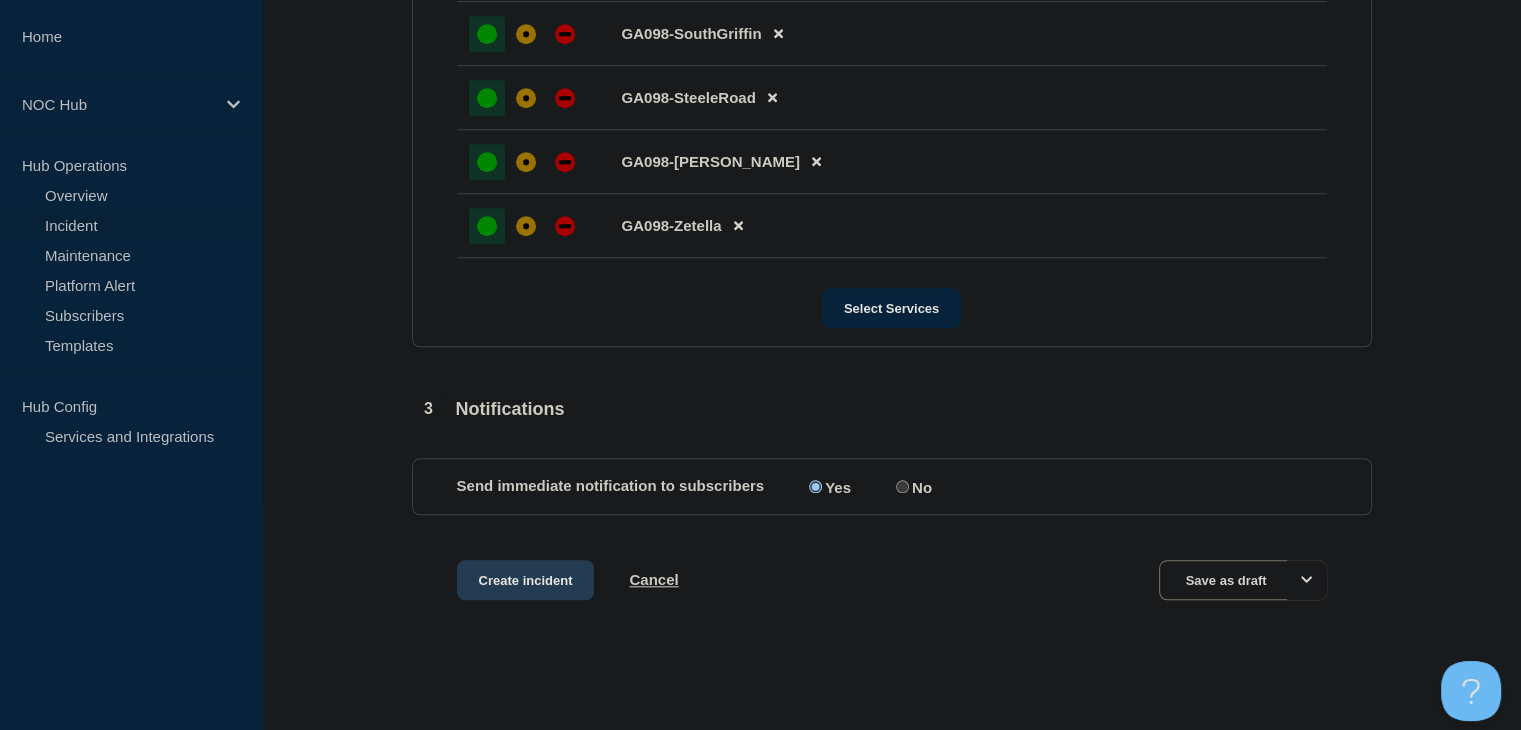 click on "Create incident" at bounding box center [526, 580] 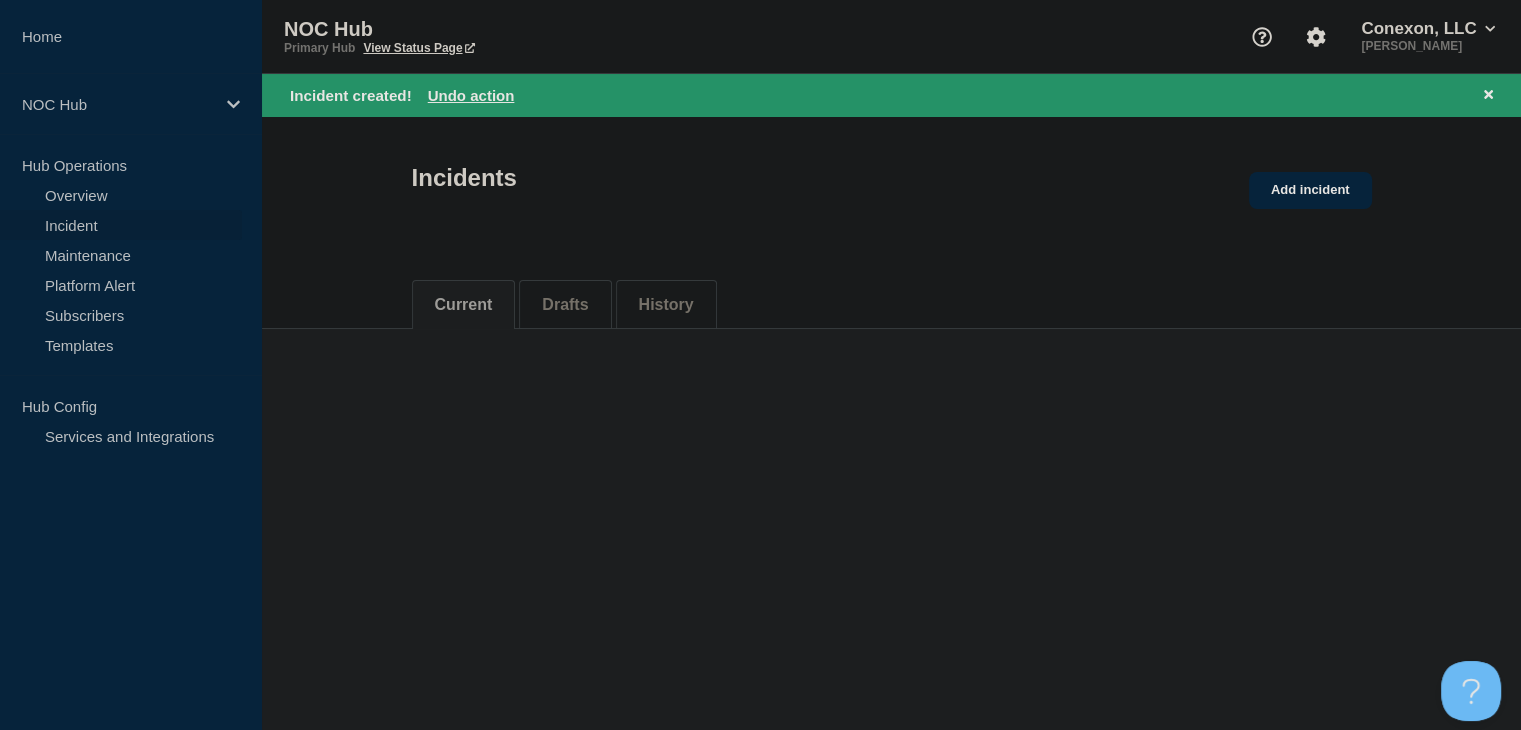 scroll, scrollTop: 0, scrollLeft: 0, axis: both 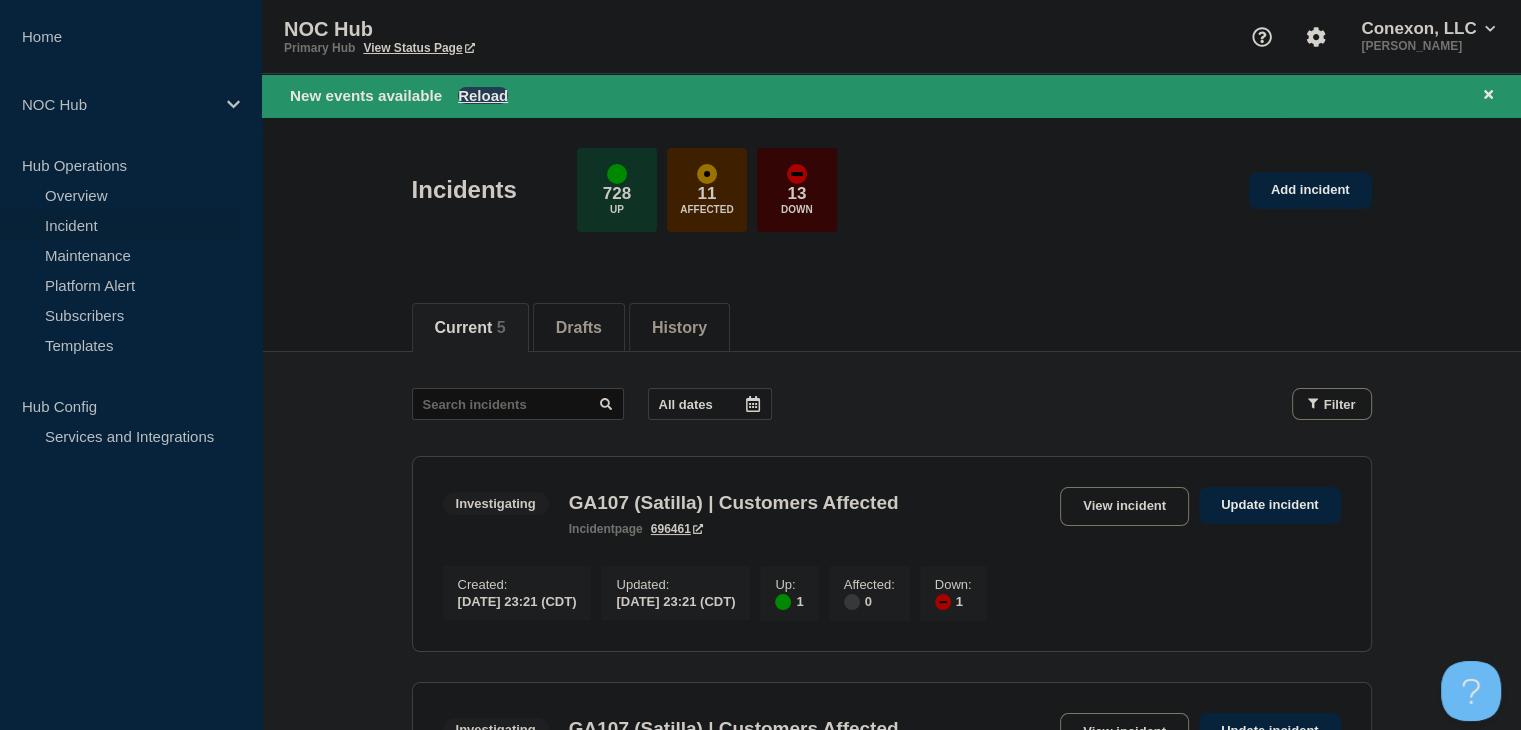 click on "Reload" at bounding box center [483, 95] 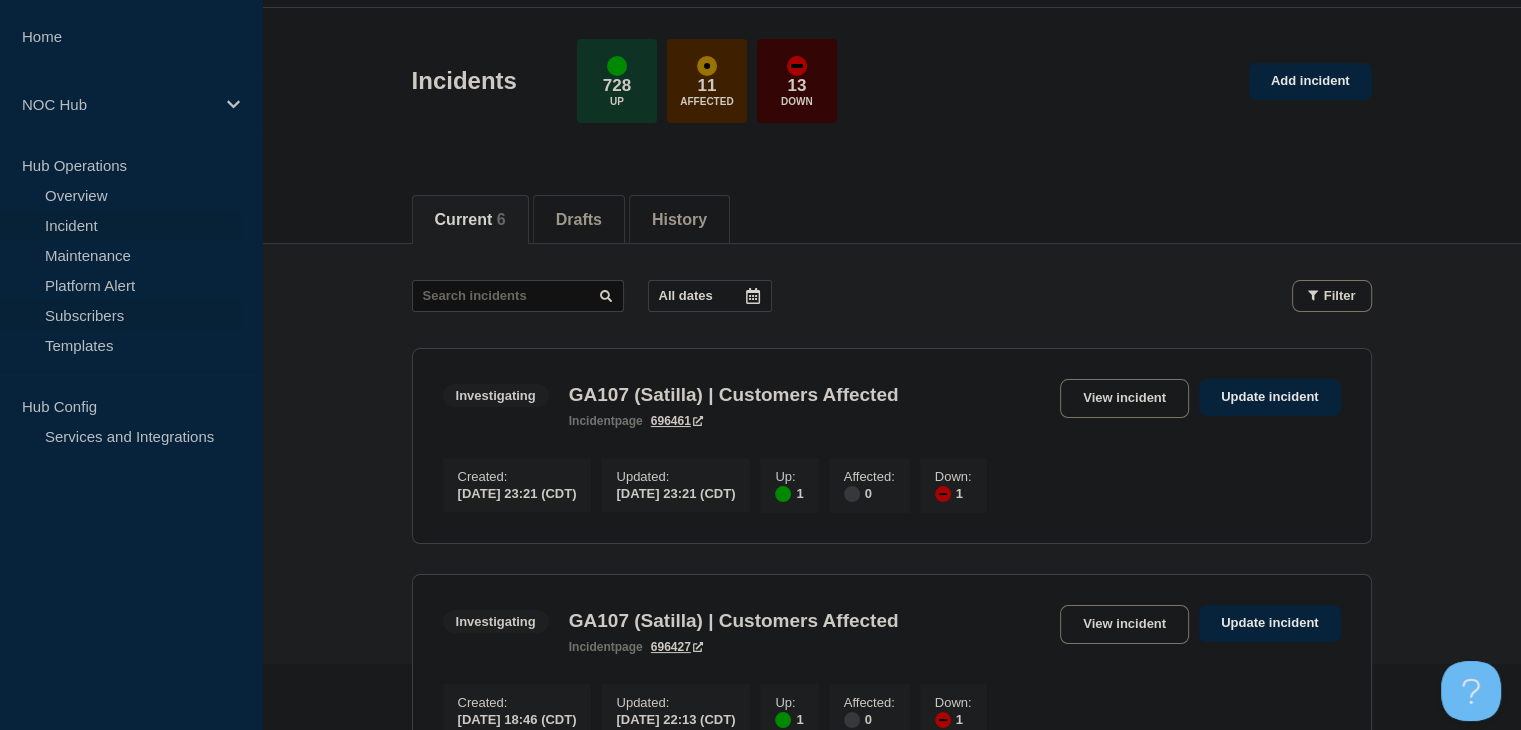 scroll, scrollTop: 100, scrollLeft: 0, axis: vertical 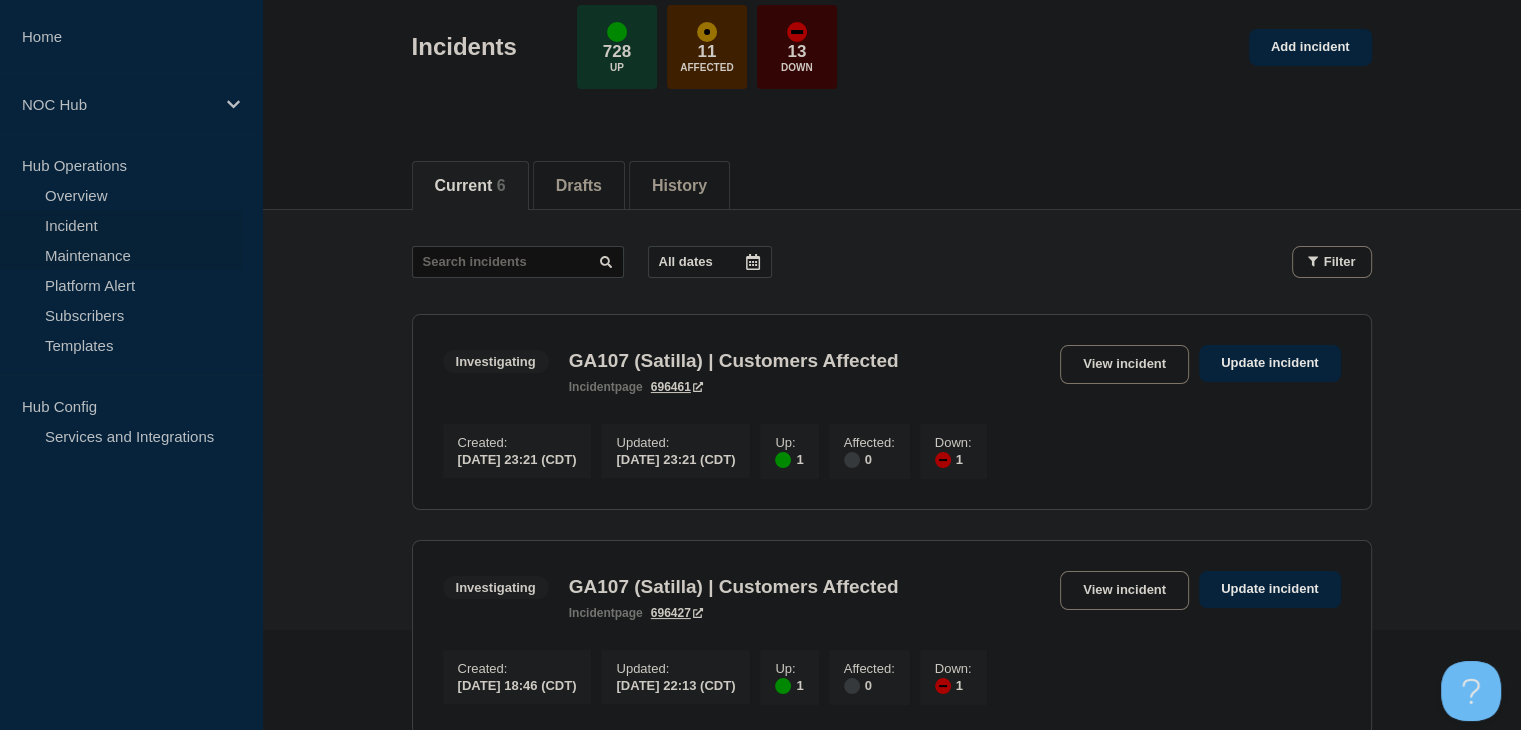 click on "Maintenance" at bounding box center [121, 255] 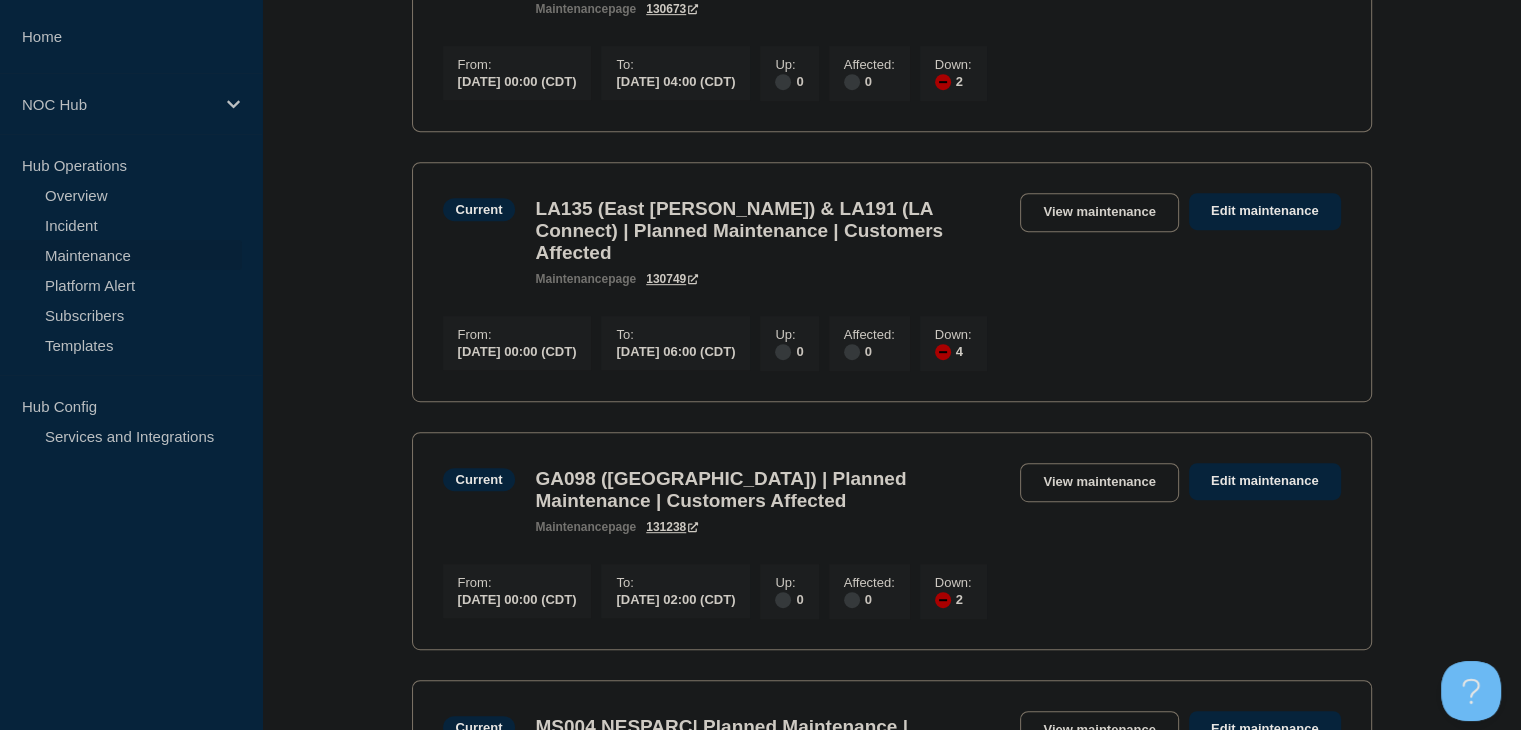 scroll, scrollTop: 1000, scrollLeft: 0, axis: vertical 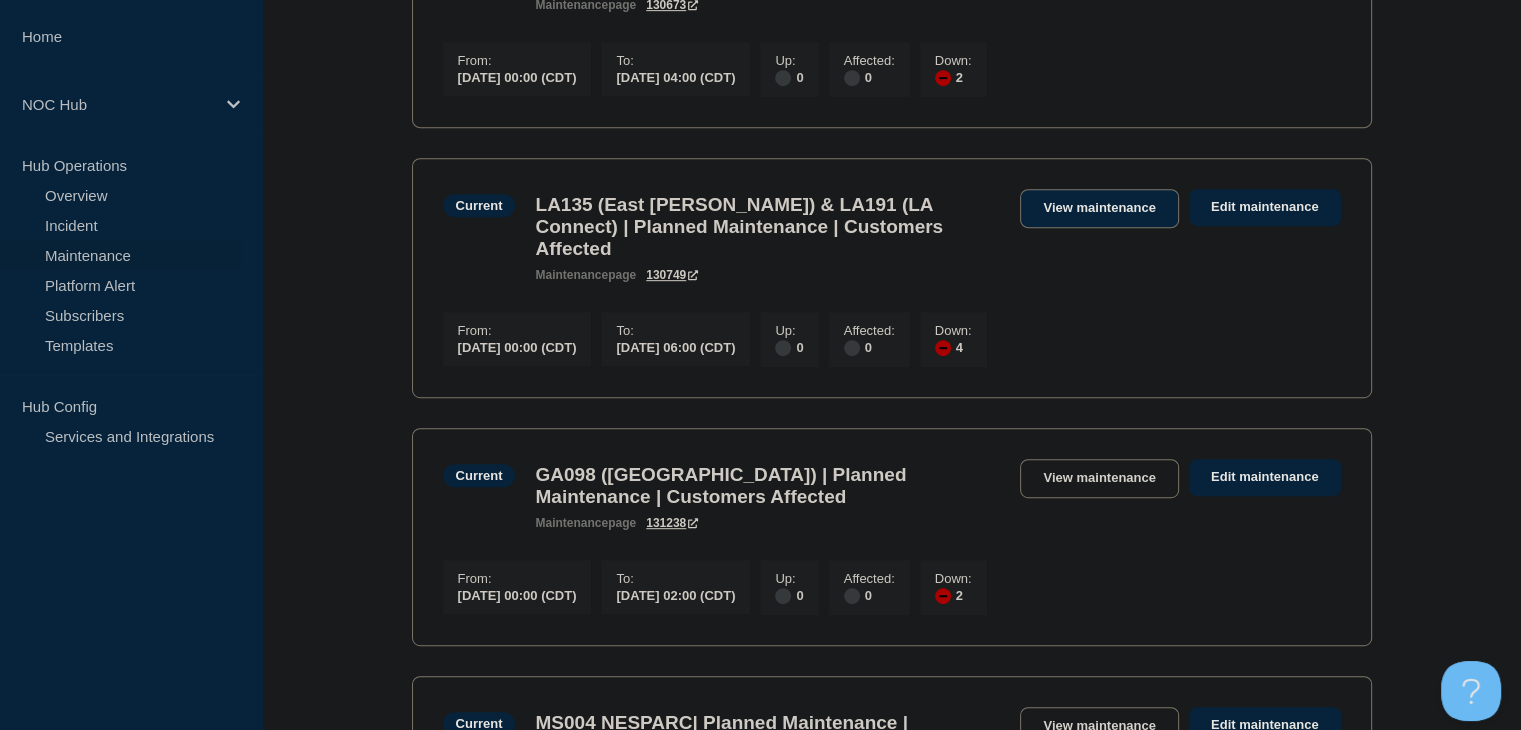 click on "View maintenance" at bounding box center [1099, 208] 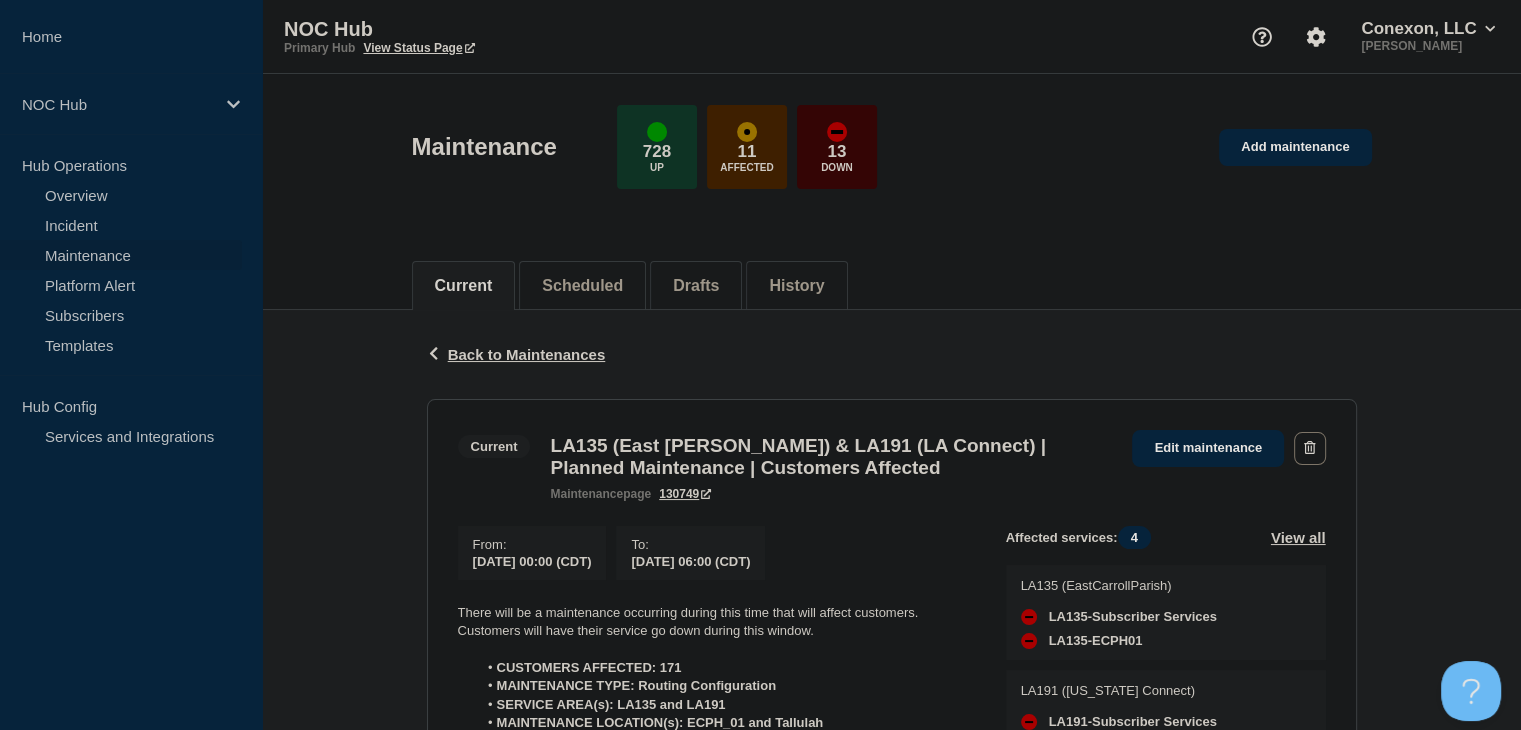 scroll, scrollTop: 300, scrollLeft: 0, axis: vertical 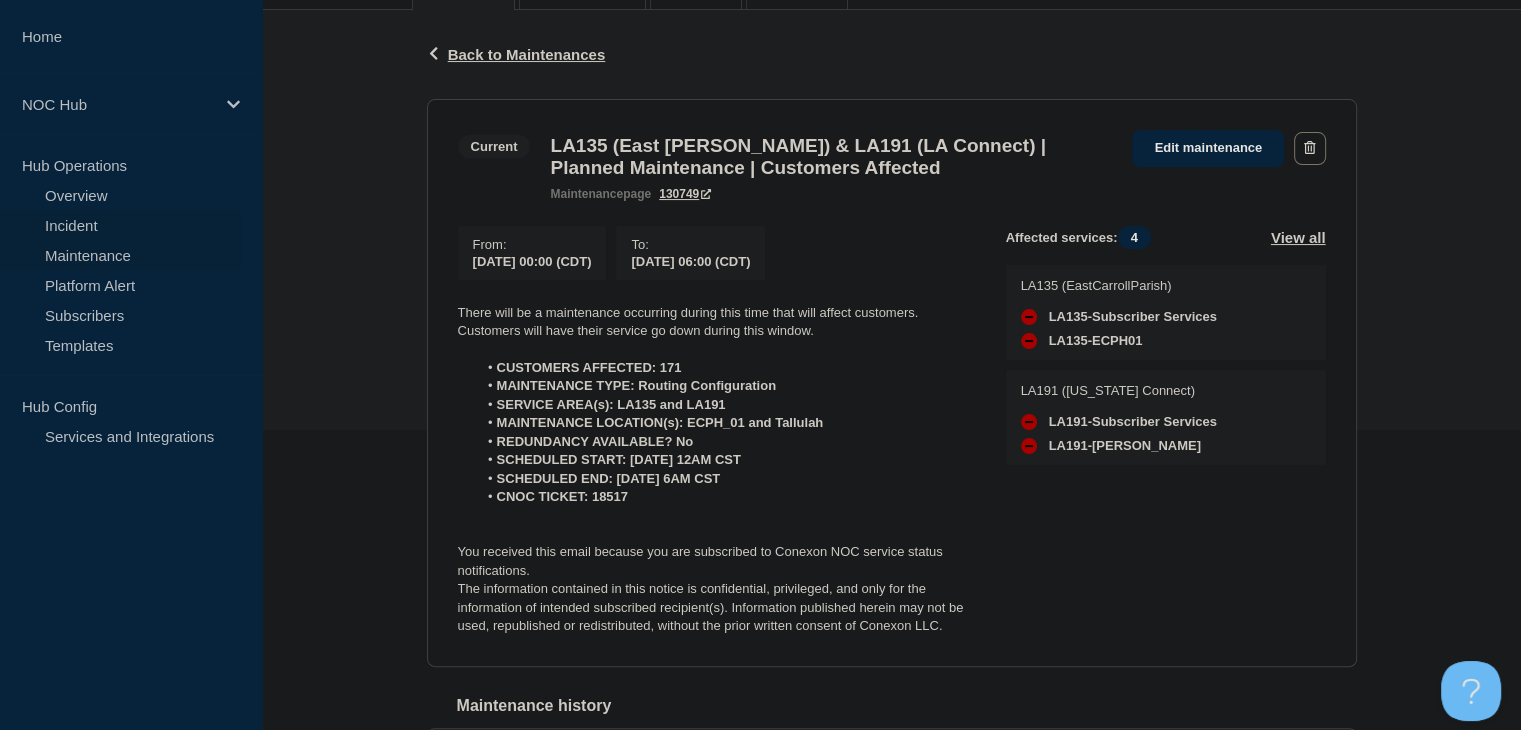 drag, startPoint x: 115, startPoint y: 218, endPoint x: 160, endPoint y: 210, distance: 45.705578 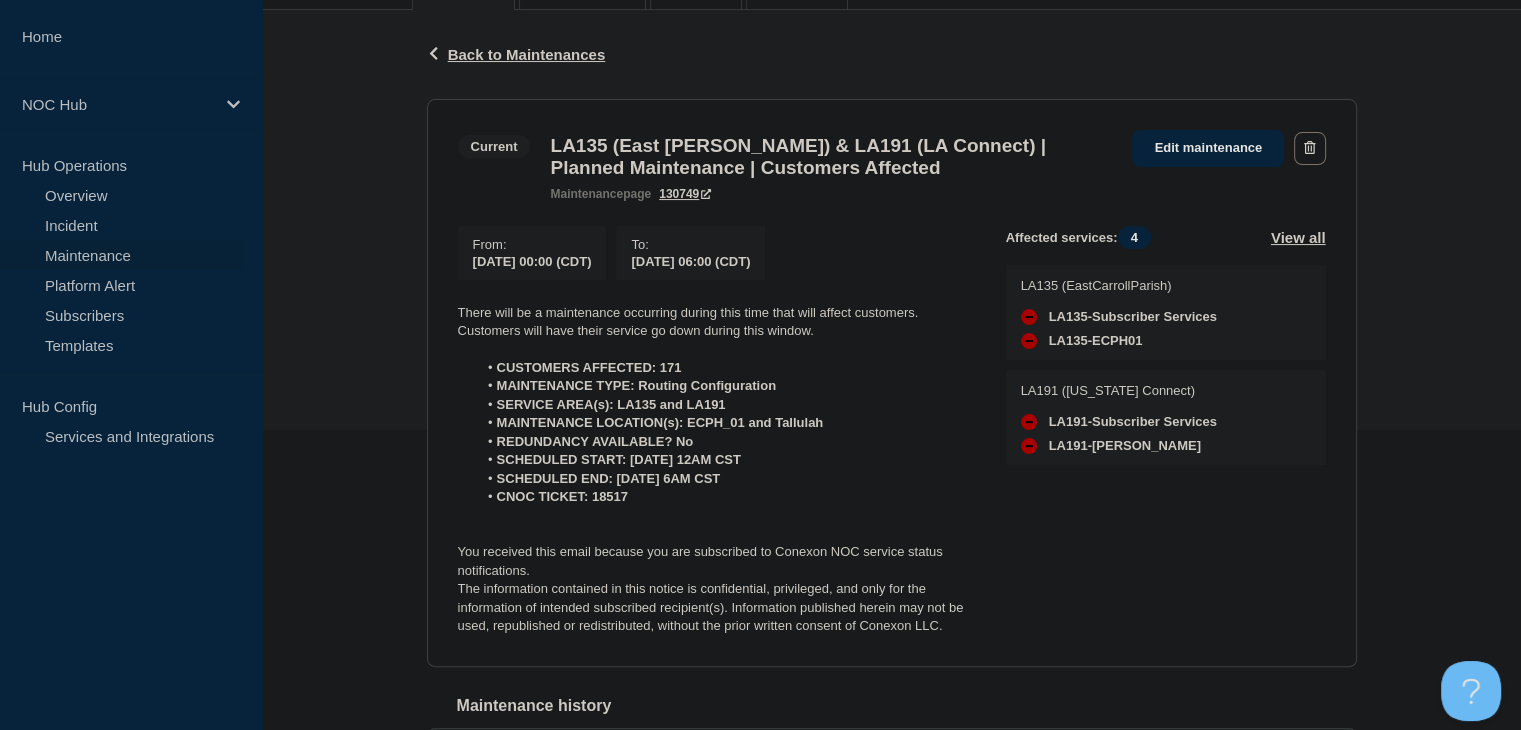 scroll, scrollTop: 0, scrollLeft: 0, axis: both 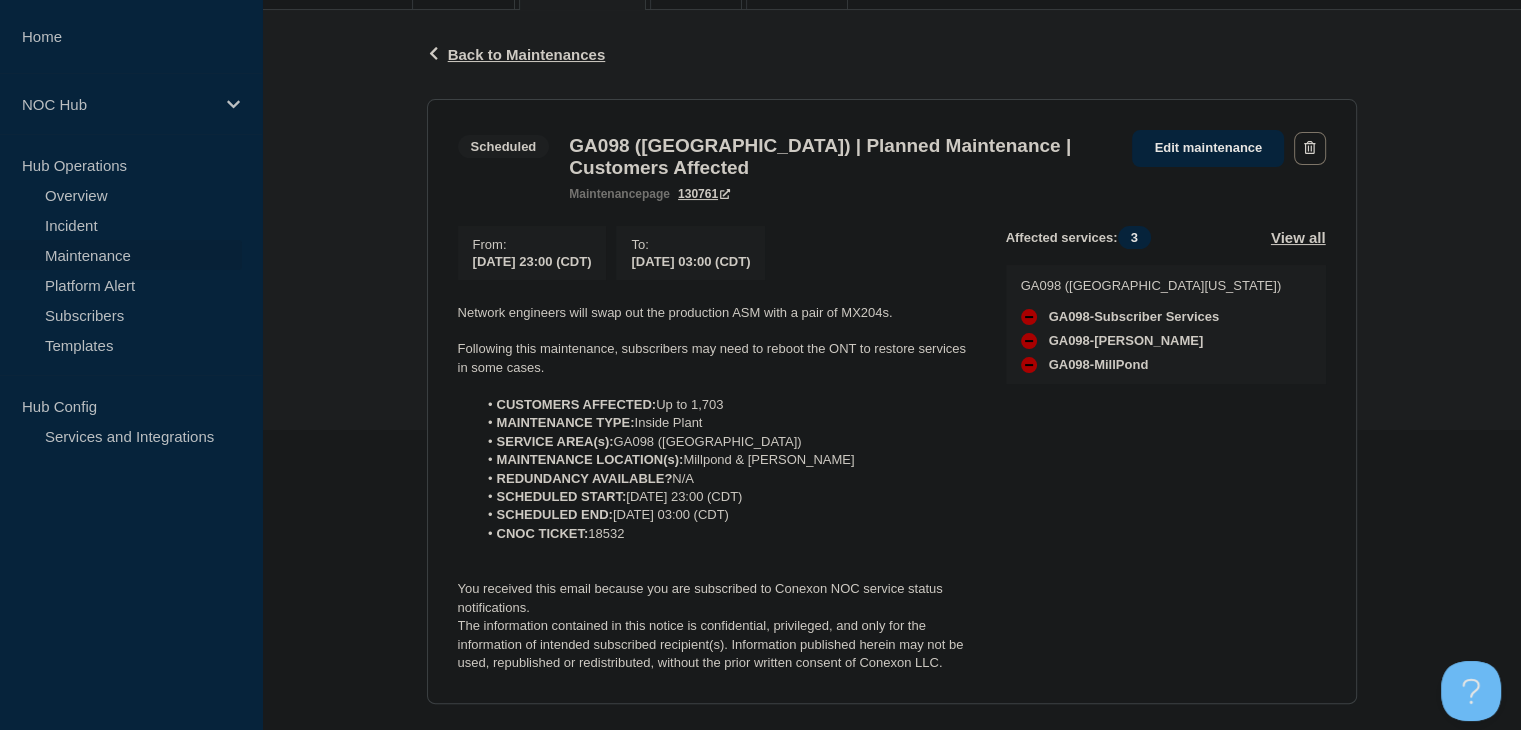 click on "Back Back to Maintenances Scheduled GA098 (Central GA) | Planned Maintenance | Customers Affected From  2025-07-16 23:00 (CDT) To  2025-07-17 03:00 (CDT) Network engineers will swap out the production ASM with a pair of MX204s. Following this maintenance, subscribers may need to reboot the ONT to restore services in some cases. CUSTOMERS AFFECTED:  Up to 1,703 MAINTENANCE TYPE:  Inside Plant SERVICE AREA(s):  GA098 (Central GA) MAINTENANCE LOCATION(s):  Millpond & Brownlee REDUNDANCY AVAILABLE?  N/A SCHEDULED START:  20250715 23:00 (CDT) SCHEDULED END:  20250716 03:00 (CDT) CNOC TICKET:  18532 You received this email because you are subscribed to Conexon NOC service status notifications. The information contained in this notice is confidential, privileged, and only for the information of intended subscribed recipient(s). Information published herein may not be used, republished or redistributed, without the prior written consent of Conexon LLC. Affected services:  3 View all GA098 (Central Georgia) Scheduled" 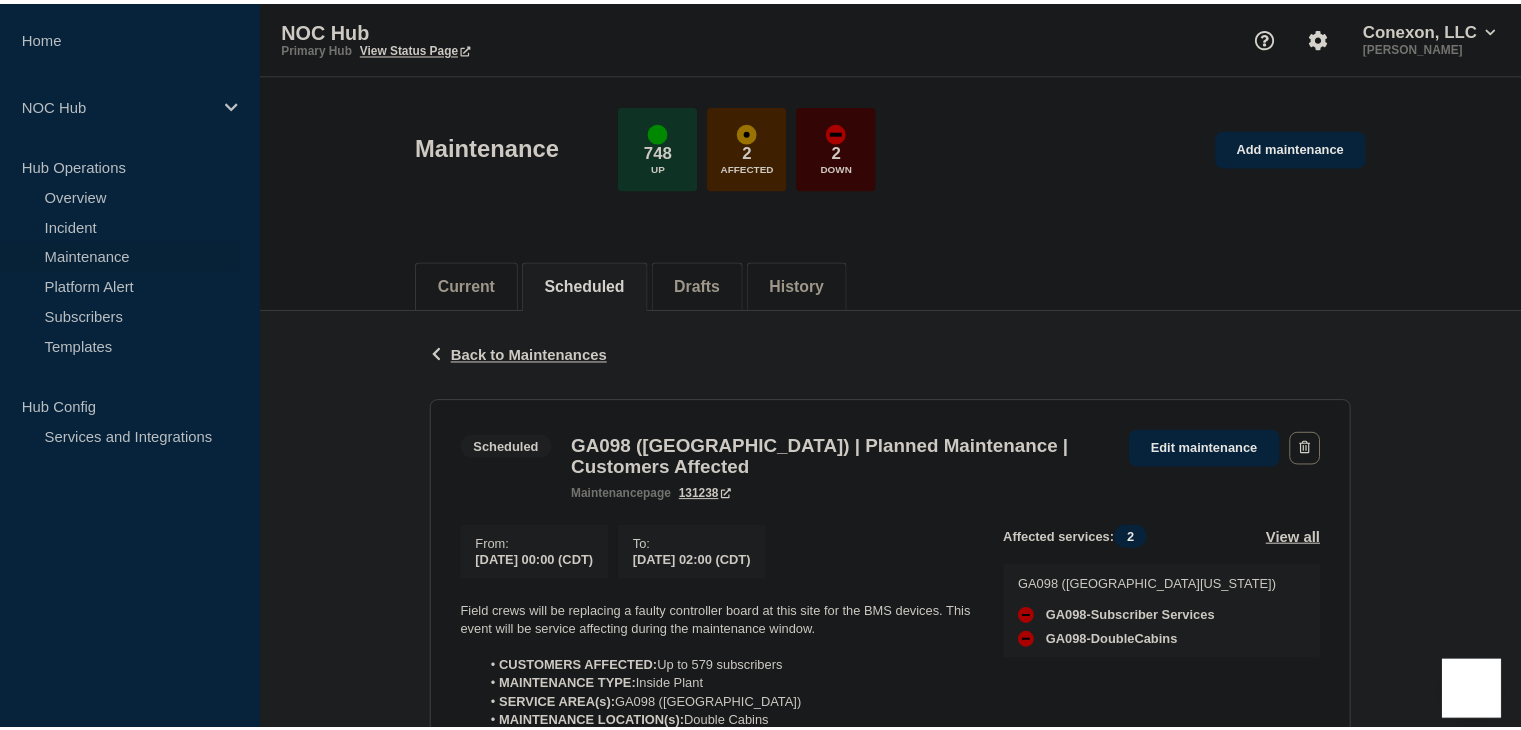 scroll, scrollTop: 0, scrollLeft: 0, axis: both 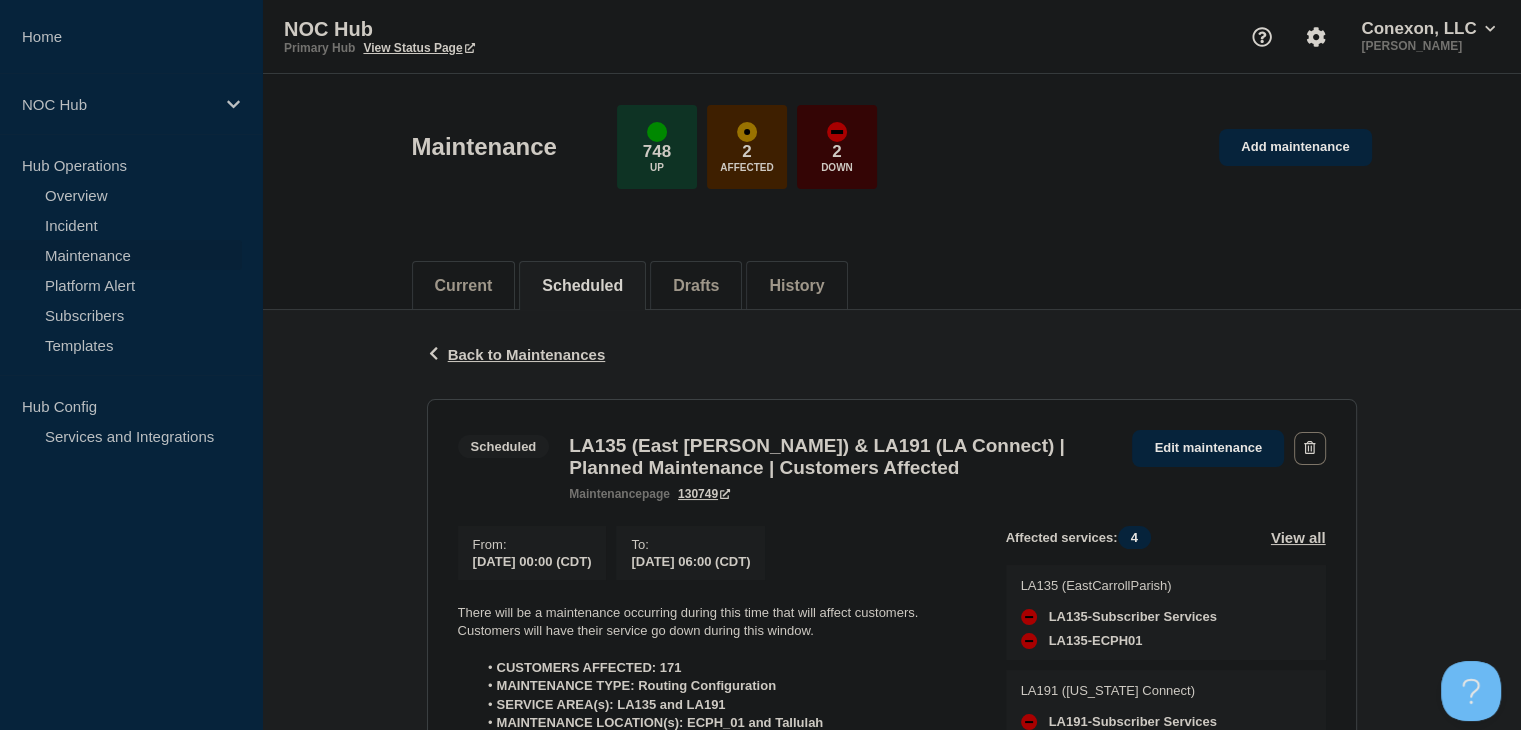 click on "Back Back to Maintenances" at bounding box center [892, 354] 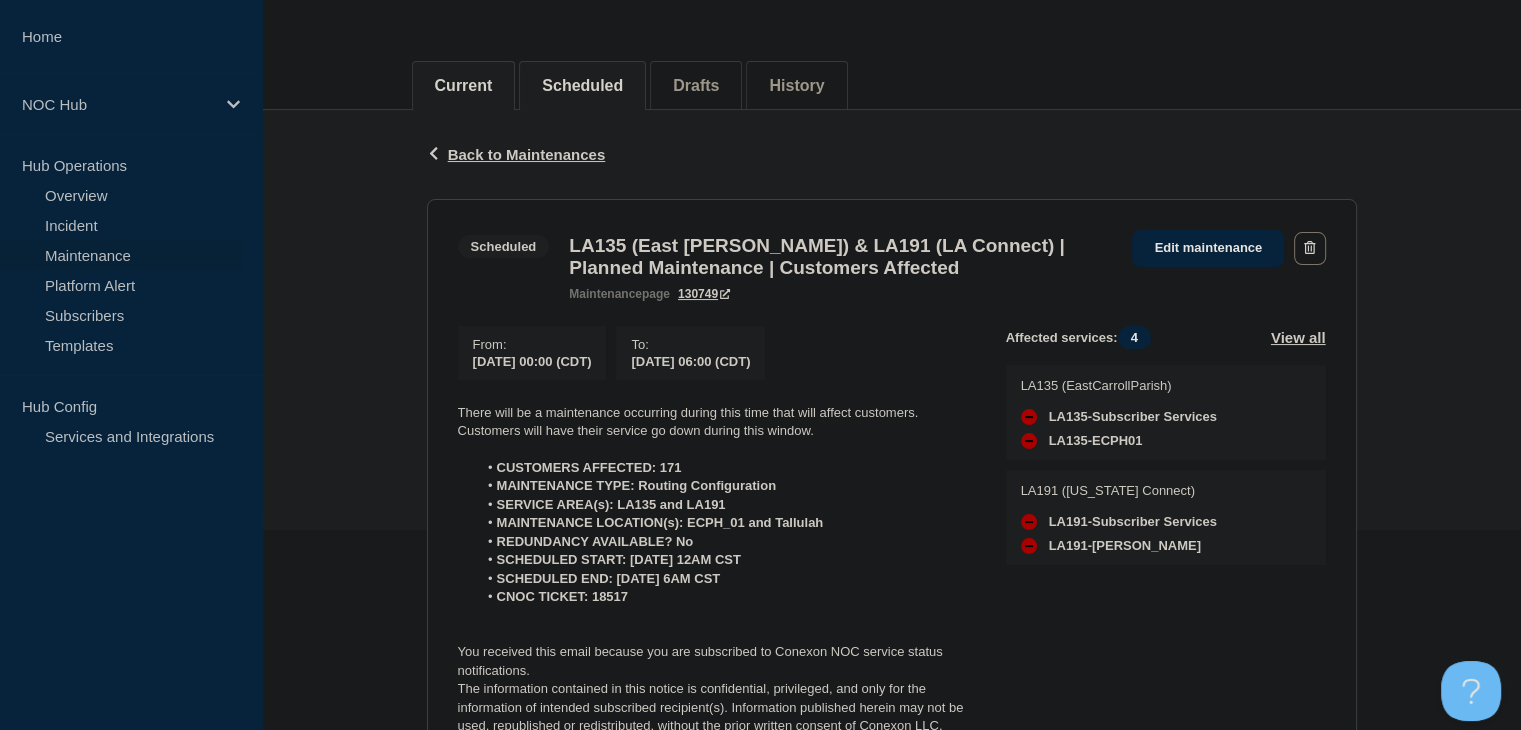 drag, startPoint x: 133, startPoint y: 249, endPoint x: 439, endPoint y: 84, distance: 347.6507 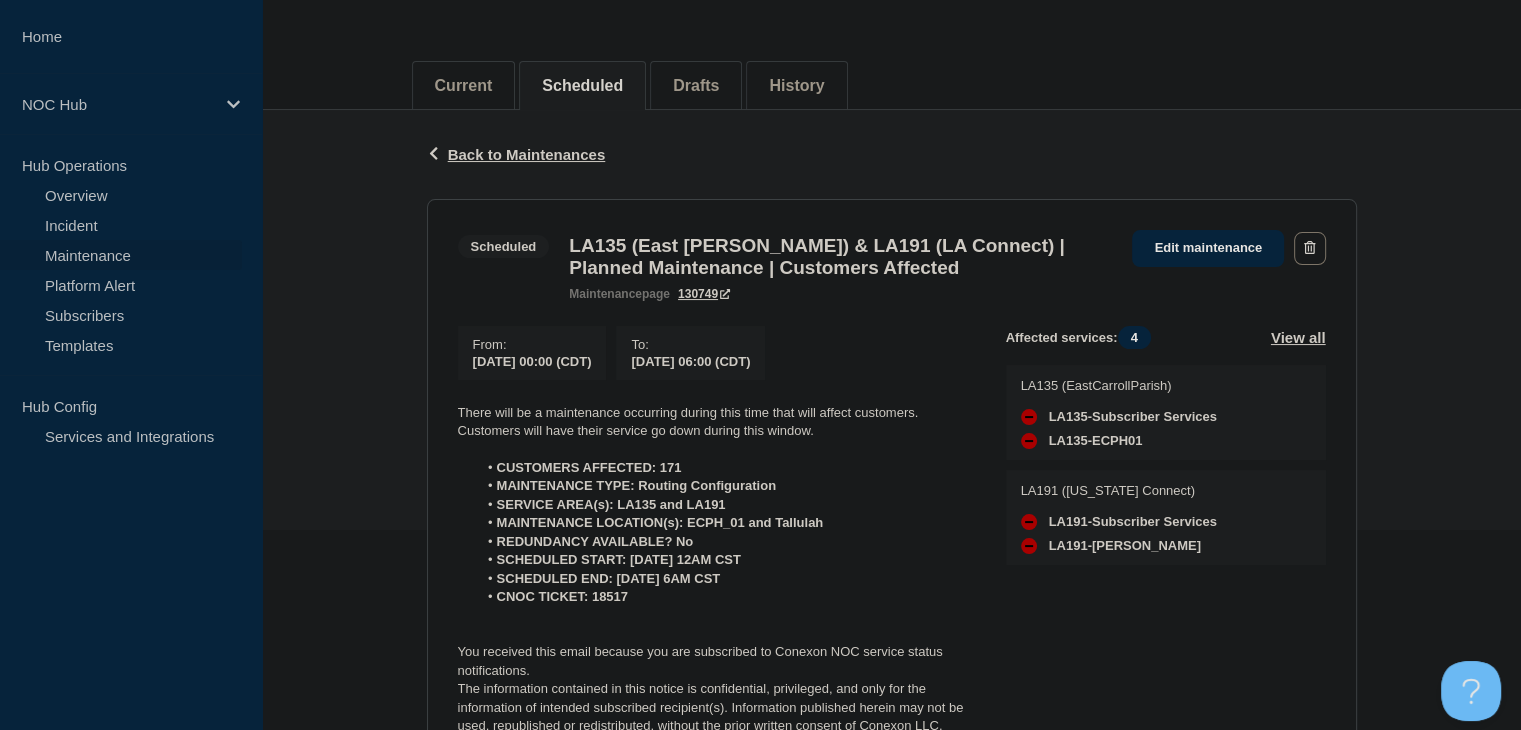 drag, startPoint x: 439, startPoint y: 84, endPoint x: 91, endPoint y: 260, distance: 389.97437 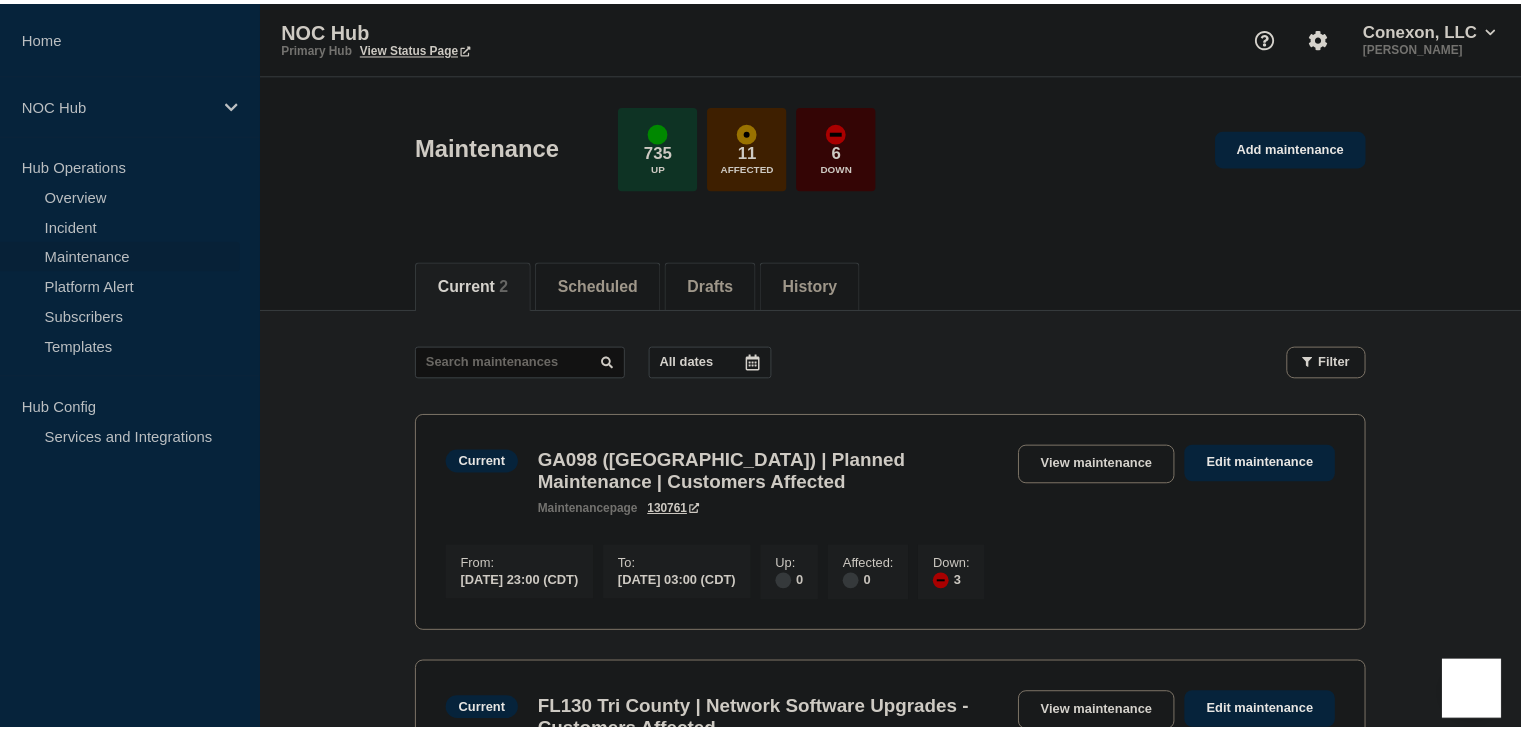 scroll, scrollTop: 0, scrollLeft: 0, axis: both 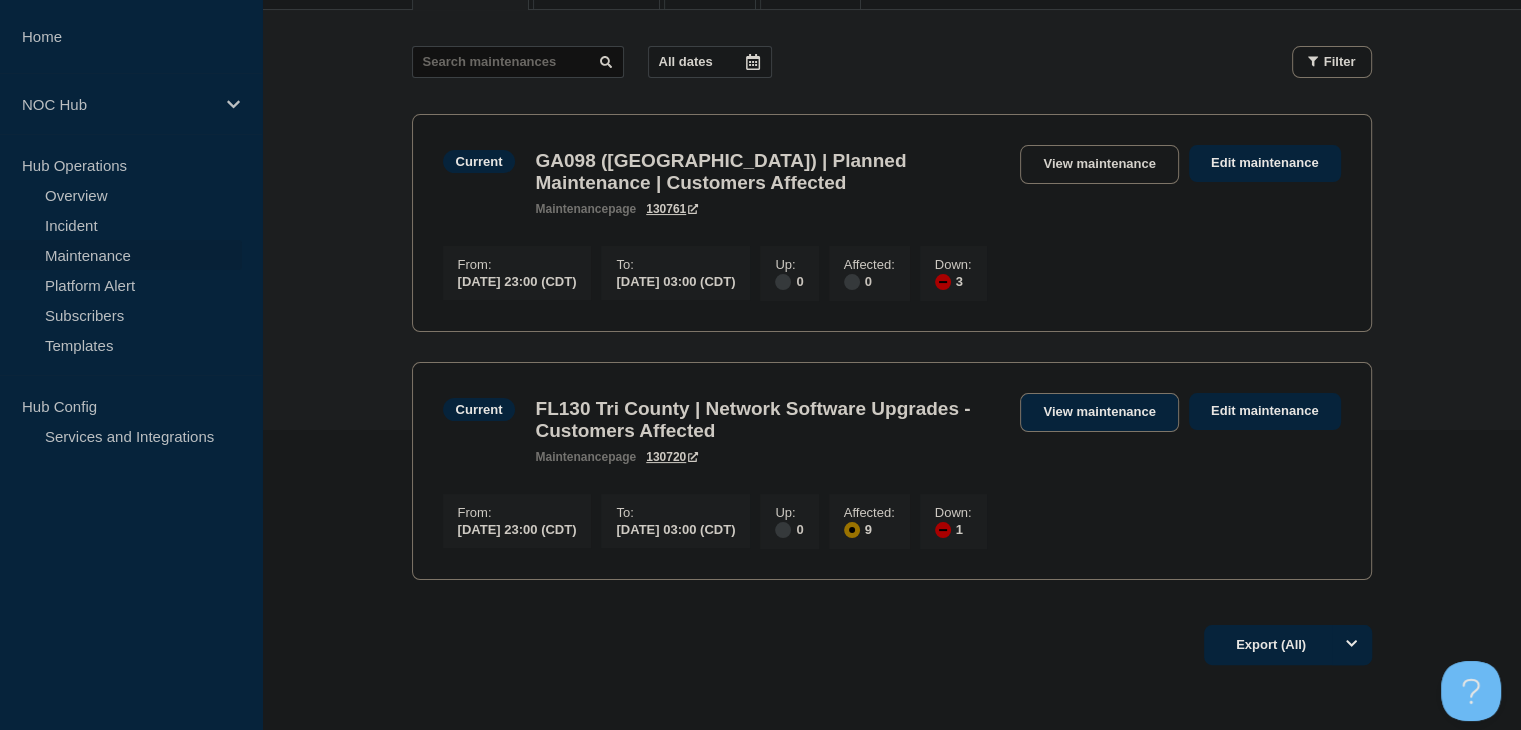 click on "View maintenance" at bounding box center [1099, 412] 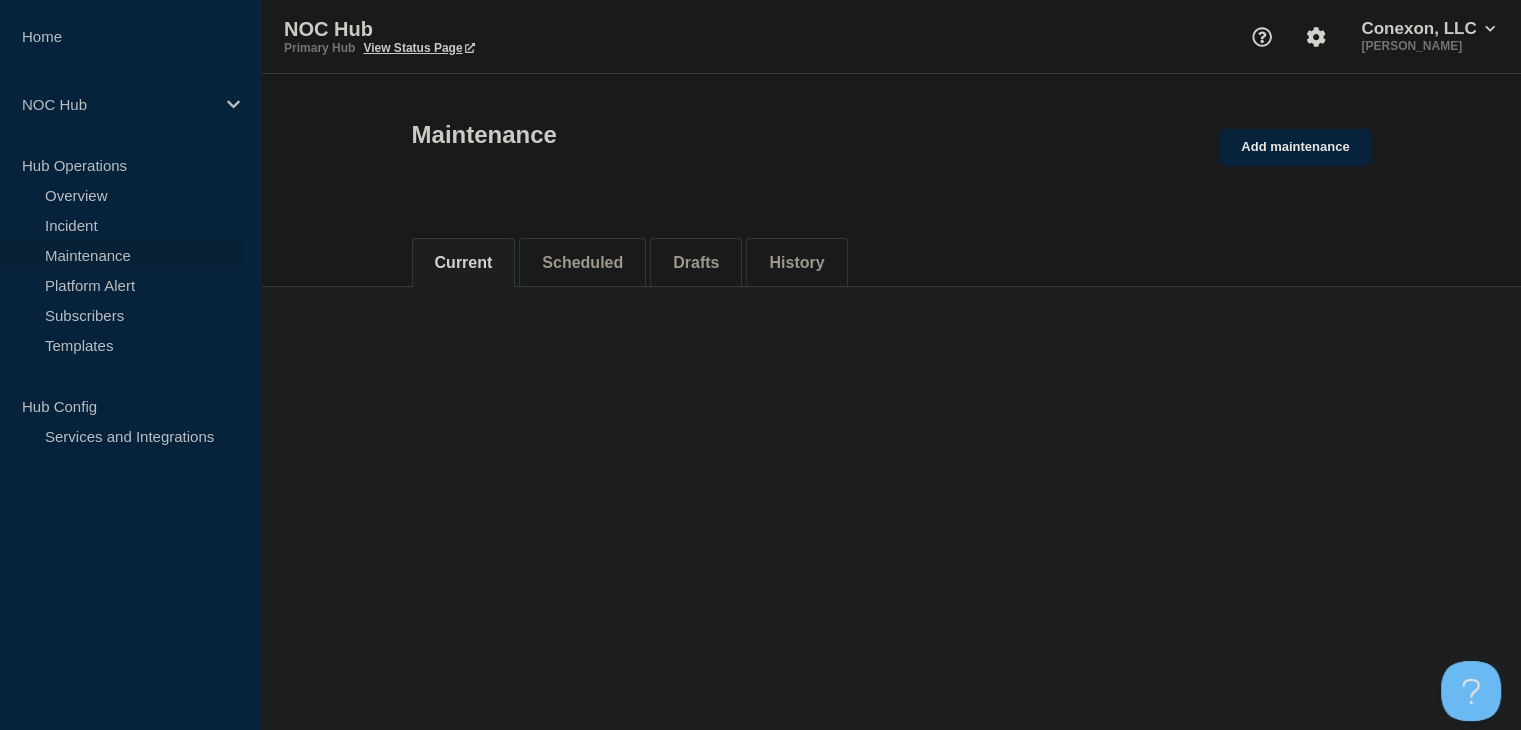 scroll, scrollTop: 0, scrollLeft: 0, axis: both 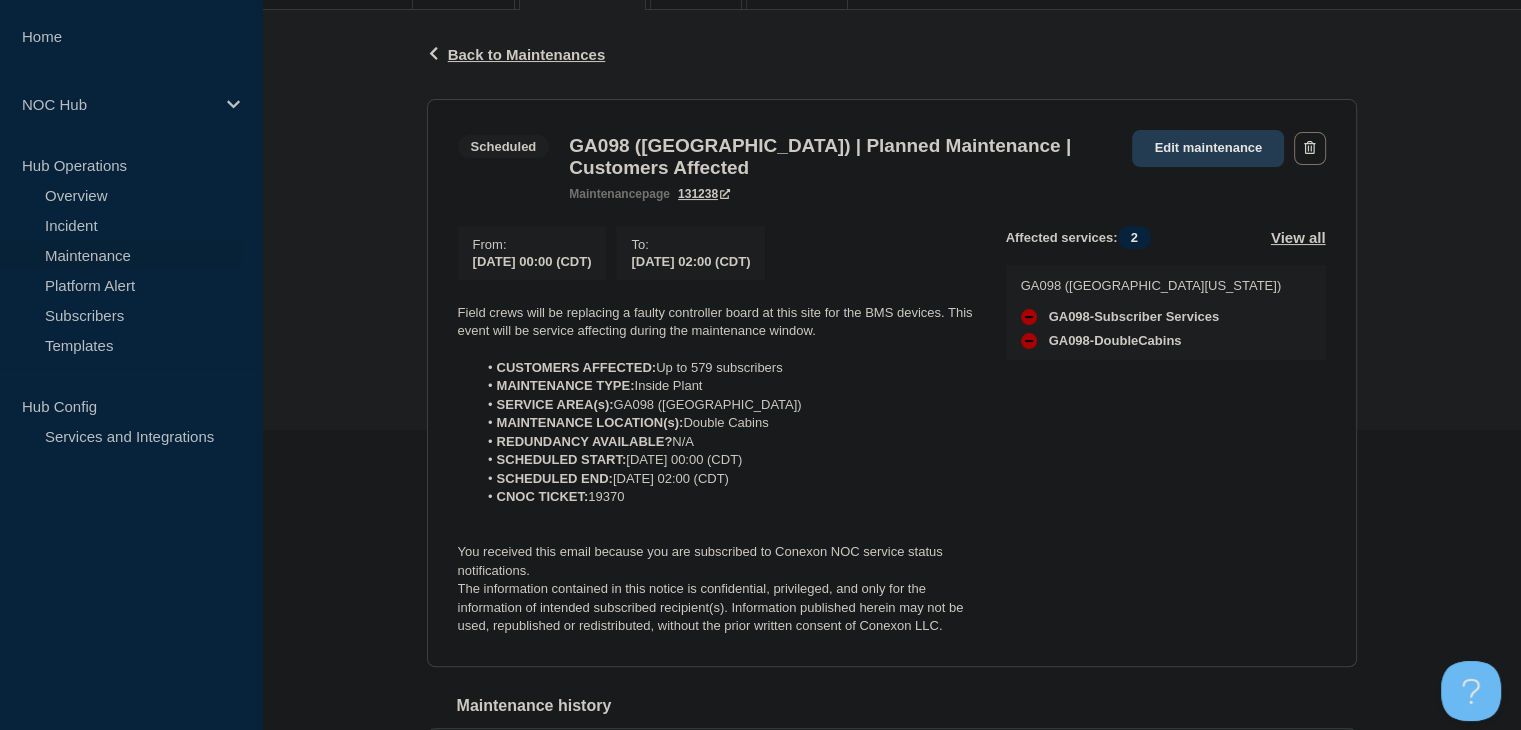 click on "Edit maintenance" 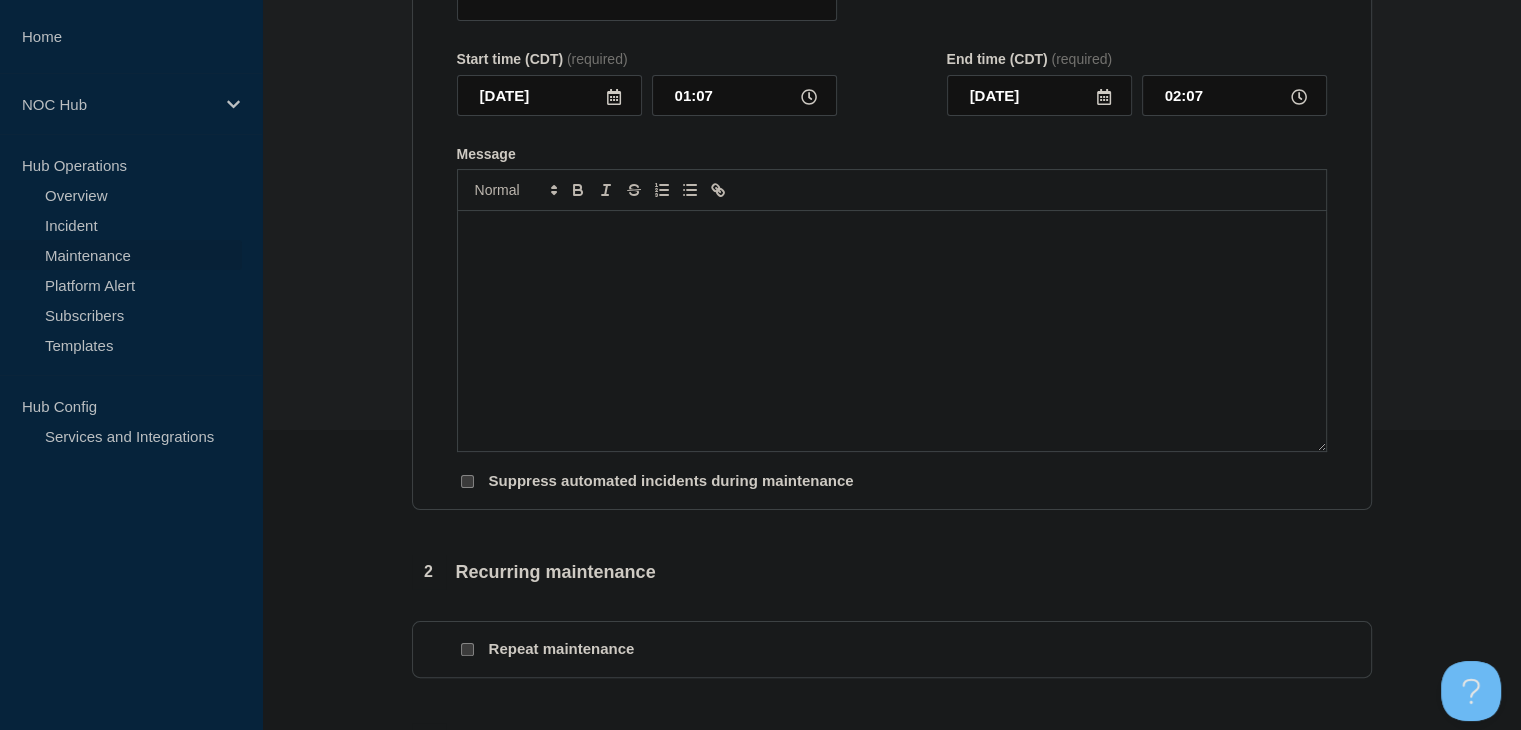 type on "GA098 ([GEOGRAPHIC_DATA]) | Planned Maintenance | Customers Affected" 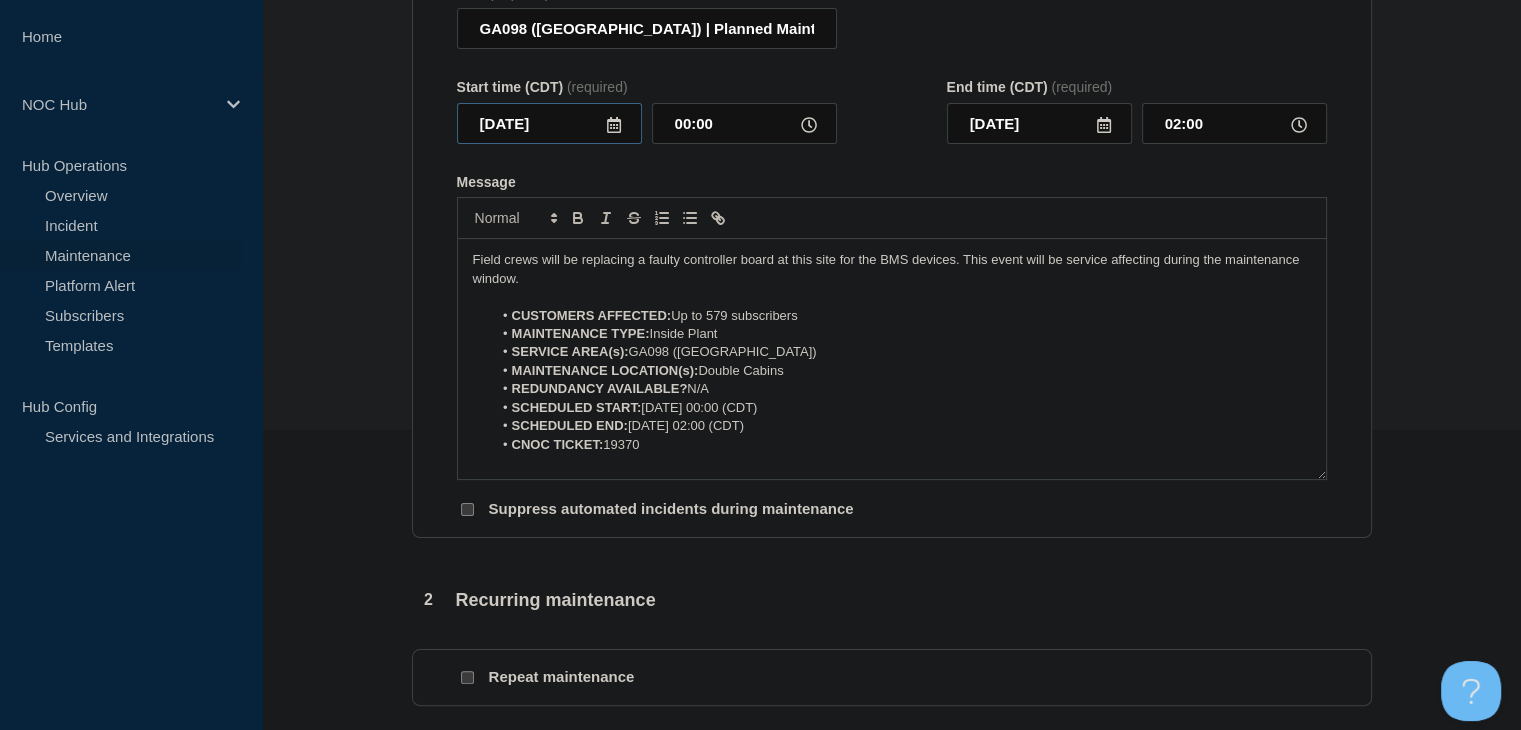 click on "[DATE]" at bounding box center (549, 123) 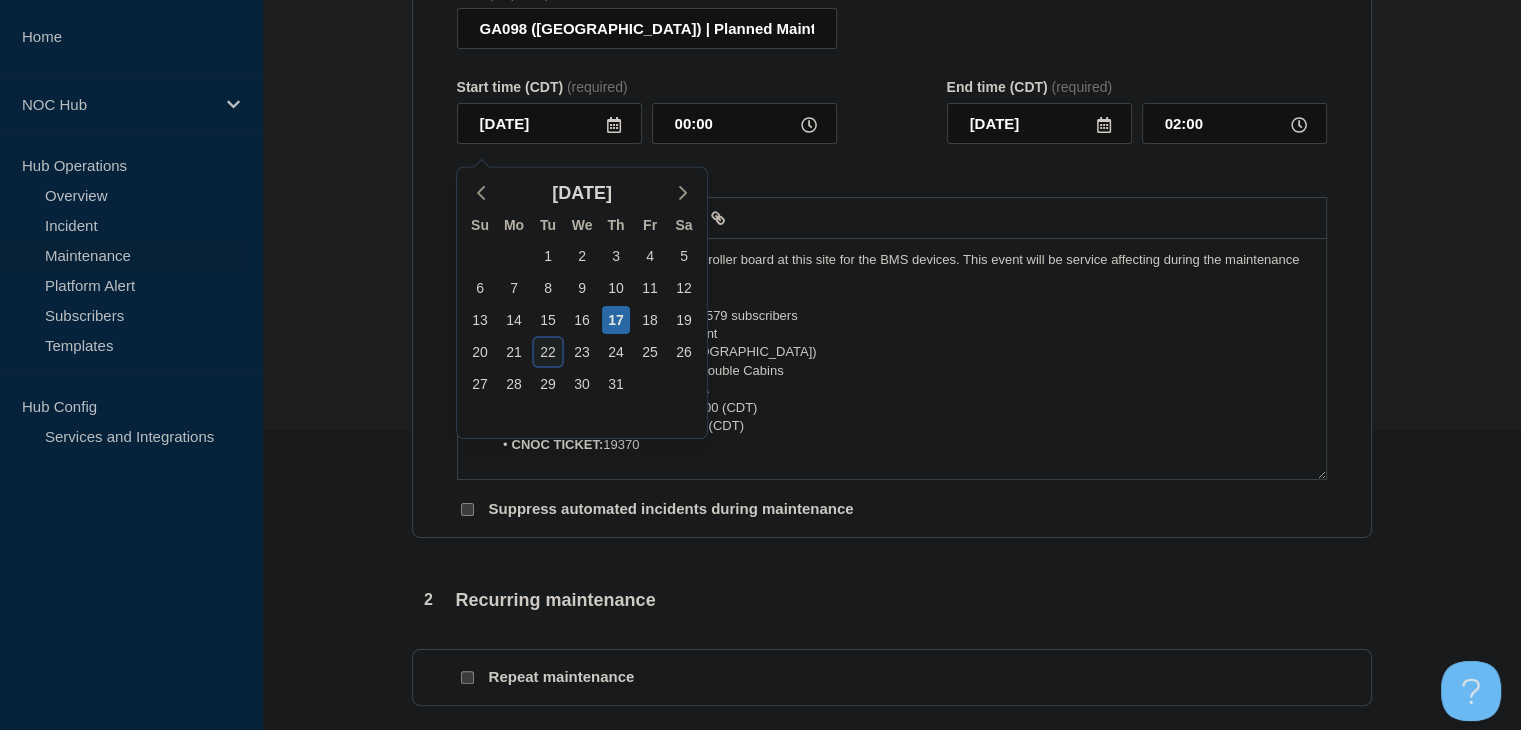 click on "22" 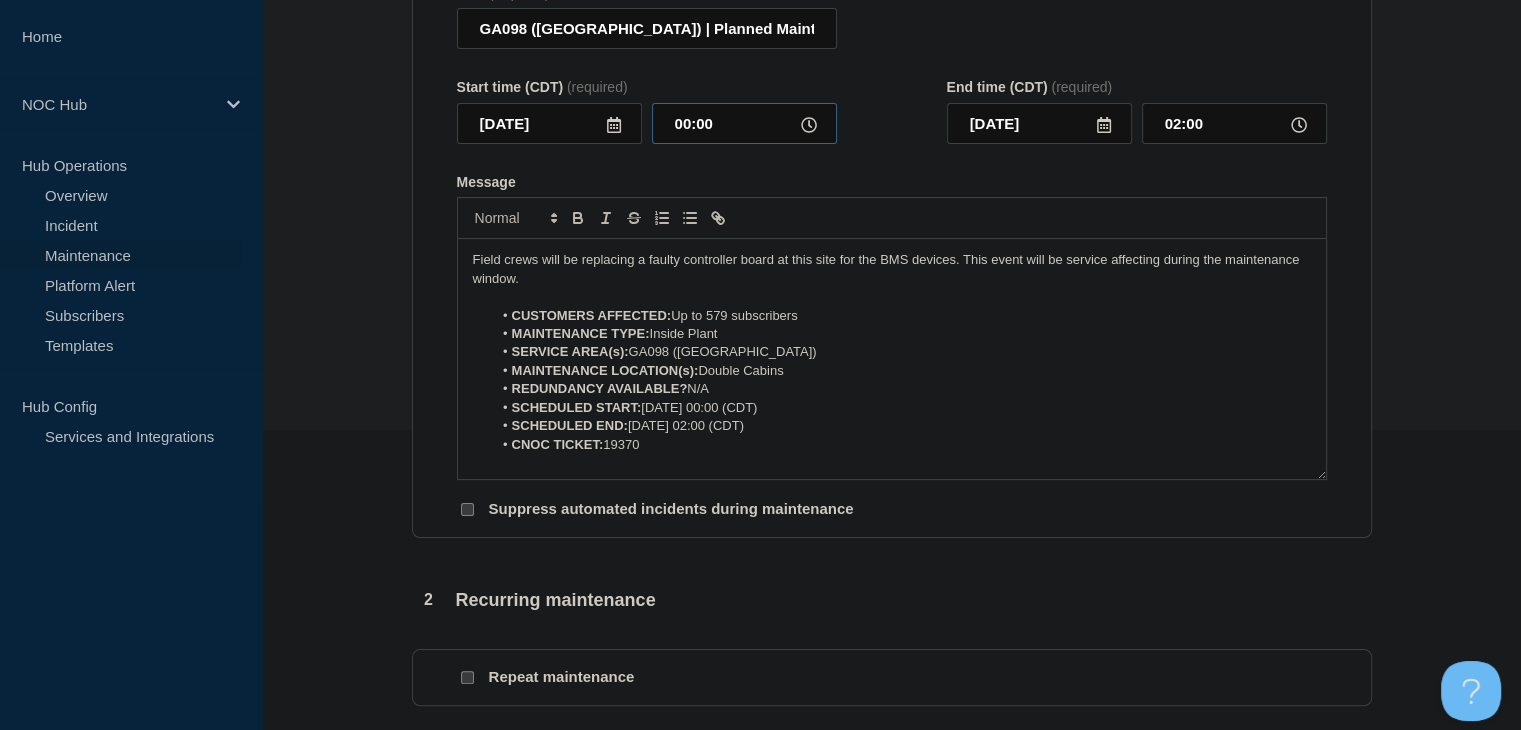 click on "00:00" at bounding box center (744, 123) 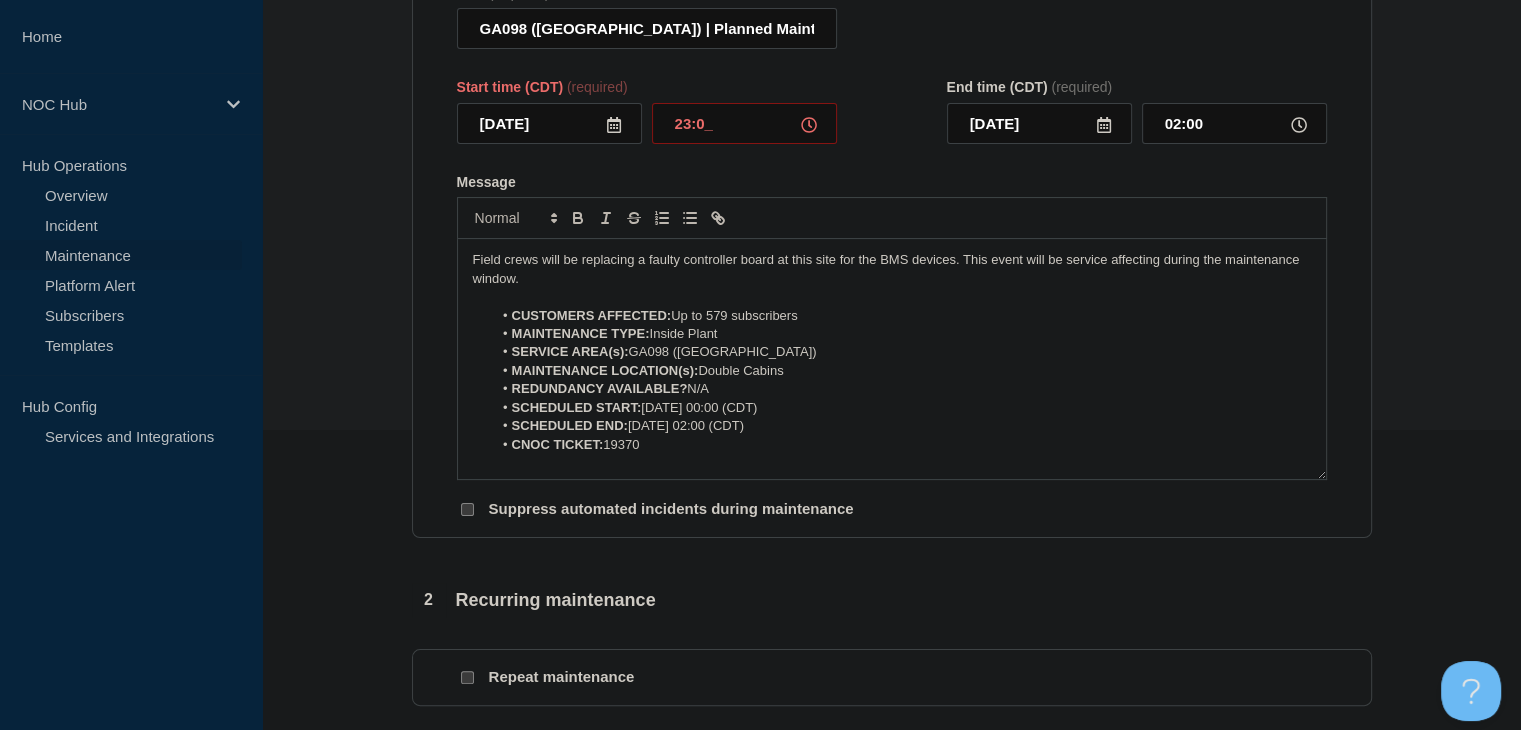 type on "23:00" 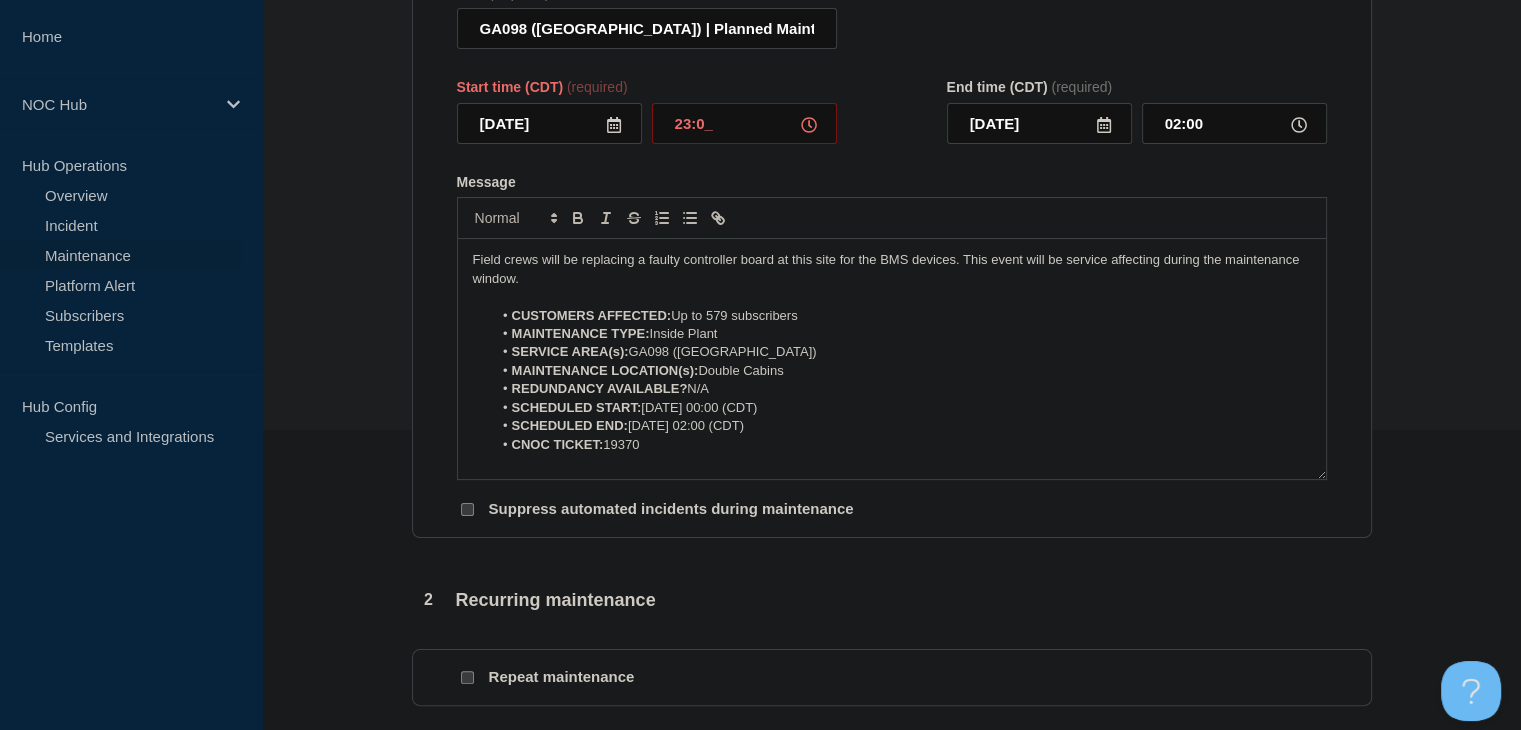 type on "2025-07-23" 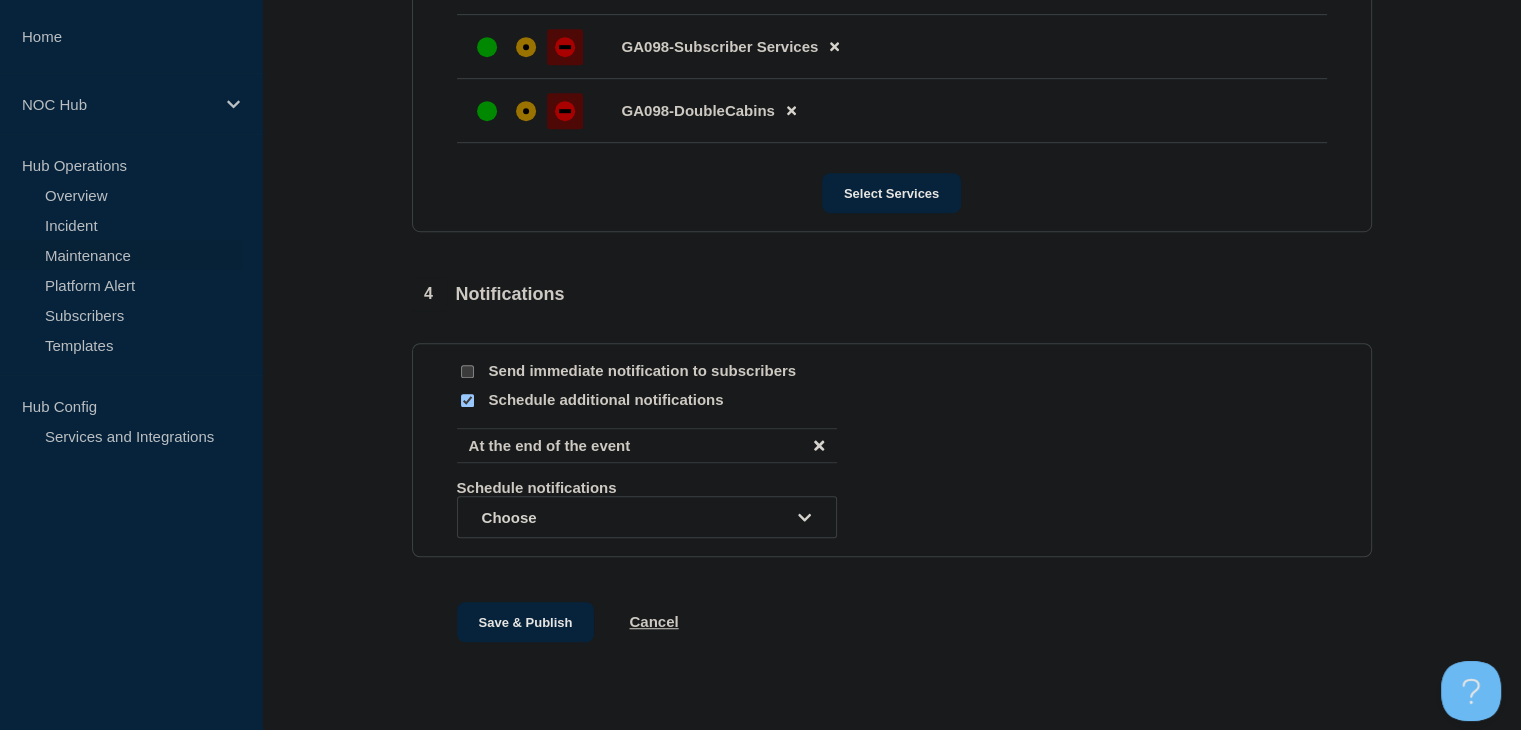 scroll, scrollTop: 1200, scrollLeft: 0, axis: vertical 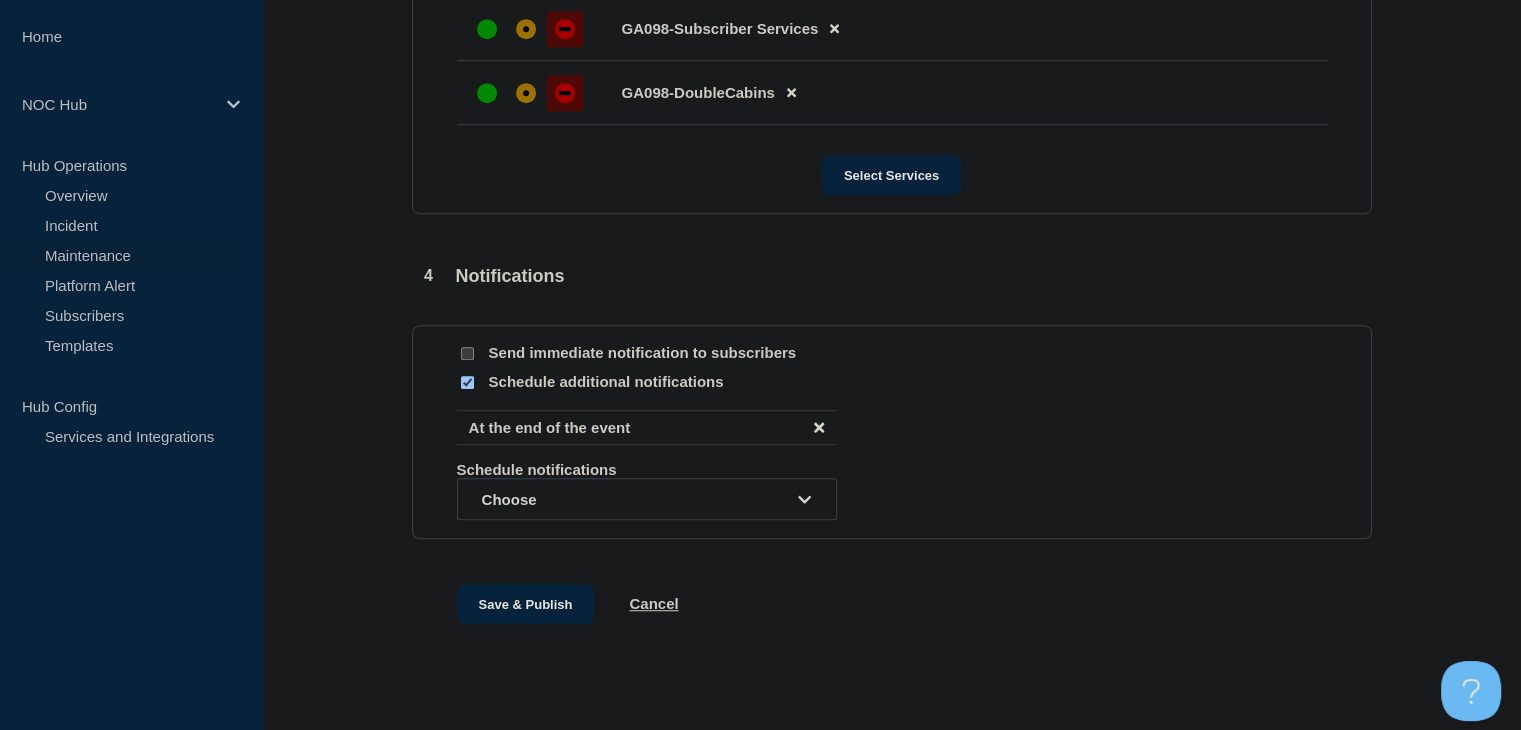 click at bounding box center (467, 353) 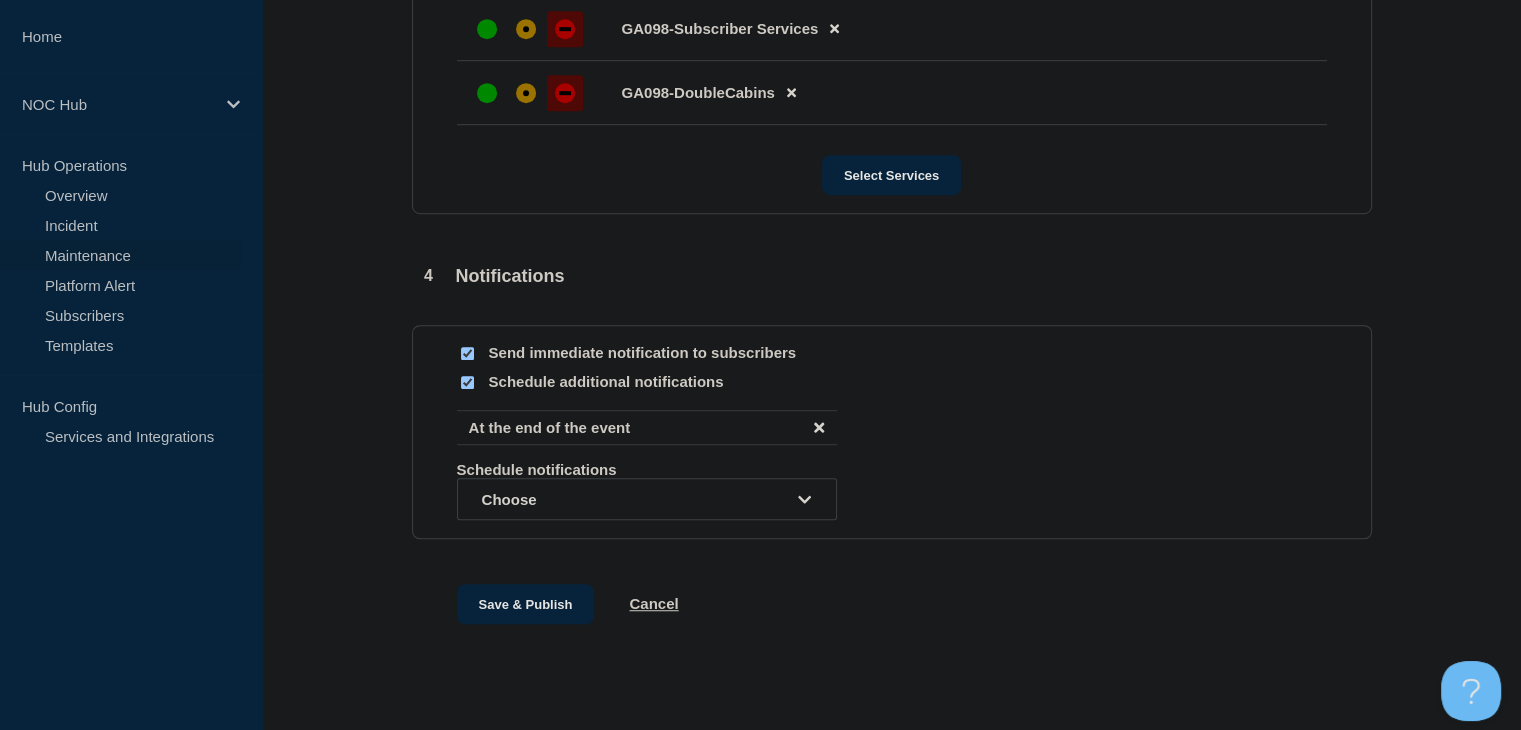 click at bounding box center [467, 382] 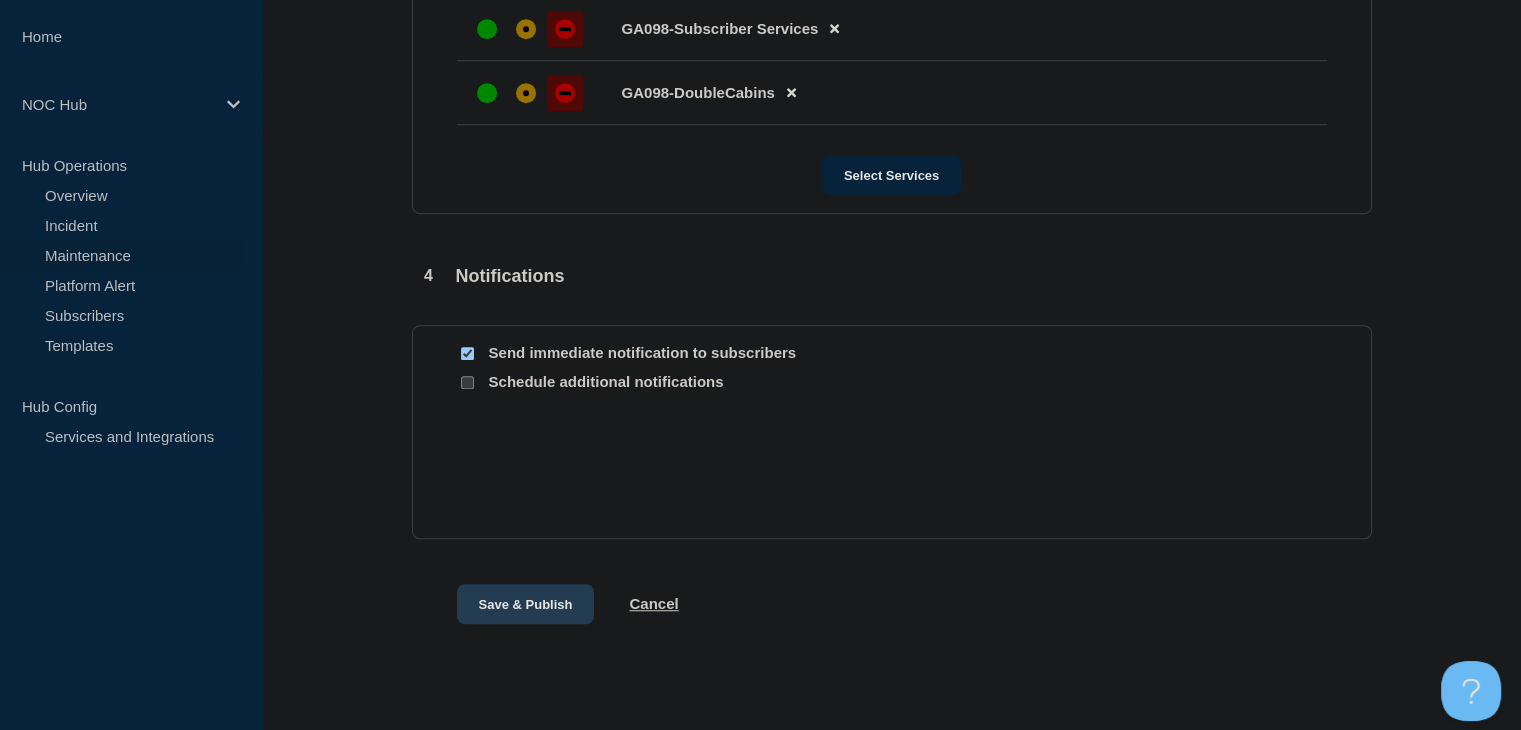 scroll, scrollTop: 1123, scrollLeft: 0, axis: vertical 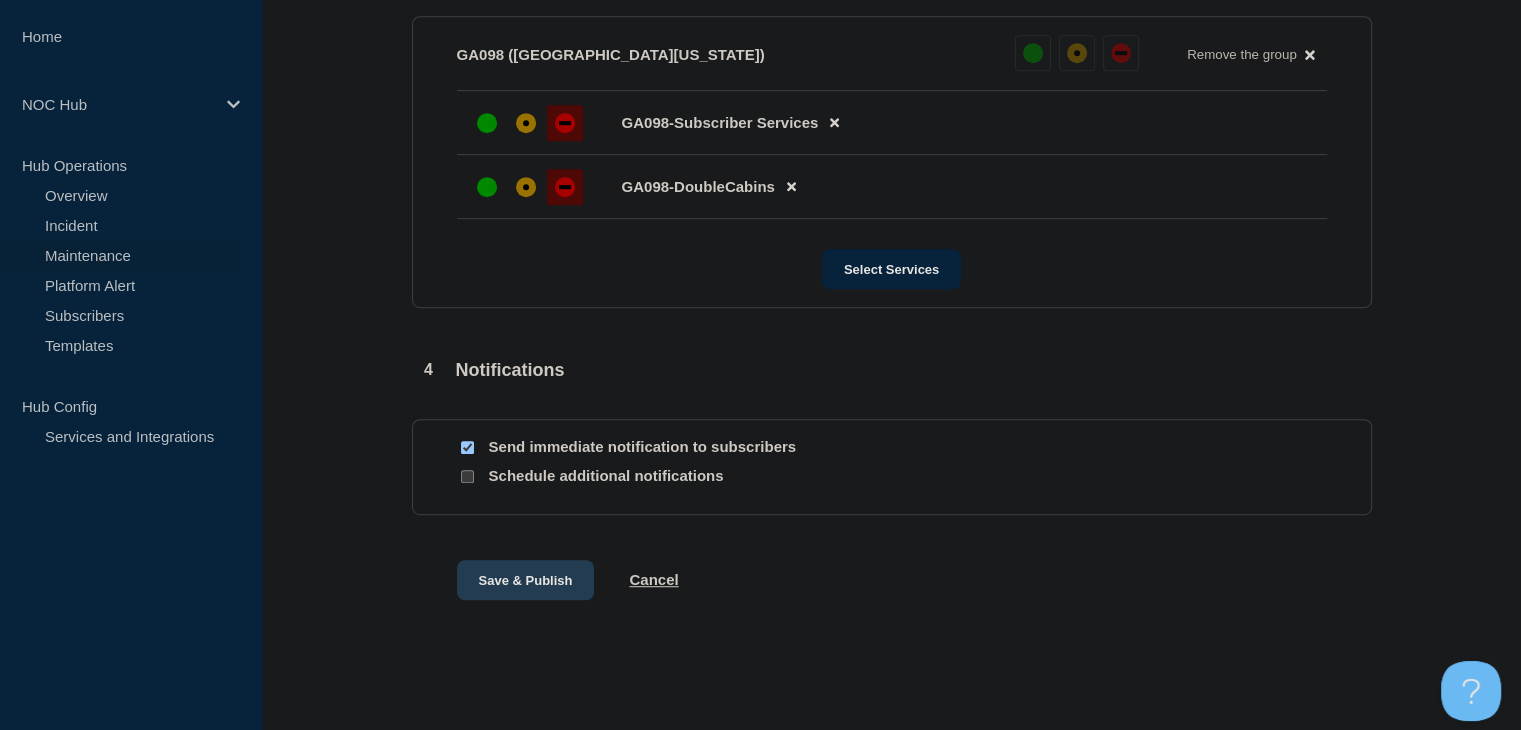 click on "Save & Publish" at bounding box center [526, 580] 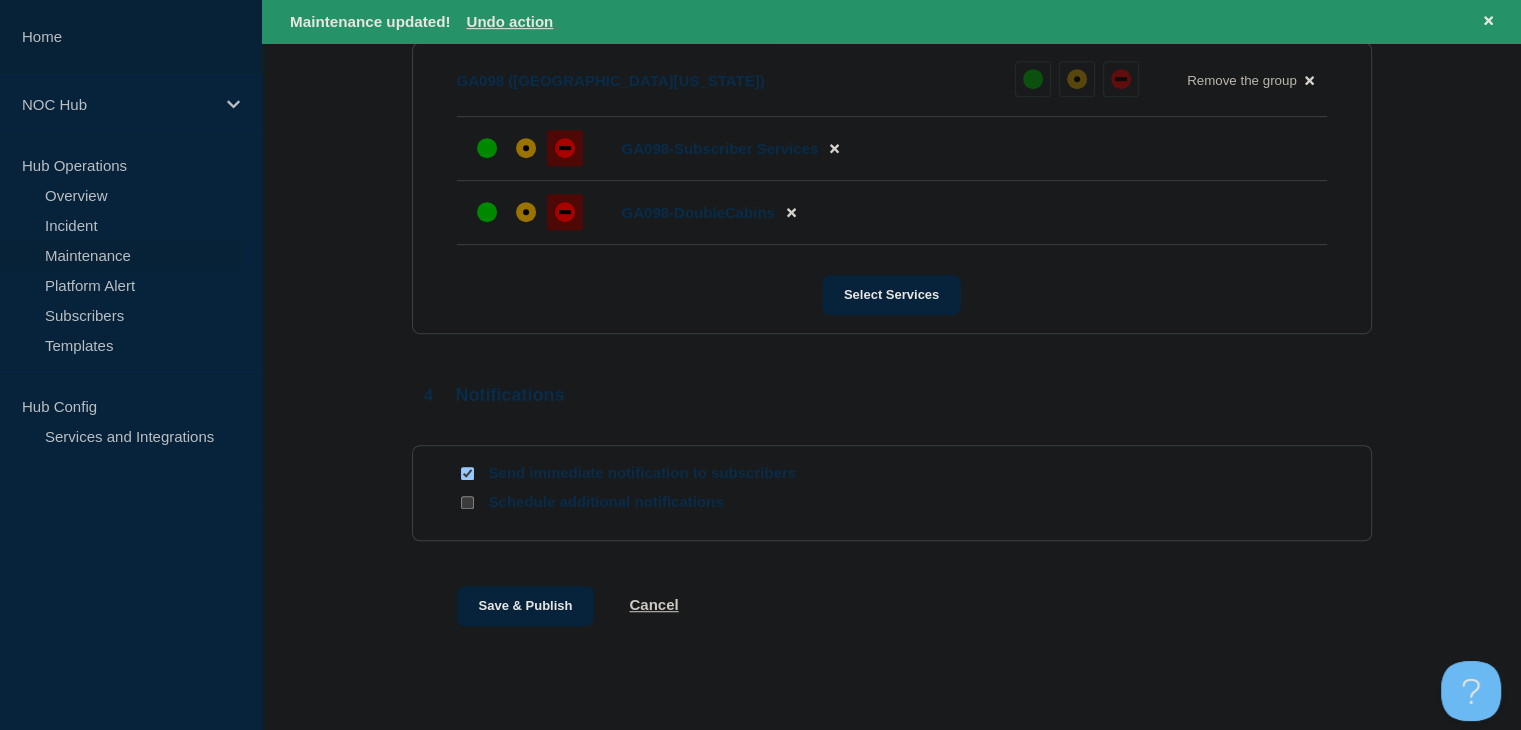 scroll, scrollTop: 0, scrollLeft: 0, axis: both 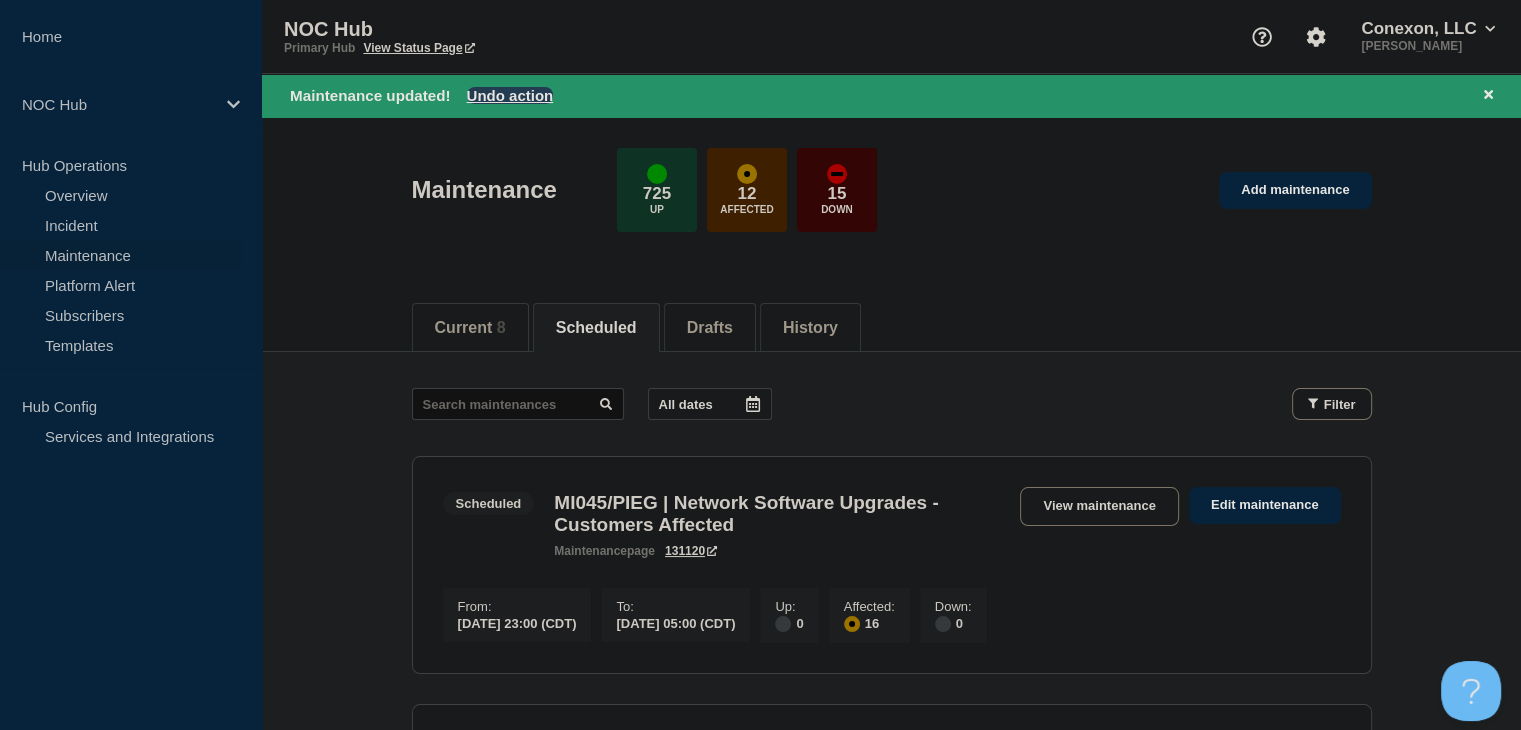 click on "Undo action" at bounding box center (510, 95) 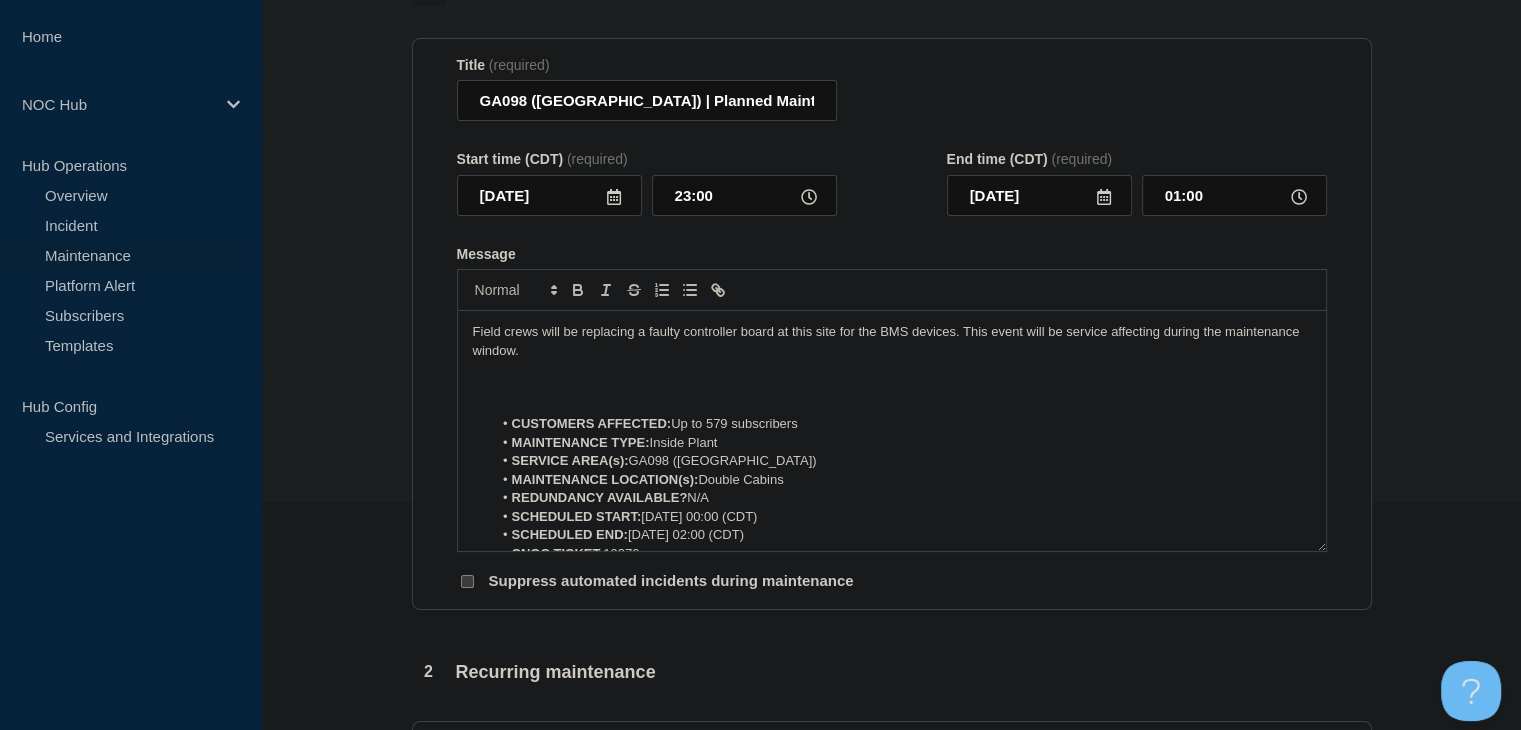 scroll, scrollTop: 100, scrollLeft: 0, axis: vertical 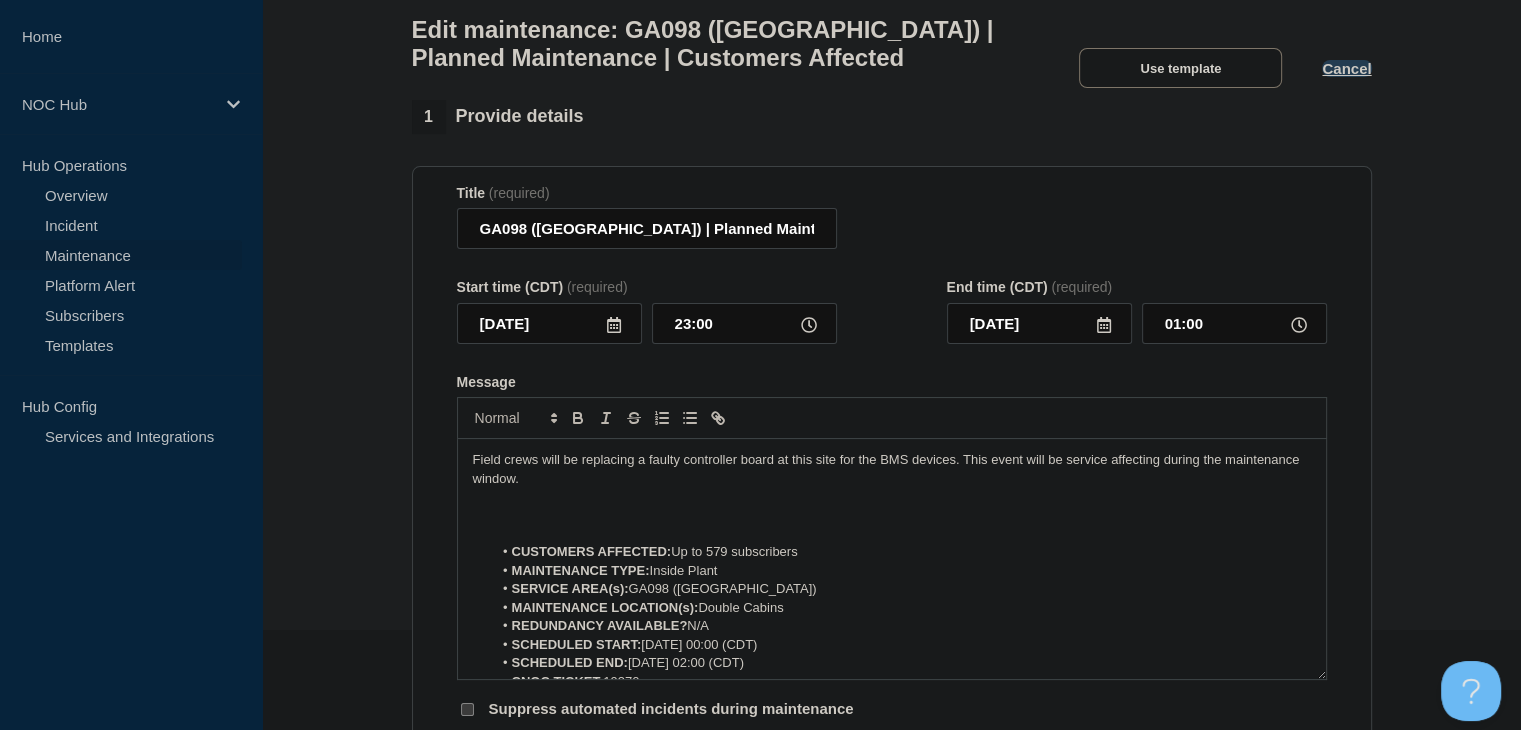 click on "Cancel" at bounding box center [1346, 68] 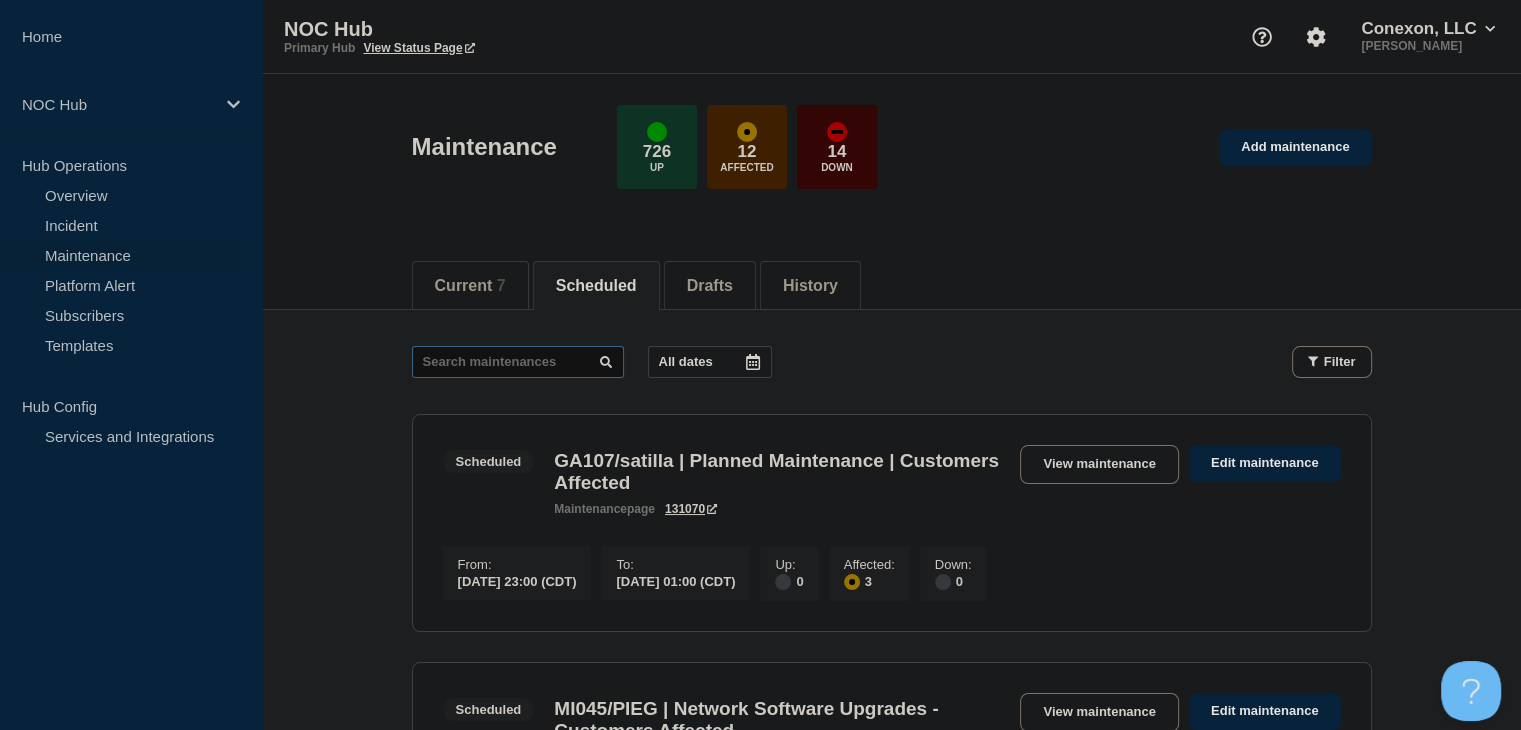 click at bounding box center (518, 362) 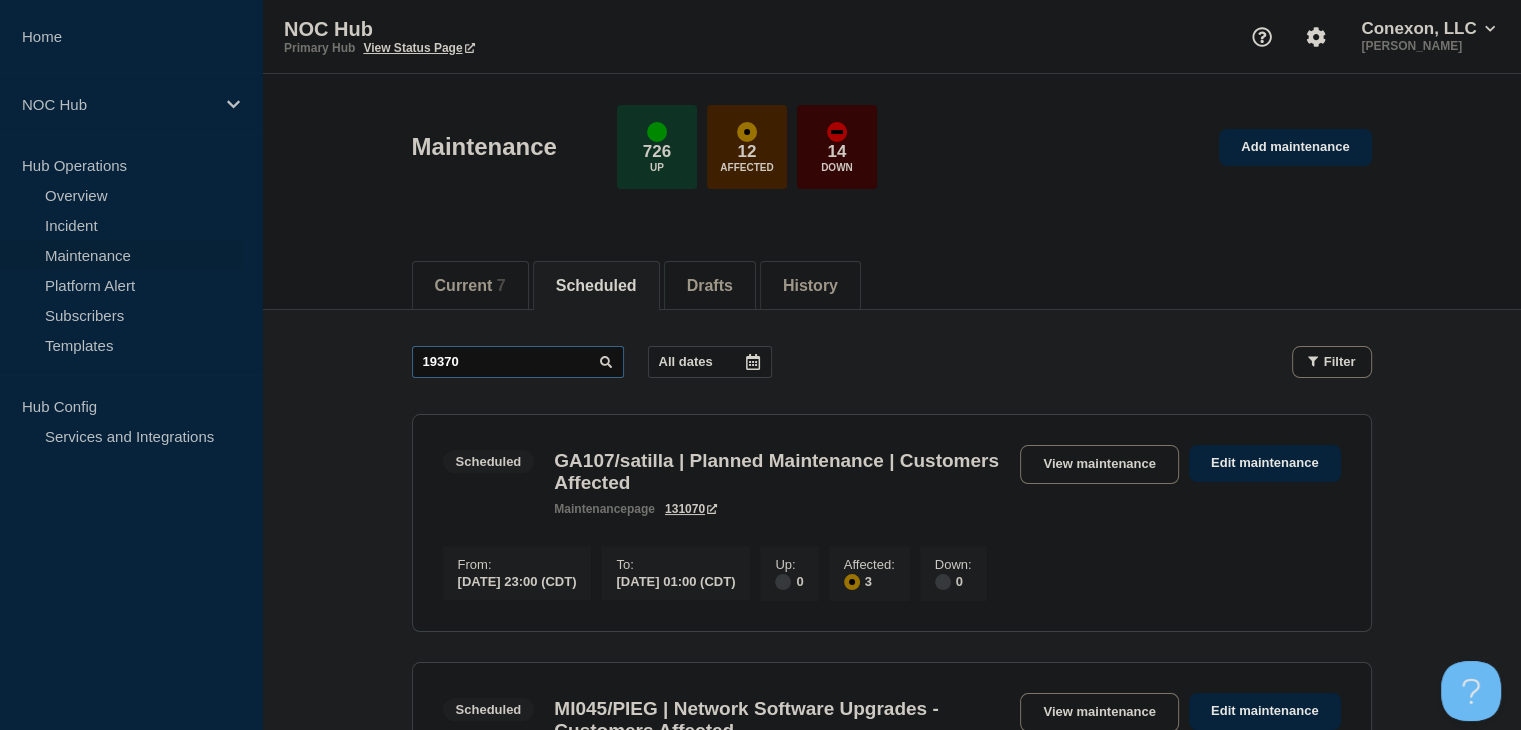 type on "19370" 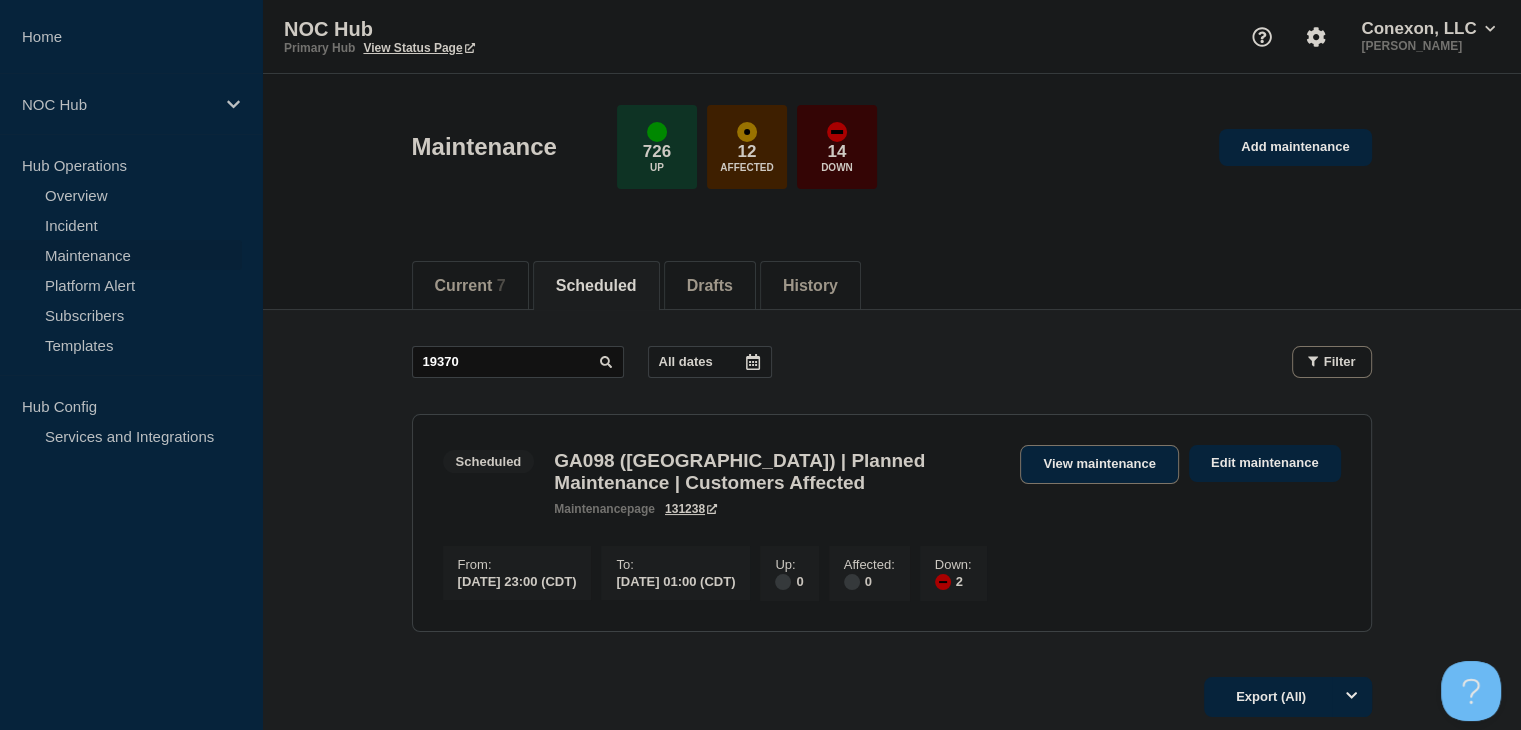 click on "View maintenance" at bounding box center (1099, 464) 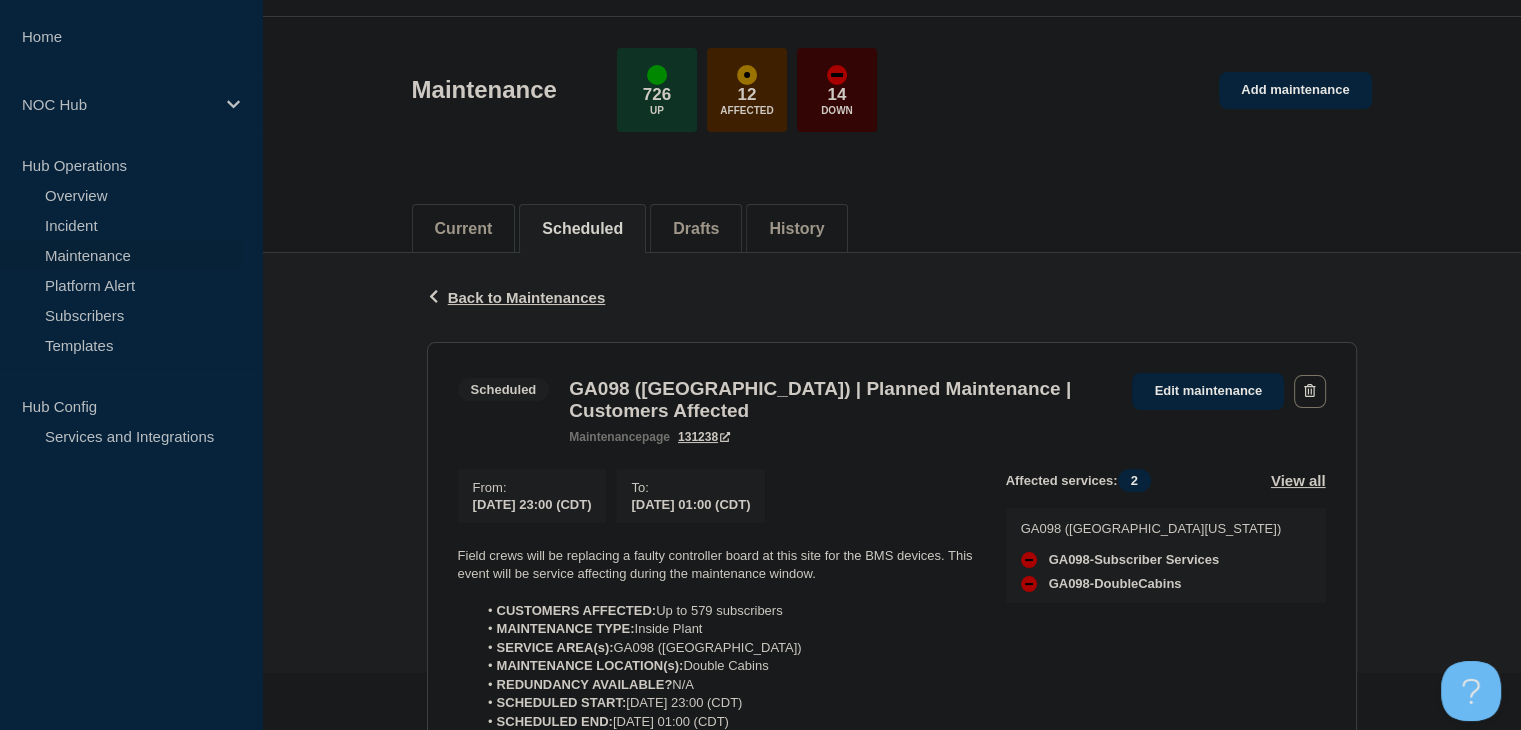 scroll, scrollTop: 0, scrollLeft: 0, axis: both 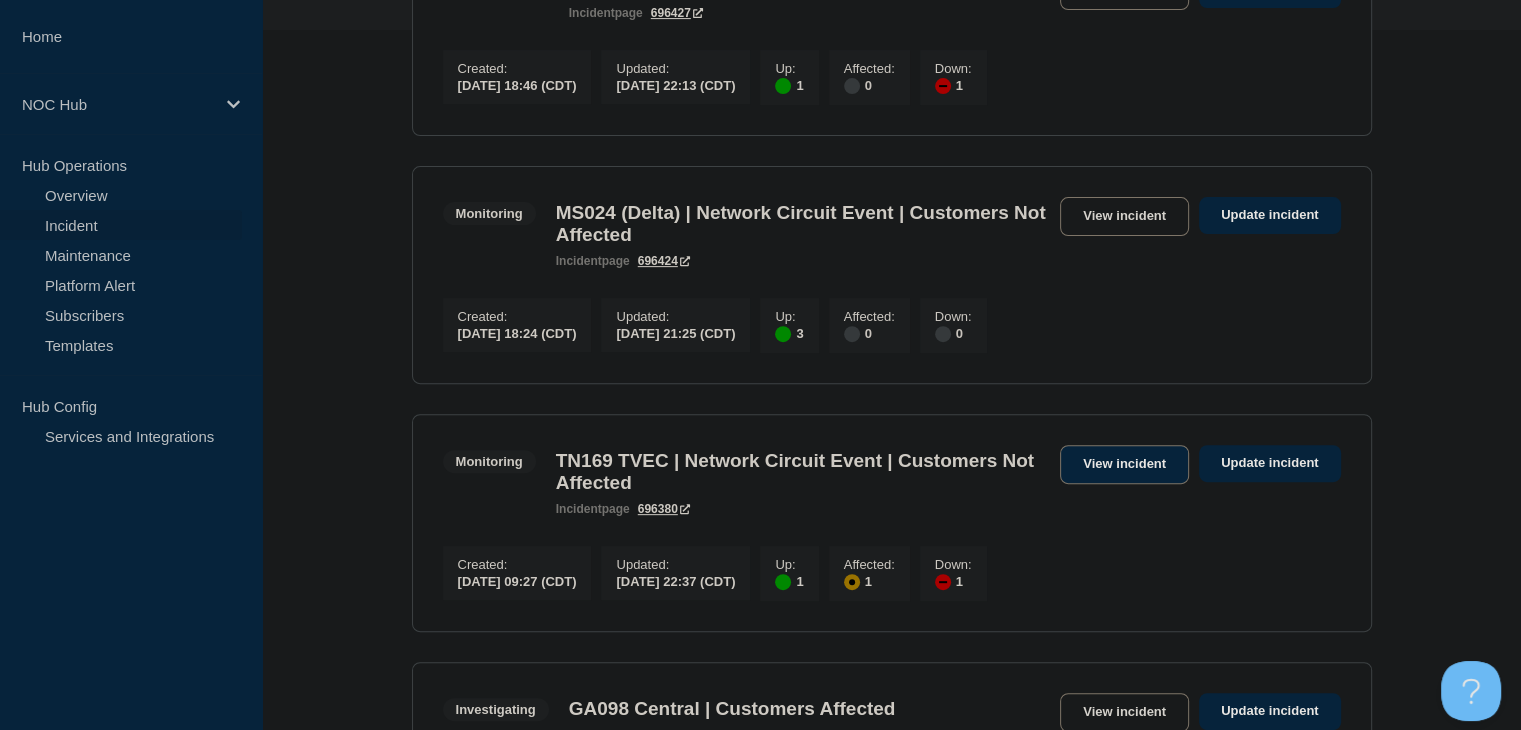 click on "View incident" at bounding box center [1124, 464] 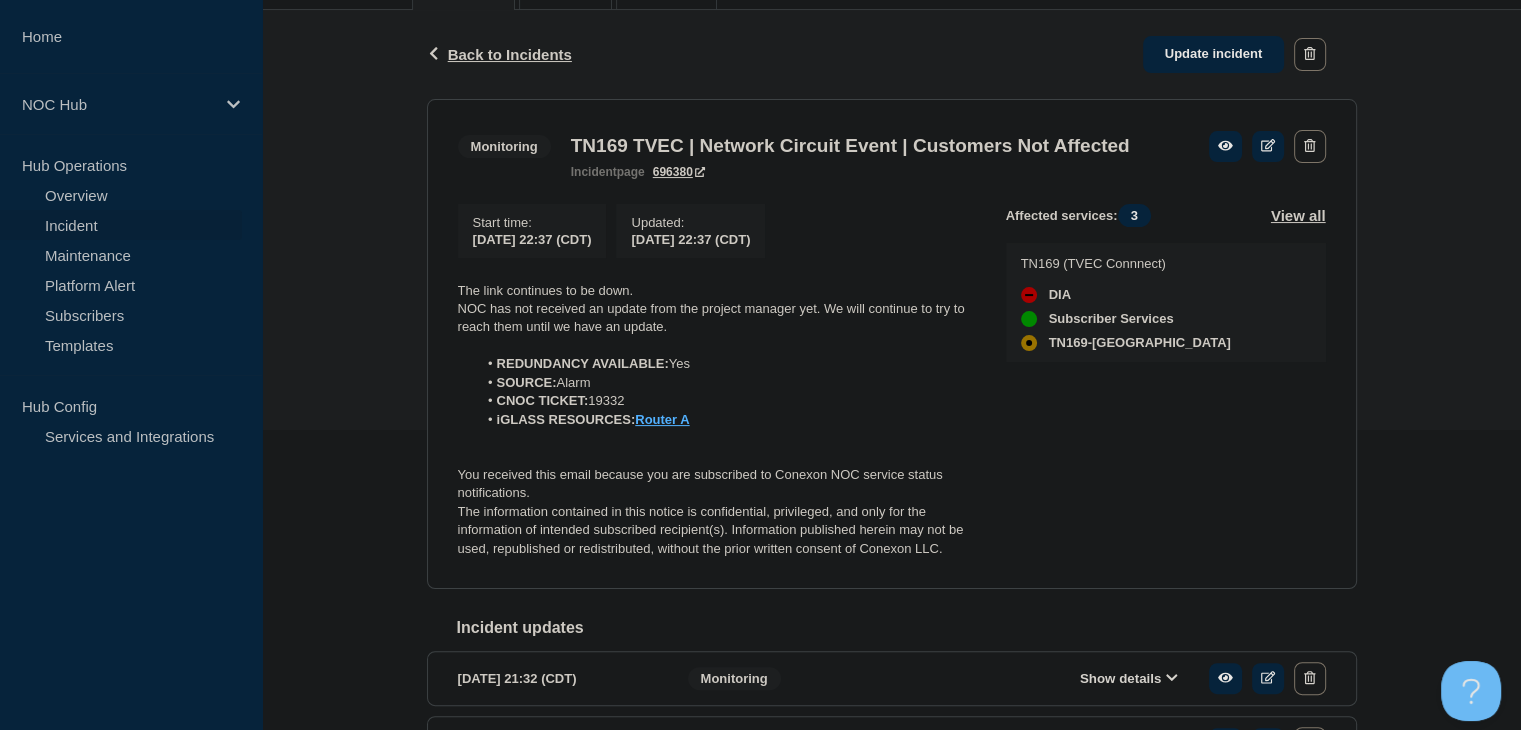 scroll, scrollTop: 400, scrollLeft: 0, axis: vertical 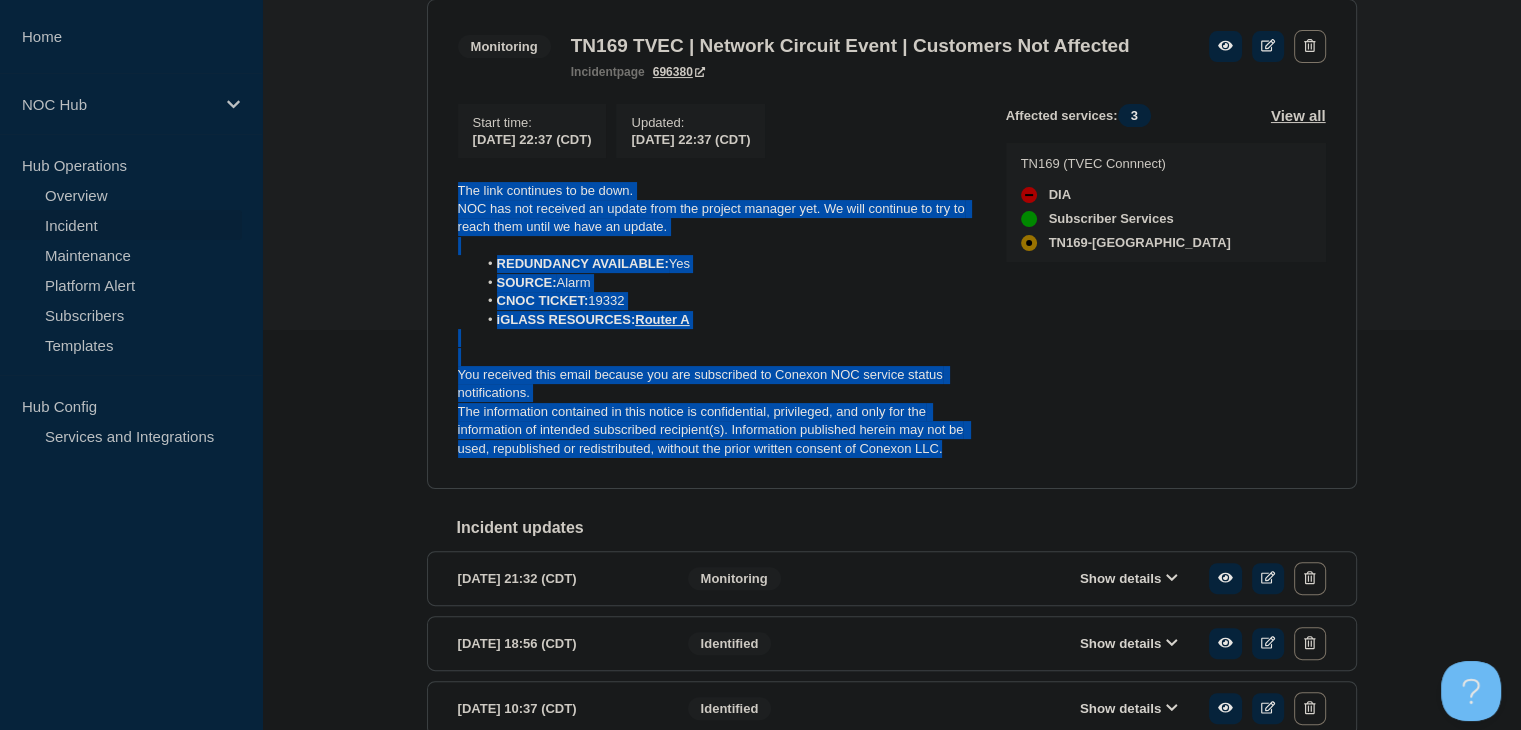 drag, startPoint x: 952, startPoint y: 481, endPoint x: 460, endPoint y: 223, distance: 555.54297 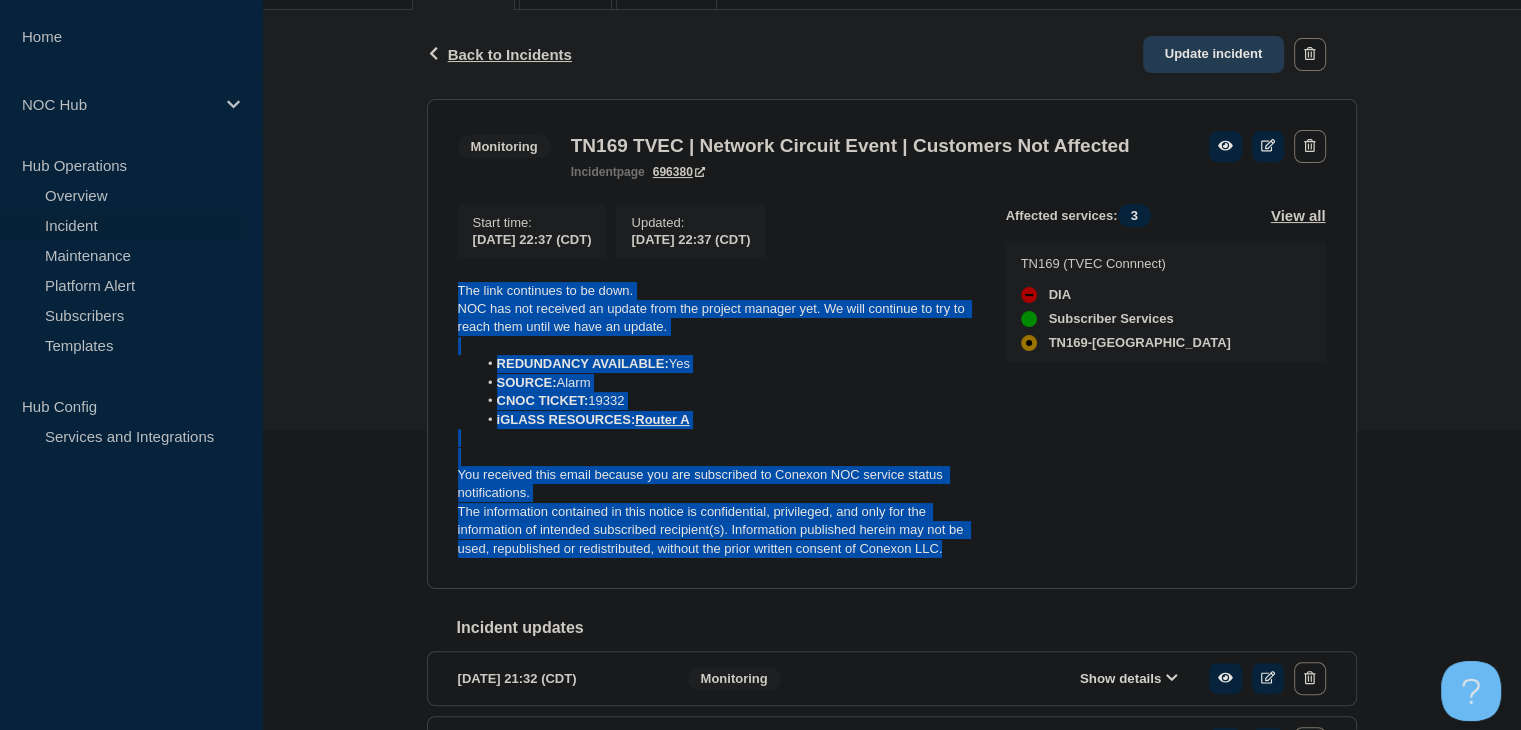 click on "Update incident" 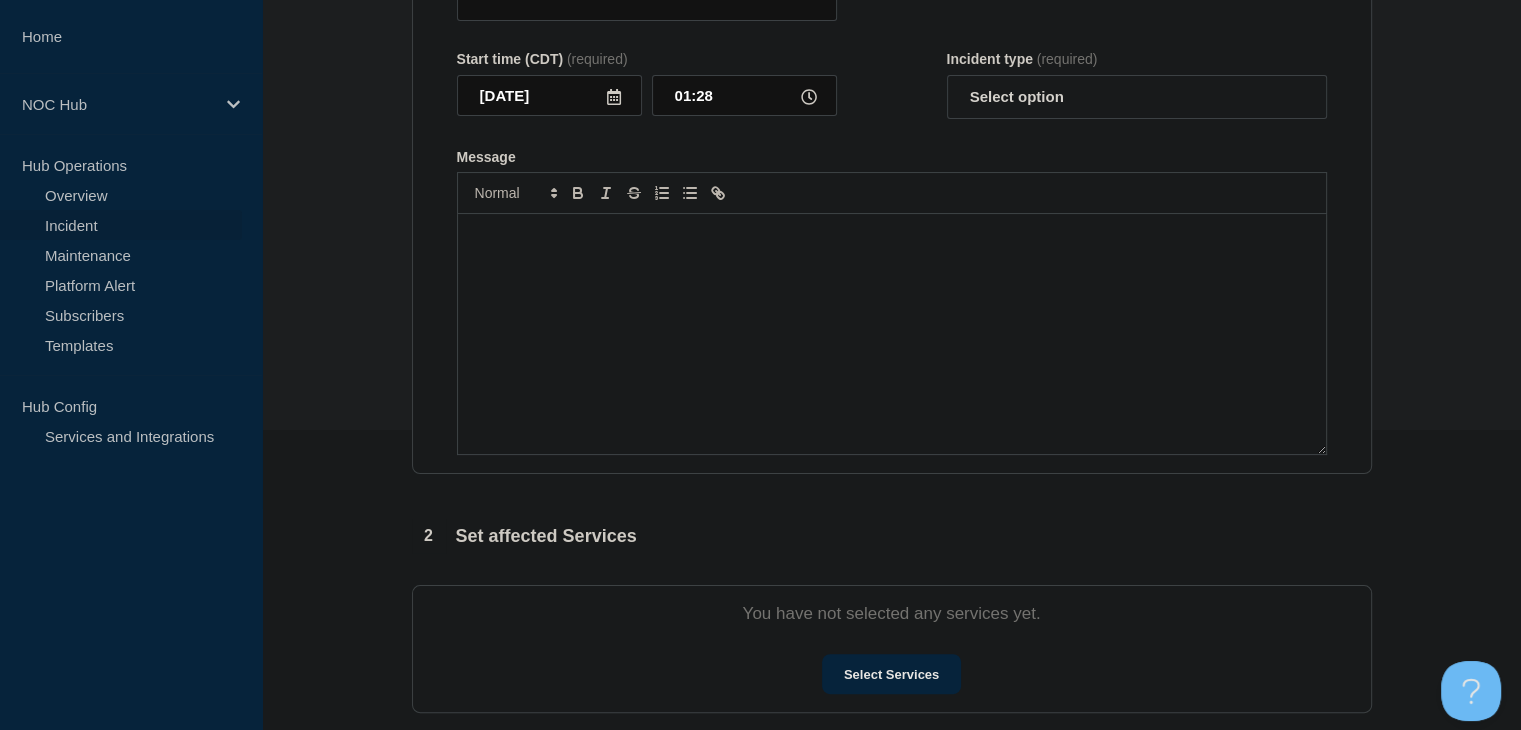 type on "TN169 TVEC | Network Circuit Event | Customers Not Affected" 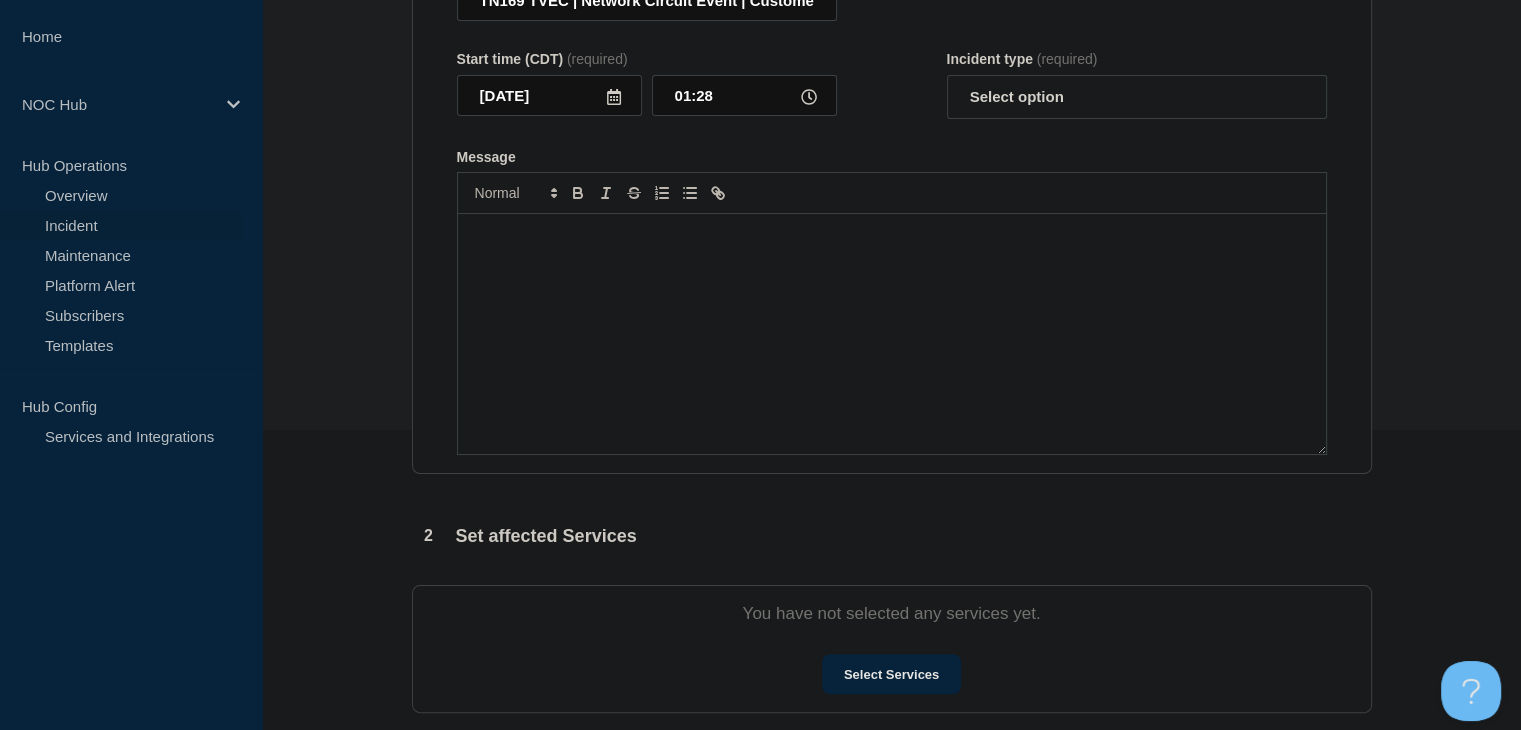 click at bounding box center [892, 334] 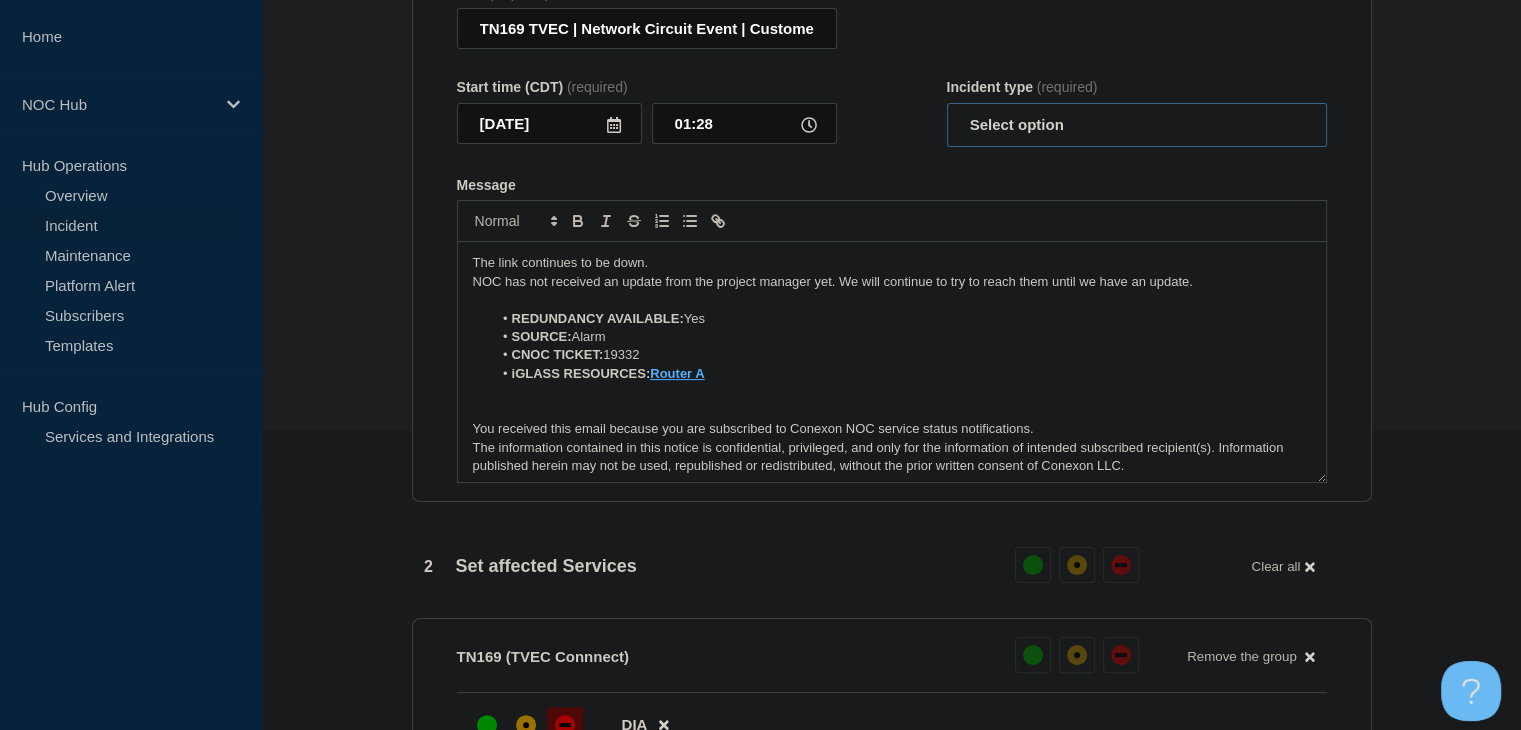 click on "Select option Investigating Identified Monitoring Resolved" at bounding box center (1137, 125) 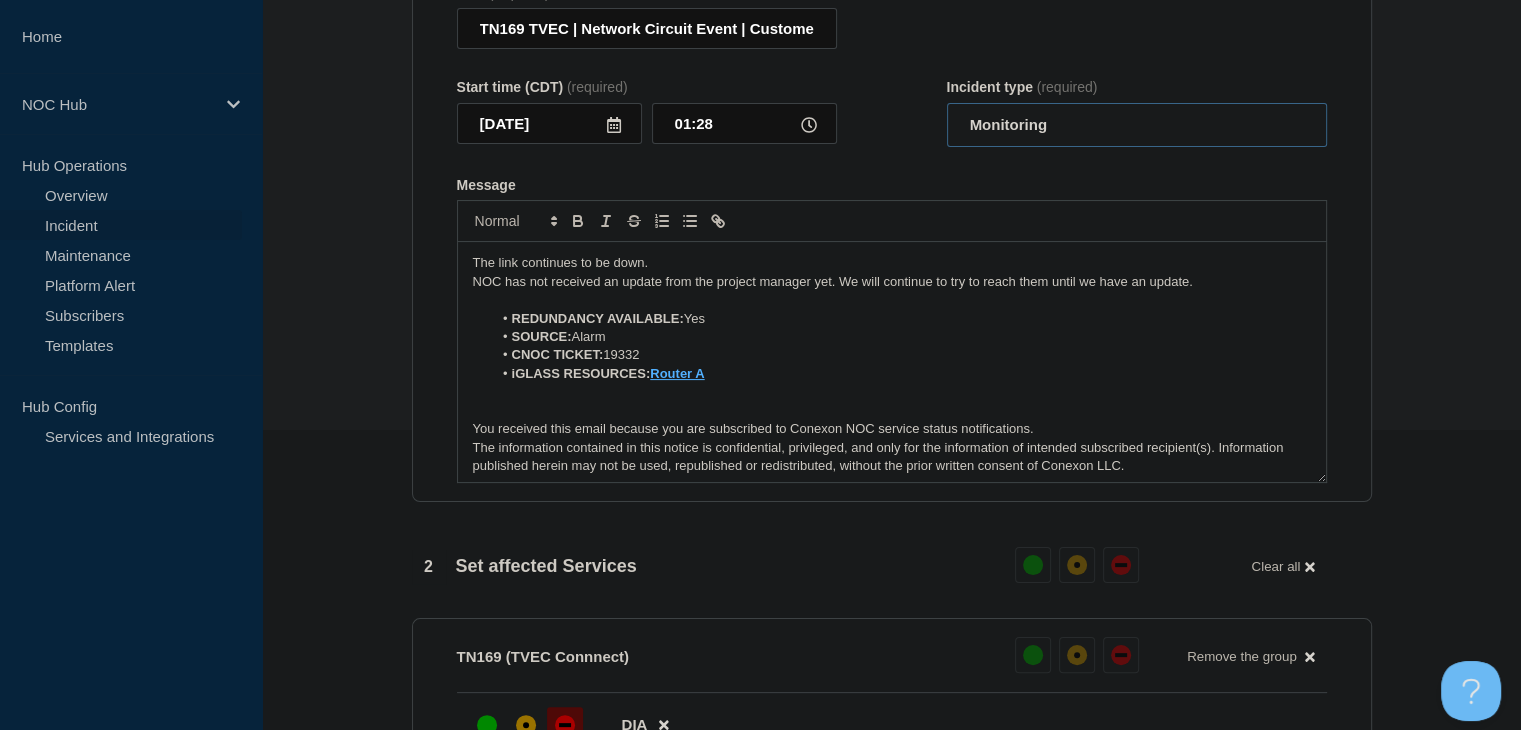click on "Select option Investigating Identified Monitoring Resolved" at bounding box center (1137, 125) 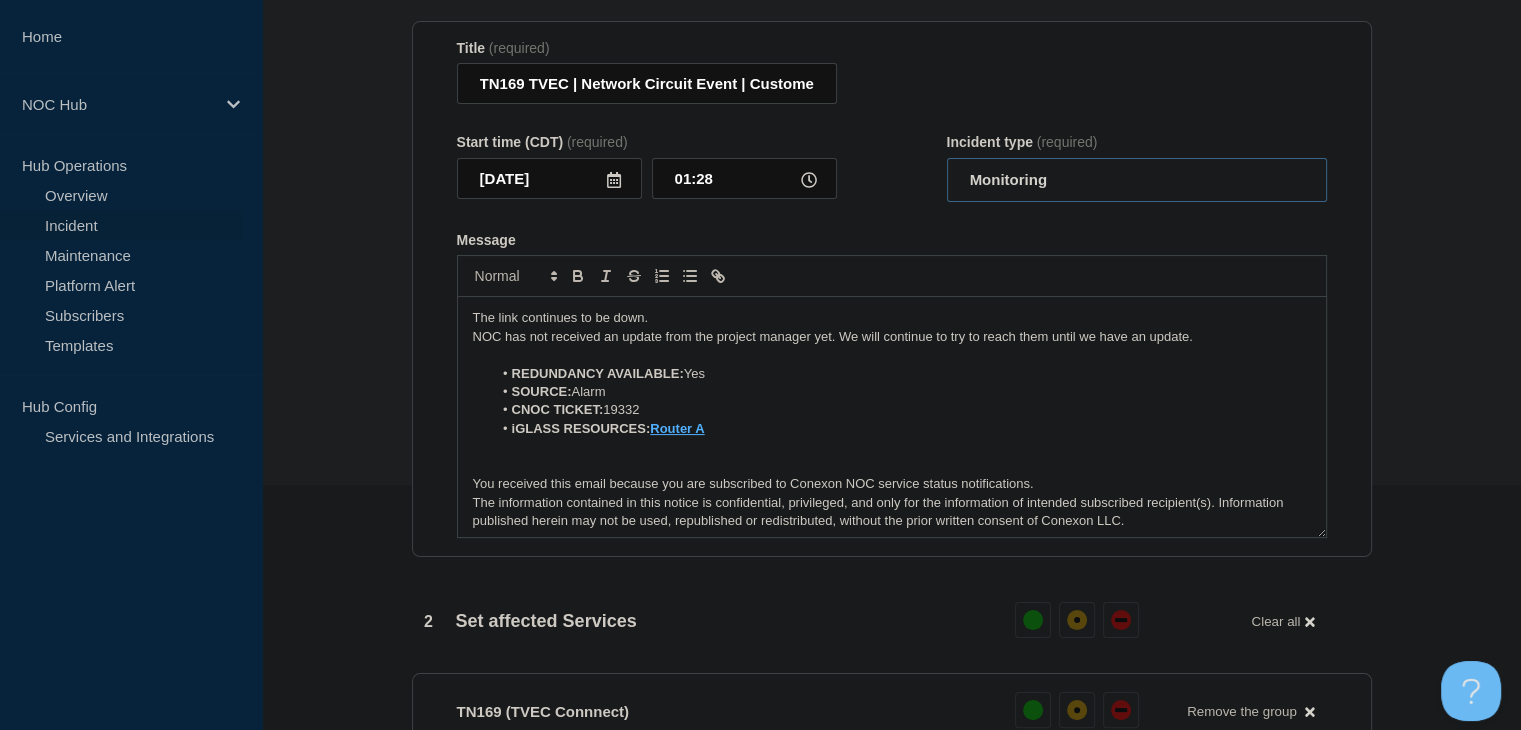 scroll, scrollTop: 200, scrollLeft: 0, axis: vertical 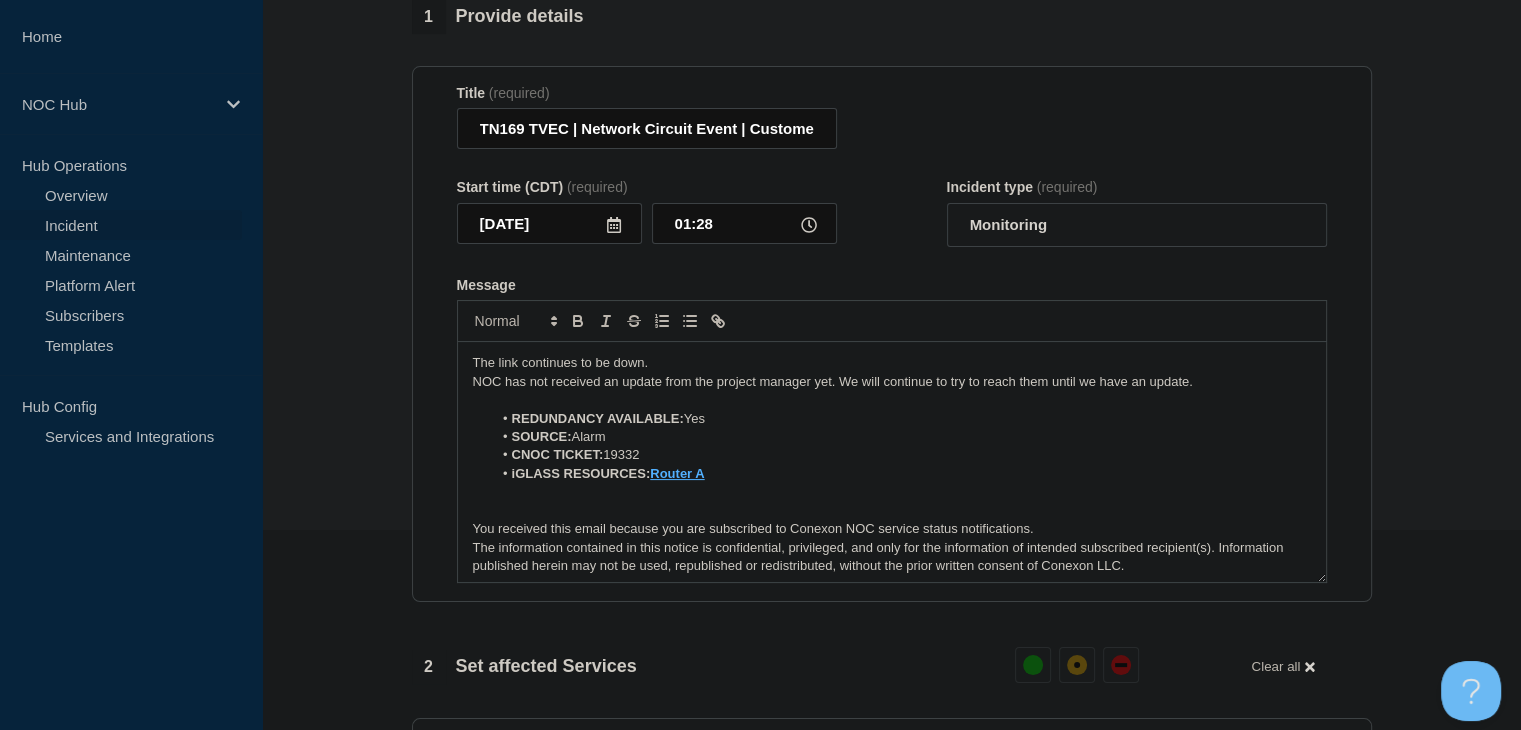 click on "NOC has not received an update from the project manager yet. We will continue to try to reach them until we have an update." at bounding box center [892, 382] 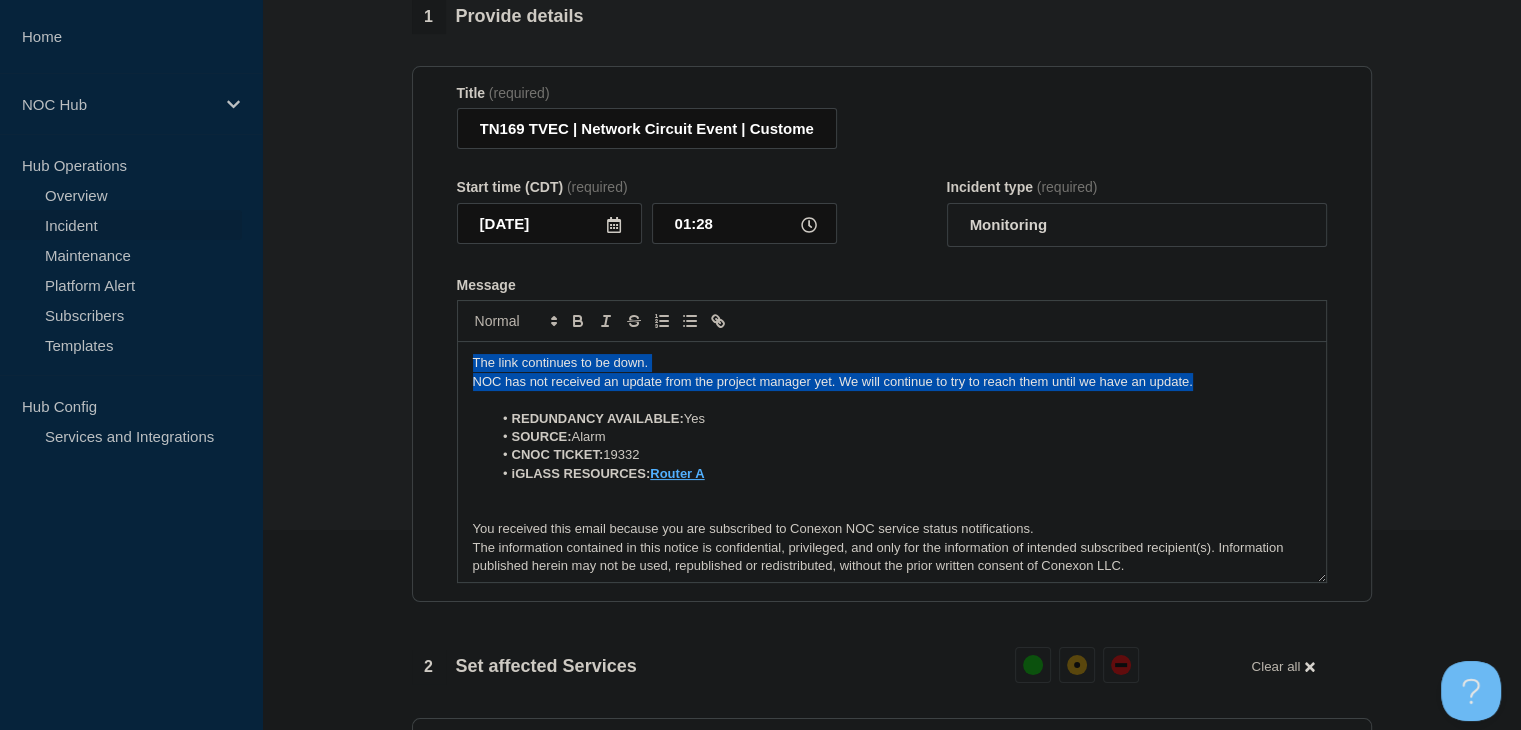 drag, startPoint x: 1204, startPoint y: 393, endPoint x: 457, endPoint y: 357, distance: 747.86694 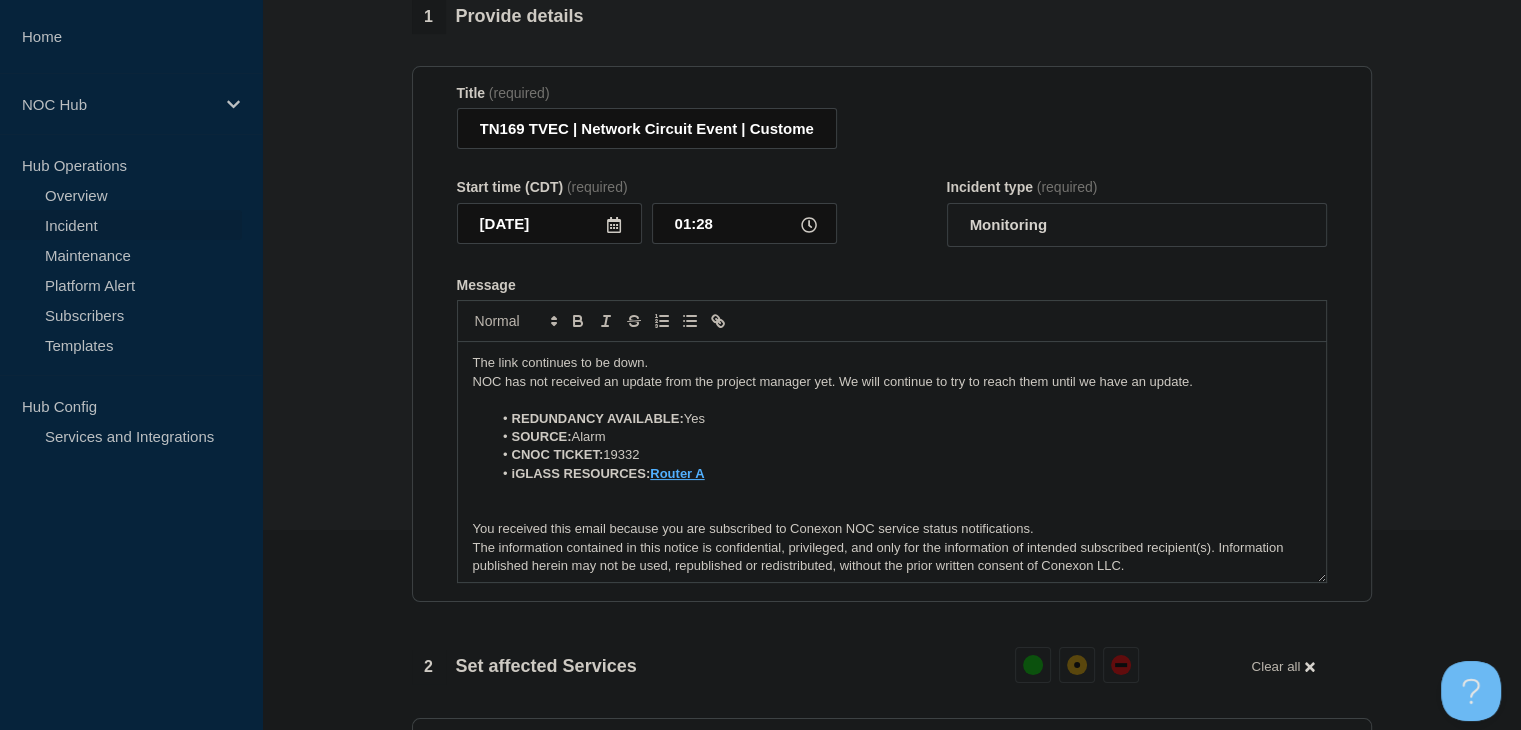 drag, startPoint x: 932, startPoint y: 389, endPoint x: 1070, endPoint y: 390, distance: 138.00362 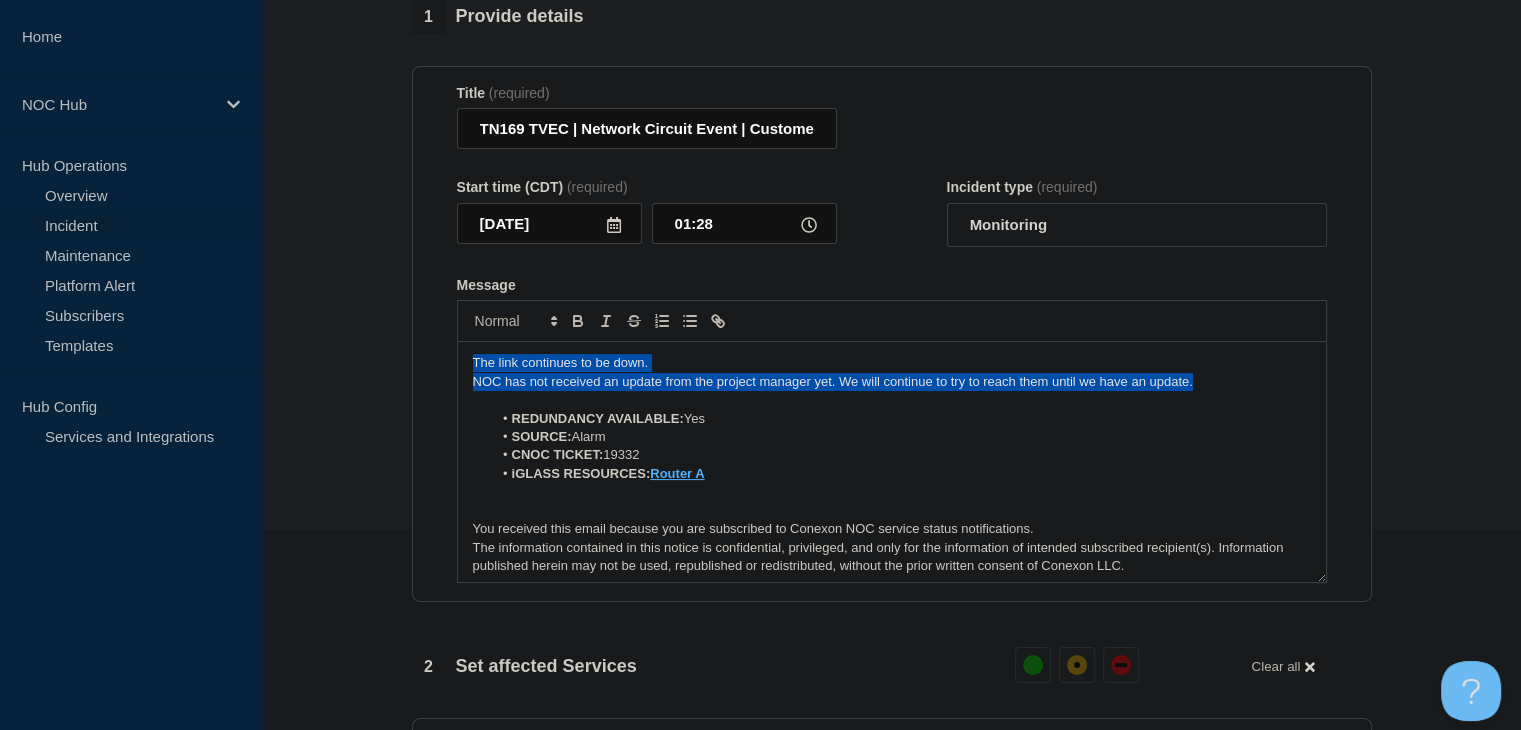 drag, startPoint x: 1209, startPoint y: 398, endPoint x: 298, endPoint y: 378, distance: 911.2195 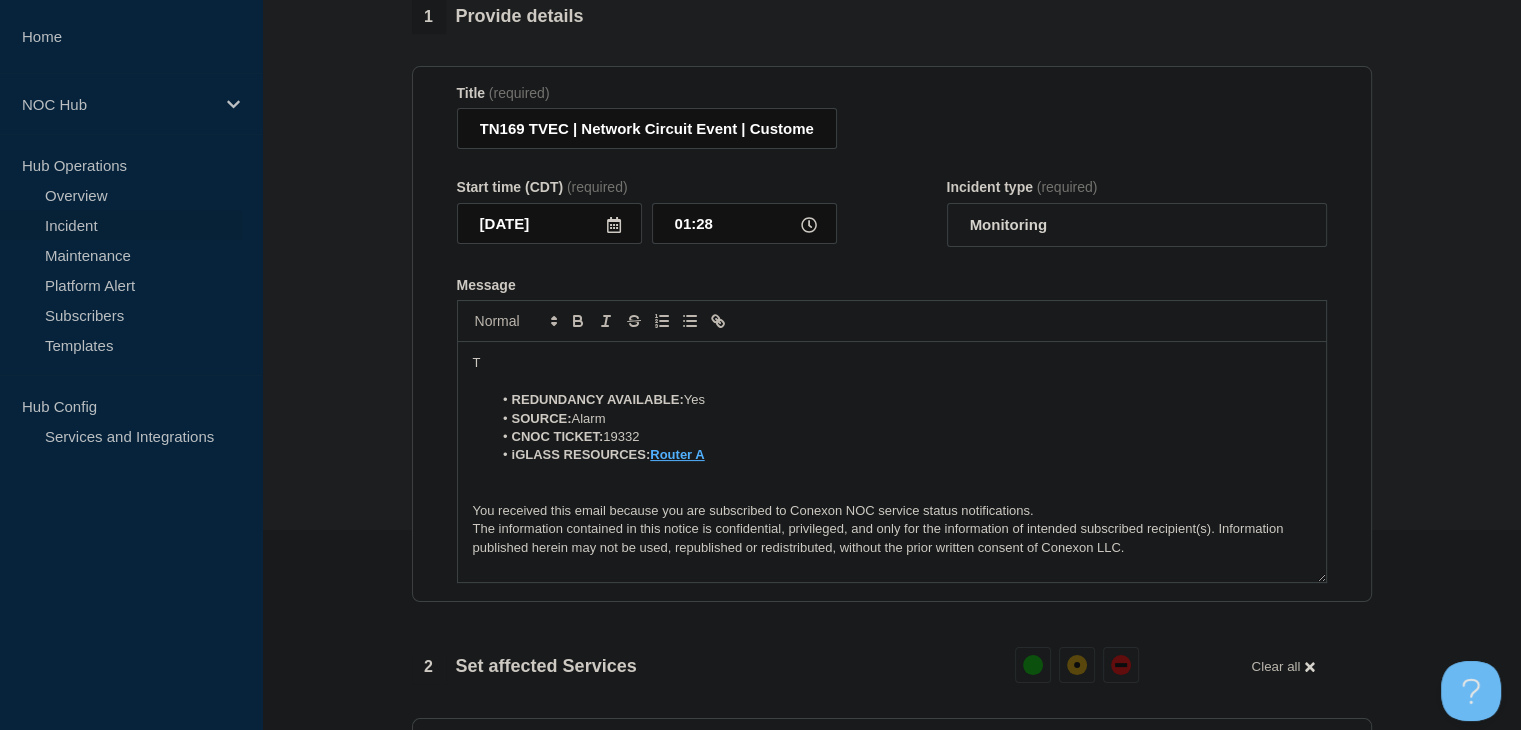 type 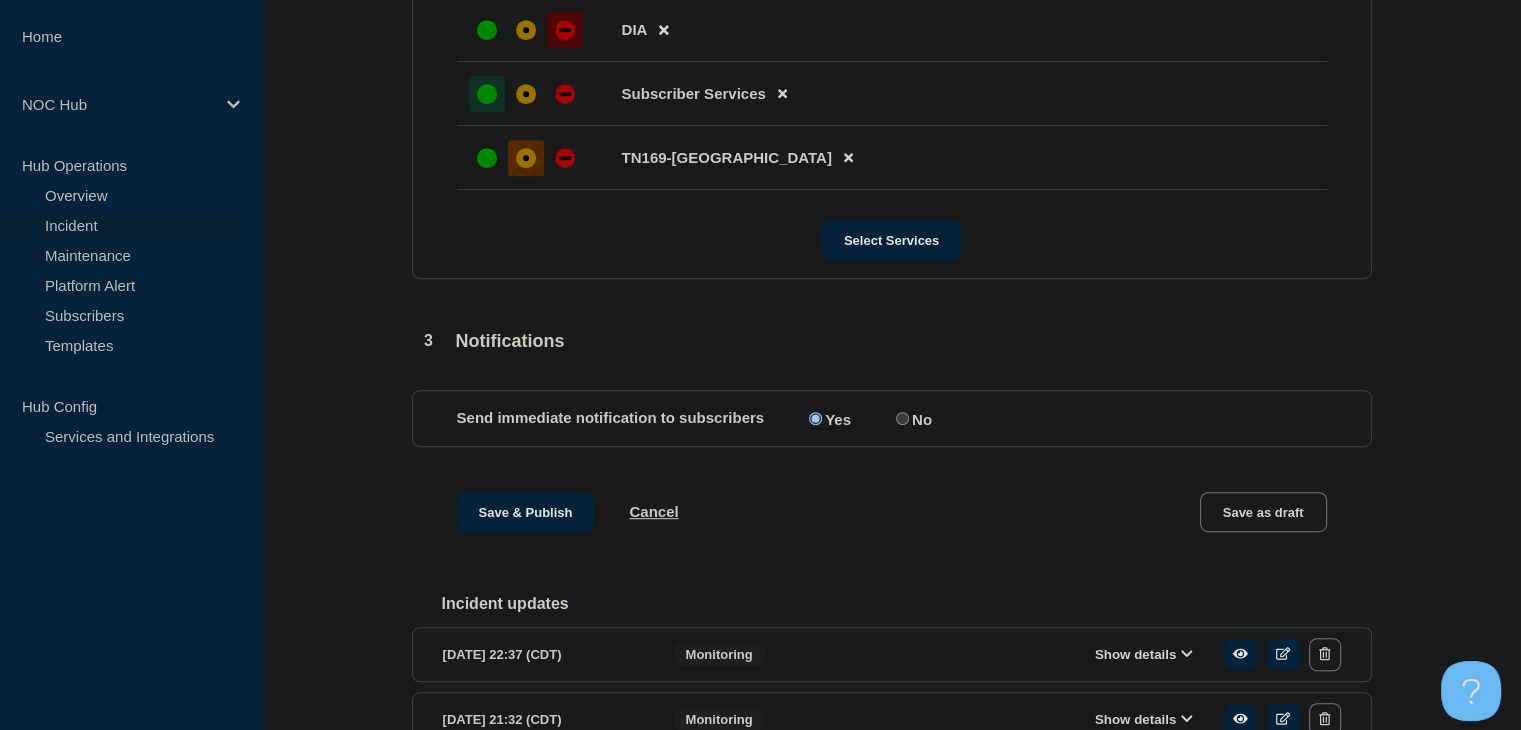 scroll, scrollTop: 1000, scrollLeft: 0, axis: vertical 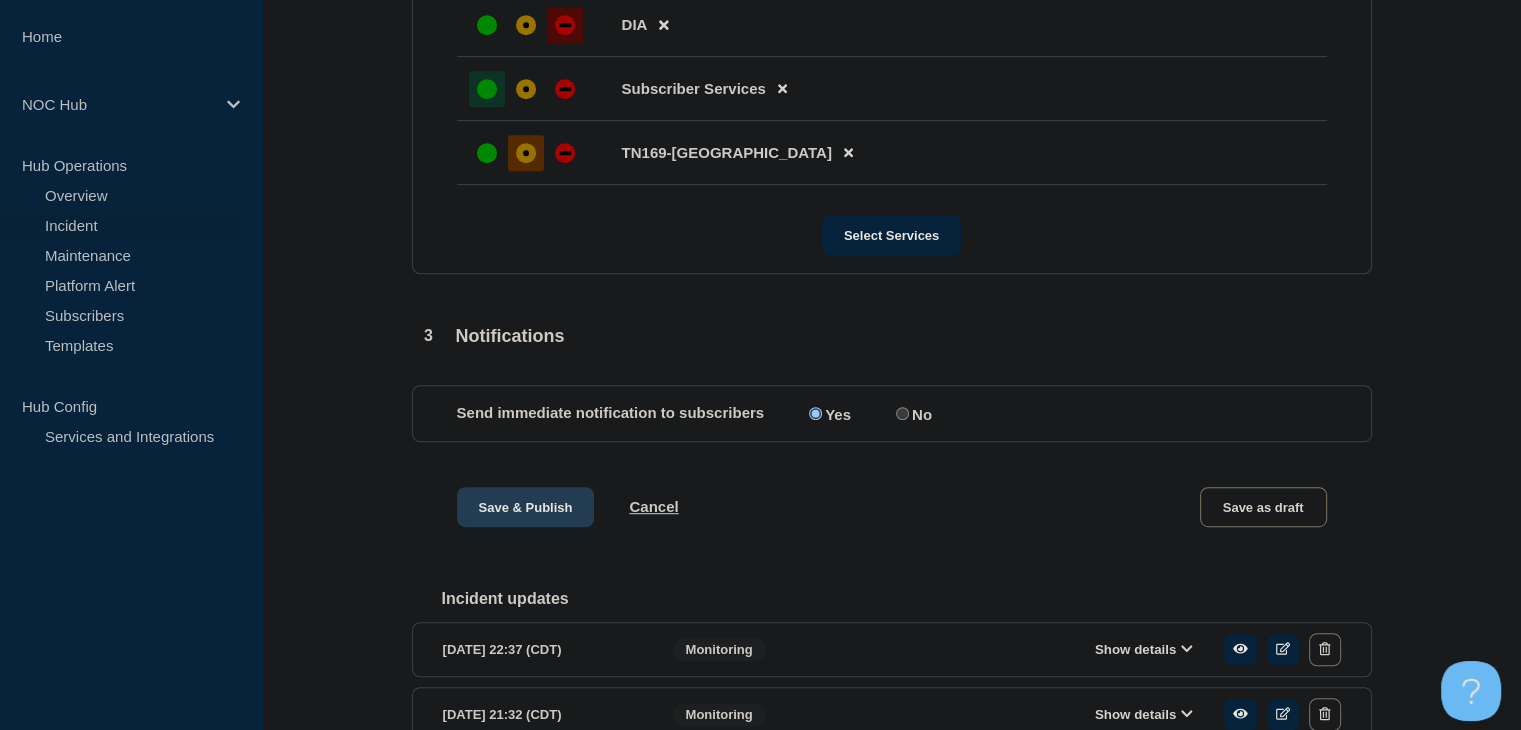 click on "Save & Publish" at bounding box center (526, 507) 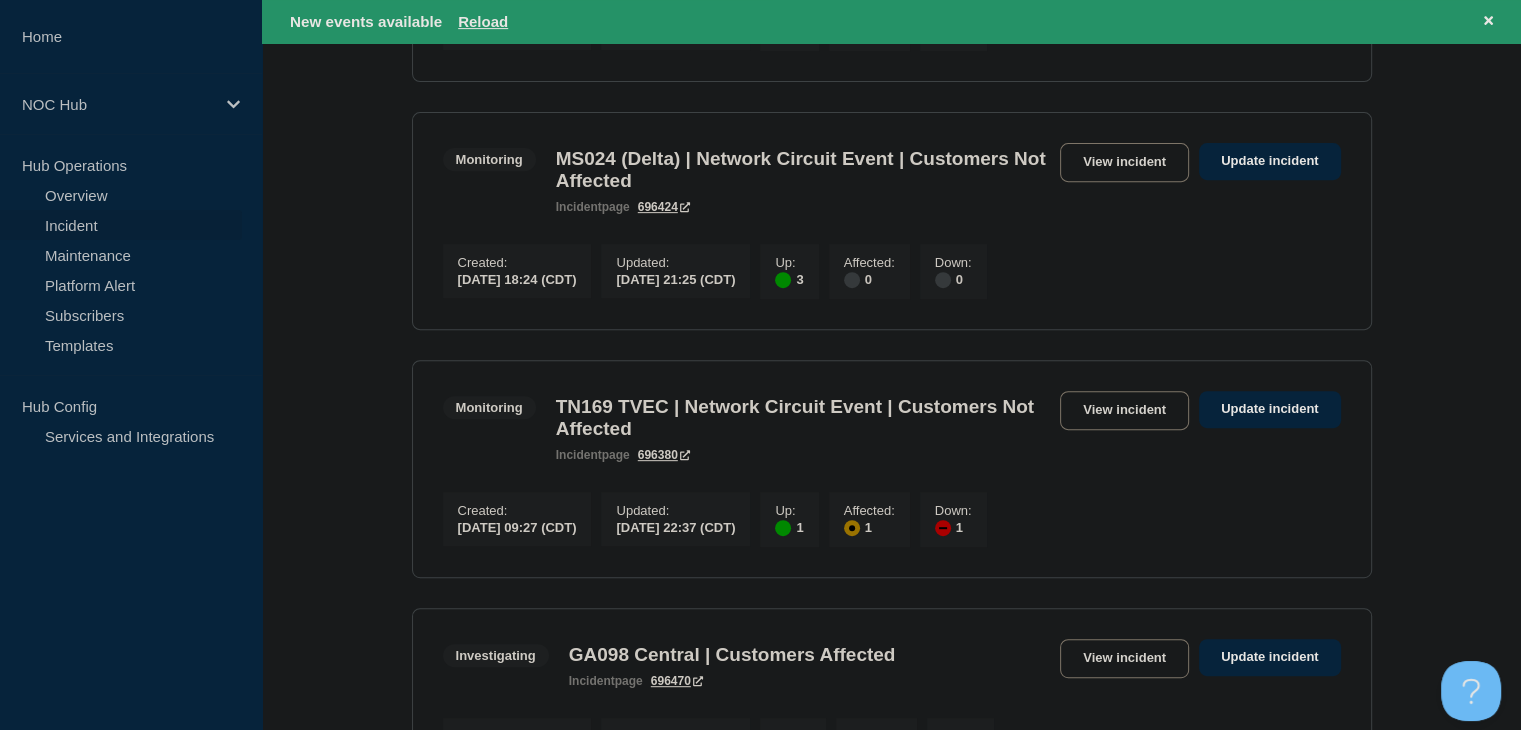 scroll, scrollTop: 800, scrollLeft: 0, axis: vertical 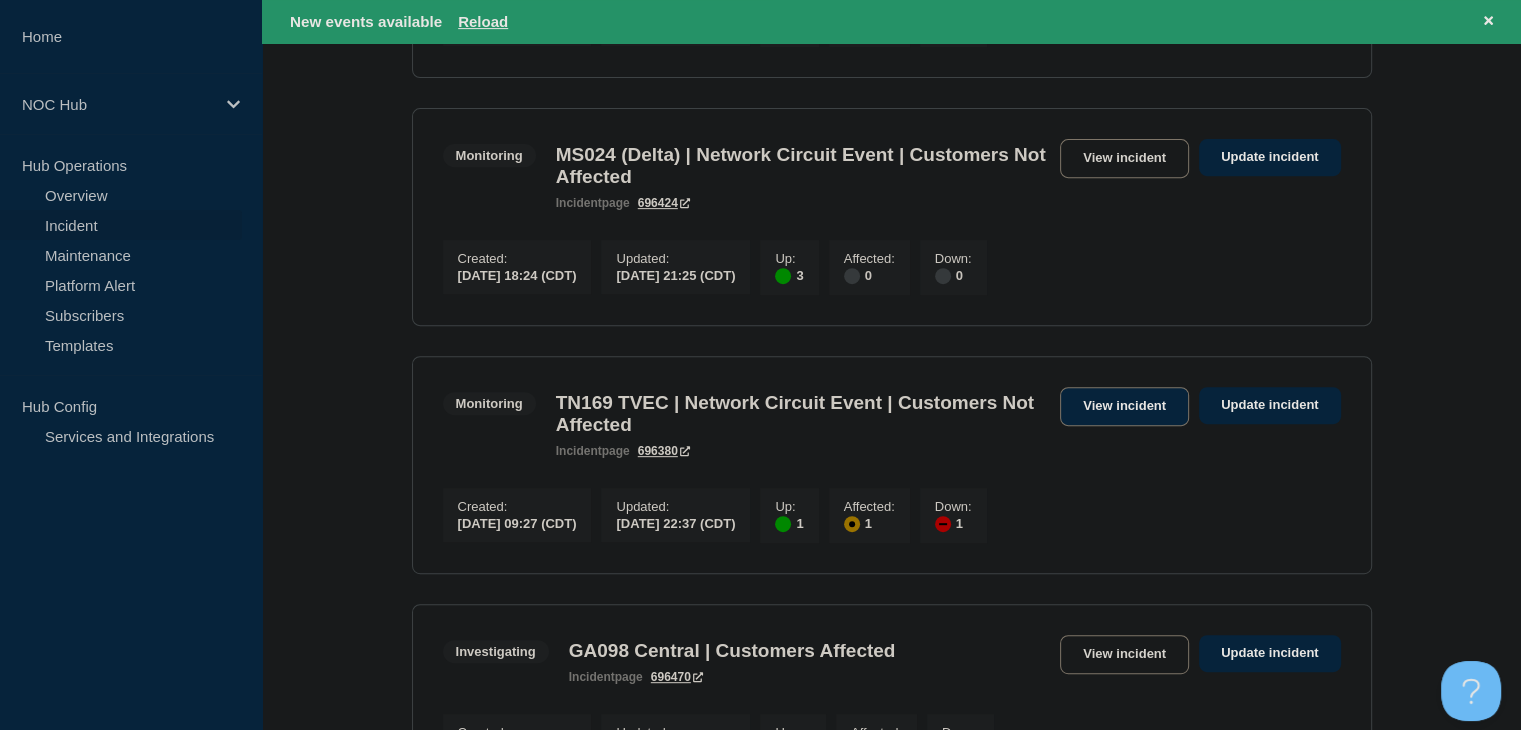 click on "View incident" at bounding box center [1124, 406] 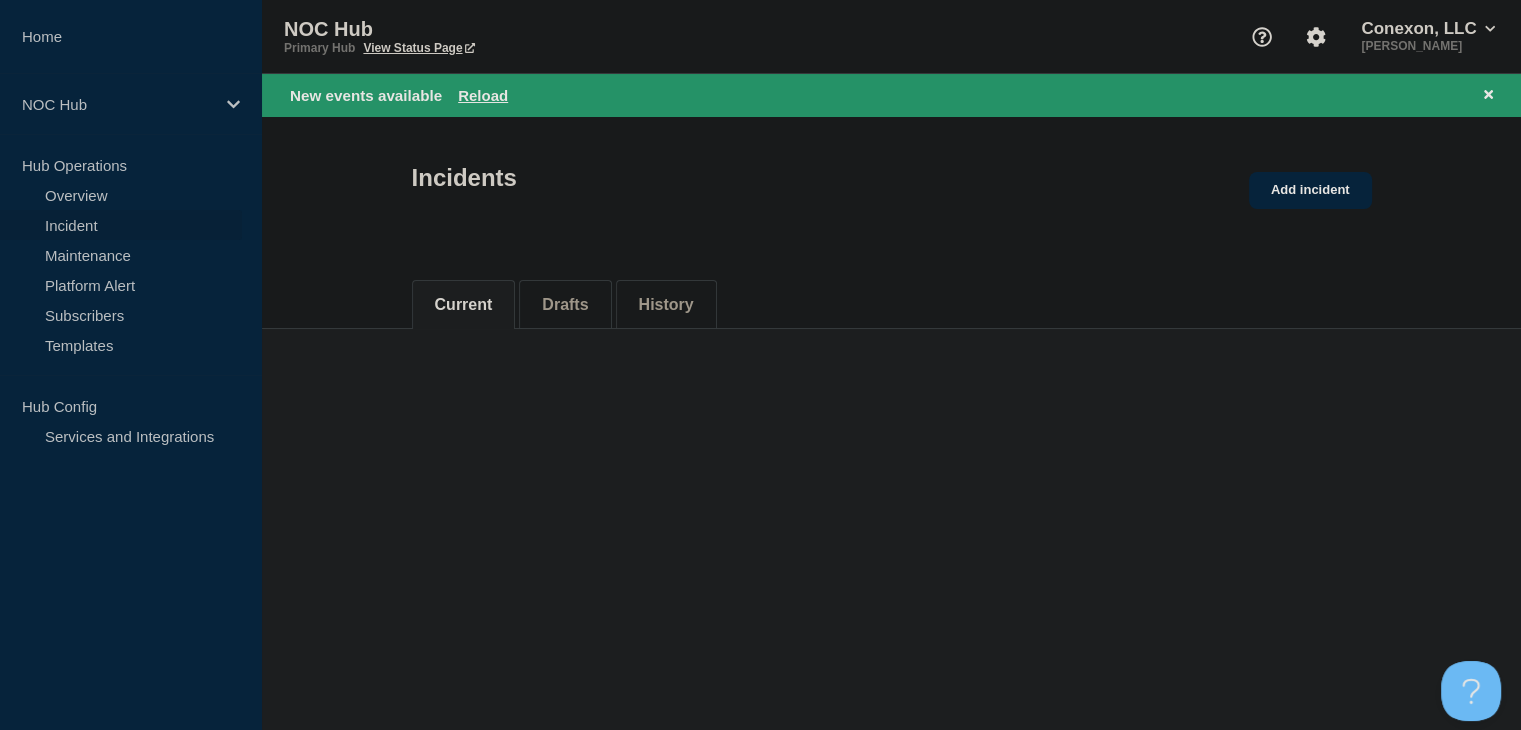 scroll, scrollTop: 0, scrollLeft: 0, axis: both 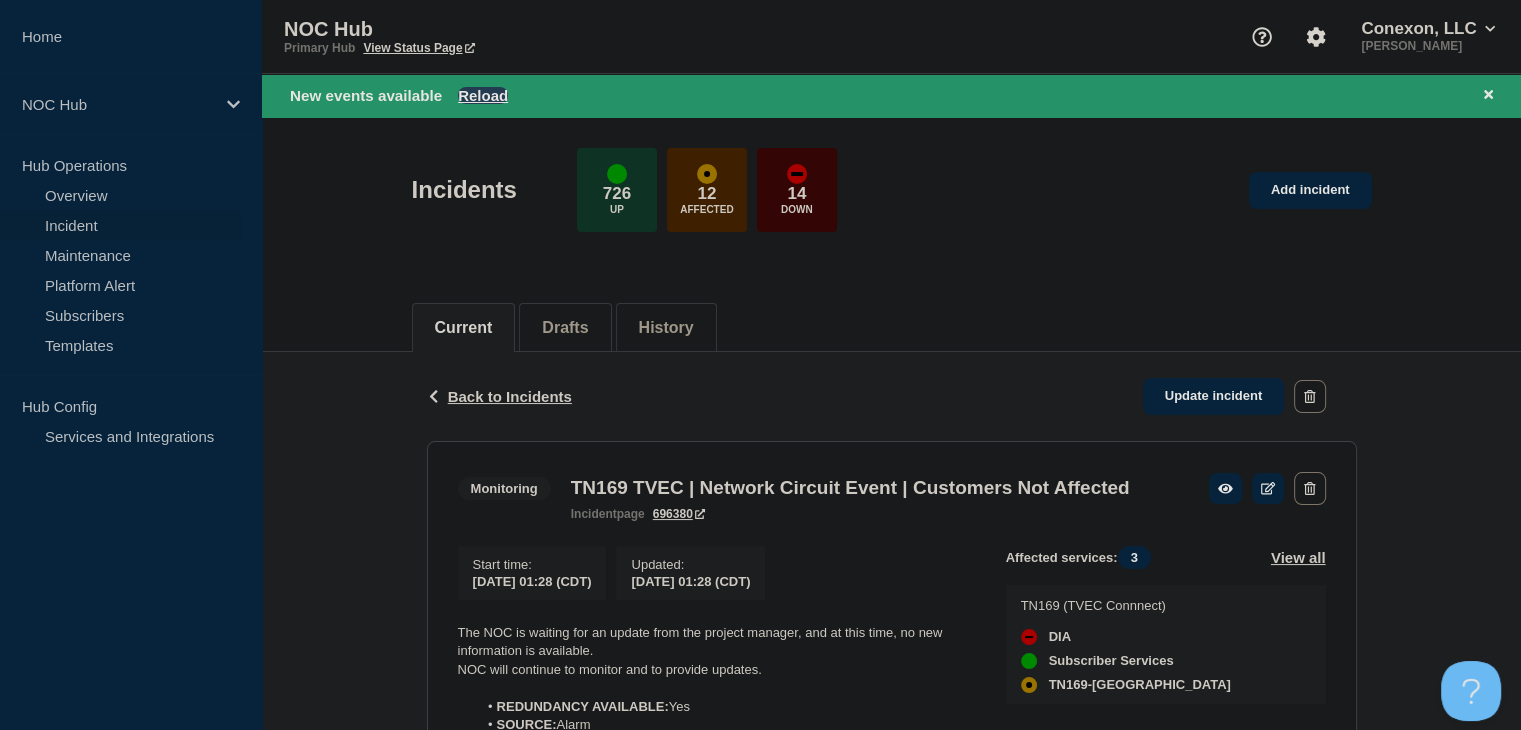 click on "Reload" at bounding box center [483, 95] 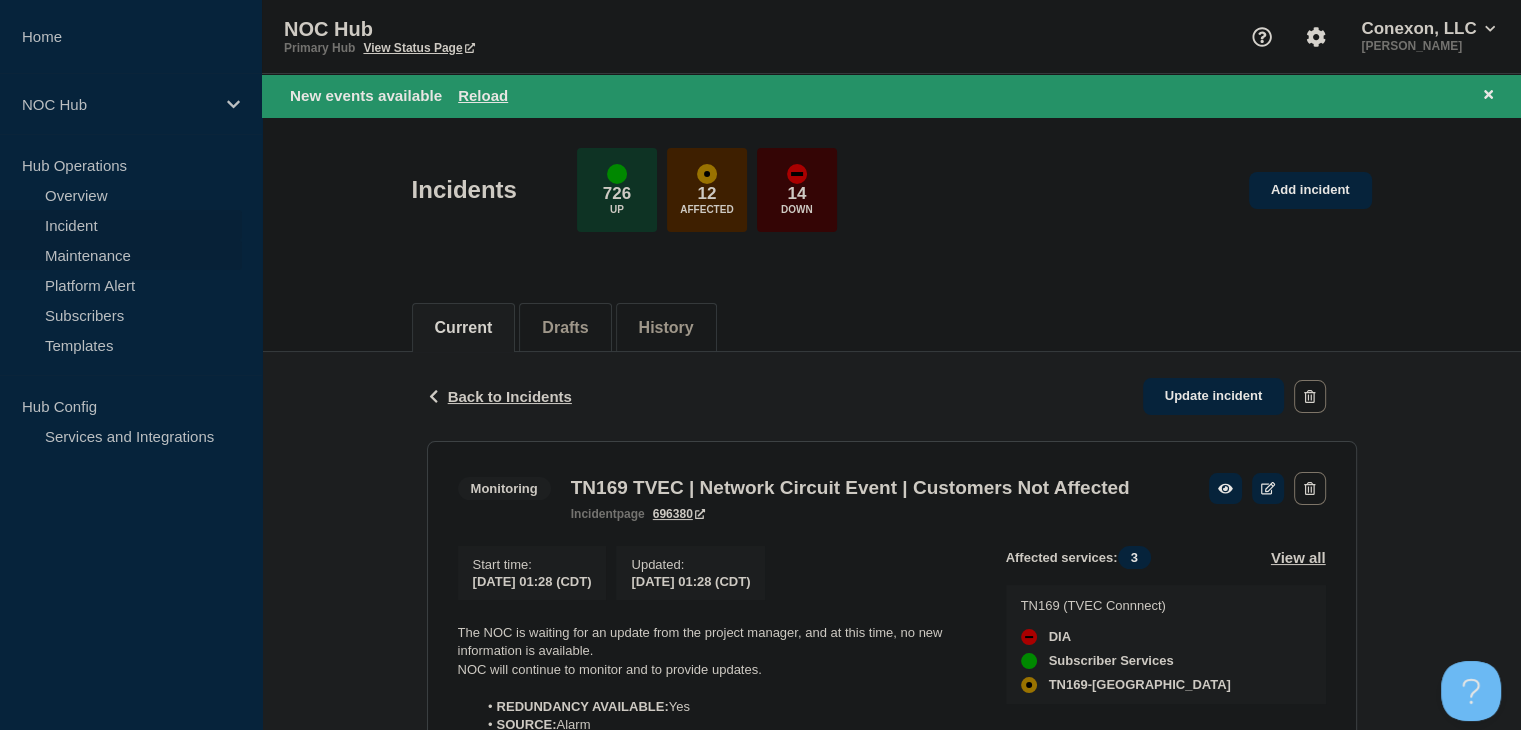 click on "Maintenance" at bounding box center (121, 255) 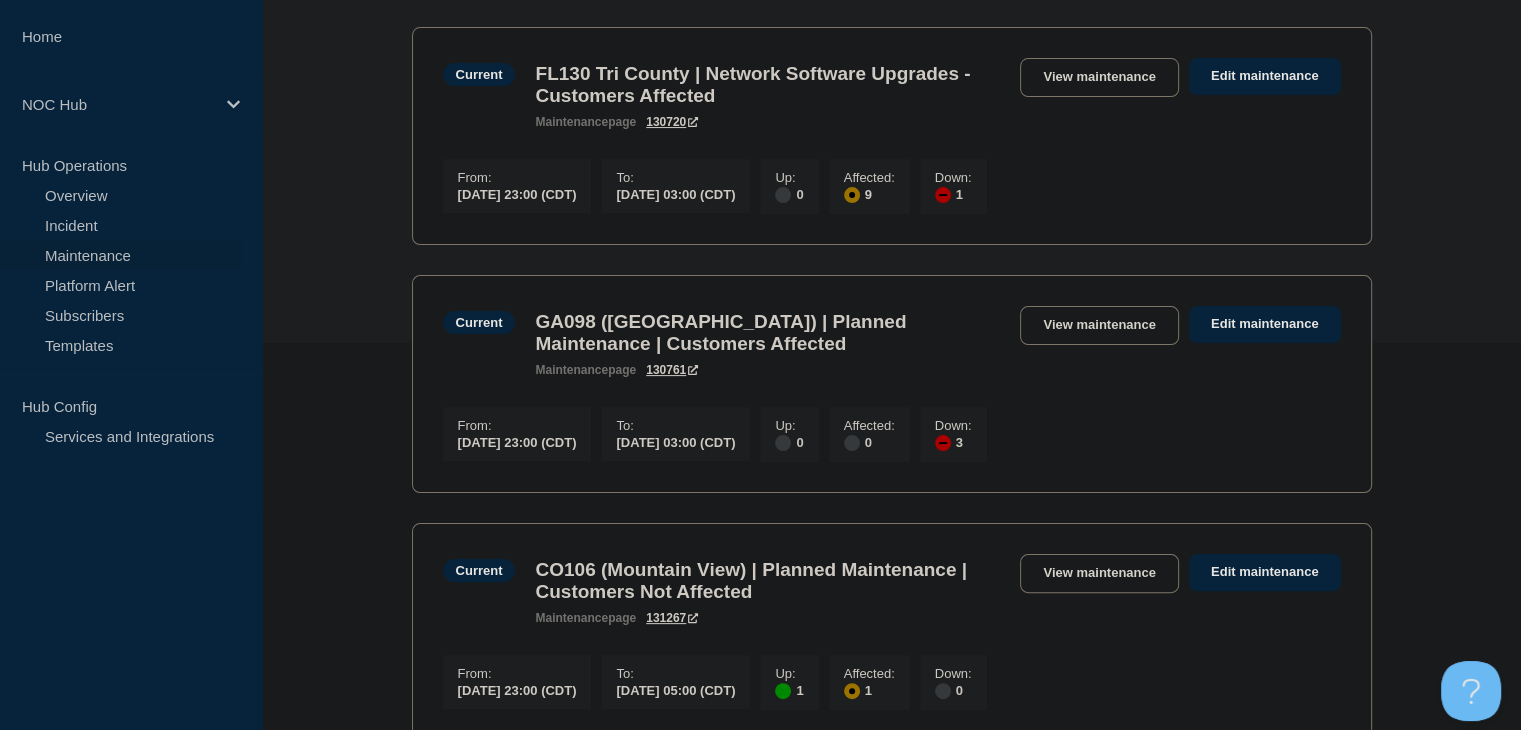 scroll, scrollTop: 400, scrollLeft: 0, axis: vertical 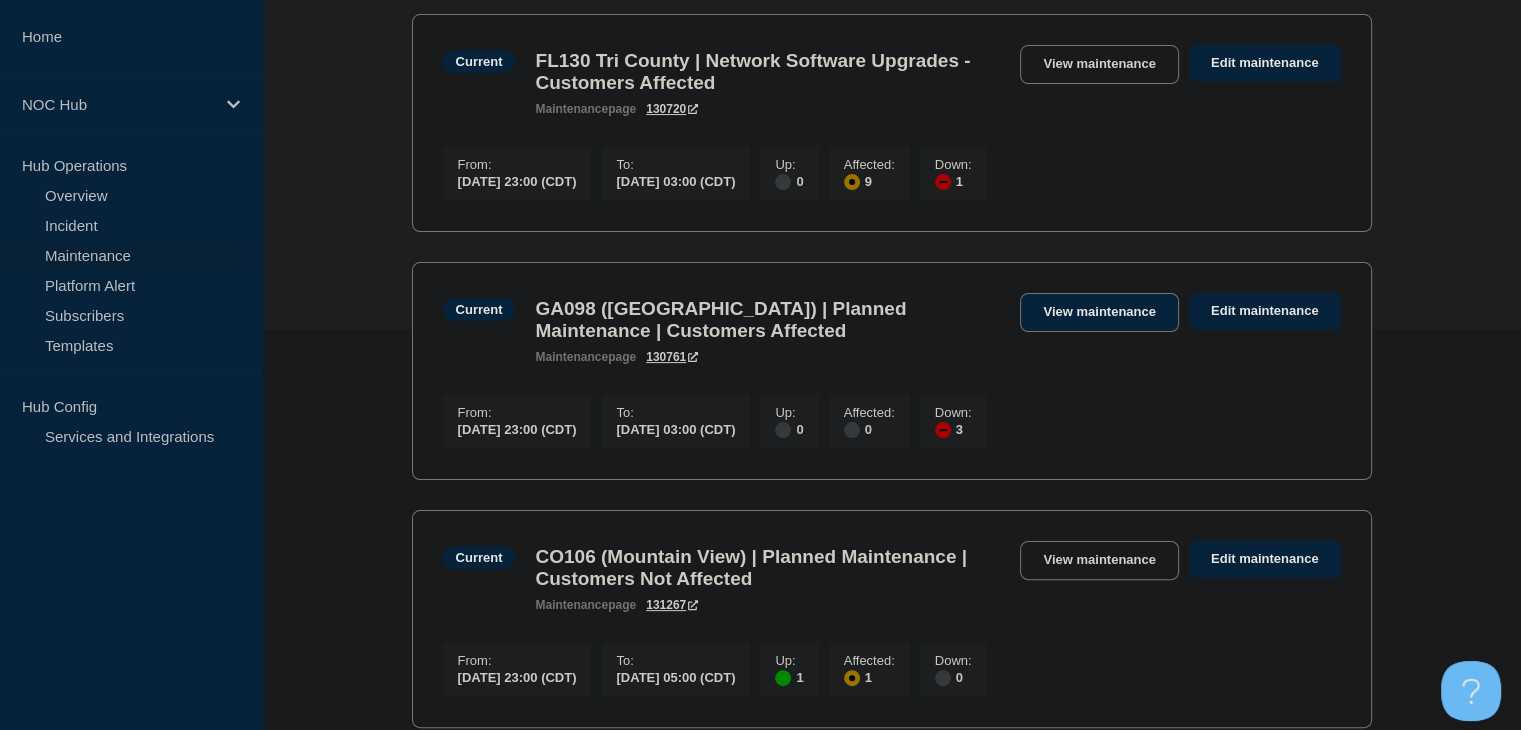 click on "View maintenance" at bounding box center [1099, 312] 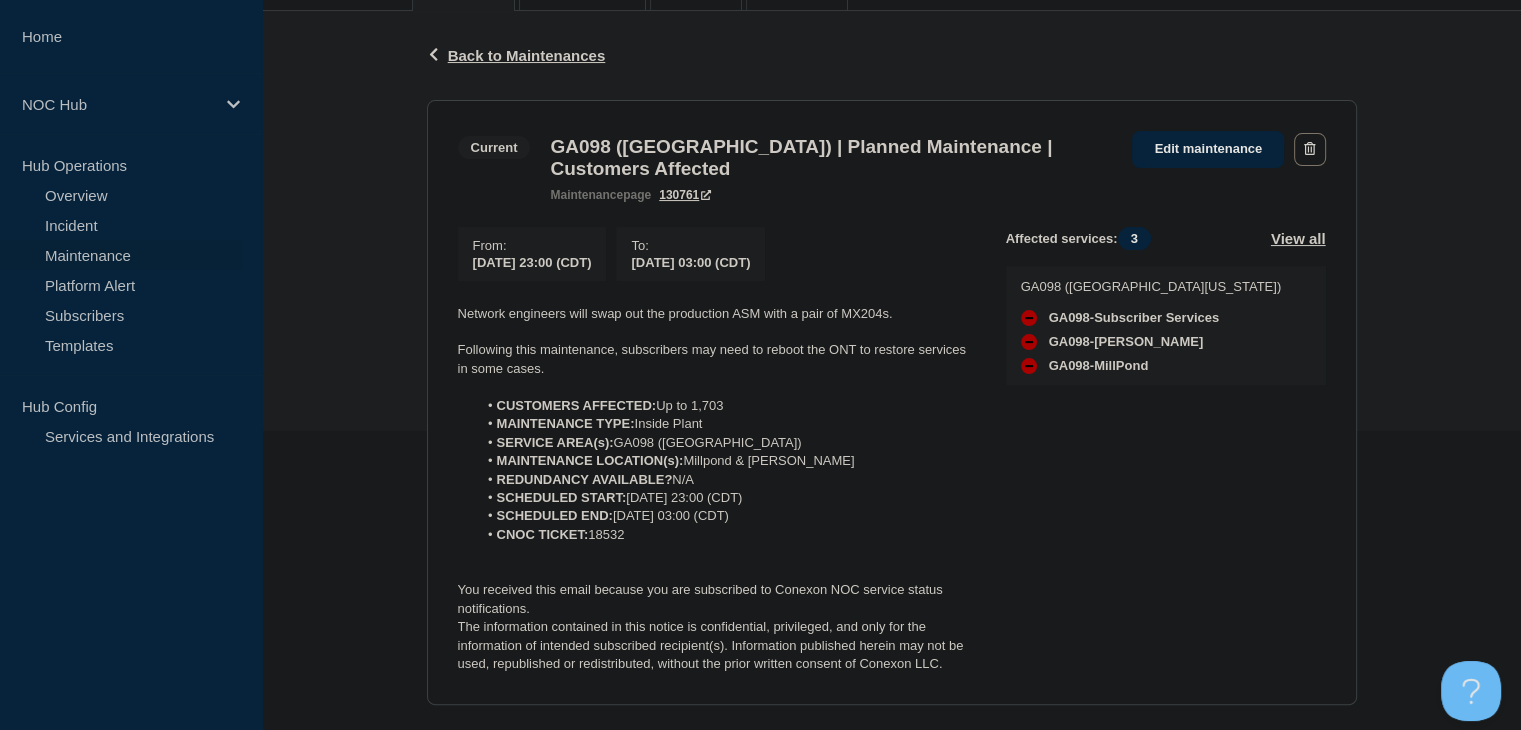scroll, scrollTop: 300, scrollLeft: 0, axis: vertical 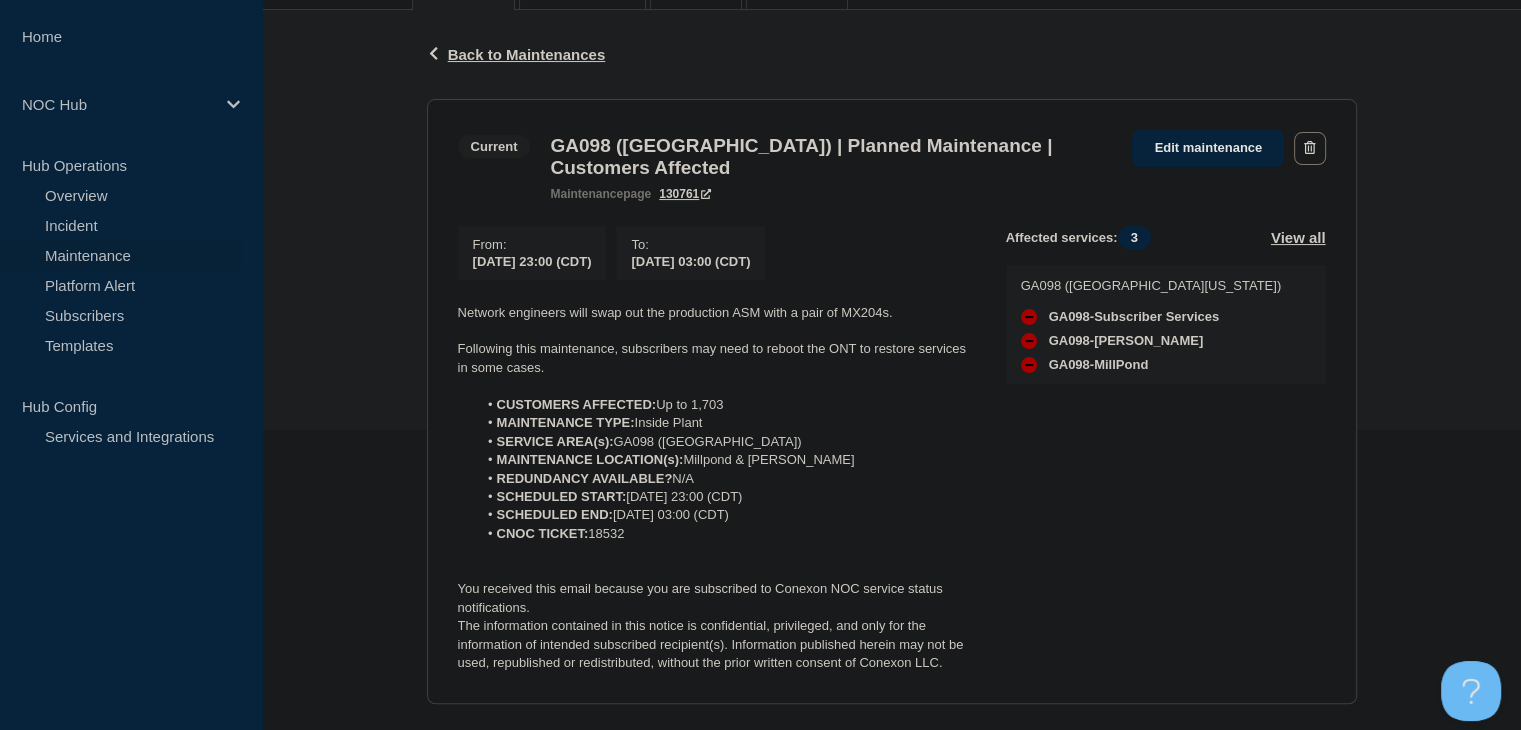 click on "Maintenance" at bounding box center (121, 255) 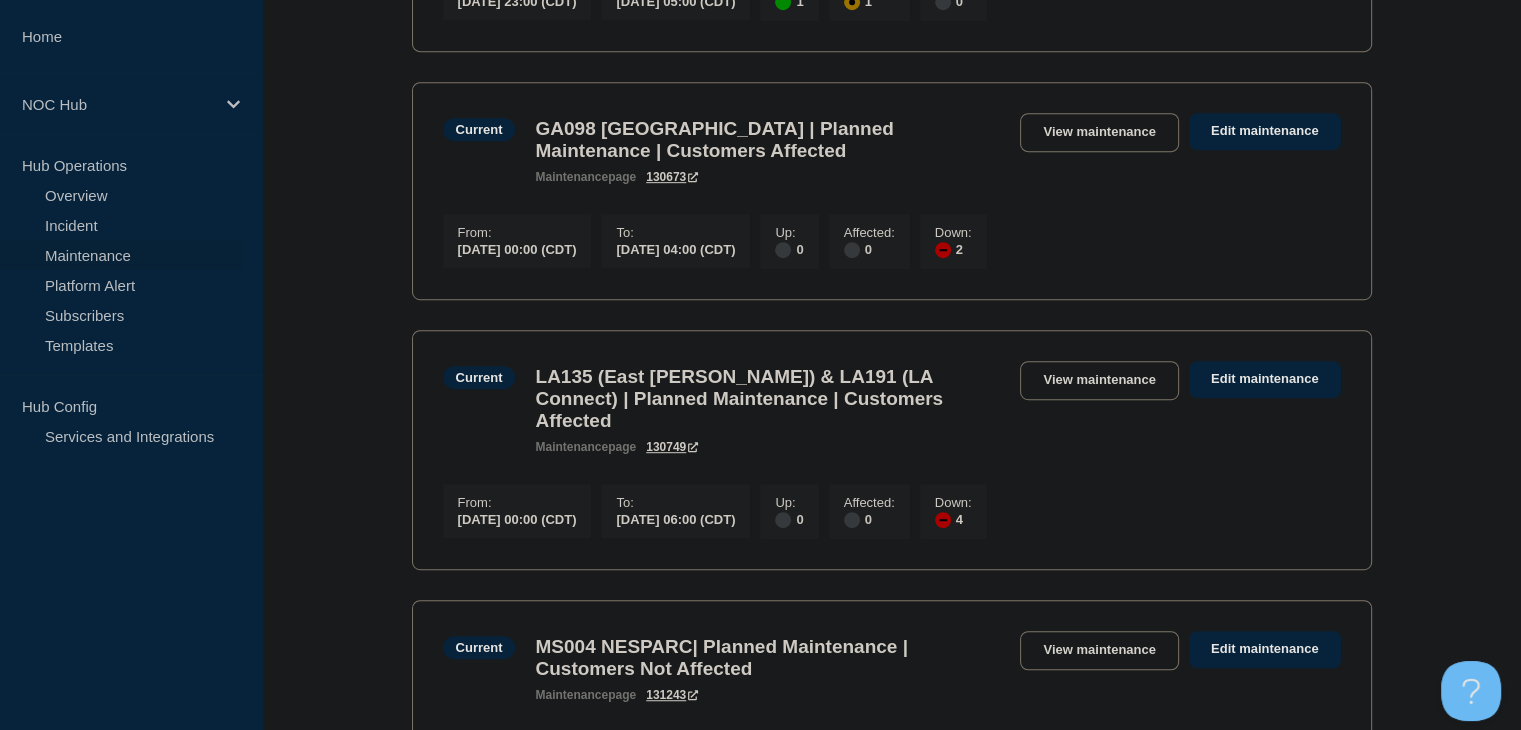 scroll, scrollTop: 1200, scrollLeft: 0, axis: vertical 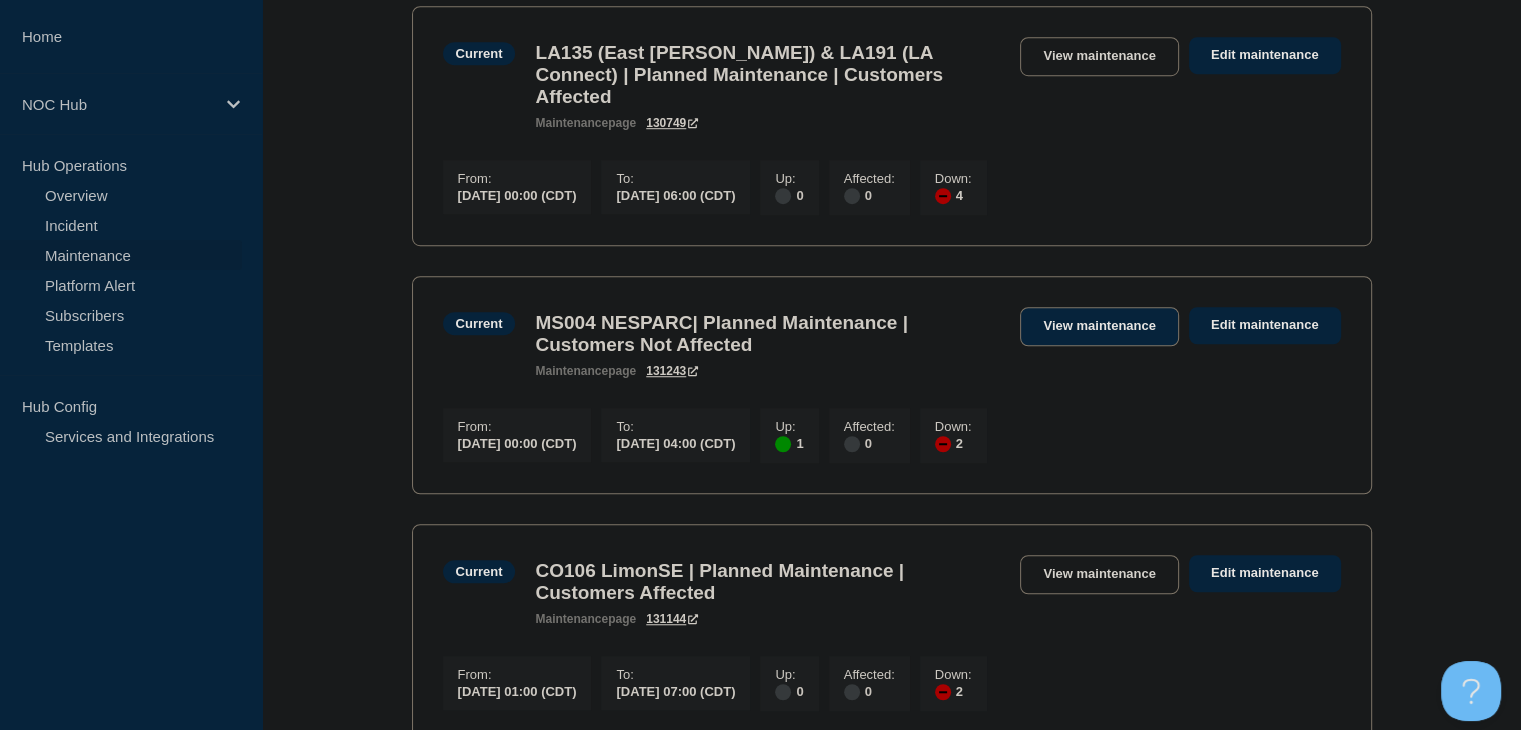 click on "View maintenance" at bounding box center (1099, 326) 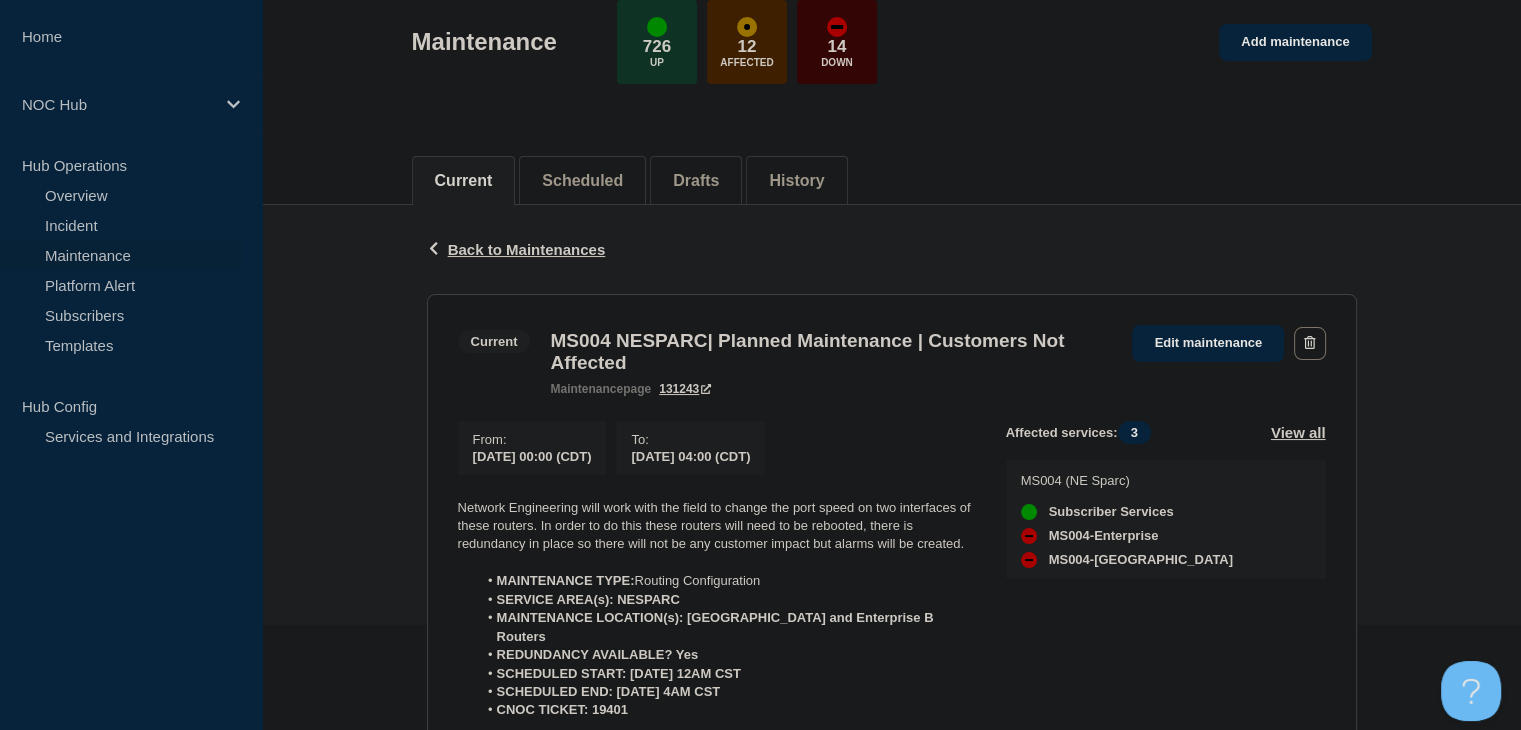scroll, scrollTop: 300, scrollLeft: 0, axis: vertical 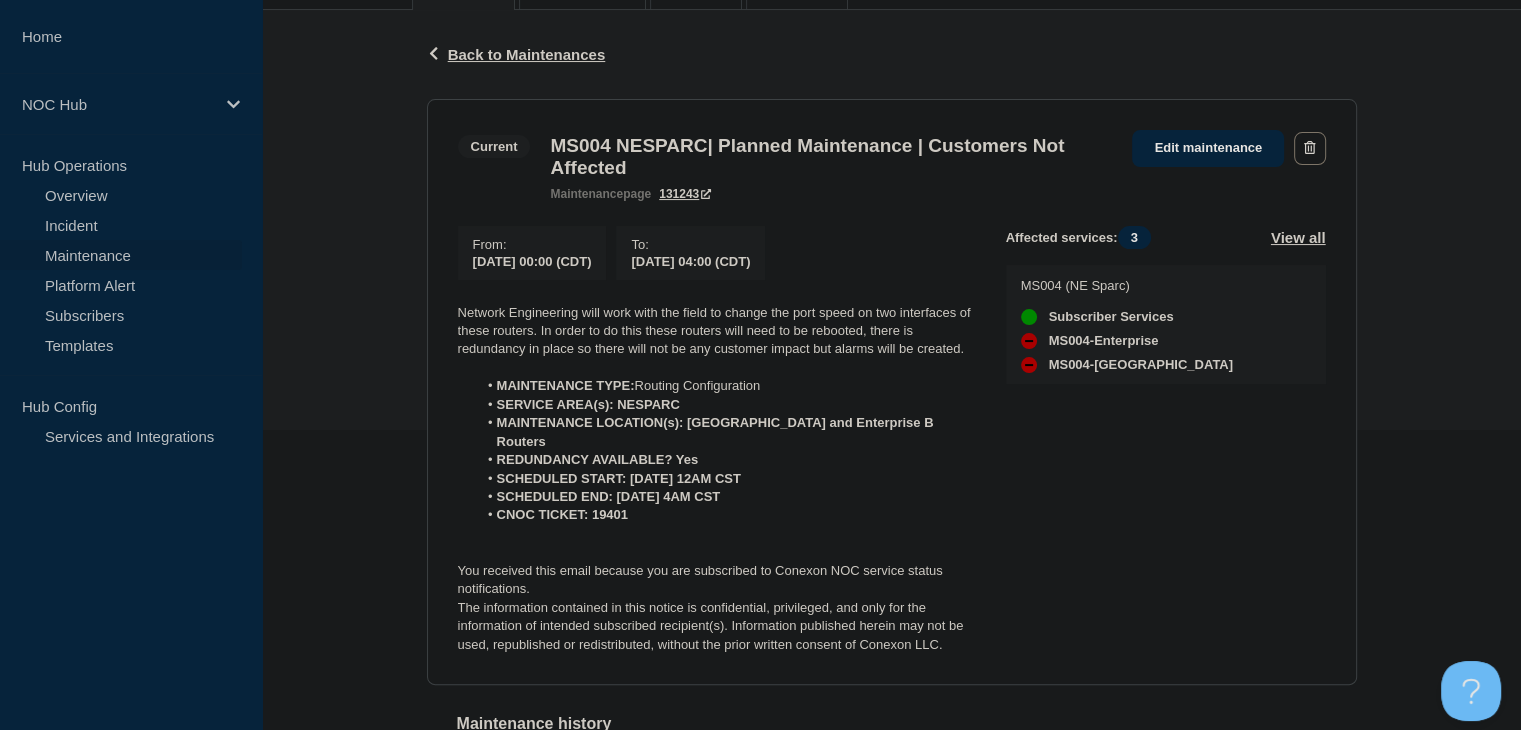 click on "Maintenance" at bounding box center [121, 255] 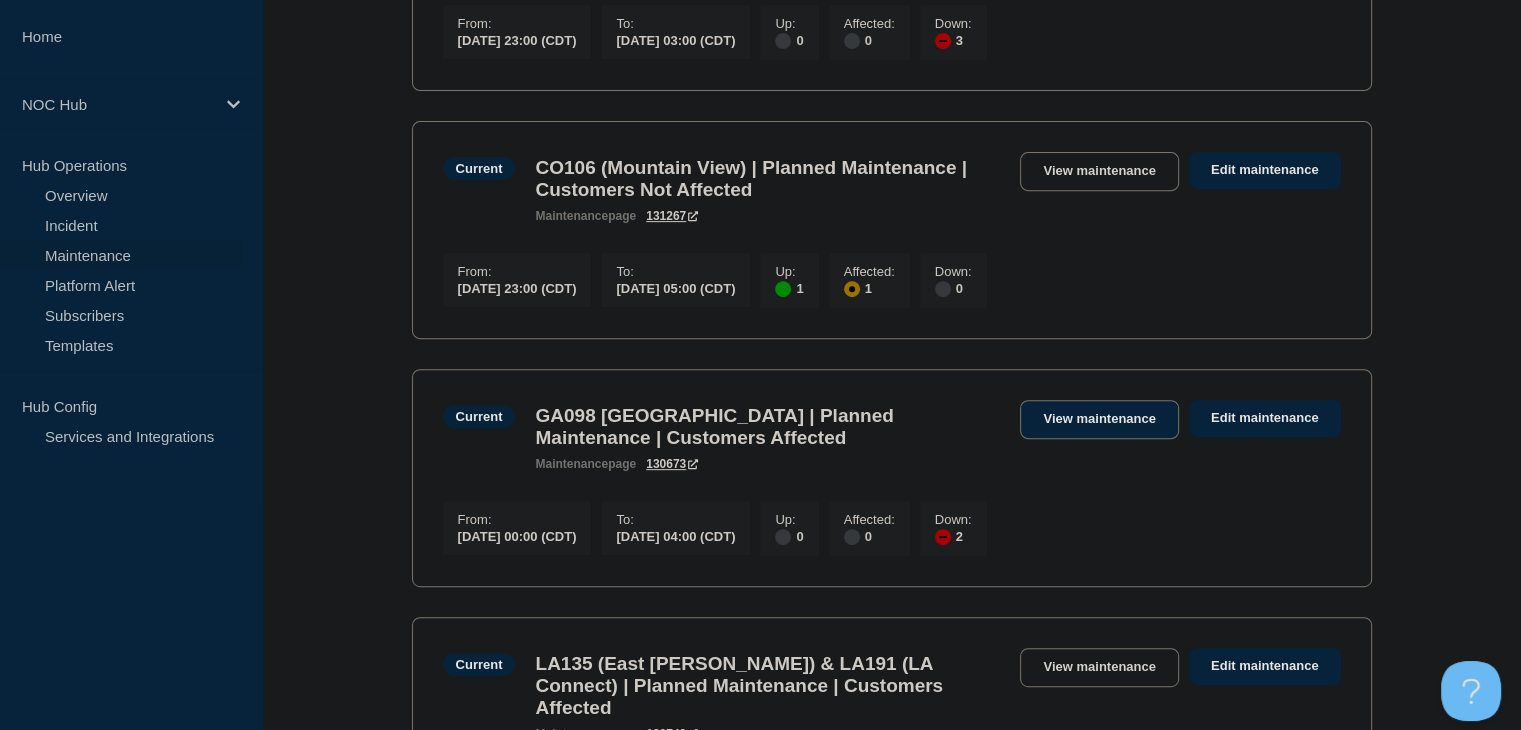 scroll, scrollTop: 800, scrollLeft: 0, axis: vertical 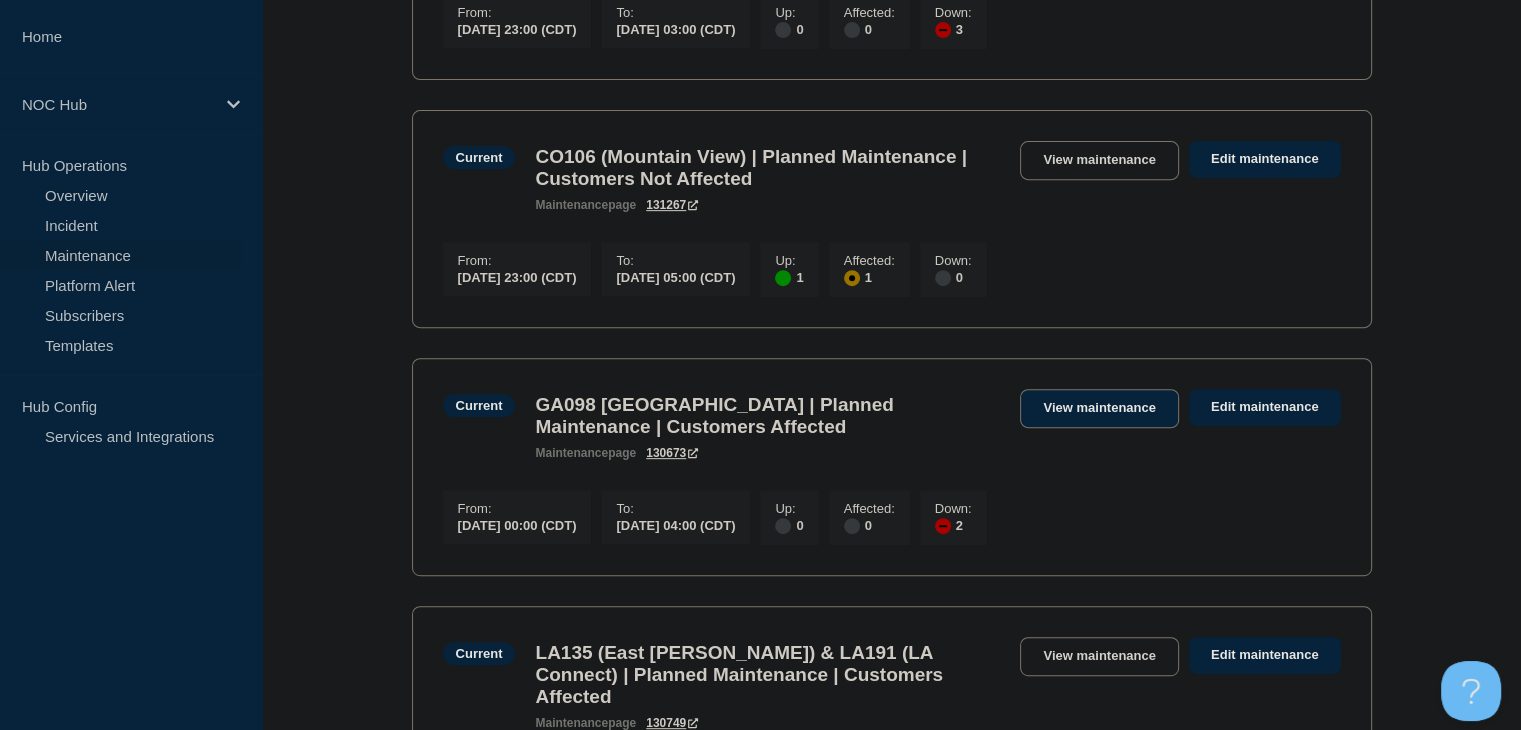 click on "View maintenance" at bounding box center (1099, 408) 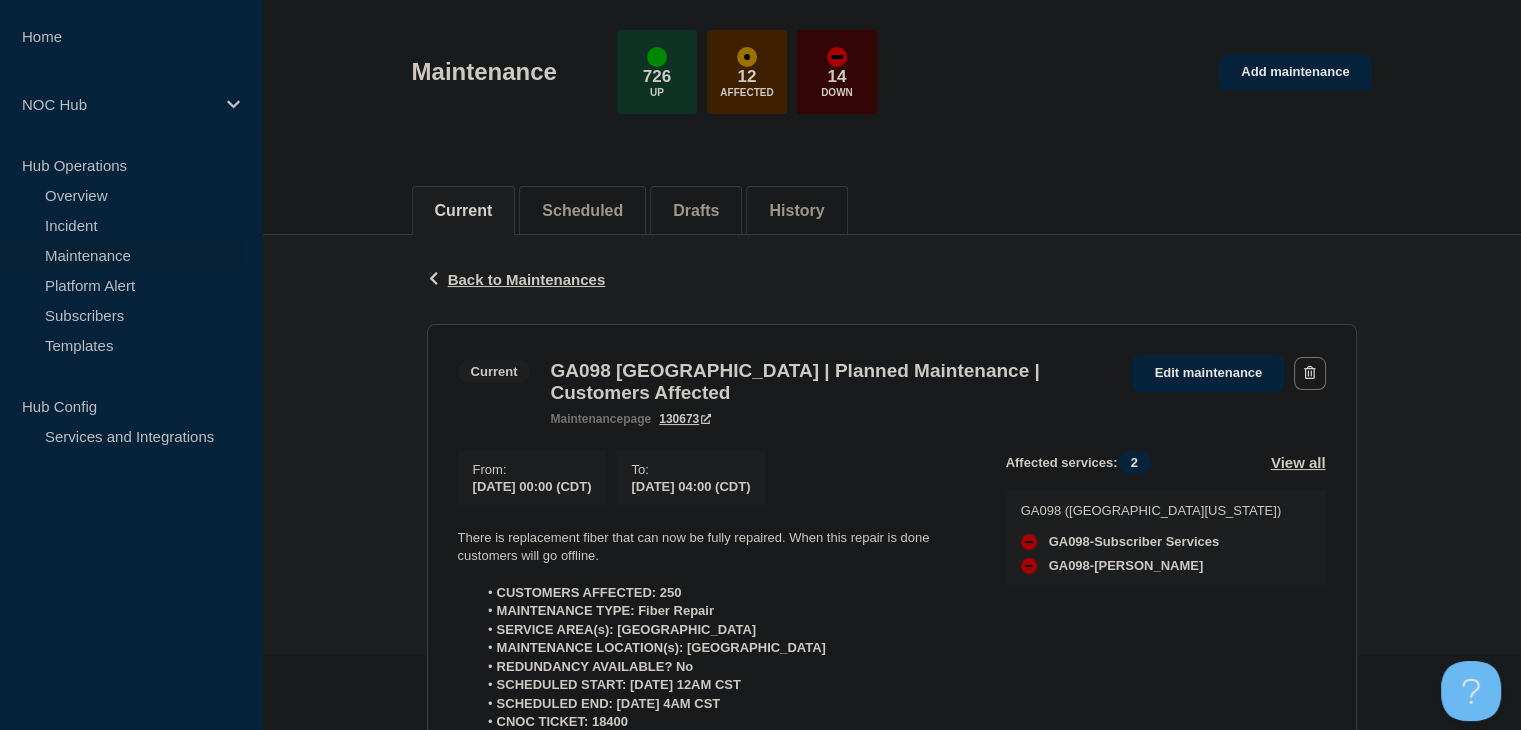scroll, scrollTop: 200, scrollLeft: 0, axis: vertical 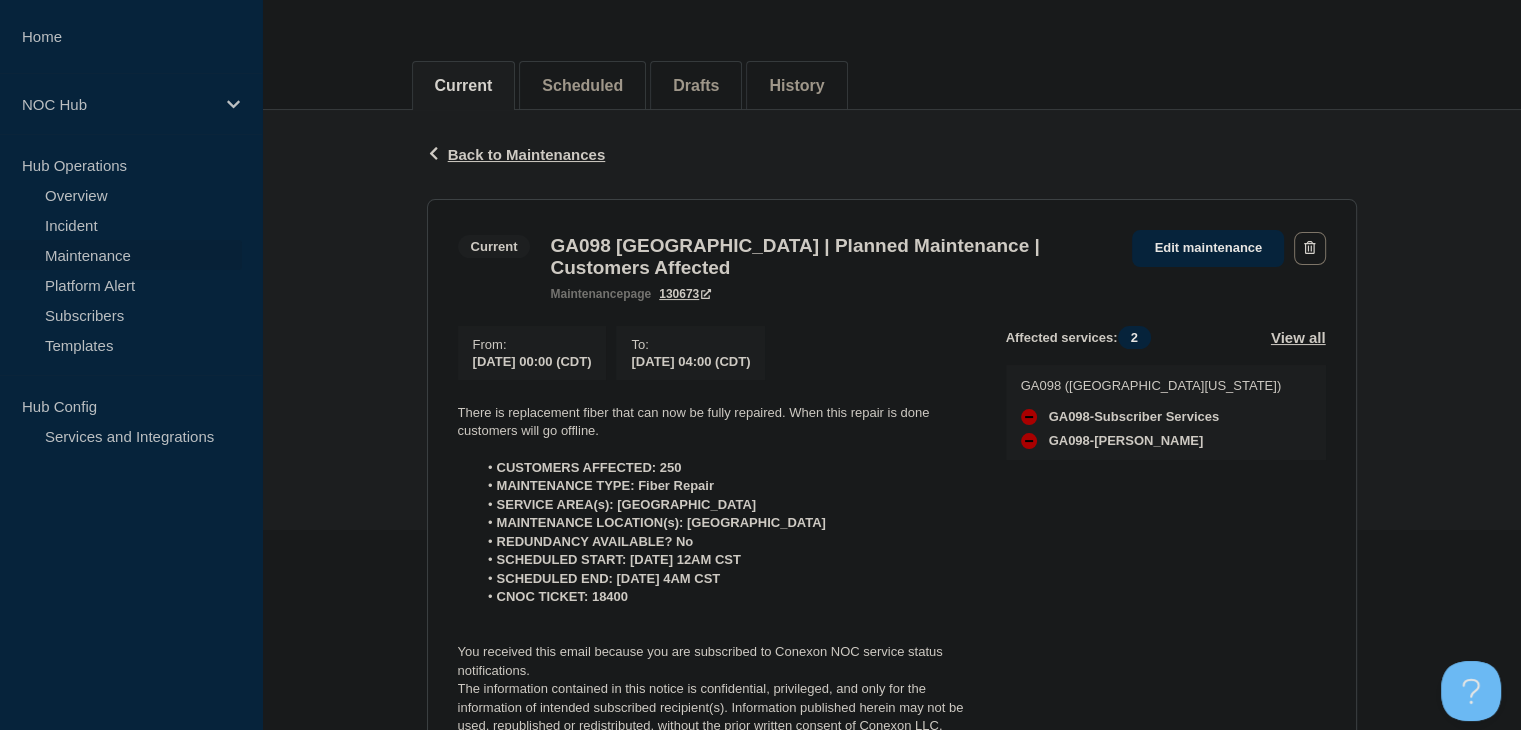 click on "Maintenance" at bounding box center (121, 255) 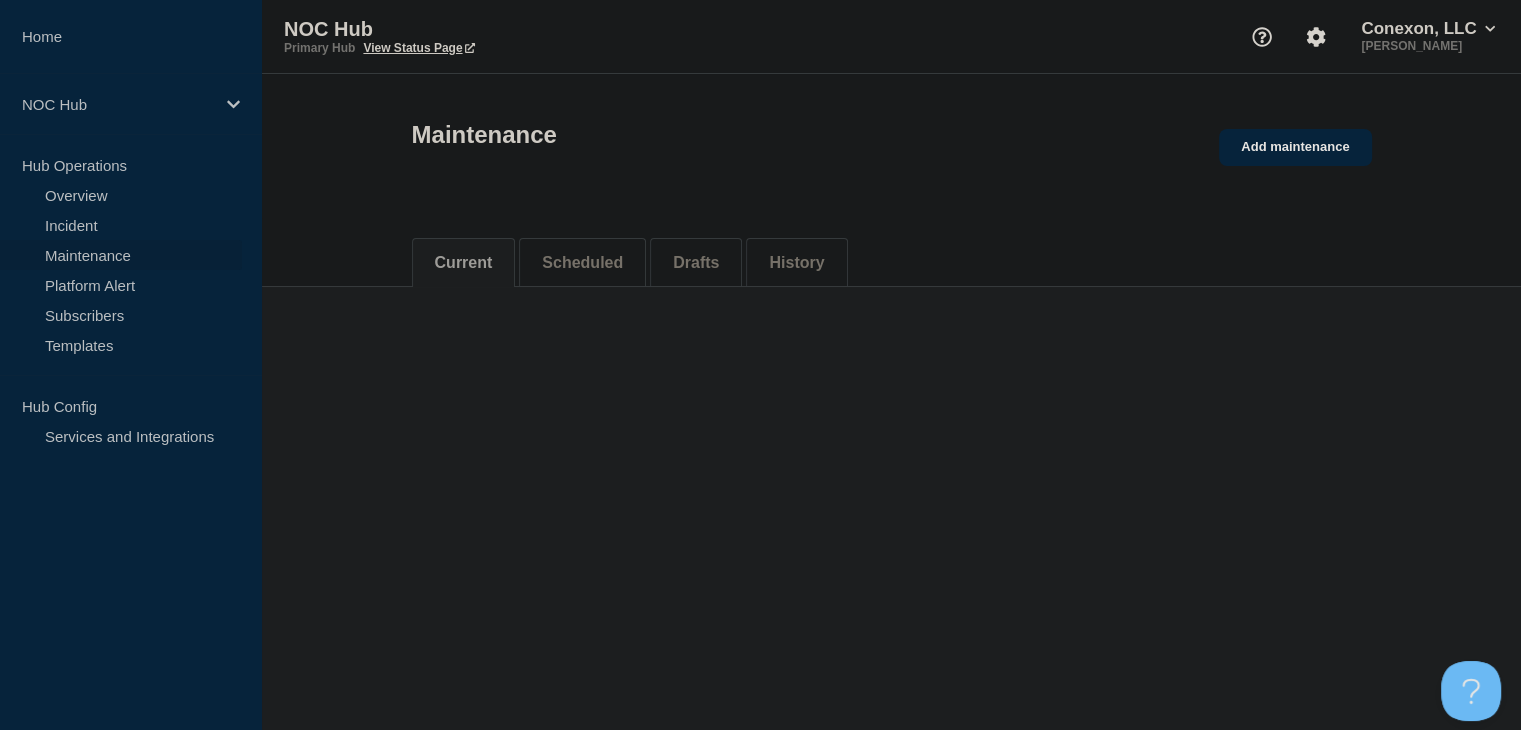 scroll, scrollTop: 0, scrollLeft: 0, axis: both 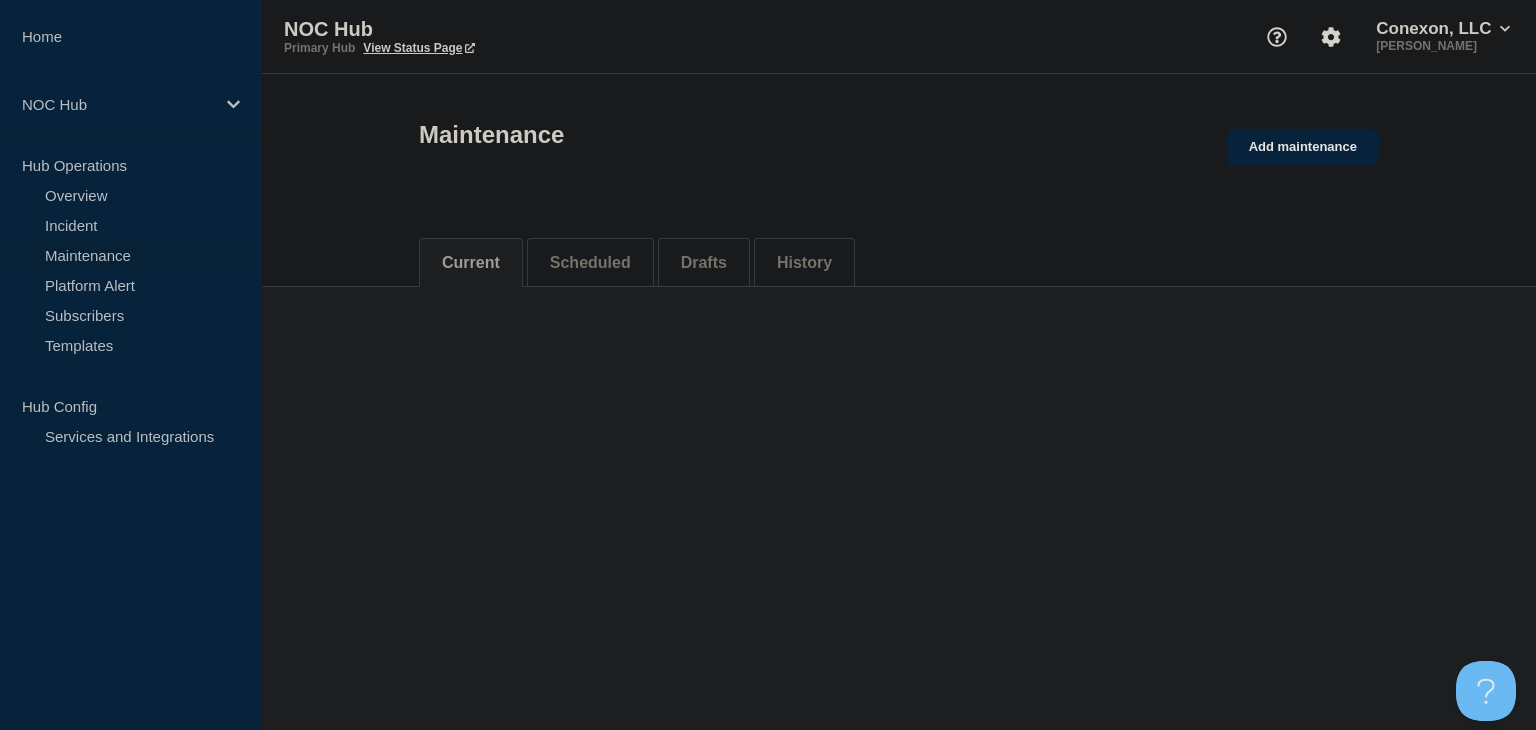 click on "Maintenance" at bounding box center [121, 255] 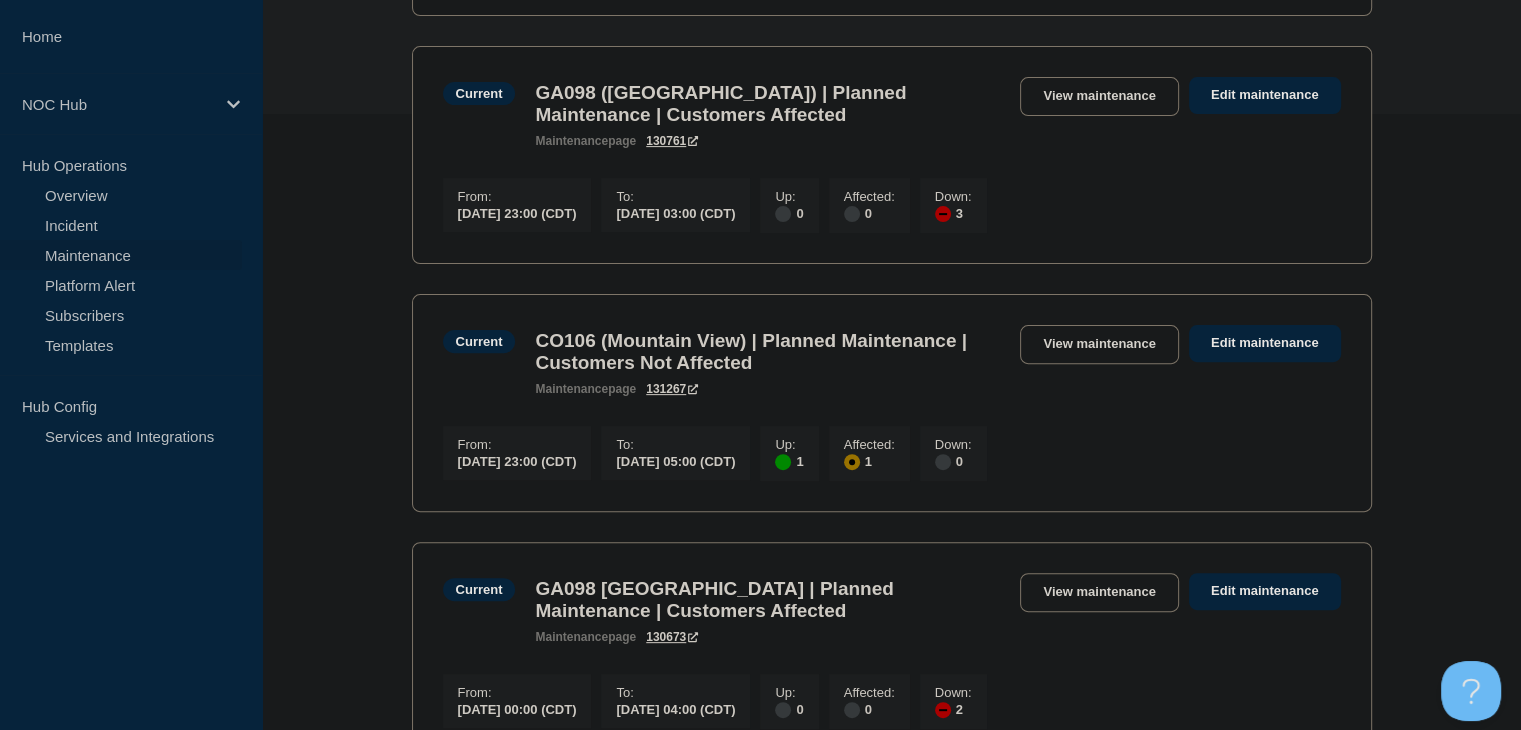 scroll, scrollTop: 800, scrollLeft: 0, axis: vertical 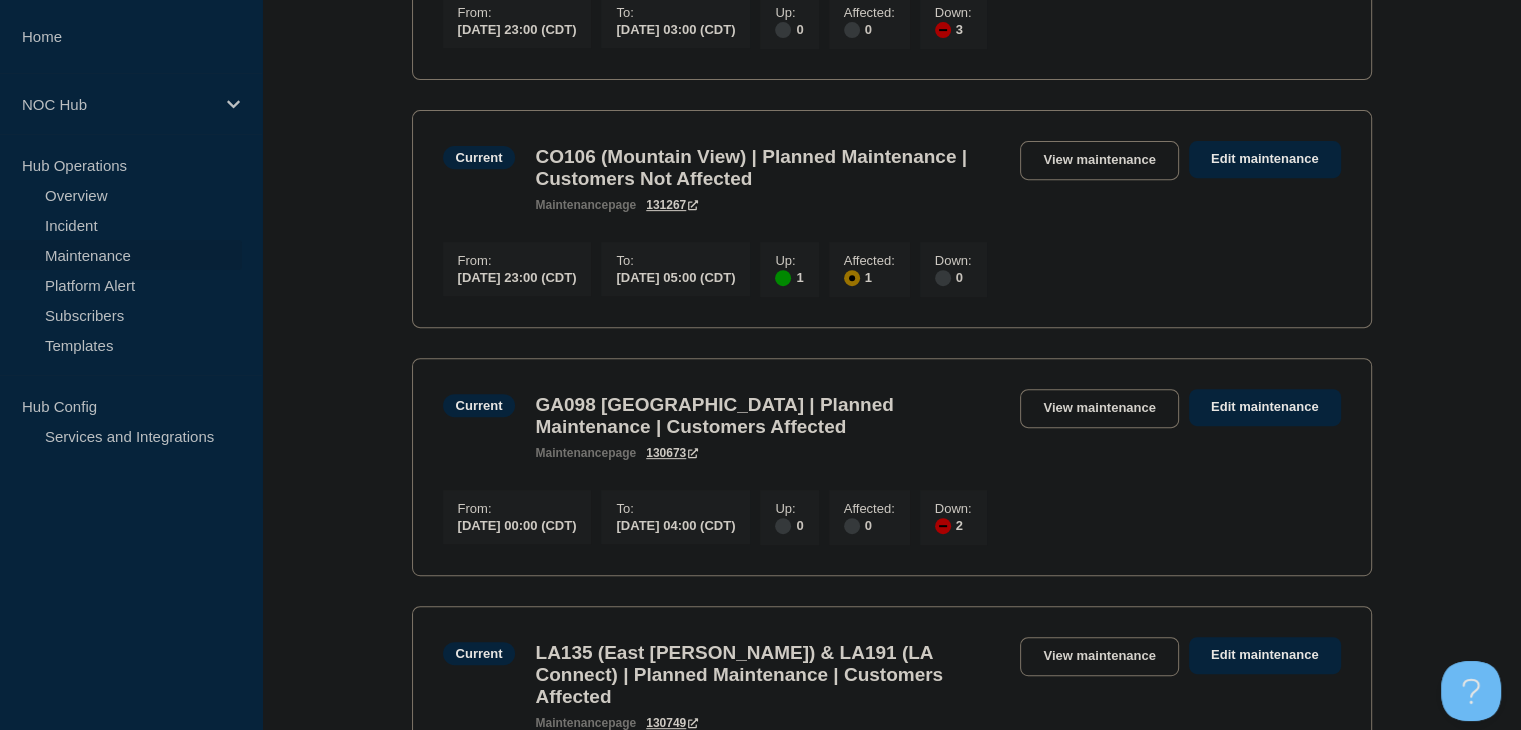click on "Current CO106 (Mountain View) | Planned Maintenance | Customers Not Affected maintenance  page 131267  View maintenance Edit maintenance" 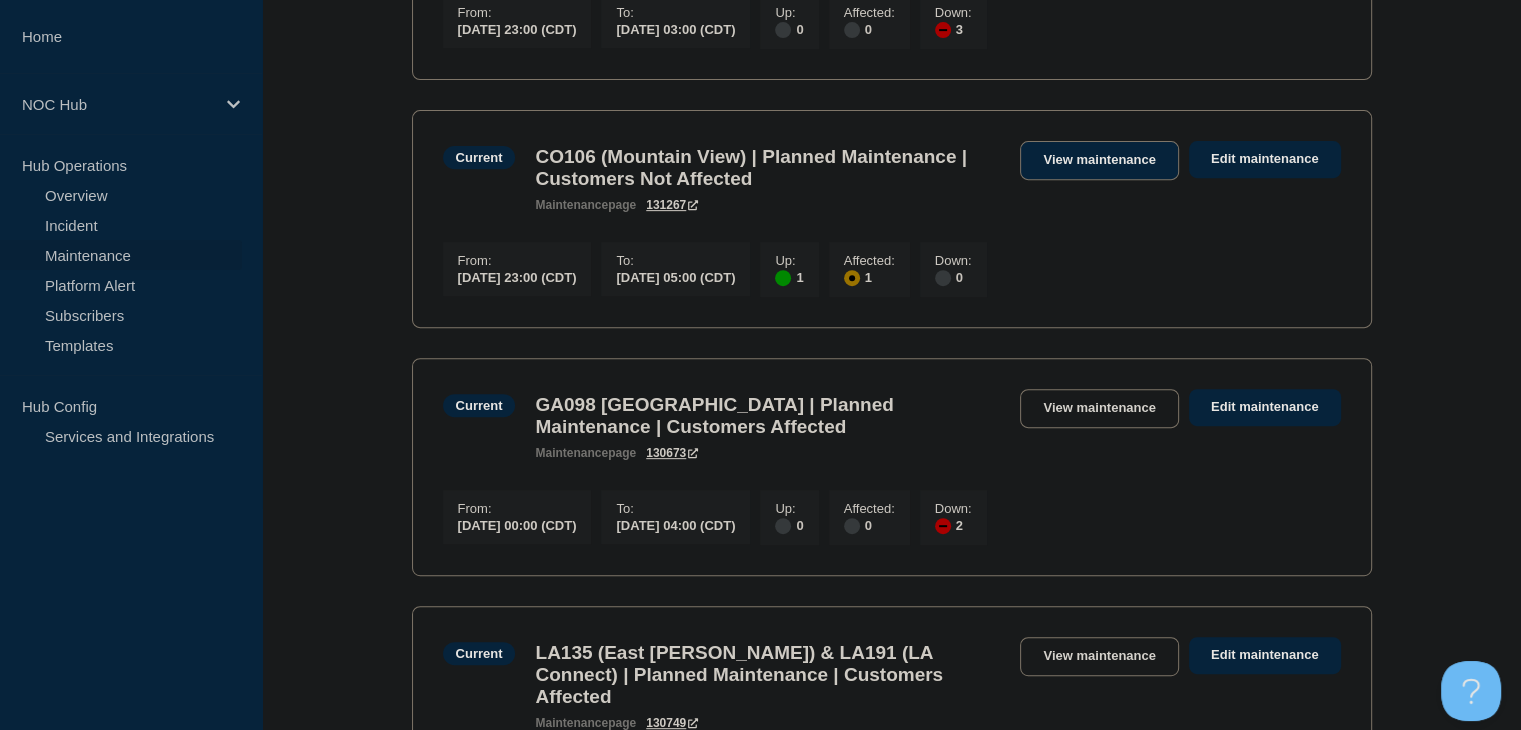 click on "View maintenance" at bounding box center [1099, 160] 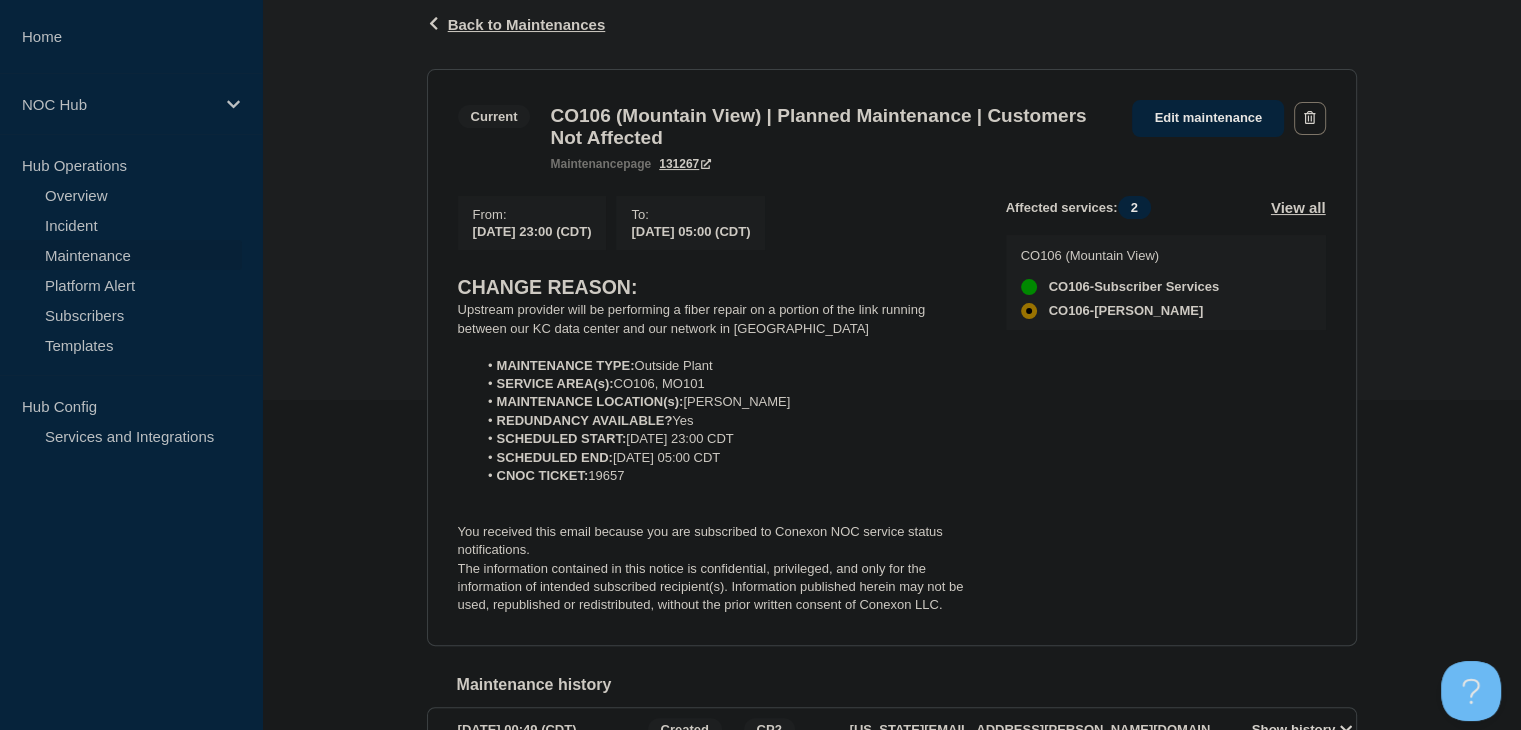 scroll, scrollTop: 300, scrollLeft: 0, axis: vertical 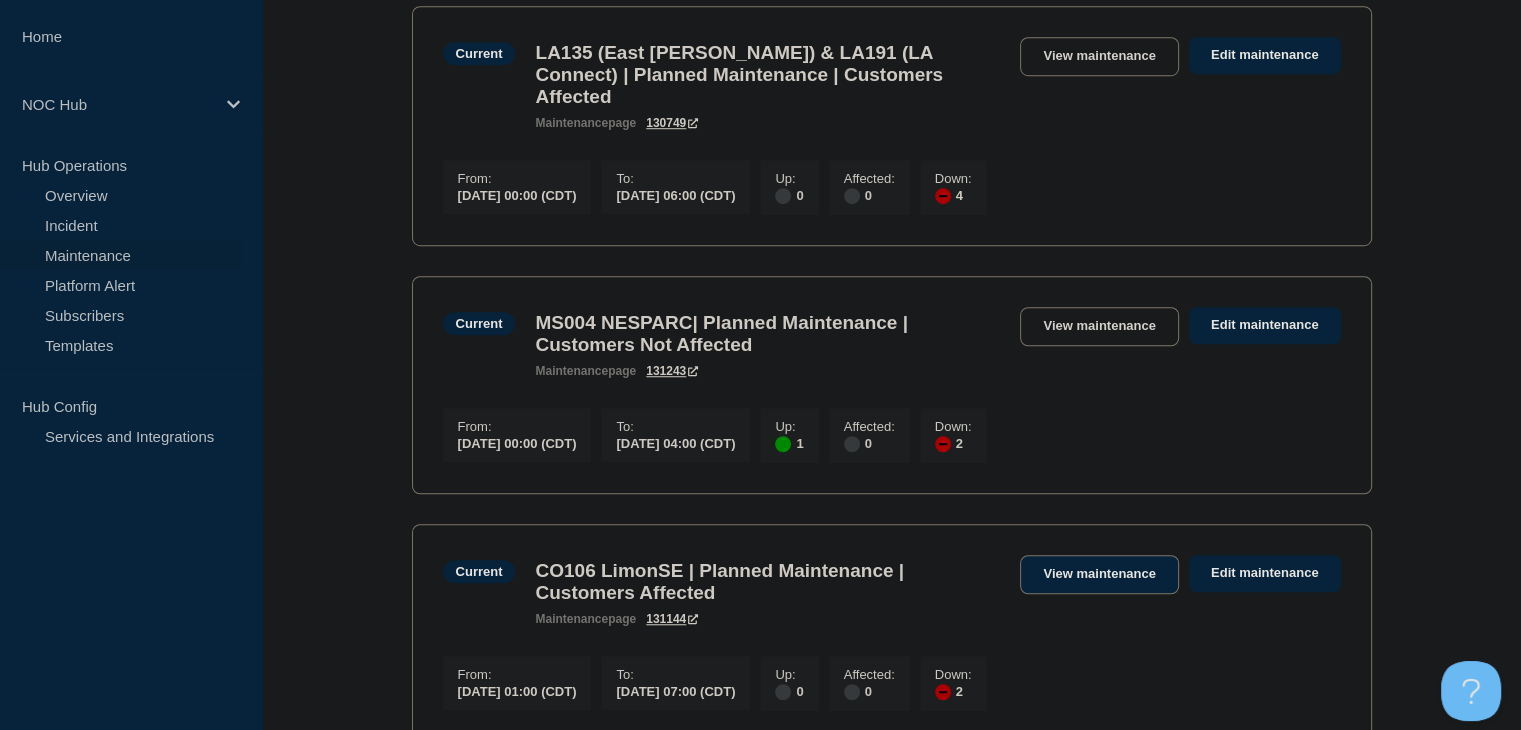 click on "View maintenance" at bounding box center (1099, 574) 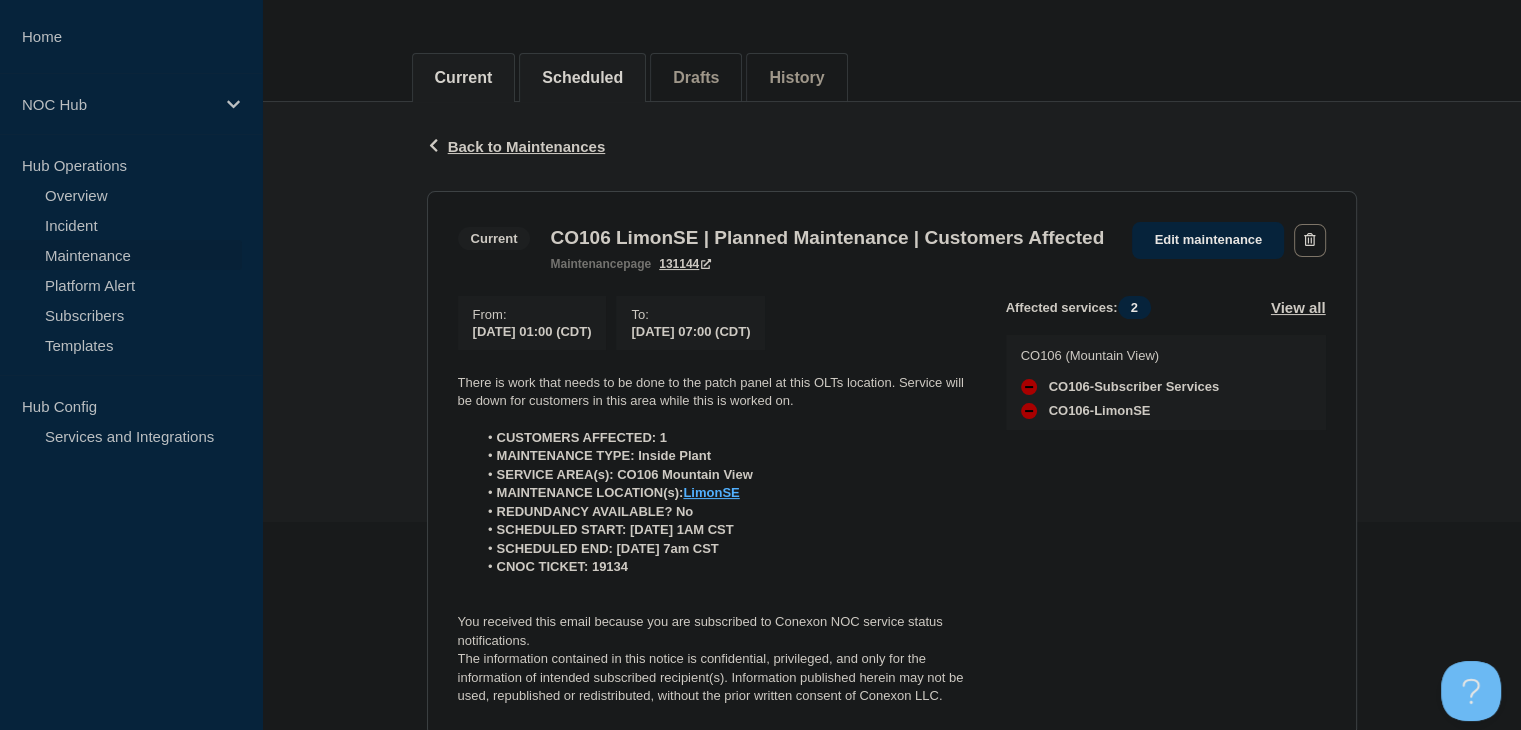 scroll, scrollTop: 300, scrollLeft: 0, axis: vertical 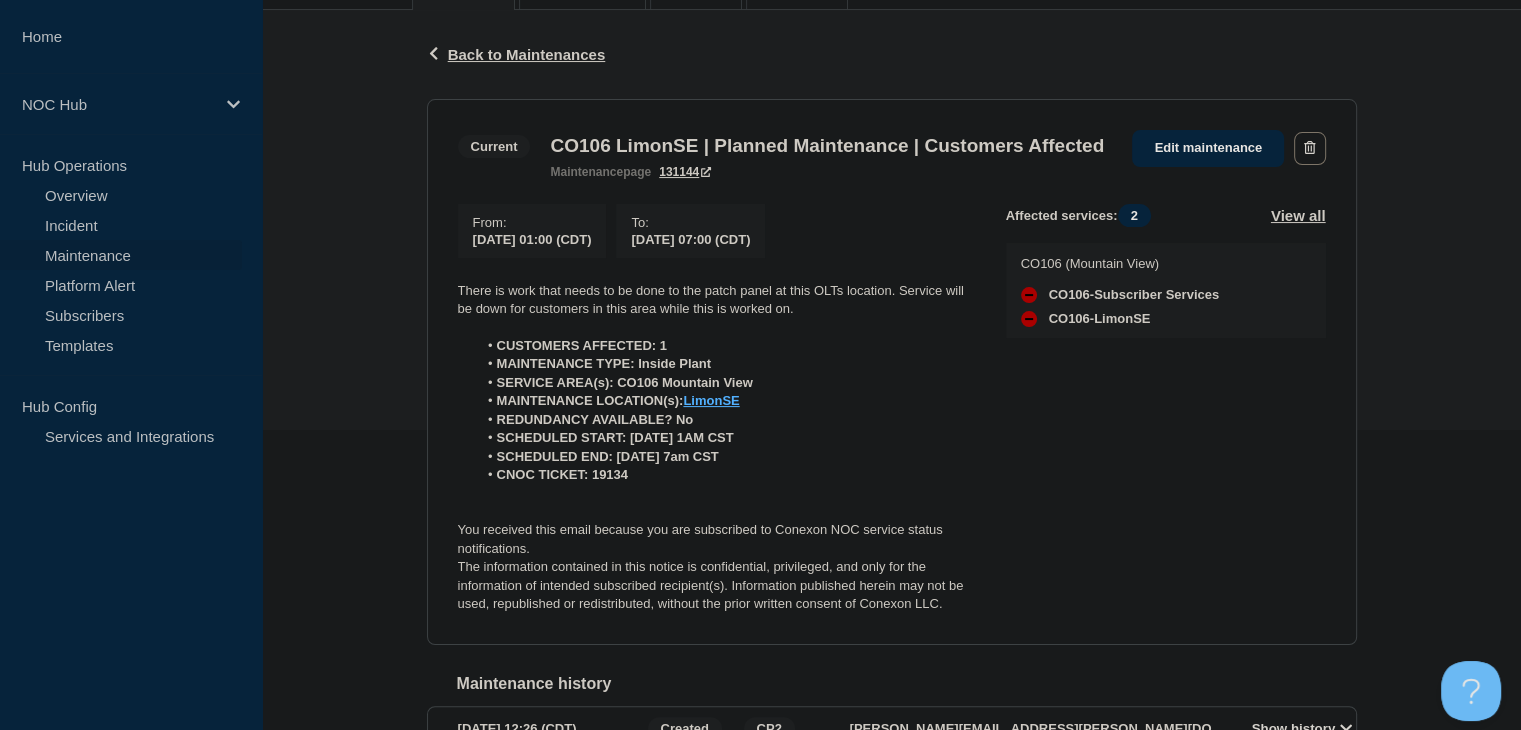 click on "Back Back to Maintenances Current CO106 LimonSE | Planned Maintenance | Customers Affected From  2025-07-17 01:00 (CDT) To  2025-07-17 07:00 (CDT) There is work that needs to be done to the patch panel at this OLTs location. Service will be down for customers in this area while this is worked on. CUSTOMERS AFFECTED: 1 MAINTENANCE TYPE: Inside Plant SERVICE AREA(s): CO106 Mountain View MAINTENANCE LOCATION(s):  LimonSE REDUNDANCY AVAILABLE? No SCHEDULED START: 07/17/25 1AM CST SCHEDULED END: 07/17/25 7am CST CNOC TICKET: 19134 You received this email because you are subscribed to Conexon NOC service status notifications. The information contained in this notice is confidential, privileged, and only for the information of intended subscribed recipient(s). Information published herein may not be used, republished or redistributed, without the prior written consent of Conexon LLC. Affected services:  2 View all CO106 (Mountain View) CO106-Subscriber Services  CO106-LimonSE  Current maintenance  page 131144  From" 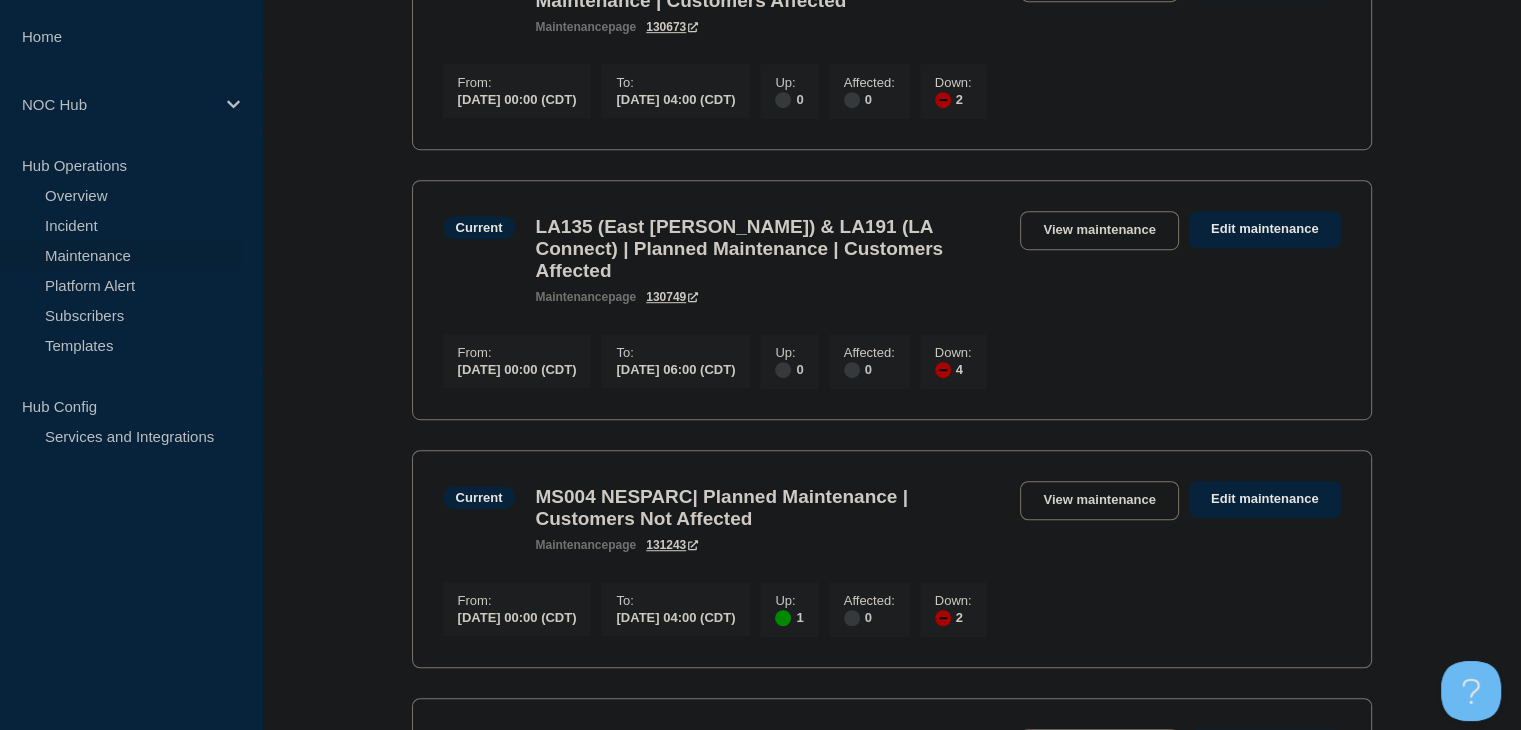 scroll, scrollTop: 1400, scrollLeft: 0, axis: vertical 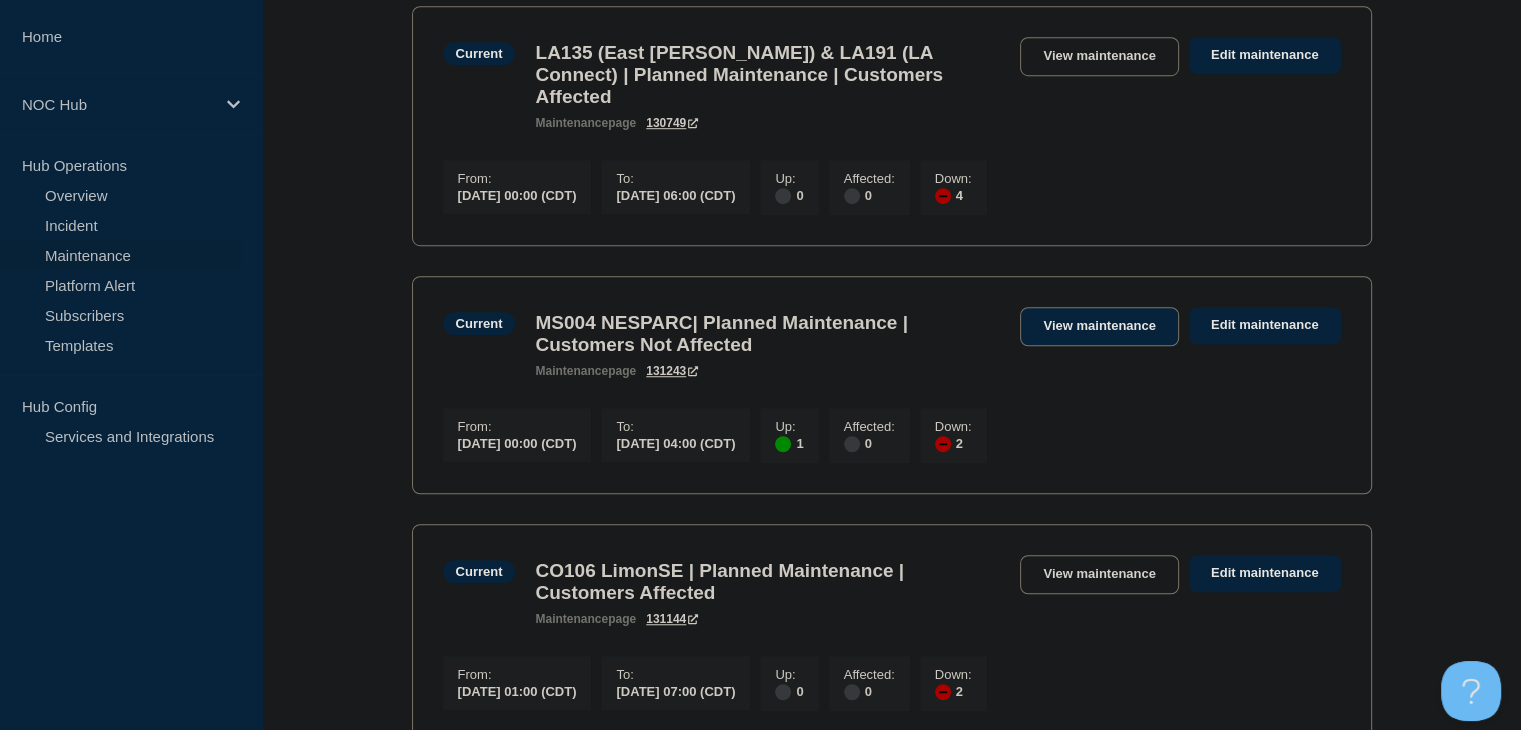 click on "View maintenance" at bounding box center (1099, 326) 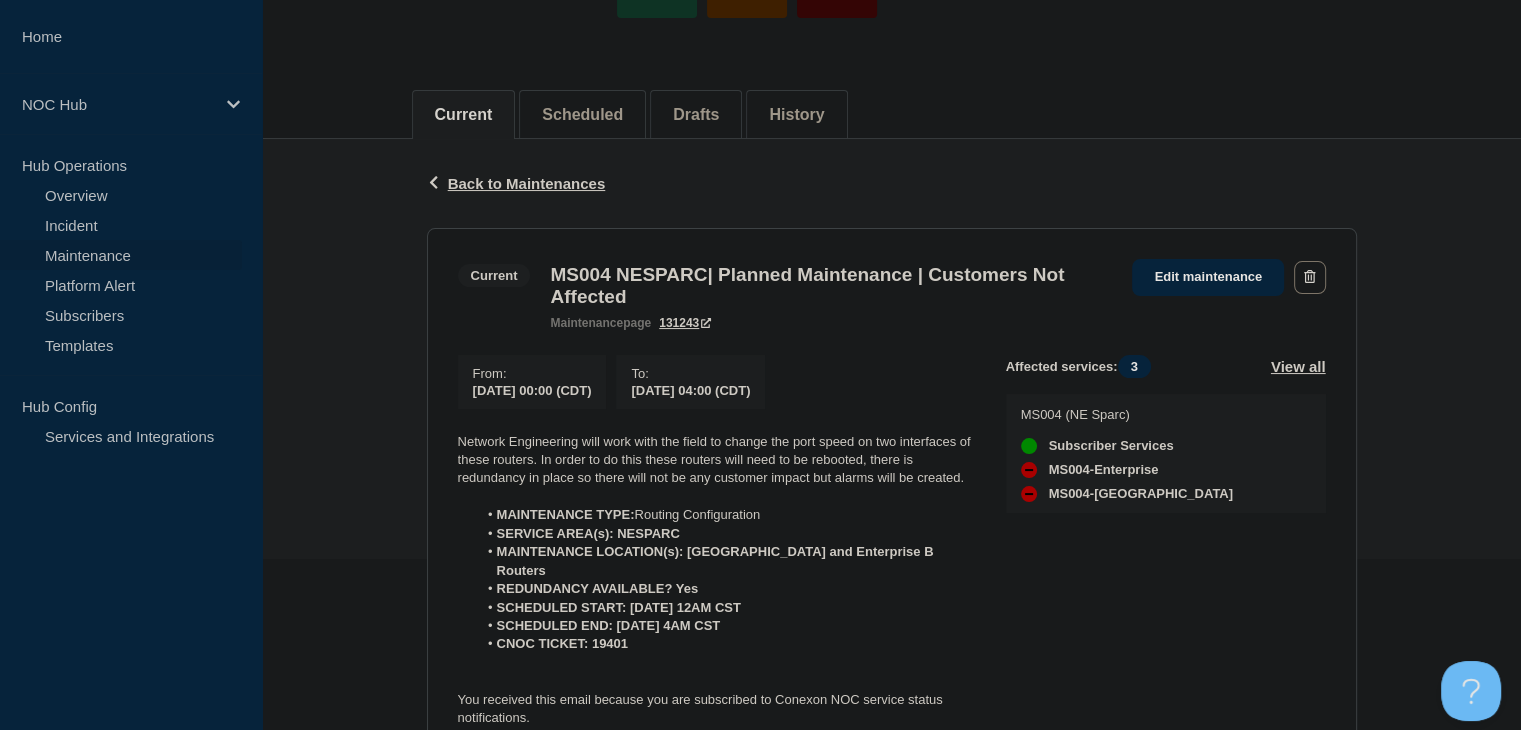 scroll, scrollTop: 400, scrollLeft: 0, axis: vertical 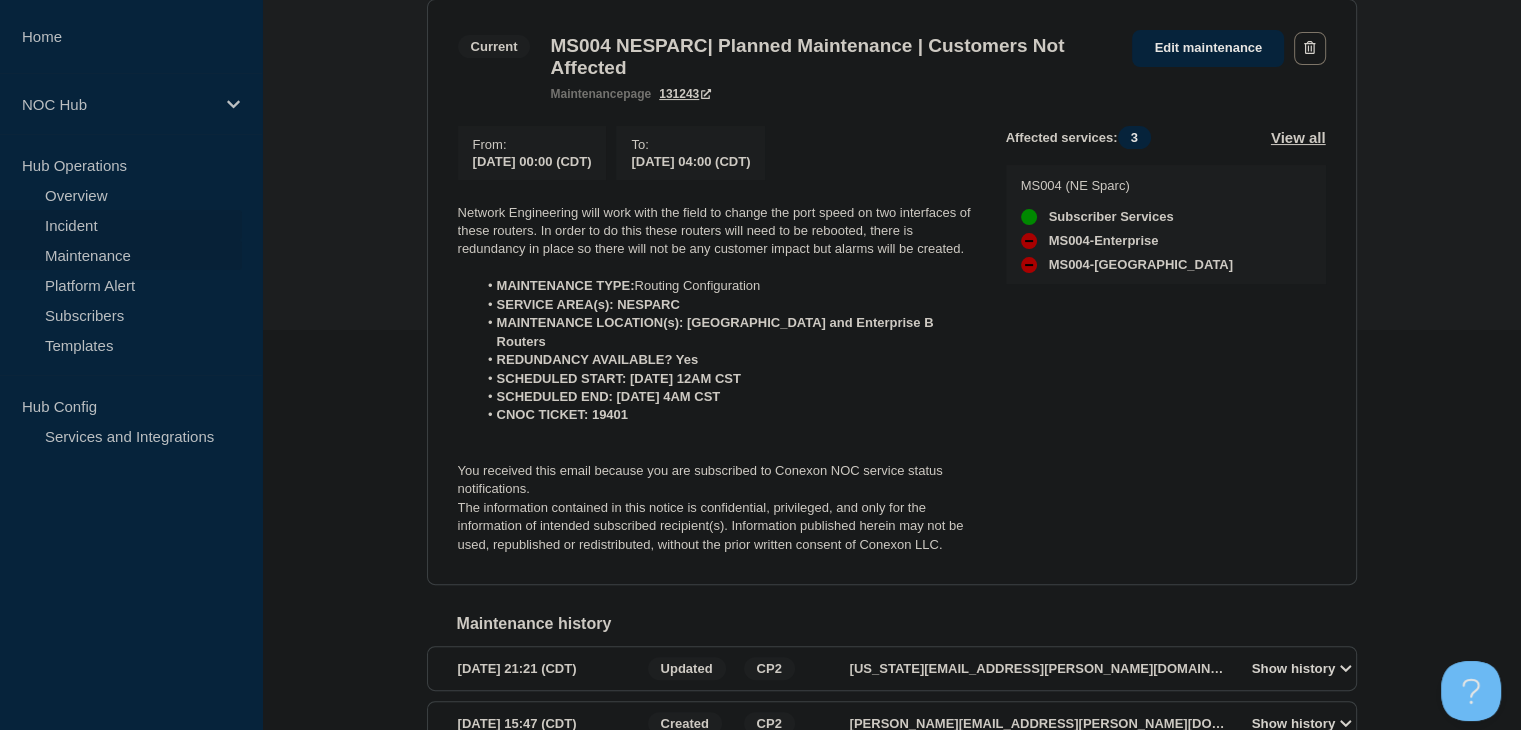 click on "Incident" at bounding box center [121, 225] 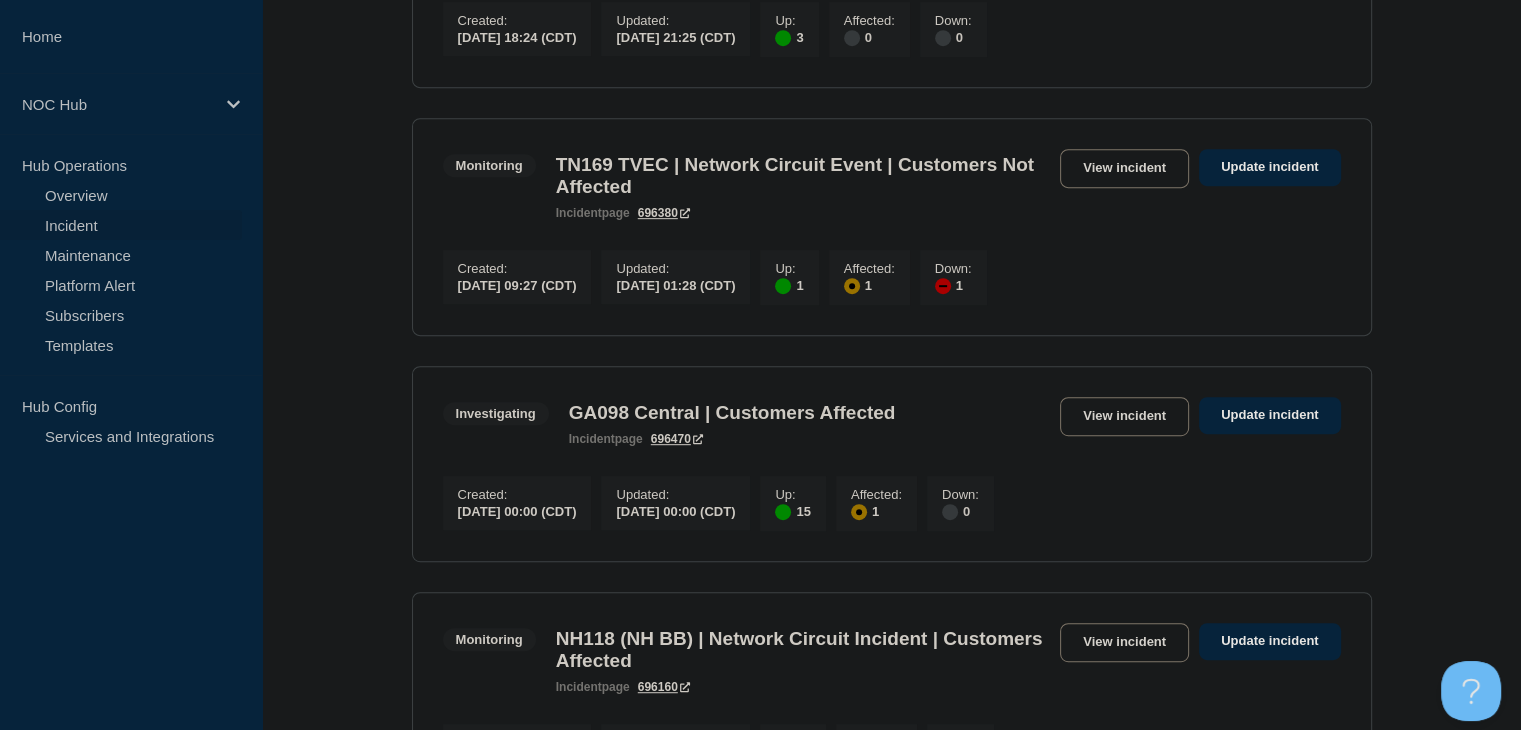 scroll, scrollTop: 1000, scrollLeft: 0, axis: vertical 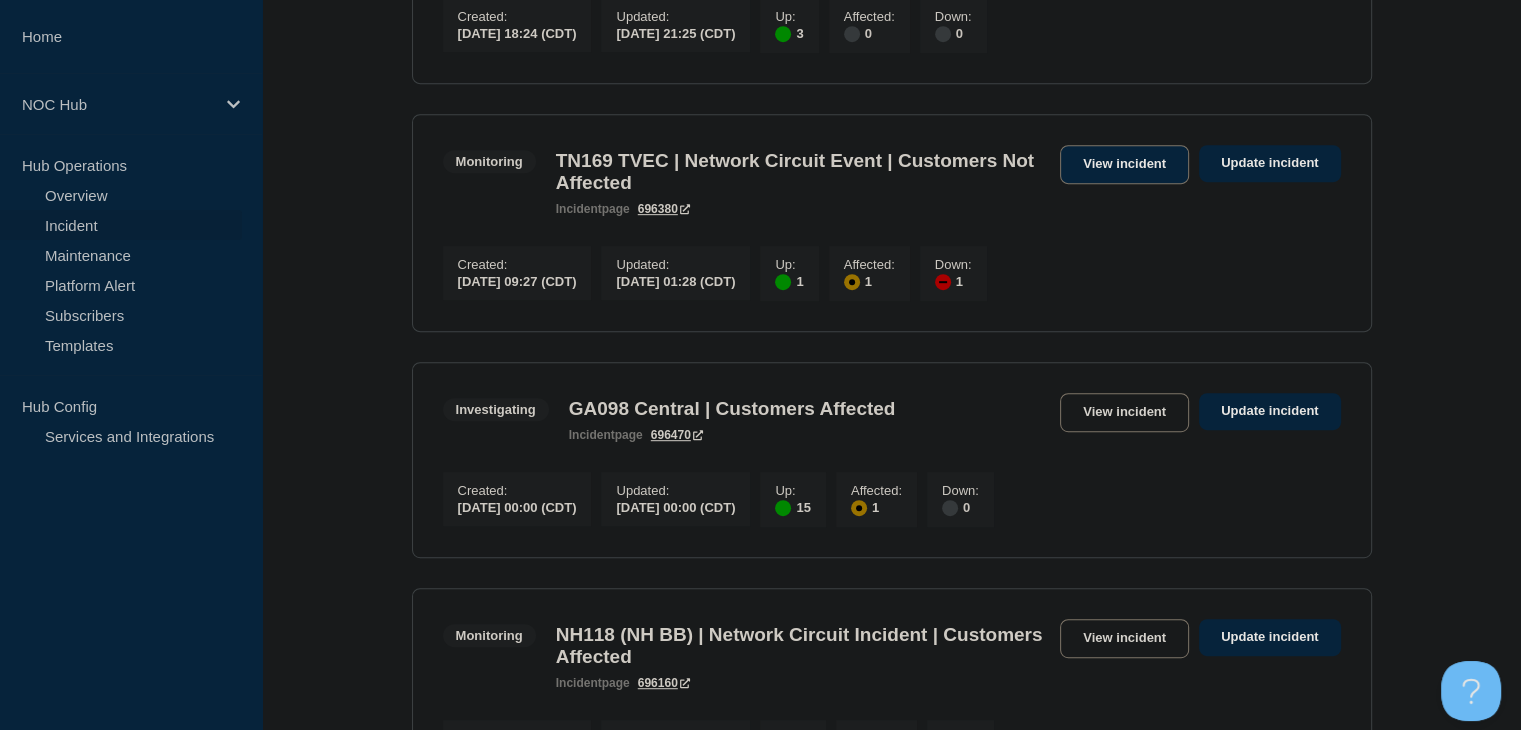 click on "View incident" at bounding box center [1124, 164] 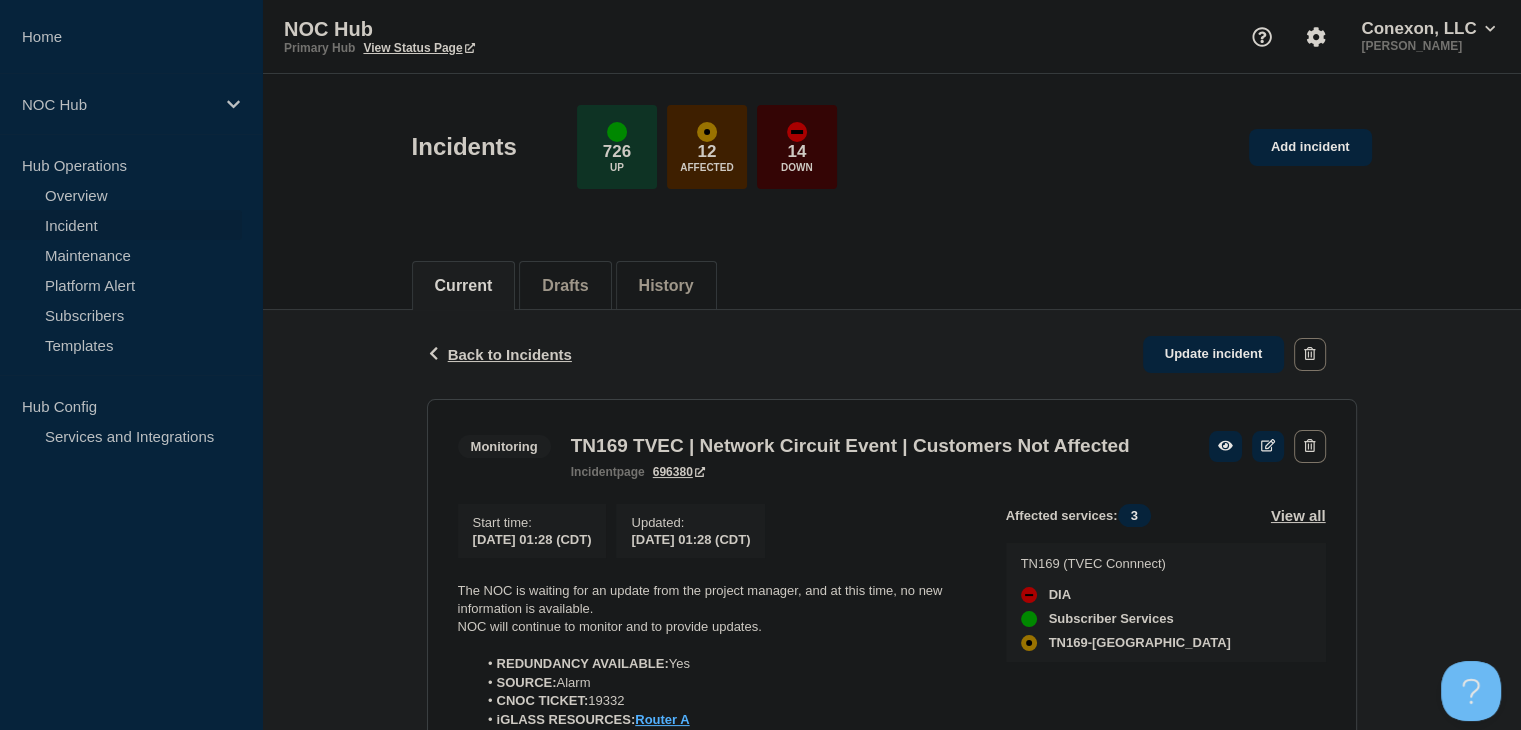 click on "Incident" at bounding box center (121, 225) 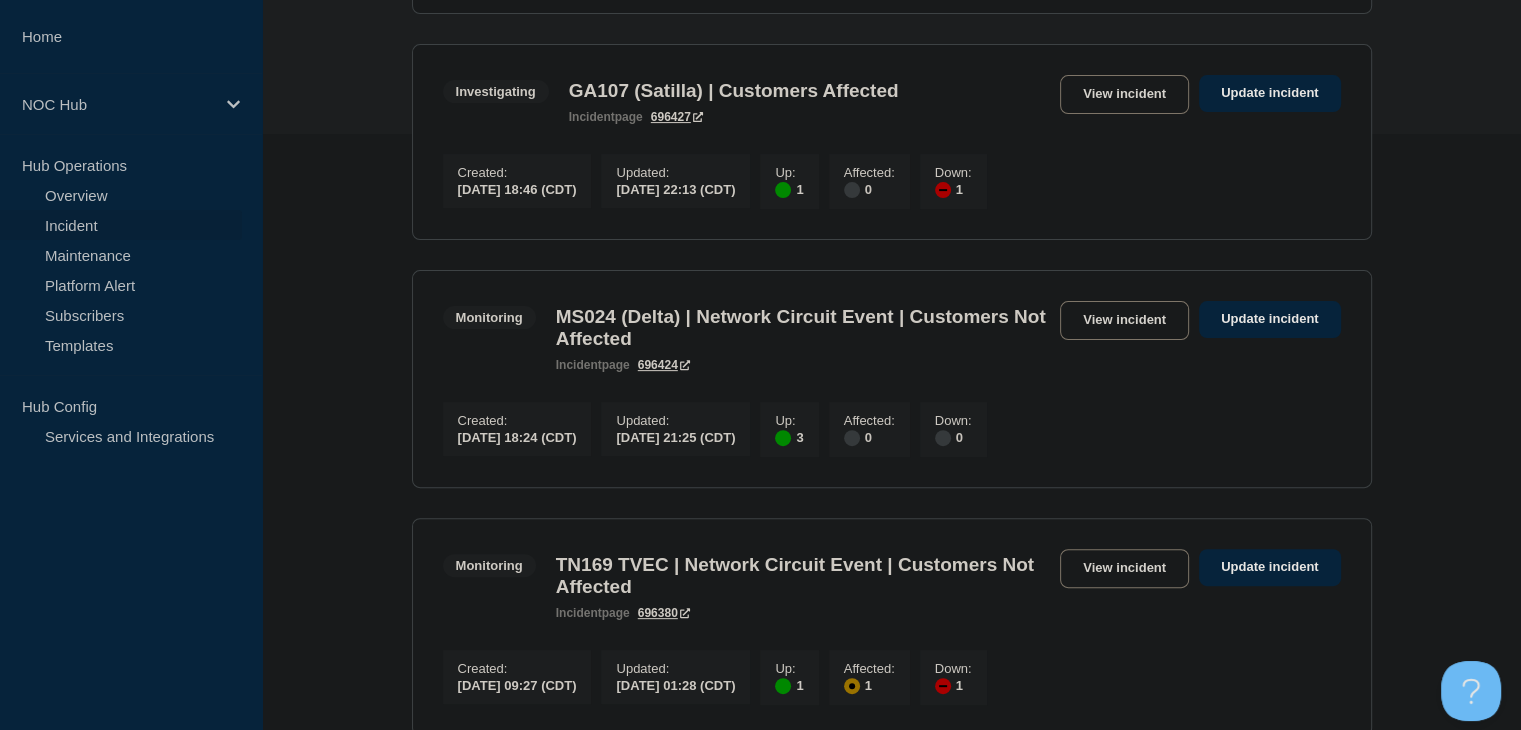 scroll, scrollTop: 600, scrollLeft: 0, axis: vertical 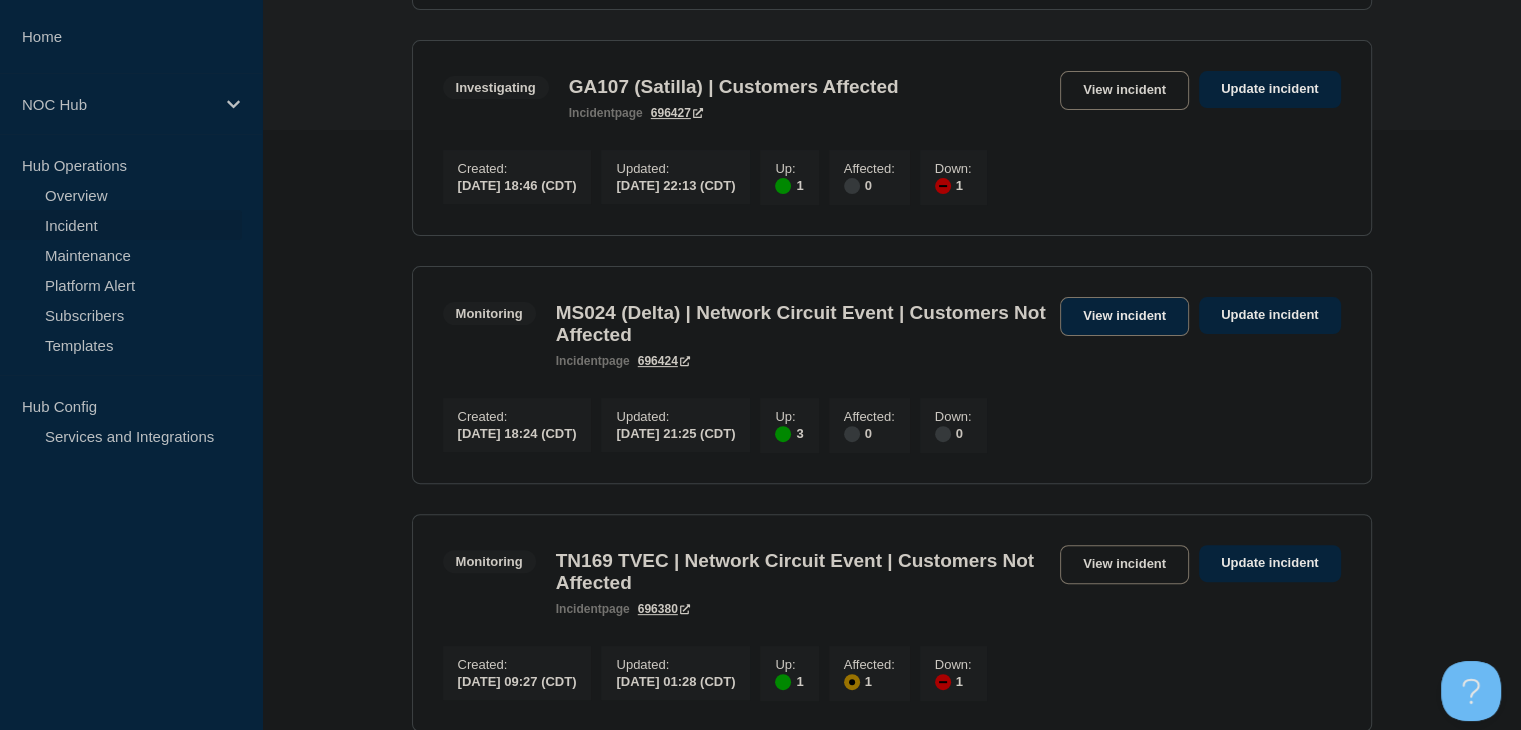 click on "View incident" at bounding box center [1124, 316] 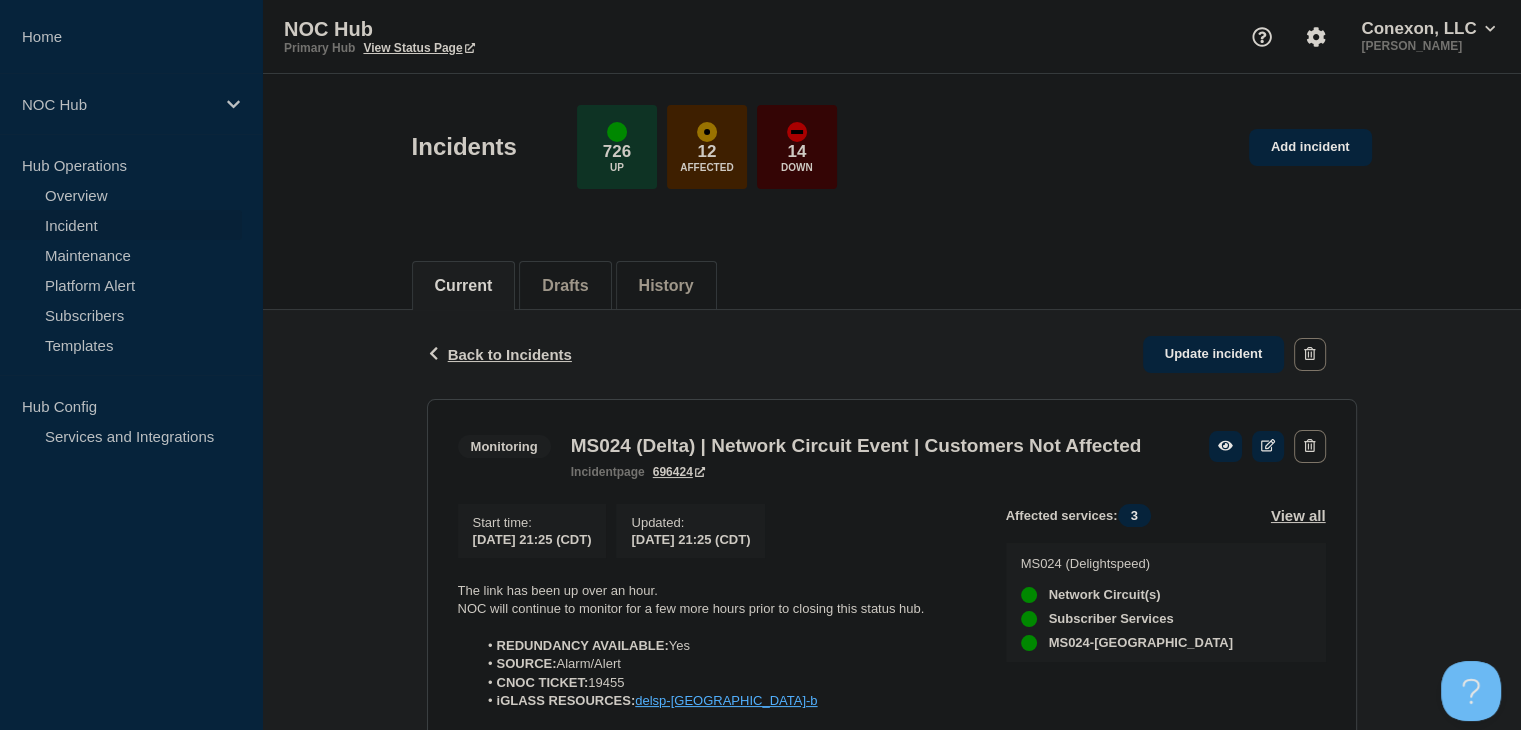 scroll, scrollTop: 300, scrollLeft: 0, axis: vertical 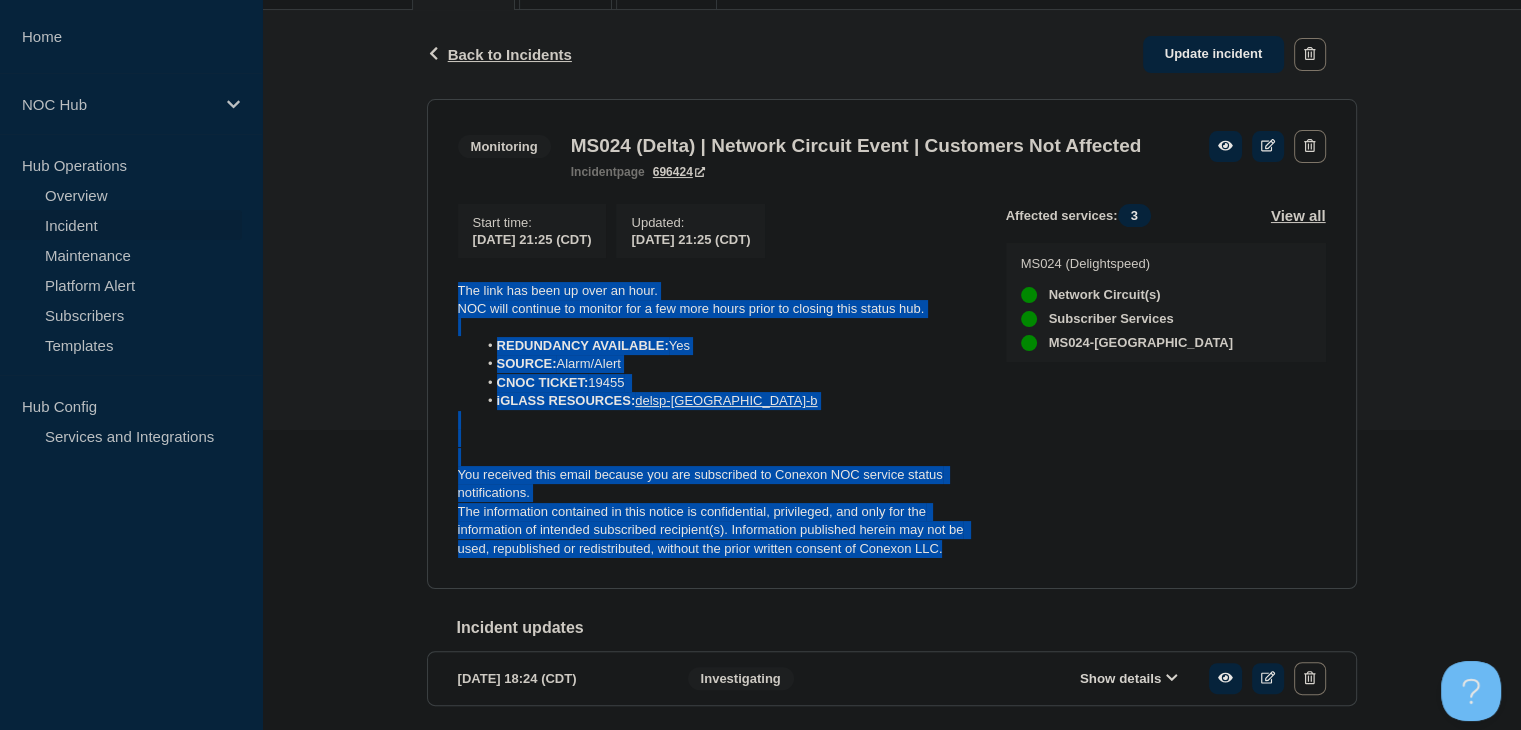 drag, startPoint x: 961, startPoint y: 587, endPoint x: 420, endPoint y: 313, distance: 606.4297 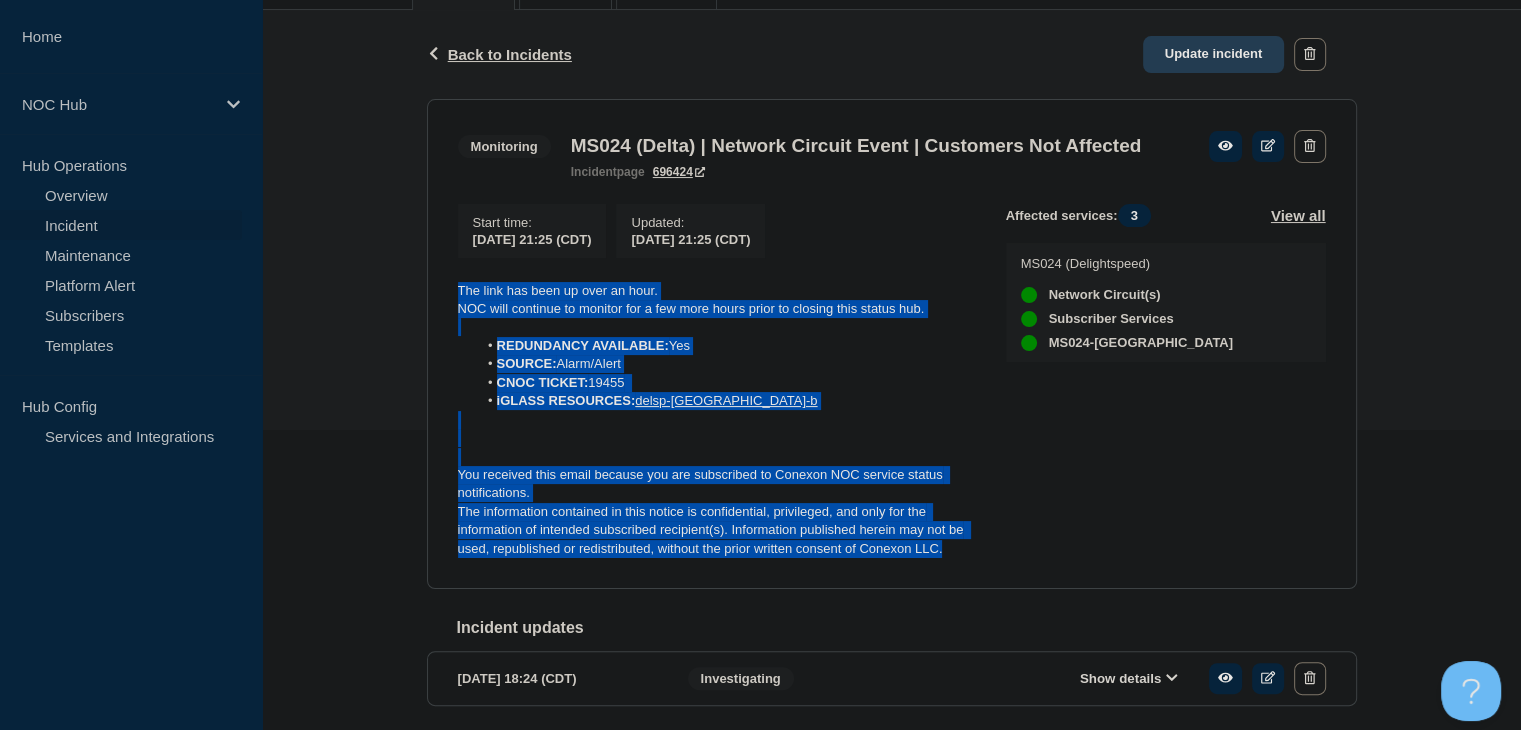 click on "Update incident" 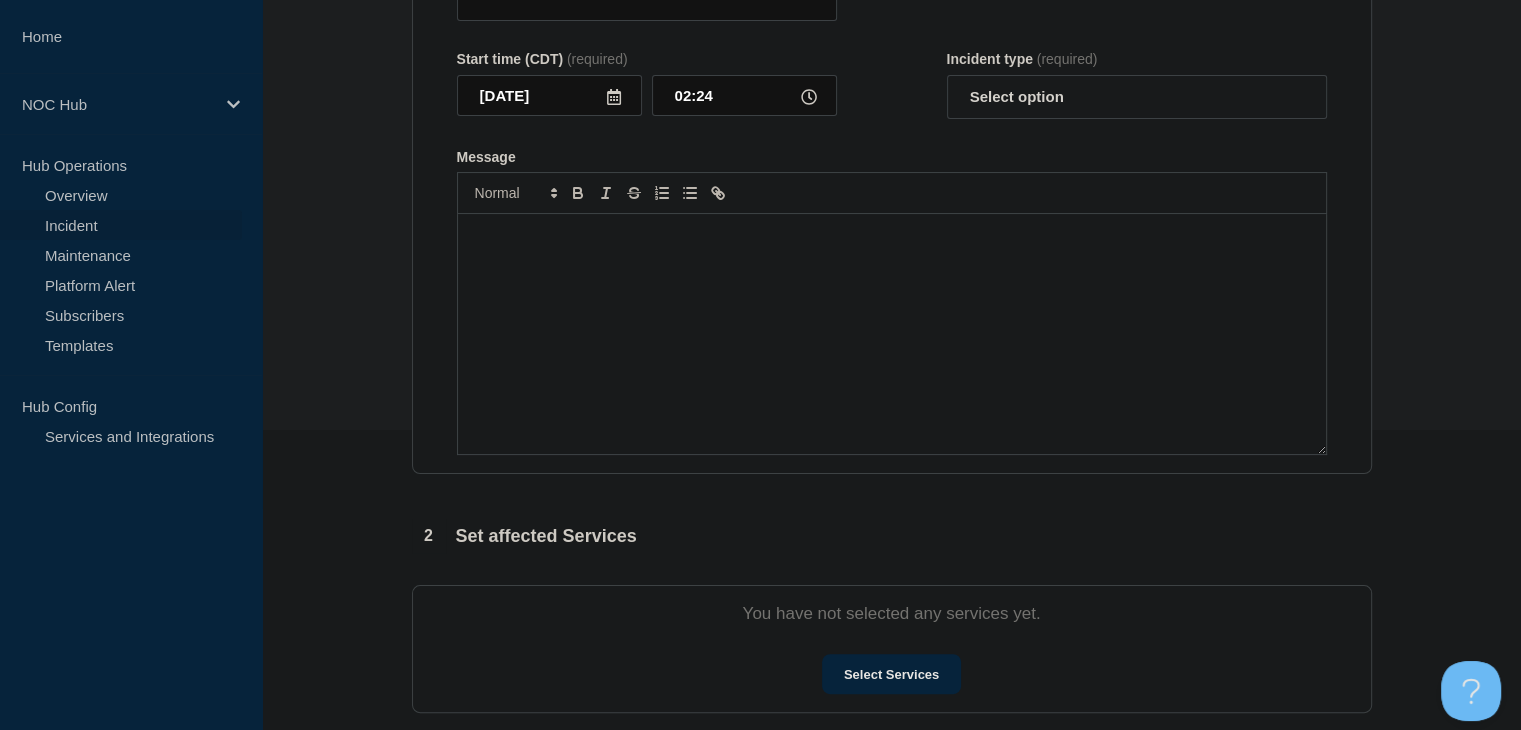 type on "MS024 (Delta) | Network Circuit Event | Customers Not Affected" 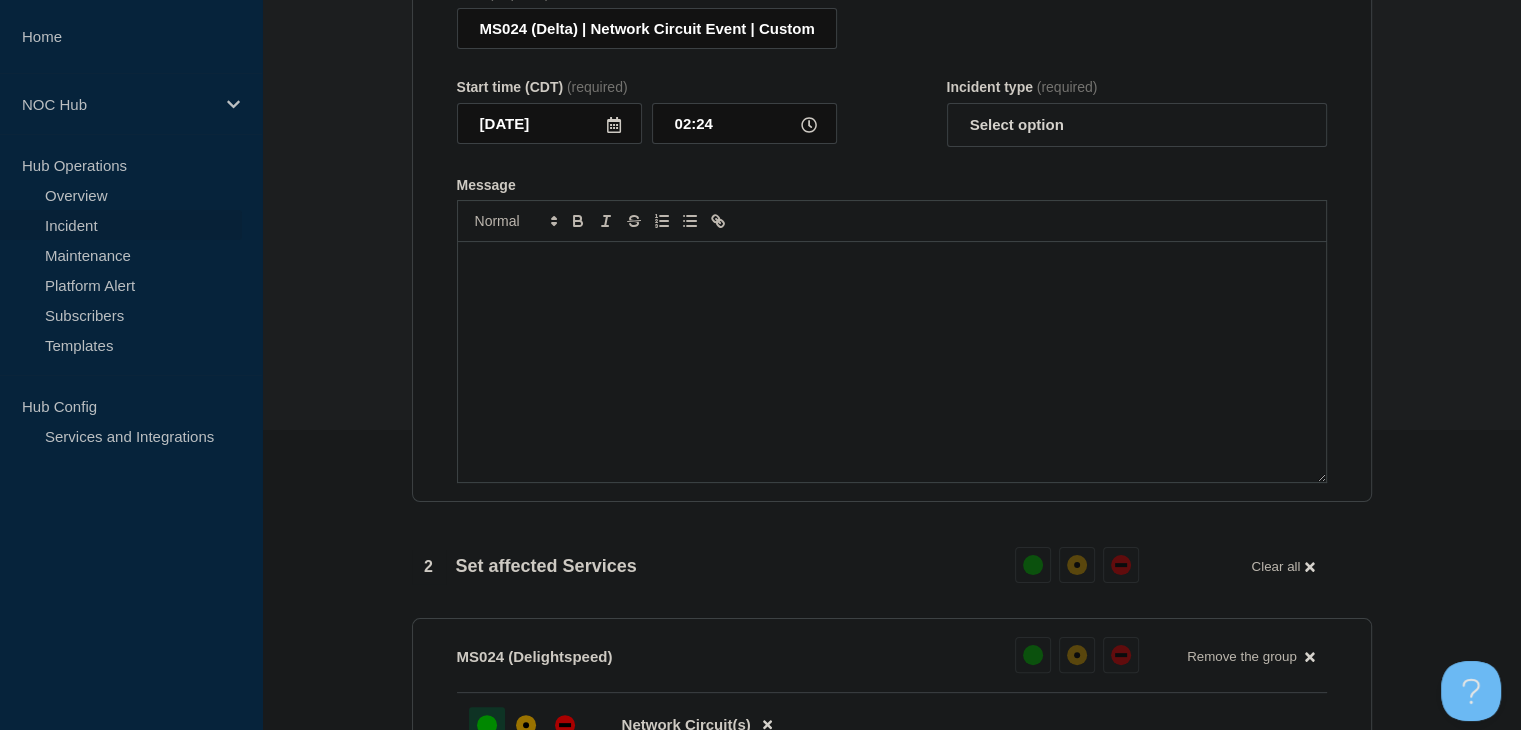 click at bounding box center [892, 362] 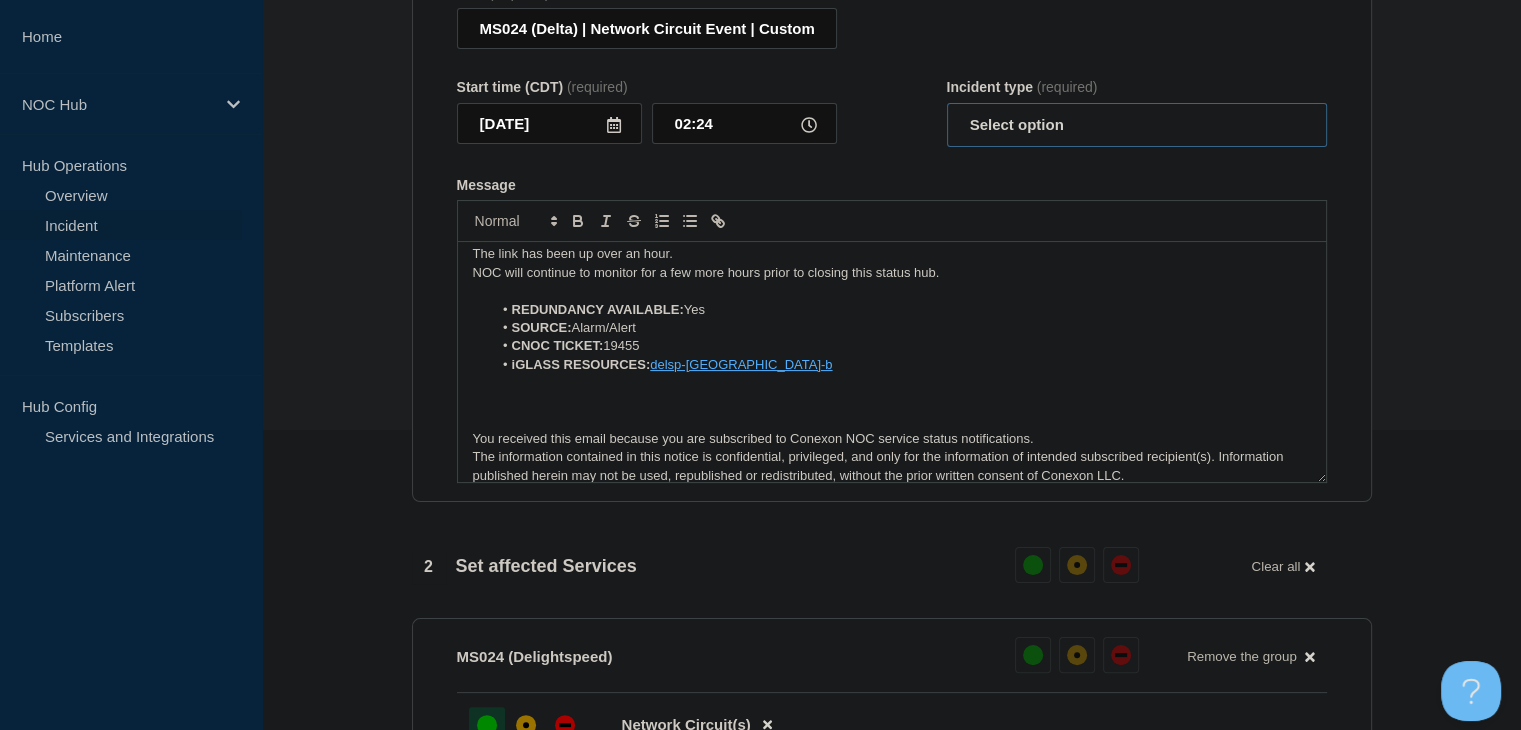 drag, startPoint x: 1025, startPoint y: 141, endPoint x: 1024, endPoint y: 153, distance: 12.0415945 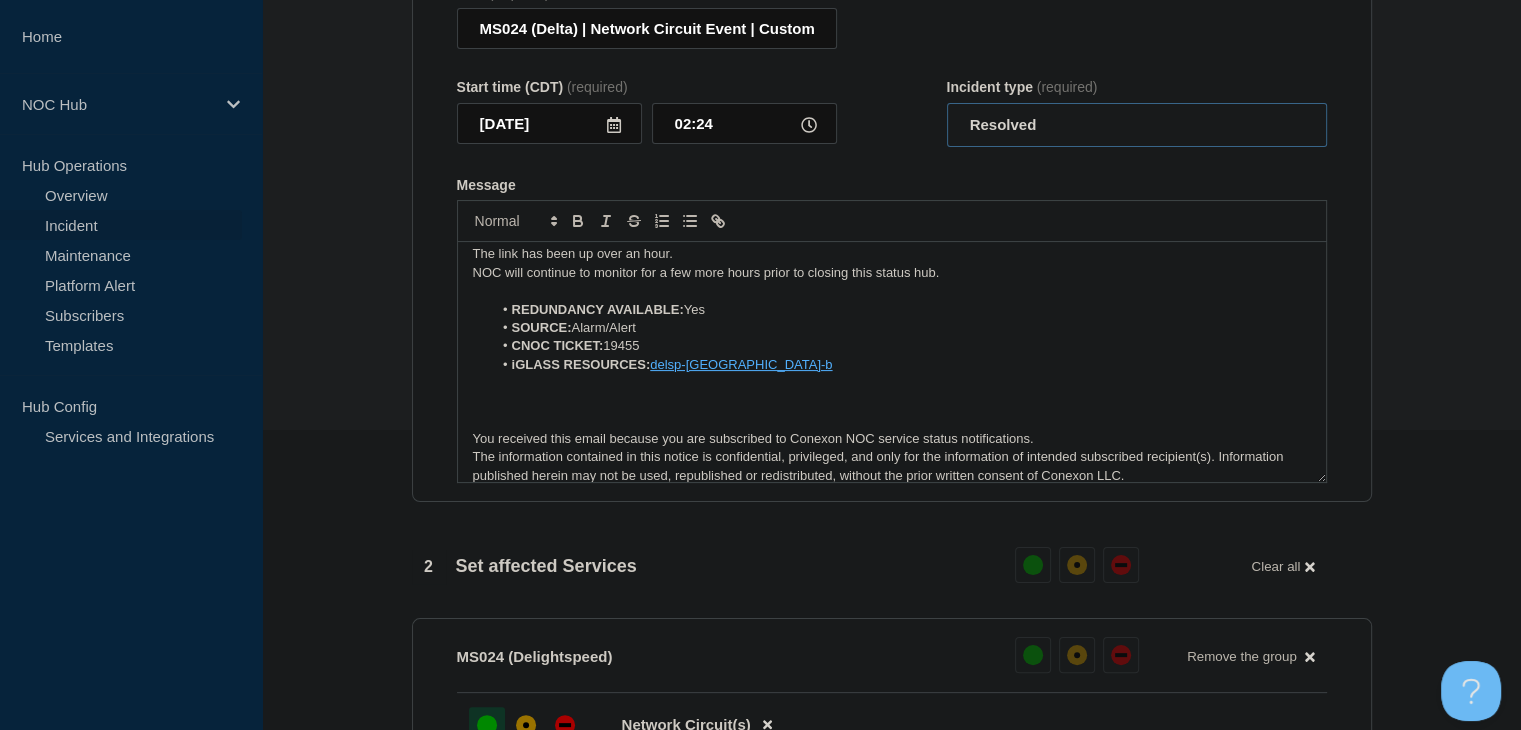 click on "Select option Investigating Identified Monitoring Resolved" at bounding box center (1137, 125) 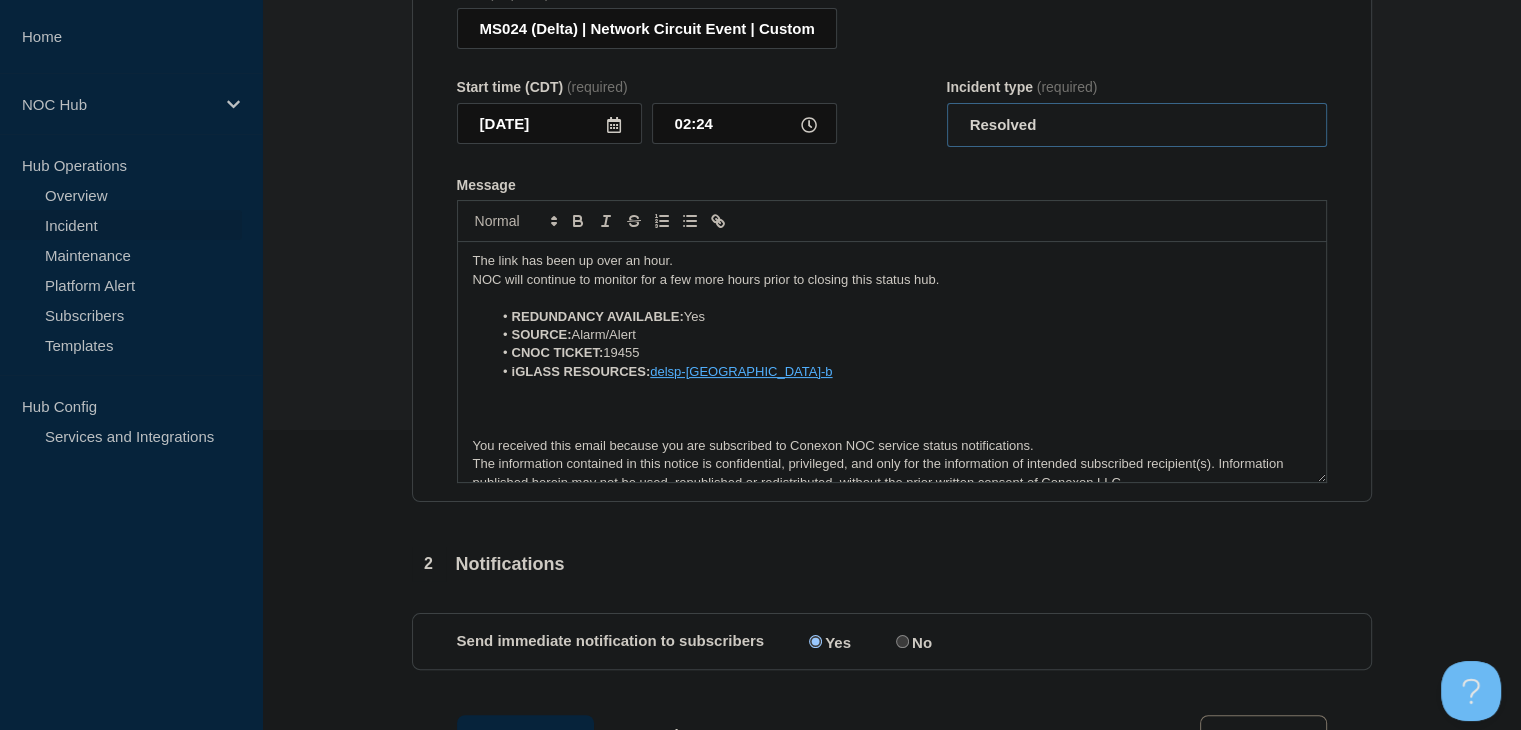 scroll, scrollTop: 0, scrollLeft: 0, axis: both 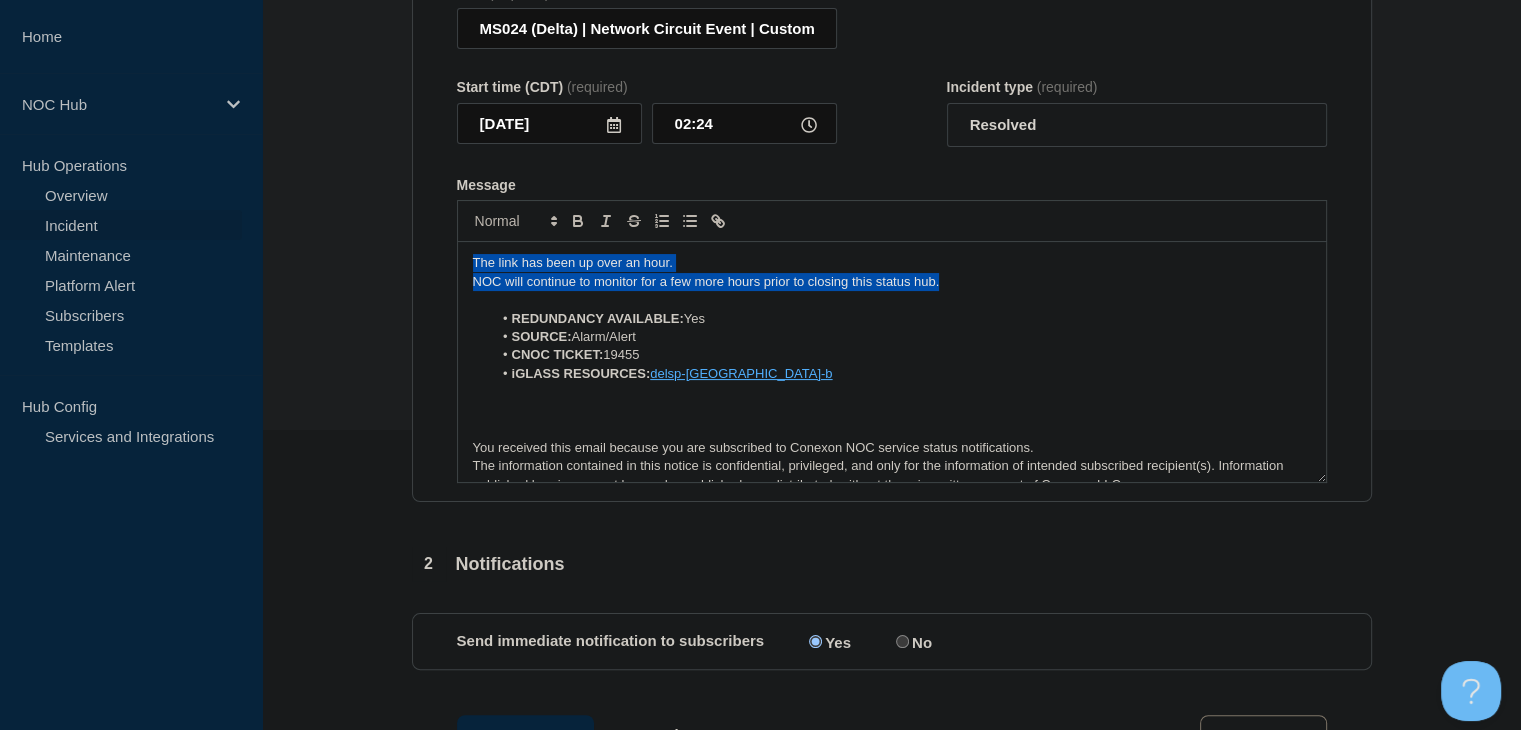 drag, startPoint x: 966, startPoint y: 293, endPoint x: 316, endPoint y: 267, distance: 650.5198 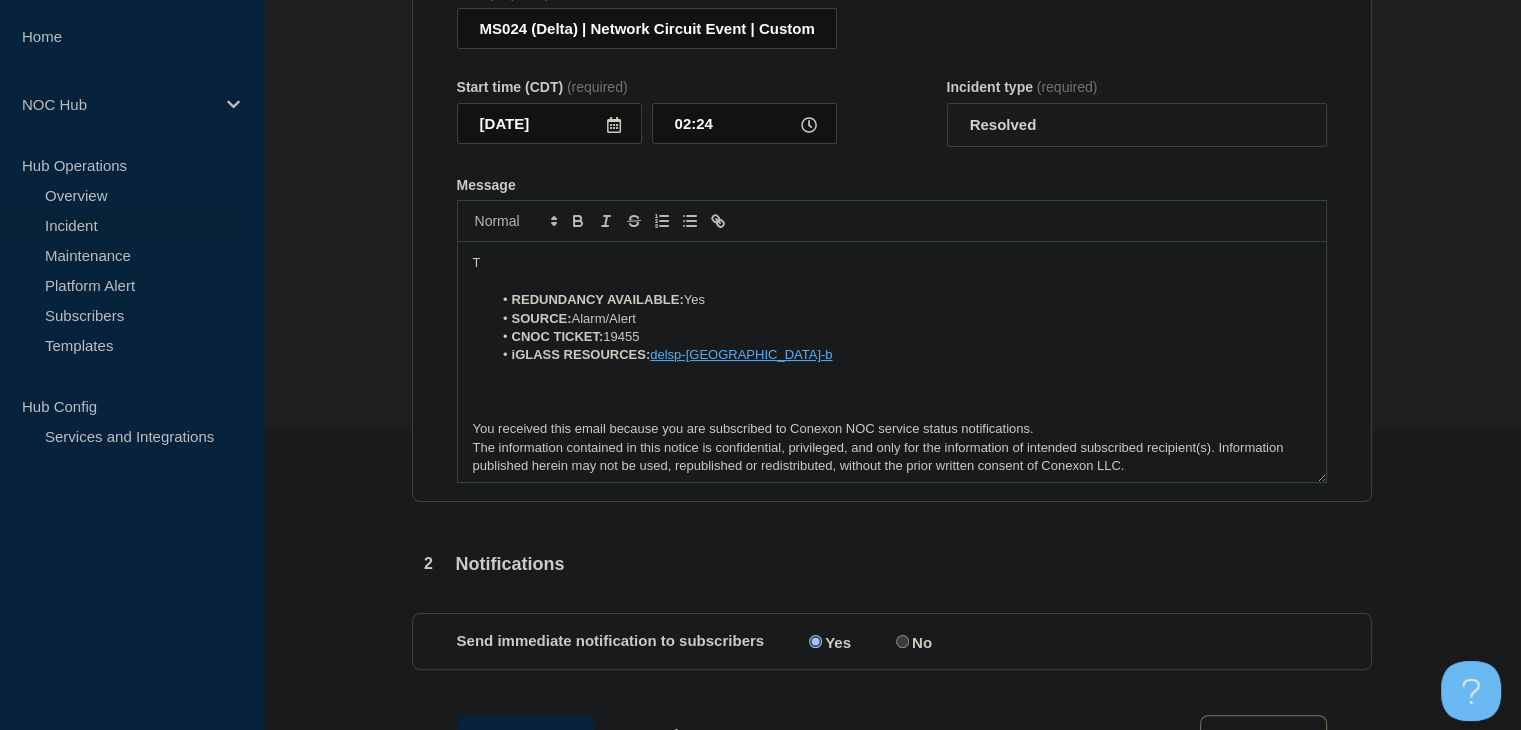 type 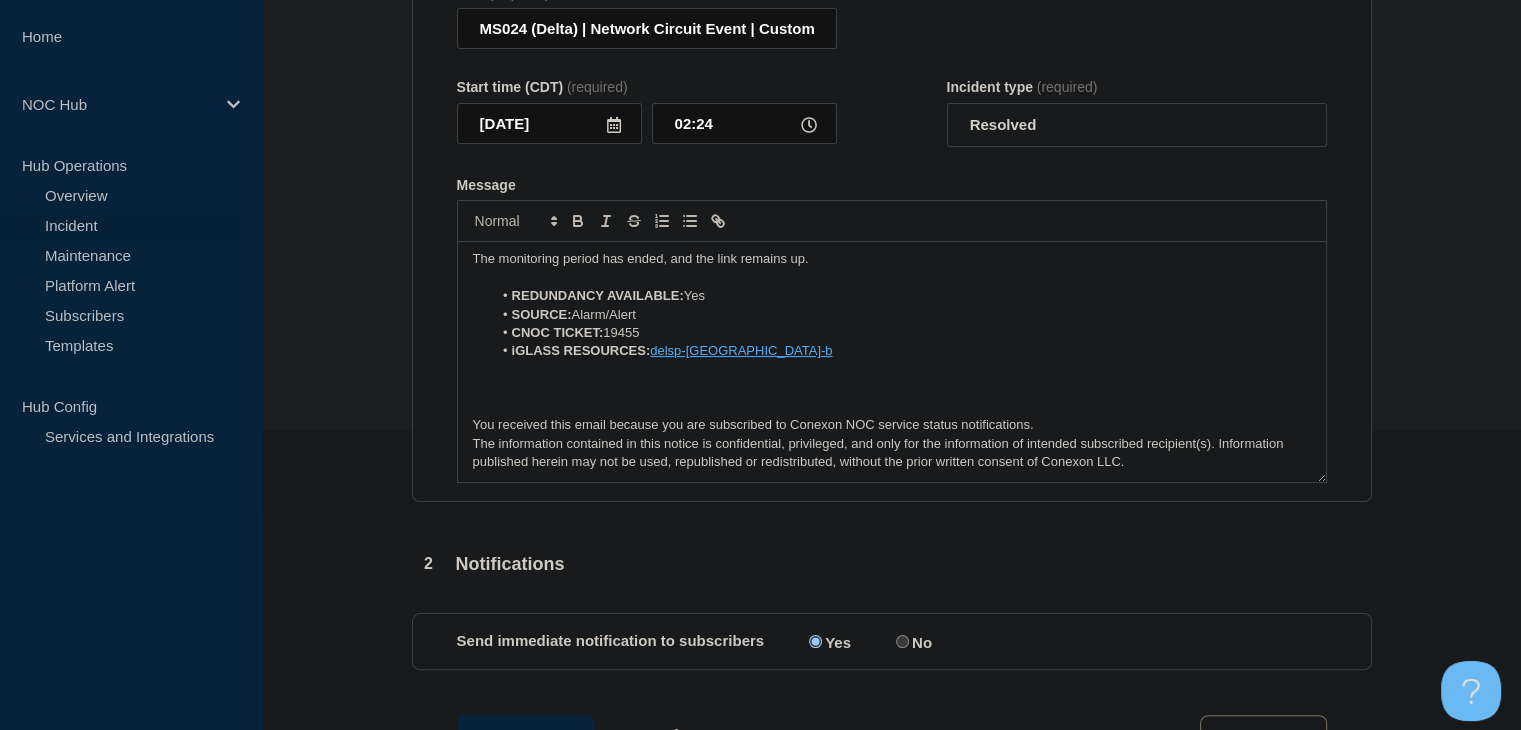 scroll, scrollTop: 5, scrollLeft: 0, axis: vertical 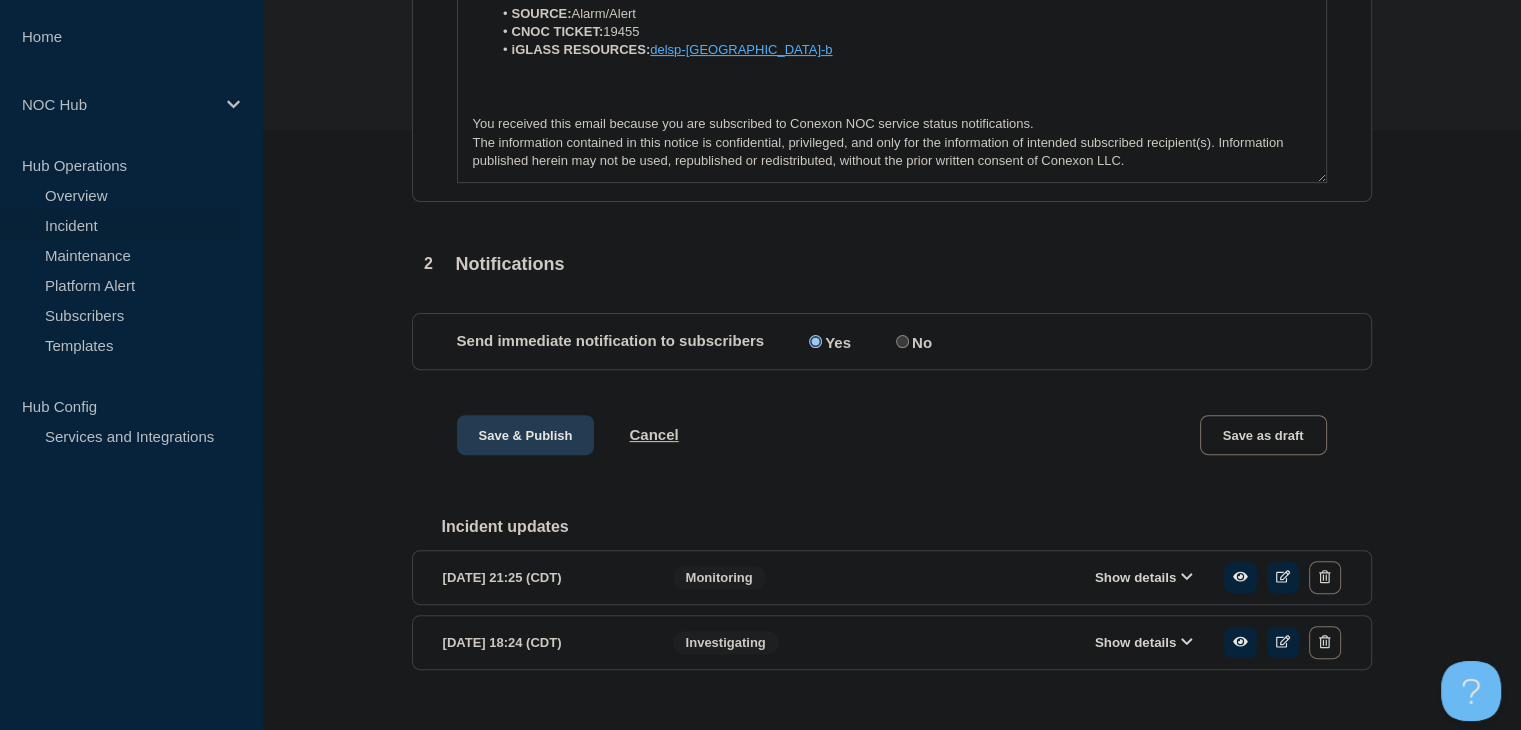 click on "Save & Publish" at bounding box center (526, 435) 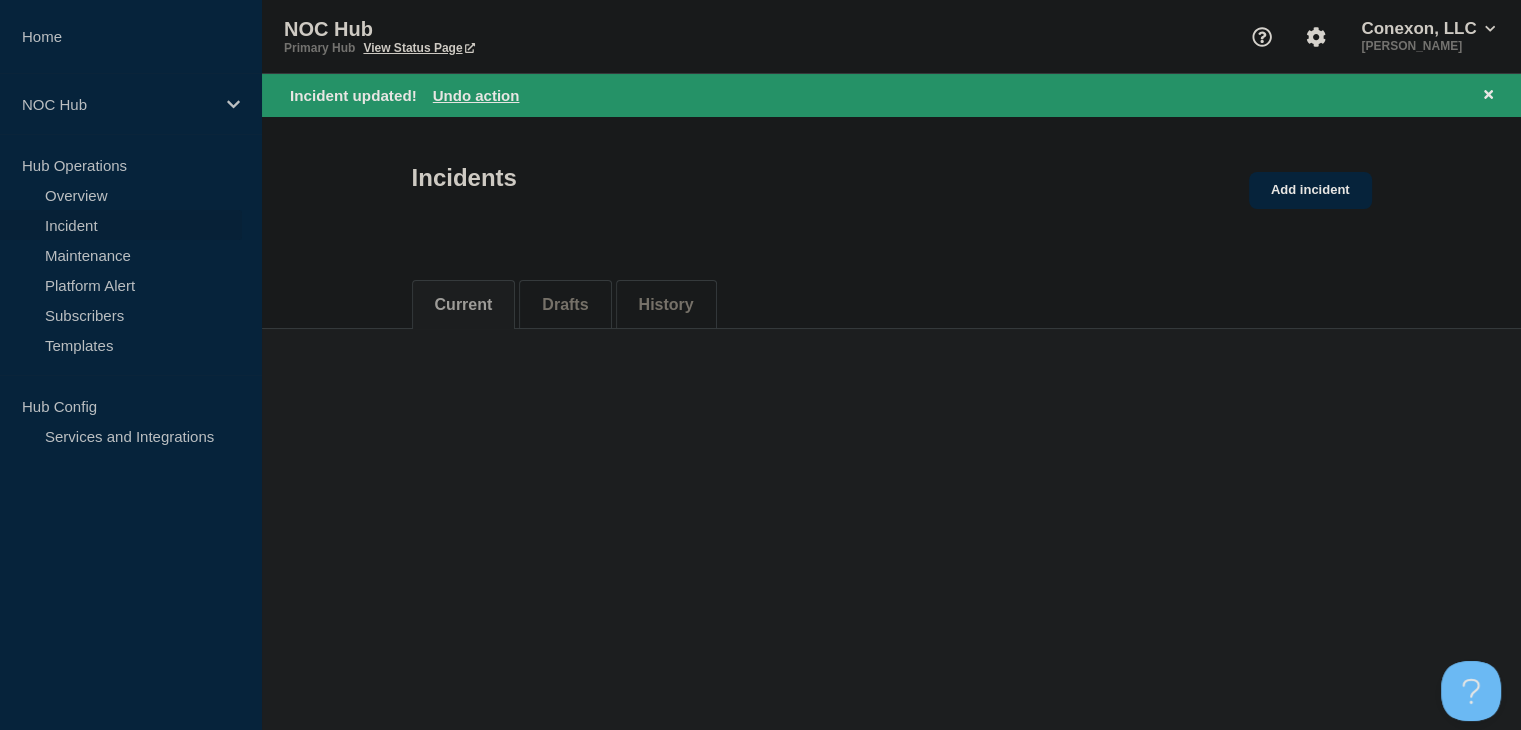 scroll, scrollTop: 0, scrollLeft: 0, axis: both 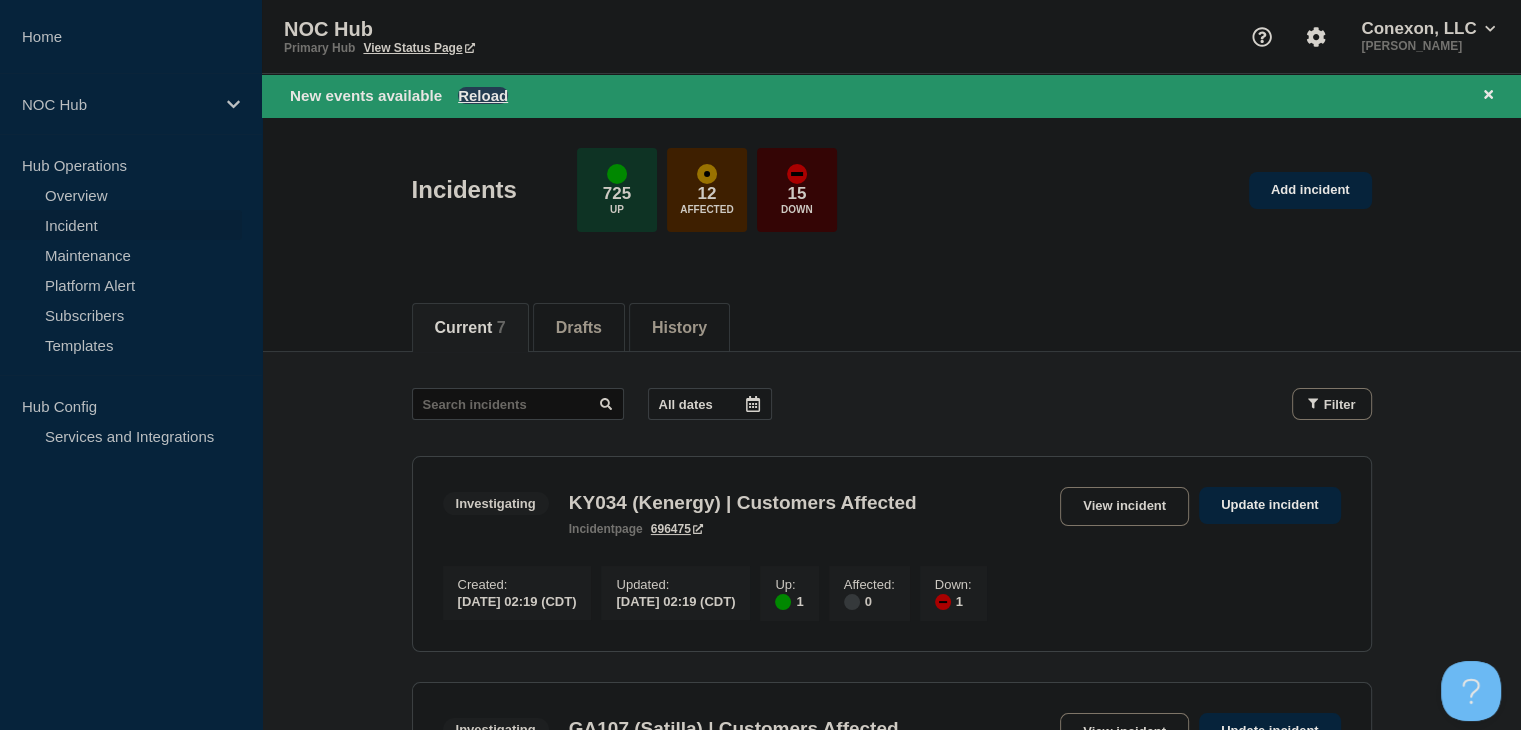 click on "Reload" at bounding box center (483, 95) 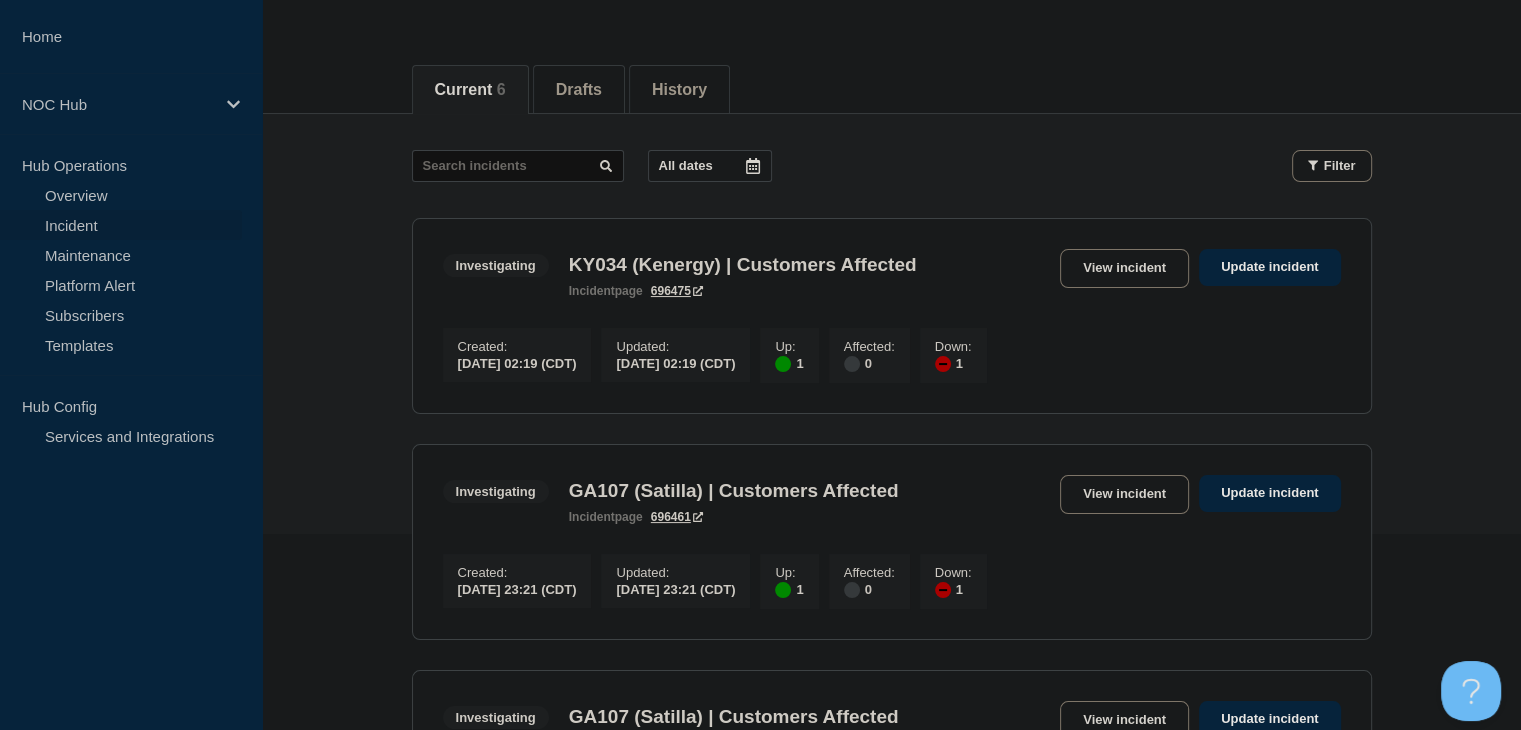 scroll, scrollTop: 200, scrollLeft: 0, axis: vertical 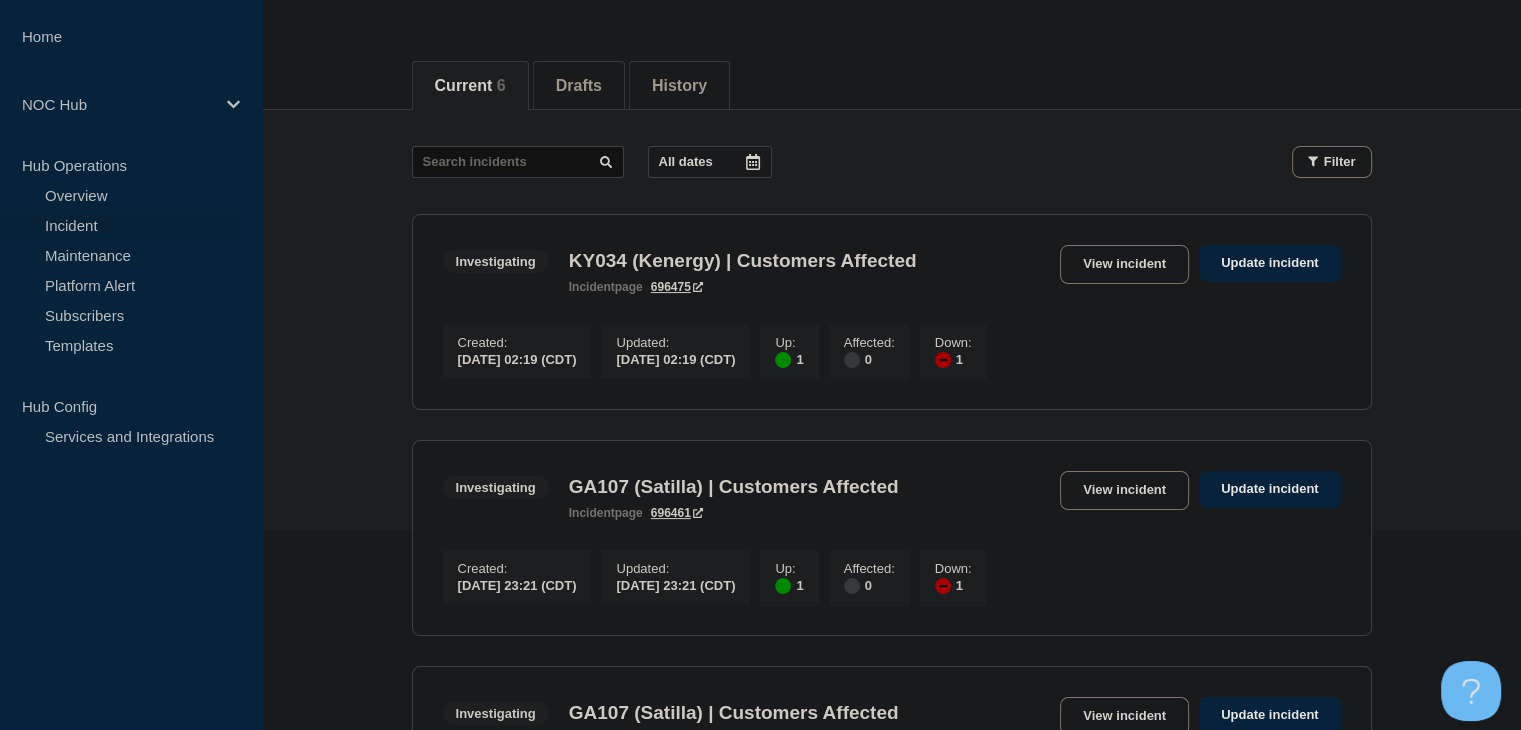 click on "All dates Filter Investigating 1 Up 1 Down KY034 (Kenergy) | Customers Affected Created  2025-07-17 02:19 (CDT) Updated  2025-07-17 02:19 (CDT) Investigating KY034 (Kenergy) | Customers Affected incident  page 696475  View incident Update incident Created :  2025-07-17 02:19 (CDT) Updated :  2025-07-17 02:19 (CDT) Up :  1 Affected :  0 Down :  1 Investigating 1 Up 1 Down GA107 (Satilla) | Customers Affected Created  2025-07-16 23:21 (CDT) Updated  2025-07-16 23:21 (CDT) Investigating GA107 (Satilla) | Customers Affected incident  page 696461  View incident Update incident Created :  2025-07-16 23:21 (CDT) Updated :  2025-07-16 23:21 (CDT) Up :  1 Affected :  0 Down :  1 Investigating 1 Up 1 Down GA107 (Satilla) | Customers Affected Created  2025-07-16 18:46 (CDT) Updated  2025-07-16 22:13 (CDT) Investigating GA107 (Satilla) | Customers Affected incident  page 696427  View incident Update incident Created :  2025-07-16 18:46 (CDT) Updated :  2025-07-16 22:13 (CDT) Up :  1 Affected :  0 Down :  1 Monitoring 1 1" 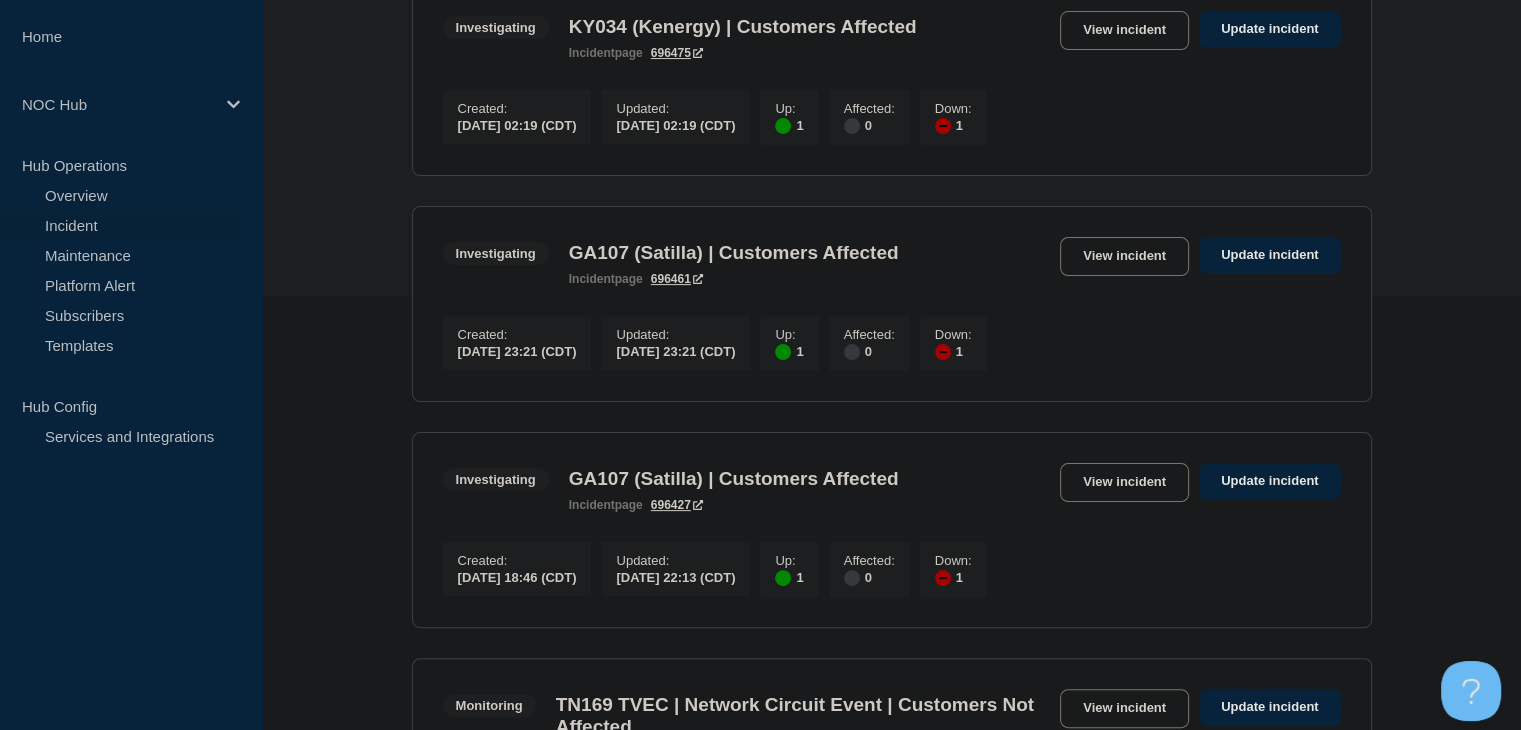 scroll, scrollTop: 400, scrollLeft: 0, axis: vertical 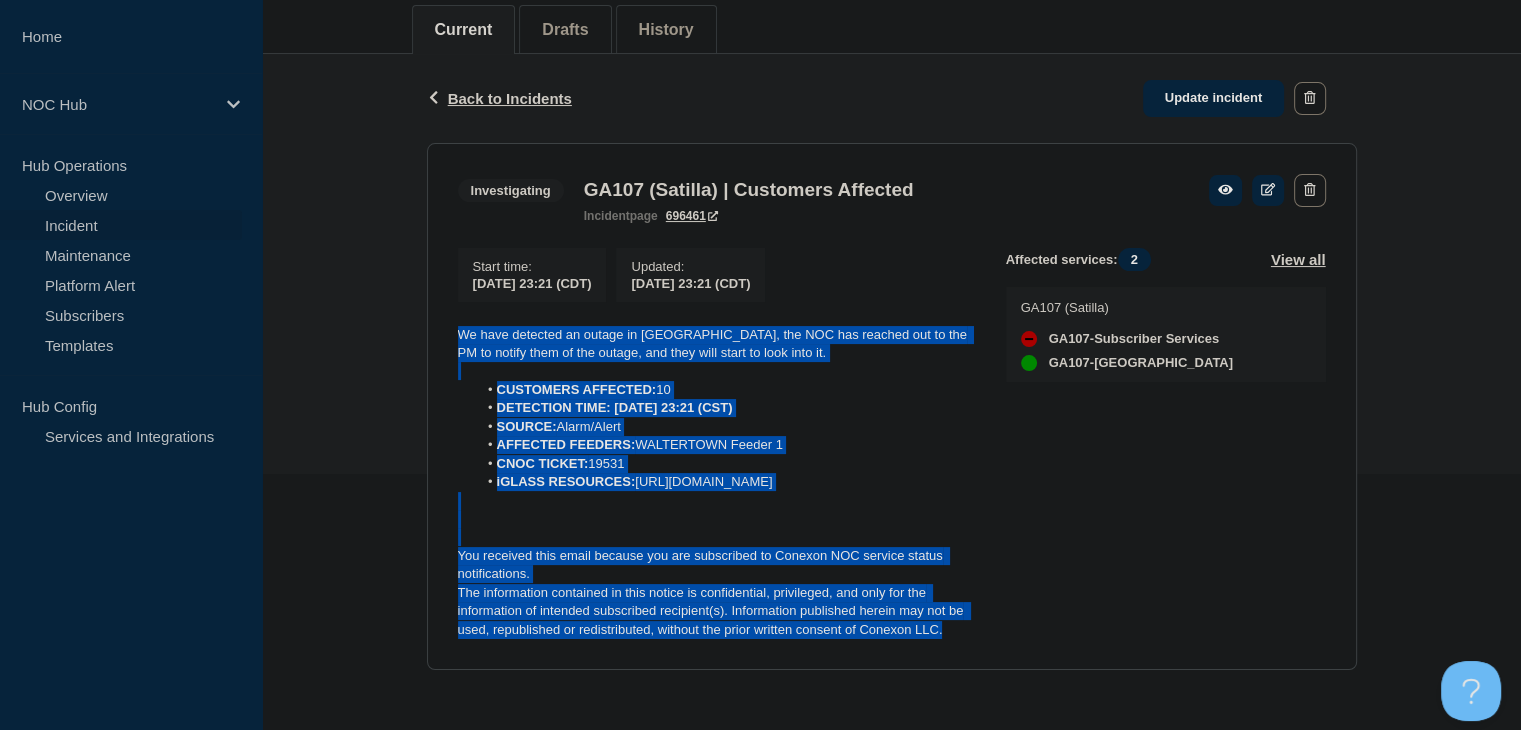 drag, startPoint x: 956, startPoint y: 630, endPoint x: 466, endPoint y: 316, distance: 581.97595 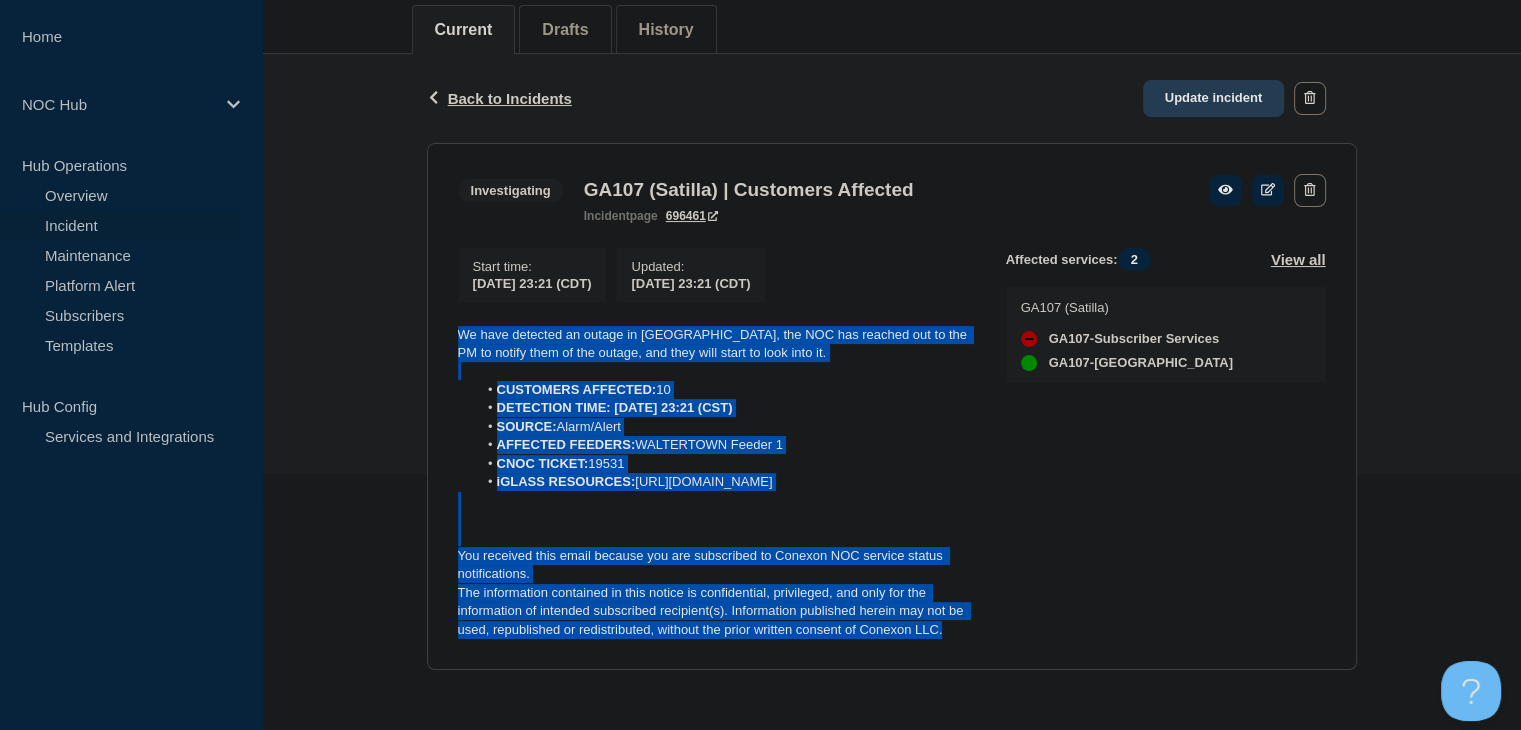 click on "Update incident" 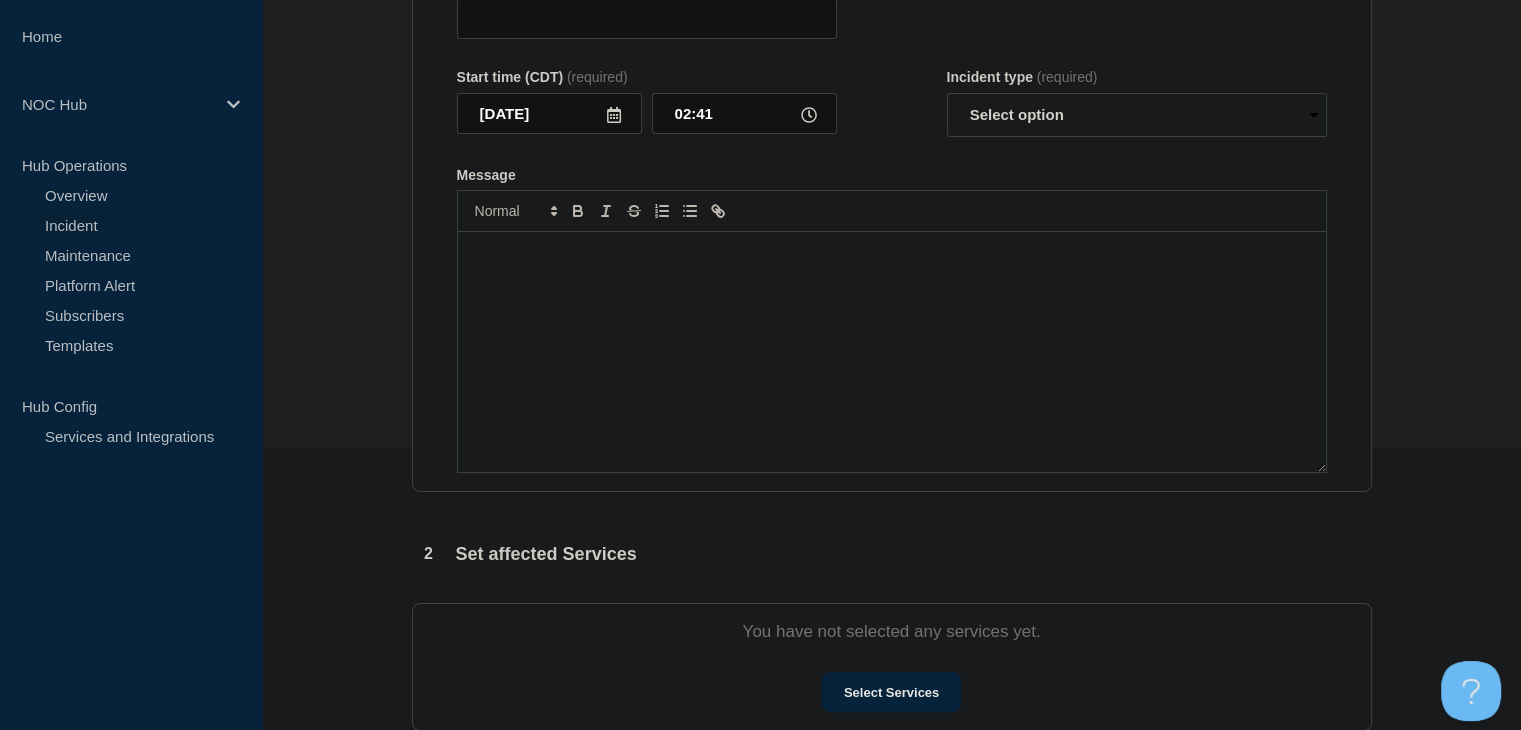 type on "GA107 (Satilla) | Customers Affected" 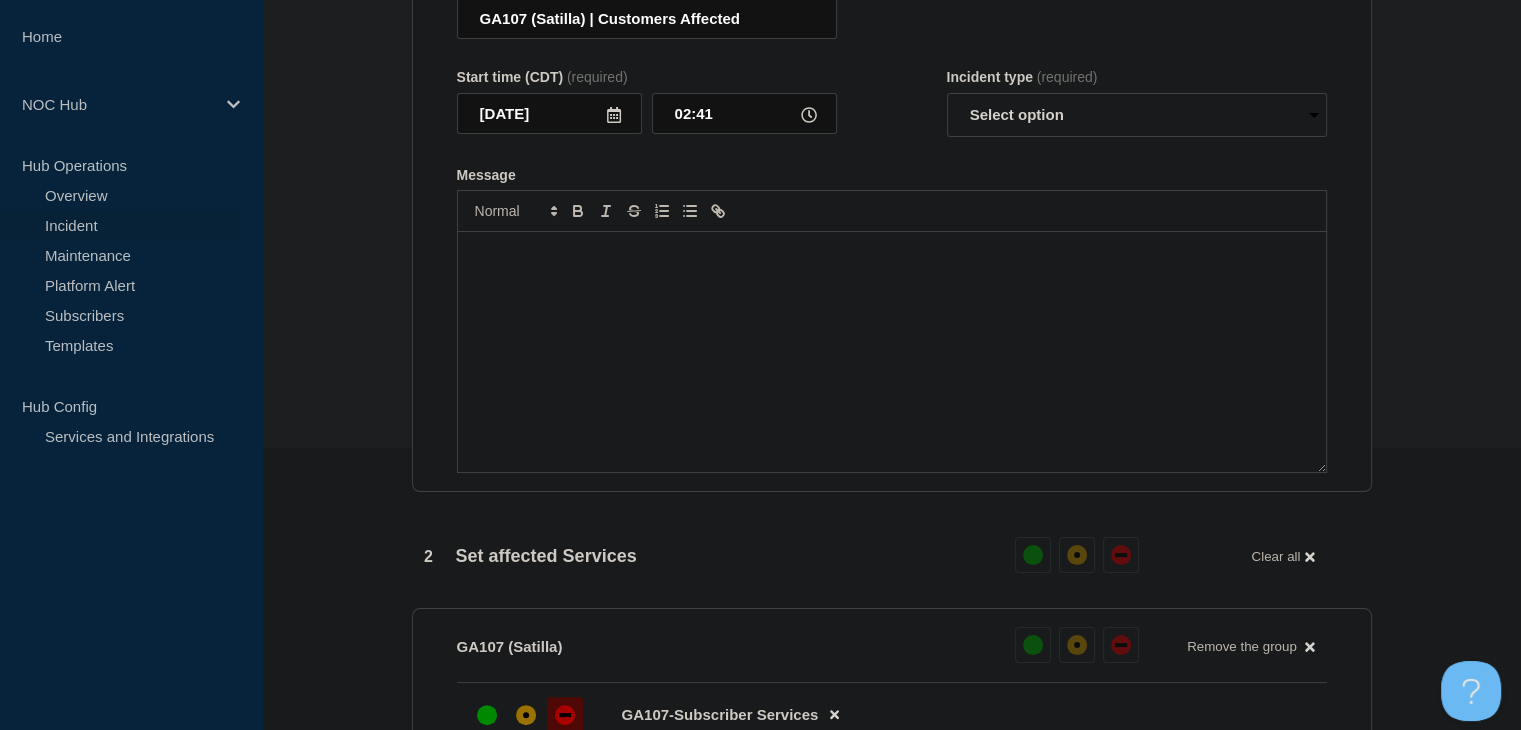 click at bounding box center [892, 352] 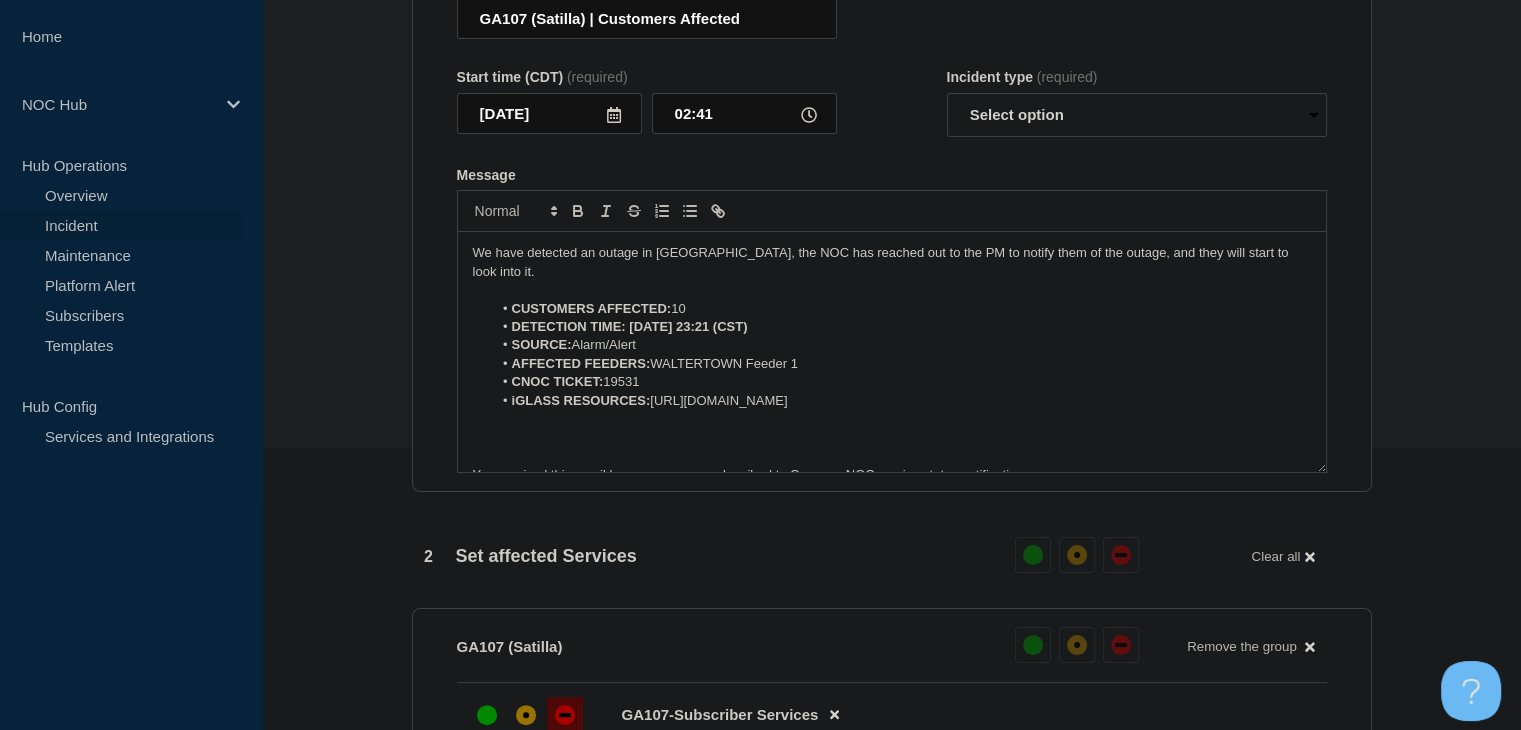 scroll, scrollTop: 46, scrollLeft: 0, axis: vertical 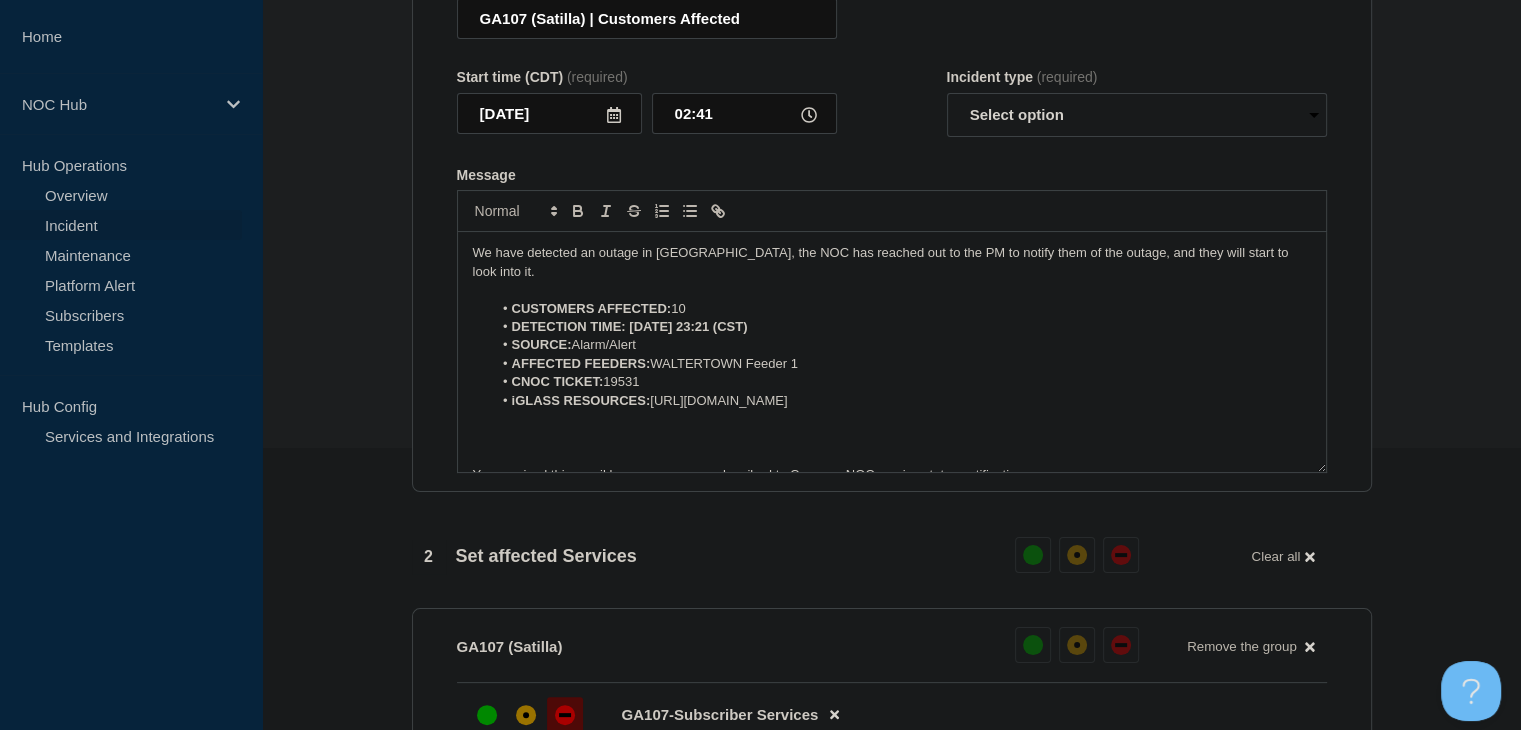 click on "We have detected an outage in Waltertown, the NOC has reached out to the PM to notify them of the outage, and they will start to look into it." at bounding box center (892, 262) 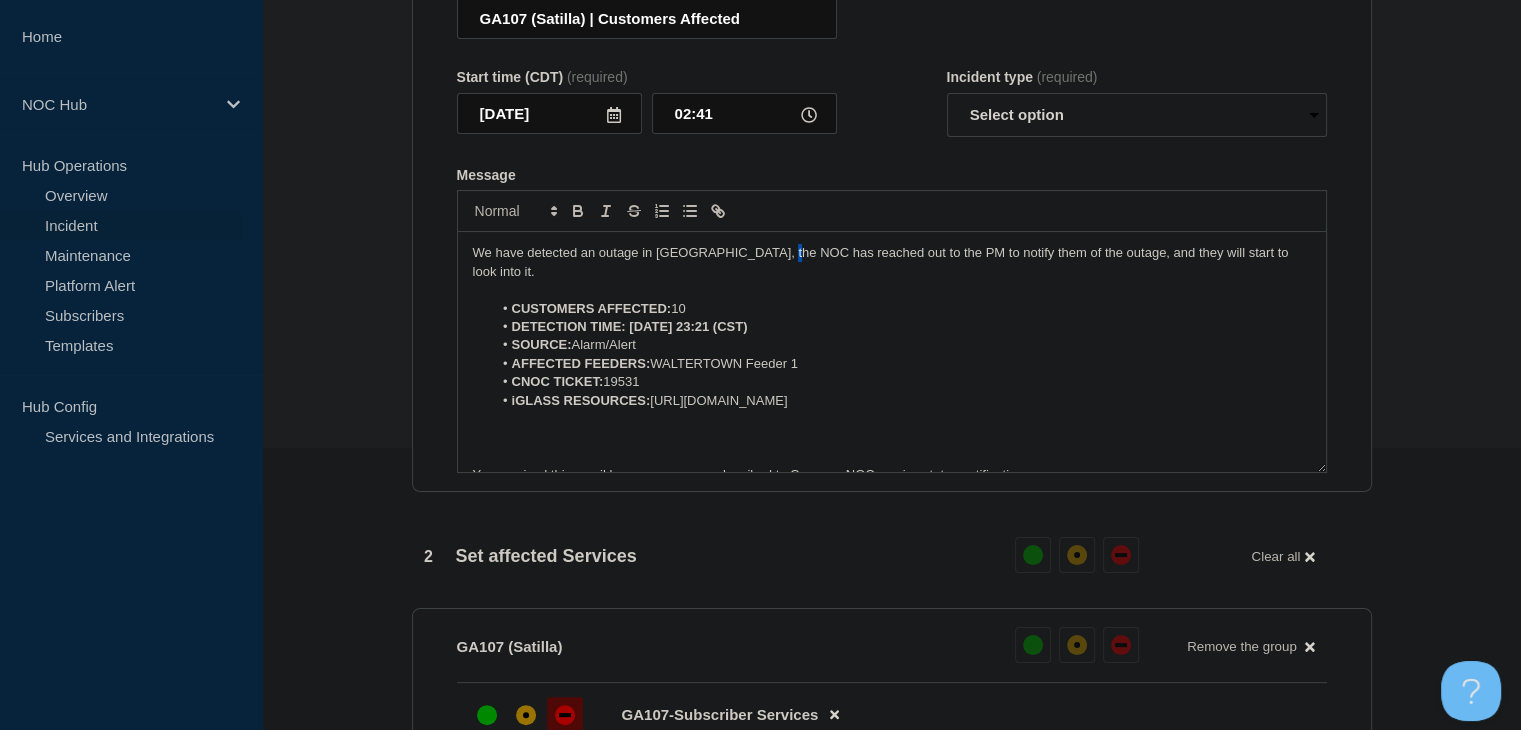 click on "We have detected an outage in Waltertown, the NOC has reached out to the PM to notify them of the outage, and they will start to look into it." at bounding box center [892, 262] 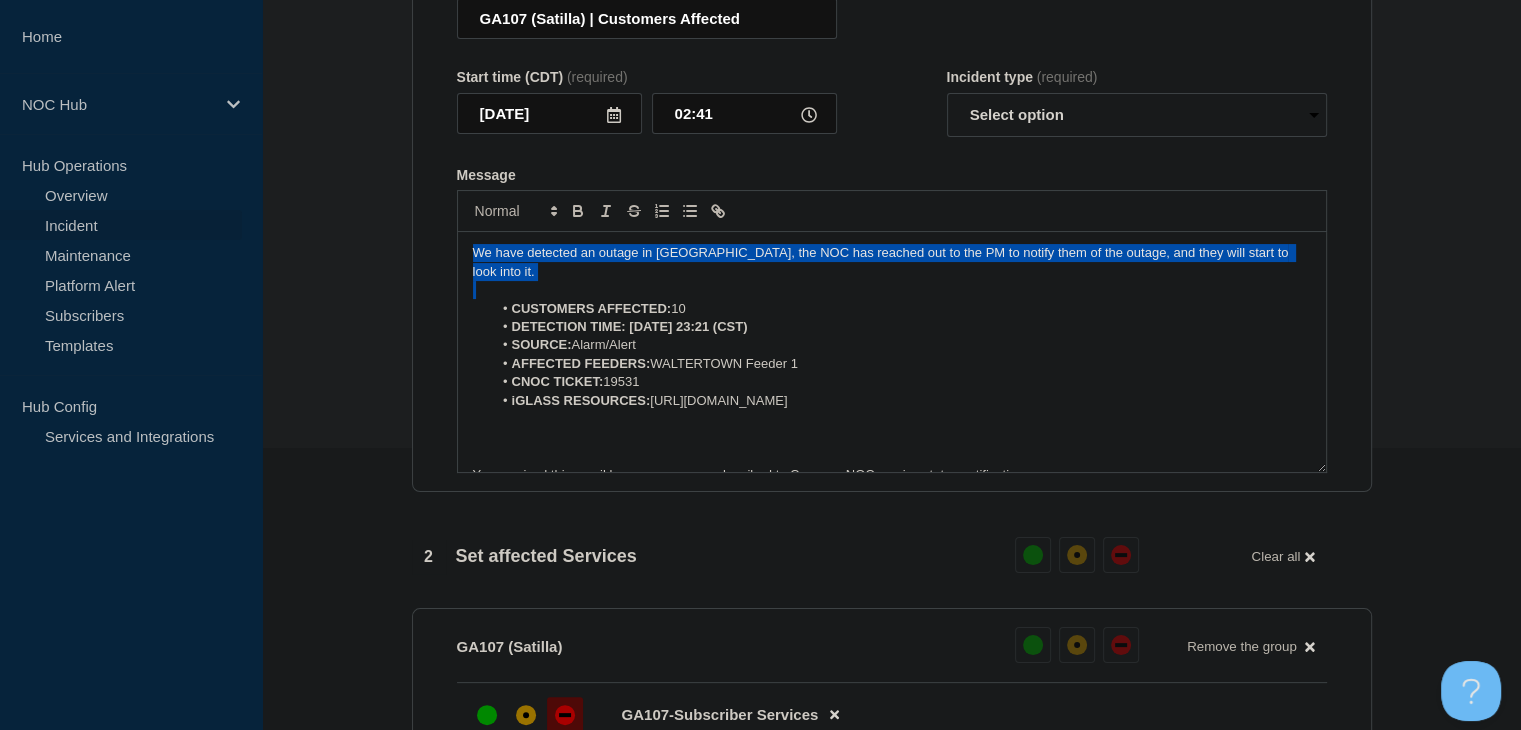 click on "We have detected an outage in Waltertown, the NOC has reached out to the PM to notify them of the outage, and they will start to look into it." at bounding box center (892, 262) 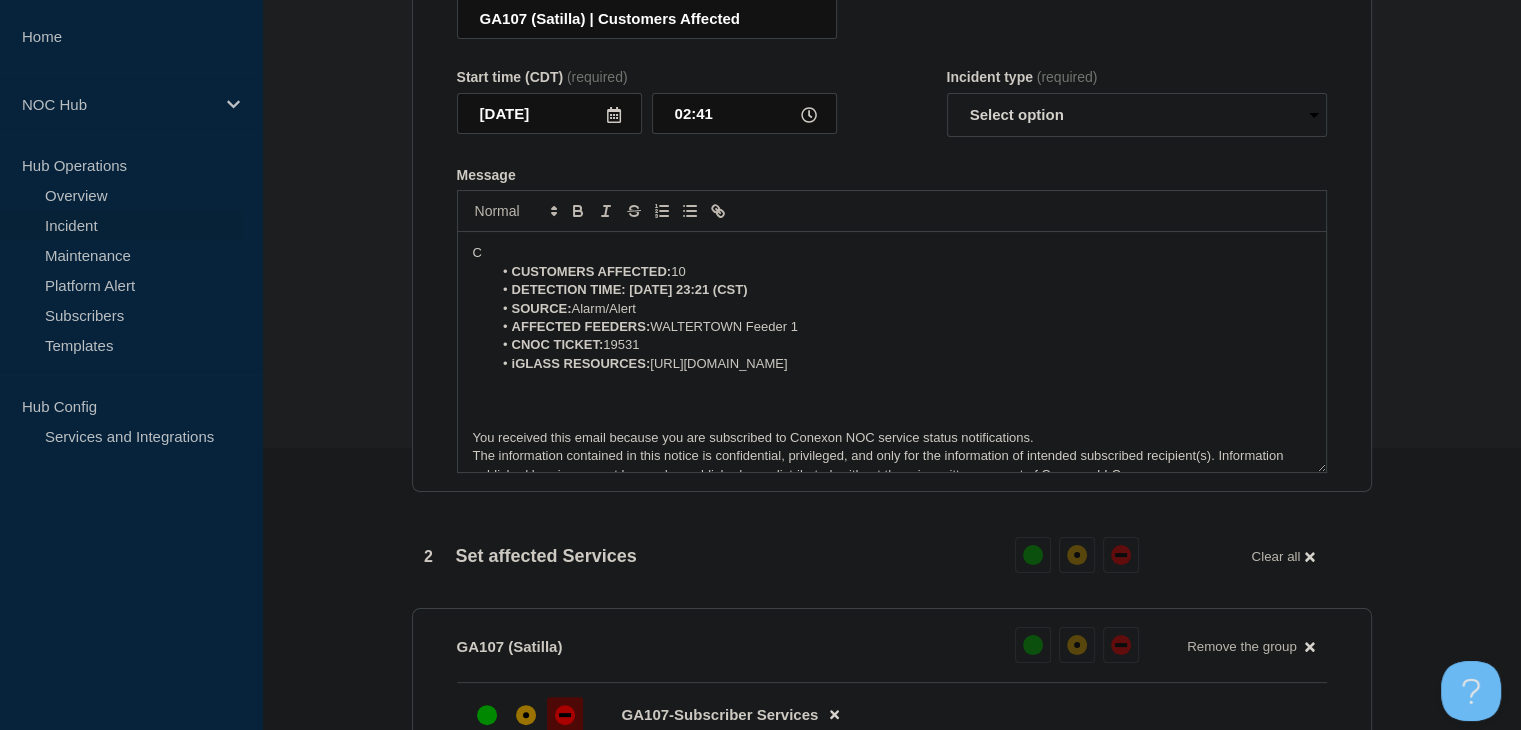 type 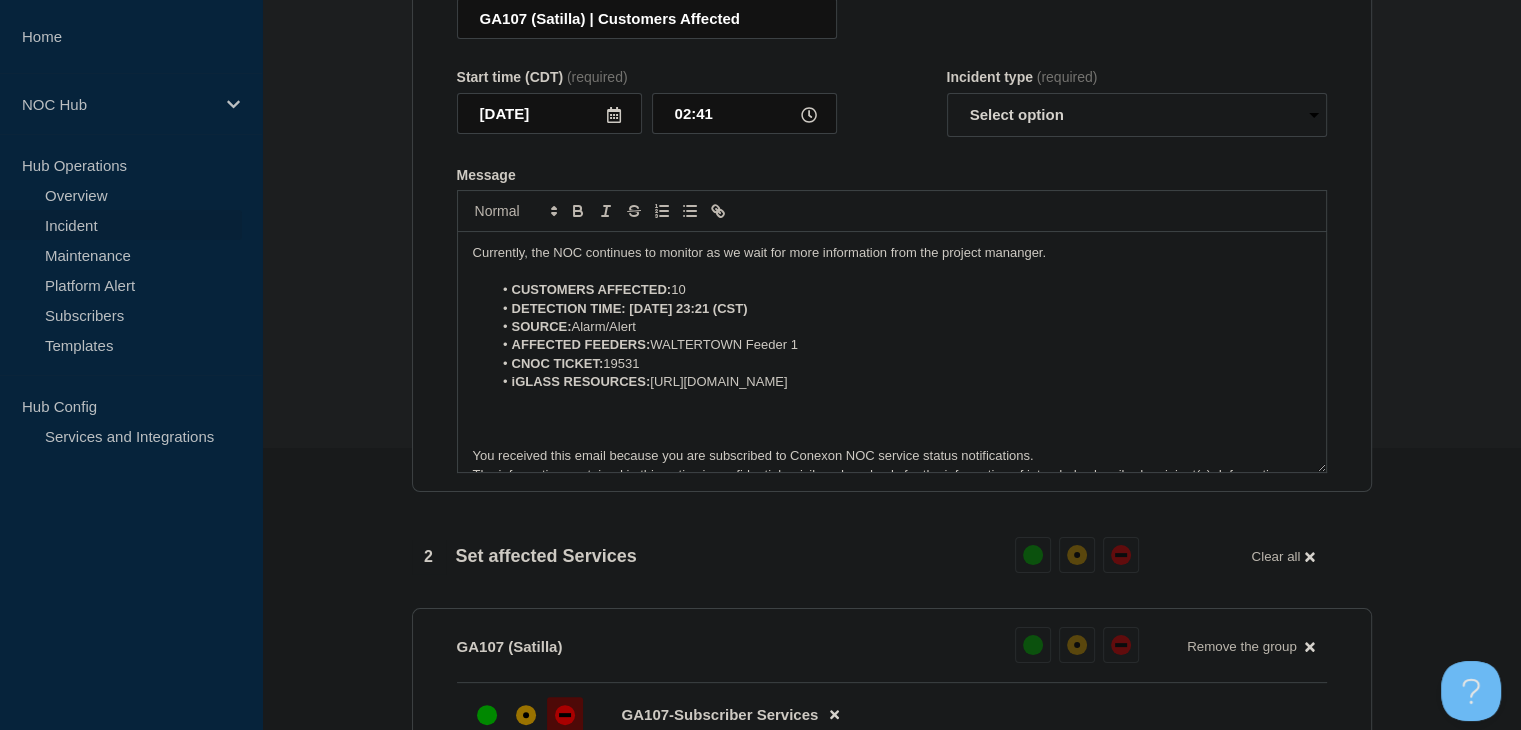 drag, startPoint x: 788, startPoint y: 353, endPoint x: 626, endPoint y: 349, distance: 162.04938 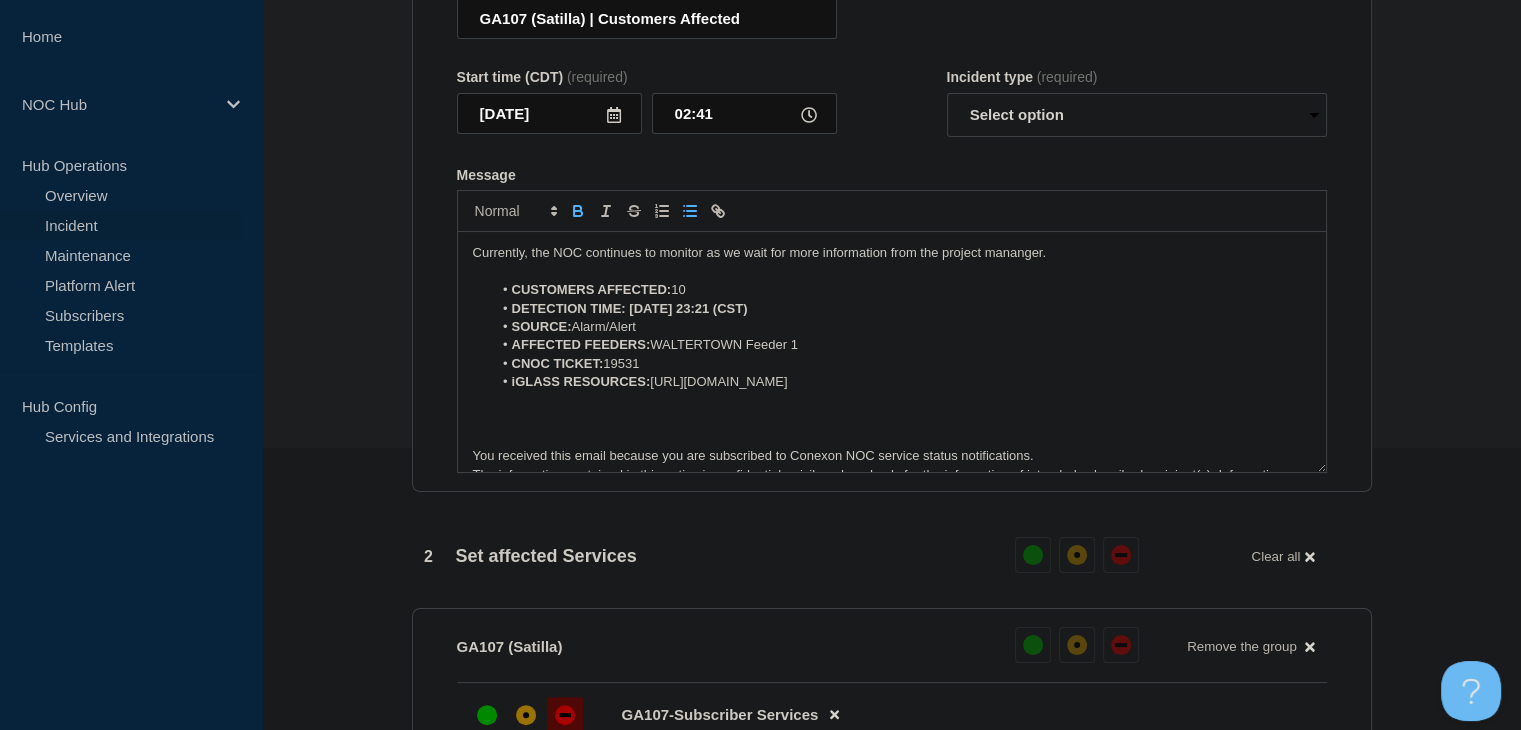click 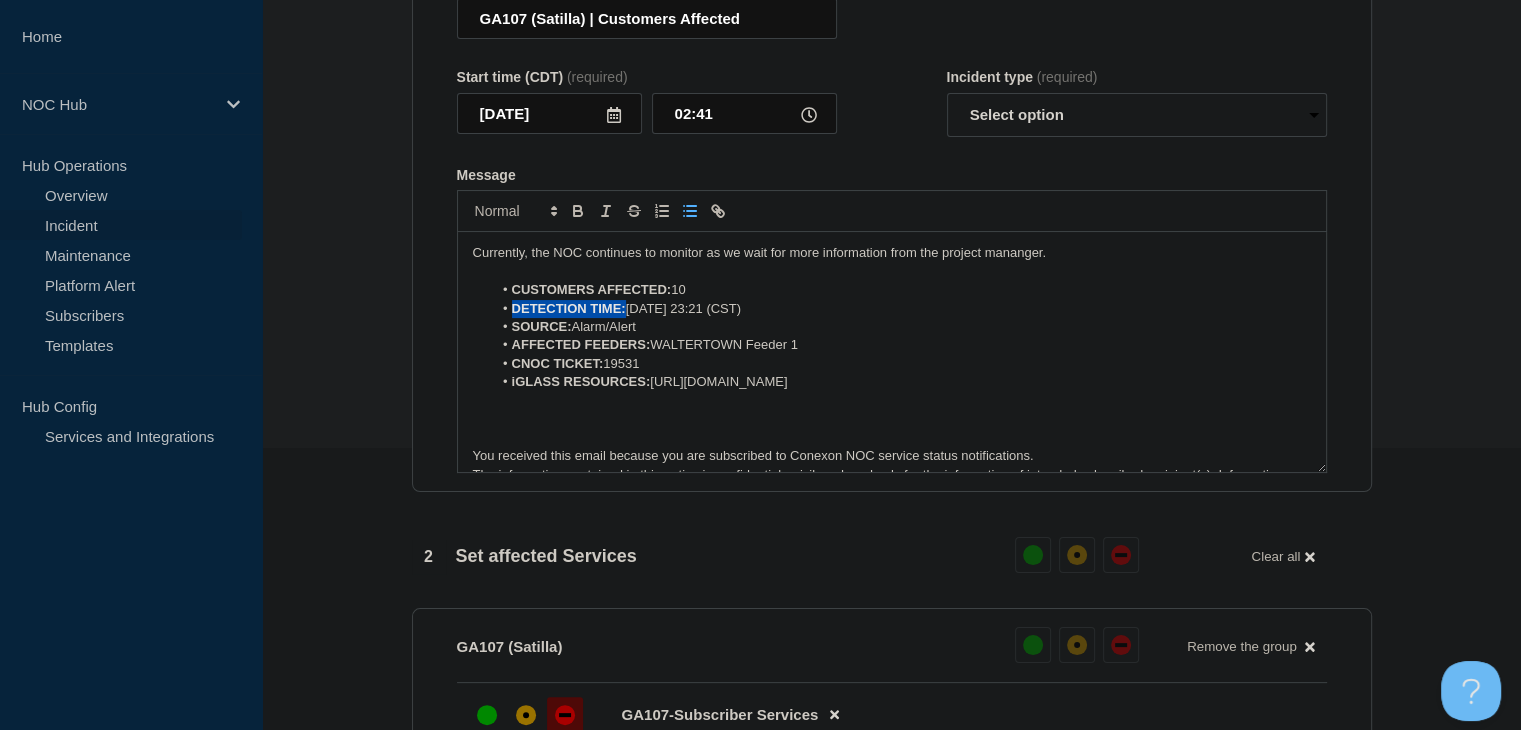 drag, startPoint x: 980, startPoint y: 445, endPoint x: 656, endPoint y: 425, distance: 324.6167 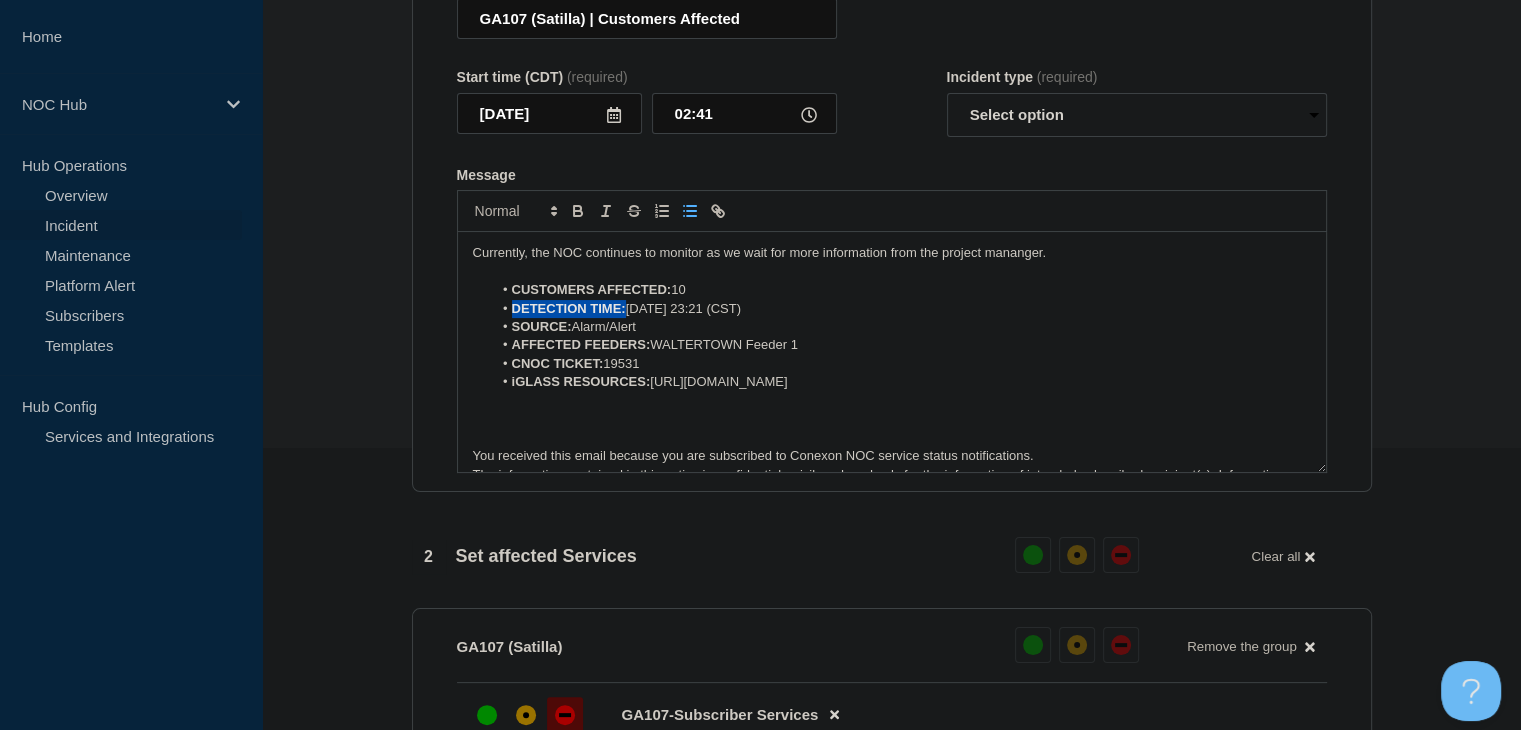 click on "iGLASS RESOURCES:  https://noc.iglass.net/jglass/maps/igo/conexon-connect/devices/smx__GA107%20(Satilla):WALTERTOWN%20Feeder%201" at bounding box center [901, 382] 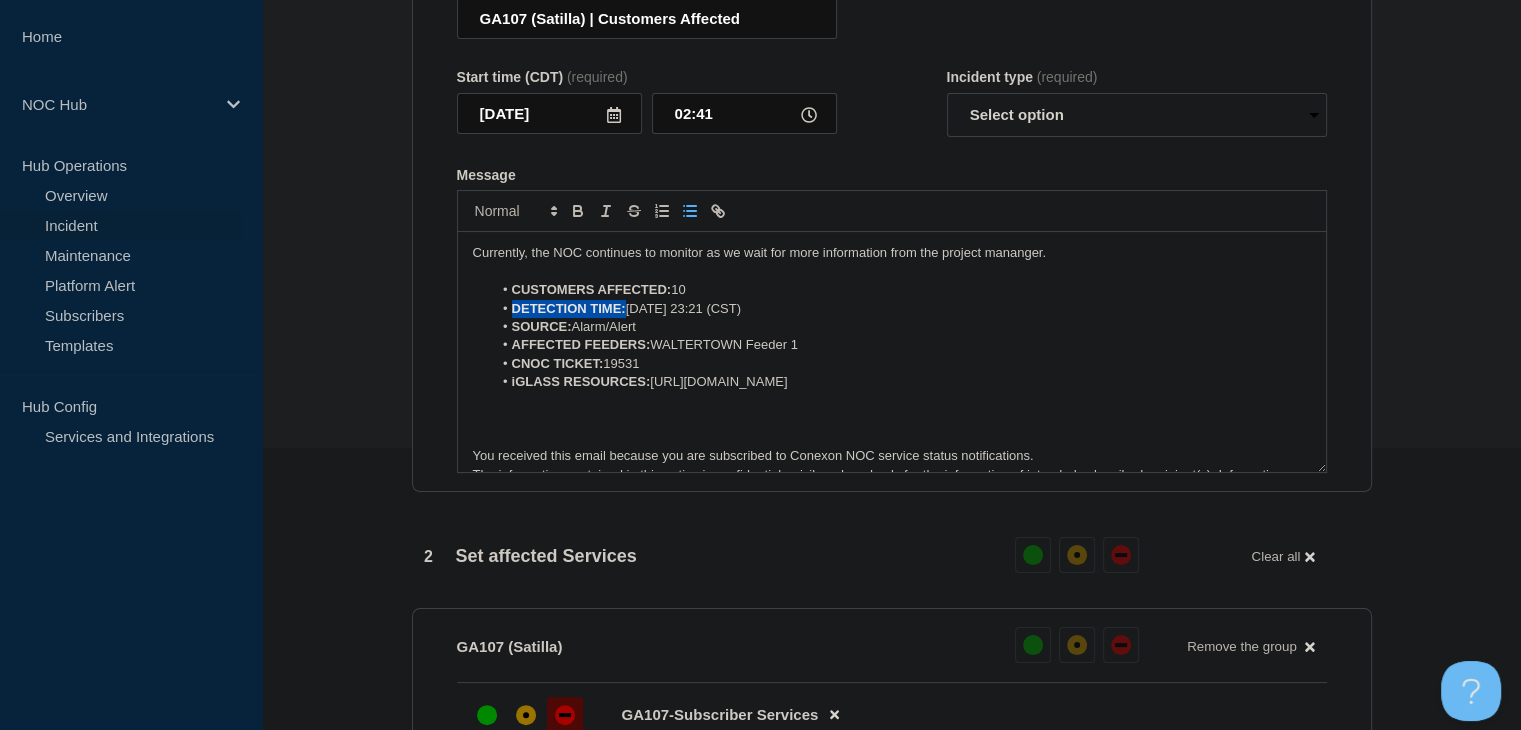 copy on "https://noc.iglass.net/jglass/maps/igo/conexon-connect/devices/smx__GA107%20(Satilla):WALTERTOWN%20Feeder%201" 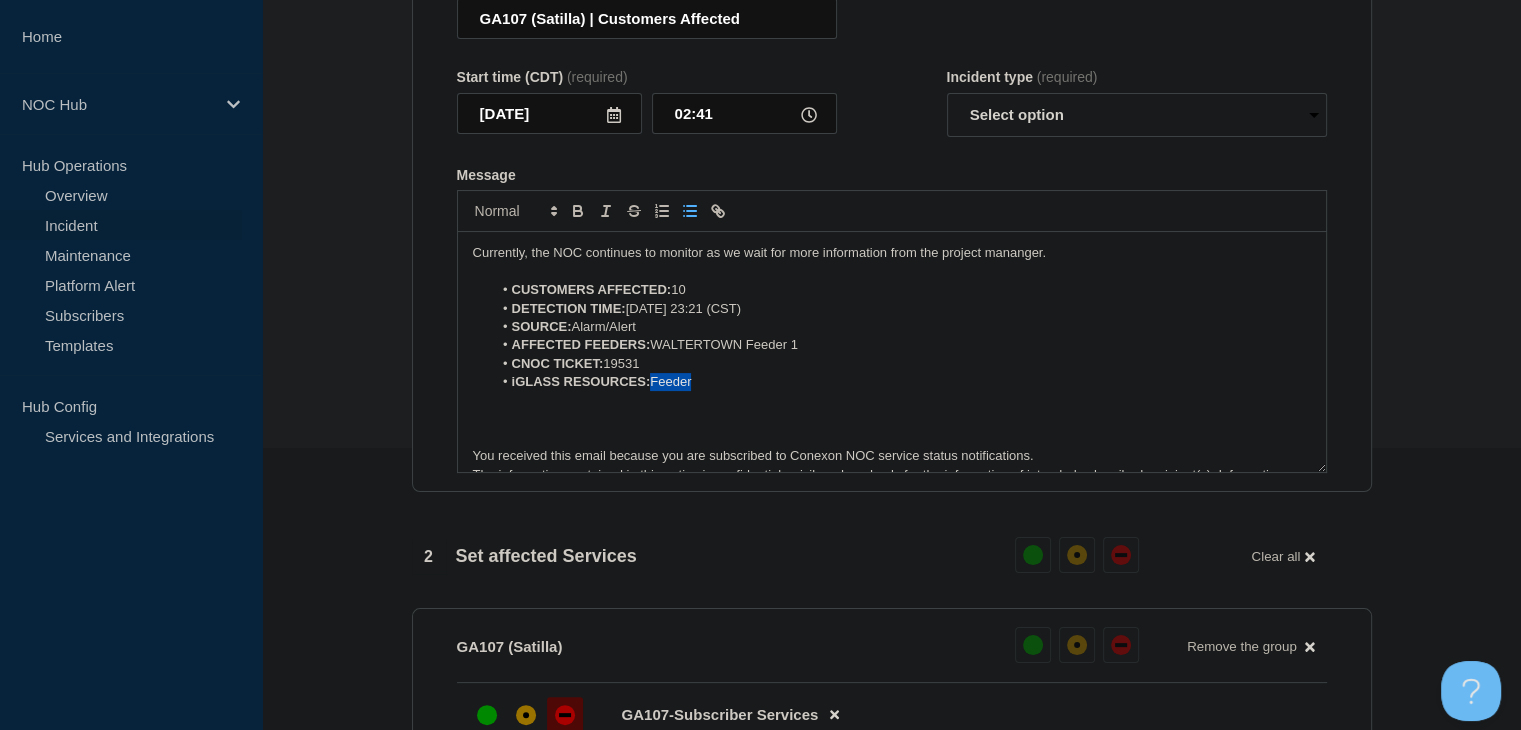 drag, startPoint x: 722, startPoint y: 425, endPoint x: 655, endPoint y: 423, distance: 67.02985 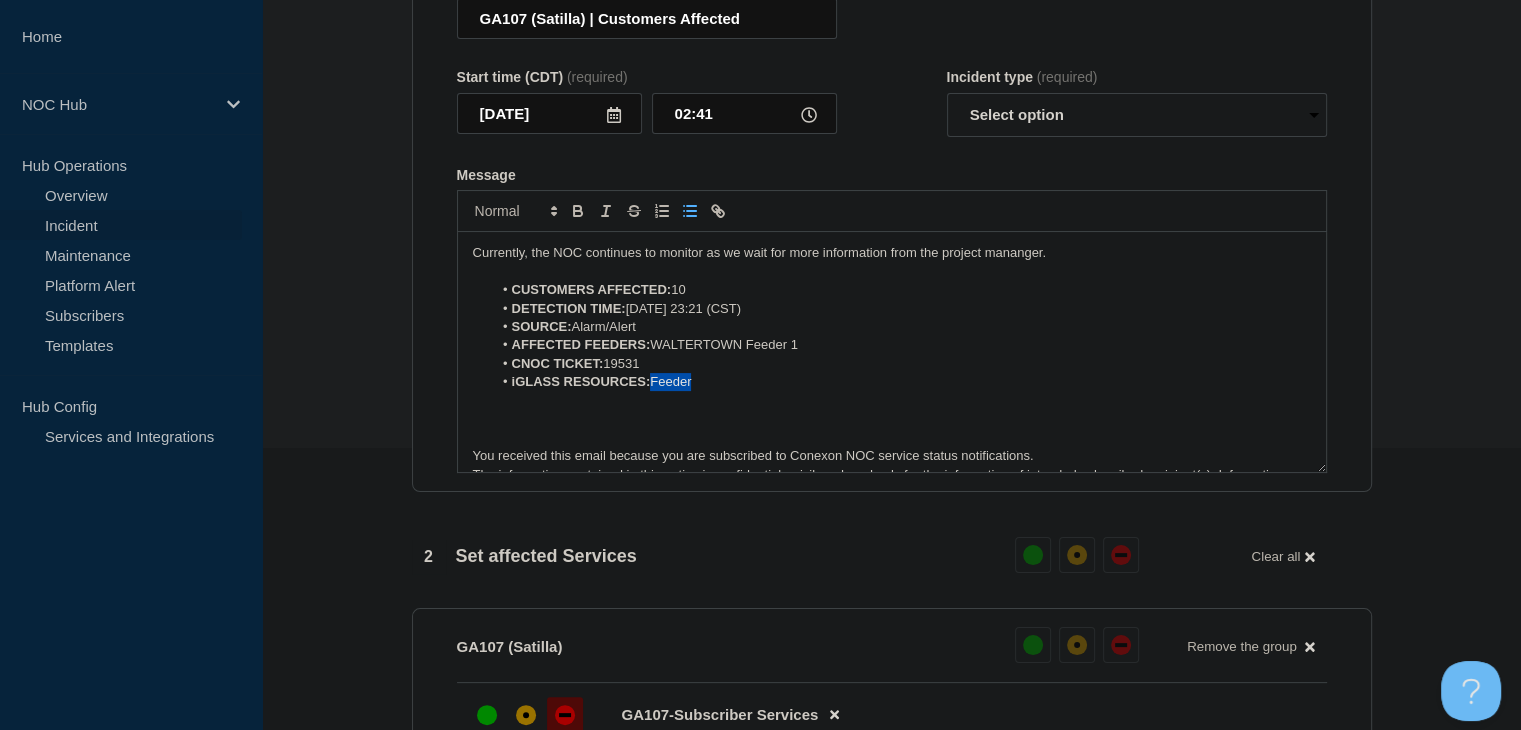 click on "iGLASS RESOURCES:  Feeder" at bounding box center (901, 382) 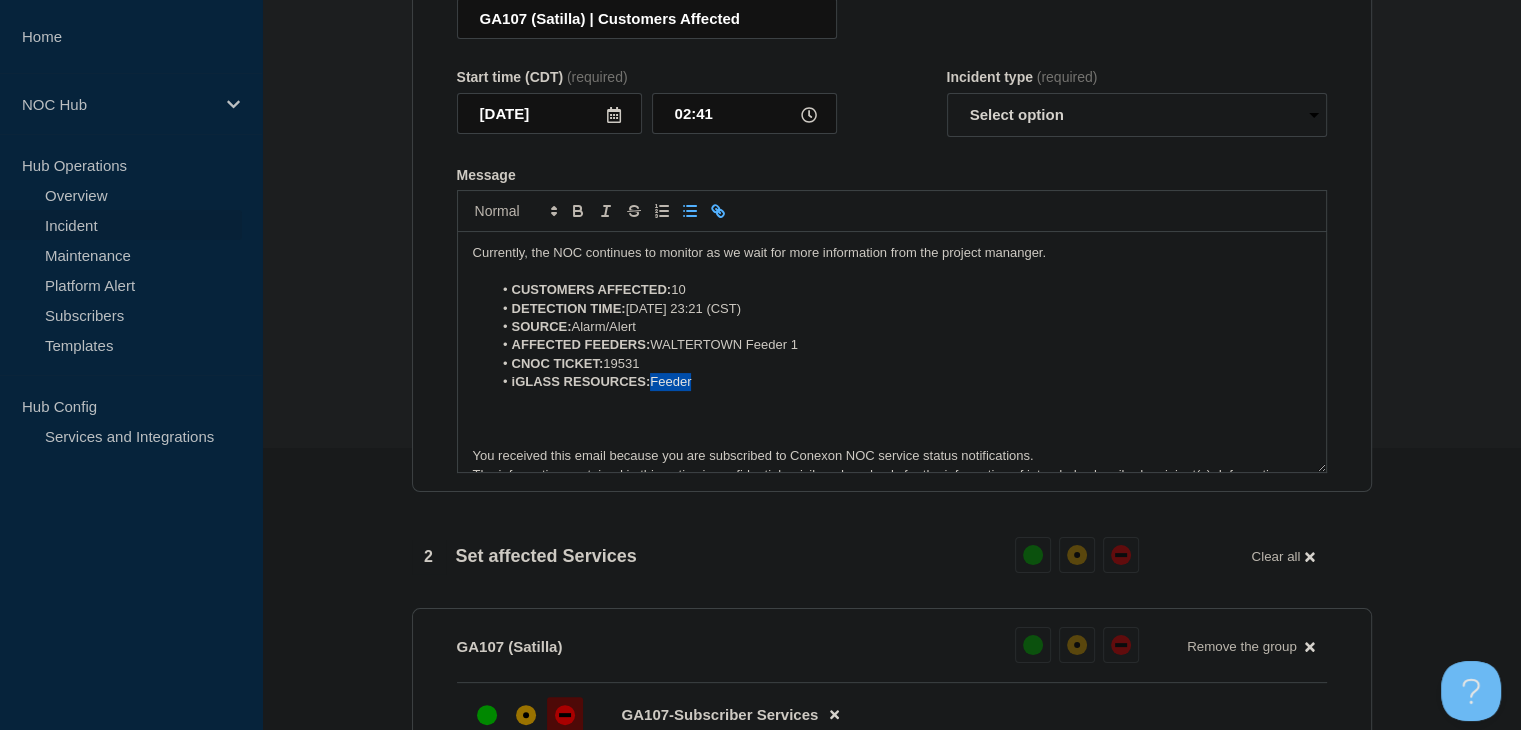click 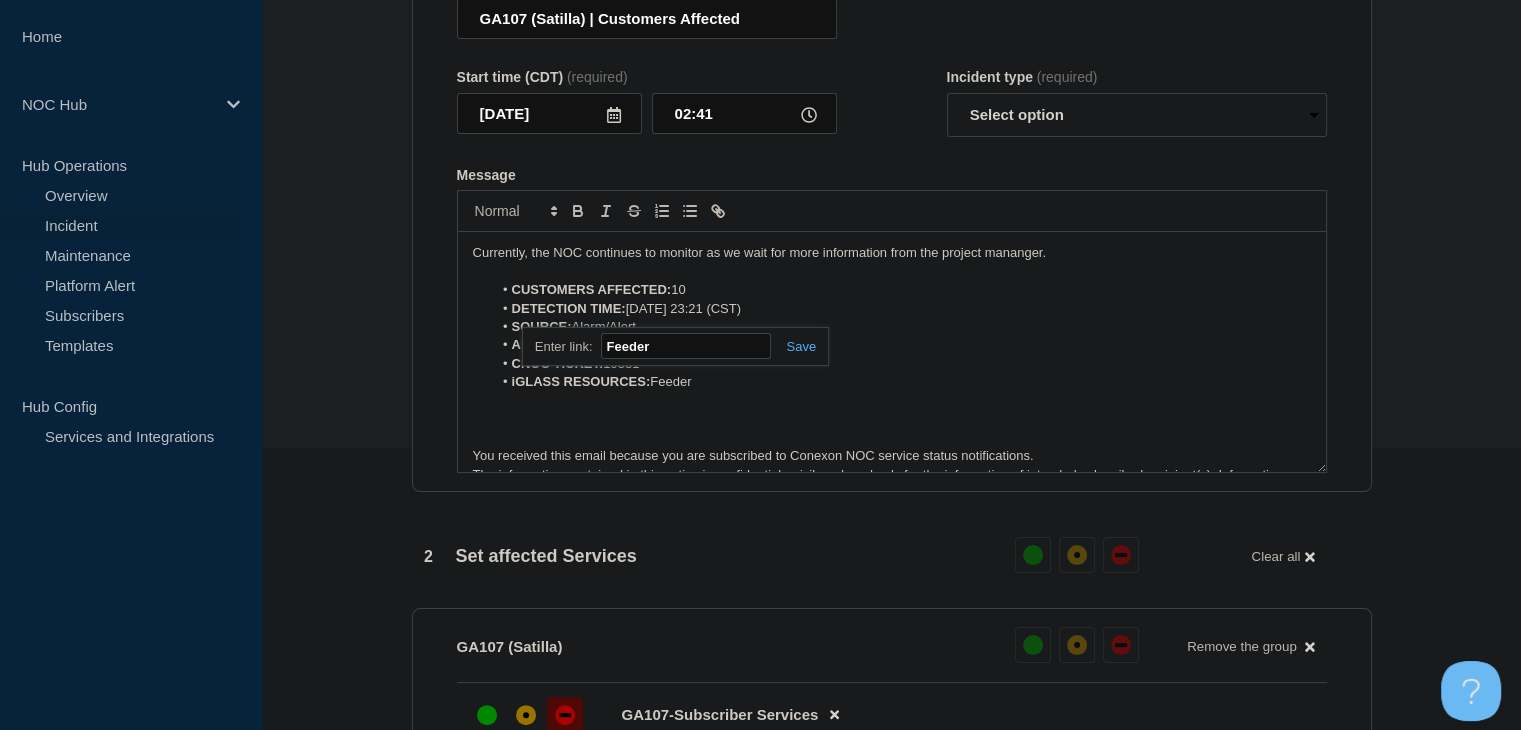 paste on "https://noc.iglass.net/jglass/maps/igo/conexon-connect/devices/smx__GA107%20(Satilla):WALTERTOWN%20Feeder%201" 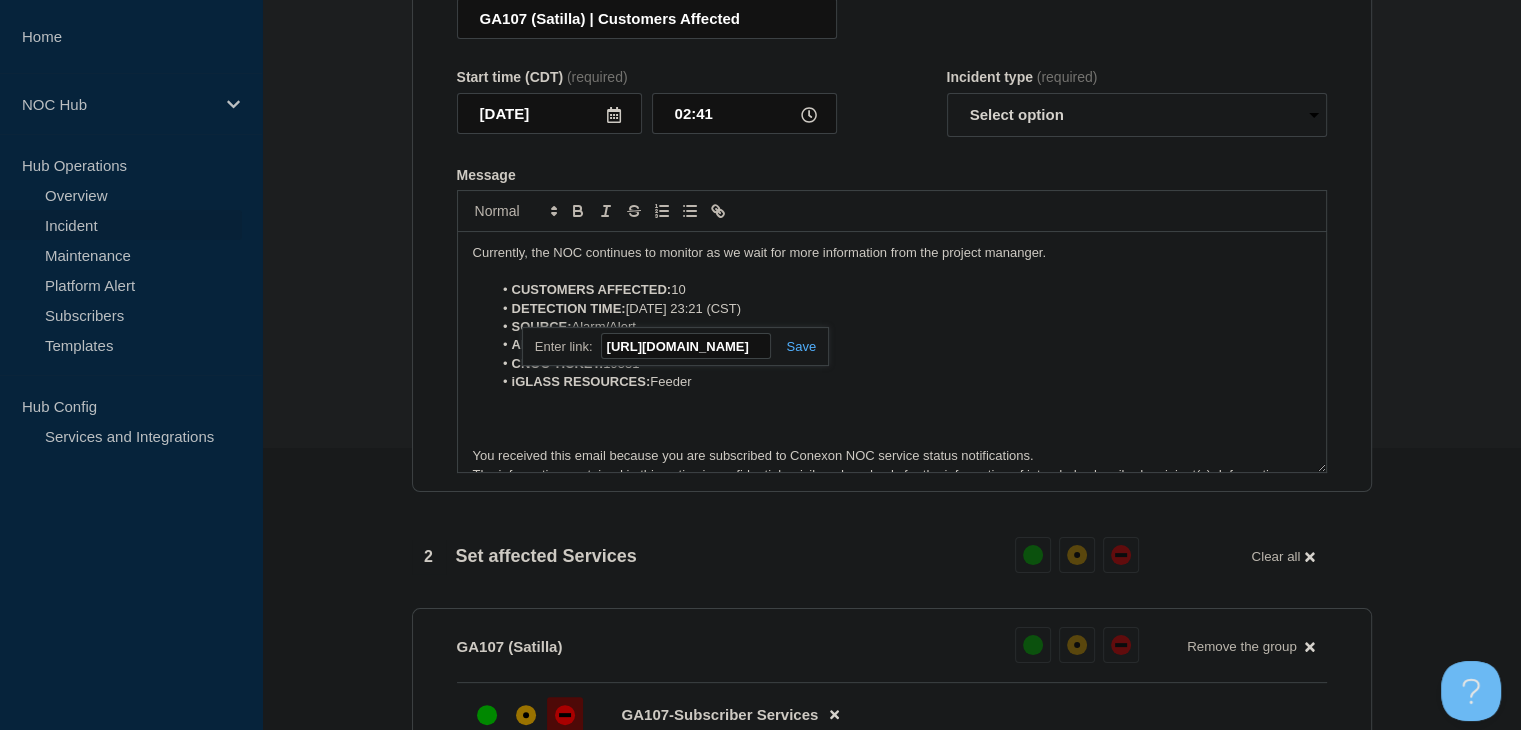 scroll, scrollTop: 0, scrollLeft: 592, axis: horizontal 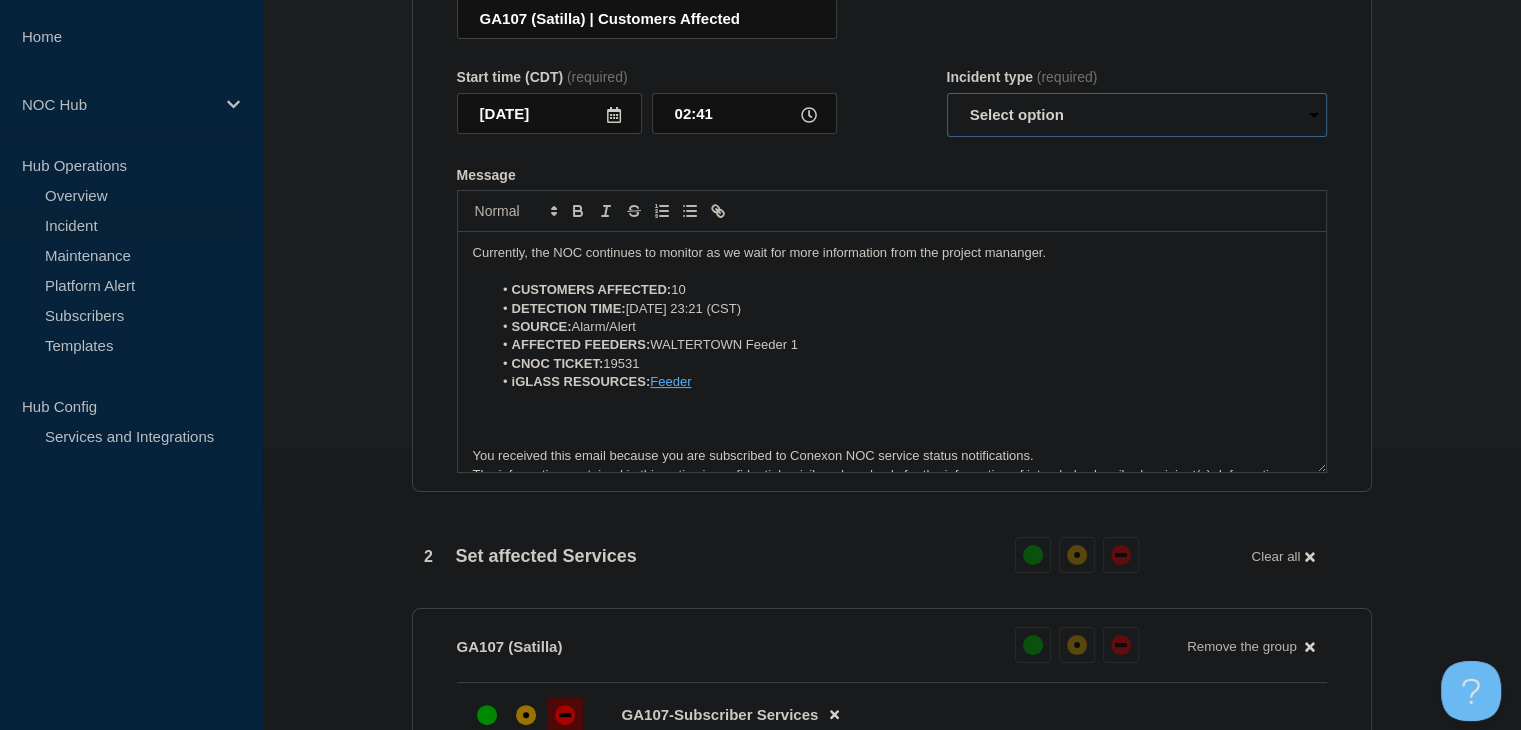 click on "Select option Investigating Identified Monitoring Resolved" at bounding box center (1137, 115) 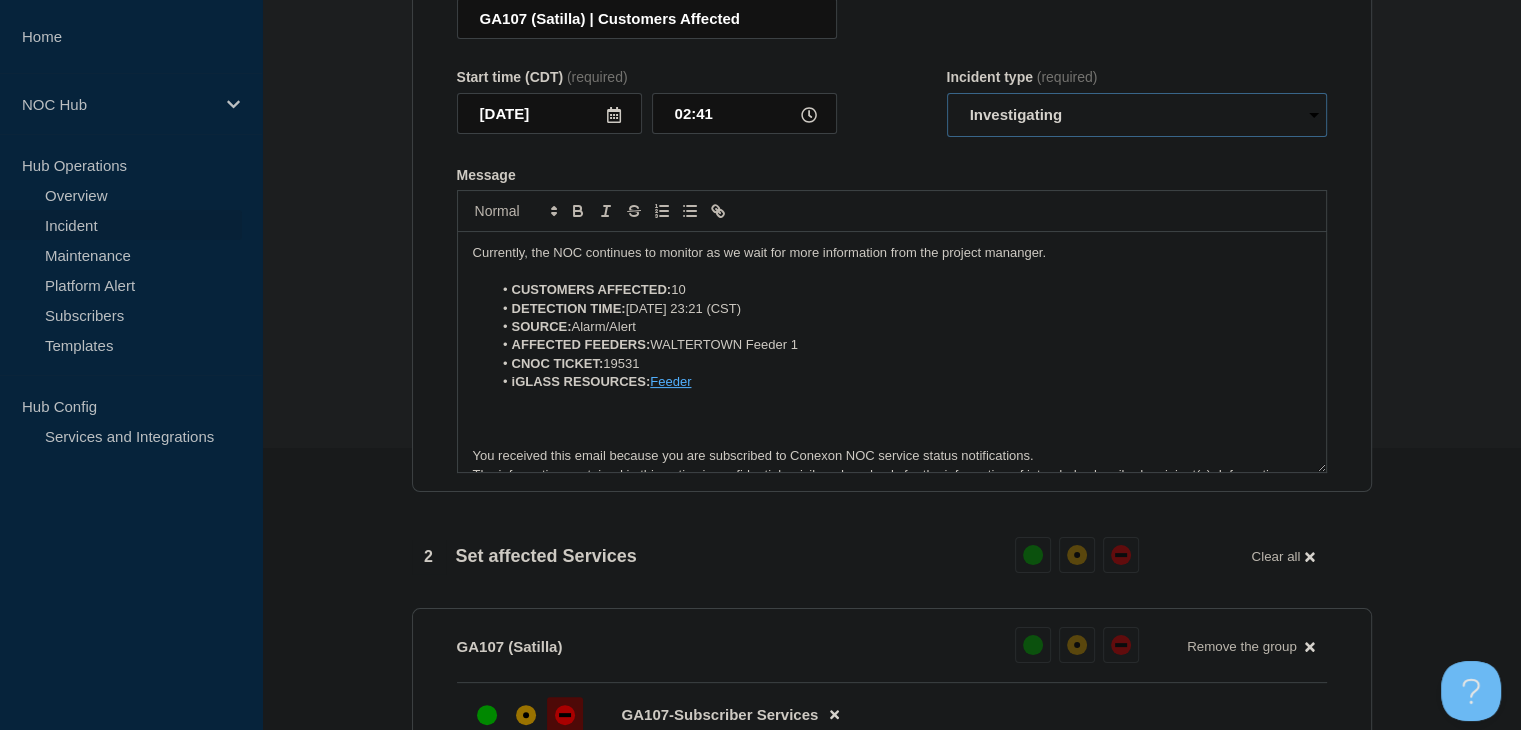 click on "Select option Investigating Identified Monitoring Resolved" at bounding box center (1137, 115) 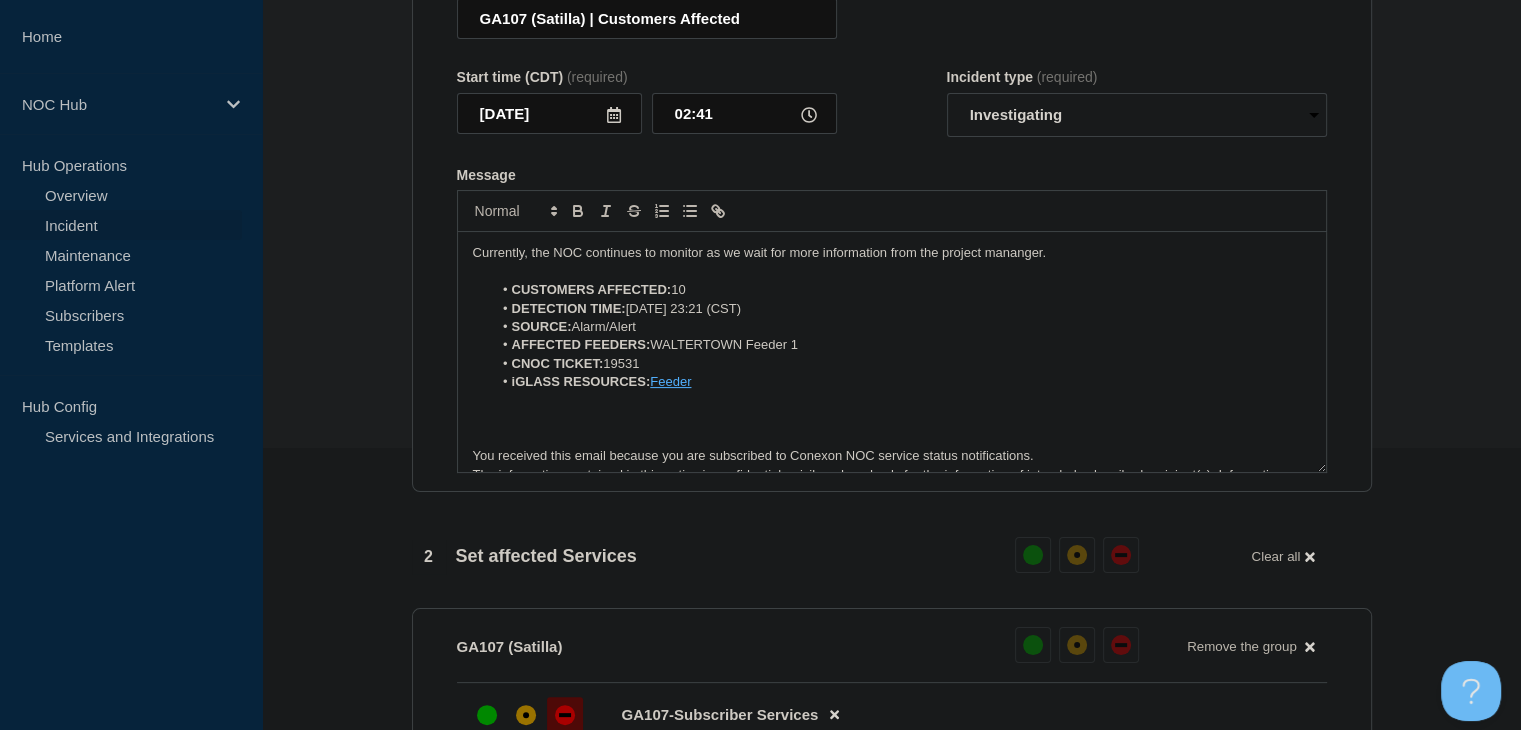 click on "Message" at bounding box center [892, 175] 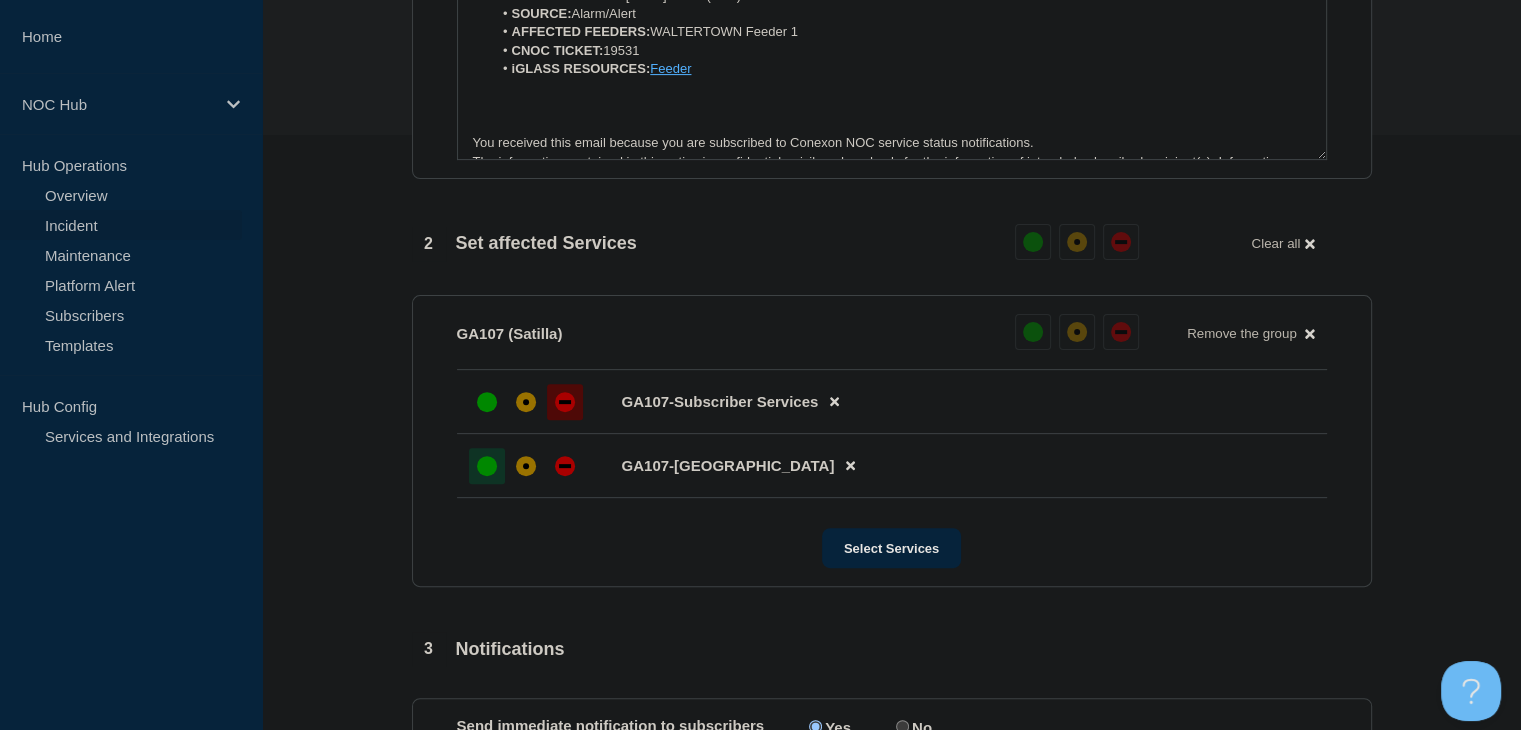 scroll, scrollTop: 982, scrollLeft: 0, axis: vertical 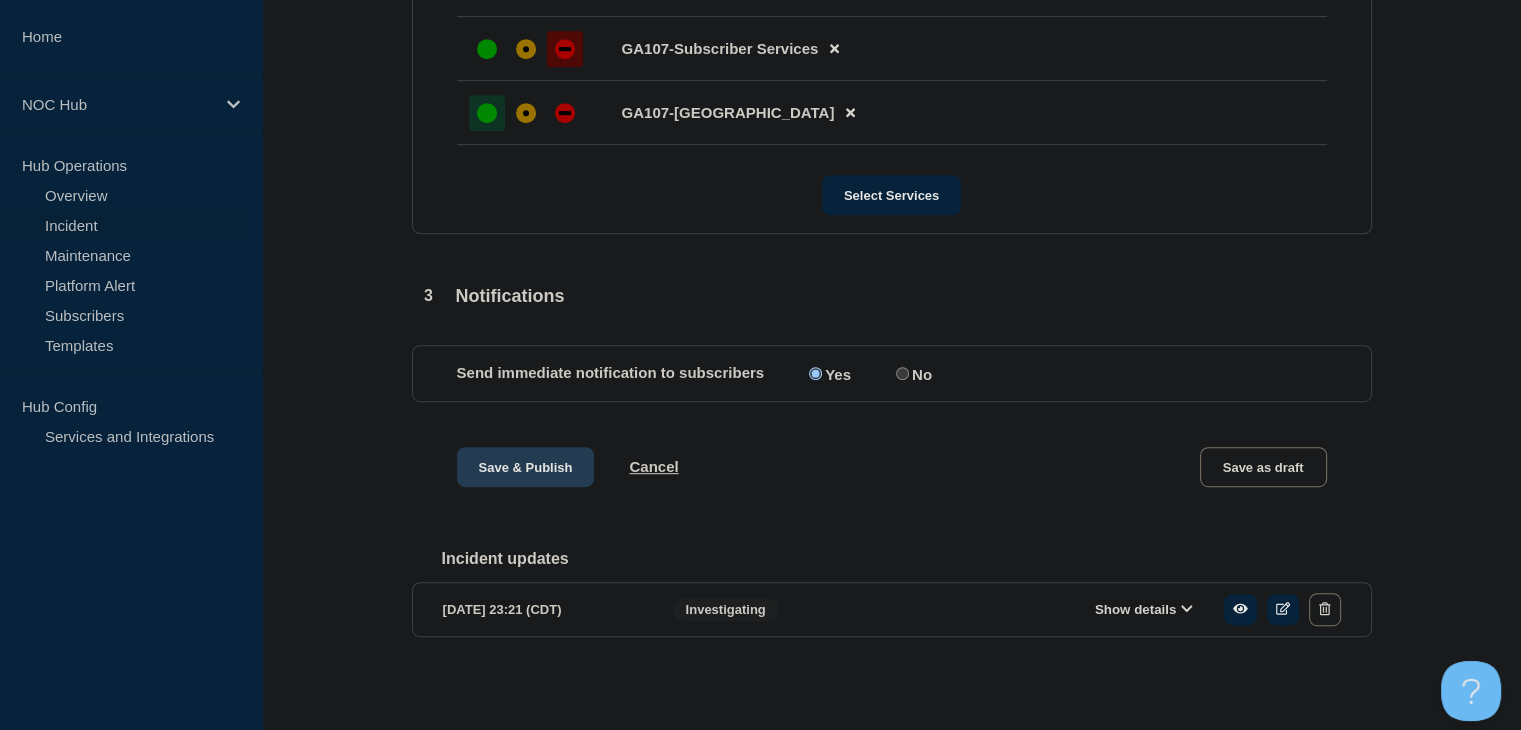 click on "Save & Publish" at bounding box center (526, 467) 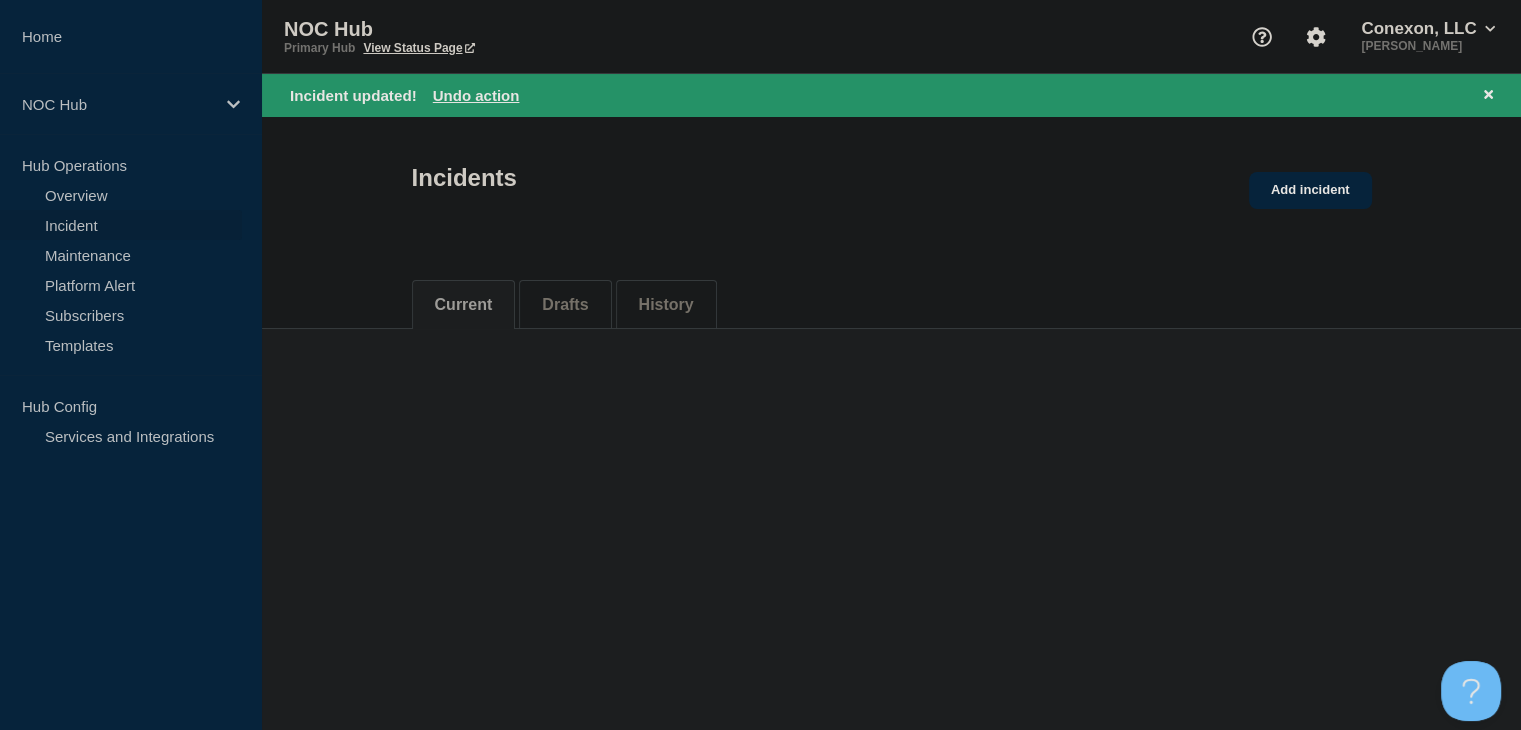 scroll, scrollTop: 0, scrollLeft: 0, axis: both 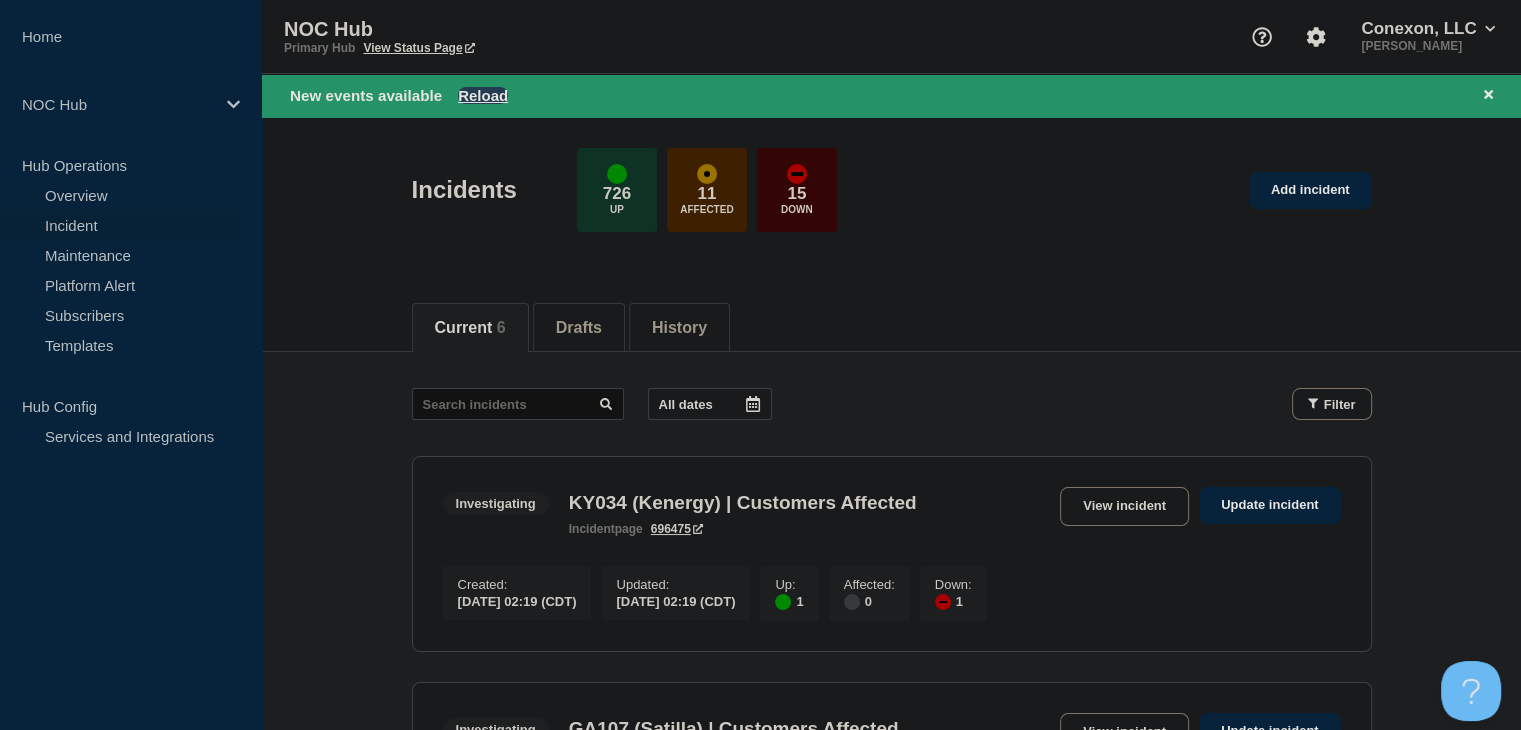 click on "Reload" at bounding box center (483, 95) 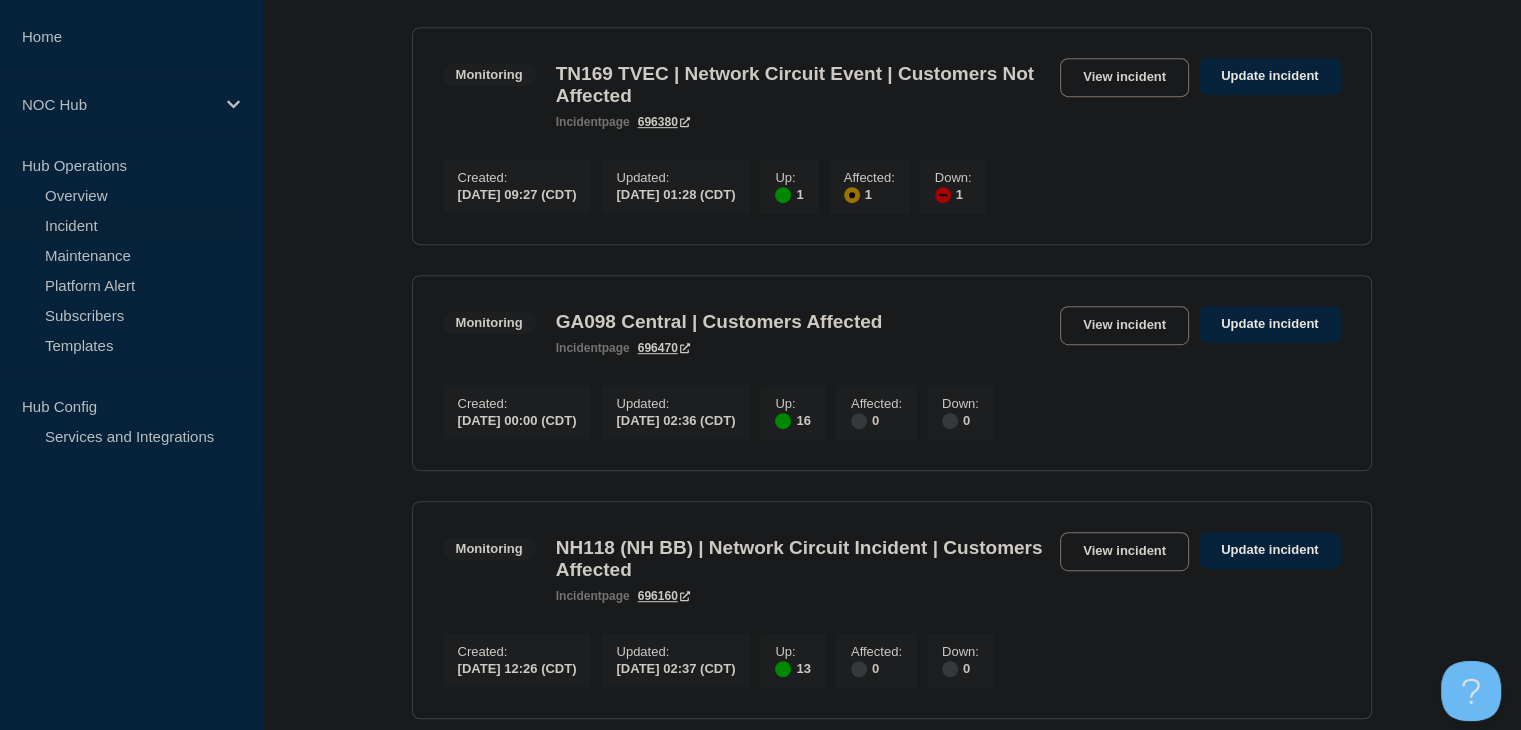 scroll, scrollTop: 1100, scrollLeft: 0, axis: vertical 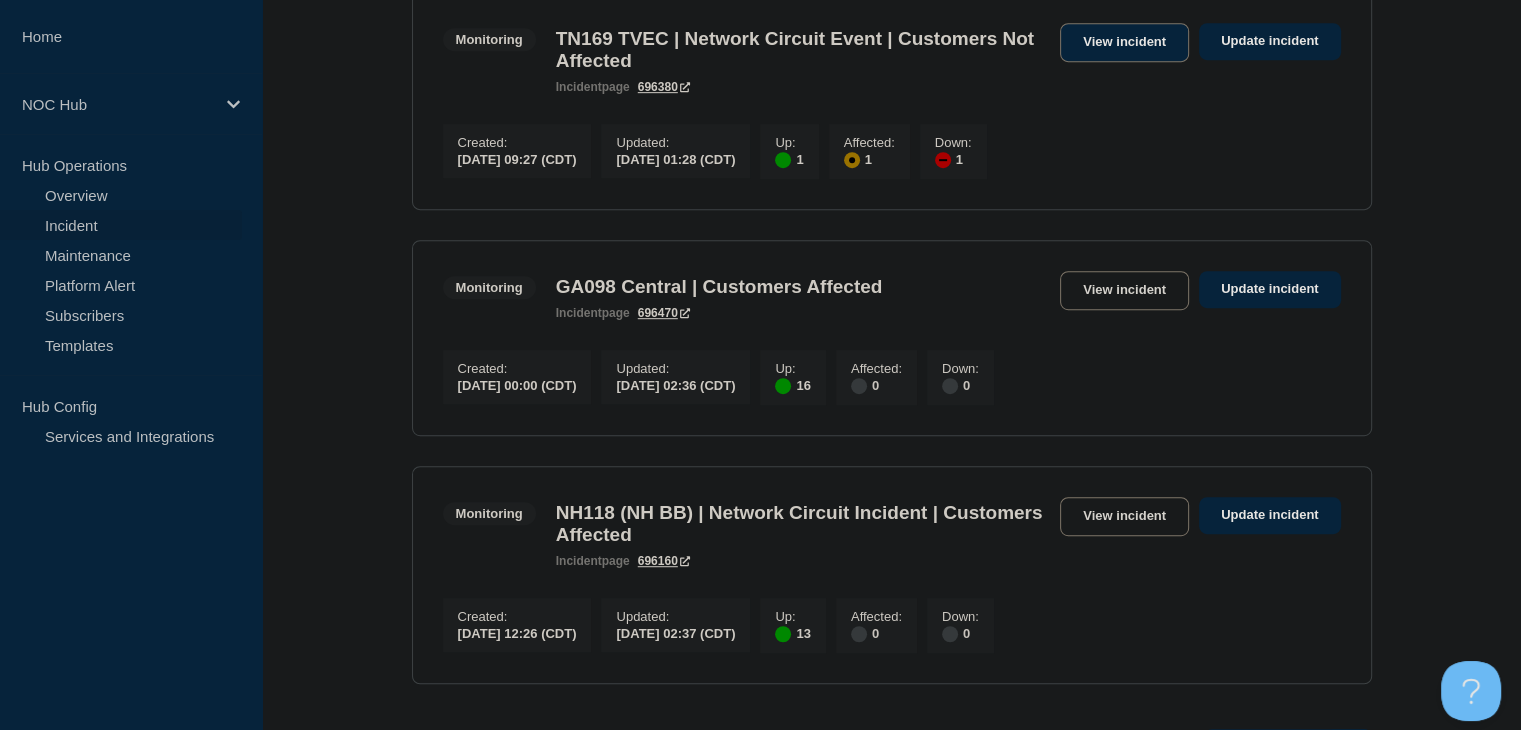 click on "View incident" at bounding box center (1124, 42) 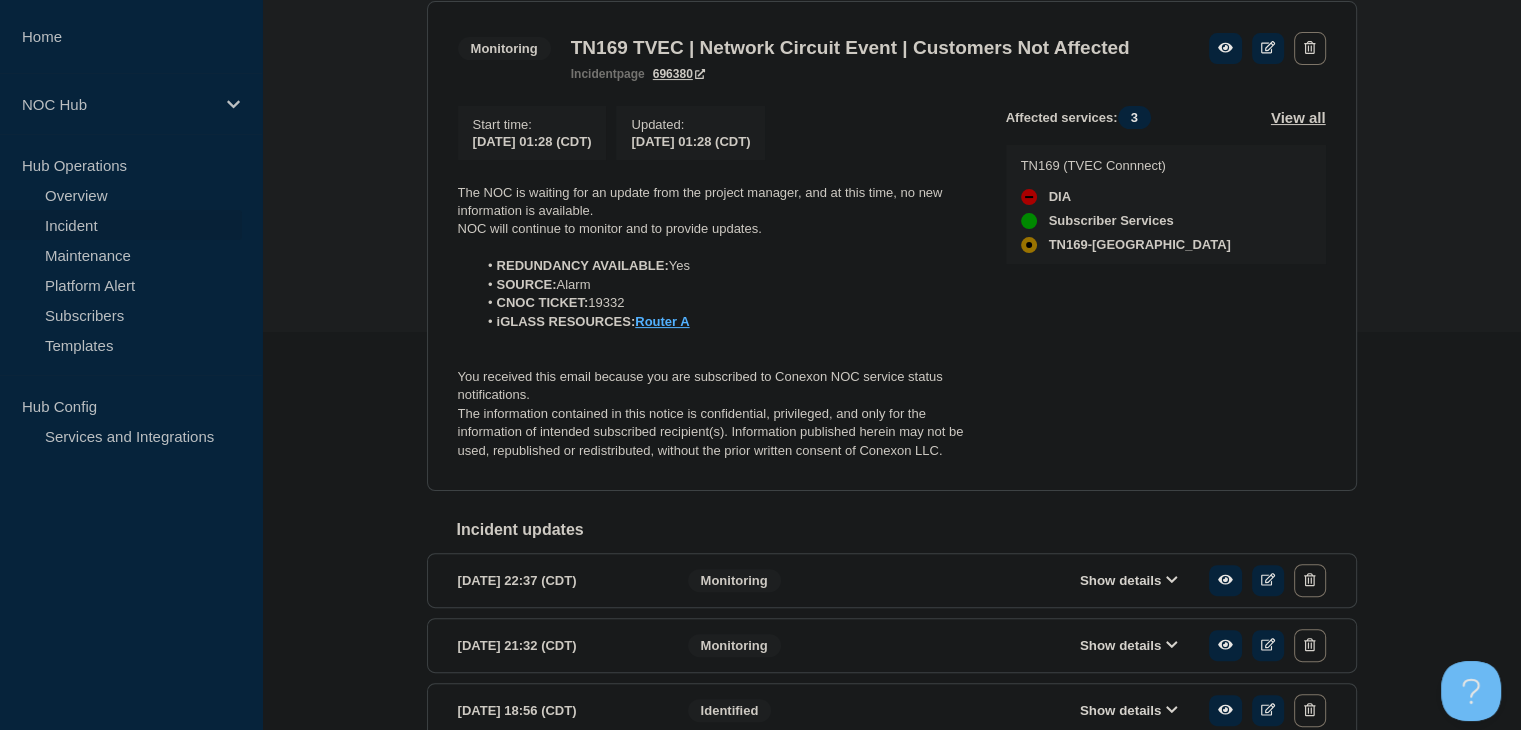 scroll, scrollTop: 400, scrollLeft: 0, axis: vertical 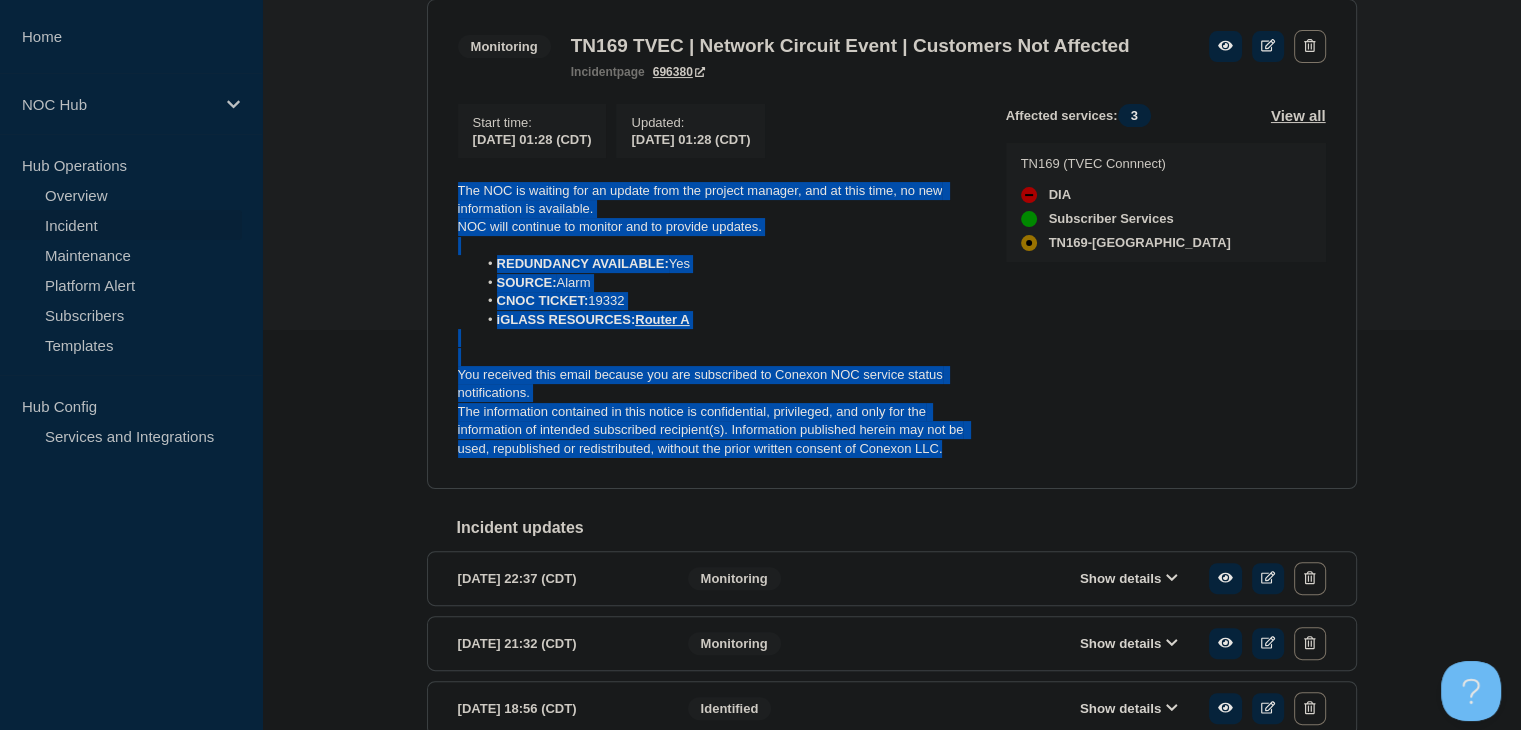 drag, startPoint x: 959, startPoint y: 495, endPoint x: 402, endPoint y: 213, distance: 624.31805 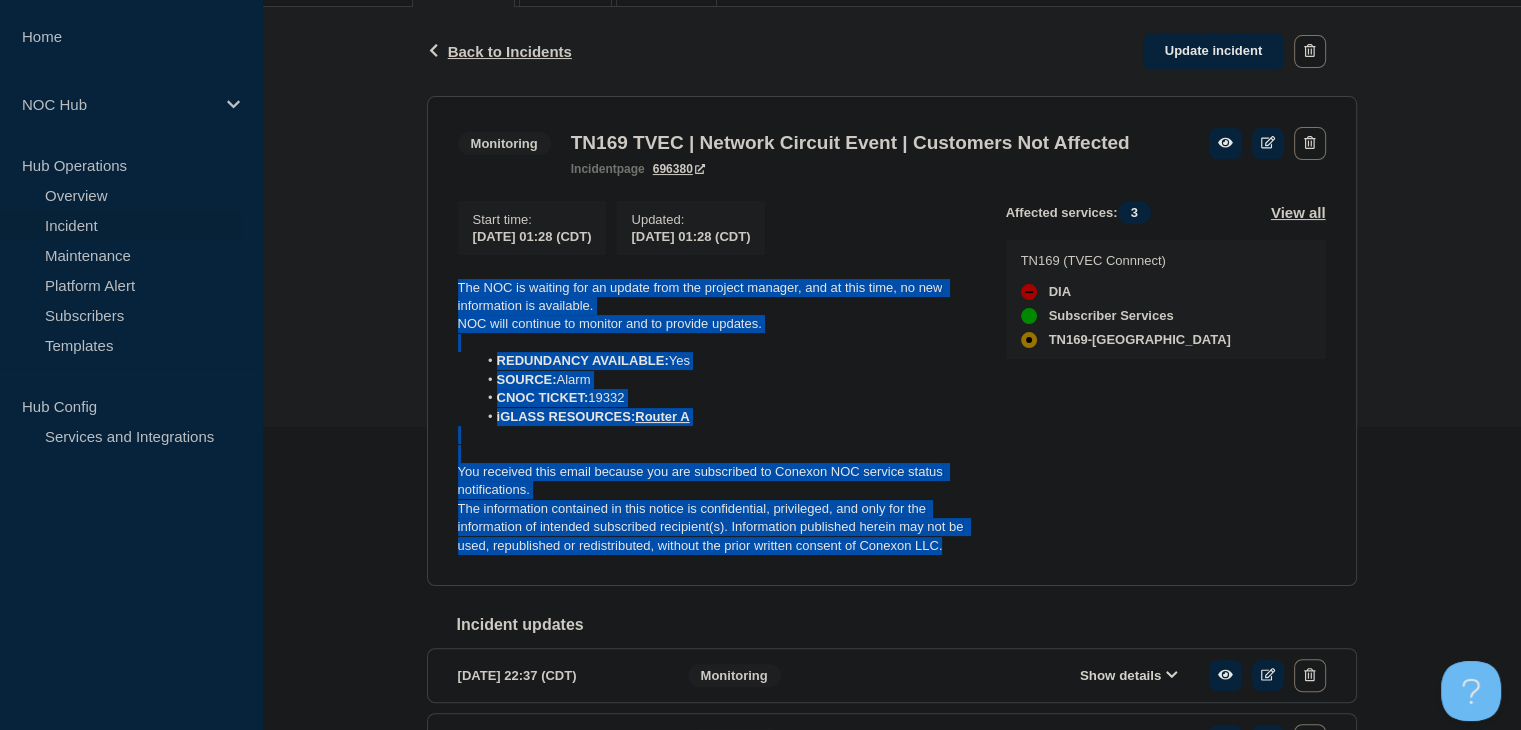 scroll, scrollTop: 200, scrollLeft: 0, axis: vertical 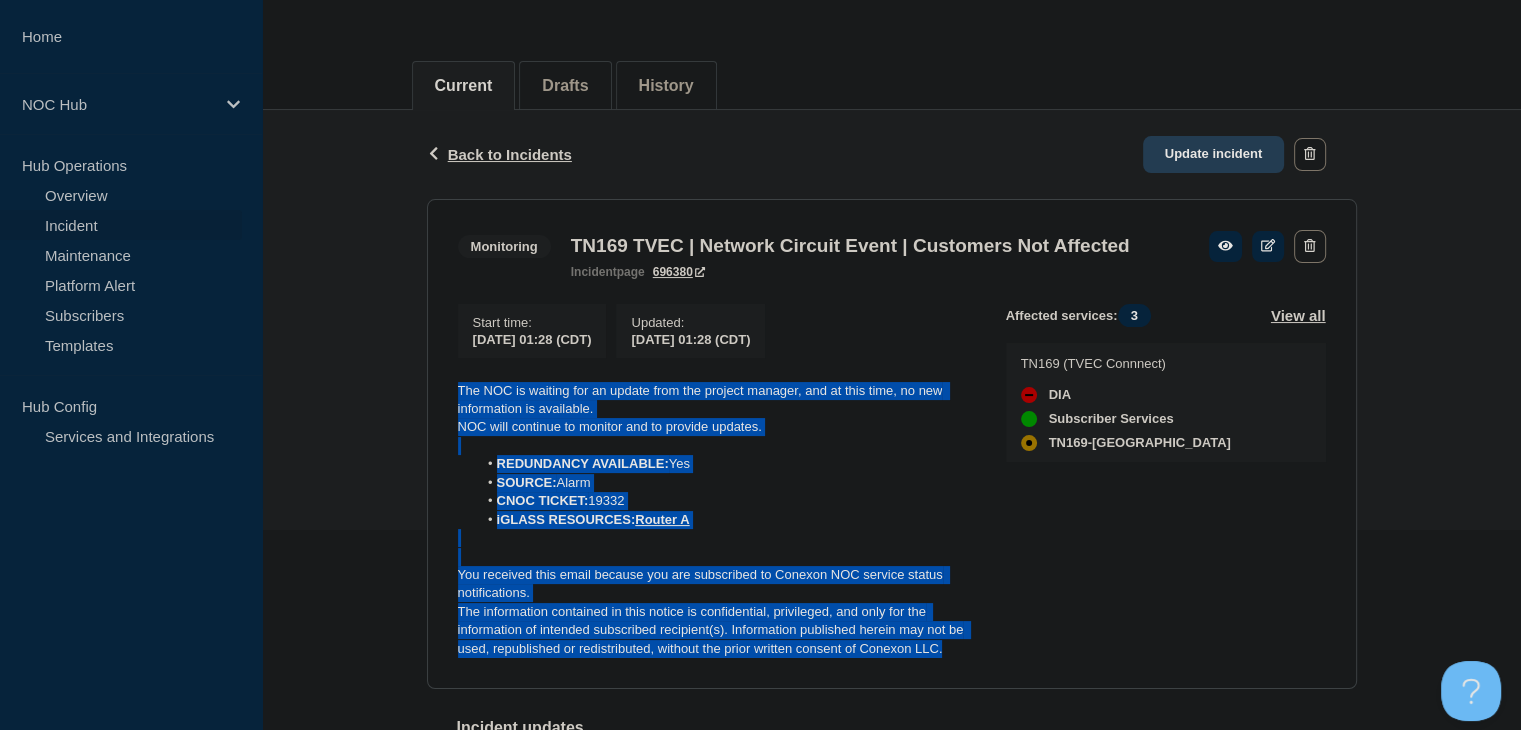 click on "Update incident" 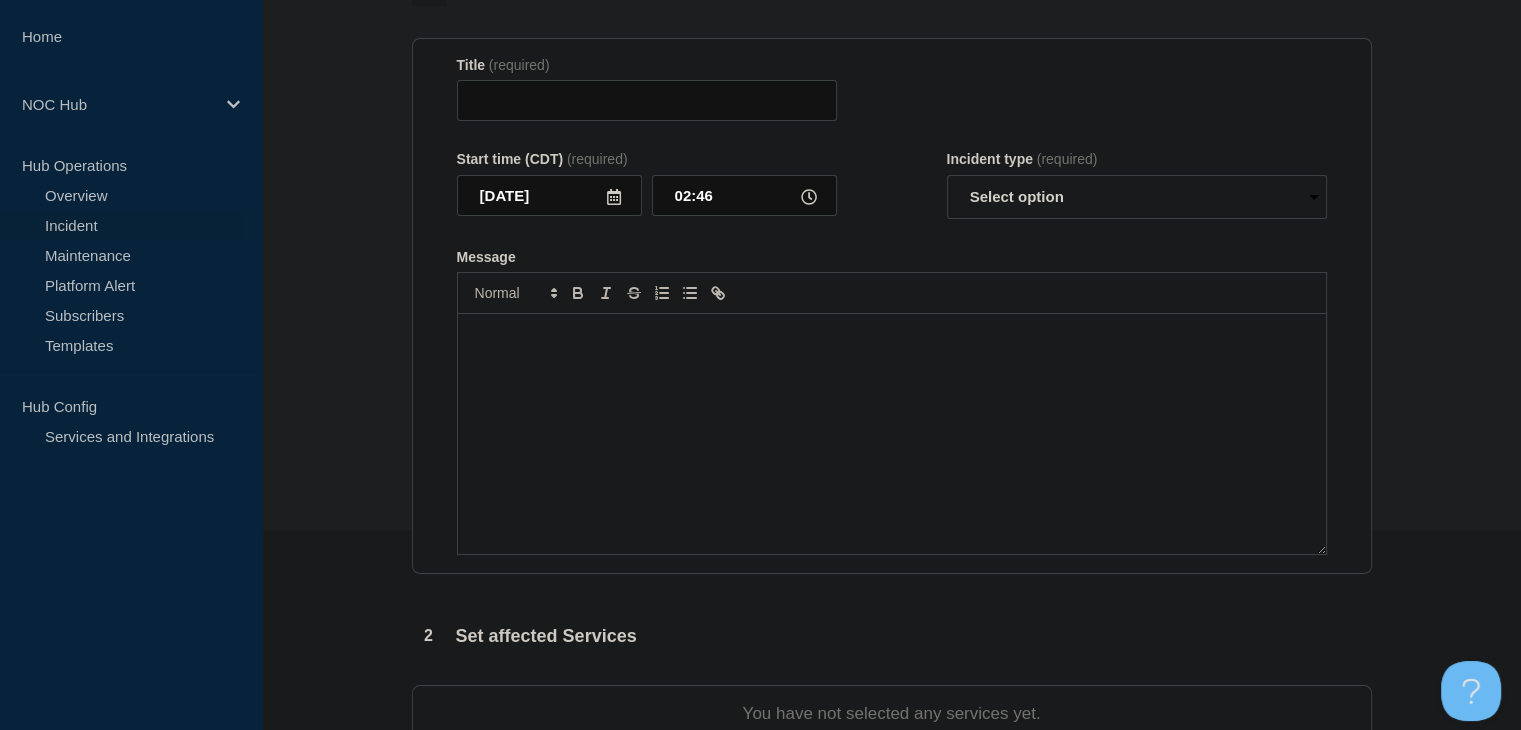 type on "TN169 TVEC | Network Circuit Event | Customers Not Affected" 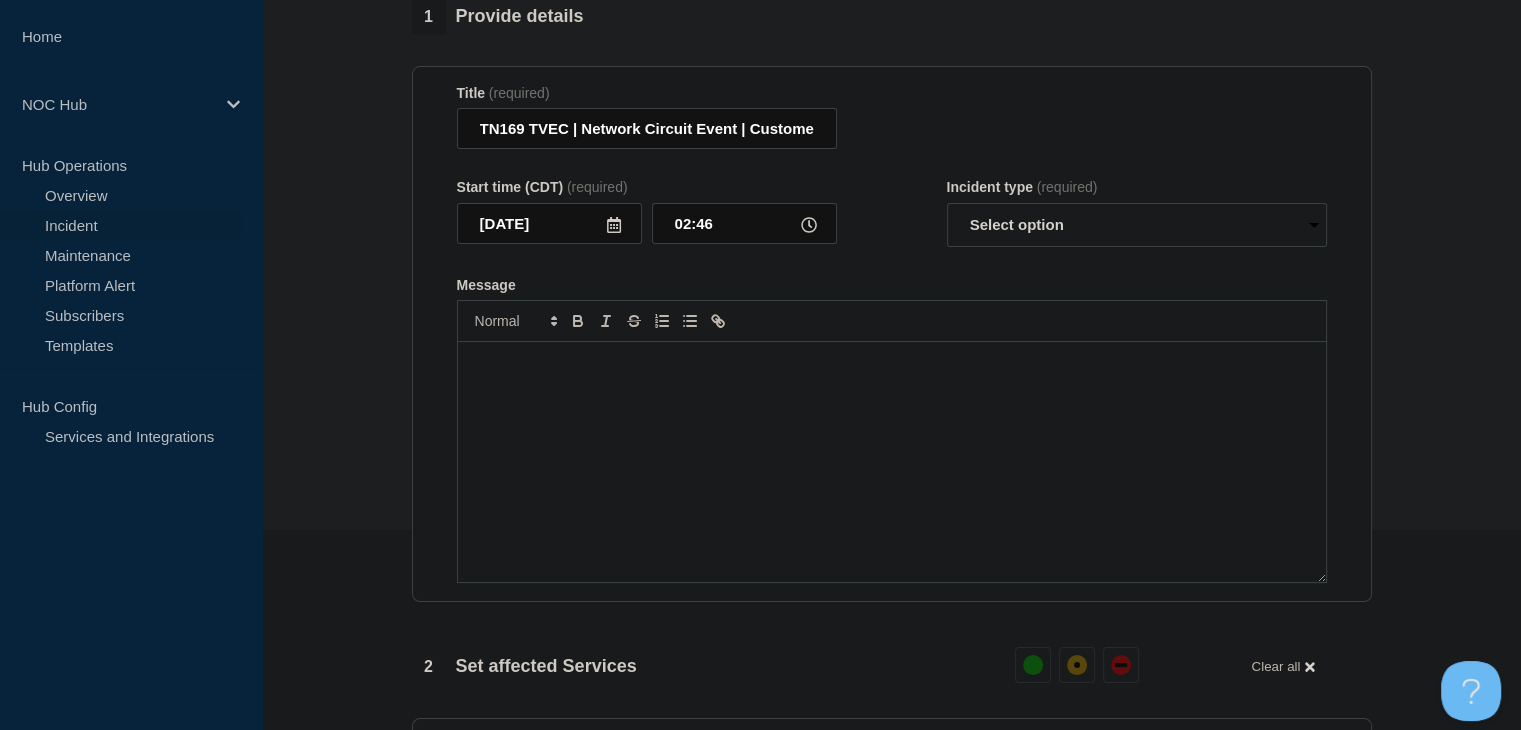 click at bounding box center [892, 462] 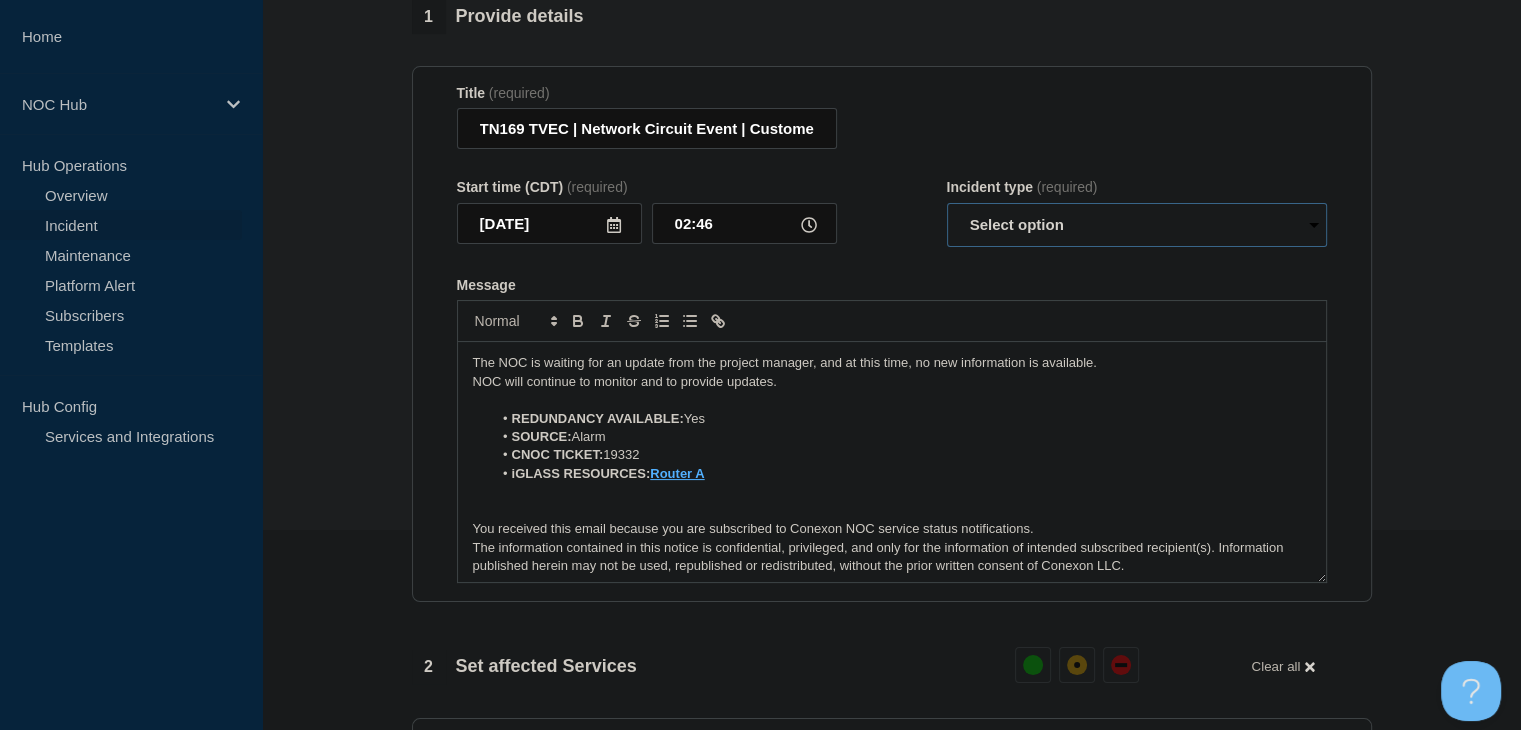 drag, startPoint x: 970, startPoint y: 228, endPoint x: 975, endPoint y: 253, distance: 25.495098 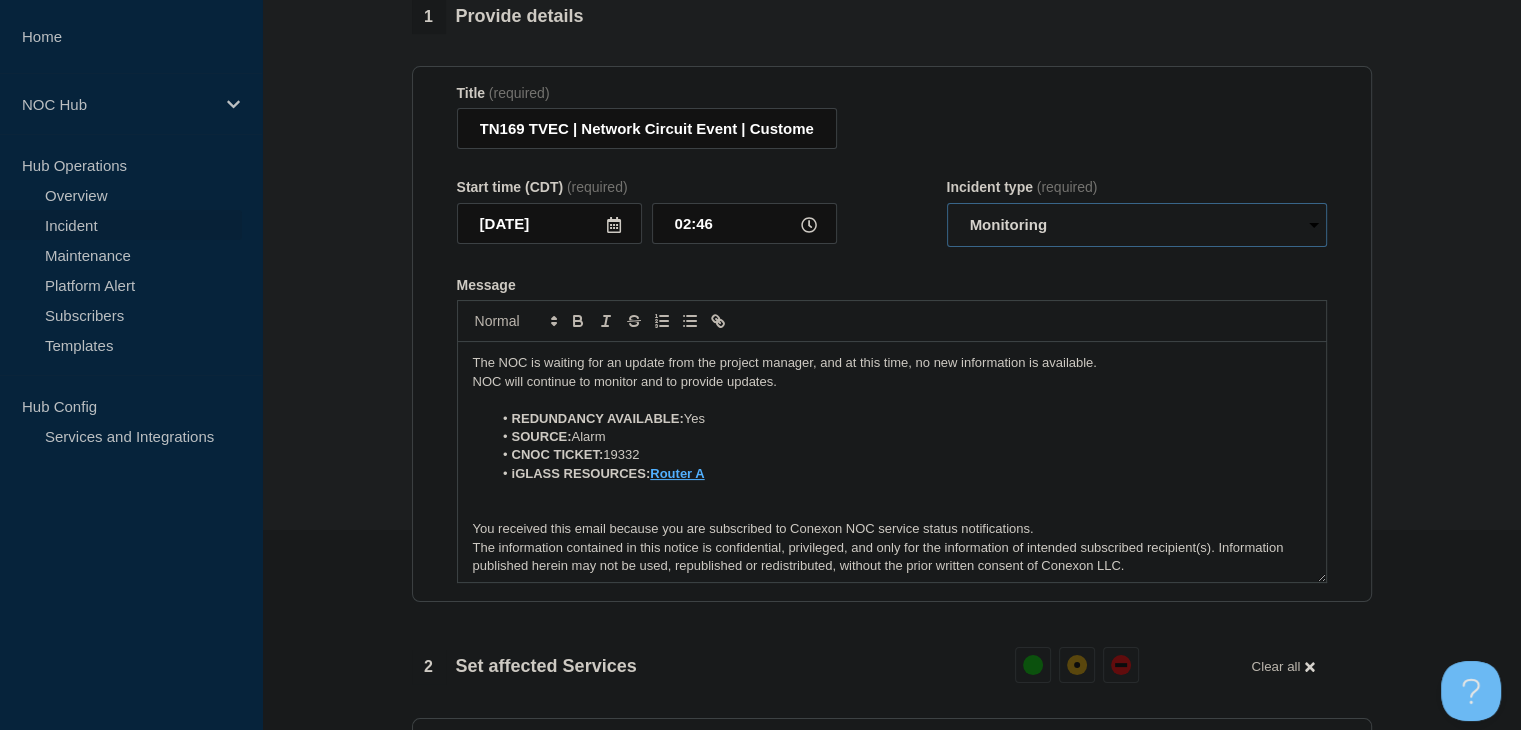 click on "Select option Investigating Identified Monitoring Resolved" at bounding box center [1137, 225] 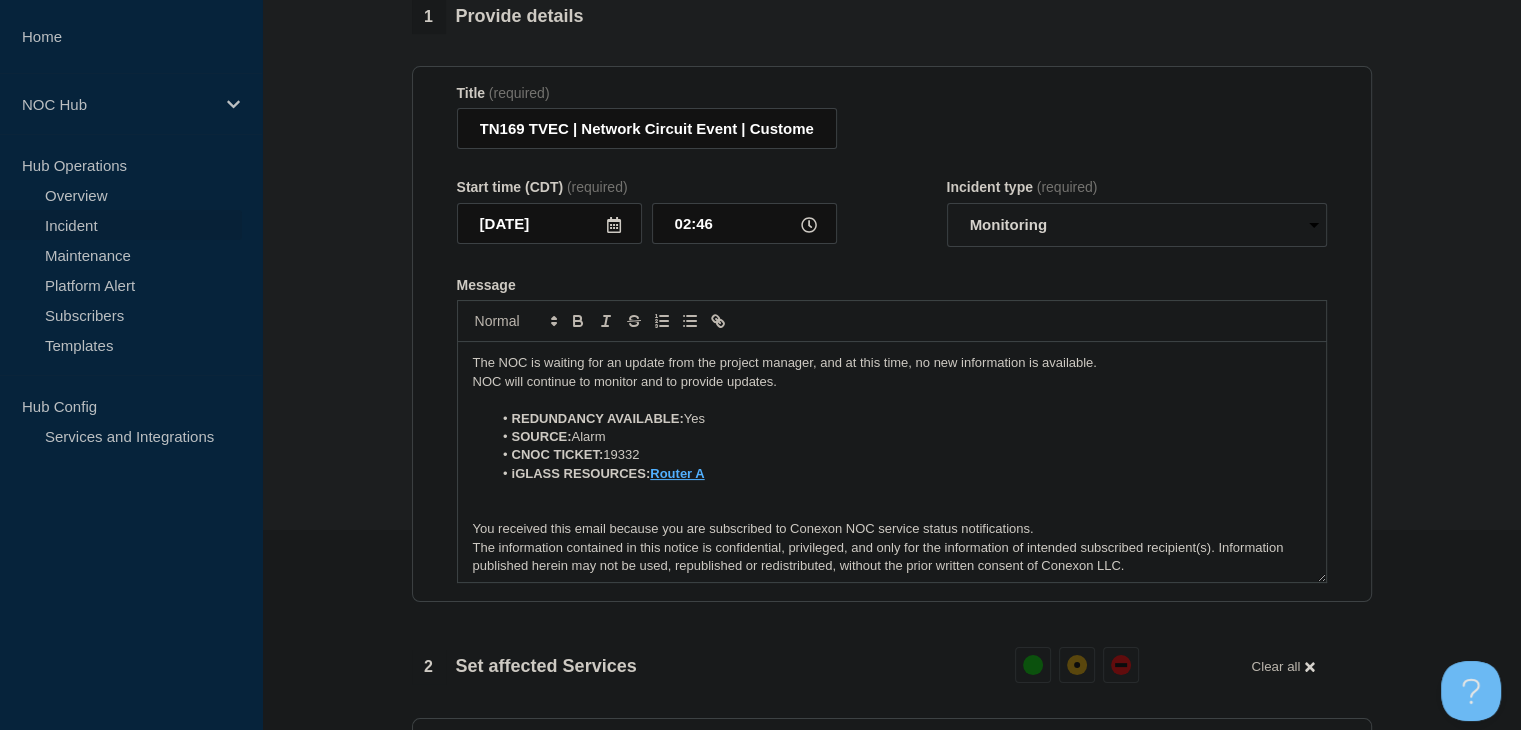 click on "Title  (required) TN169 TVEC | Network Circuit Event | Customers Not Affected Start time (CDT)  (required) 2025-07-17 02:46 Incident type  (required) Select option Investigating Identified Monitoring Resolved Message  The NOC is waiting for an update from the project manager, and at this time, no new information is available. NOC will continue to monitor and to provide updates. REDUNDANCY AVAILABLE:  Yes SOURCE:  Alarm CNOC TICKET:  19332 iGLASS RESOURCES:  Router A You received this email because you are subscribed to Conexon NOC service status notifications. The information contained in this notice is confidential, privileged, and only for the information of intended subscribed recipient(s). Information published herein may not be used, republished or redistributed, without the prior written consent of Conexon LLC." 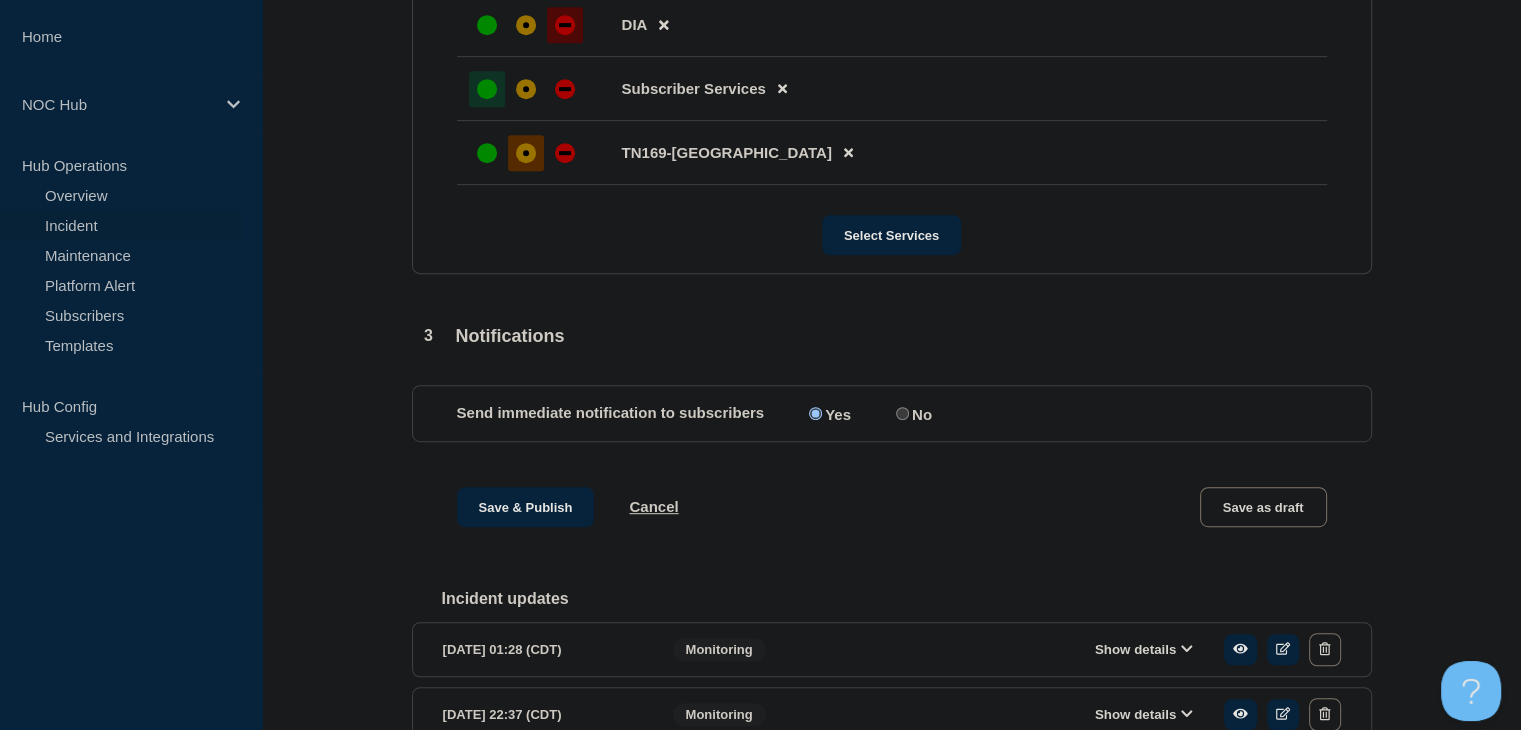 scroll, scrollTop: 1100, scrollLeft: 0, axis: vertical 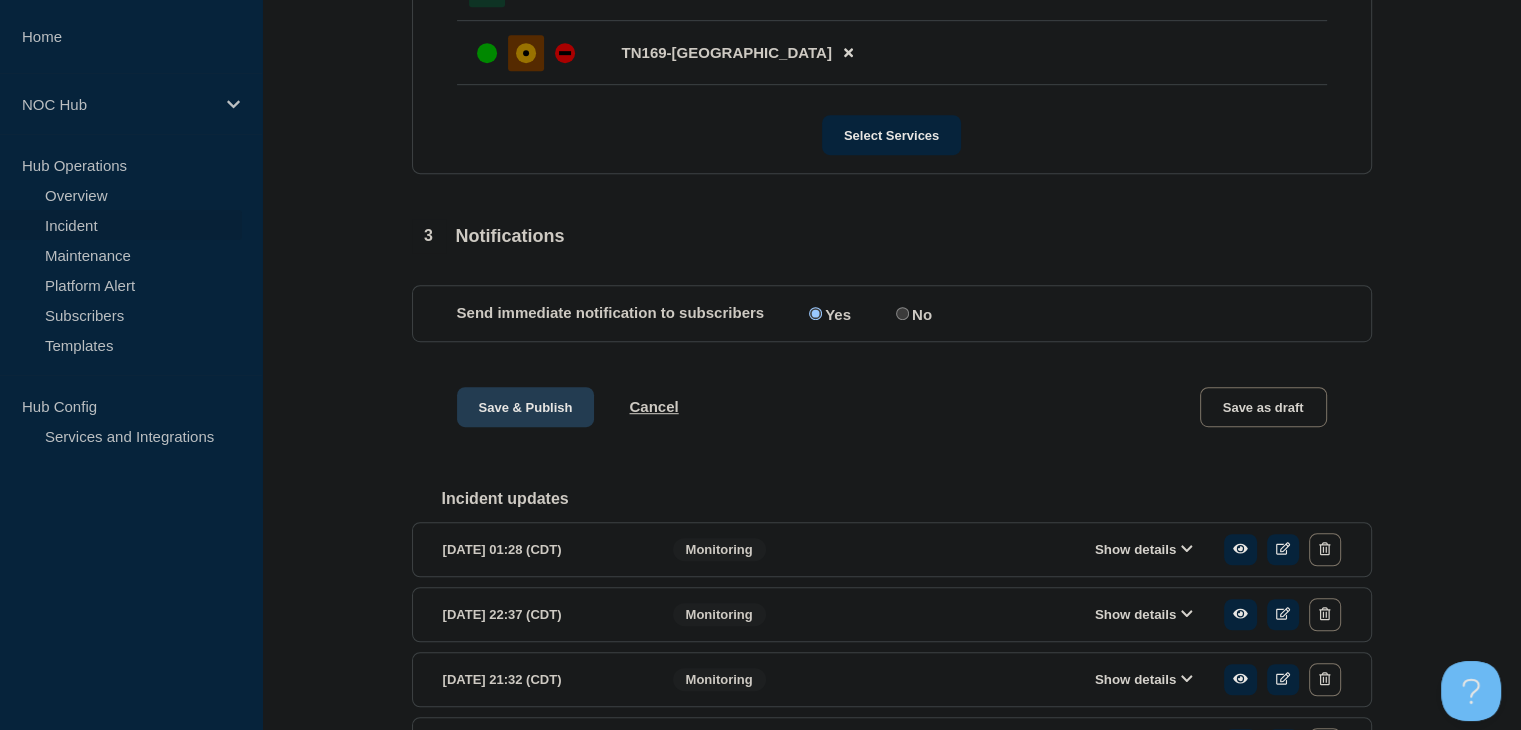 click on "Save & Publish" at bounding box center (526, 407) 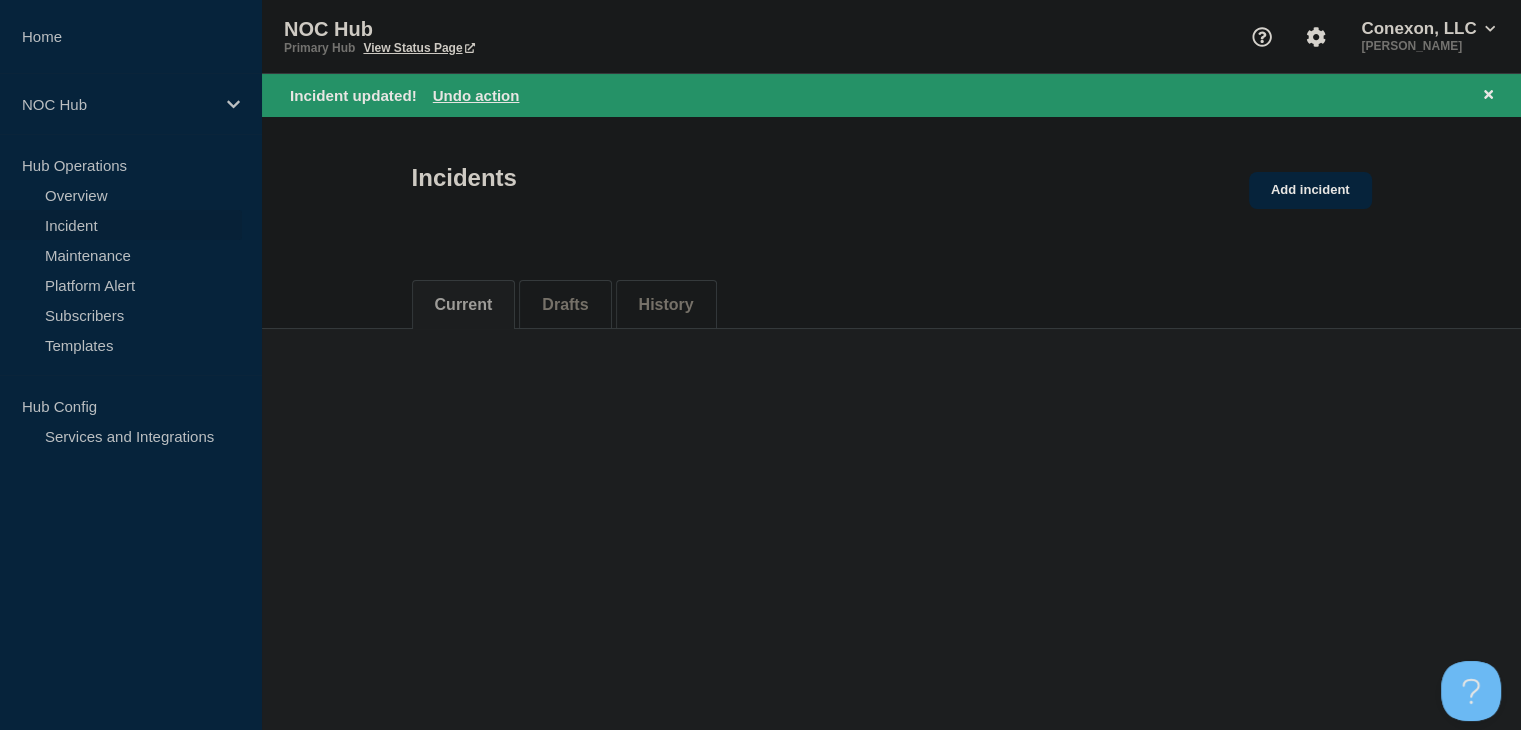 scroll, scrollTop: 0, scrollLeft: 0, axis: both 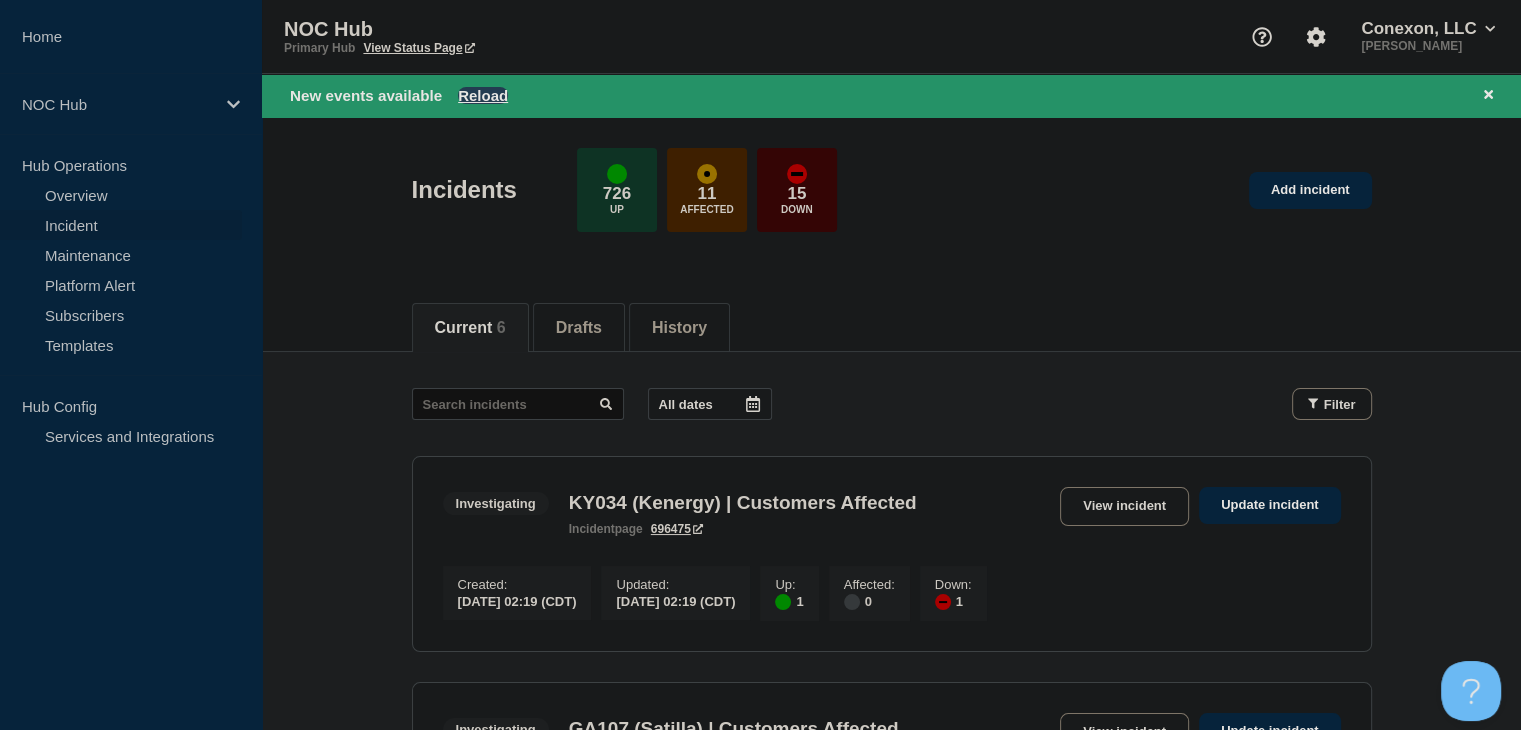 click on "Reload" at bounding box center [483, 95] 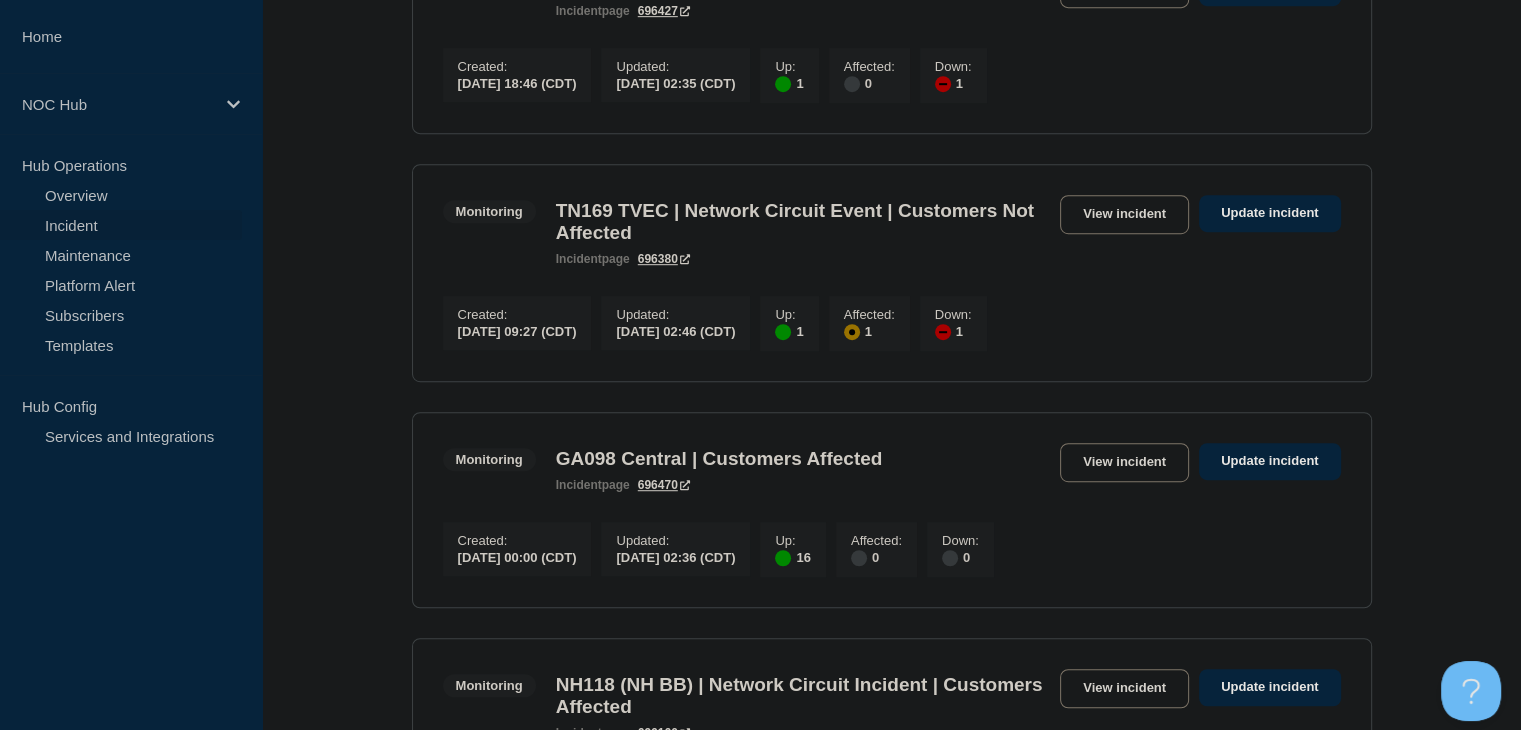 scroll, scrollTop: 1200, scrollLeft: 0, axis: vertical 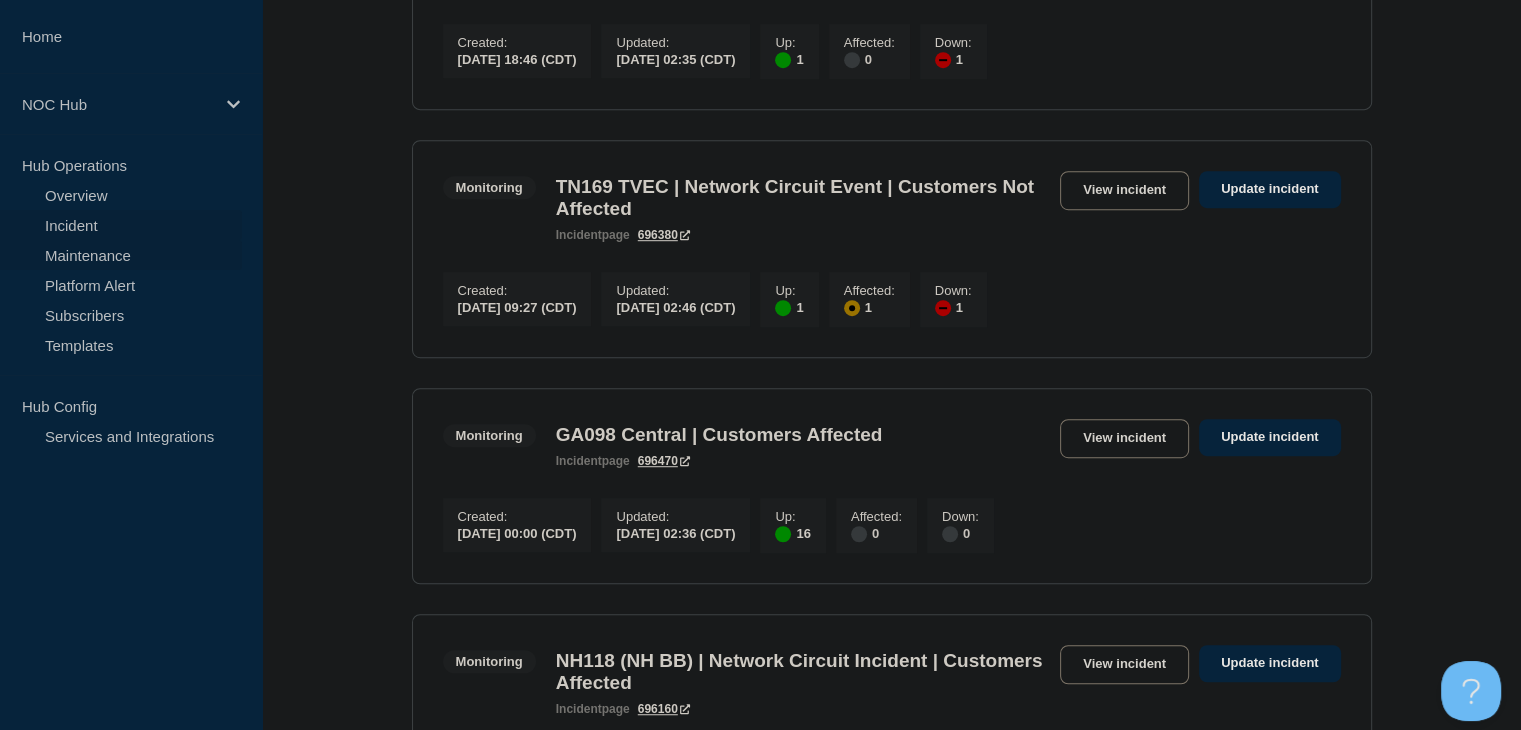 click on "Maintenance" at bounding box center (121, 255) 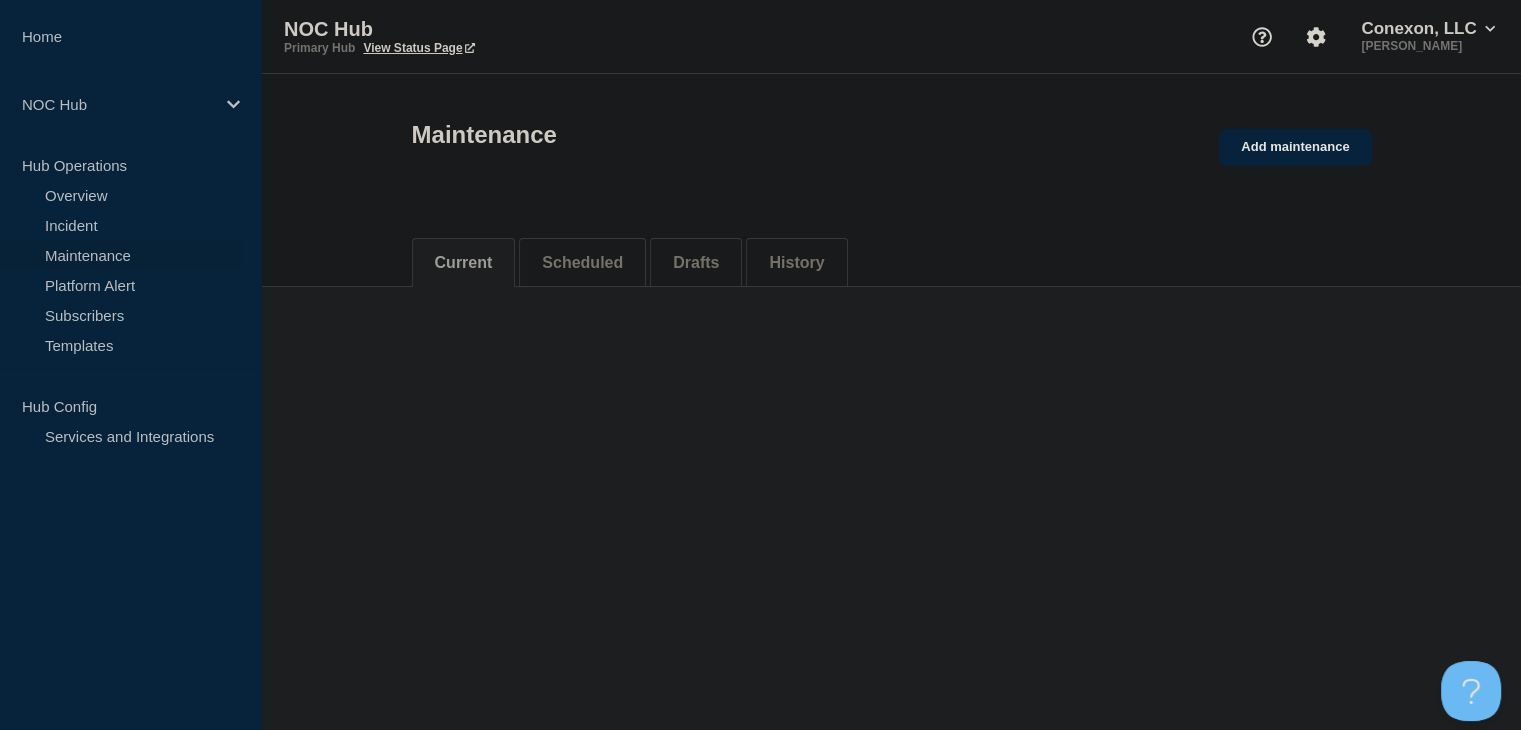scroll, scrollTop: 0, scrollLeft: 0, axis: both 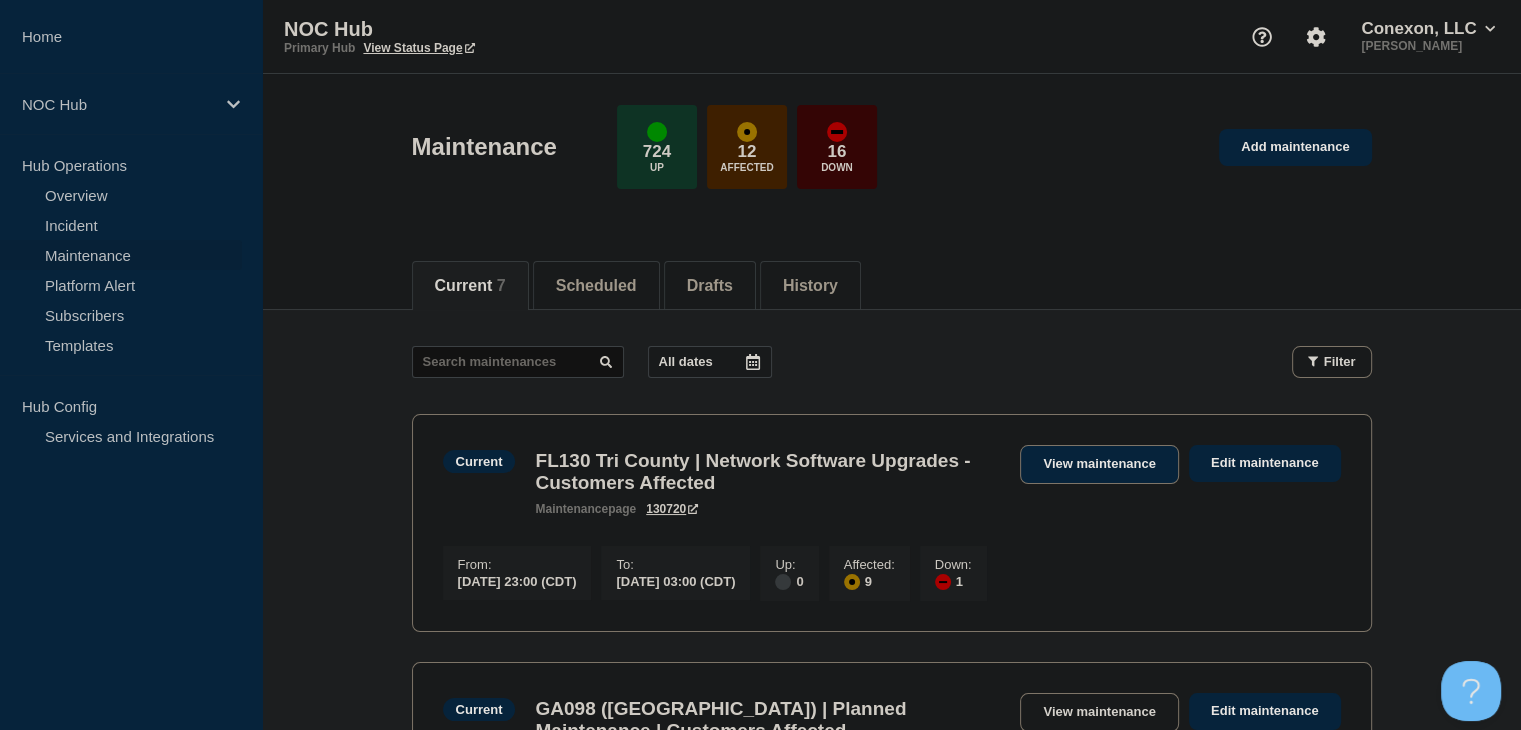 click on "View maintenance" at bounding box center (1099, 464) 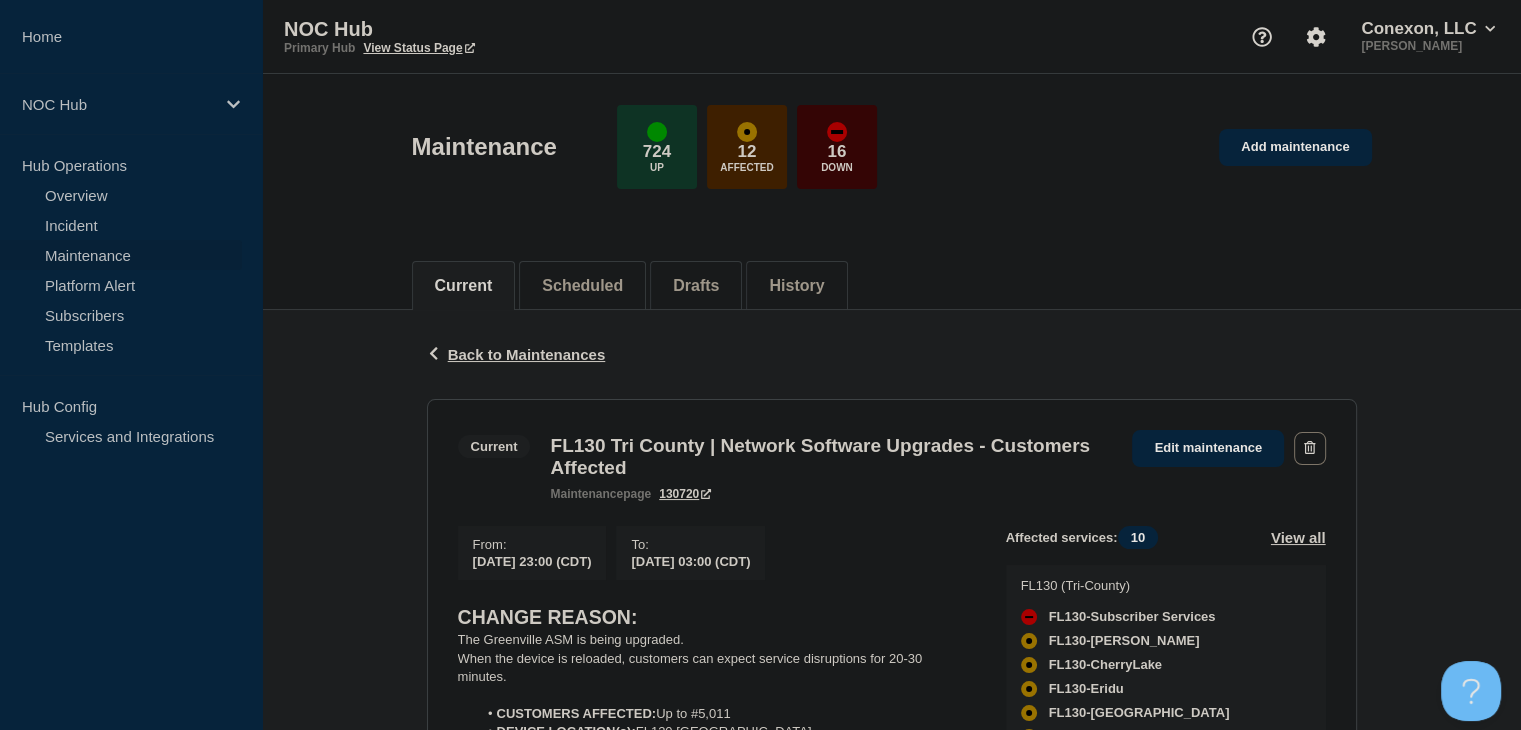 click on "Current    Scheduled    Drafts    History" 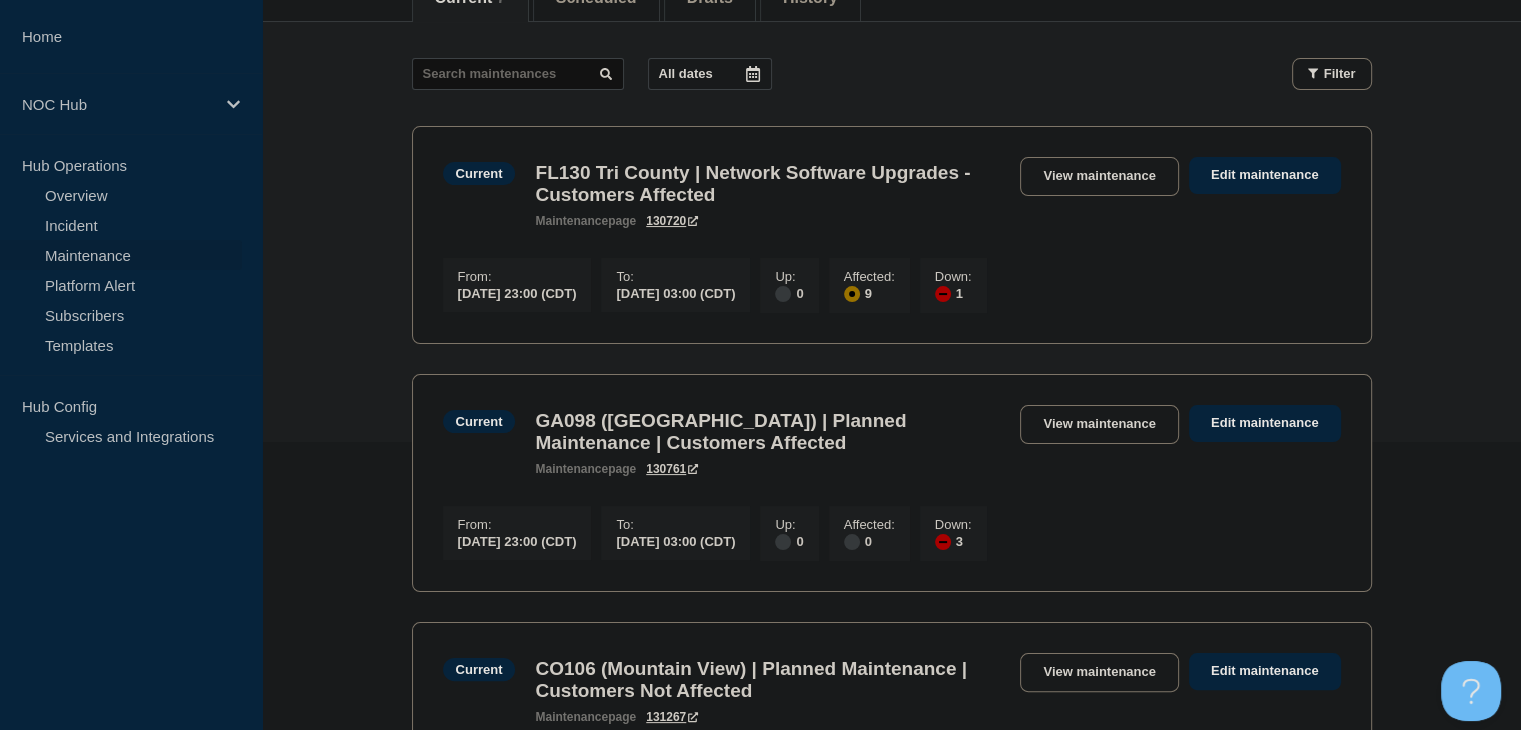 scroll, scrollTop: 300, scrollLeft: 0, axis: vertical 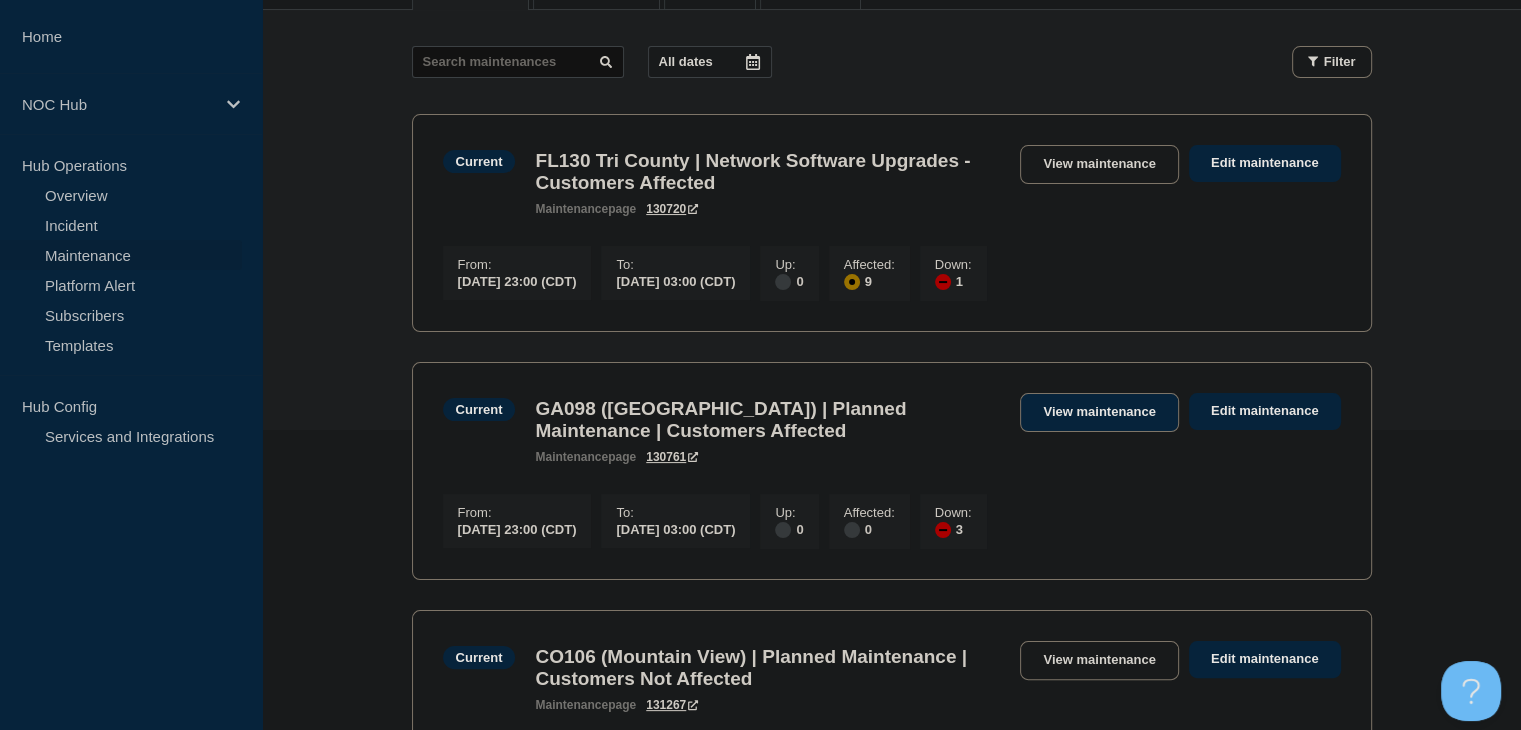 click on "View maintenance" at bounding box center [1099, 412] 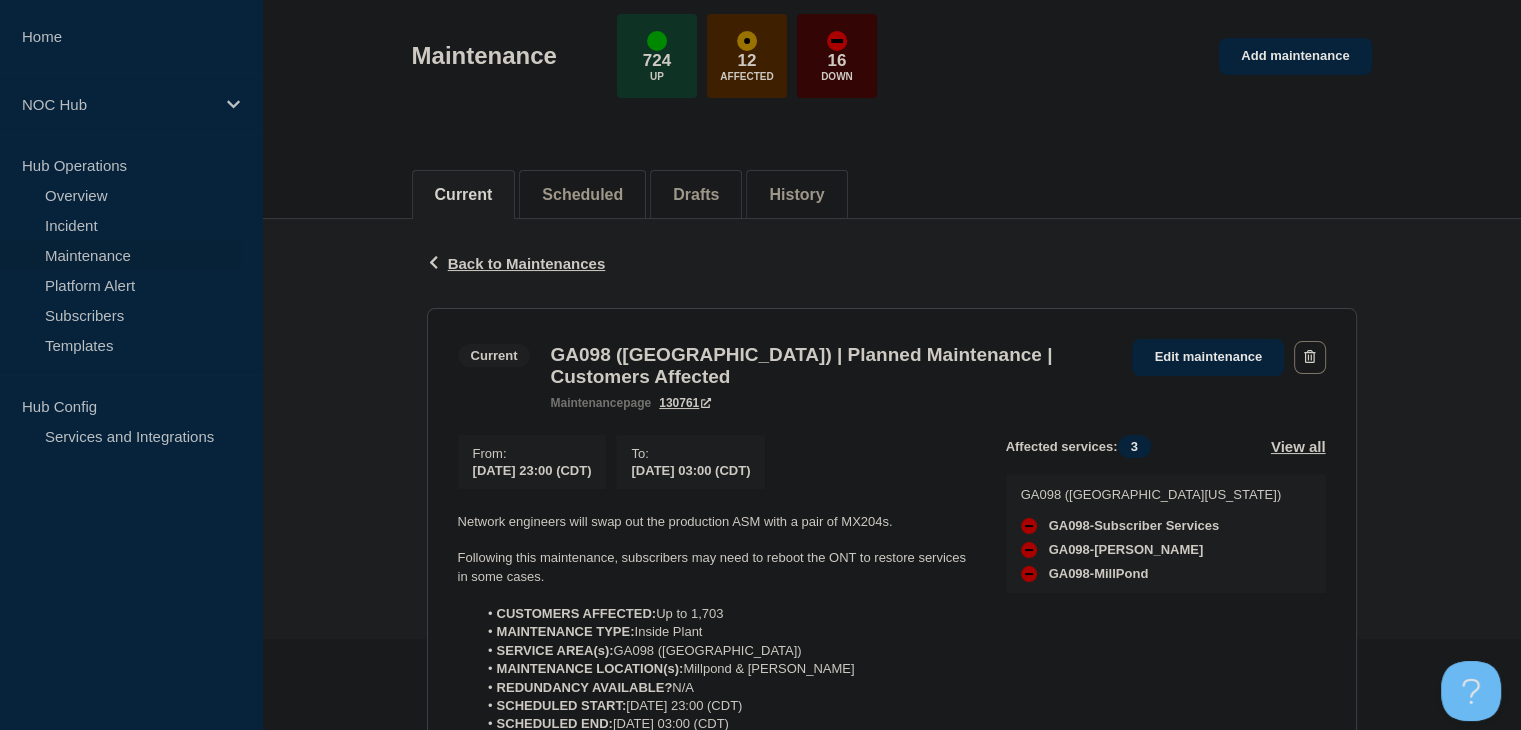 scroll, scrollTop: 200, scrollLeft: 0, axis: vertical 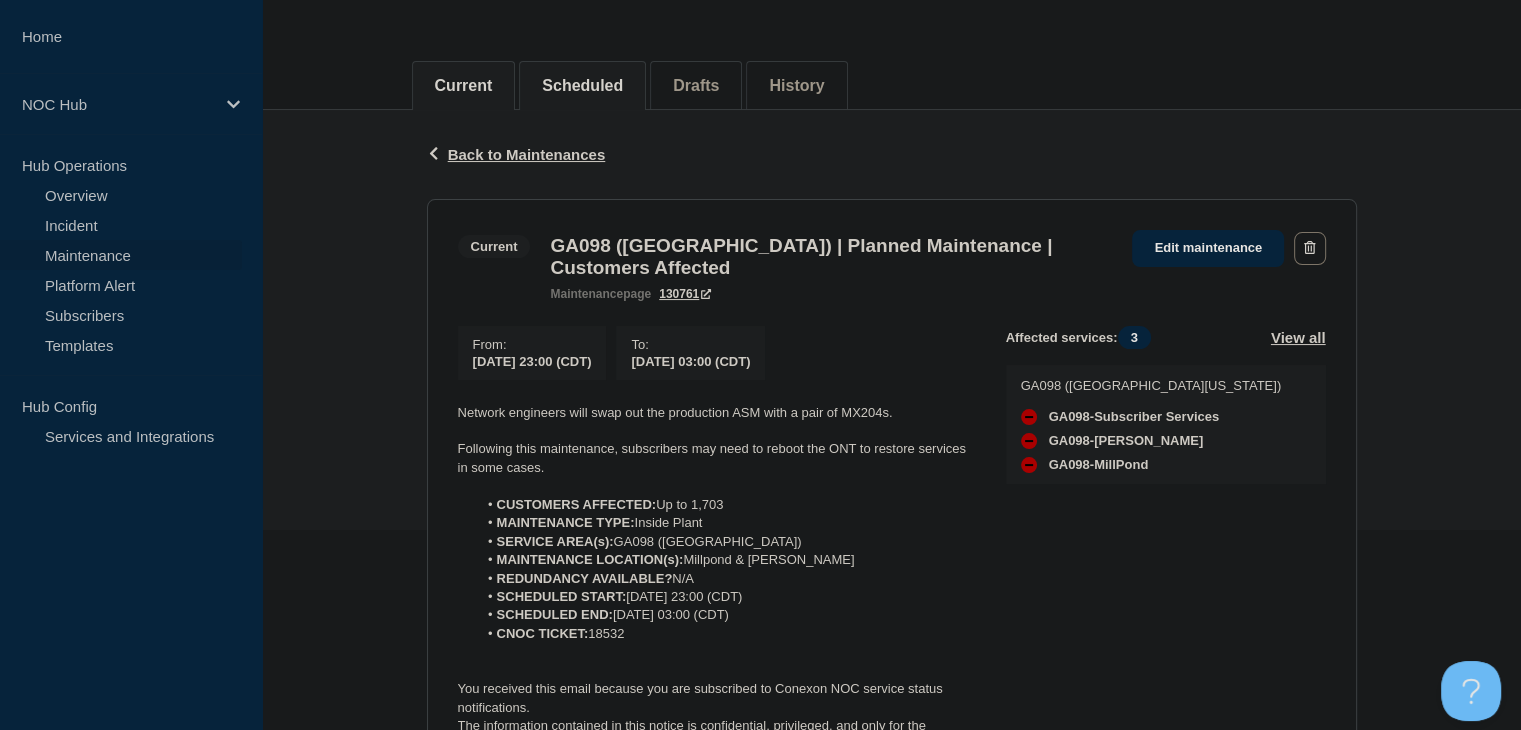 click on "Scheduled" at bounding box center (582, 86) 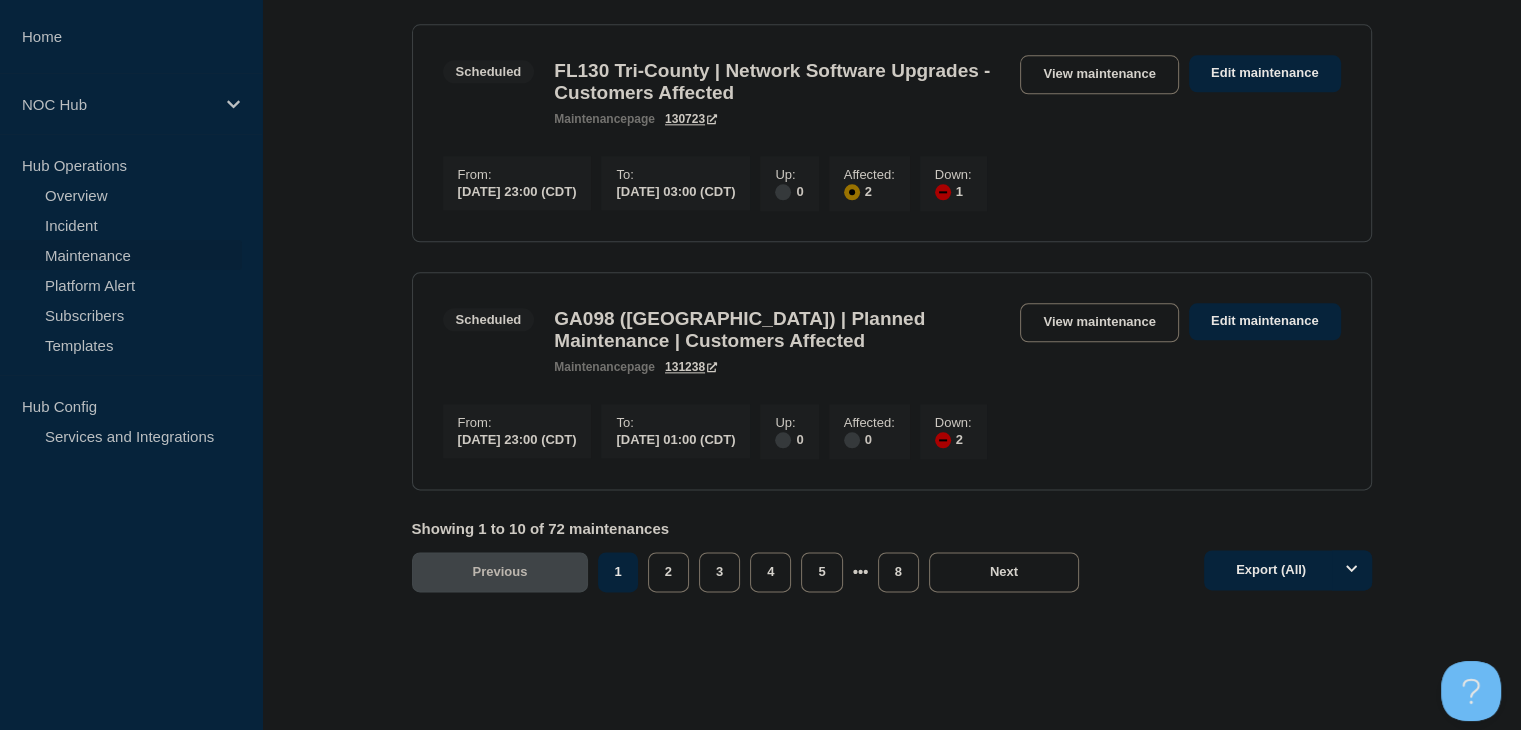 scroll, scrollTop: 2400, scrollLeft: 0, axis: vertical 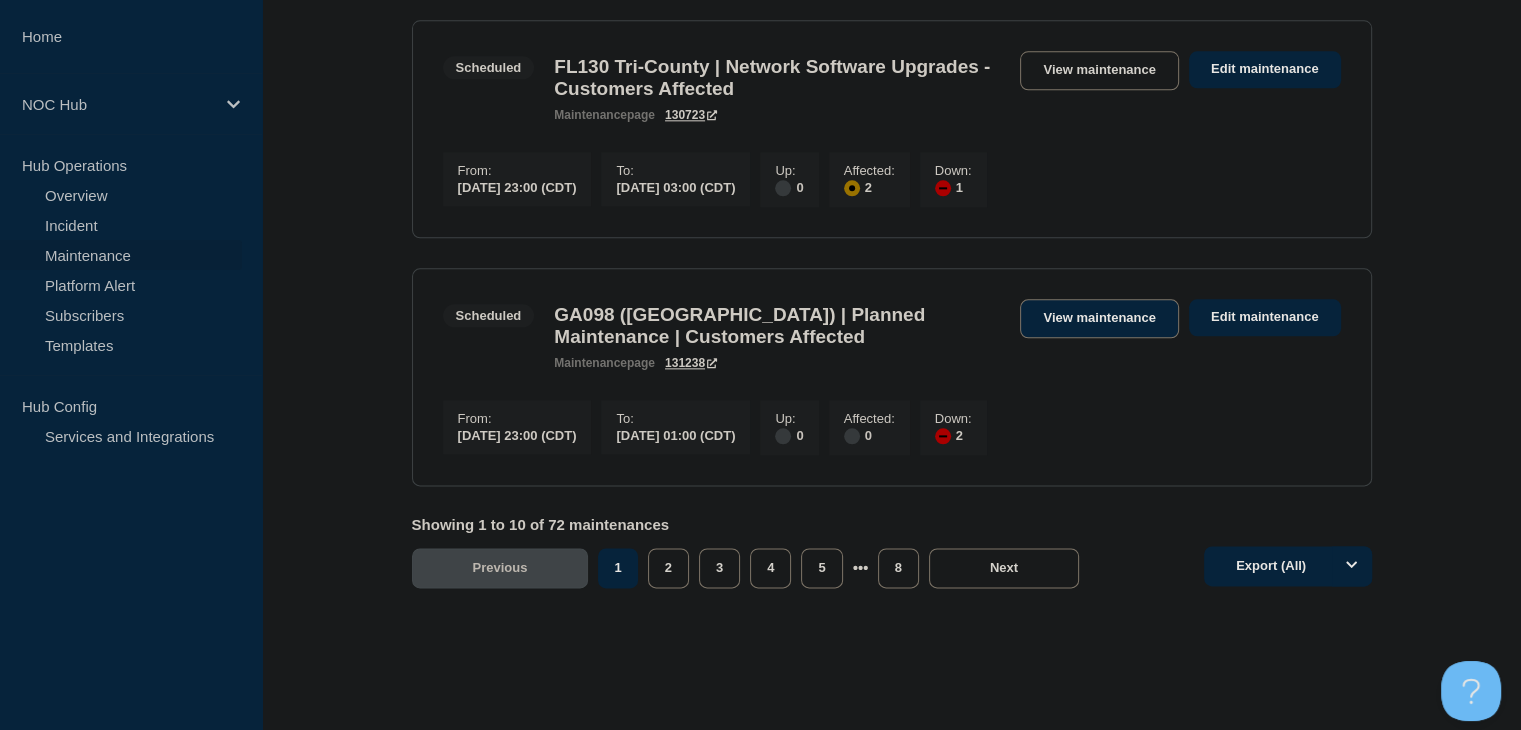click on "View maintenance" at bounding box center [1099, 318] 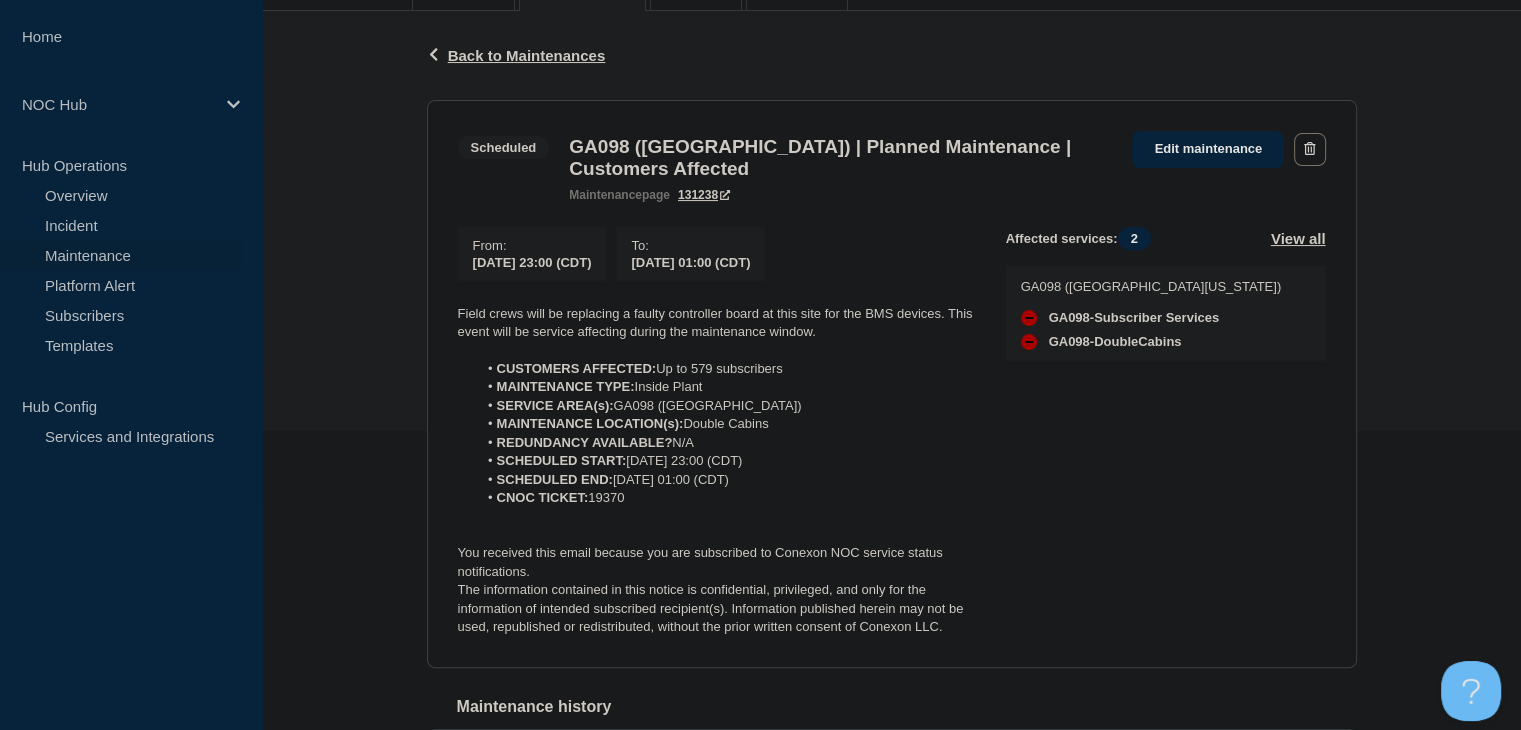 scroll, scrollTop: 300, scrollLeft: 0, axis: vertical 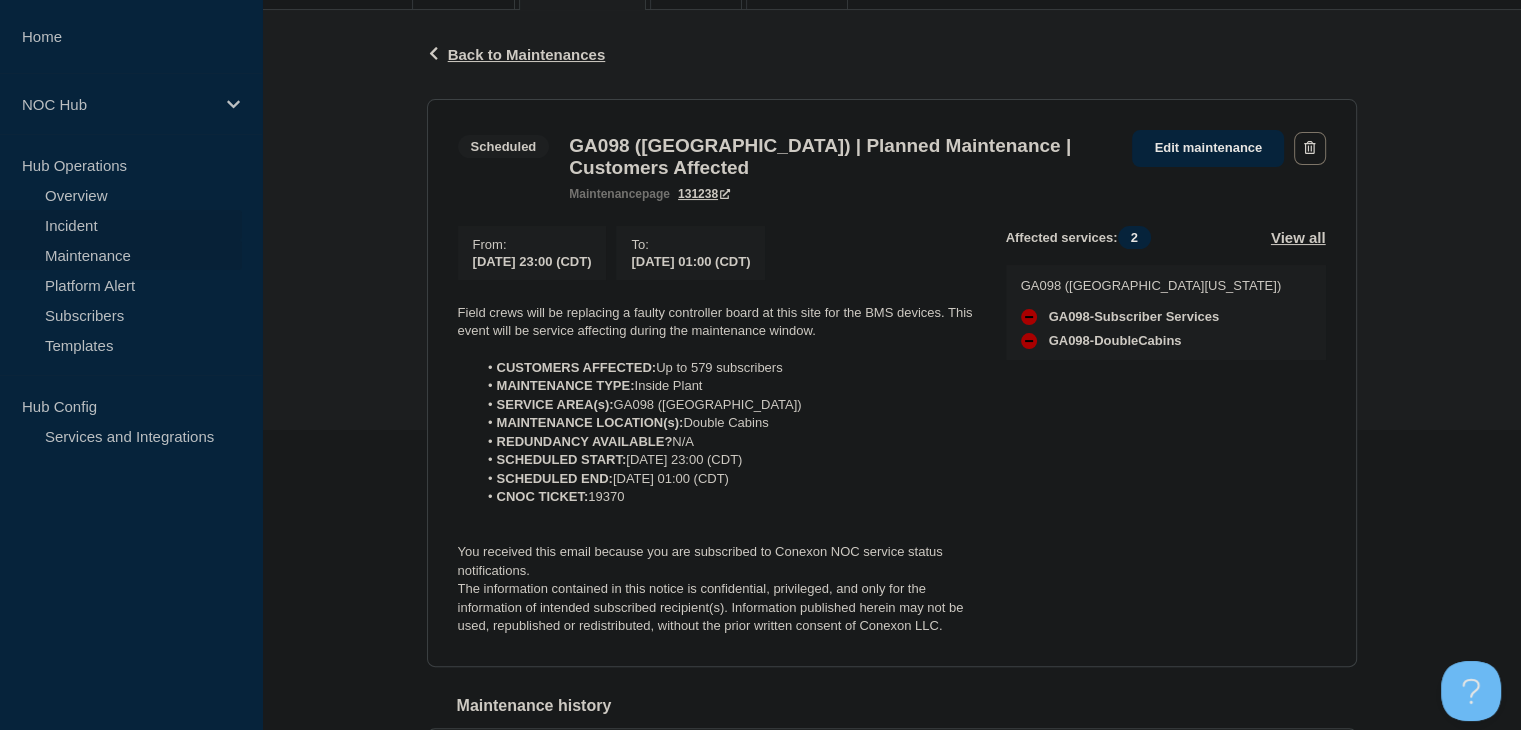 click on "Incident" at bounding box center (121, 225) 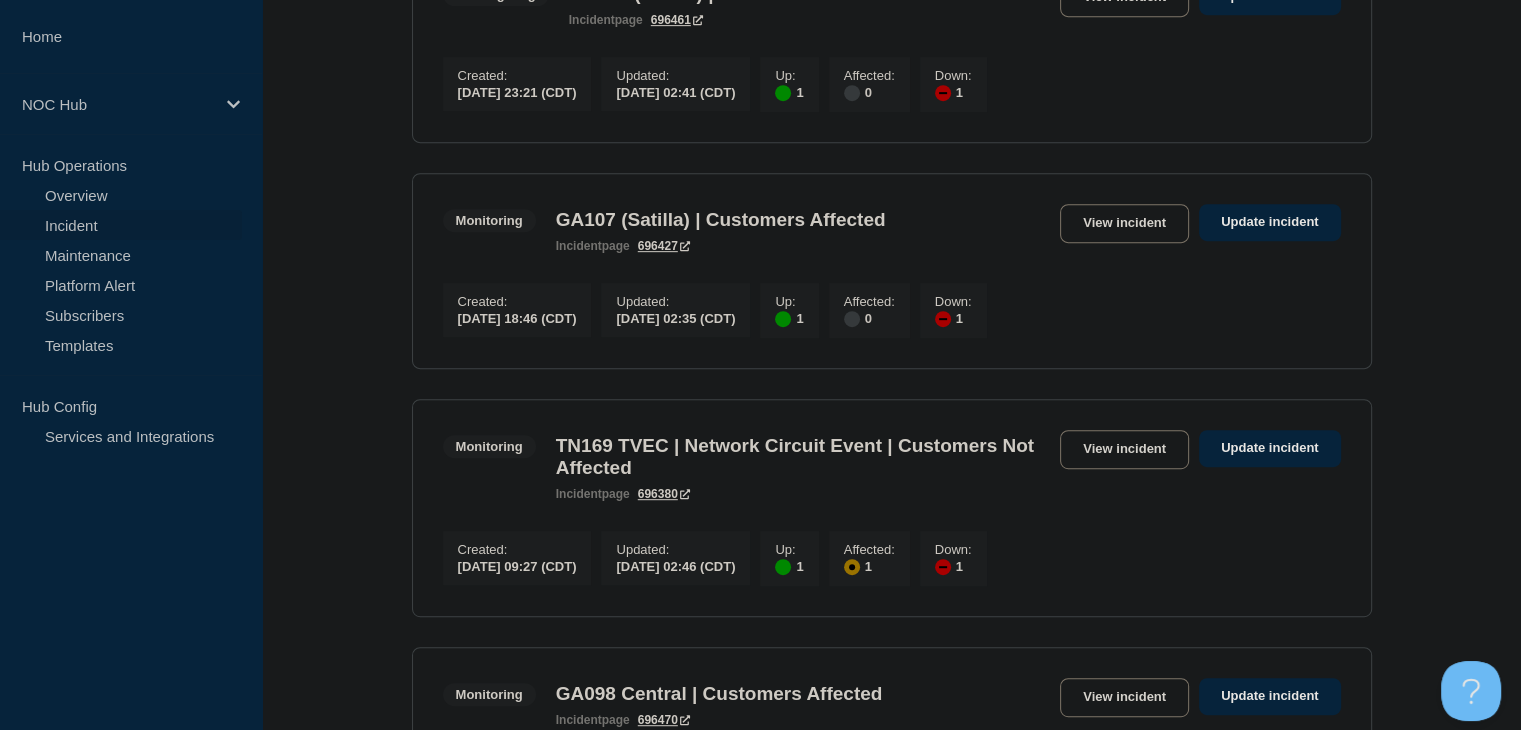 scroll, scrollTop: 1100, scrollLeft: 0, axis: vertical 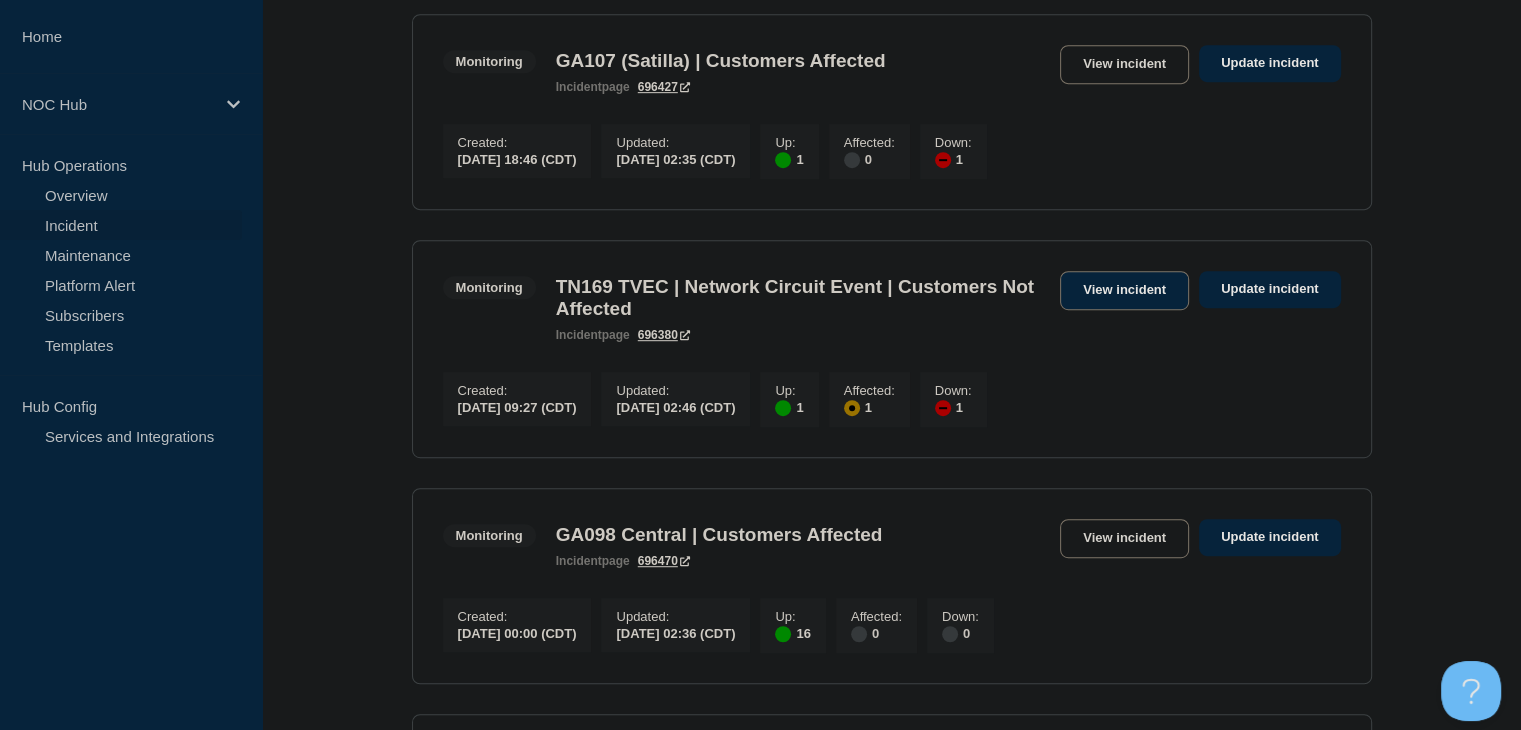 click on "View incident" at bounding box center (1124, 290) 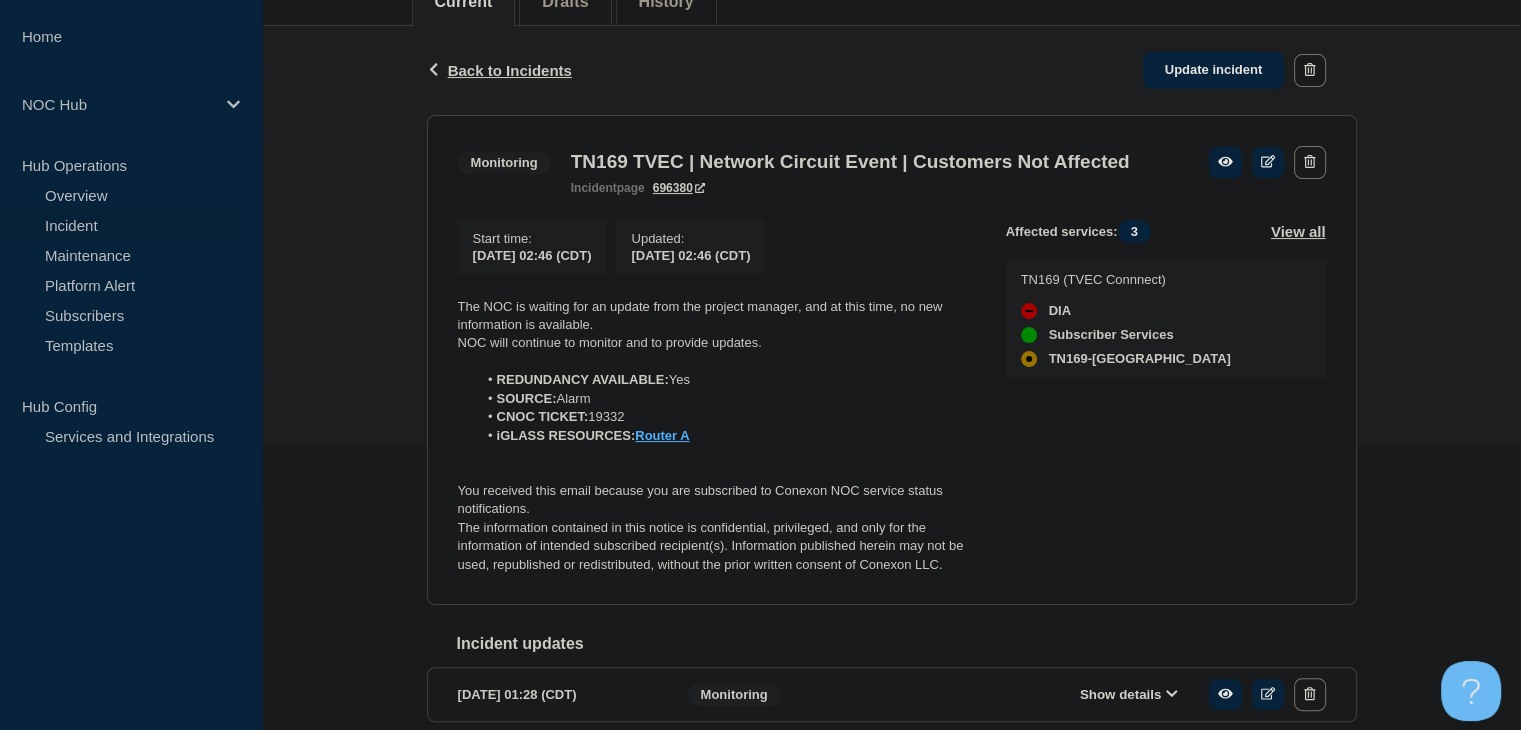 scroll, scrollTop: 300, scrollLeft: 0, axis: vertical 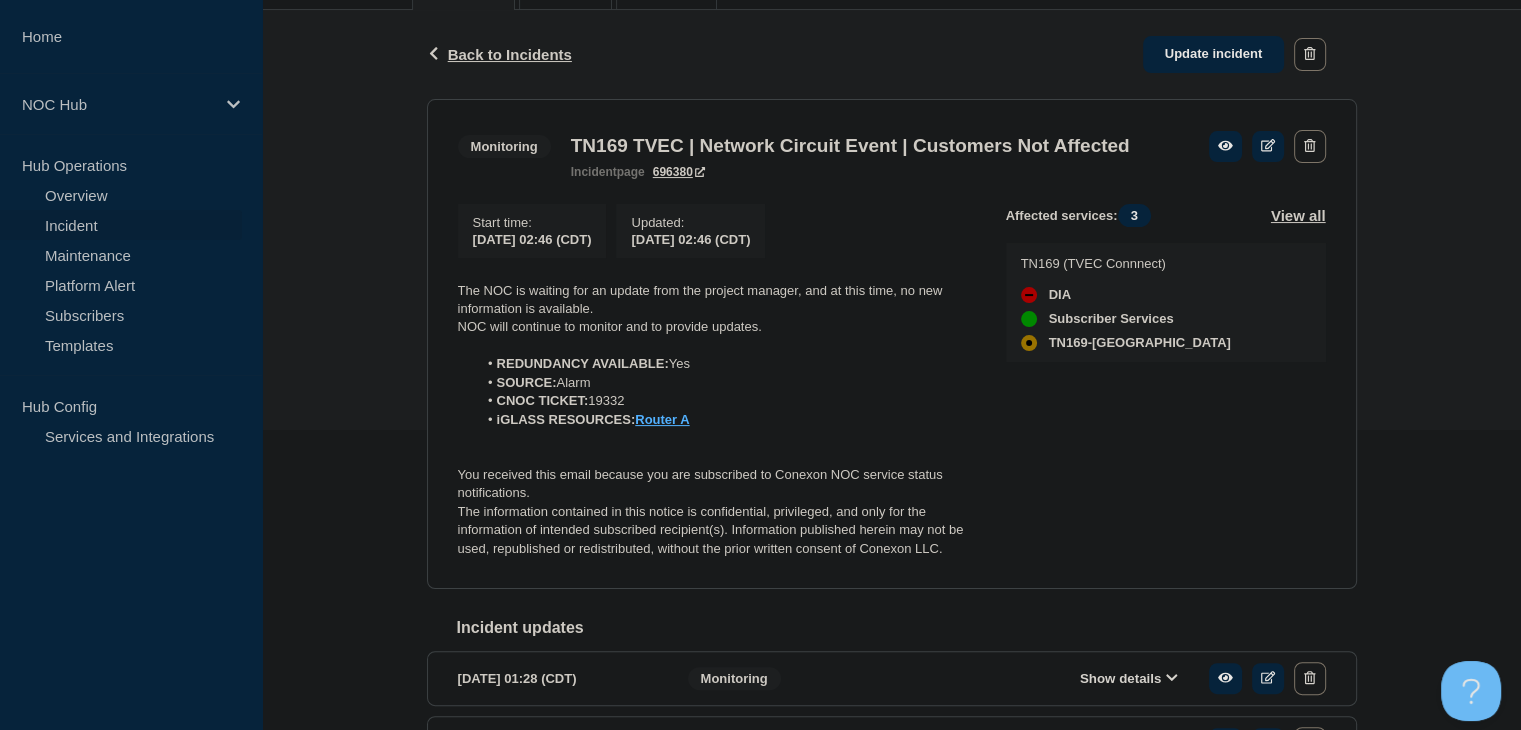 click on "Back Back to Incidents Update incident Monitoring TN169 TVEC | Network Circuit Event | Customers Not Affected Start time  2025-07-17 02:46 (CDT) Updated  2025-07-17 02:46 (CDT) The NOC is waiting for an update from the project manager, and at this time, no new information is available. NOC will continue to monitor and to provide updates. REDUNDANCY AVAILABLE:  Yes SOURCE:  Alarm CNOC TICKET:  19332 iGLASS RESOURCES:  Router A You received this email because you are subscribed to Conexon NOC service status notifications. The information contained in this notice is confidential, privileged, and only for the information of intended subscribed recipient(s). Information published herein may not be used, republished or redistributed, without the prior written consent of Conexon LLC. Affected services:  3 View all TN169 (TVEC Connnect) DIA  Subscriber Services  TN169-Waynesboro  Monitoring TN169 TVEC | Network Circuit Event | Customers Not Affected incident  page 696380  Start time : 2025-07-17 02:46 (CDT) Updated :" 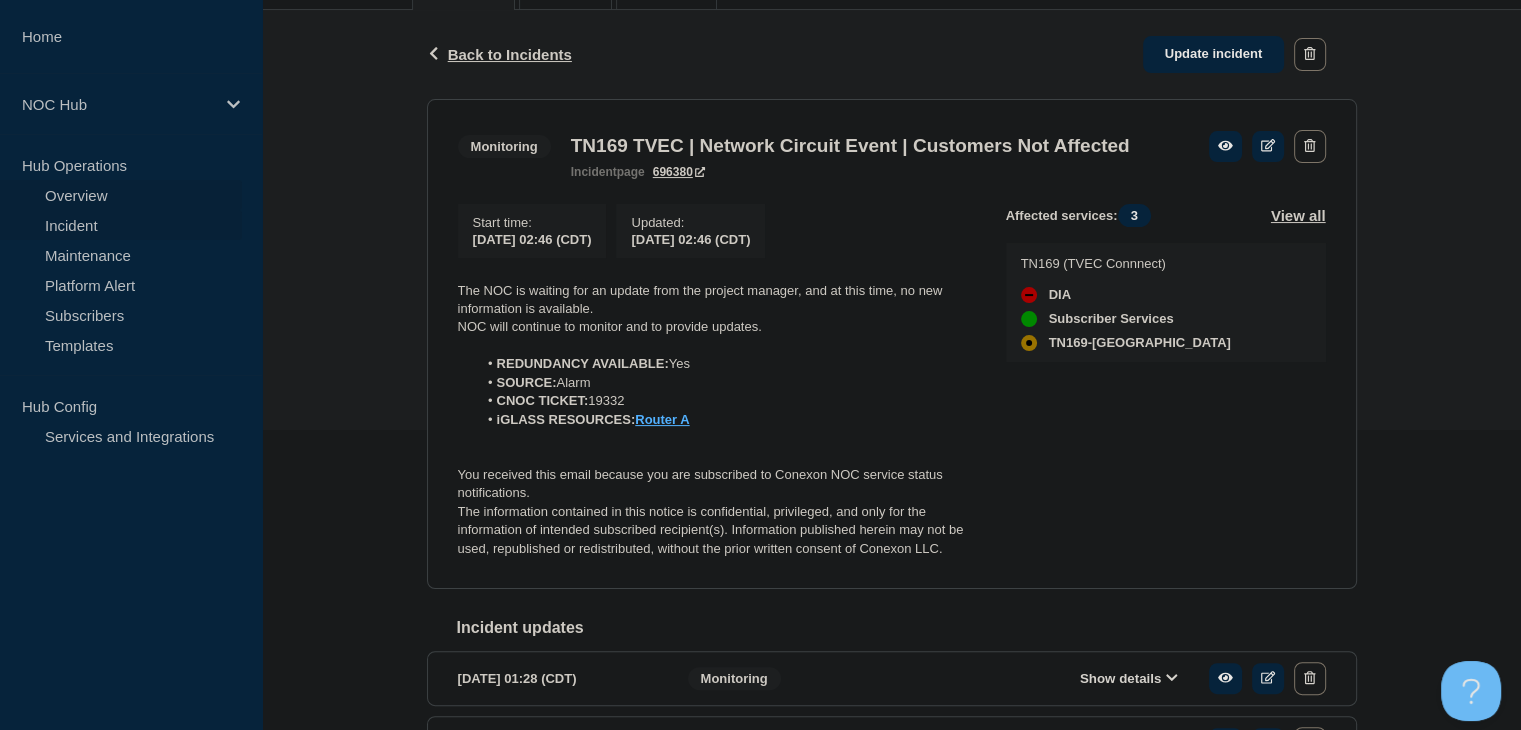 click on "Overview" at bounding box center (121, 195) 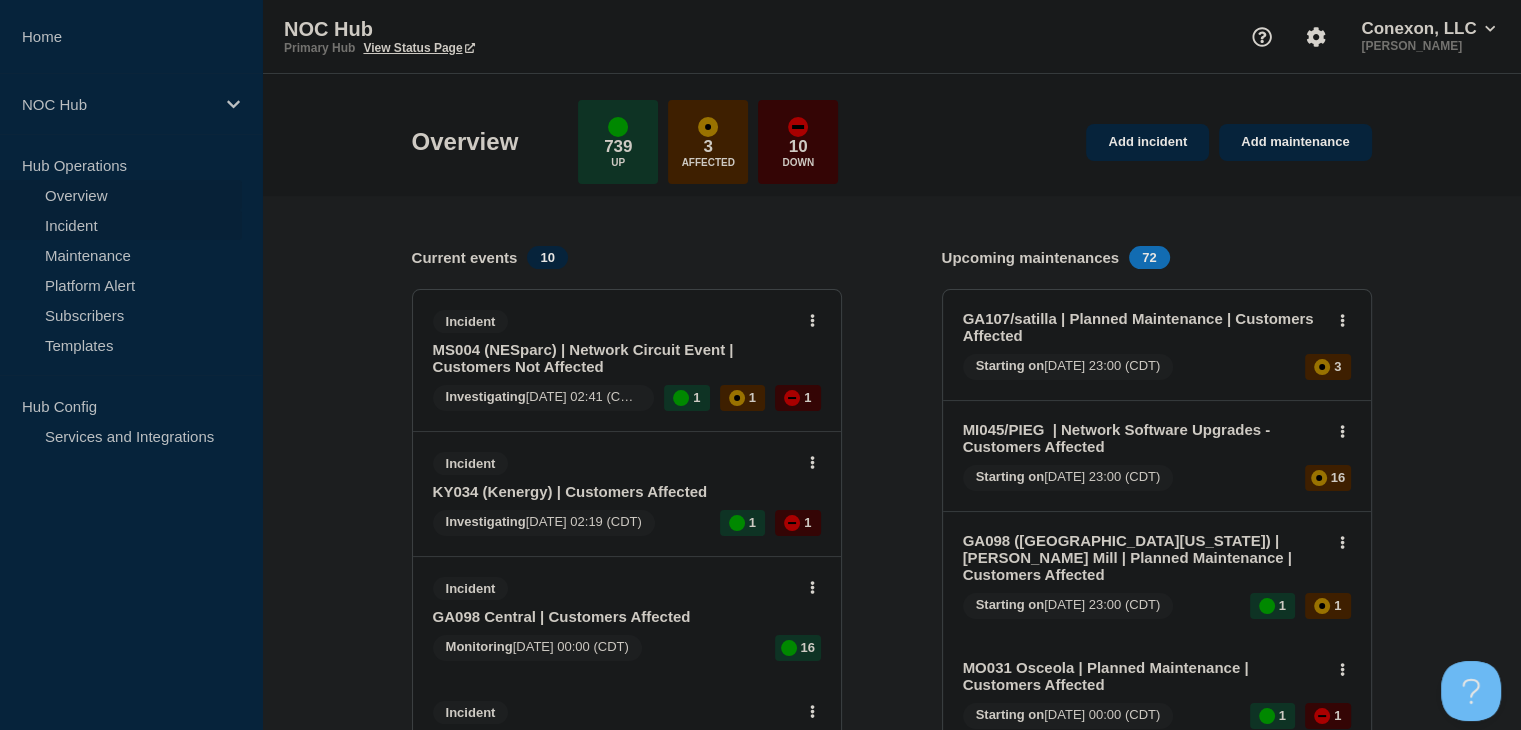 click on "Incident" at bounding box center [121, 225] 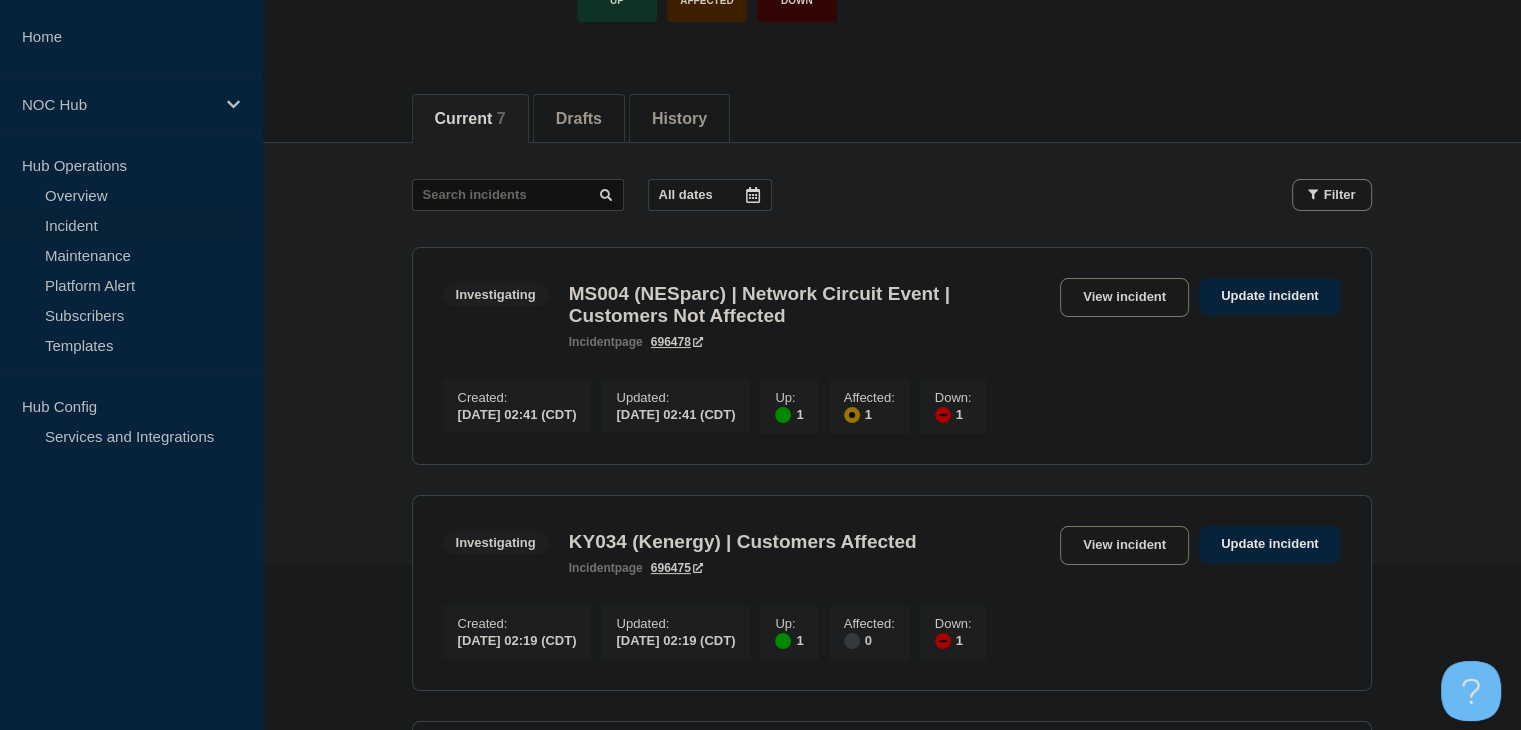 scroll, scrollTop: 300, scrollLeft: 0, axis: vertical 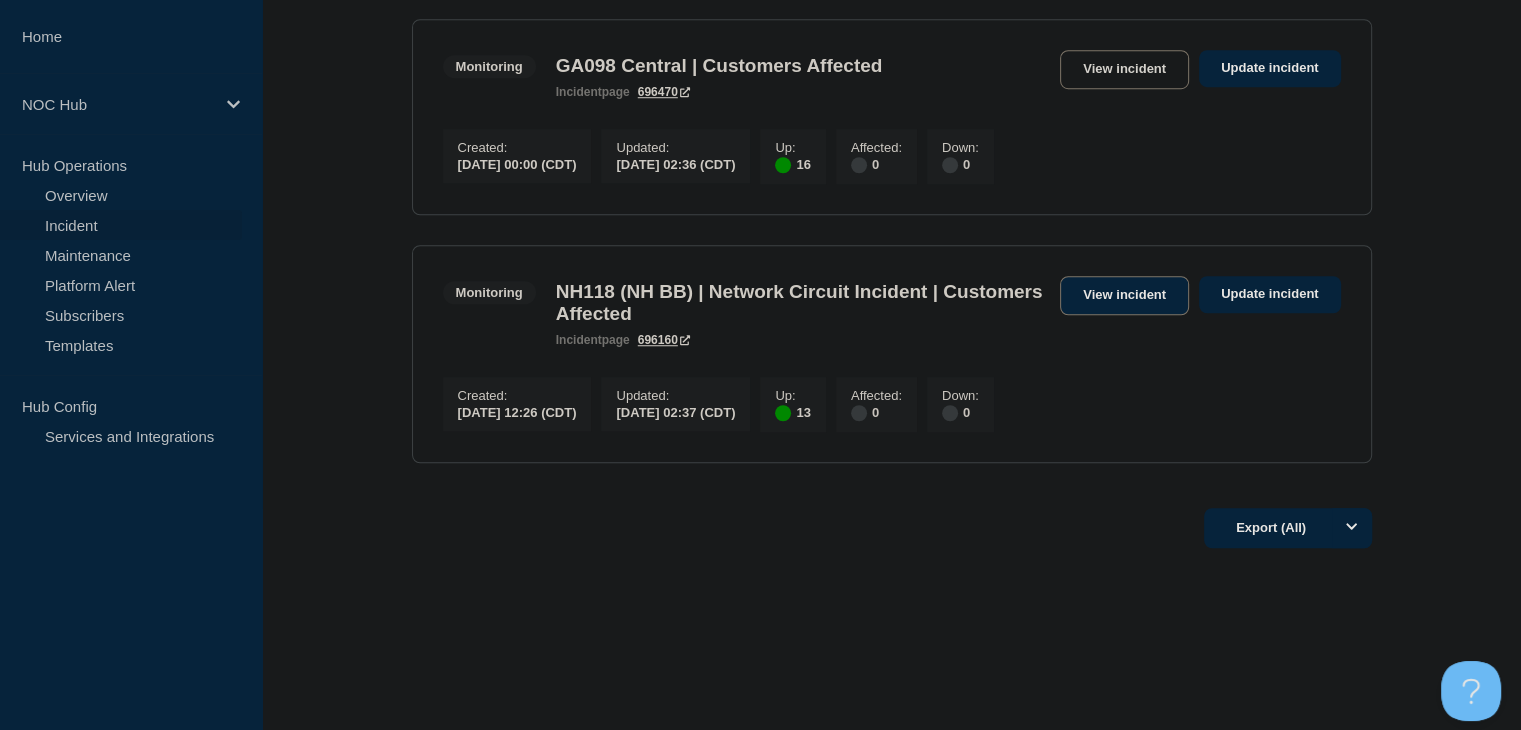 click on "View incident" at bounding box center (1124, 295) 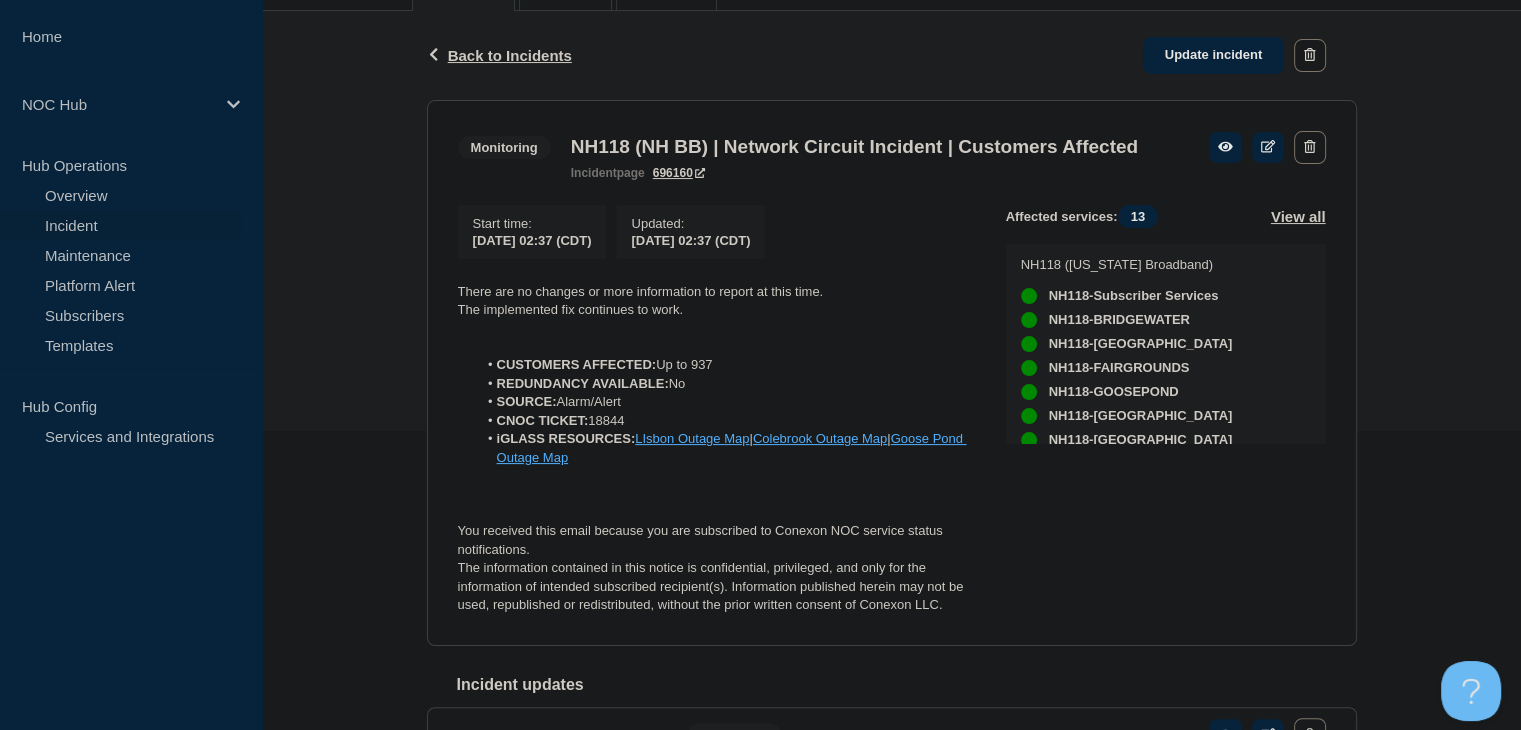 scroll, scrollTop: 300, scrollLeft: 0, axis: vertical 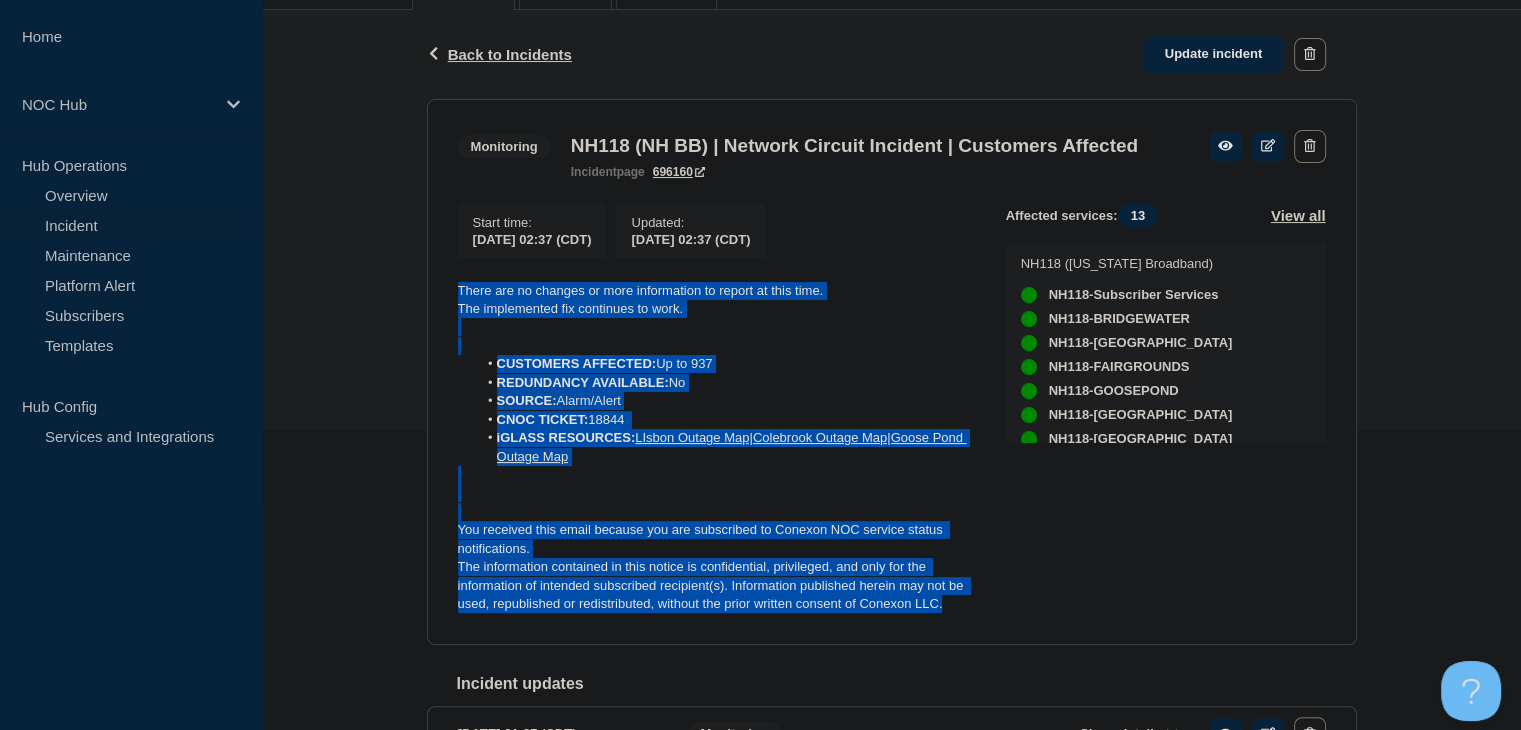drag, startPoint x: 966, startPoint y: 646, endPoint x: 460, endPoint y: 319, distance: 602.46576 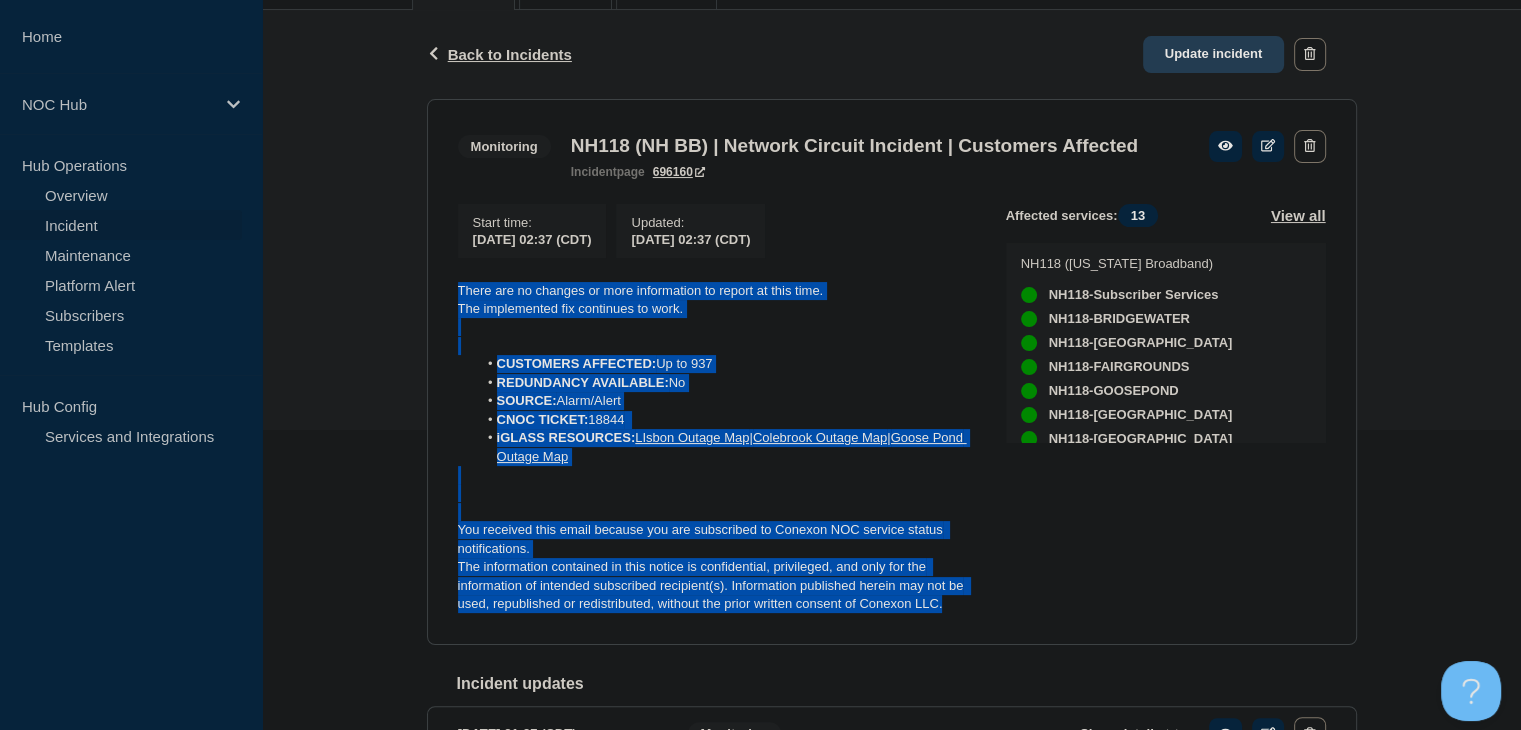 click on "Update incident" 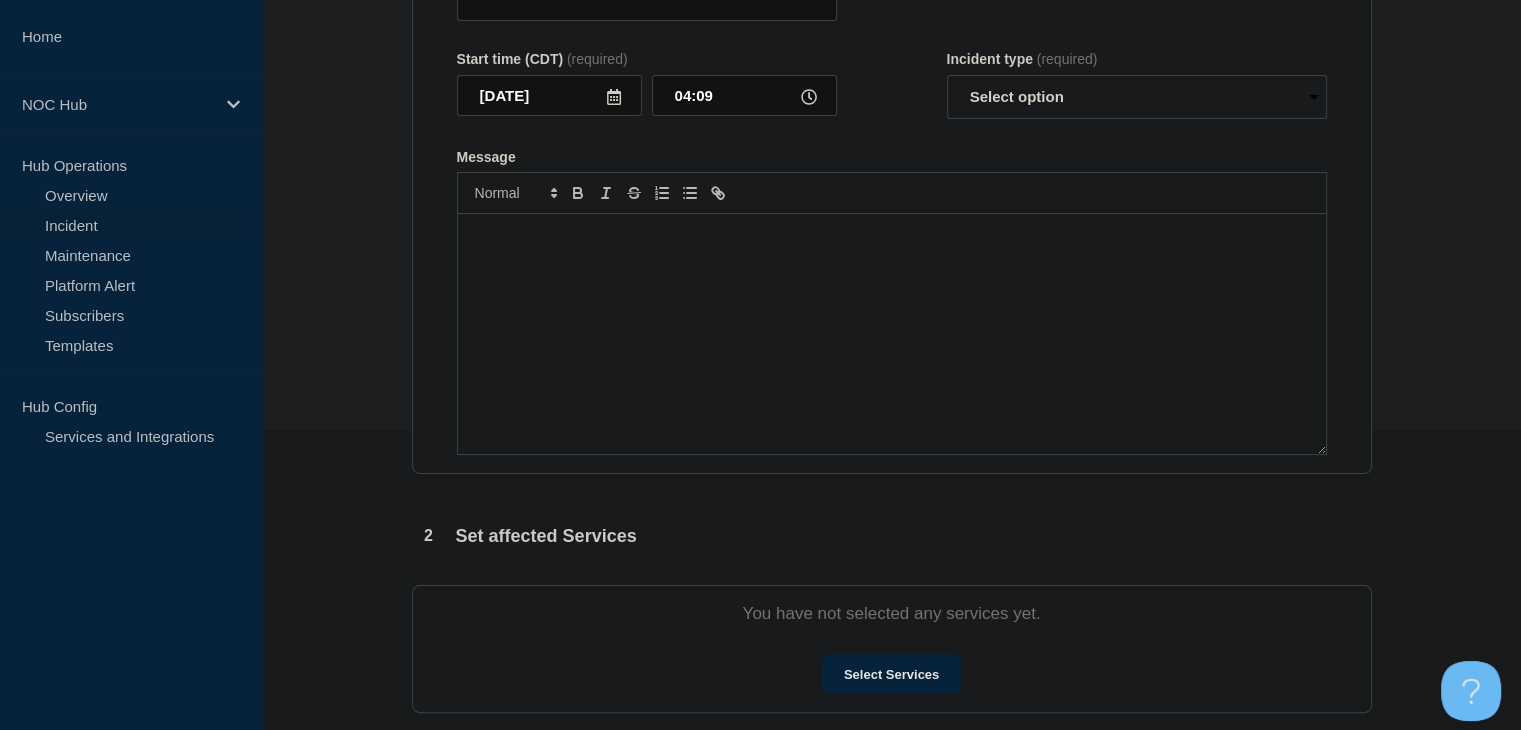 type on "NH118 (NH BB) | Network Circuit Incident | Customers Affected" 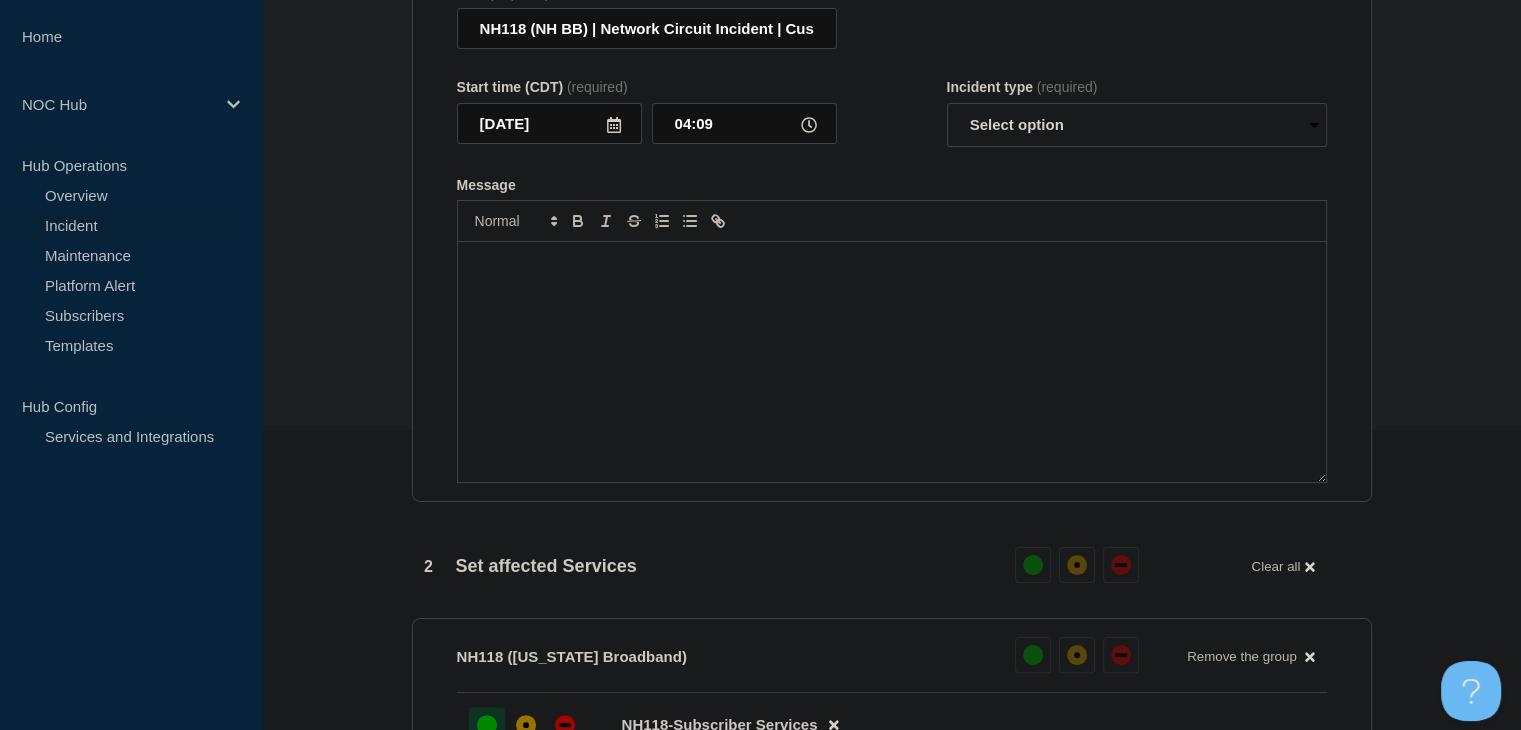 click at bounding box center (892, 362) 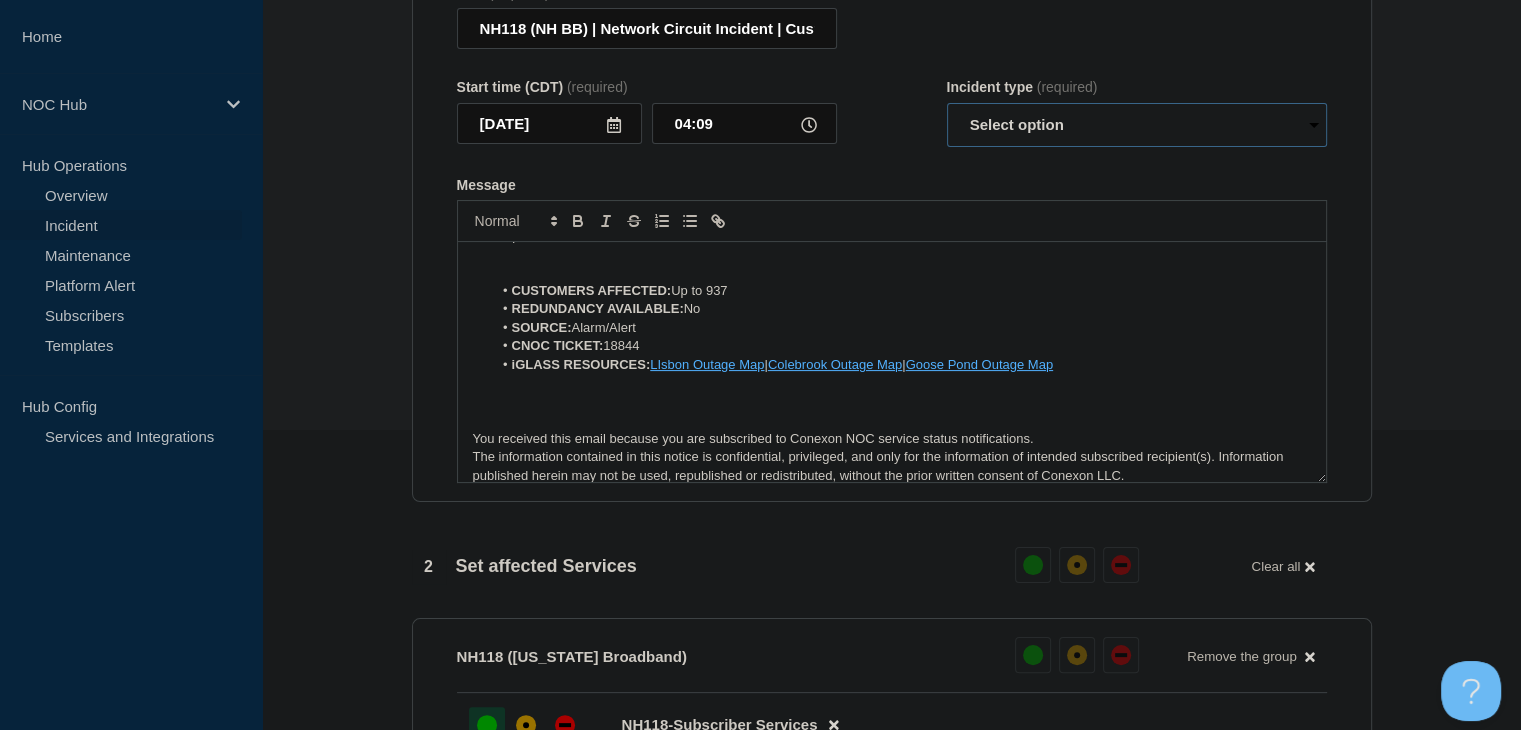 click on "Select option Investigating Identified Monitoring Resolved" at bounding box center (1137, 125) 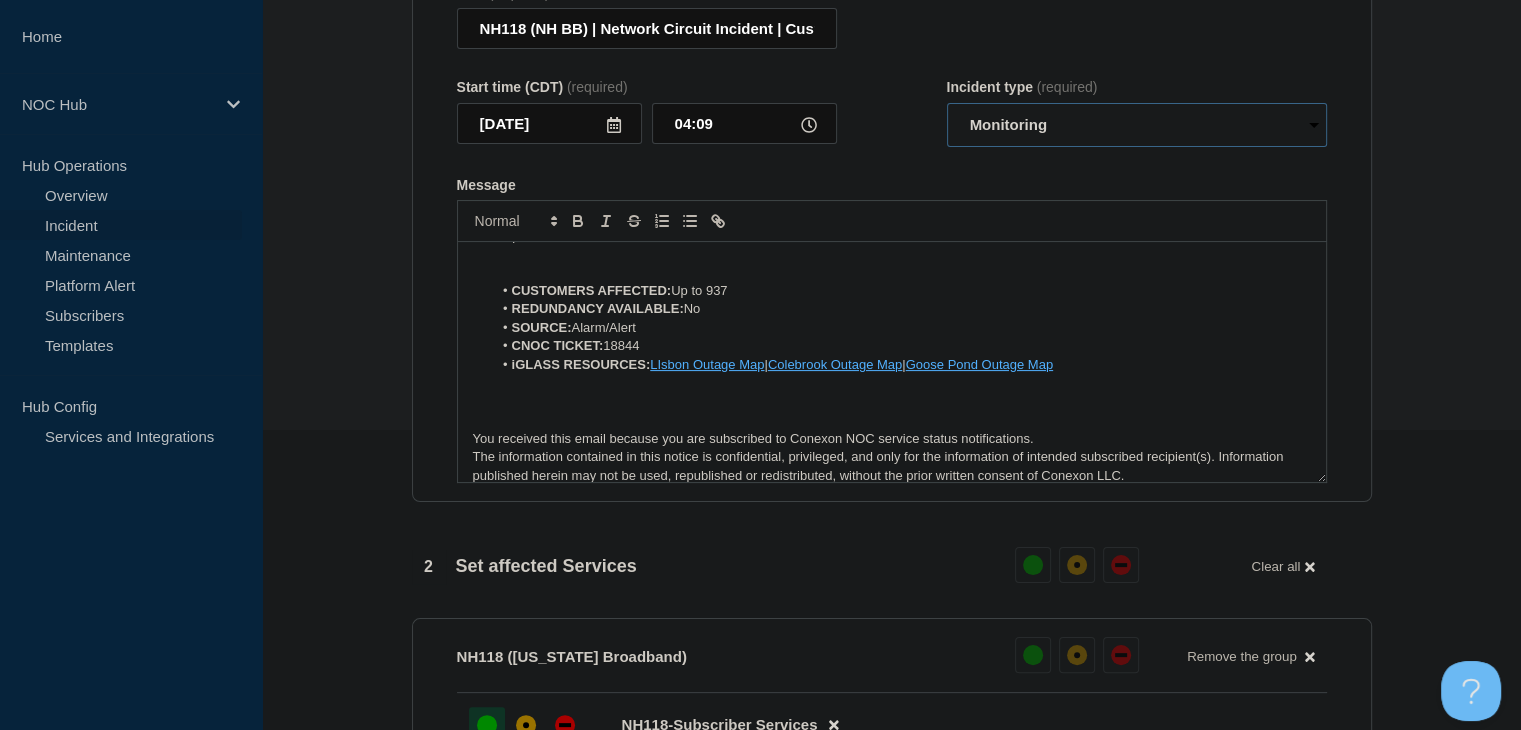 click on "Select option Investigating Identified Monitoring Resolved" at bounding box center [1137, 125] 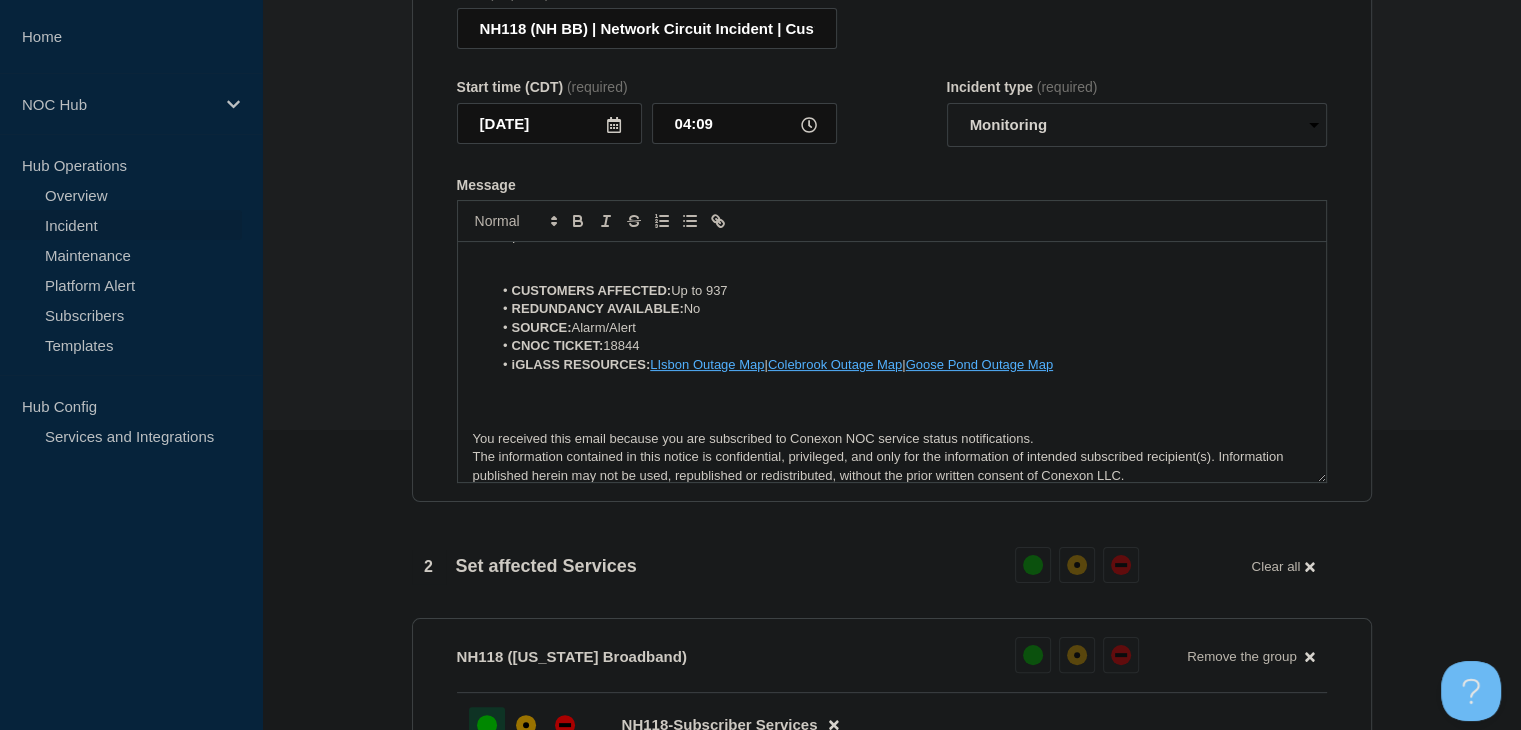 click on "1  Provide details  Title  (required) NH118 (NH BB) | Network Circuit Incident | Customers Affected Start time (CDT)  (required) 2025-07-17 04:09 Incident type  (required) Select option Investigating Identified Monitoring Resolved Message  There are no changes or more information to report at this time. The implemented fix continues to work. CUSTOMERS AFFECTED:  Up to 937 REDUNDANCY AVAILABLE:  No SOURCE:  Alarm/Alert CNOC TICKET:  18844   iGLASS RESOURCES:  LIsbon Outage Map  |  Colebrook Outage Map  |  Goose Pond Outage Map  You received this email because you are subscribed to Conexon NOC service status notifications. The information contained in this notice is confidential, privileged, and only for the information of intended subscribed recipient(s). Information published herein may not be used, republished or redistributed, without the prior written consent of Conexon LLC. 2  Set affected Services  Reset Clear all  NH118 (New Hampshire Broadband) Reset Remove the group Remove   NH118-Subscriber Services" at bounding box center (891, 1250) 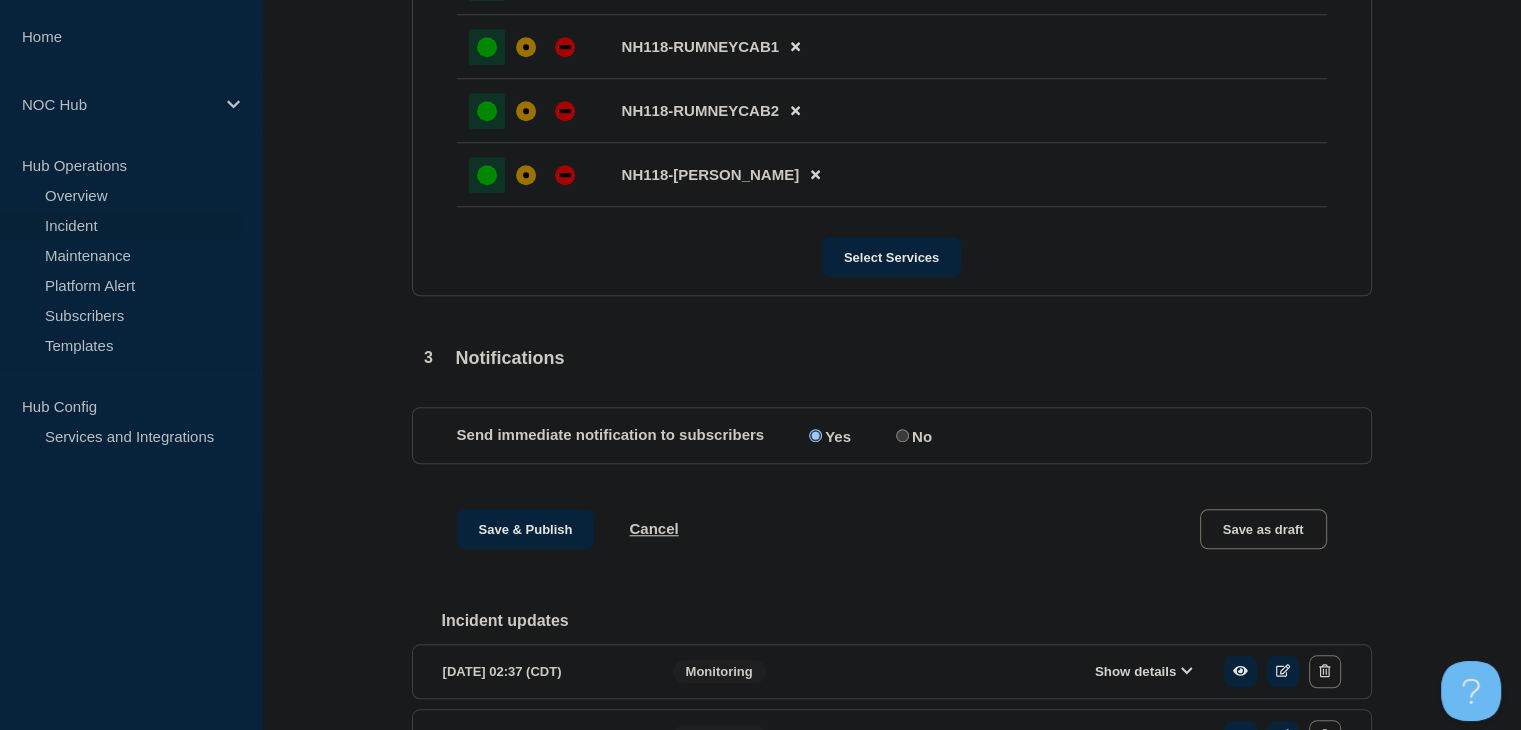 scroll, scrollTop: 2000, scrollLeft: 0, axis: vertical 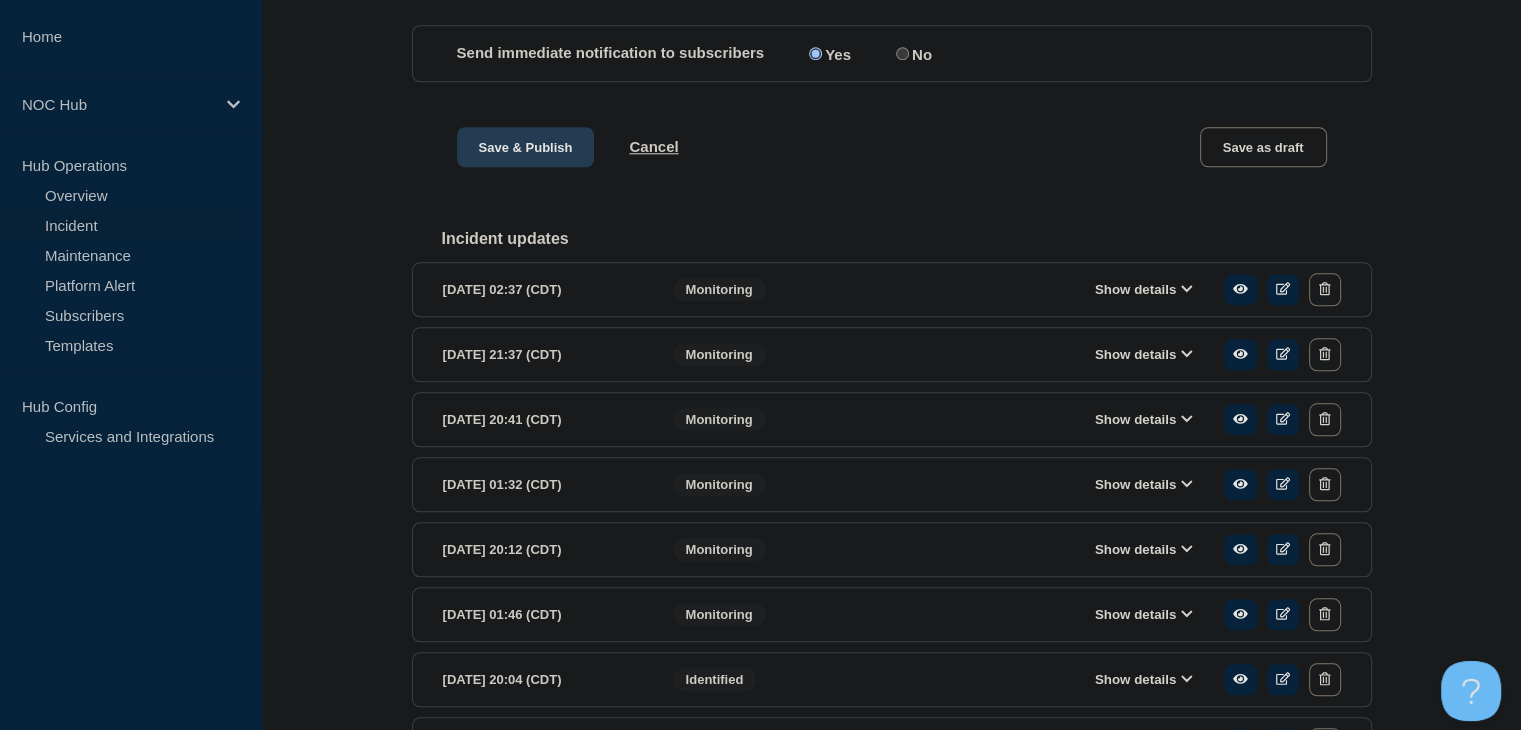 click on "Save & Publish" at bounding box center (526, 147) 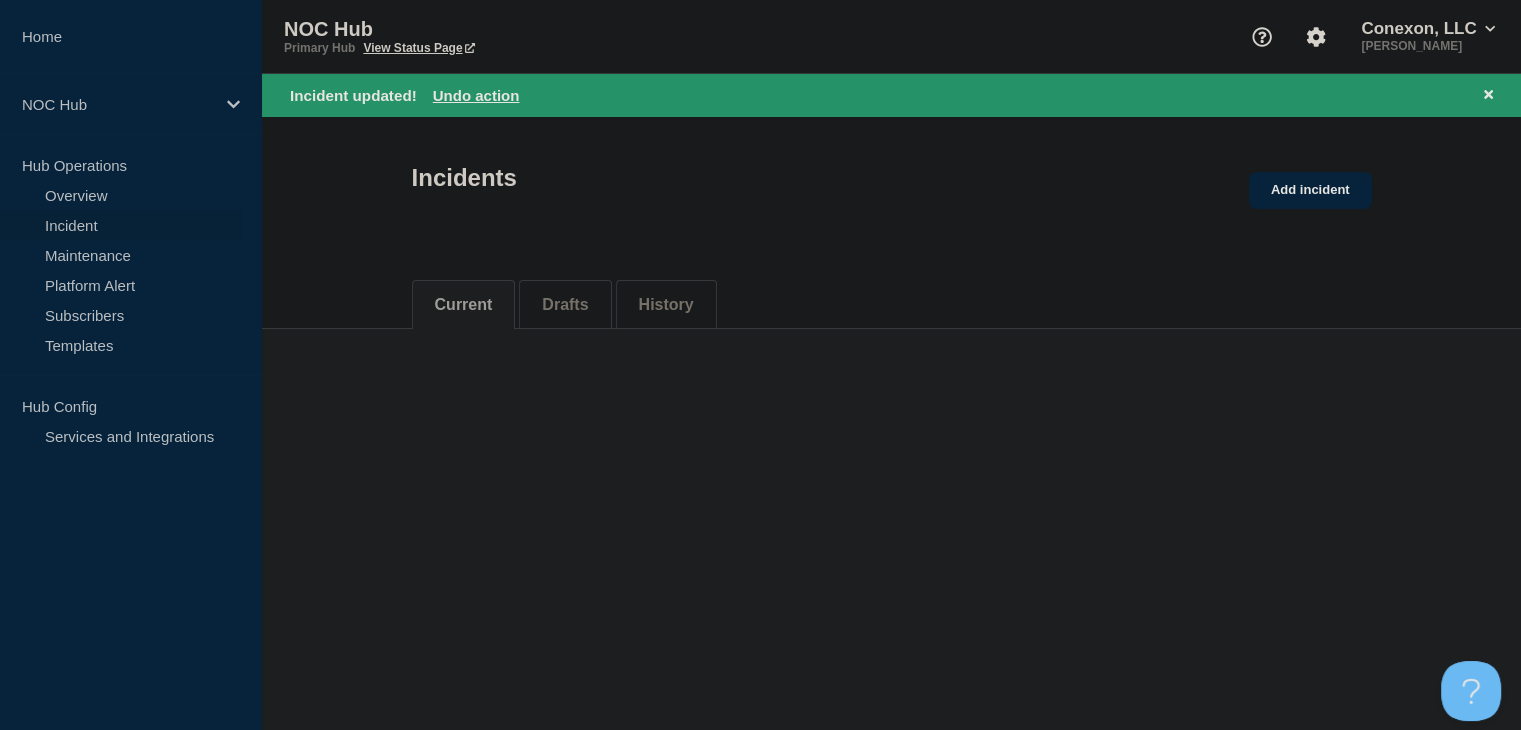 scroll, scrollTop: 0, scrollLeft: 0, axis: both 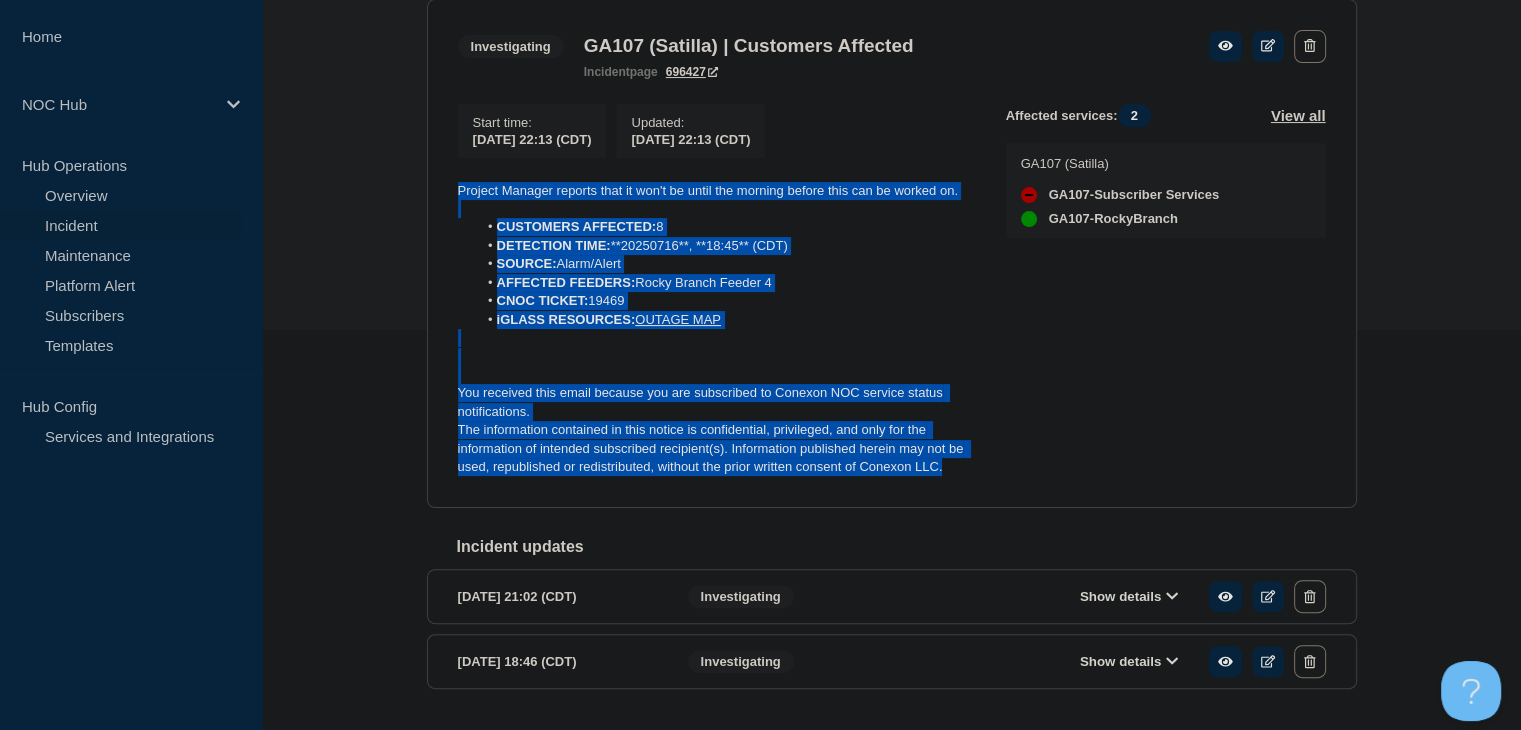 drag, startPoint x: 953, startPoint y: 477, endPoint x: 455, endPoint y: 188, distance: 575.7821 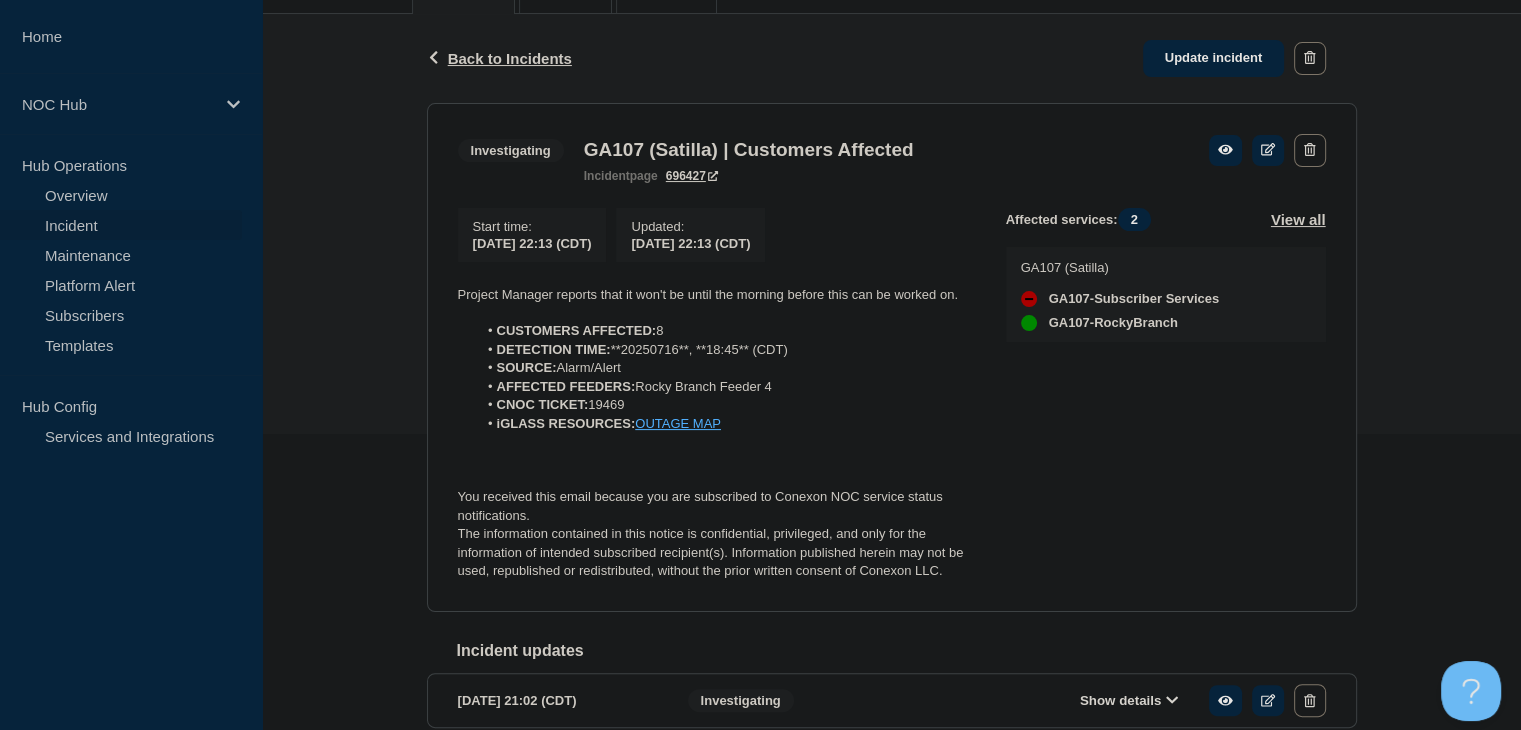 scroll, scrollTop: 200, scrollLeft: 0, axis: vertical 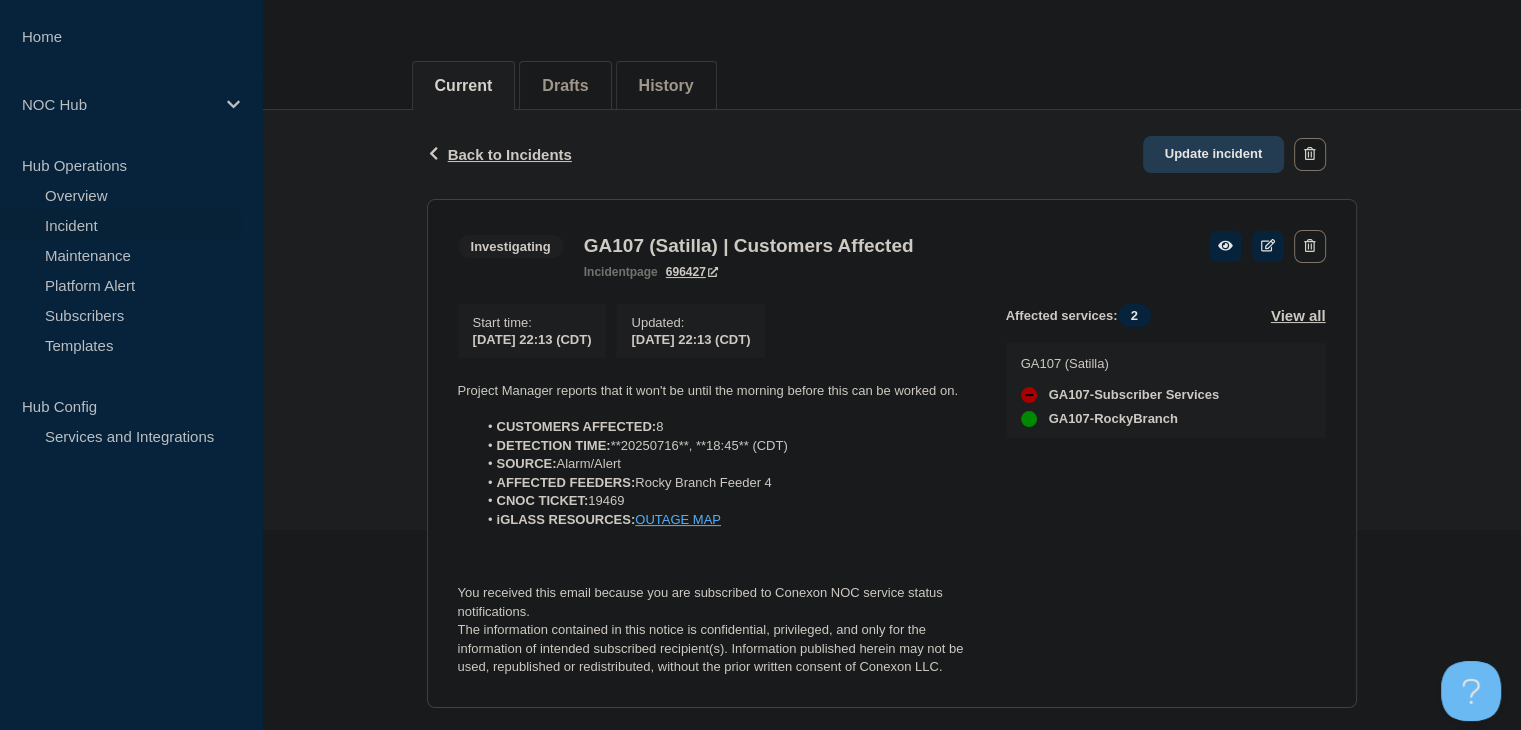 click on "Update incident" 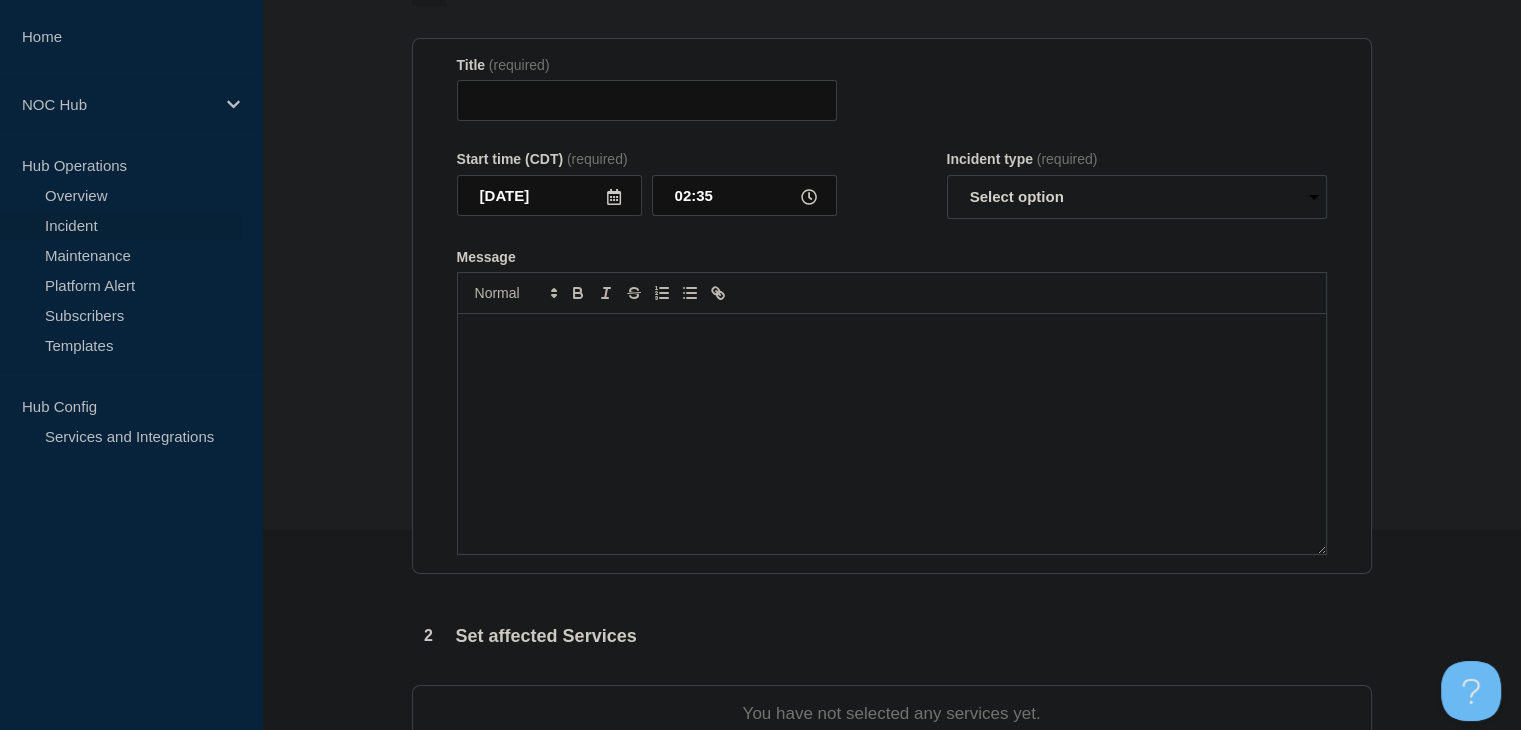 click at bounding box center (892, 434) 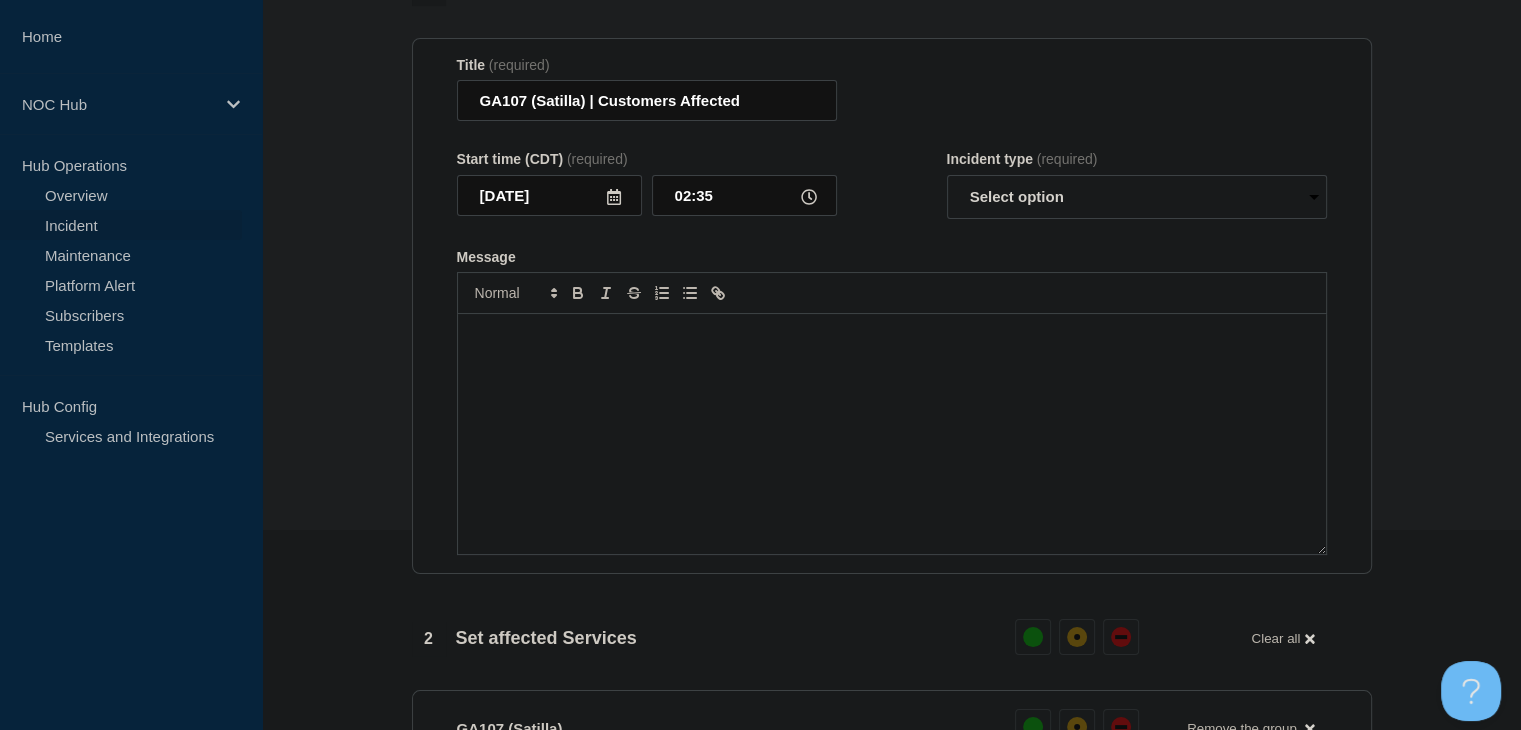 scroll, scrollTop: 233, scrollLeft: 0, axis: vertical 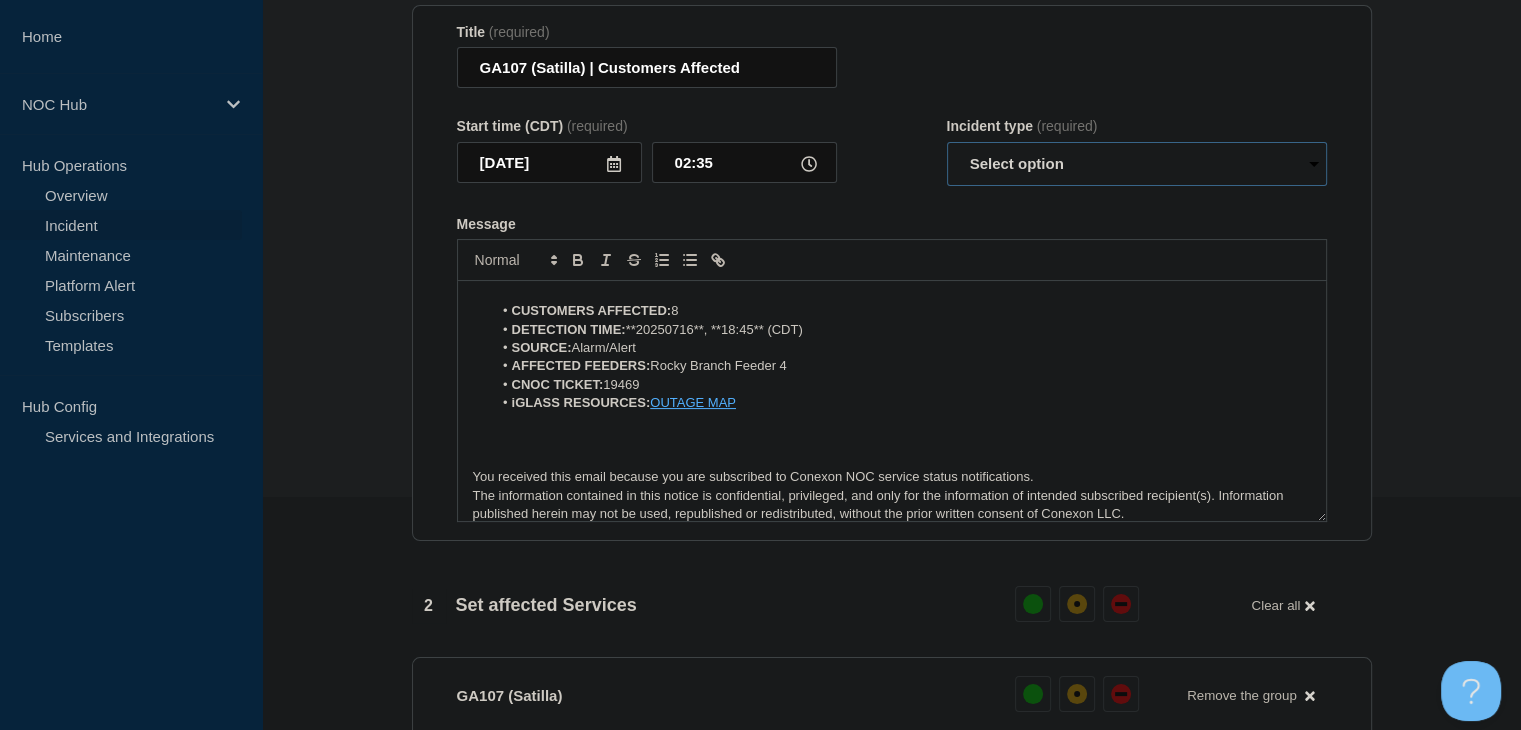 click on "Select option Investigating Identified Monitoring Resolved" at bounding box center (1137, 164) 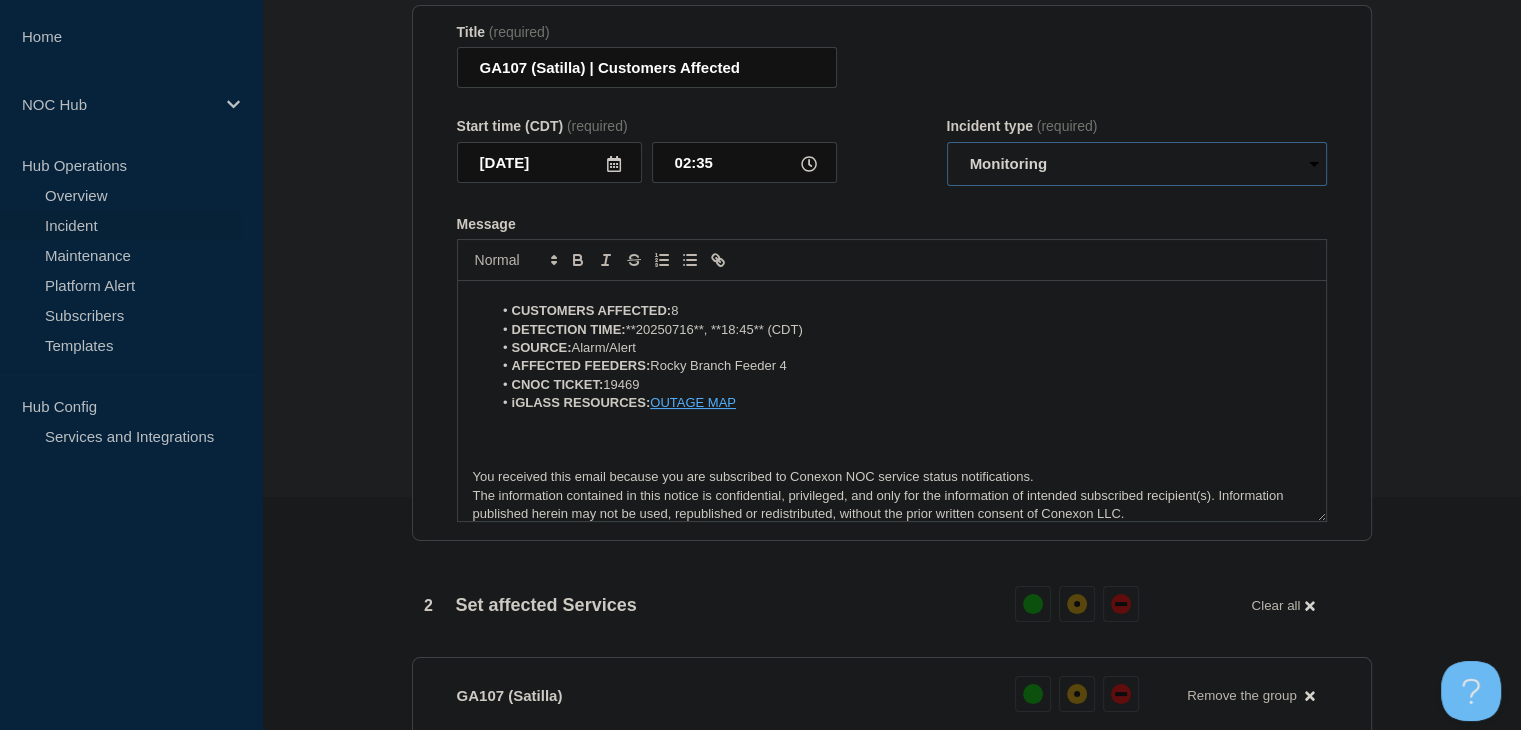 click on "Select option Investigating Identified Monitoring Resolved" at bounding box center (1137, 164) 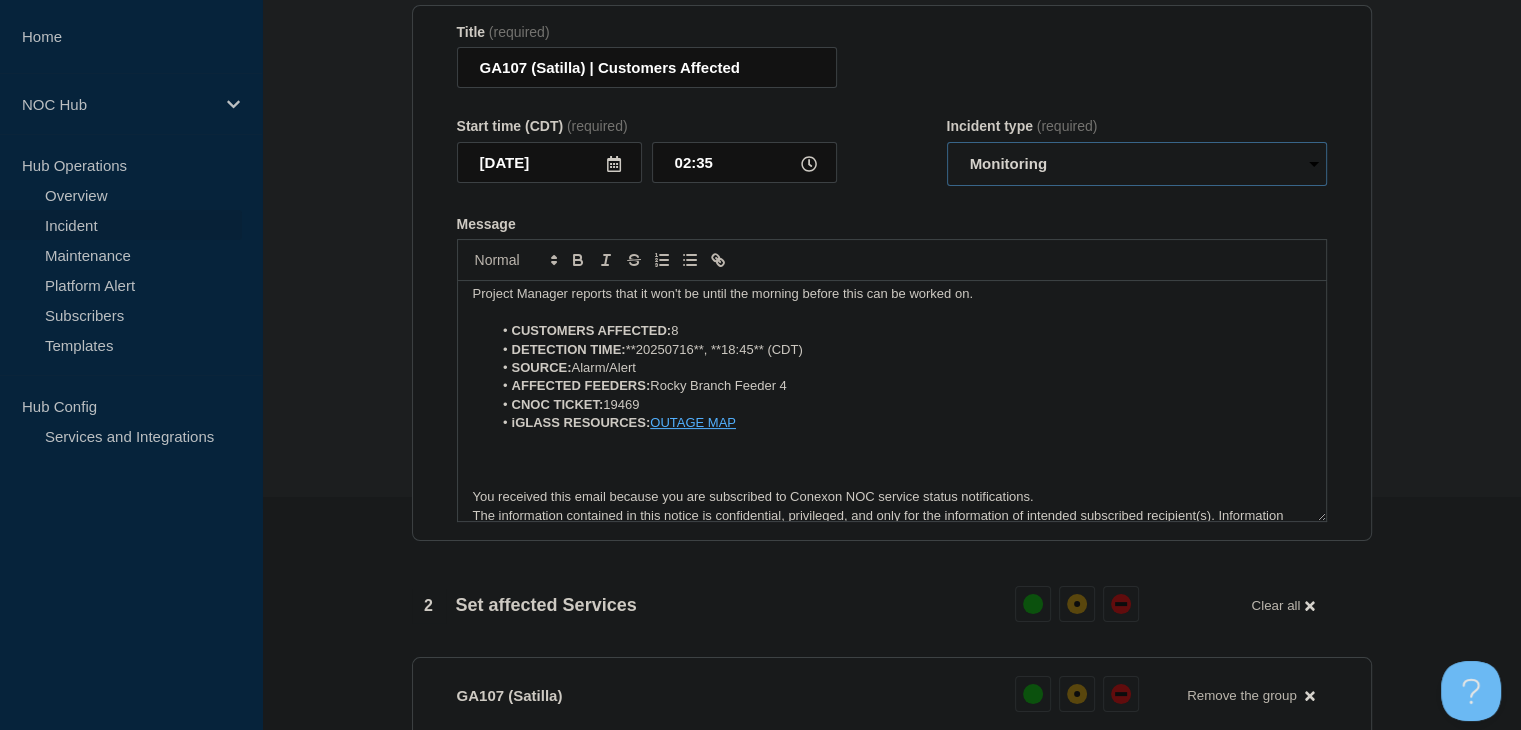 scroll, scrollTop: 0, scrollLeft: 0, axis: both 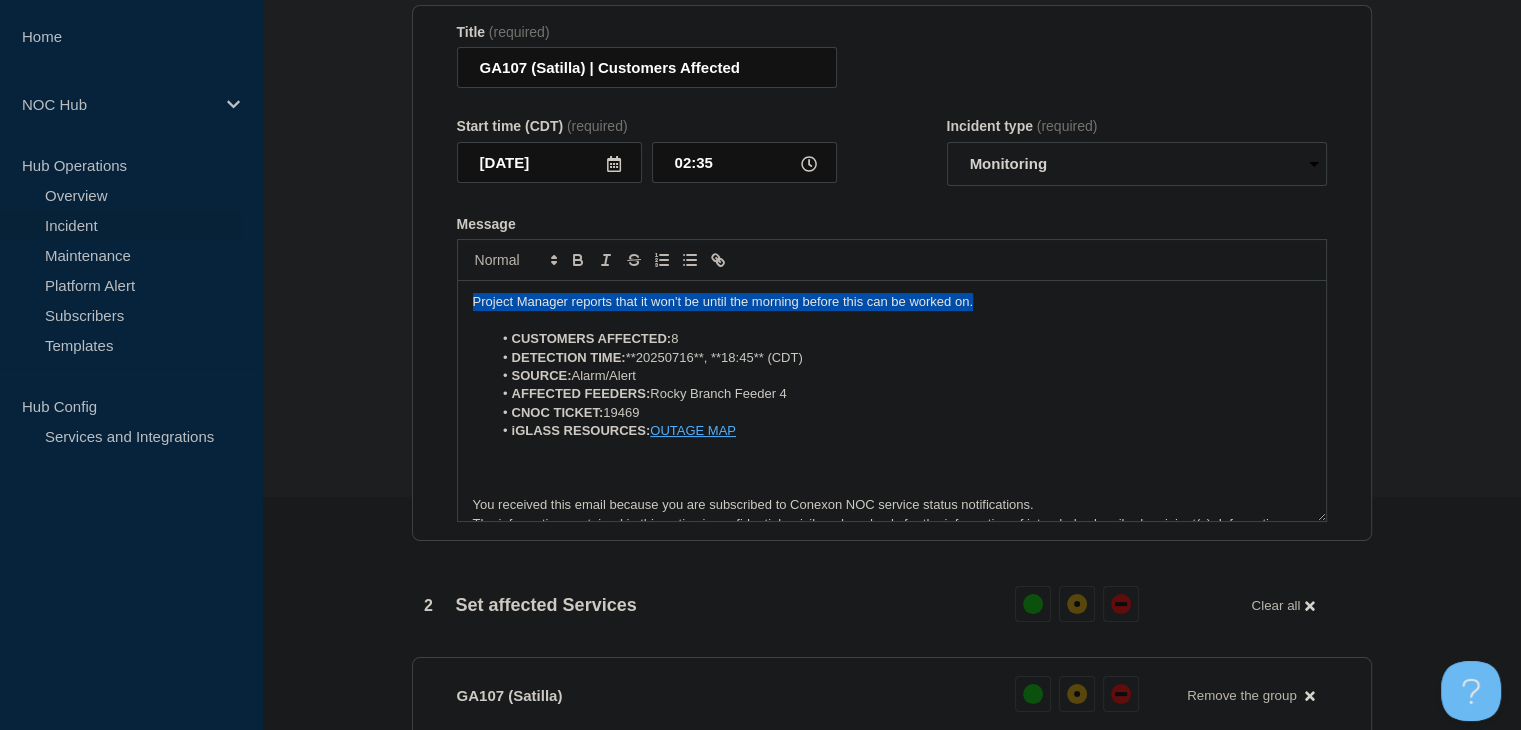 drag, startPoint x: 1000, startPoint y: 337, endPoint x: 358, endPoint y: 329, distance: 642.04987 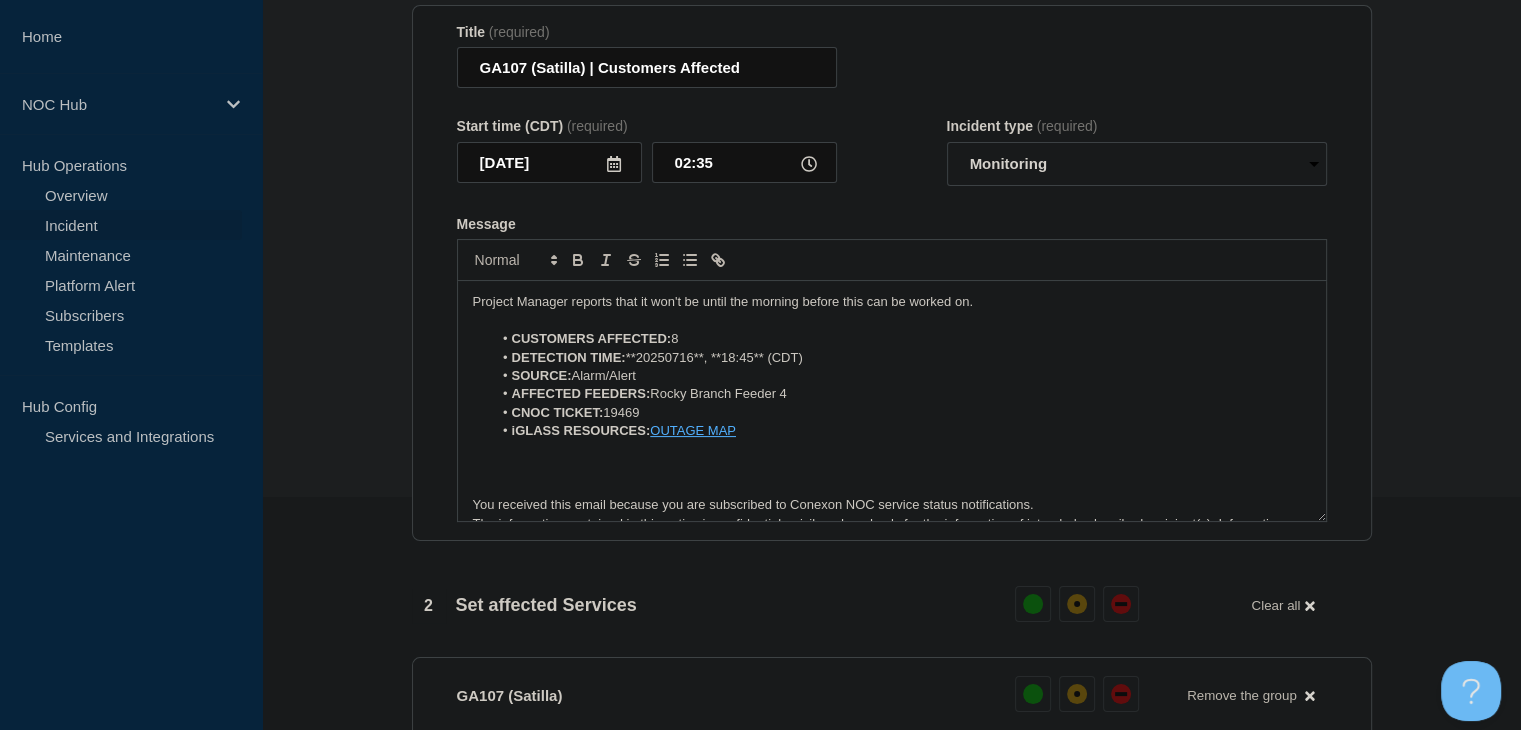 type 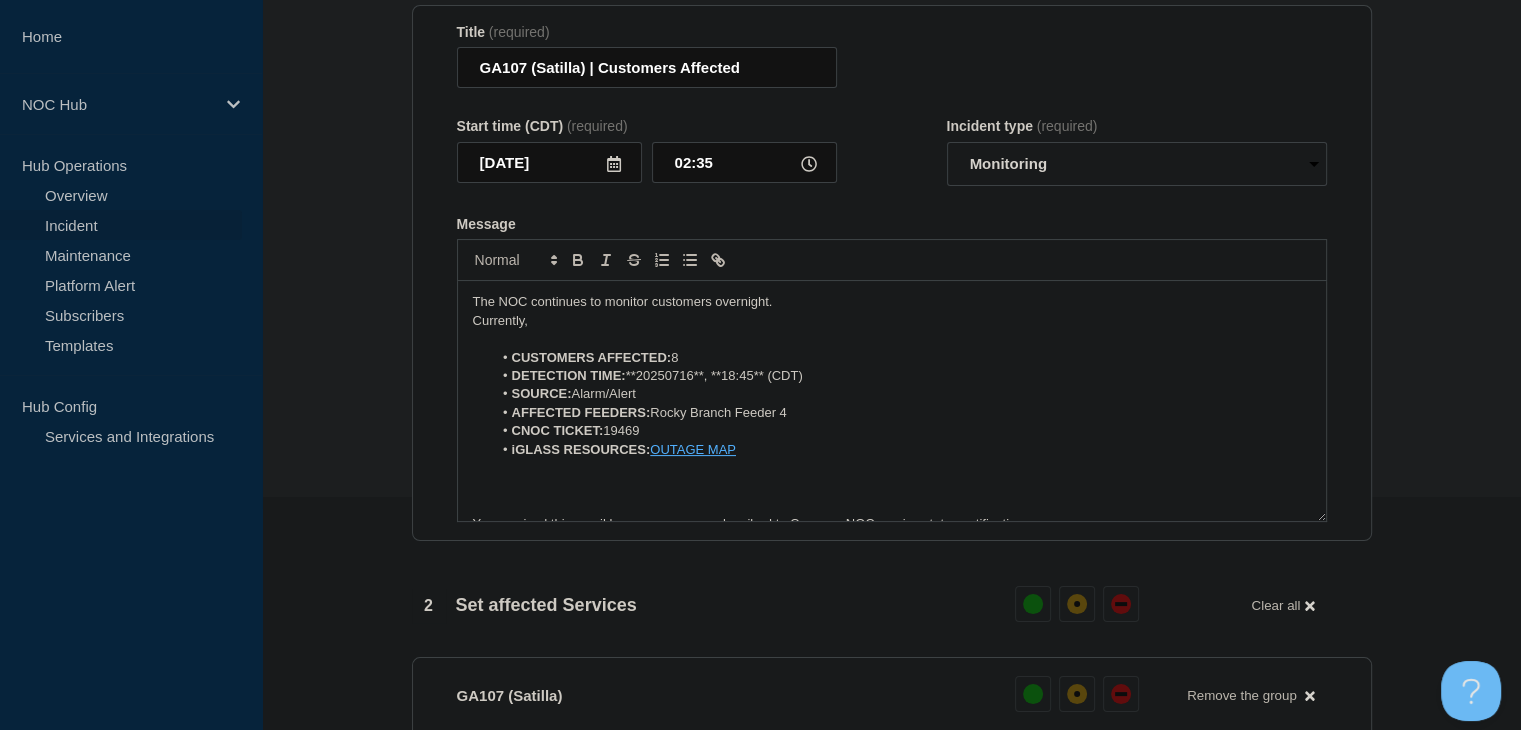 scroll, scrollTop: 1033, scrollLeft: 0, axis: vertical 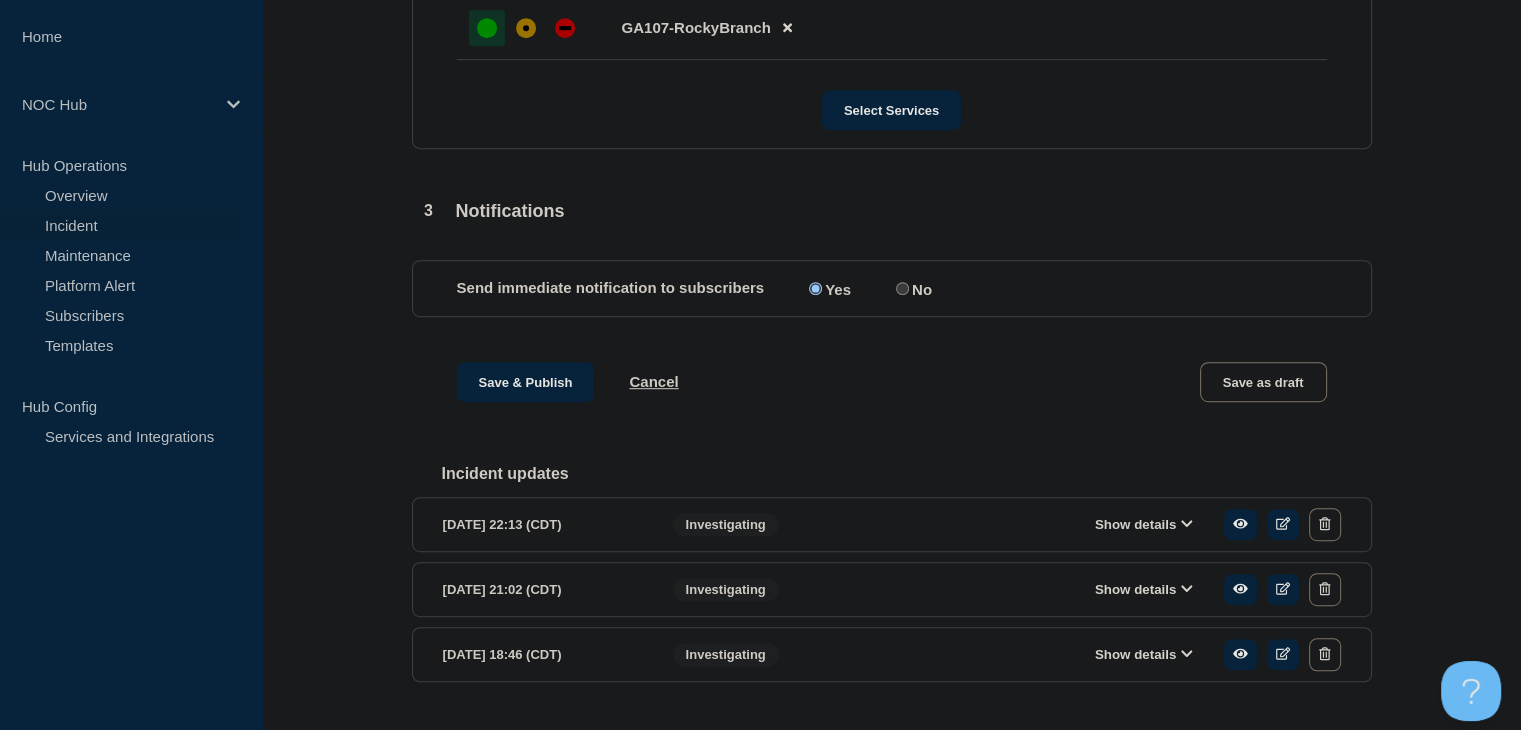 click on "Show details" at bounding box center [1144, 524] 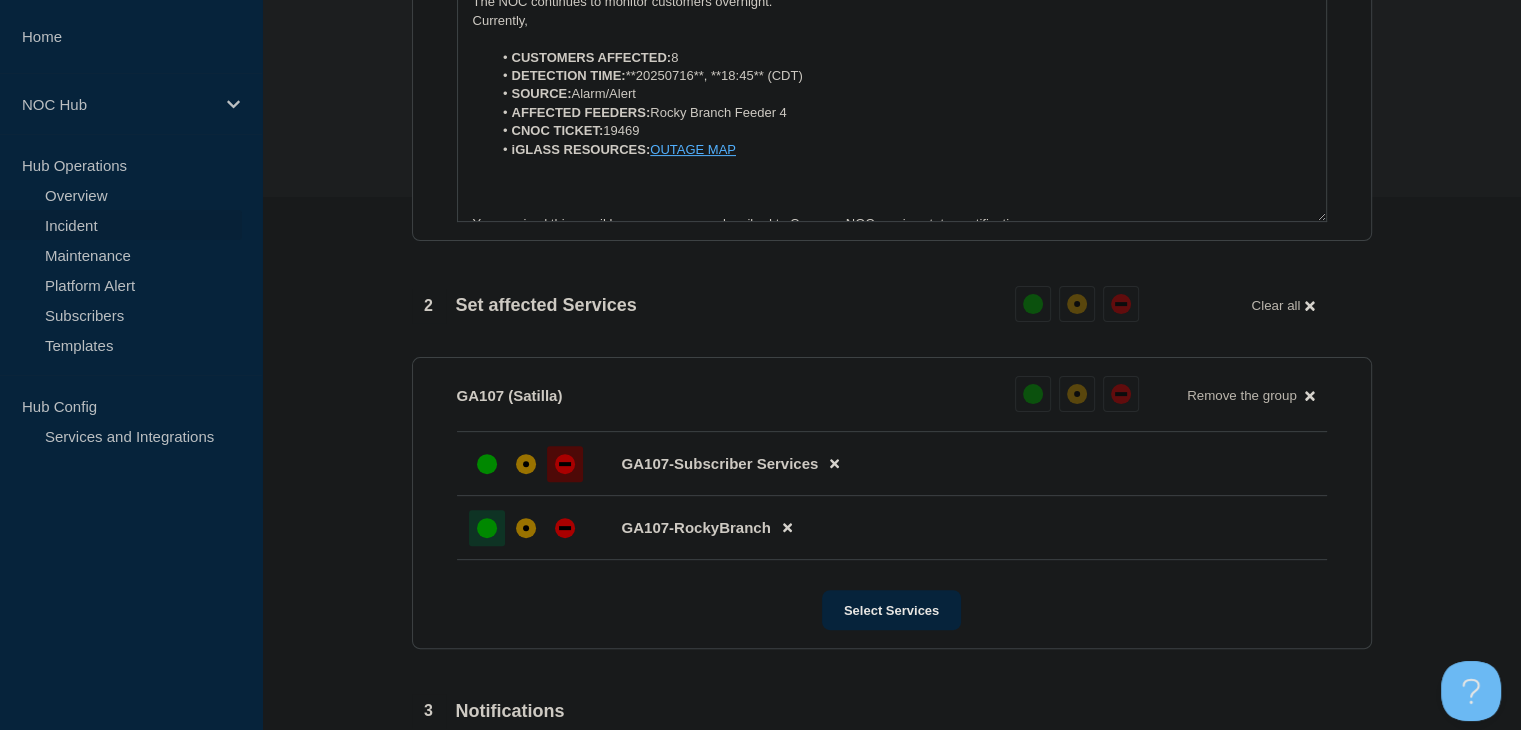 scroll, scrollTop: 233, scrollLeft: 0, axis: vertical 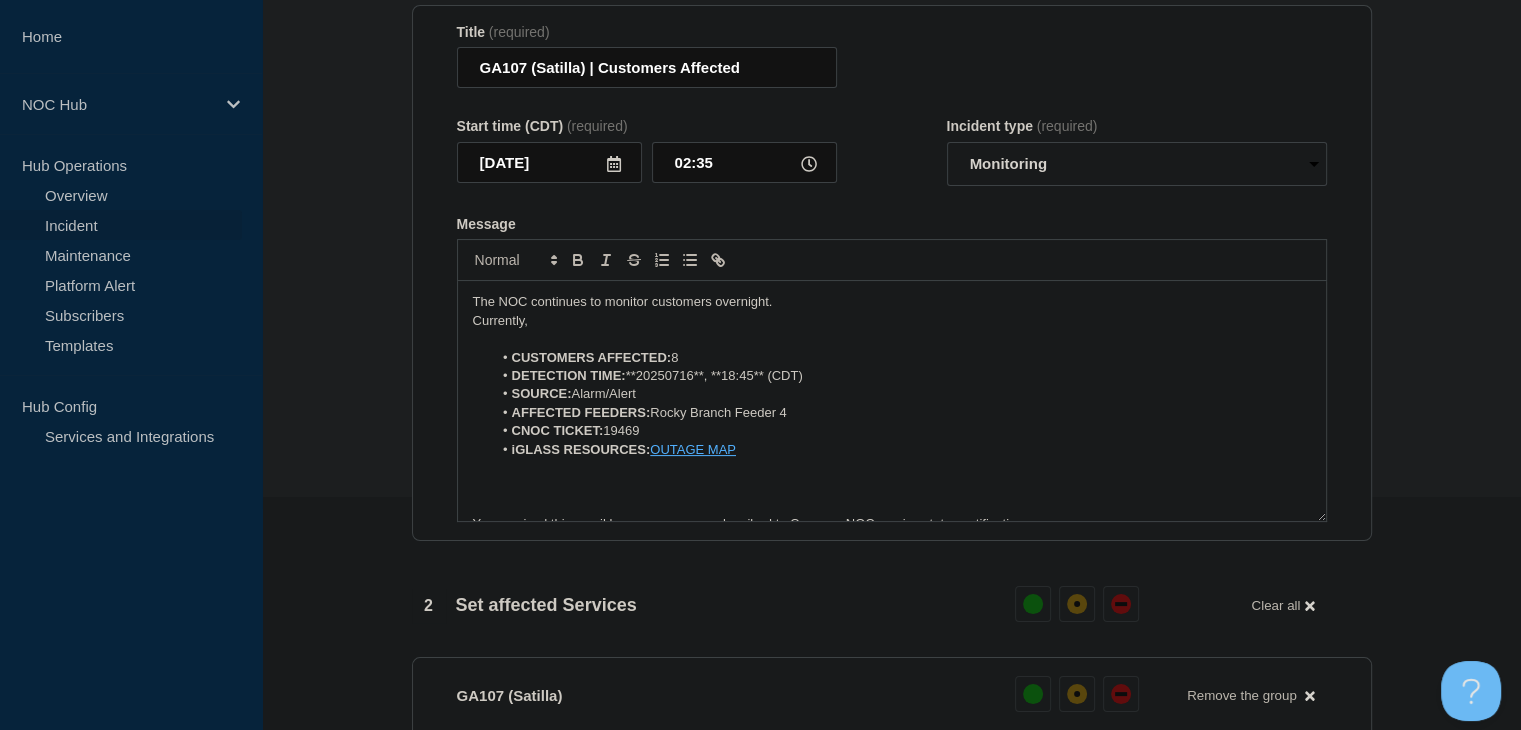 click on "Currently," at bounding box center [892, 321] 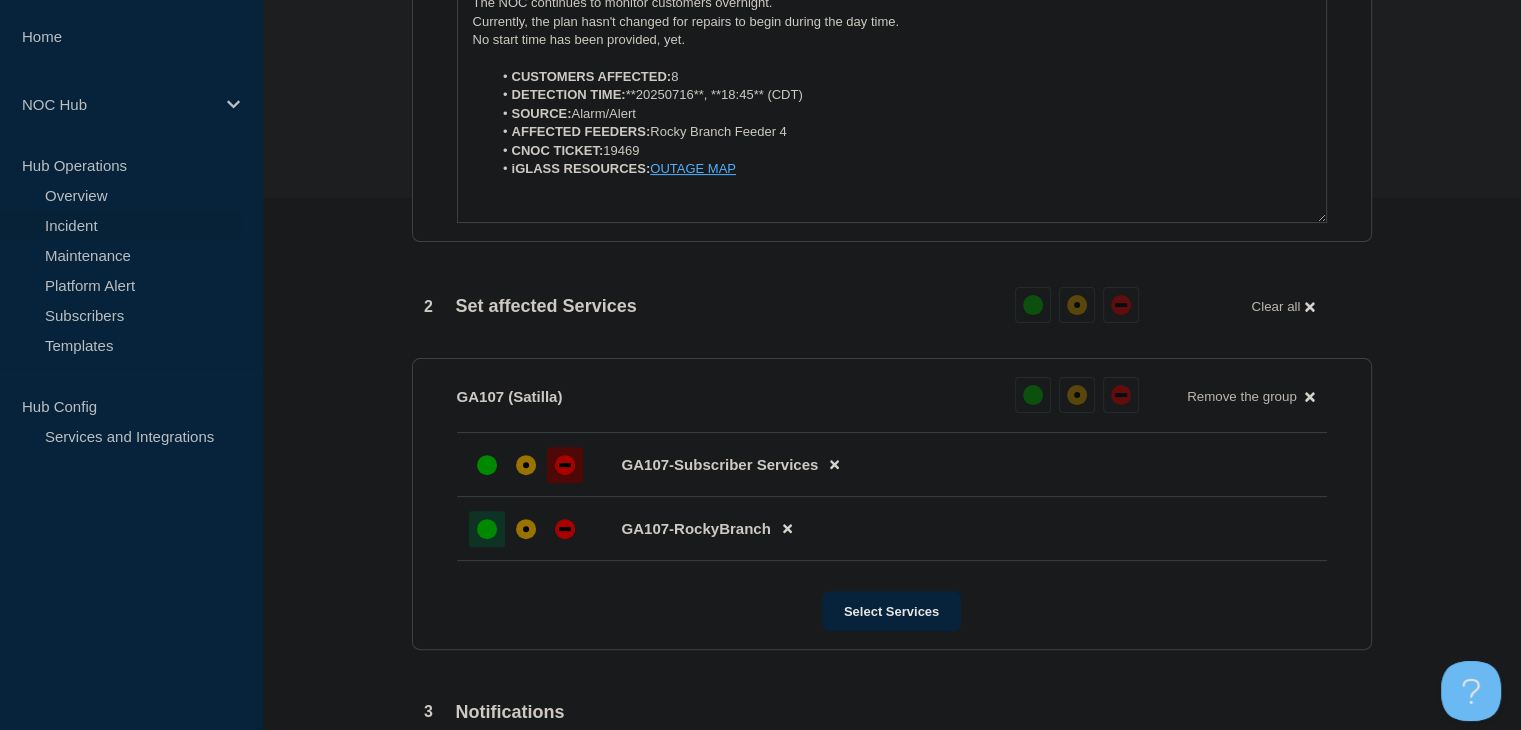 scroll, scrollTop: 833, scrollLeft: 0, axis: vertical 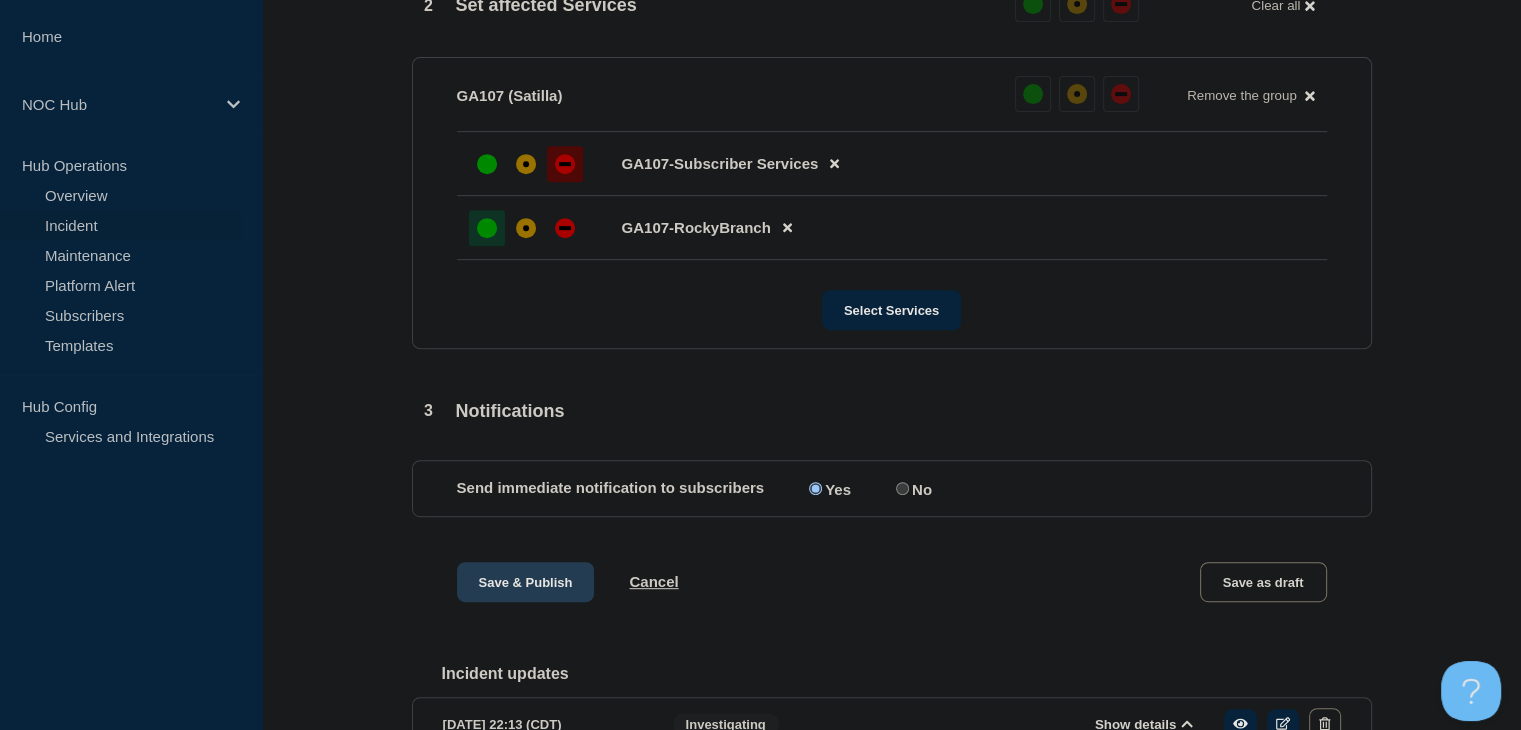 click on "Save & Publish" at bounding box center (526, 582) 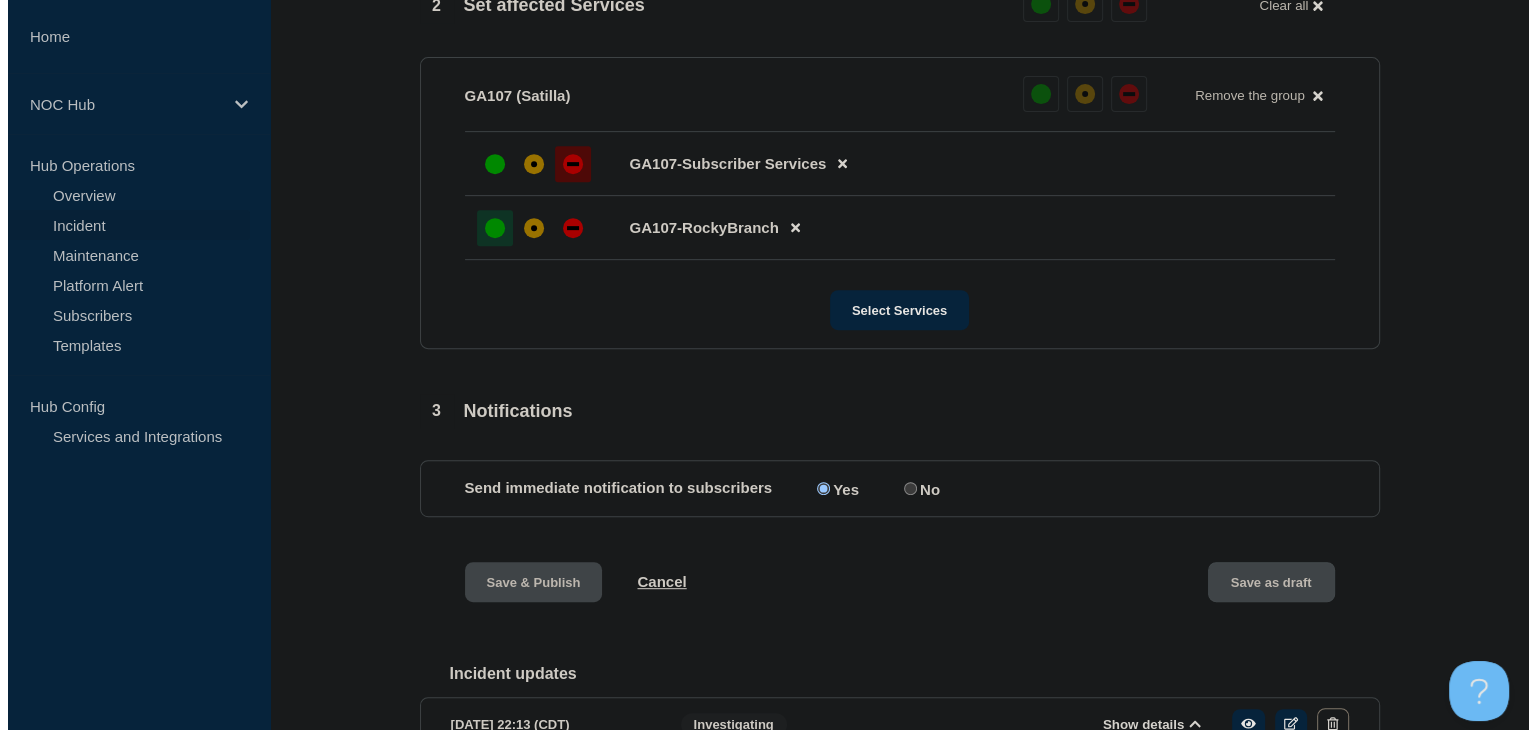 scroll, scrollTop: 0, scrollLeft: 0, axis: both 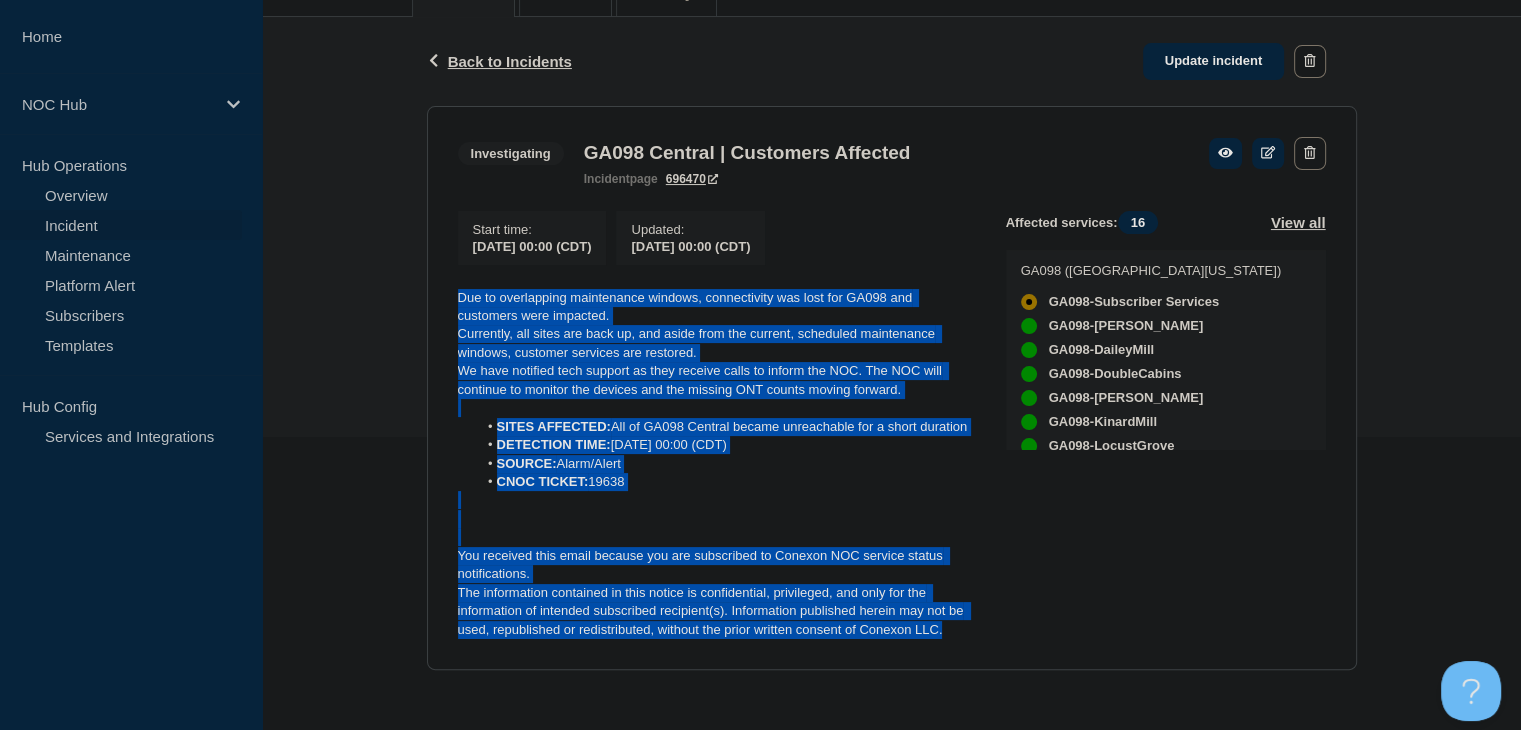 drag, startPoint x: 956, startPoint y: 639, endPoint x: 419, endPoint y: 292, distance: 639.3575 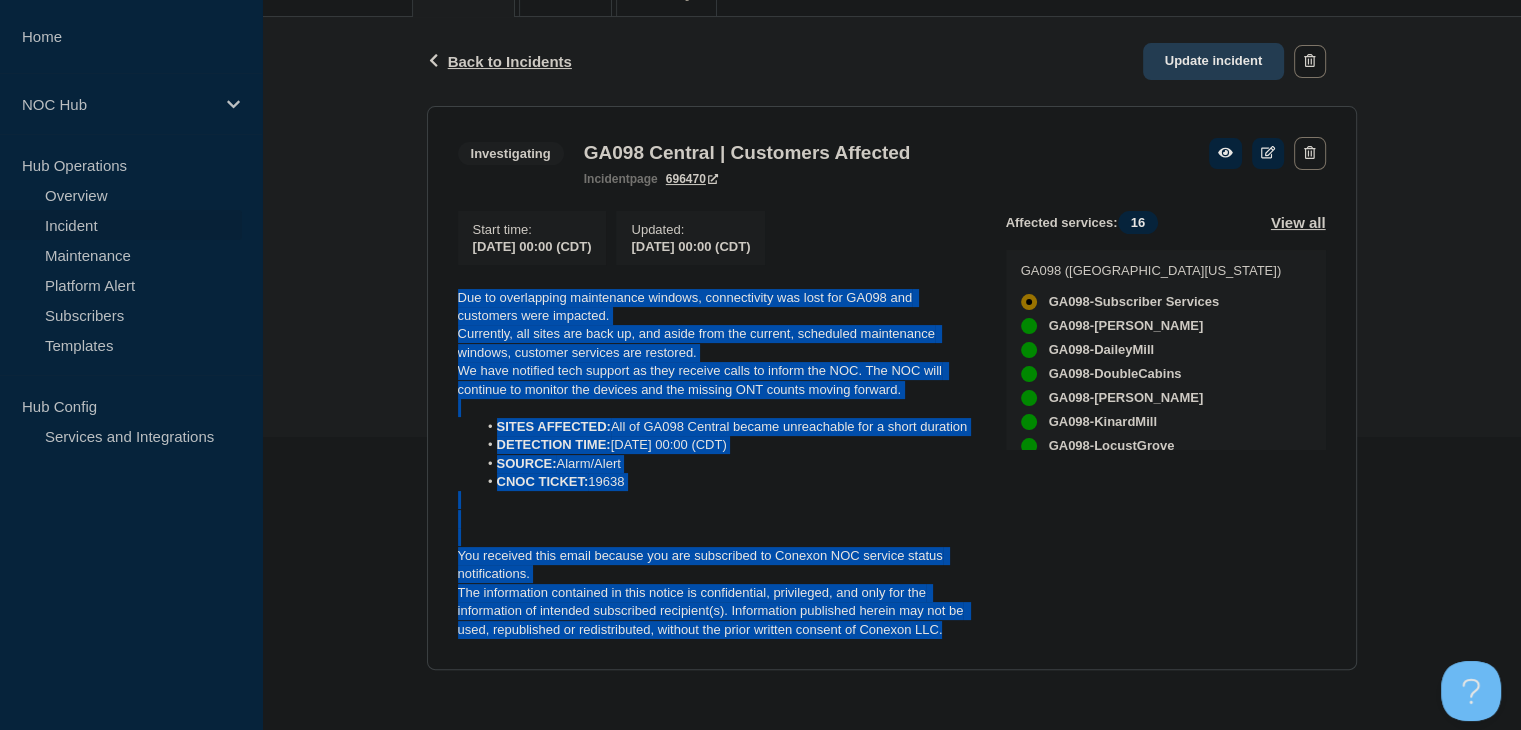 click on "Update incident" 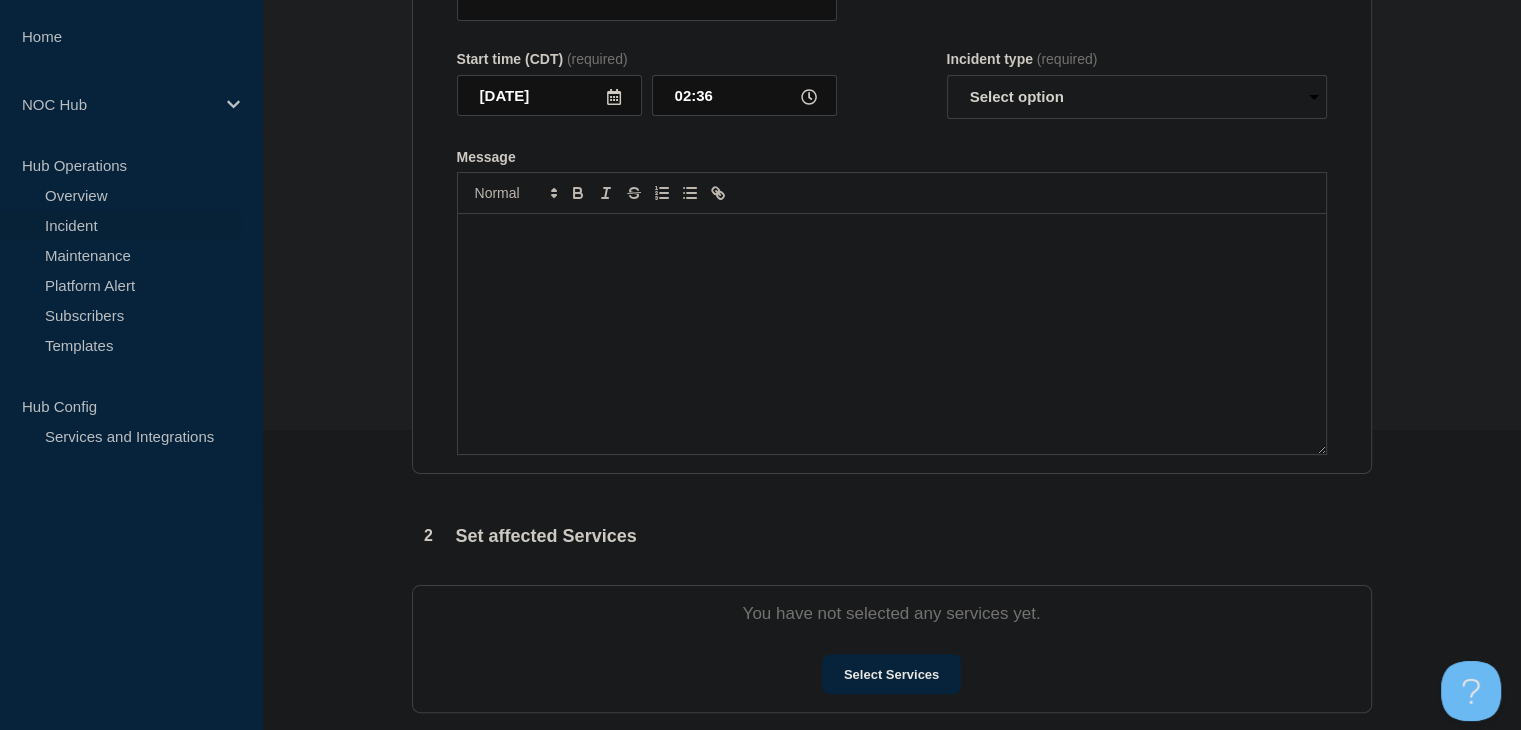 type on "GA098 Central | Customers Affected" 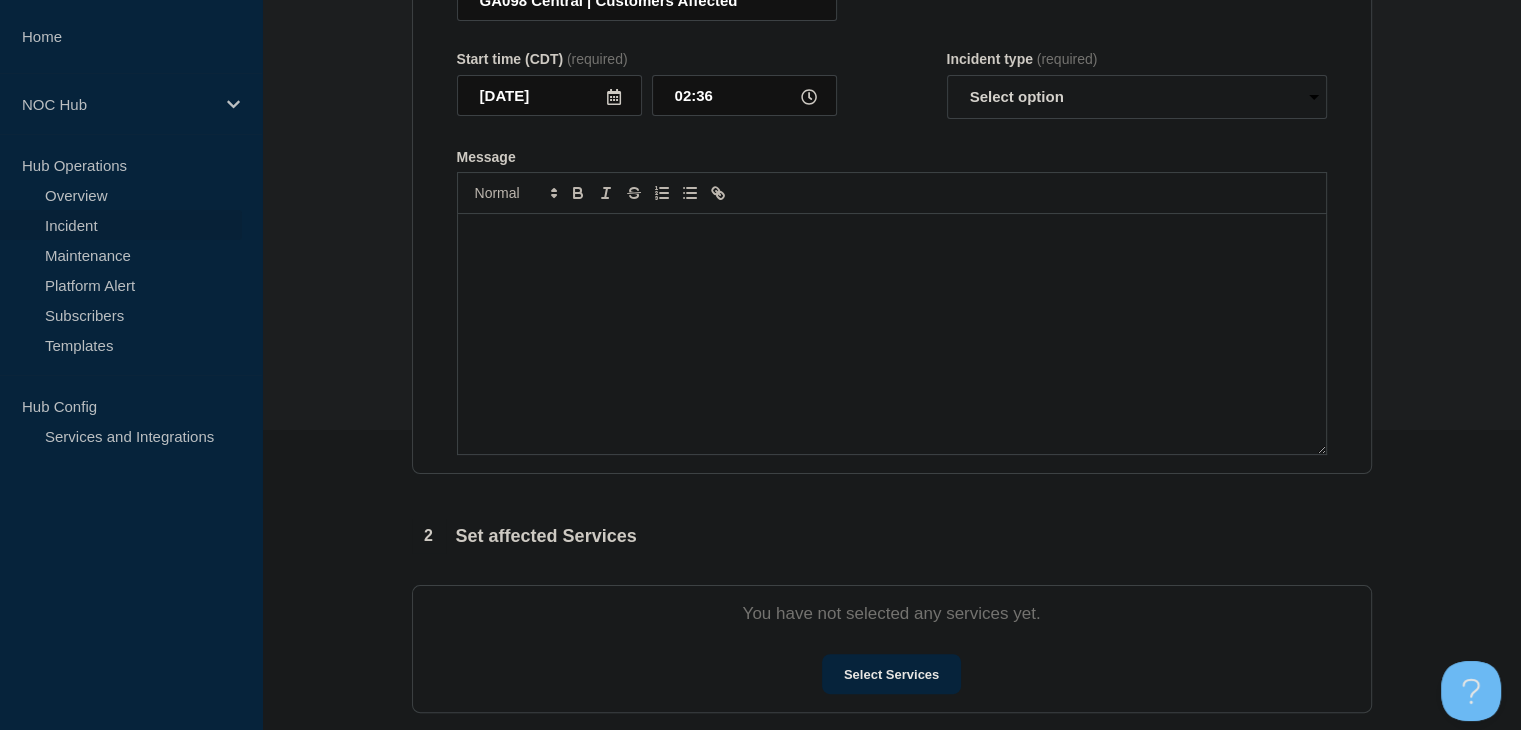 click at bounding box center [892, 334] 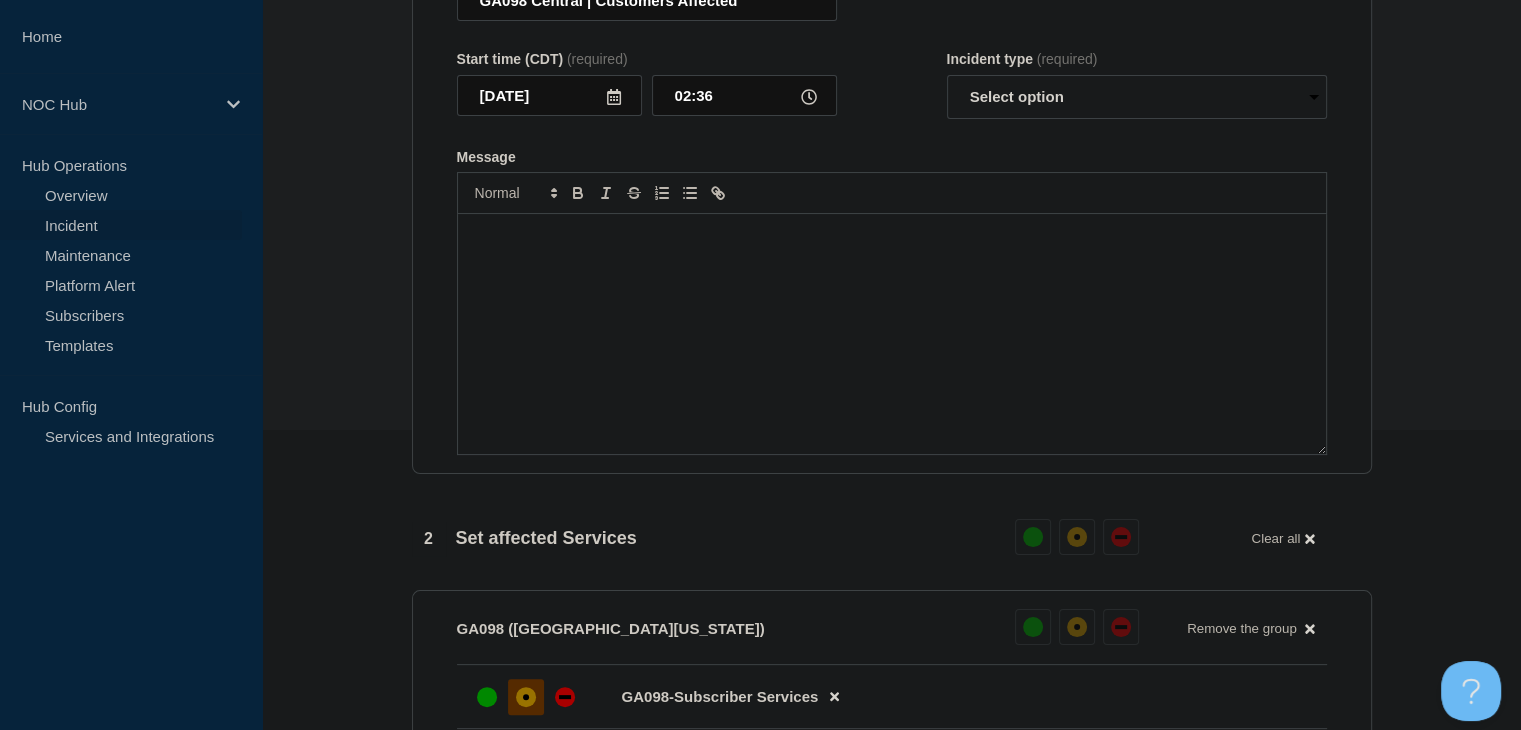 scroll, scrollTop: 46, scrollLeft: 0, axis: vertical 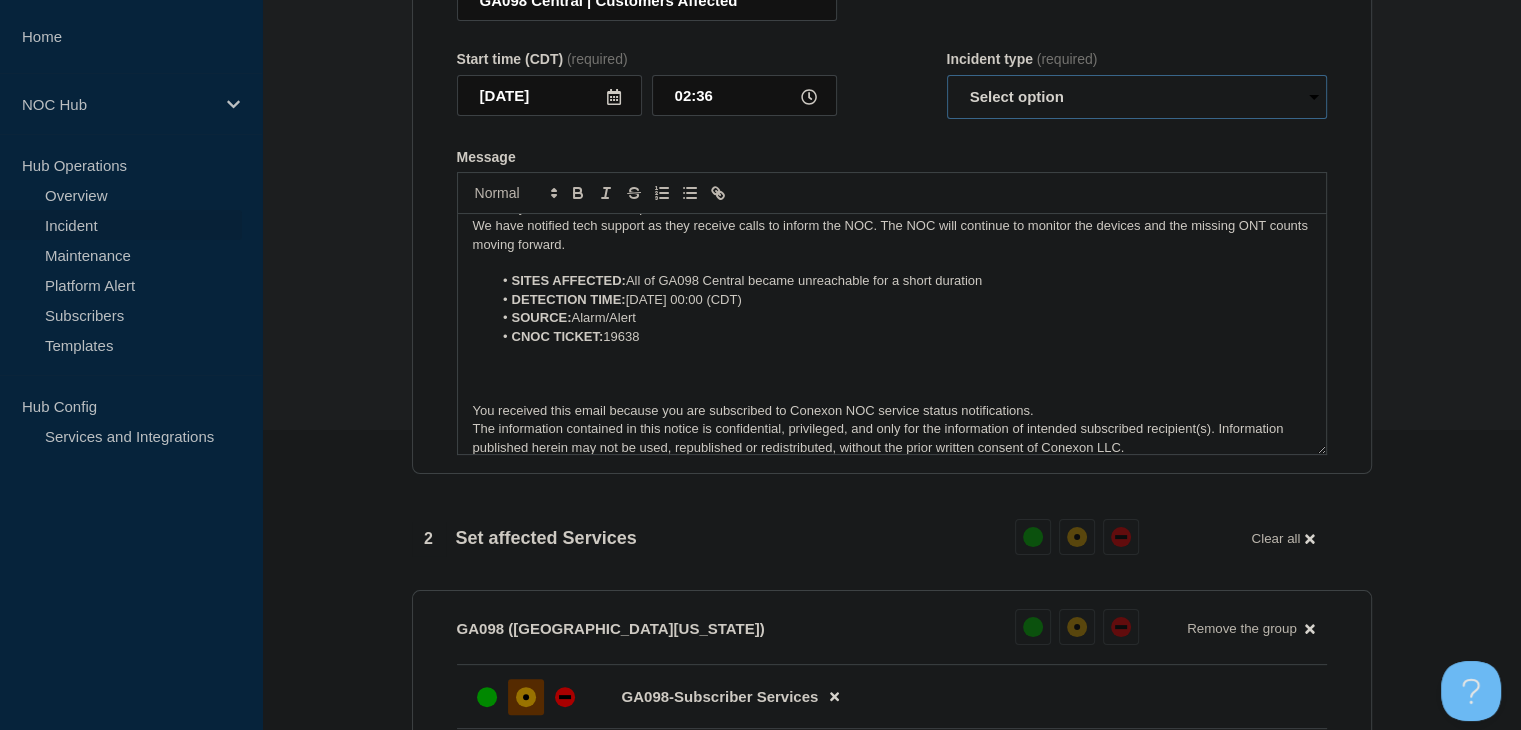 click on "Select option Investigating Identified Monitoring Resolved" at bounding box center [1137, 97] 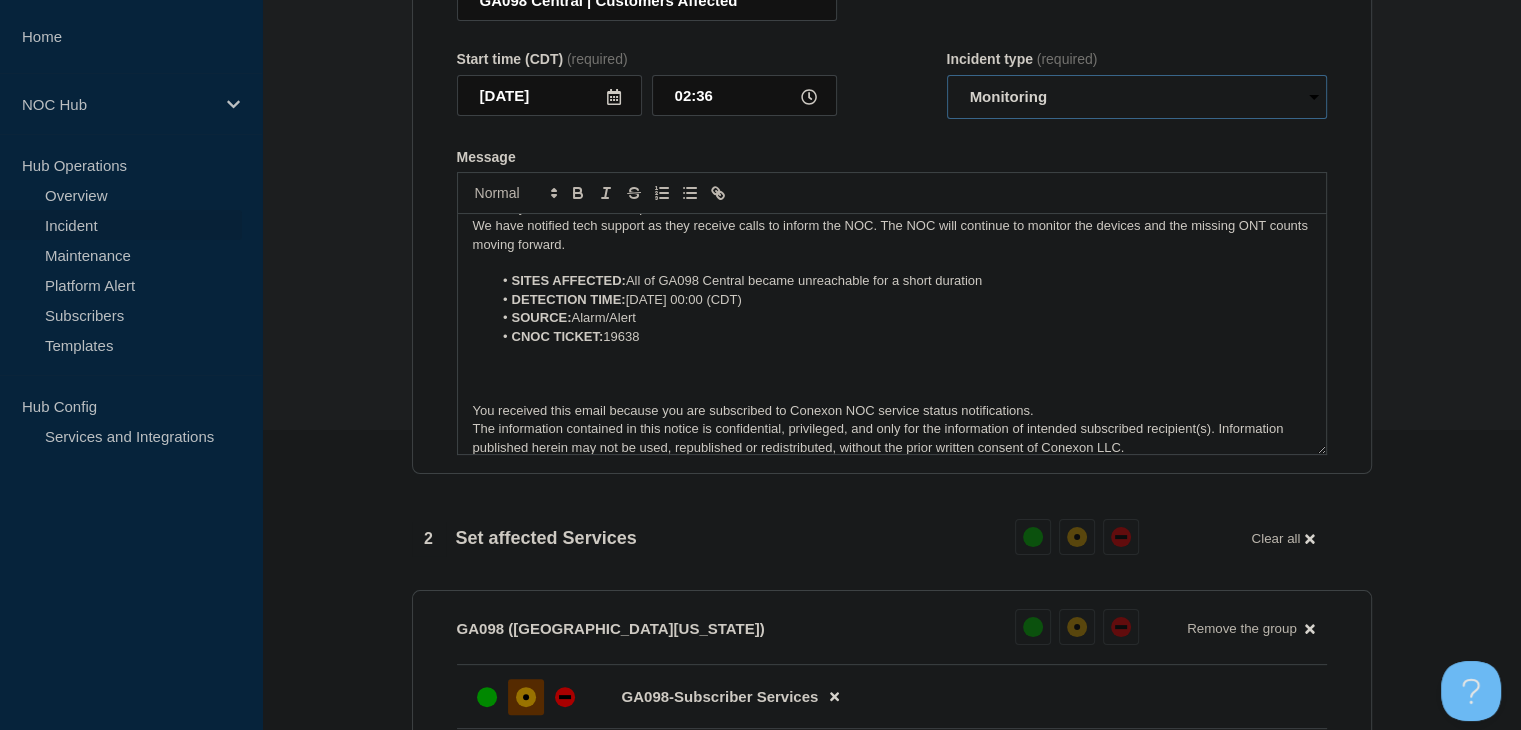 click on "Select option Investigating Identified Monitoring Resolved" at bounding box center [1137, 97] 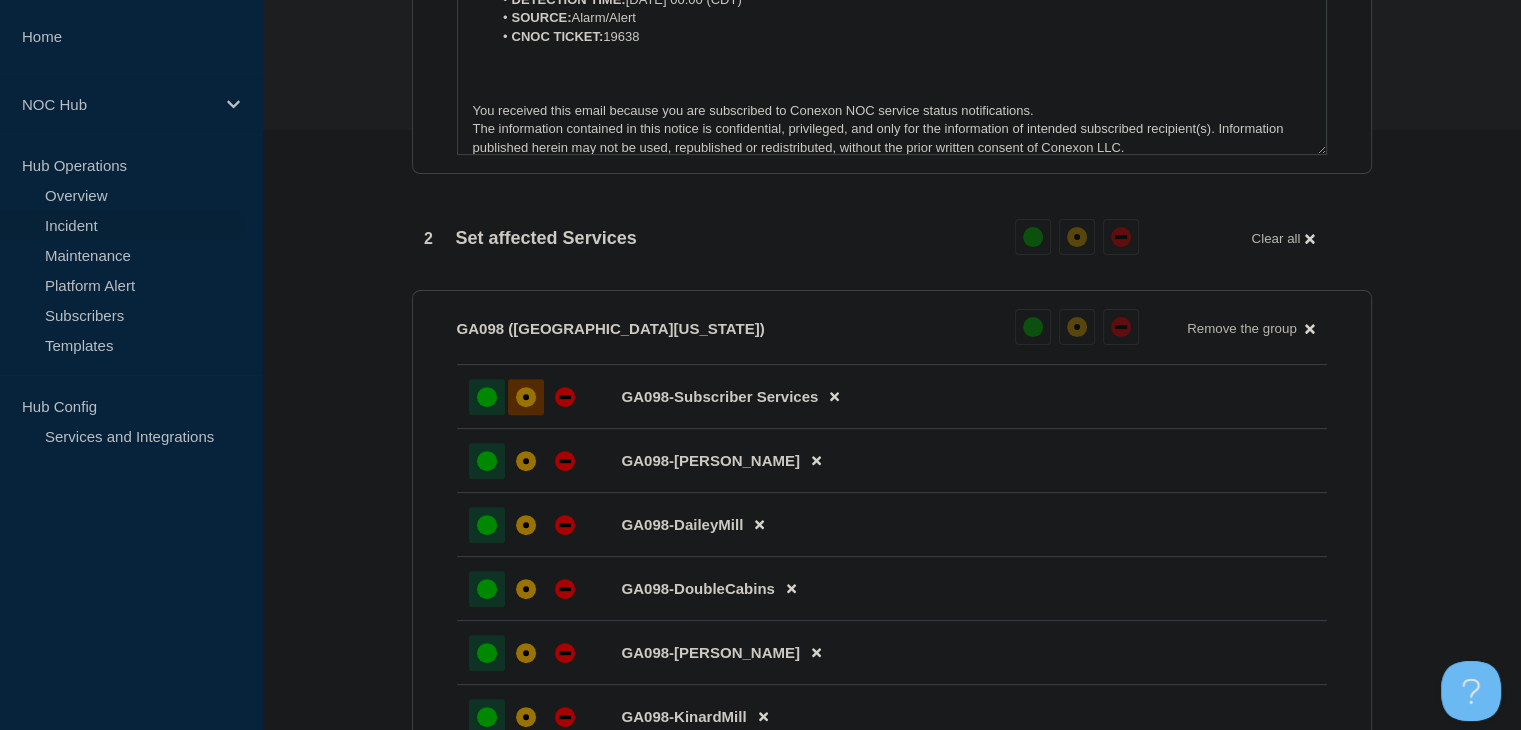click at bounding box center (487, 397) 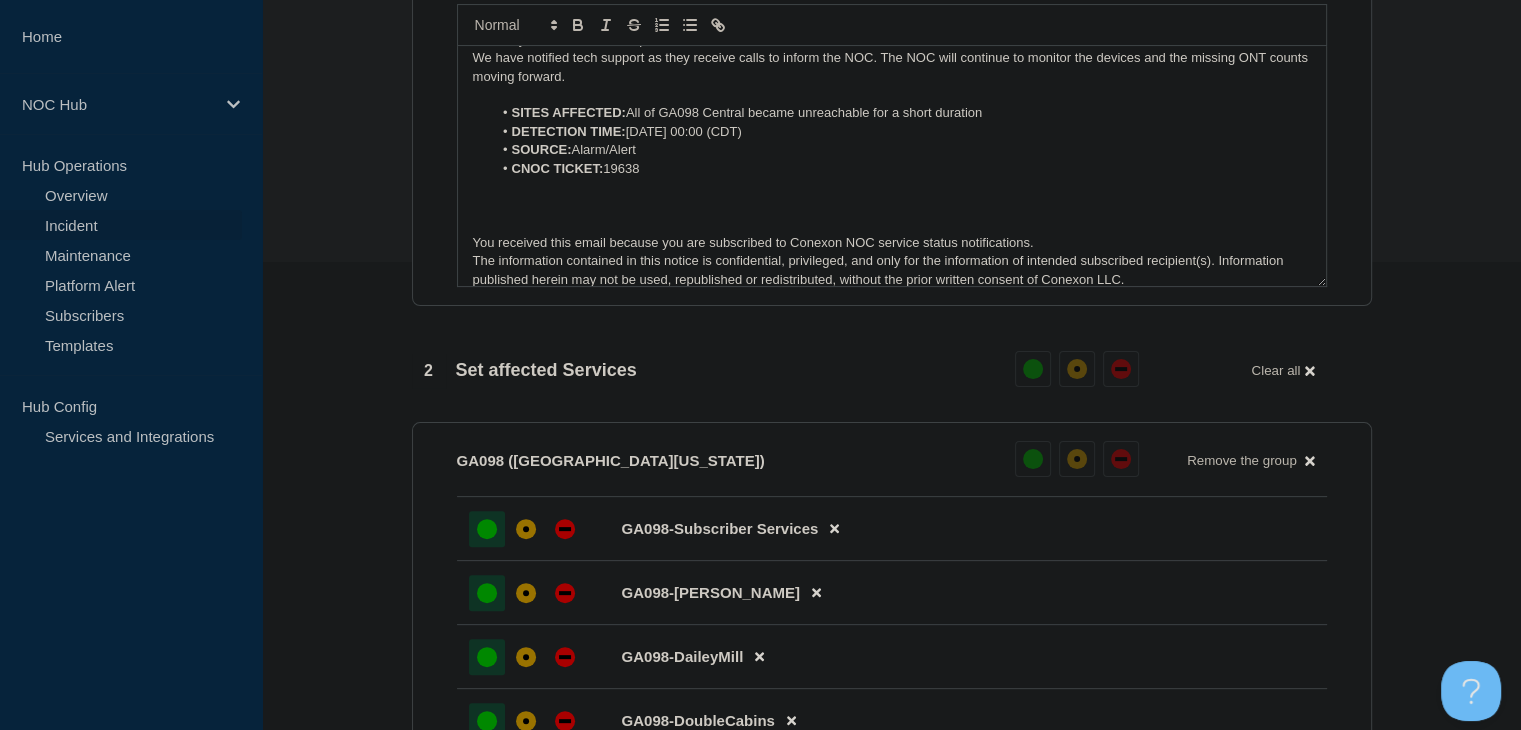 scroll, scrollTop: 200, scrollLeft: 0, axis: vertical 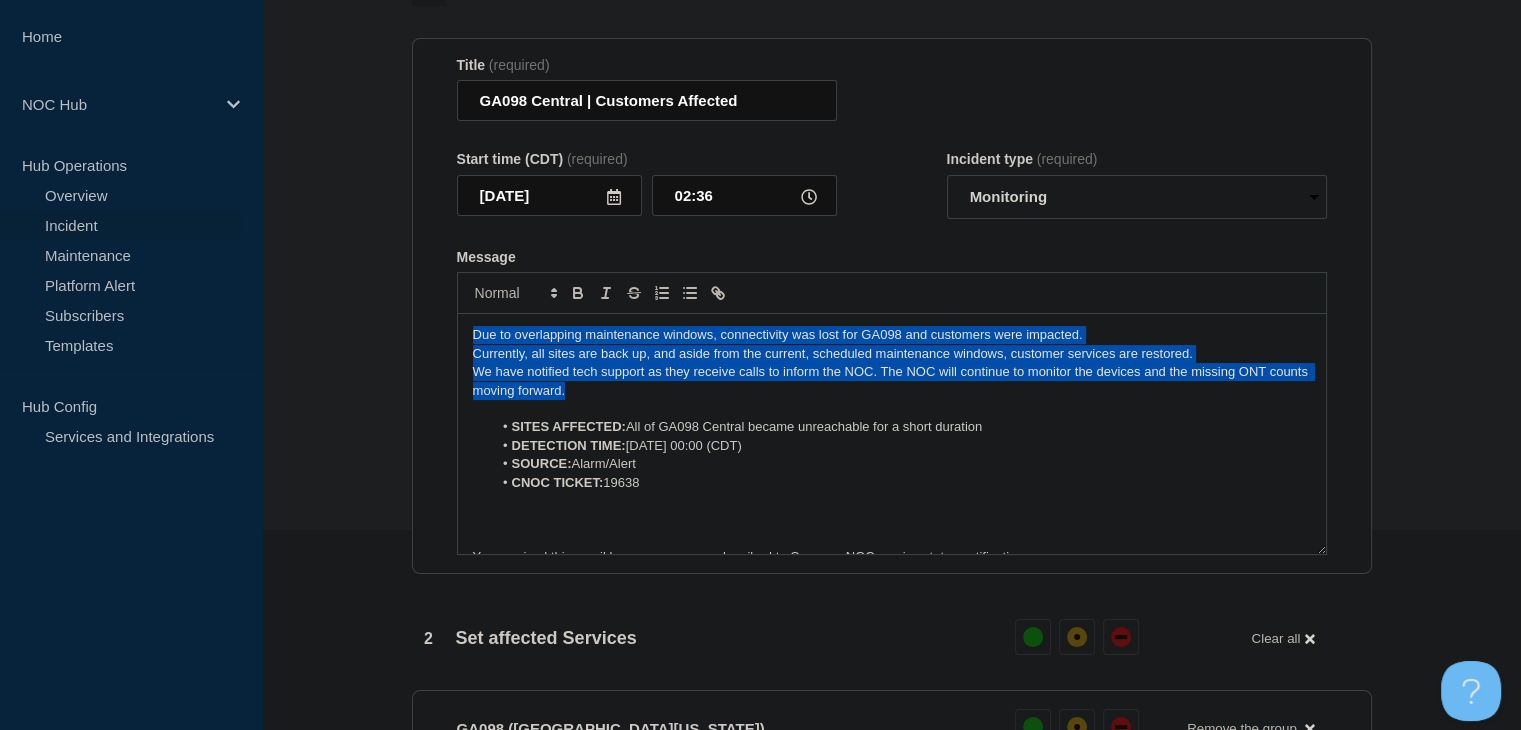 drag, startPoint x: 649, startPoint y: 428, endPoint x: 386, endPoint y: 337, distance: 278.2984 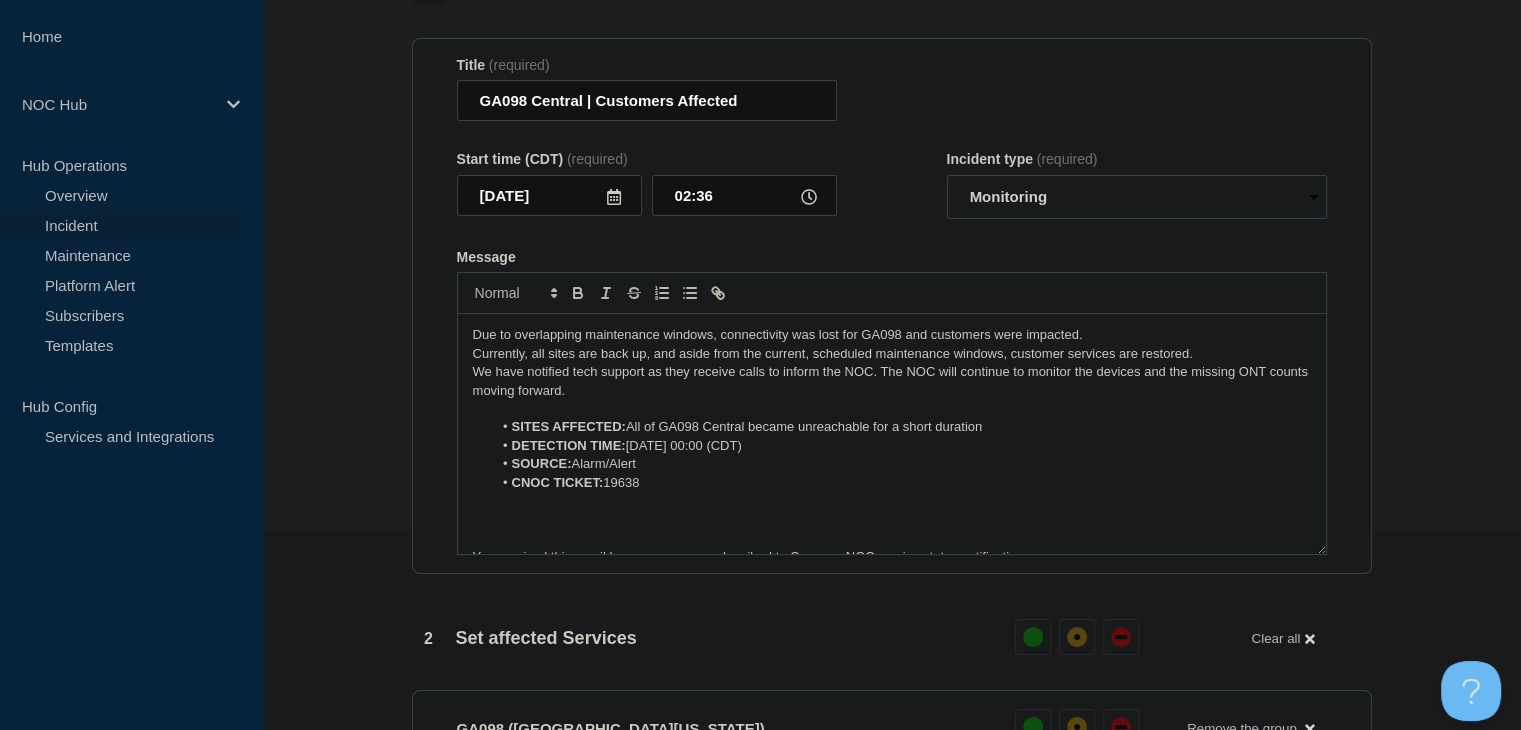 type 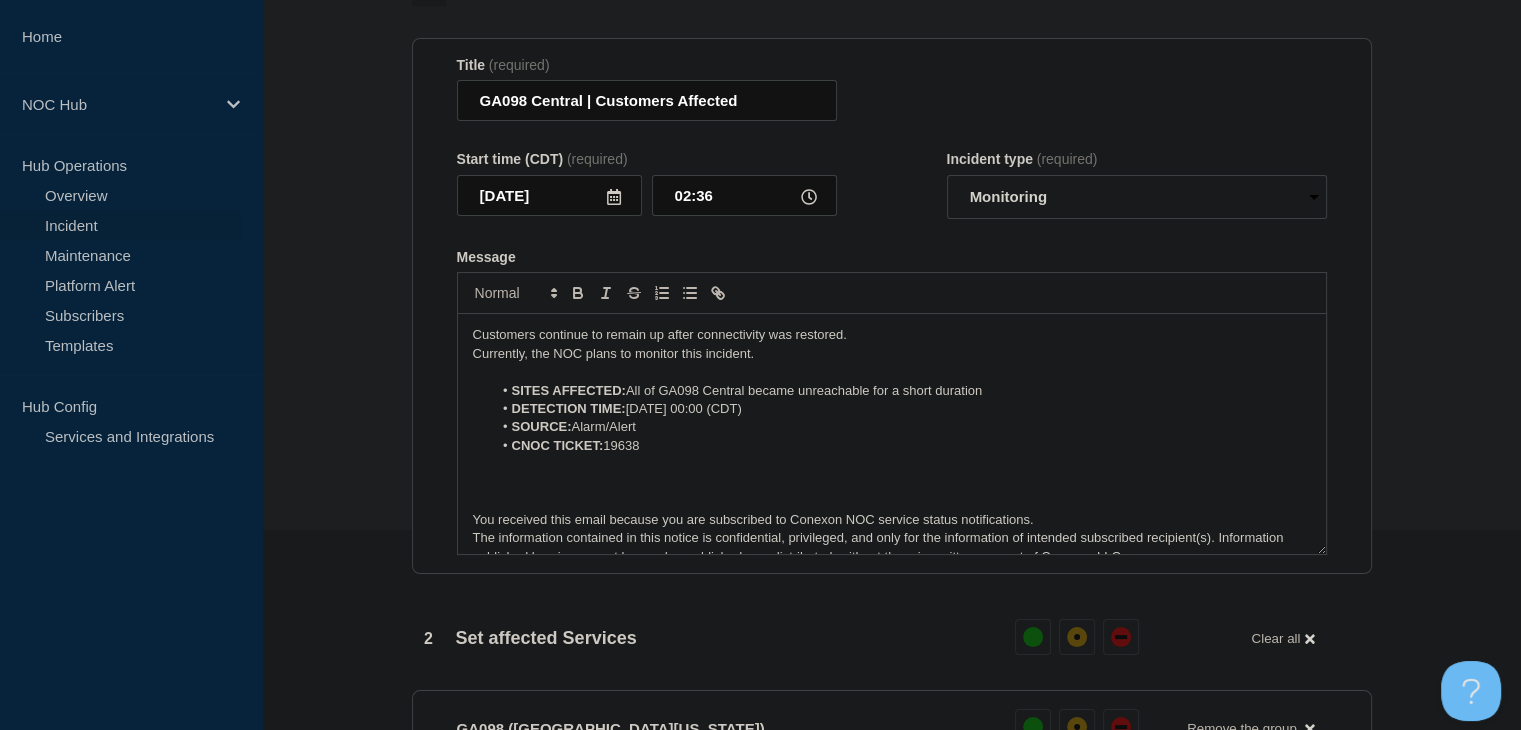 click on "Currently, the NOC plans to monitor this incident." at bounding box center [892, 354] 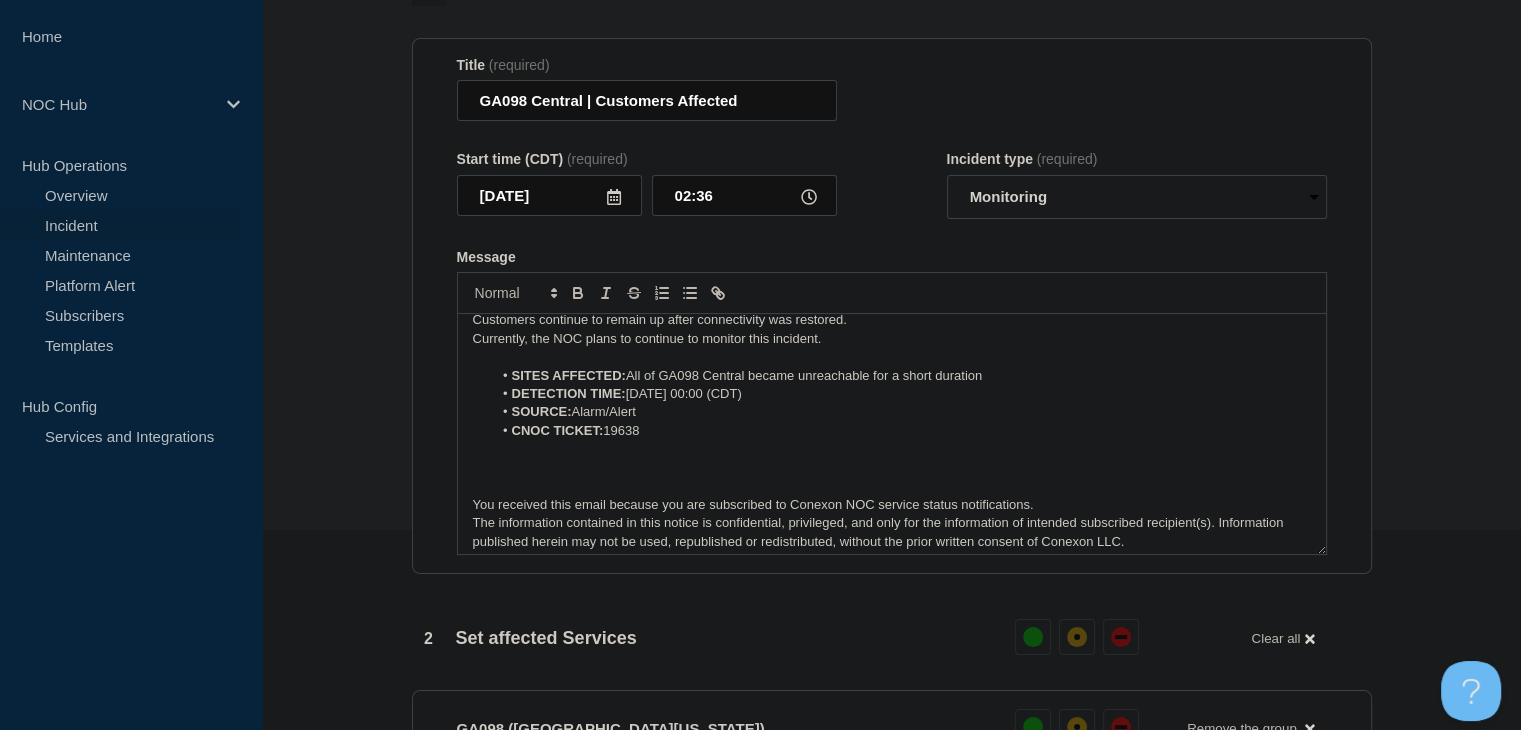 scroll, scrollTop: 24, scrollLeft: 0, axis: vertical 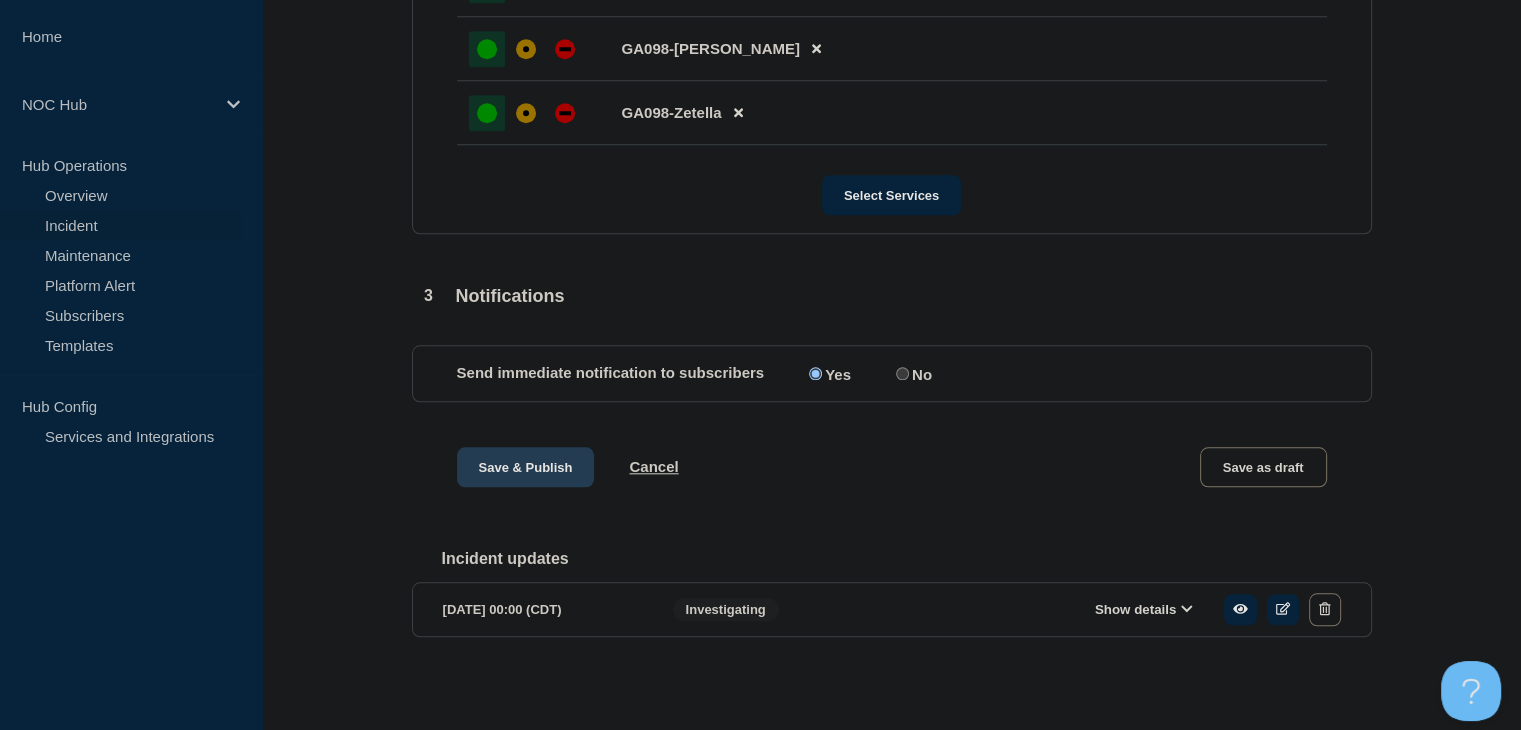 click on "Save & Publish" at bounding box center (526, 467) 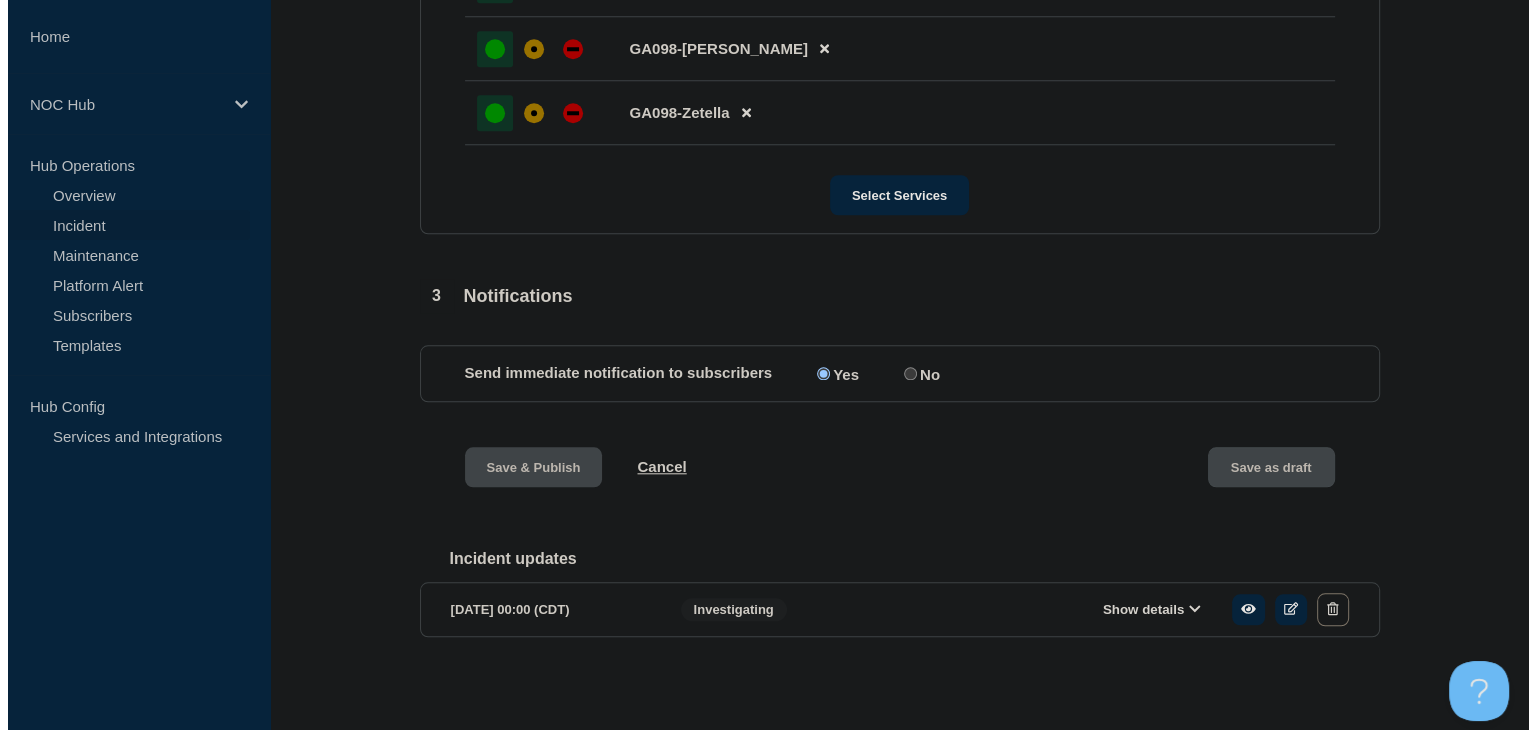 scroll, scrollTop: 0, scrollLeft: 0, axis: both 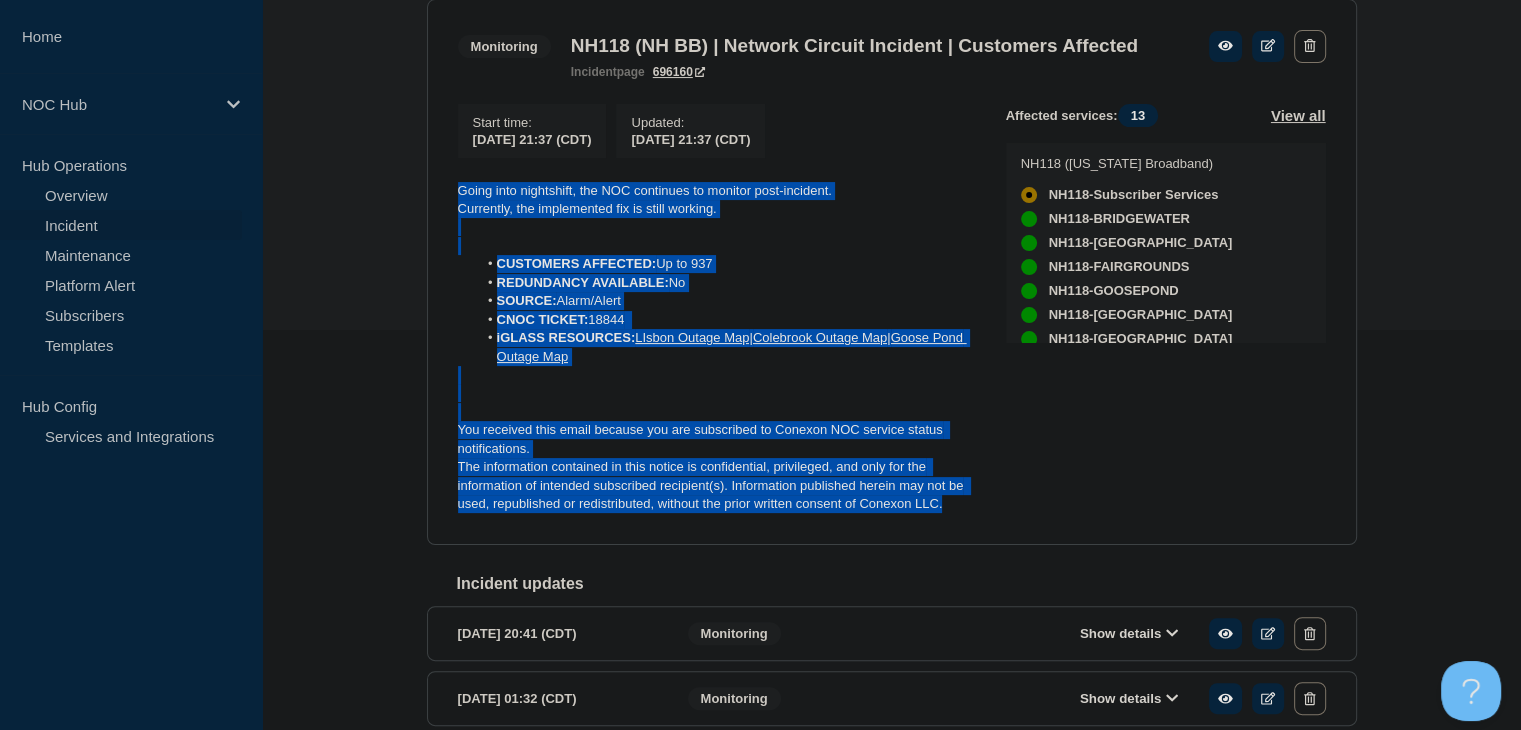 drag, startPoint x: 952, startPoint y: 544, endPoint x: 436, endPoint y: 204, distance: 617.945 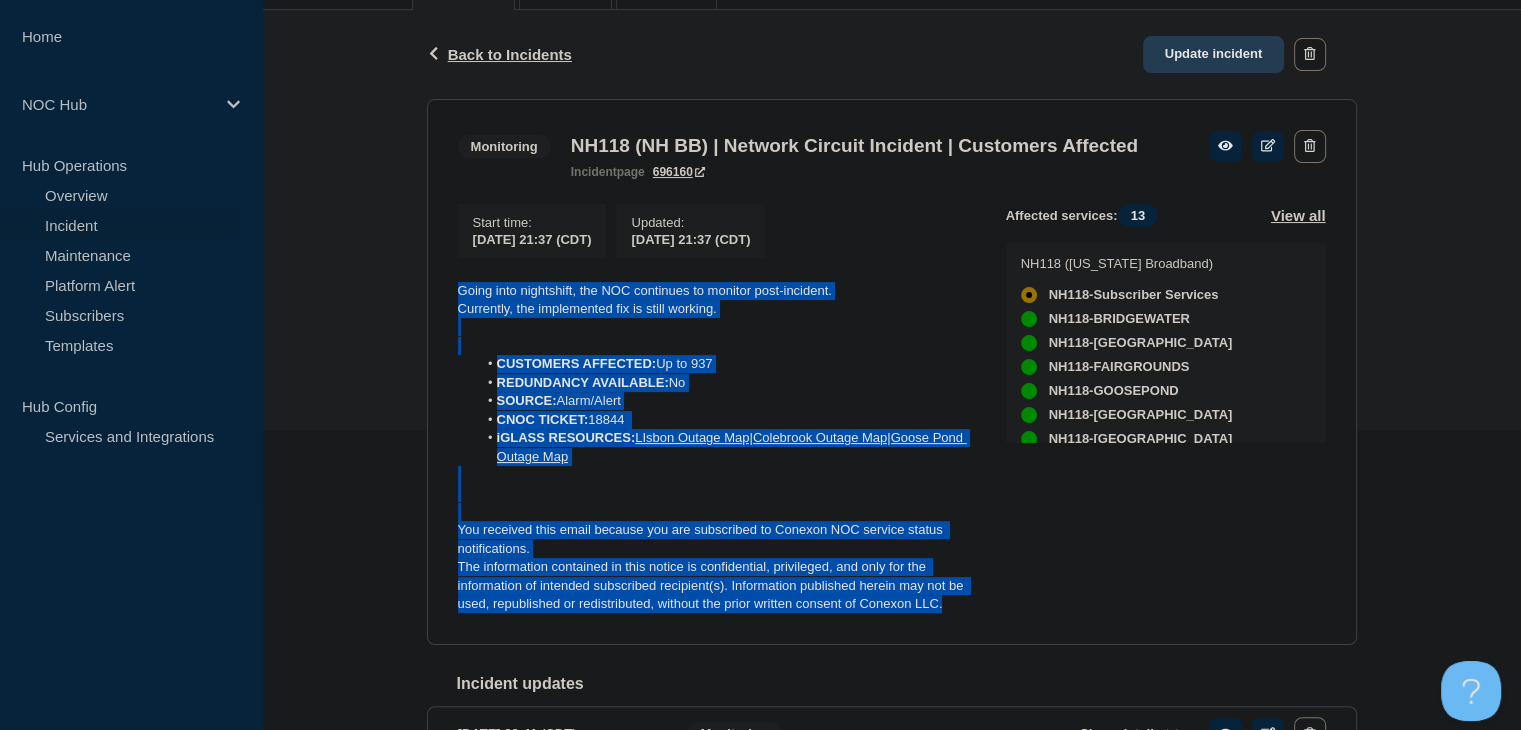 click on "Update incident" 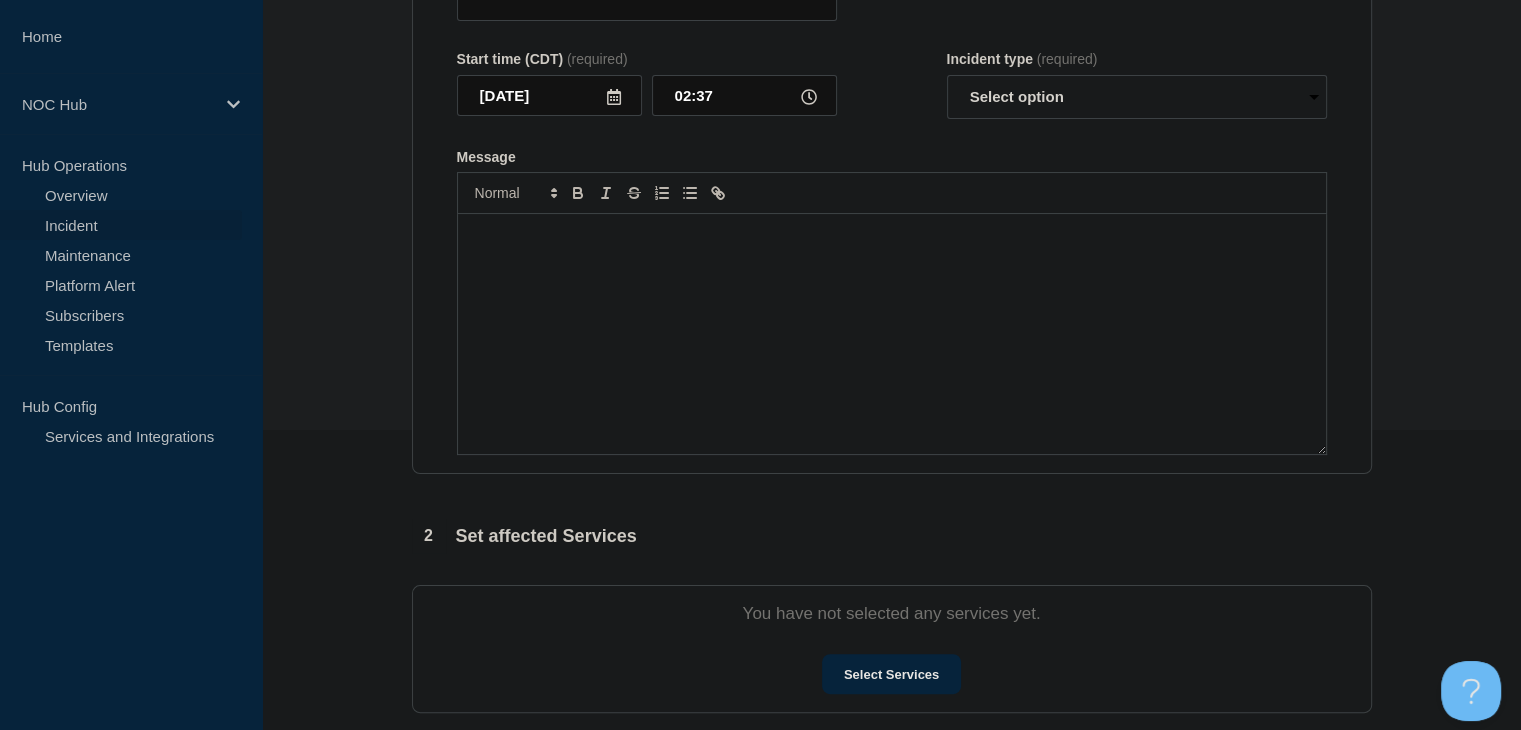 click at bounding box center [892, 334] 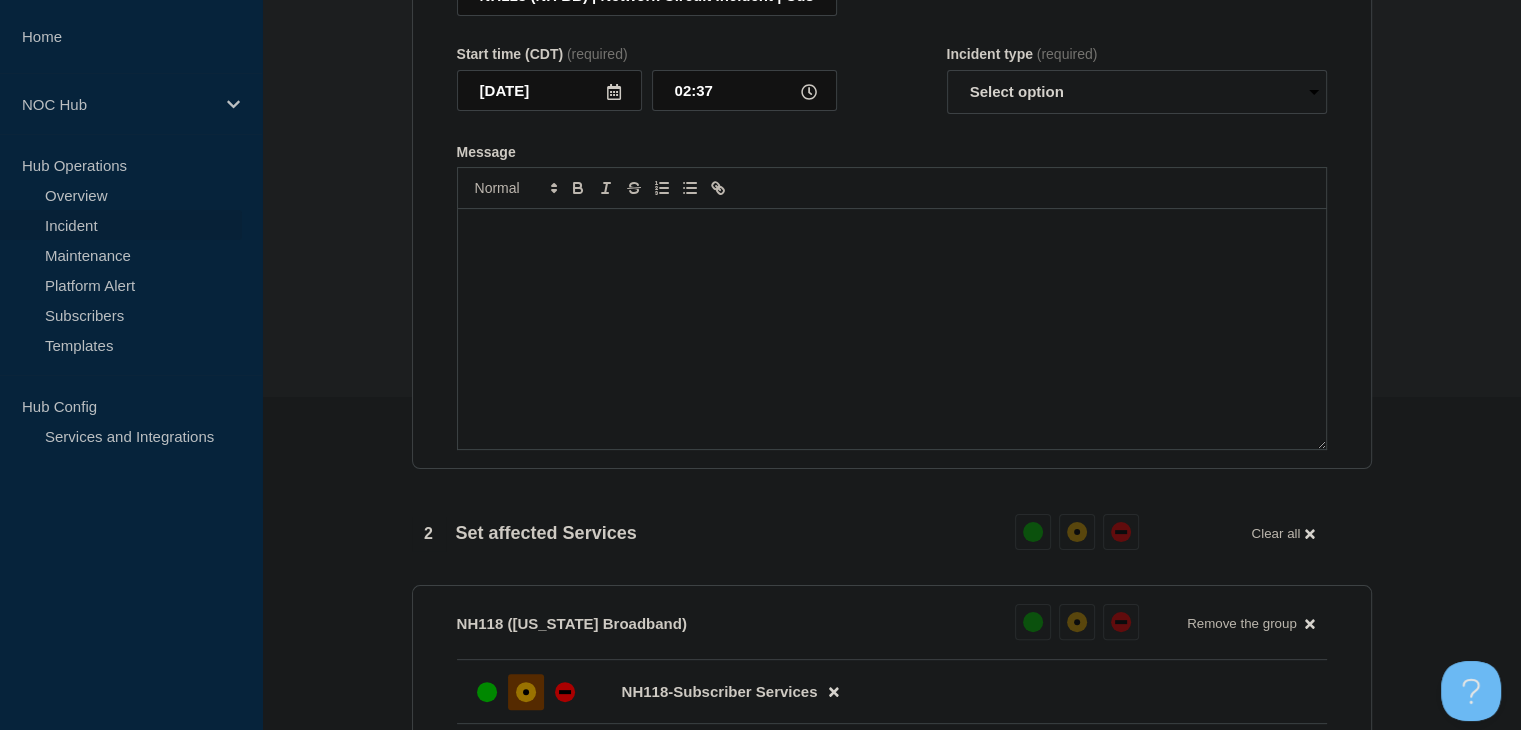 scroll, scrollTop: 46, scrollLeft: 0, axis: vertical 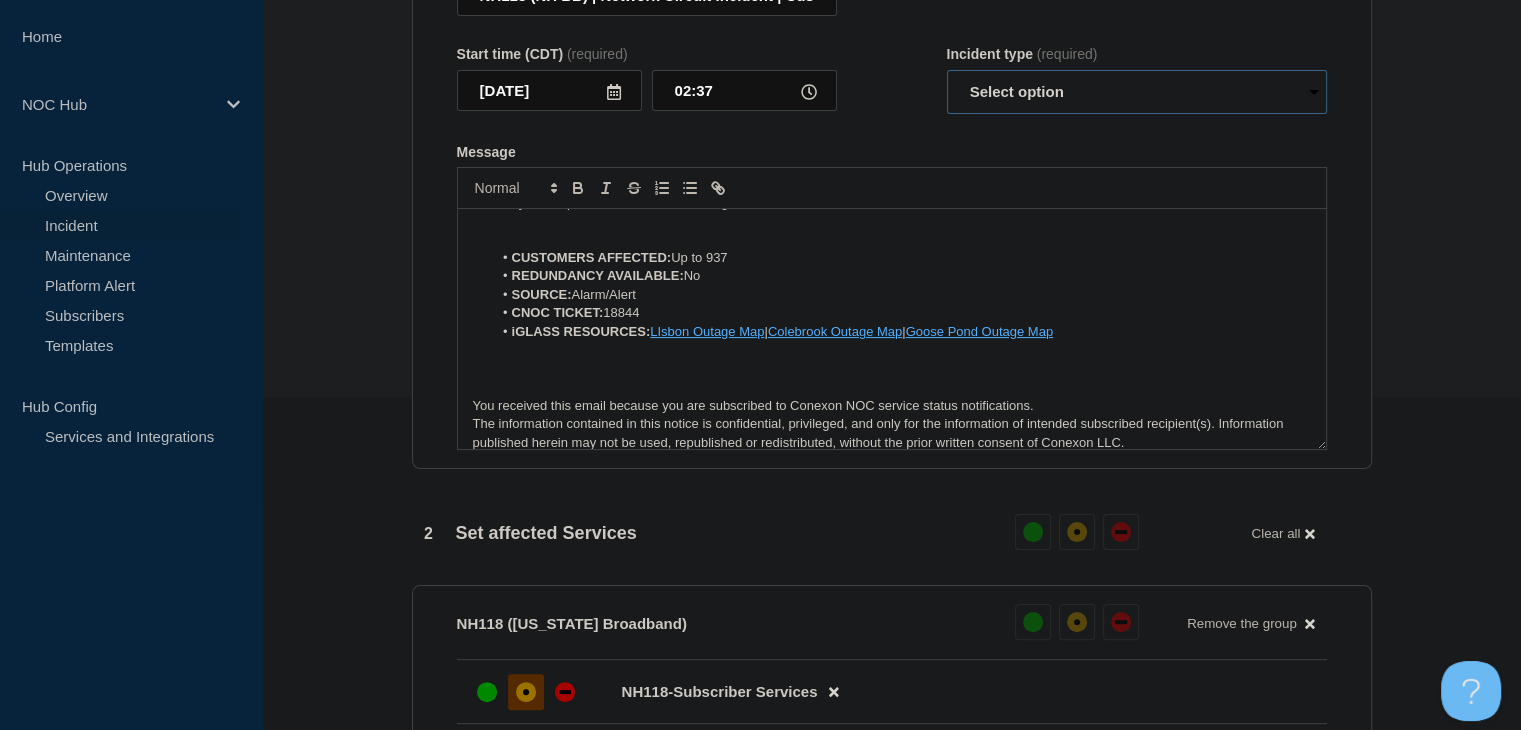 click on "Select option Investigating Identified Monitoring Resolved" at bounding box center (1137, 92) 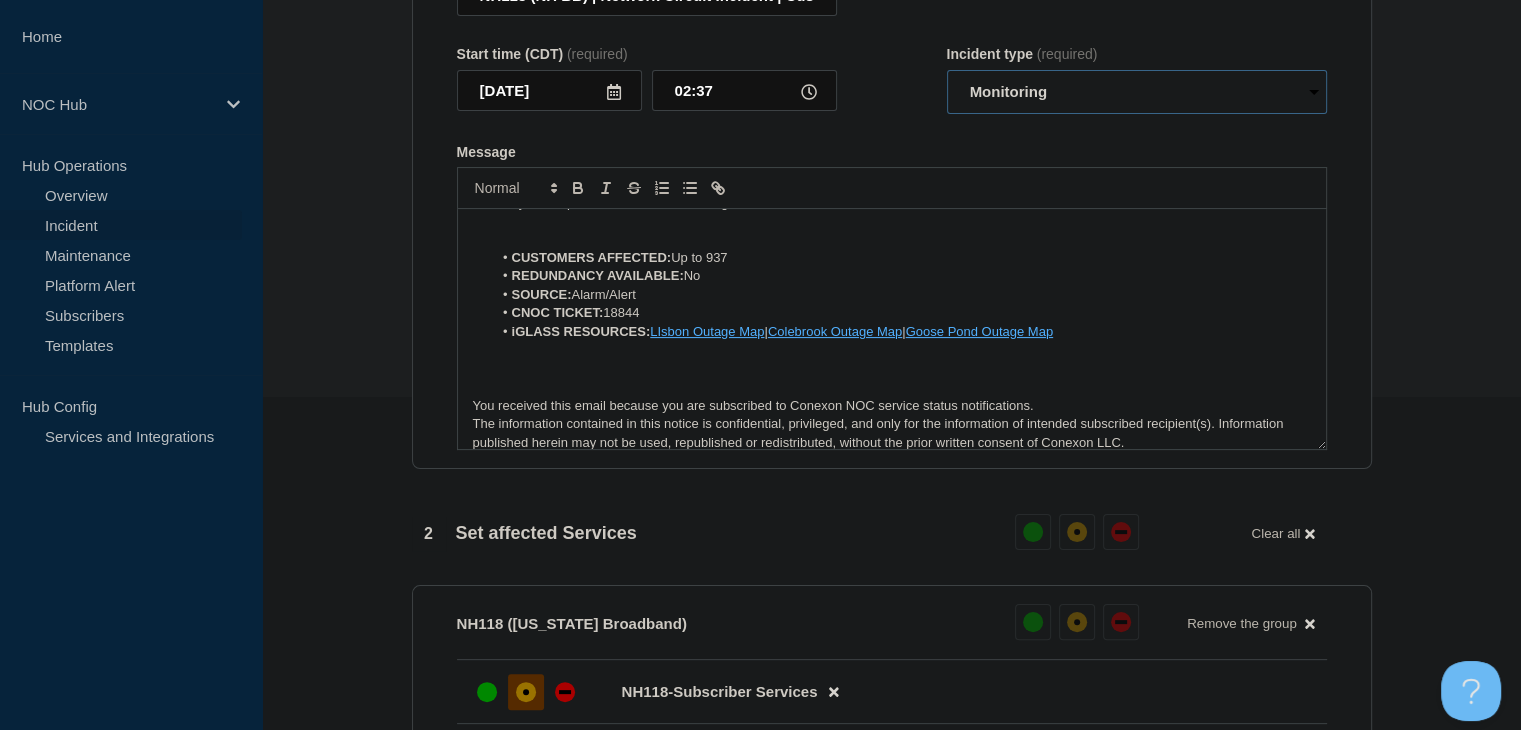 click on "Select option Investigating Identified Monitoring Resolved" at bounding box center (1137, 92) 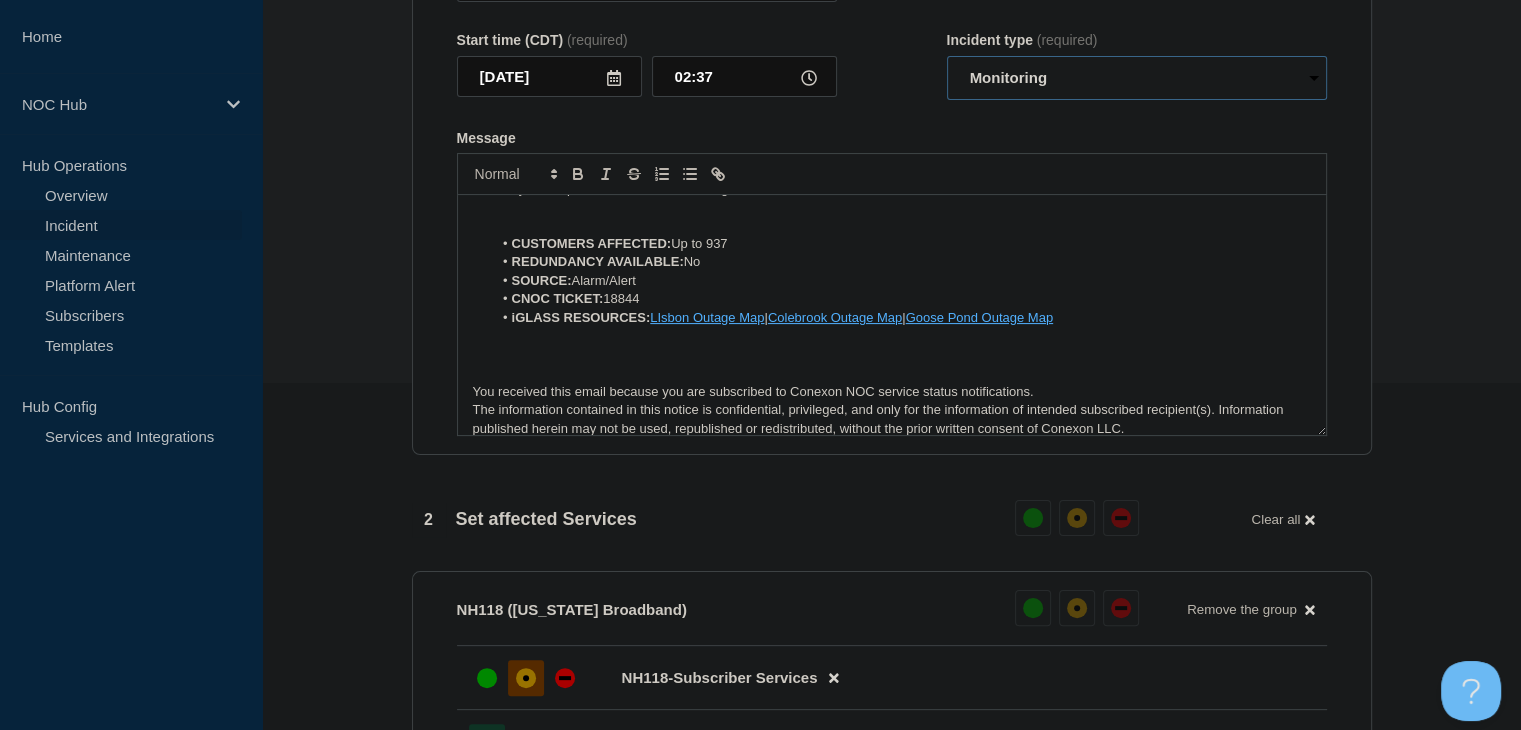 scroll, scrollTop: 533, scrollLeft: 0, axis: vertical 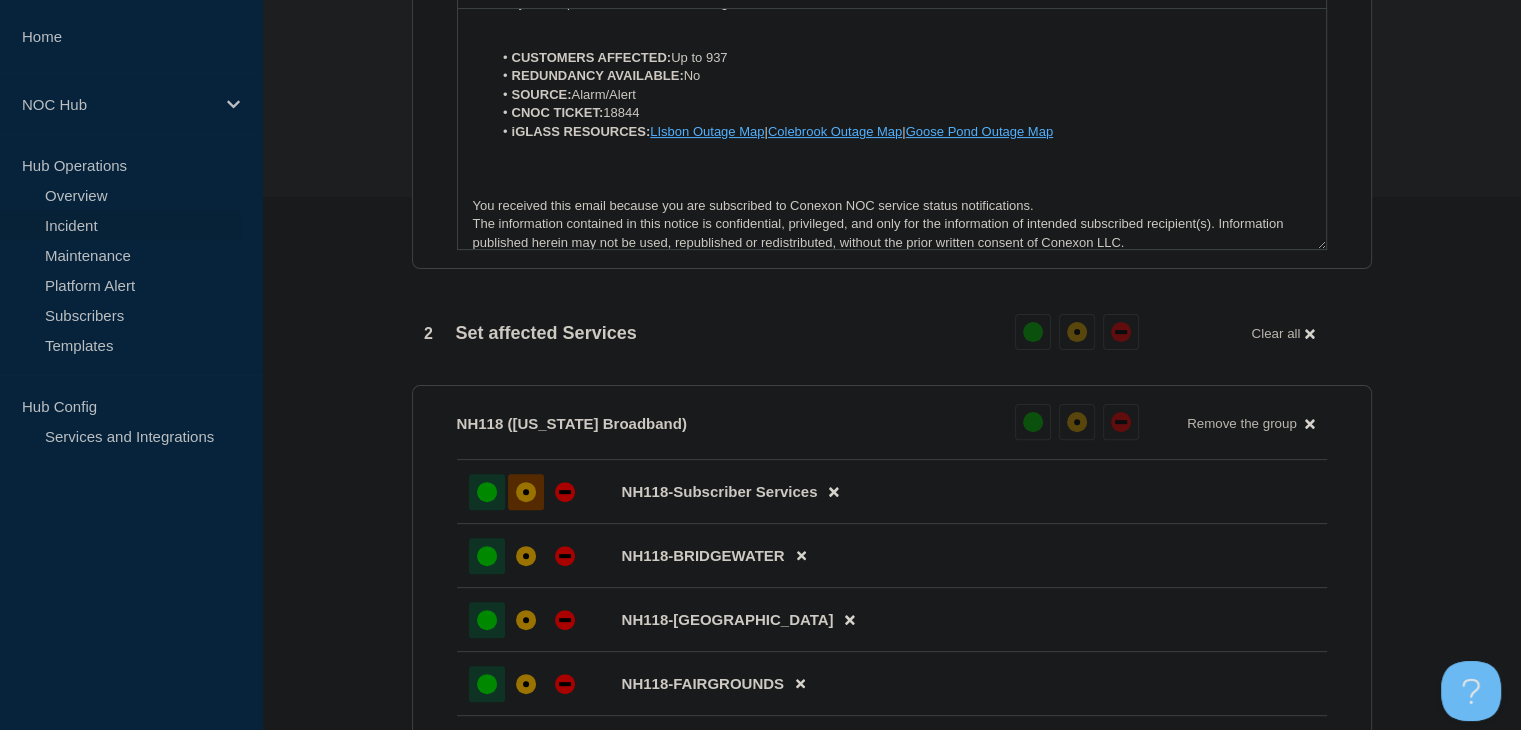 click at bounding box center [487, 492] 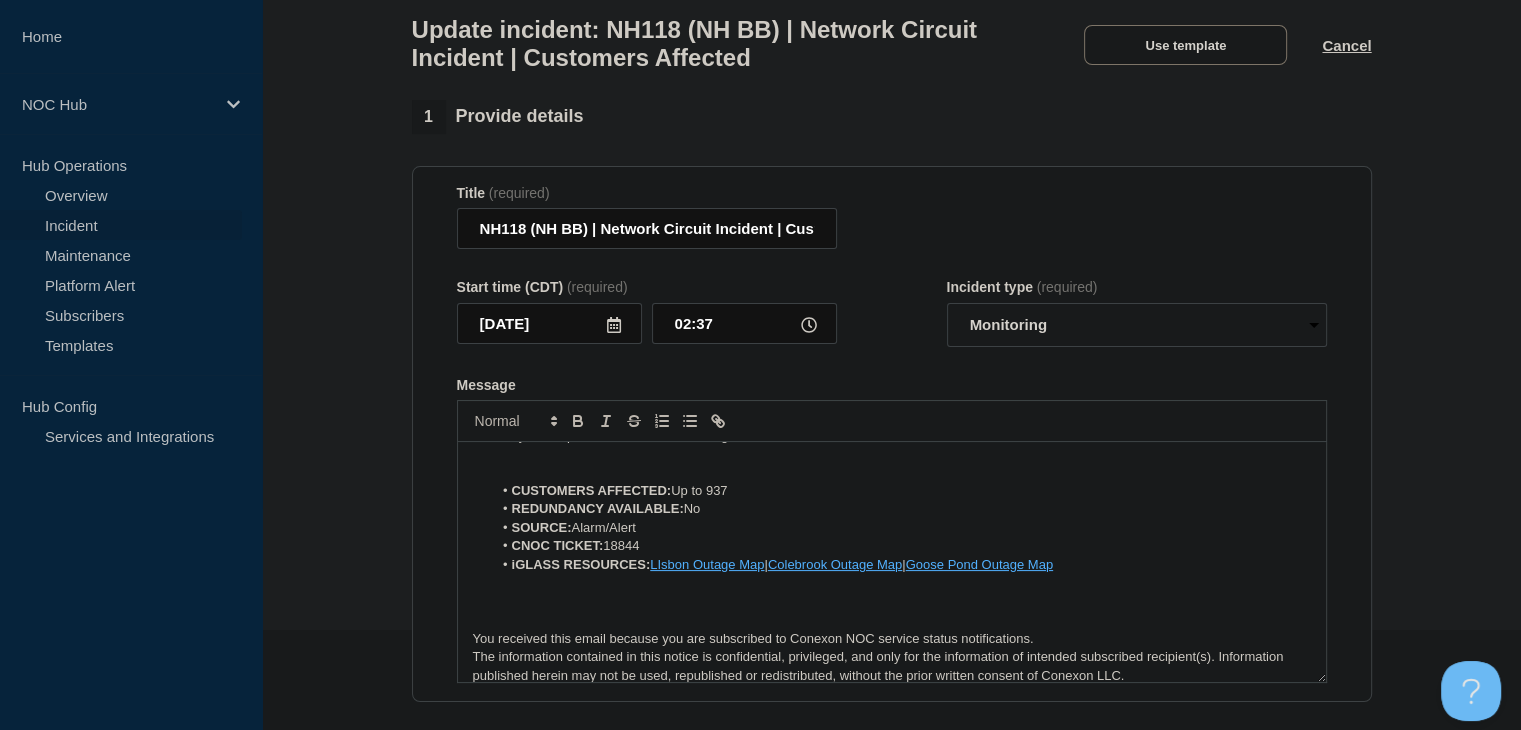 scroll, scrollTop: 0, scrollLeft: 0, axis: both 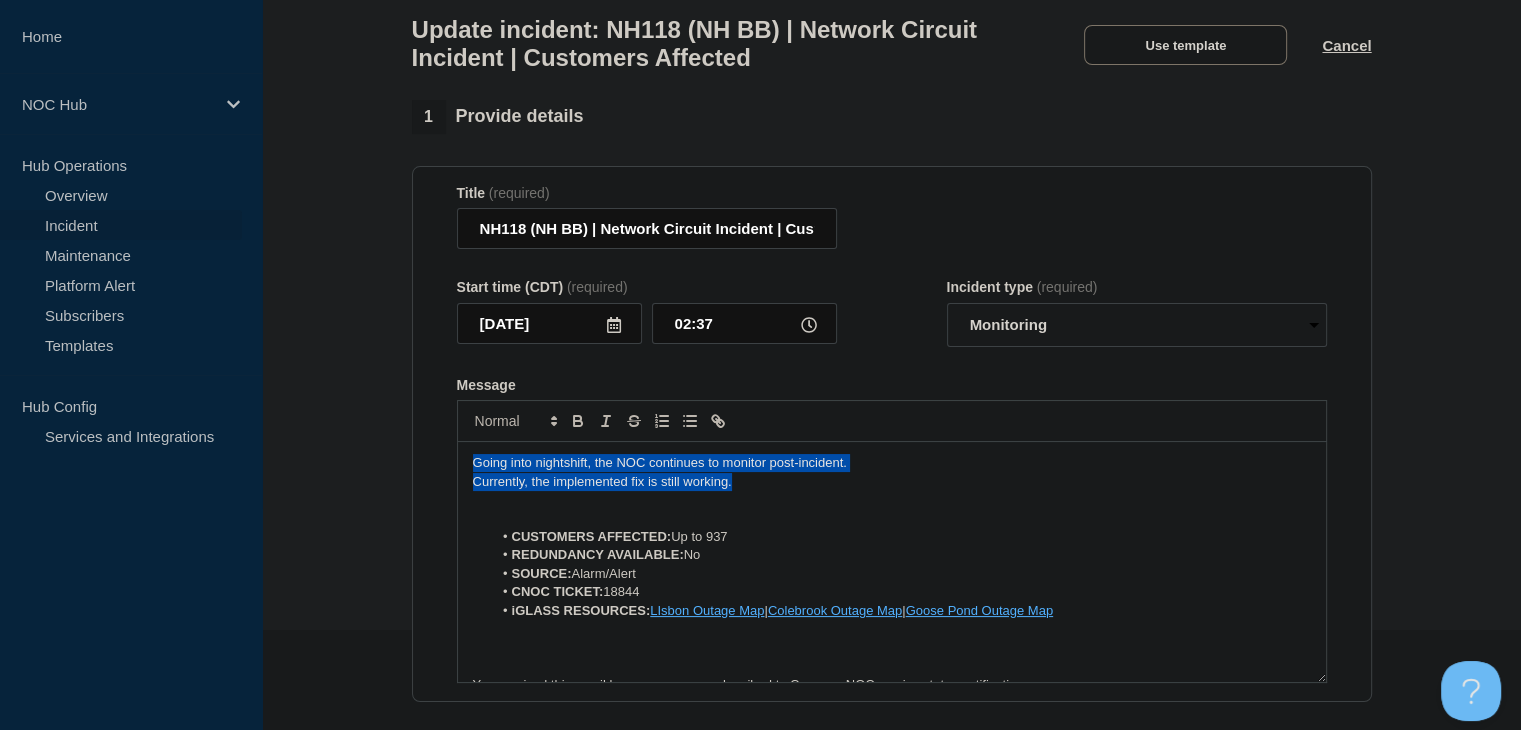 drag, startPoint x: 781, startPoint y: 495, endPoint x: 342, endPoint y: 457, distance: 440.64157 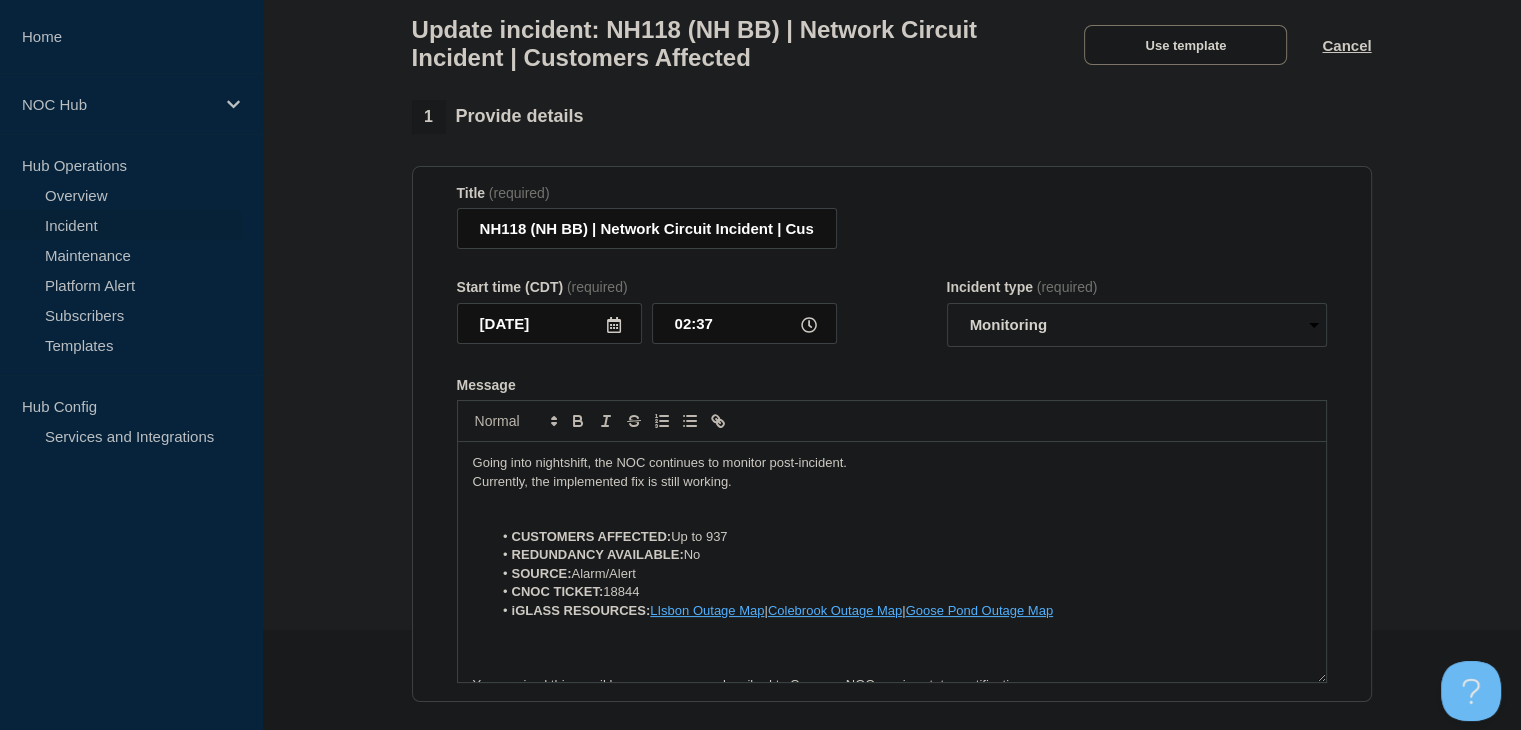 type 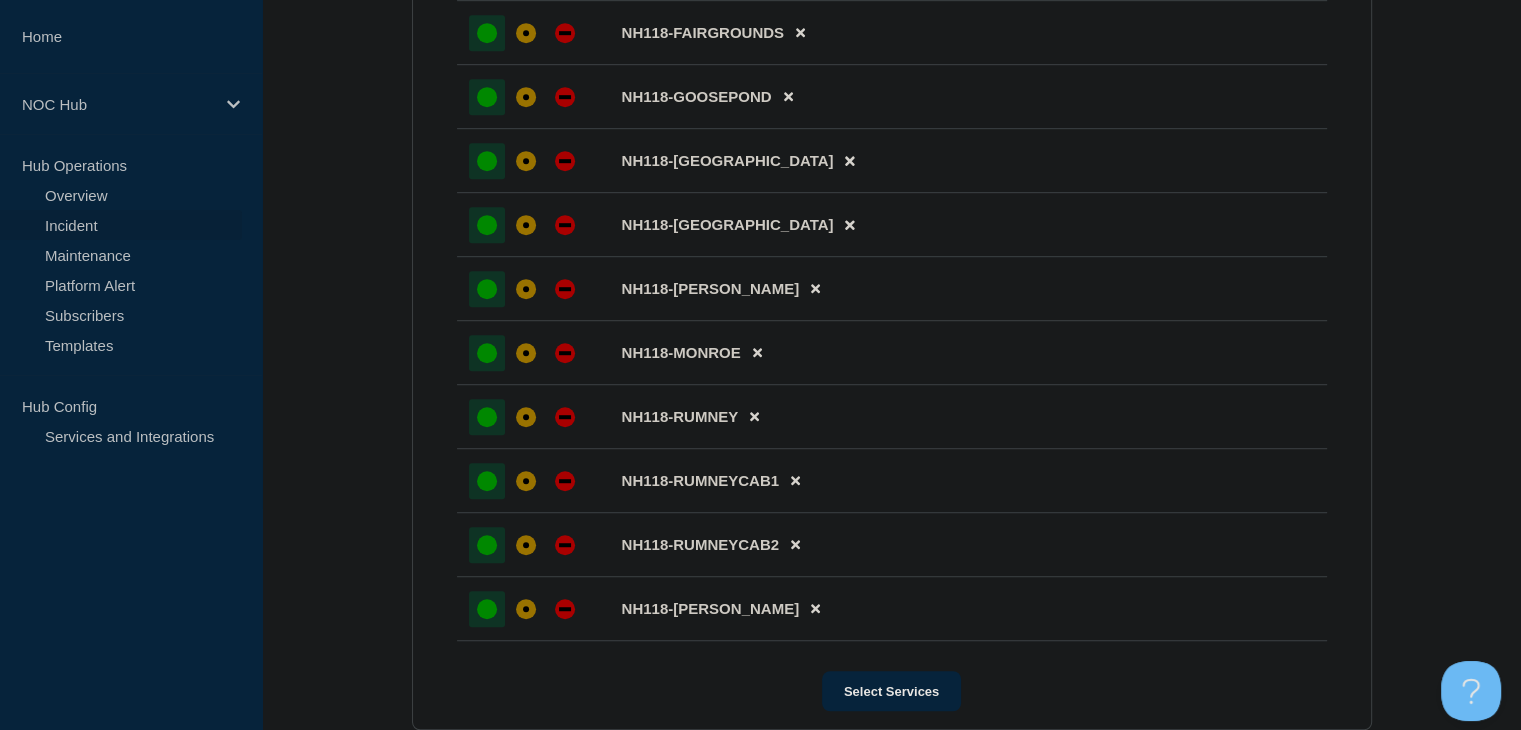 scroll, scrollTop: 1600, scrollLeft: 0, axis: vertical 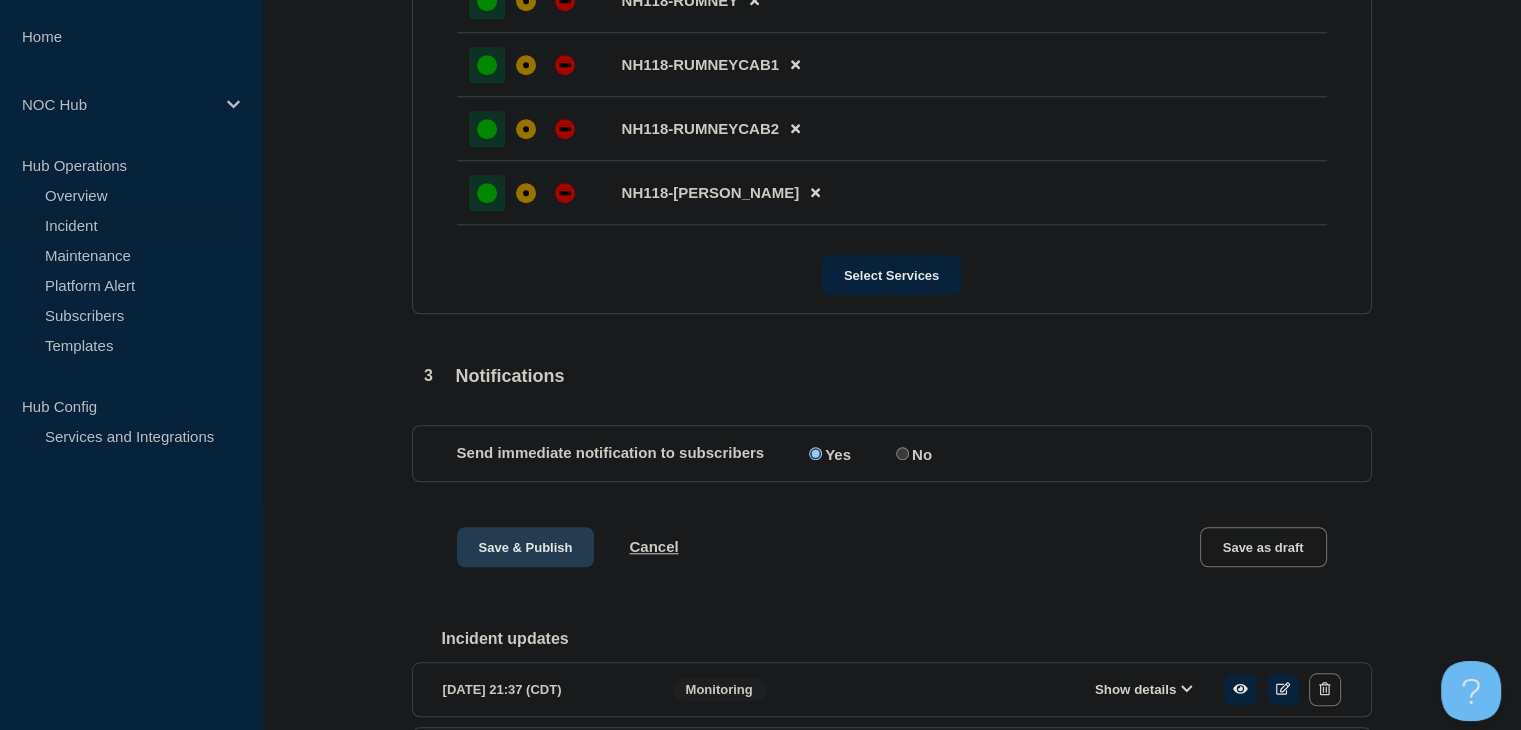 click on "Save & Publish" at bounding box center (526, 547) 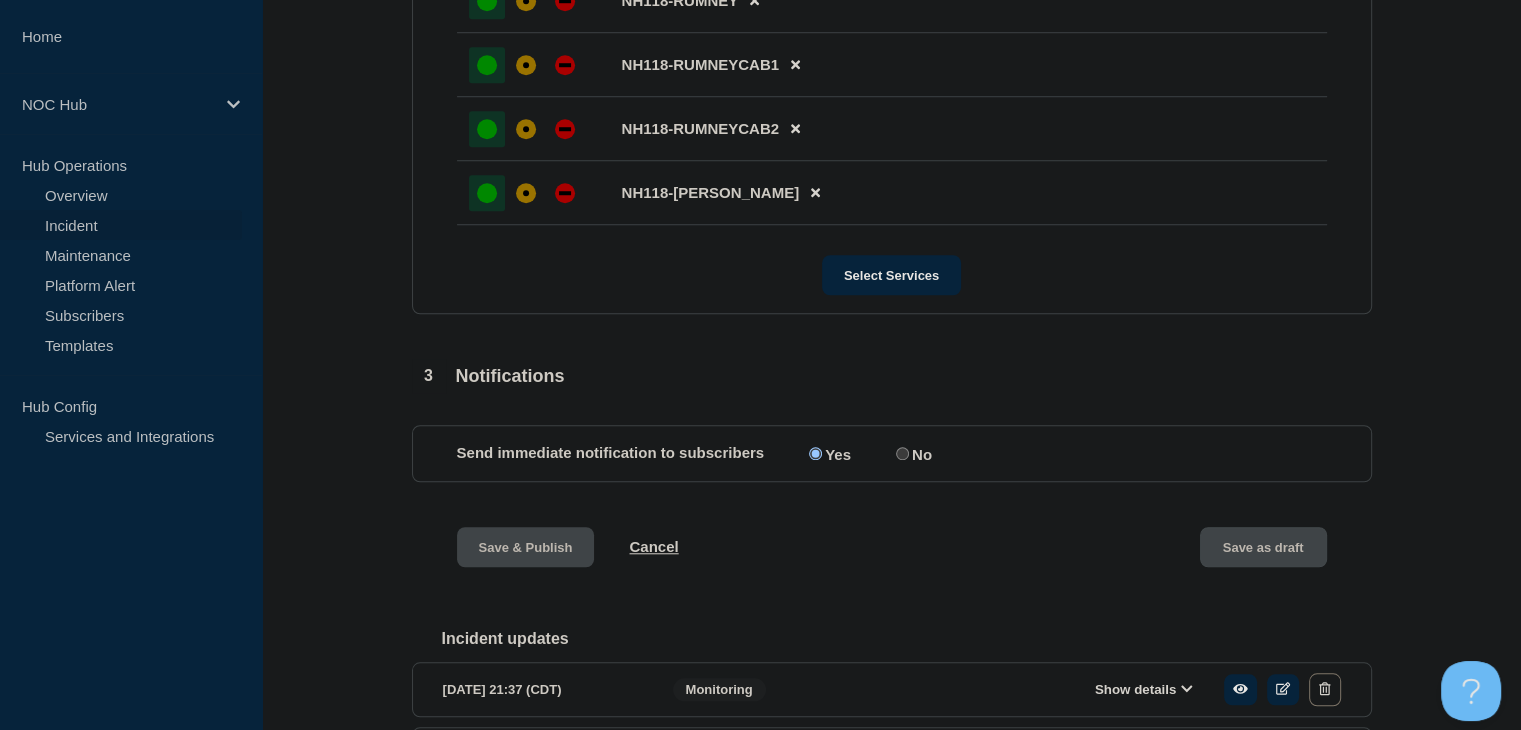 scroll, scrollTop: 0, scrollLeft: 0, axis: both 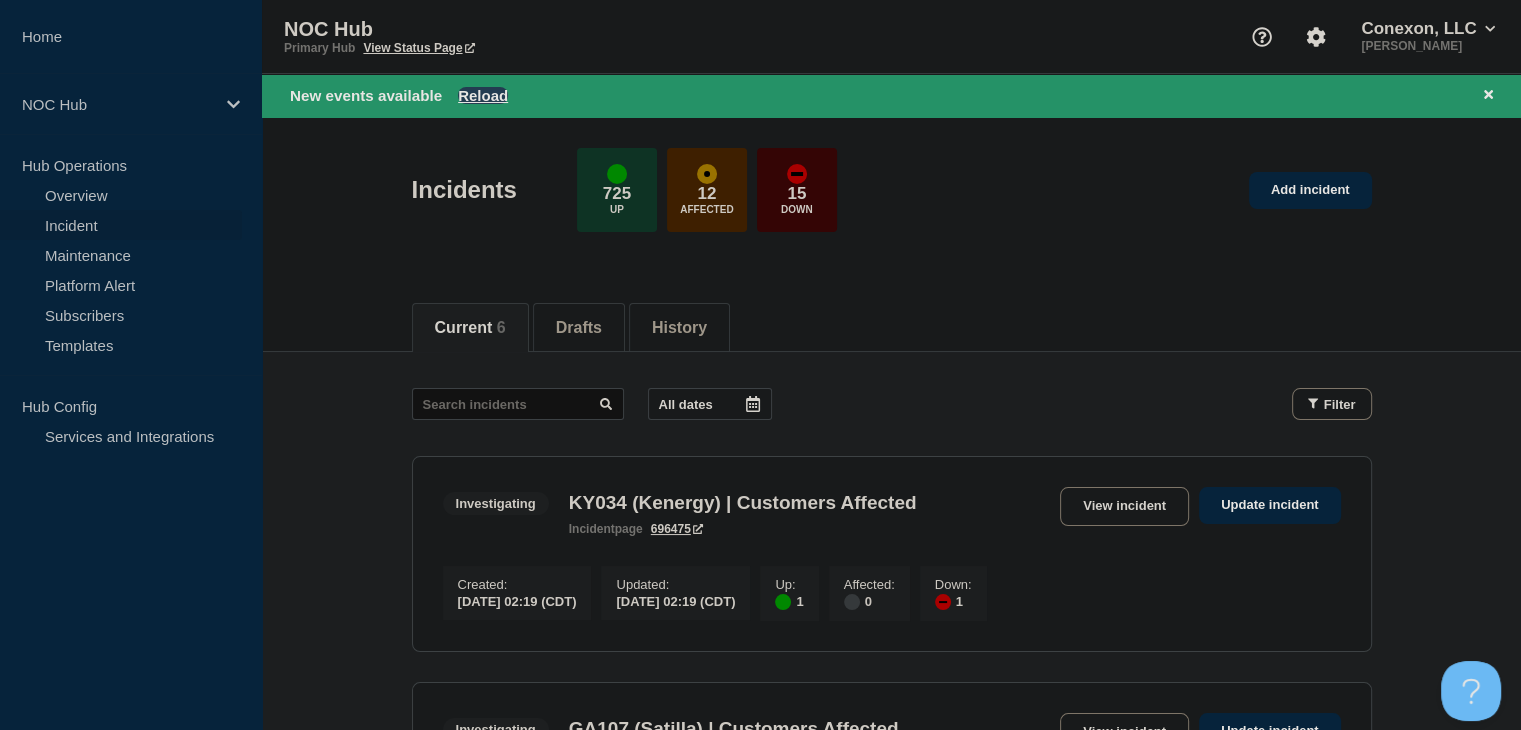 click on "Reload" at bounding box center (483, 95) 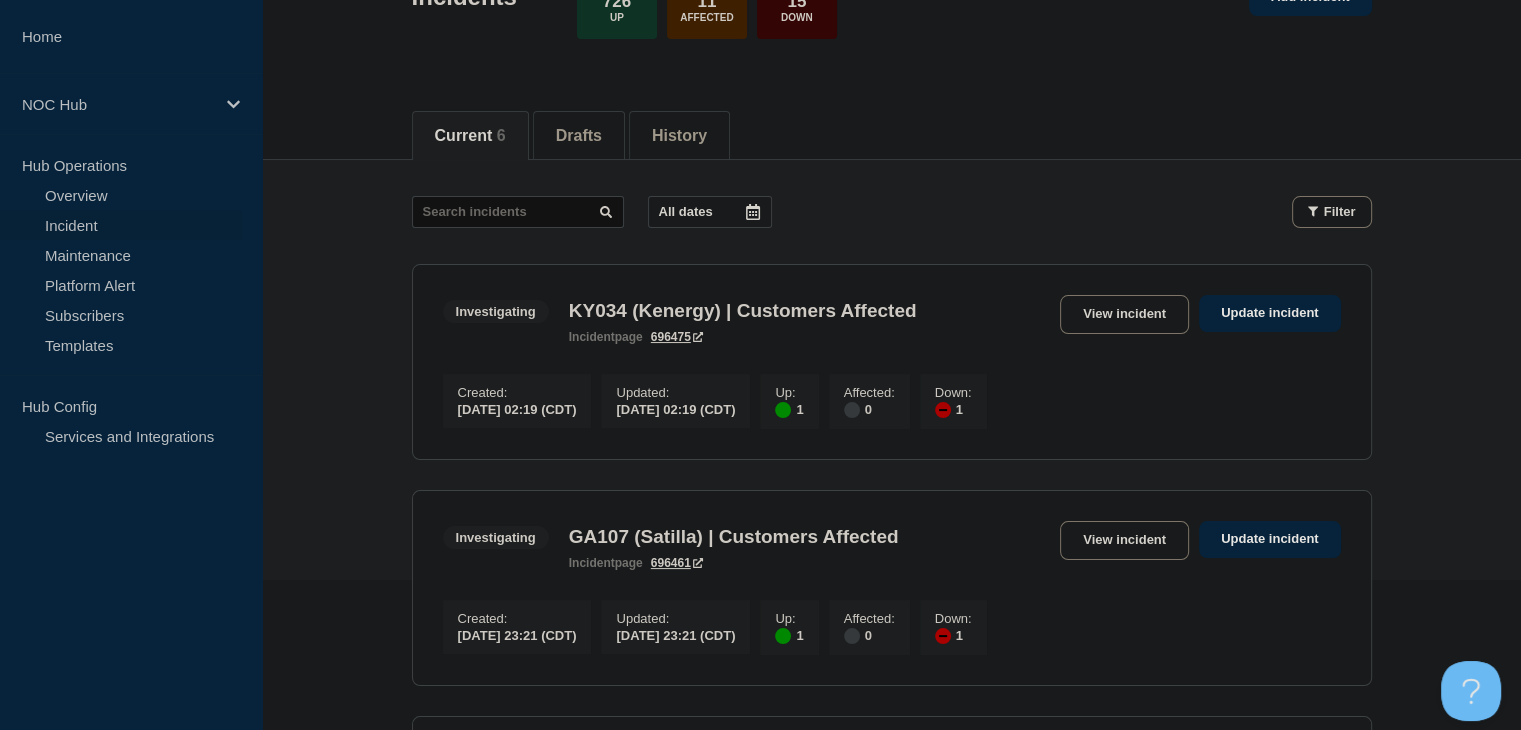 scroll, scrollTop: 400, scrollLeft: 0, axis: vertical 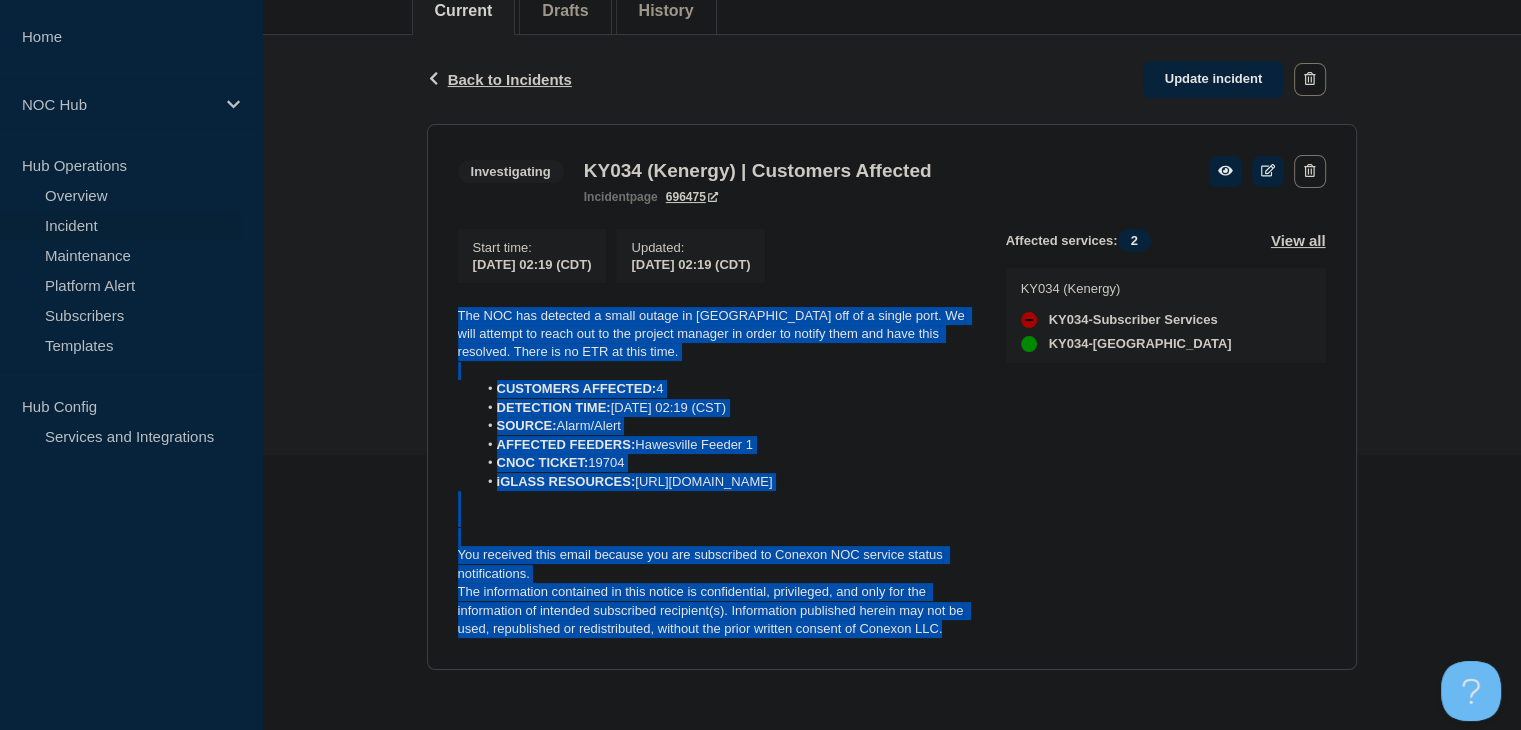 drag, startPoint x: 970, startPoint y: 645, endPoint x: 441, endPoint y: 289, distance: 637.6339 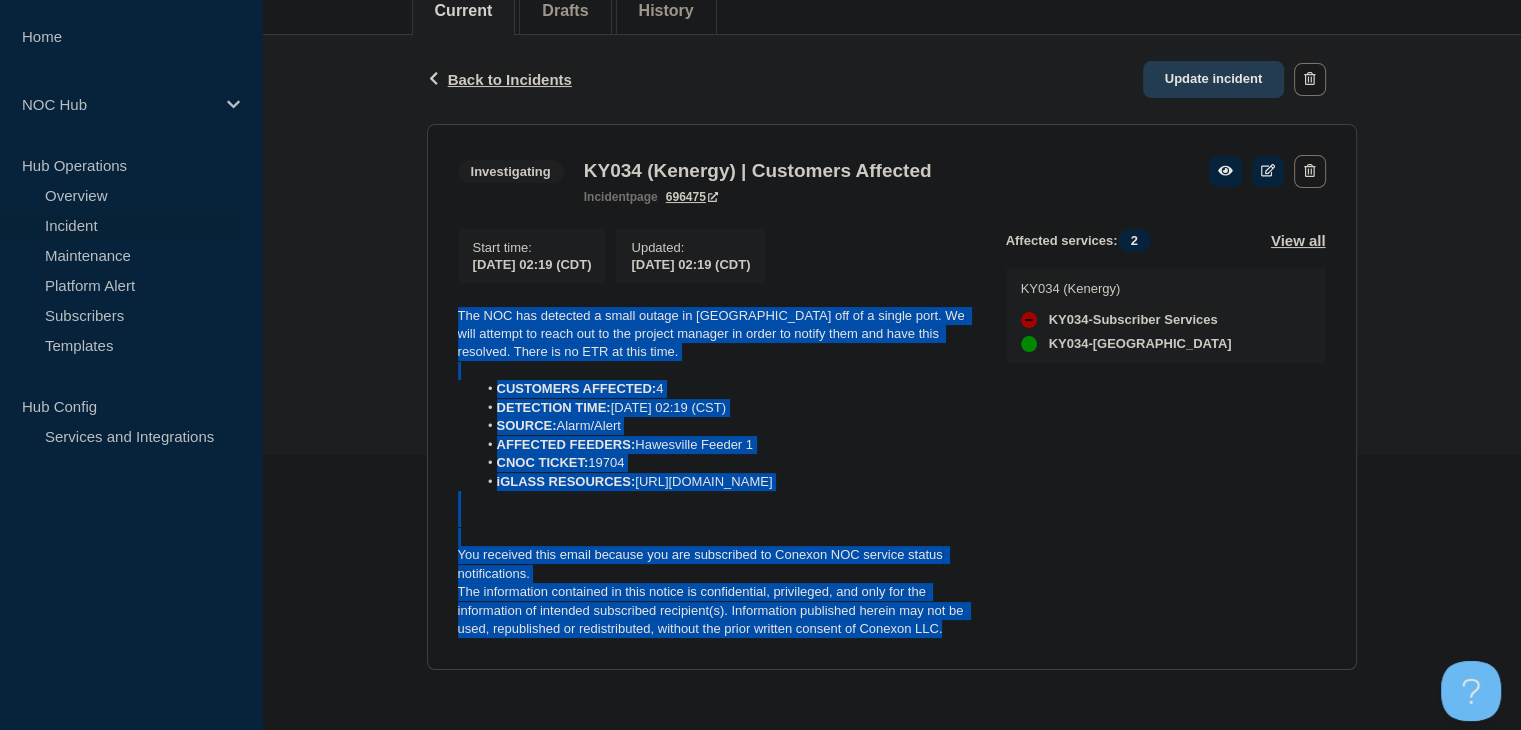 click on "Update incident" 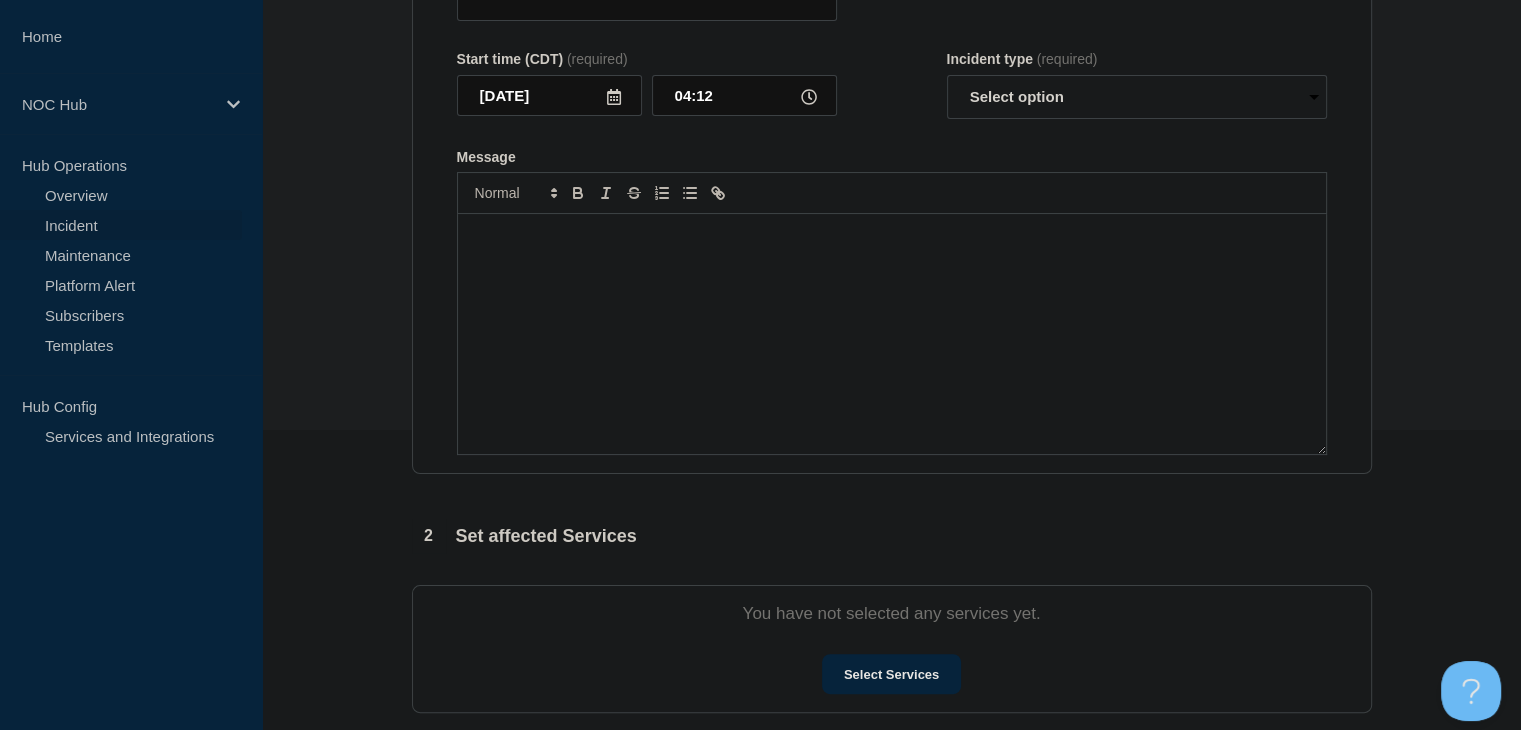 type on "KY034 (Kenergy) | Customers Affected" 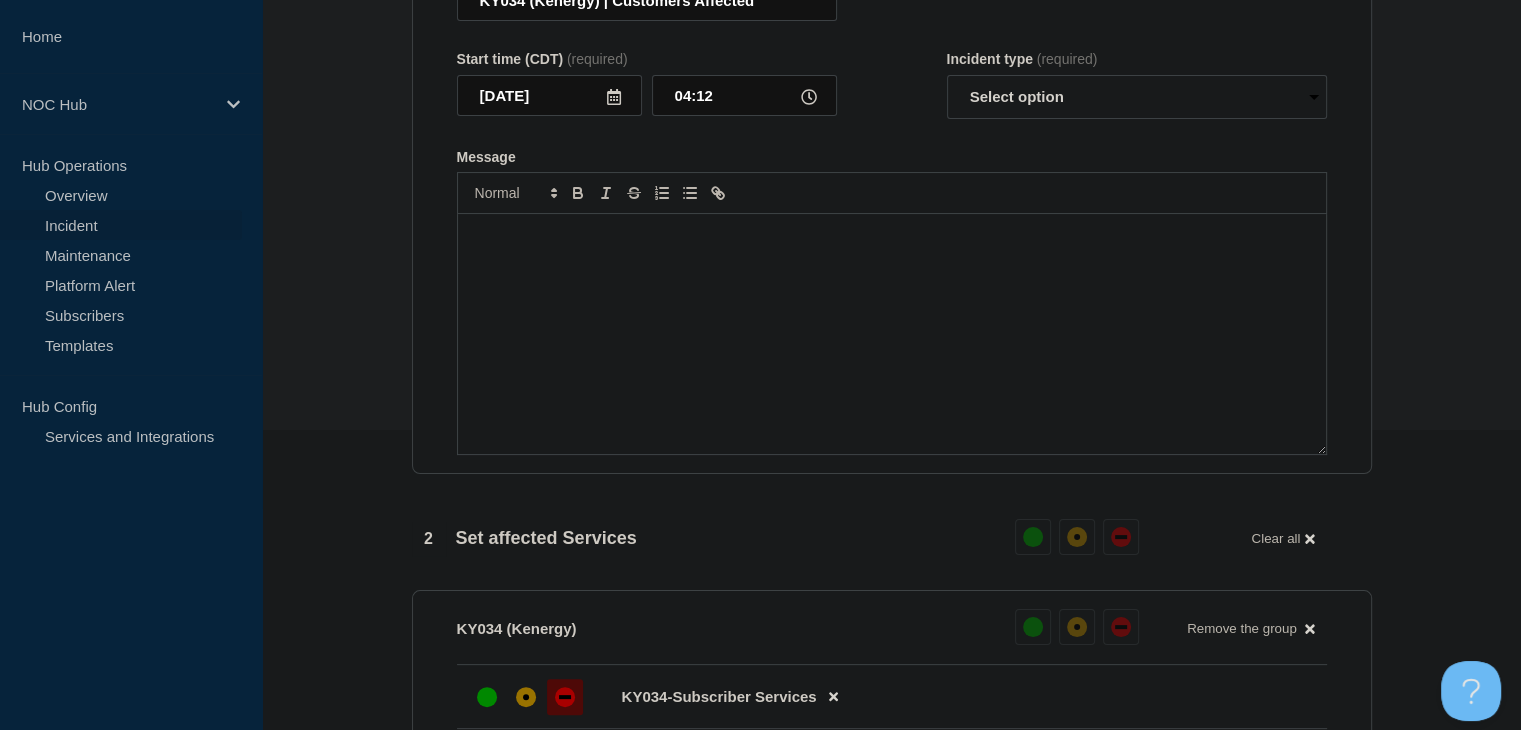 click at bounding box center (892, 334) 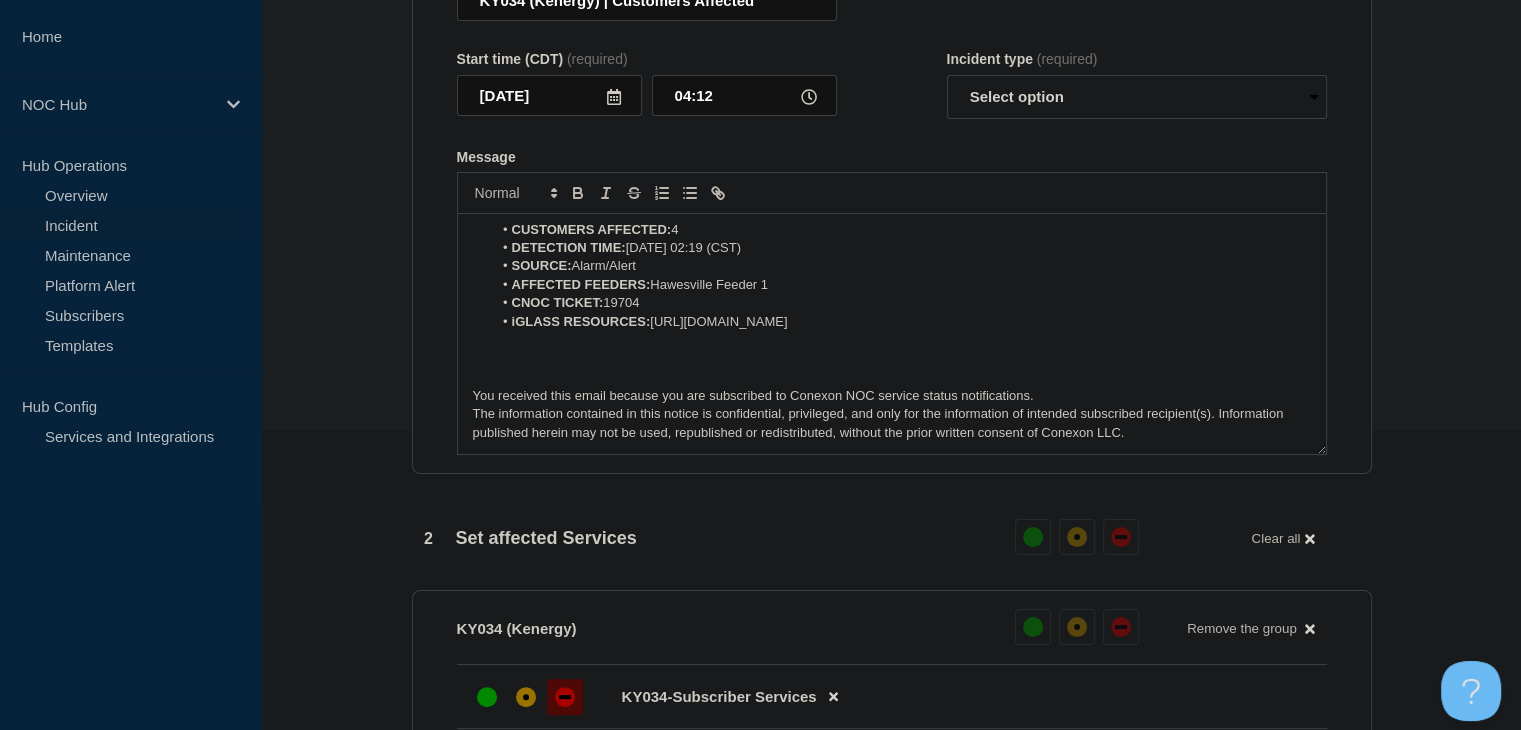 drag, startPoint x: 964, startPoint y: 379, endPoint x: 656, endPoint y: 357, distance: 308.78473 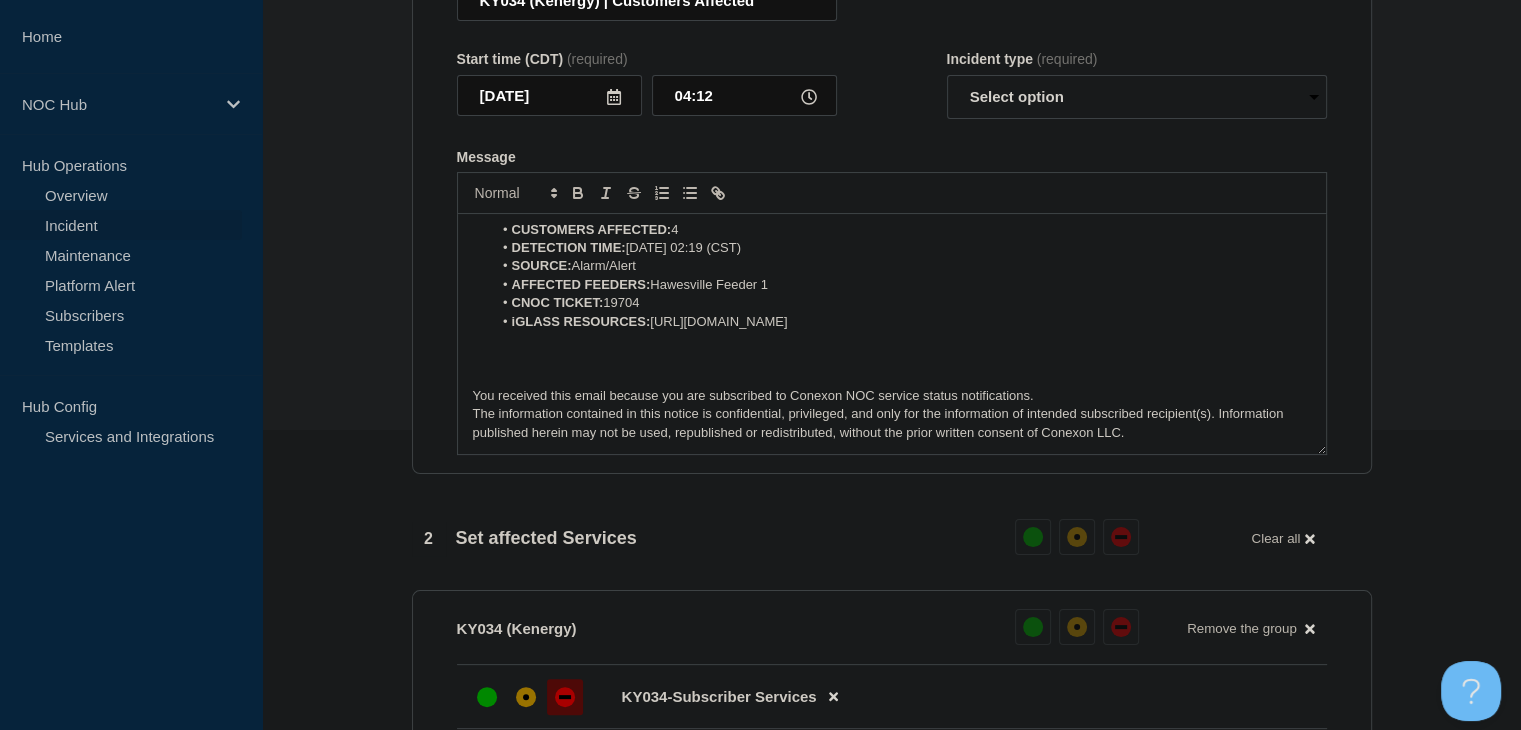 click on "iGLASS RESOURCES:  [URL][DOMAIN_NAME]" at bounding box center [901, 322] 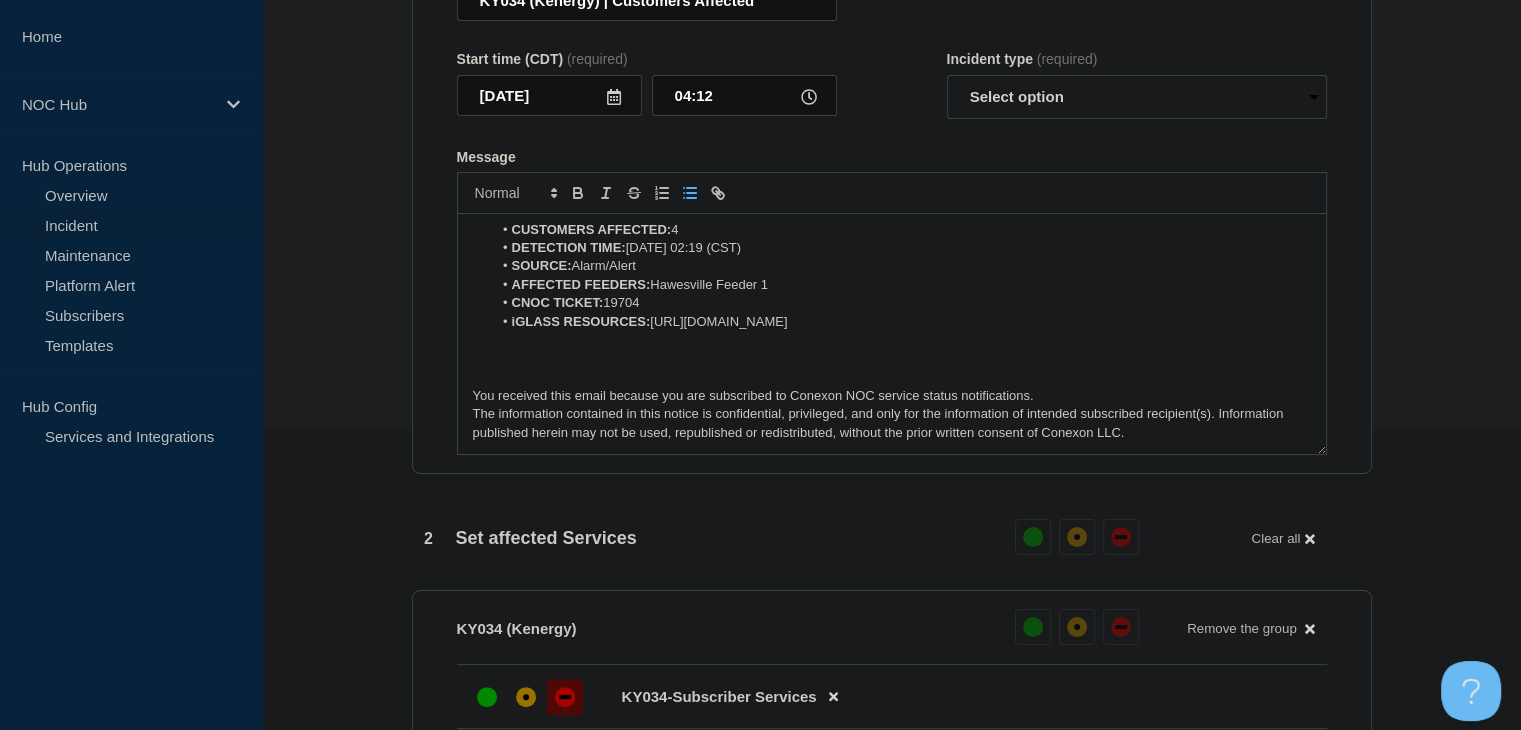 copy on "[URL][DOMAIN_NAME]" 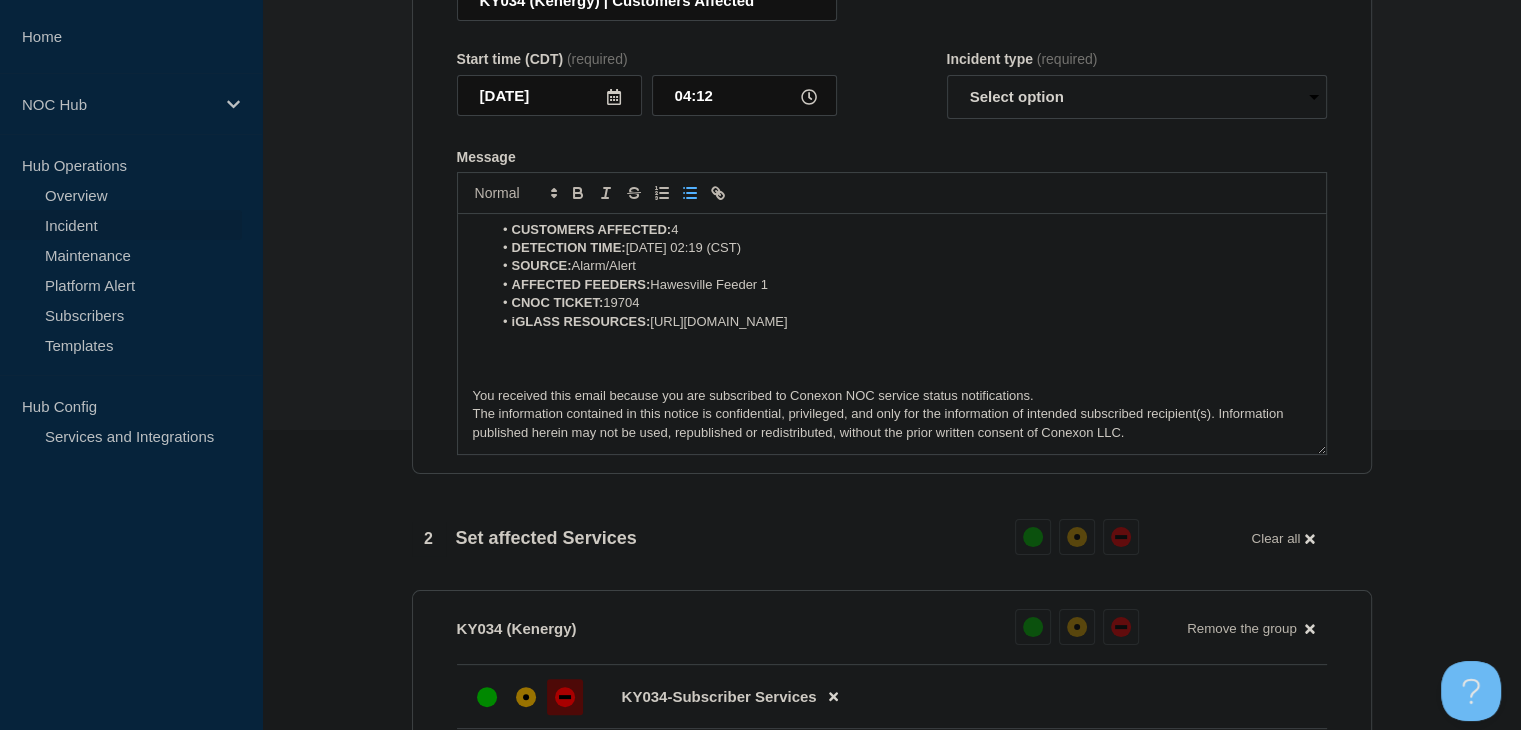 click on "iGLASS RESOURCES:  [URL][DOMAIN_NAME]" at bounding box center [901, 322] 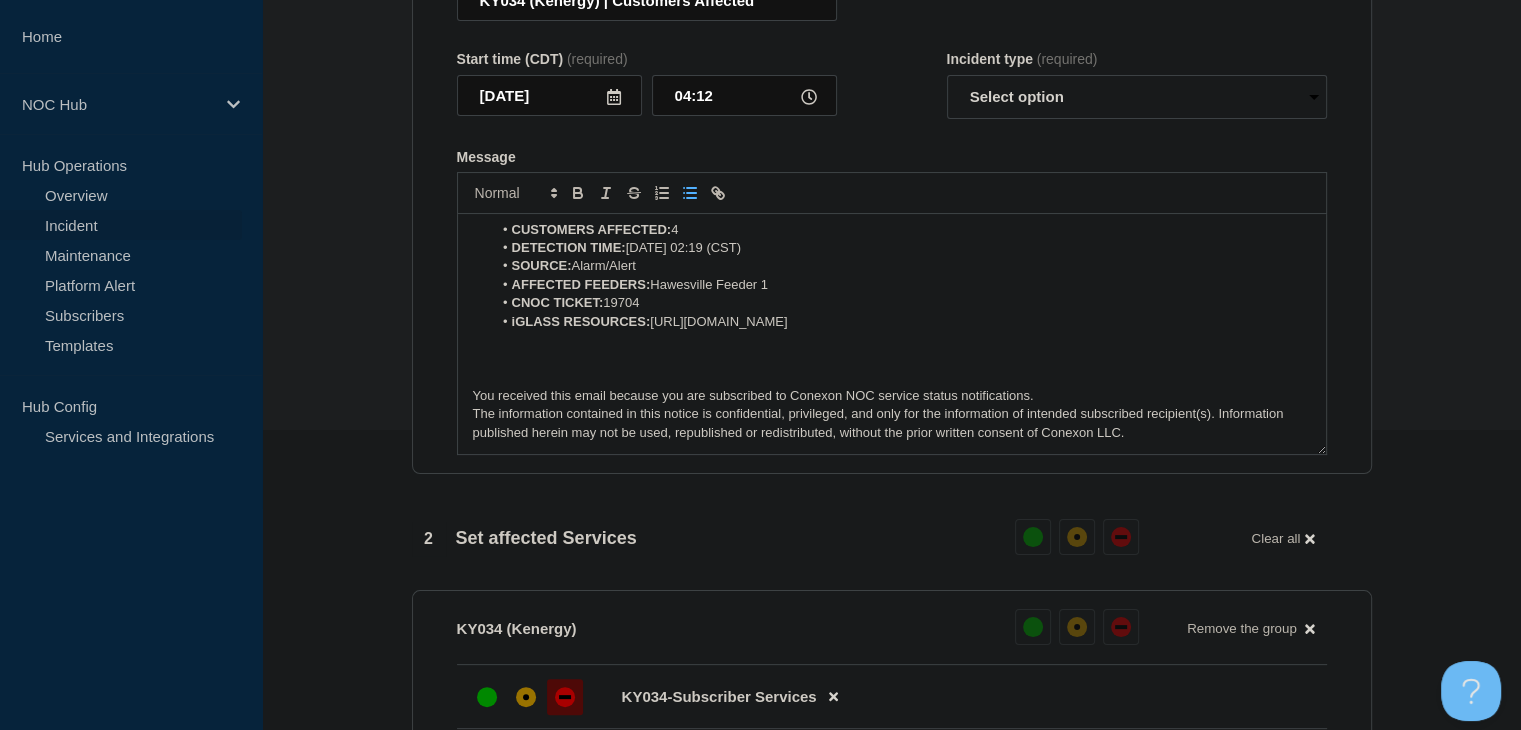 drag, startPoint x: 980, startPoint y: 381, endPoint x: 656, endPoint y: 361, distance: 324.6167 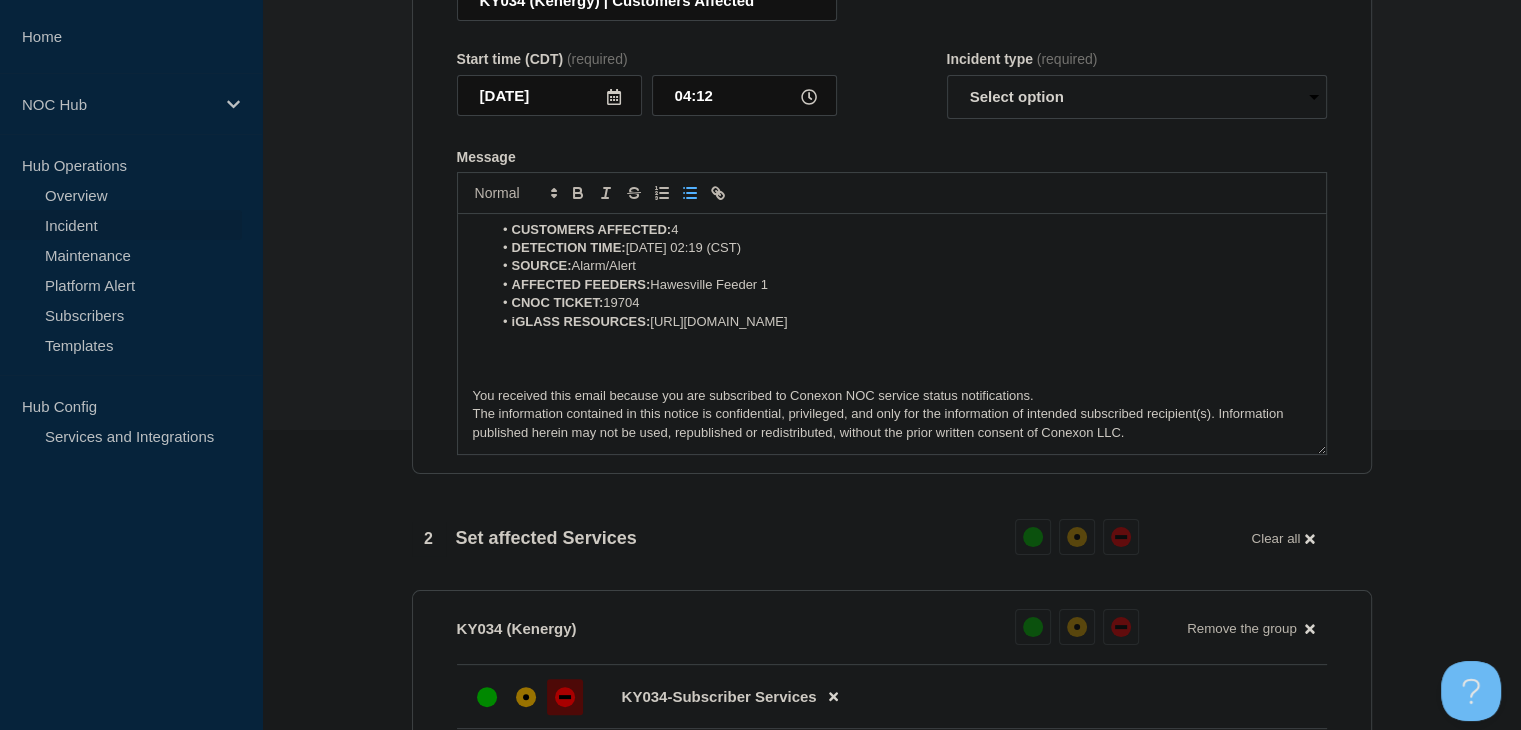 click on "iGLASS RESOURCES:  [URL][DOMAIN_NAME]" at bounding box center [901, 322] 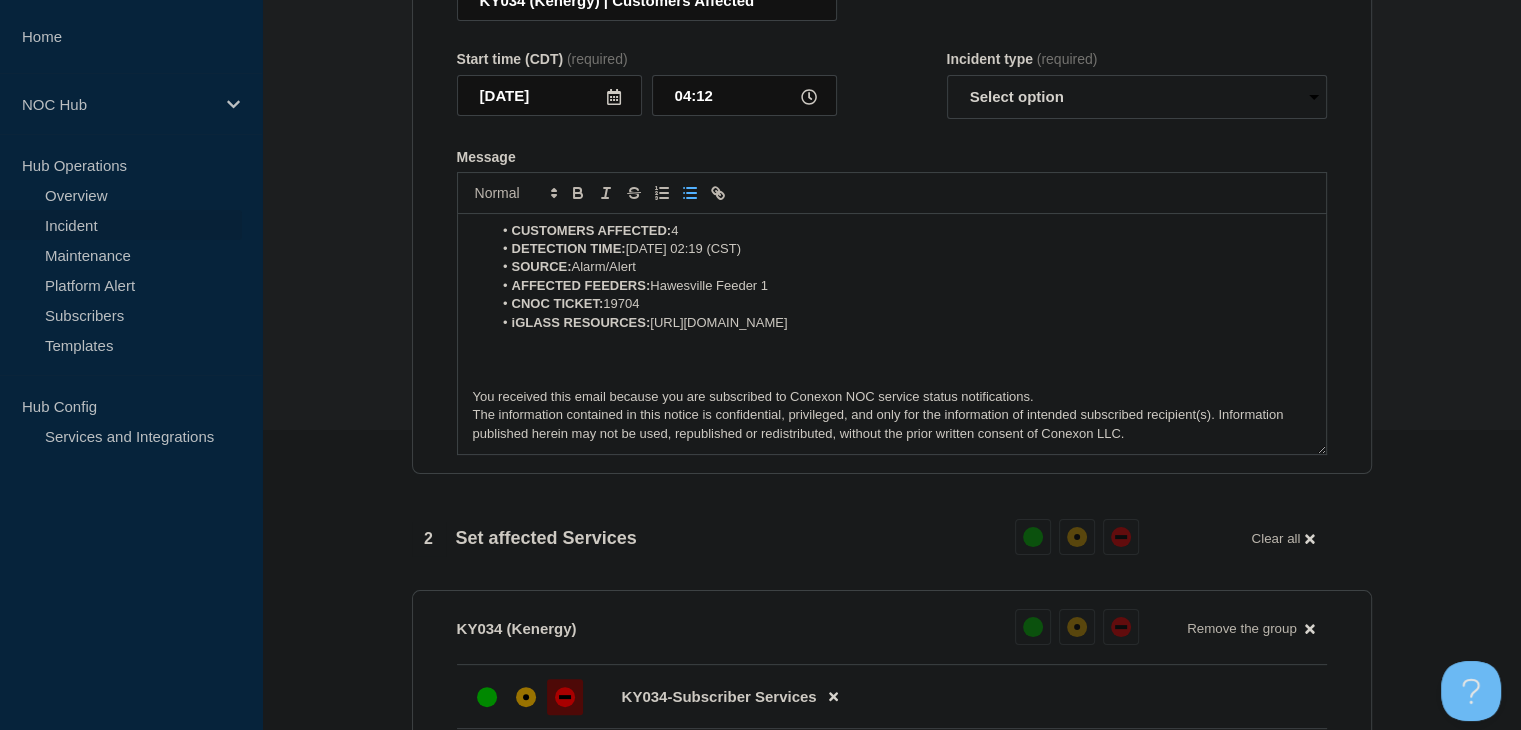type 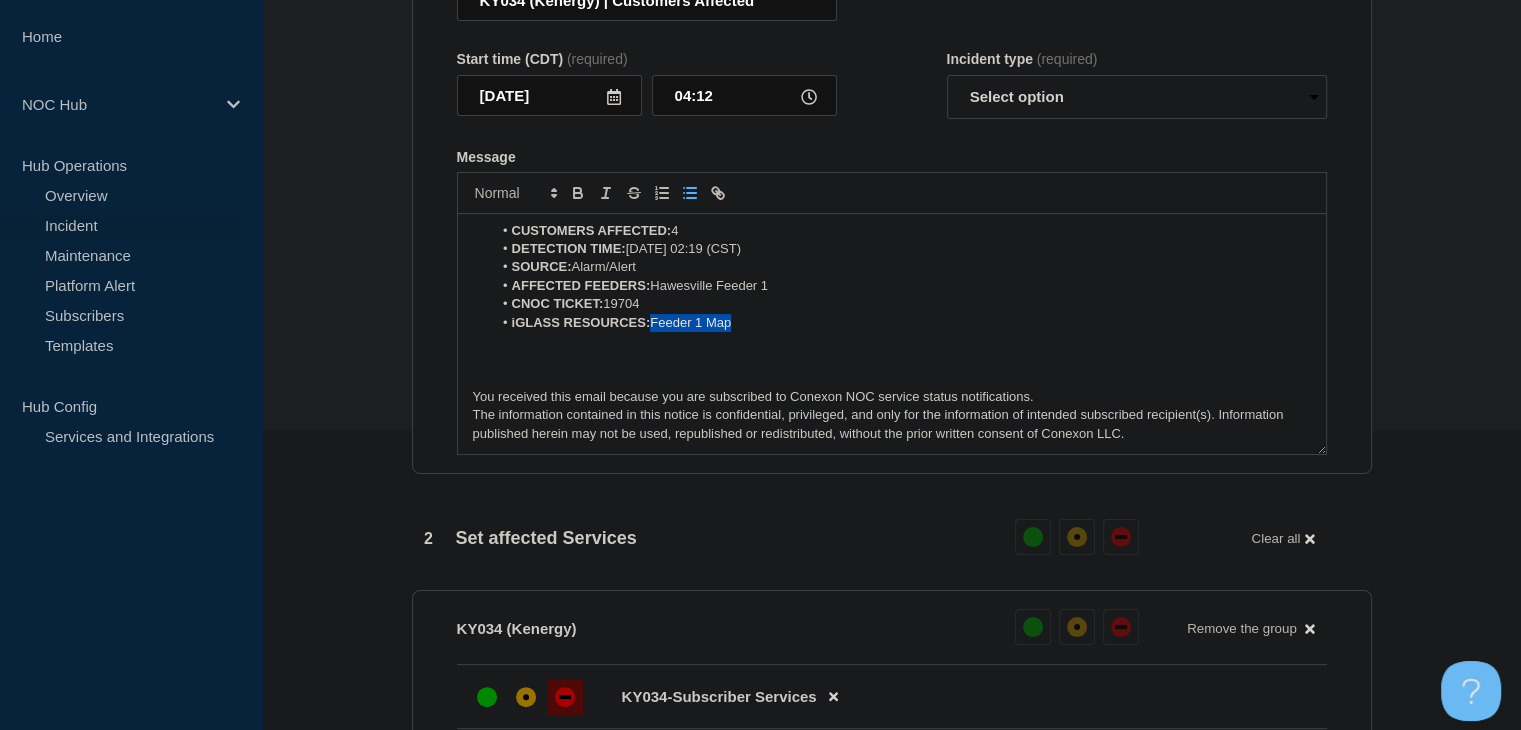 drag, startPoint x: 746, startPoint y: 362, endPoint x: 676, endPoint y: 337, distance: 74.330345 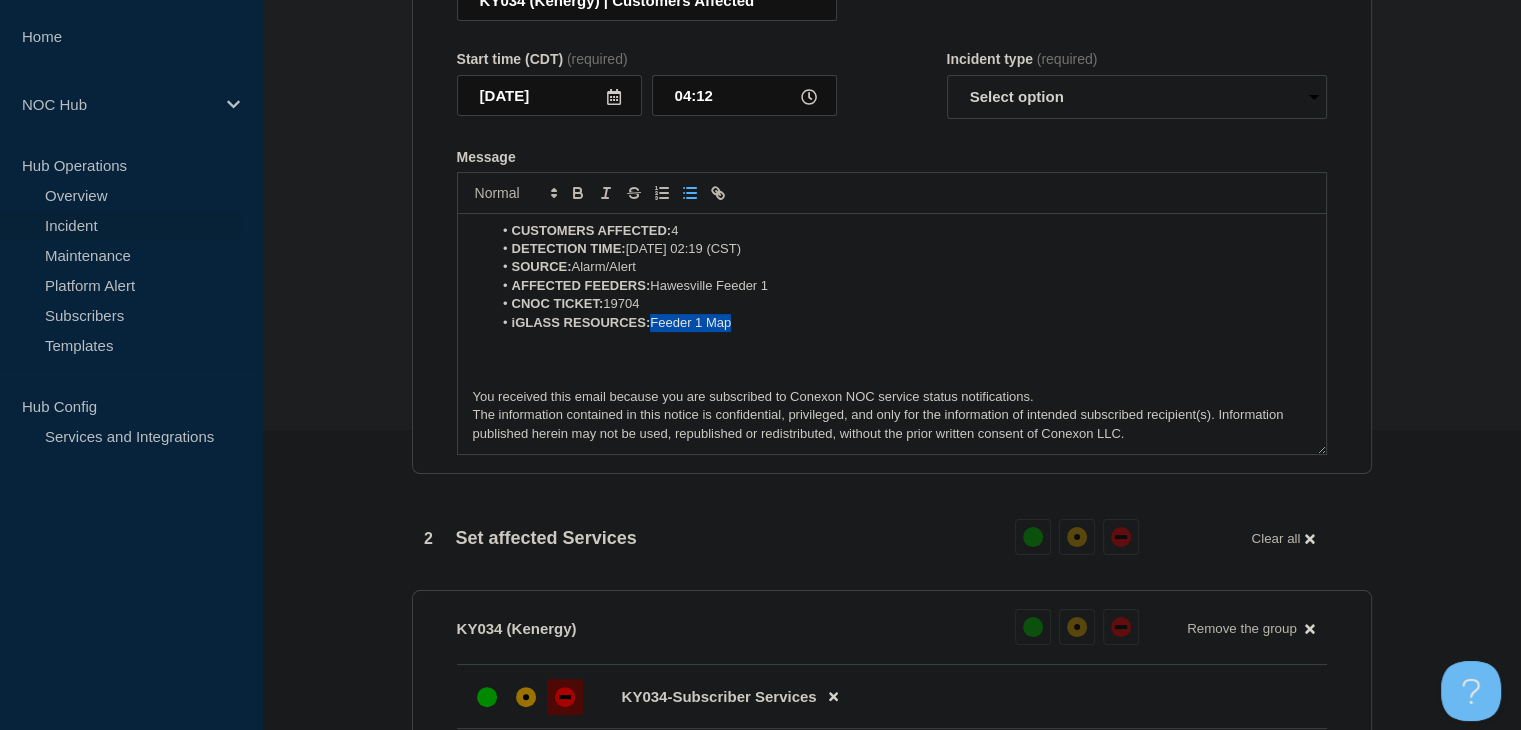 click on "iGLASS RESOURCES:  Feeder 1 Map" at bounding box center (901, 323) 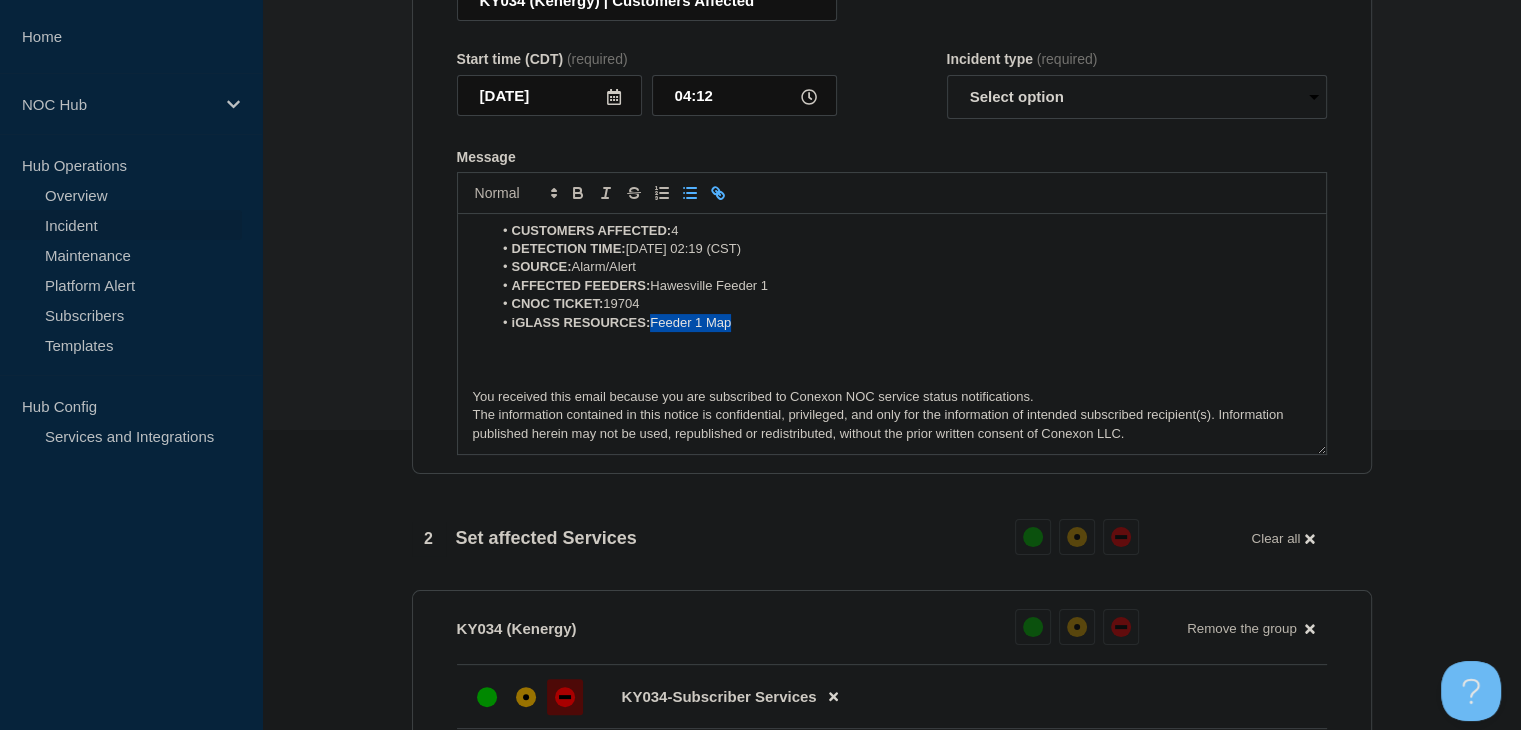 click 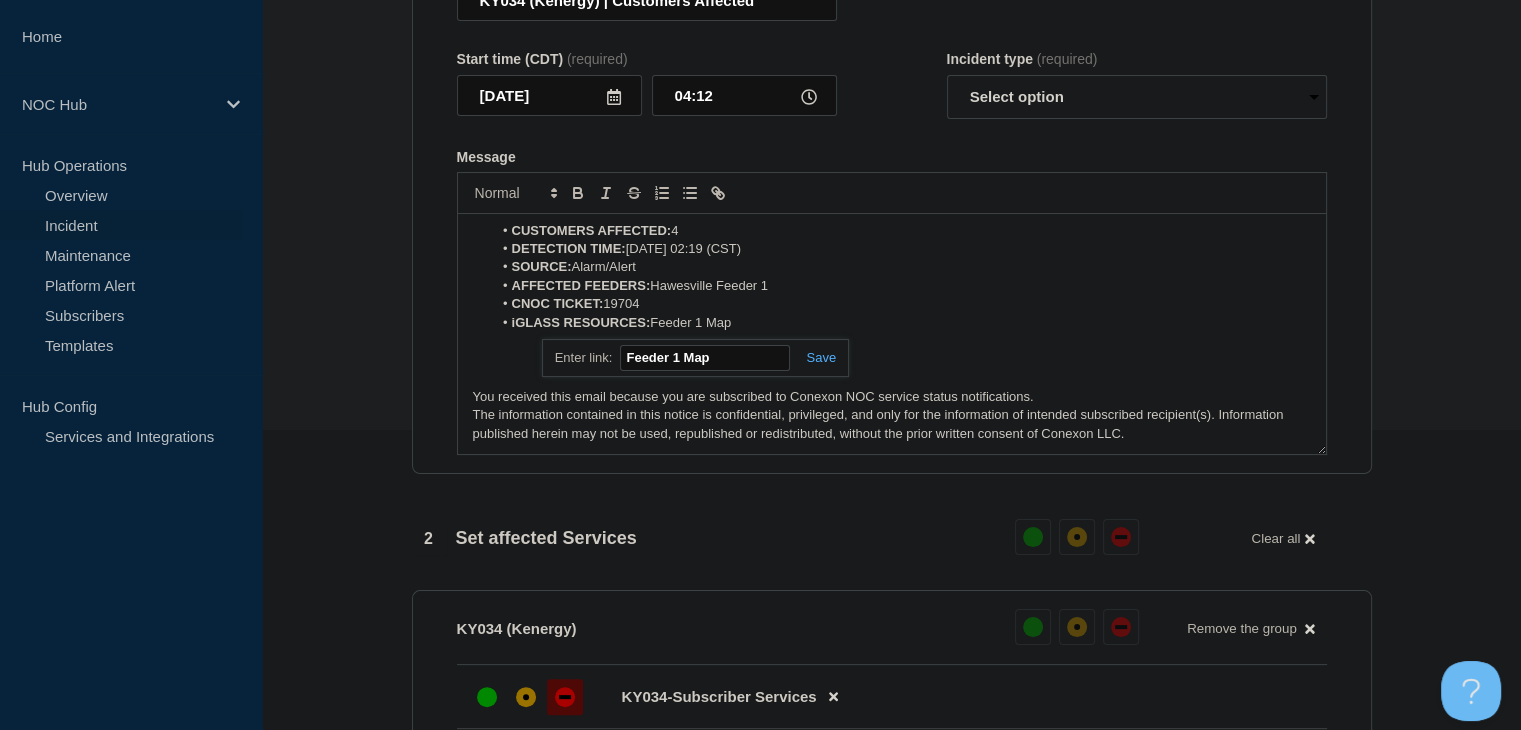 paste on "[URL][DOMAIN_NAME]" 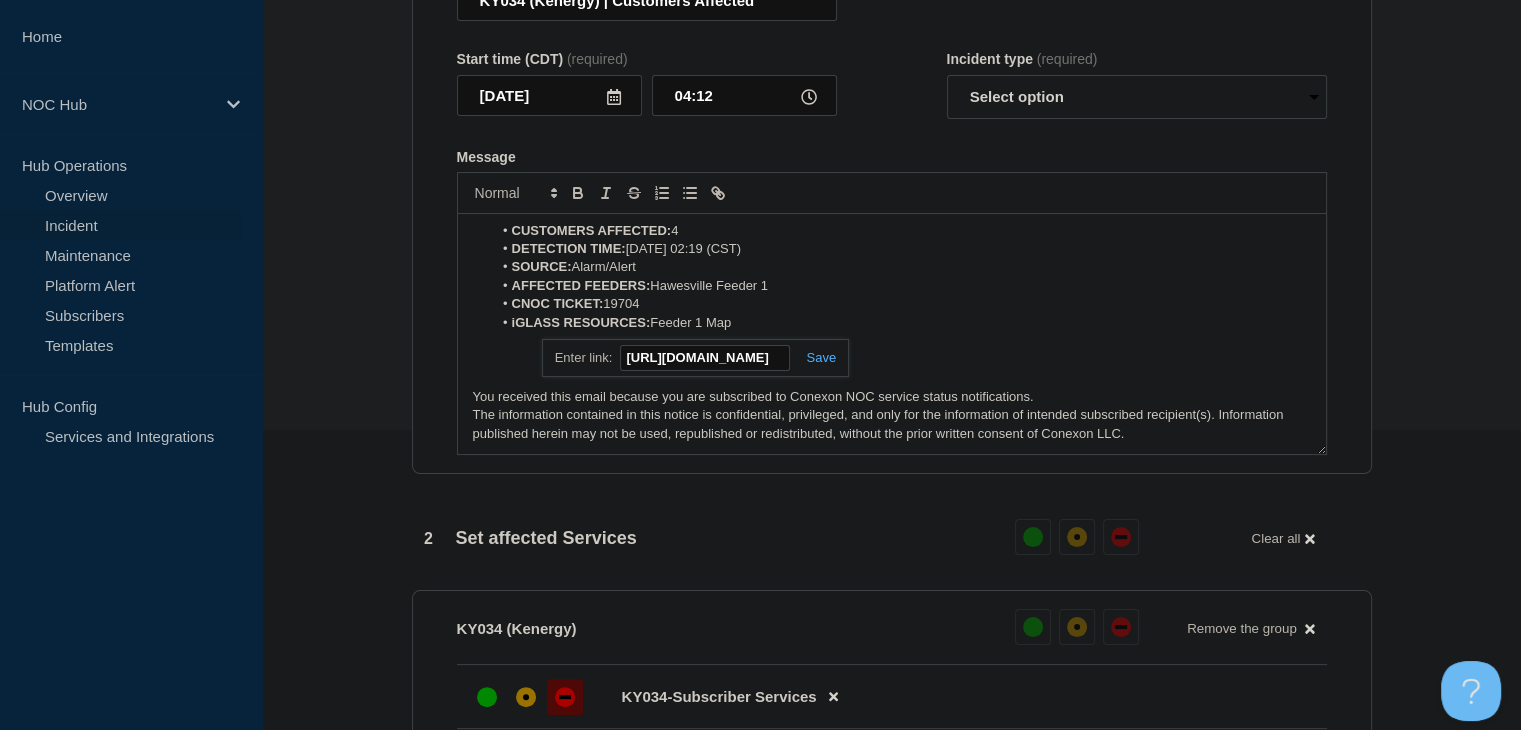 scroll, scrollTop: 0, scrollLeft: 596, axis: horizontal 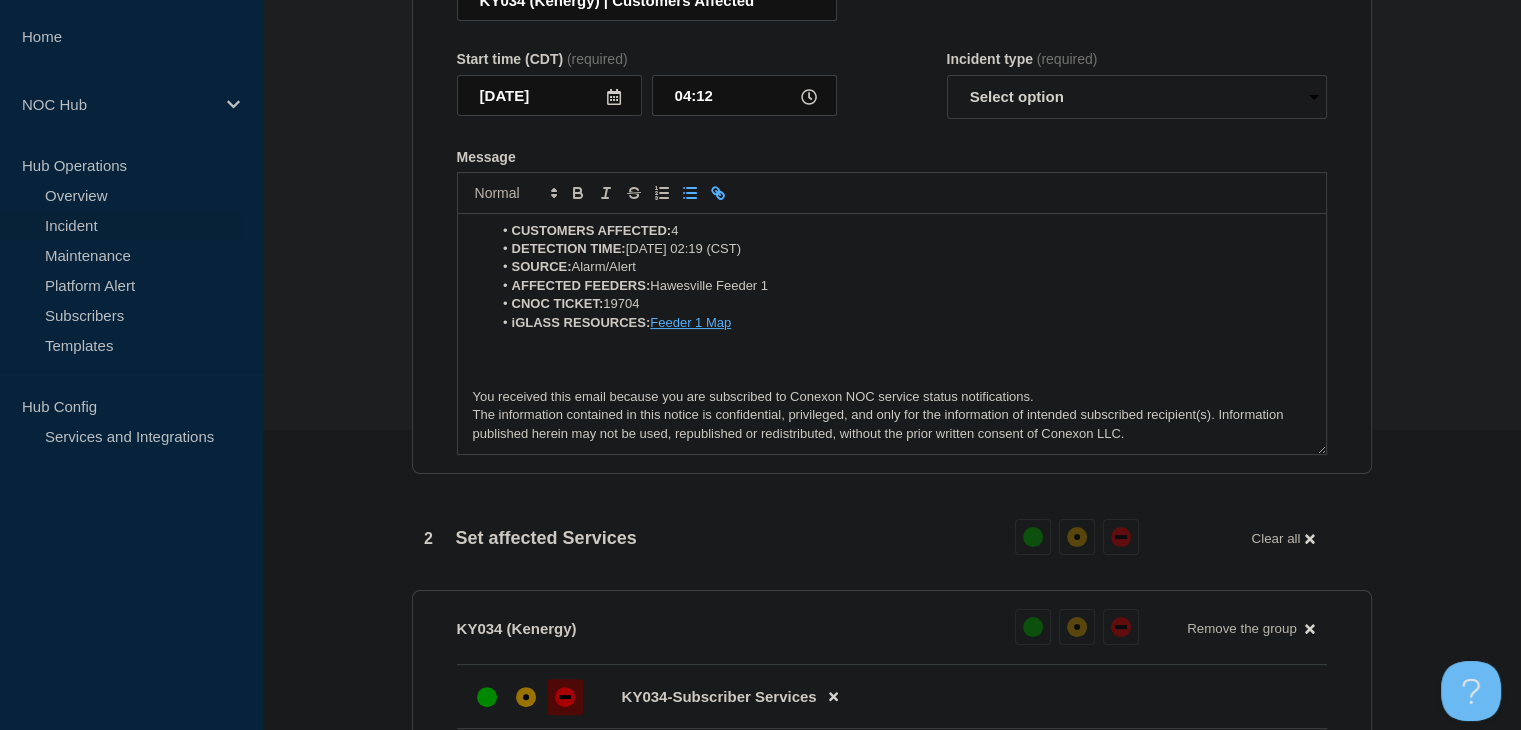 click on "iGLASS RESOURCES:  Feeder 1 Map" at bounding box center [901, 323] 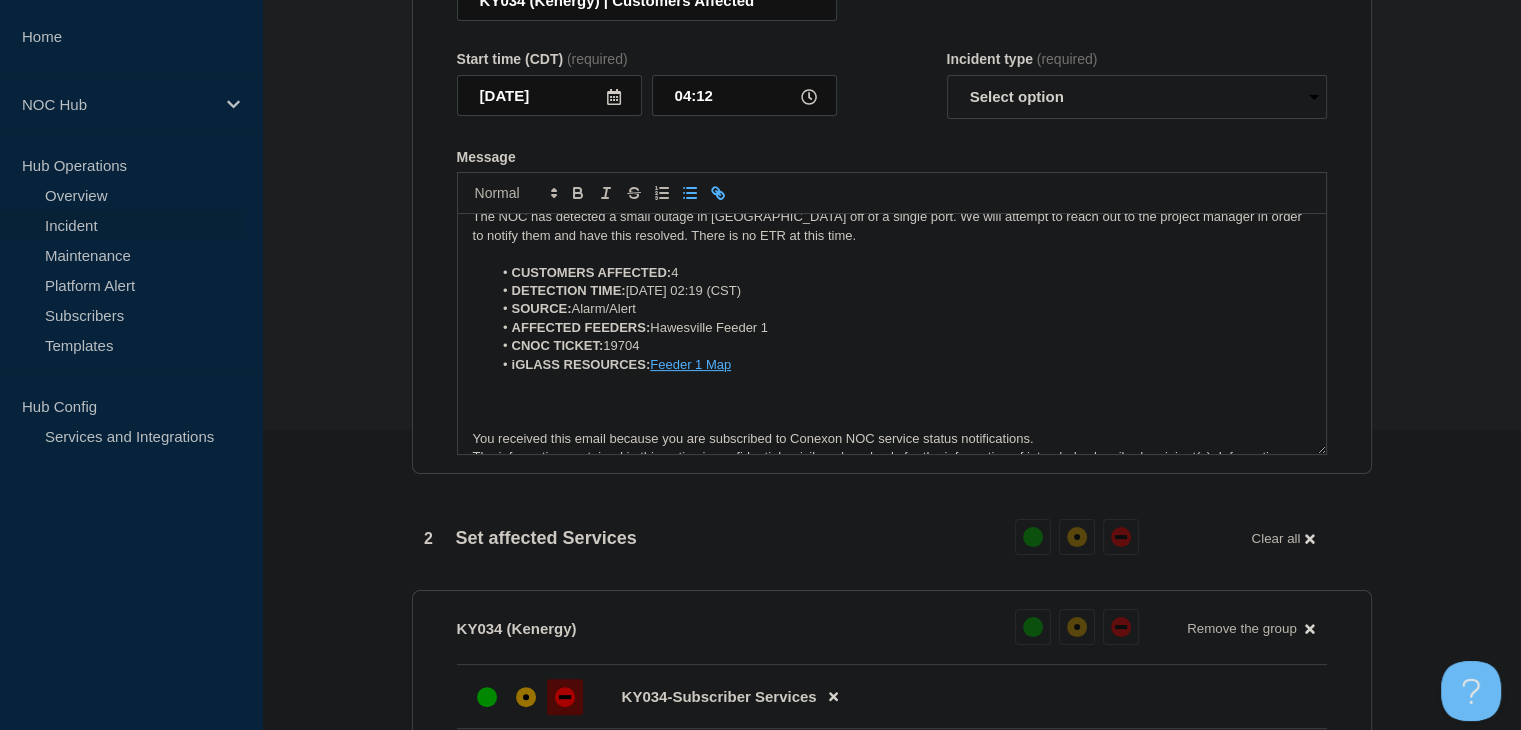 scroll, scrollTop: 0, scrollLeft: 0, axis: both 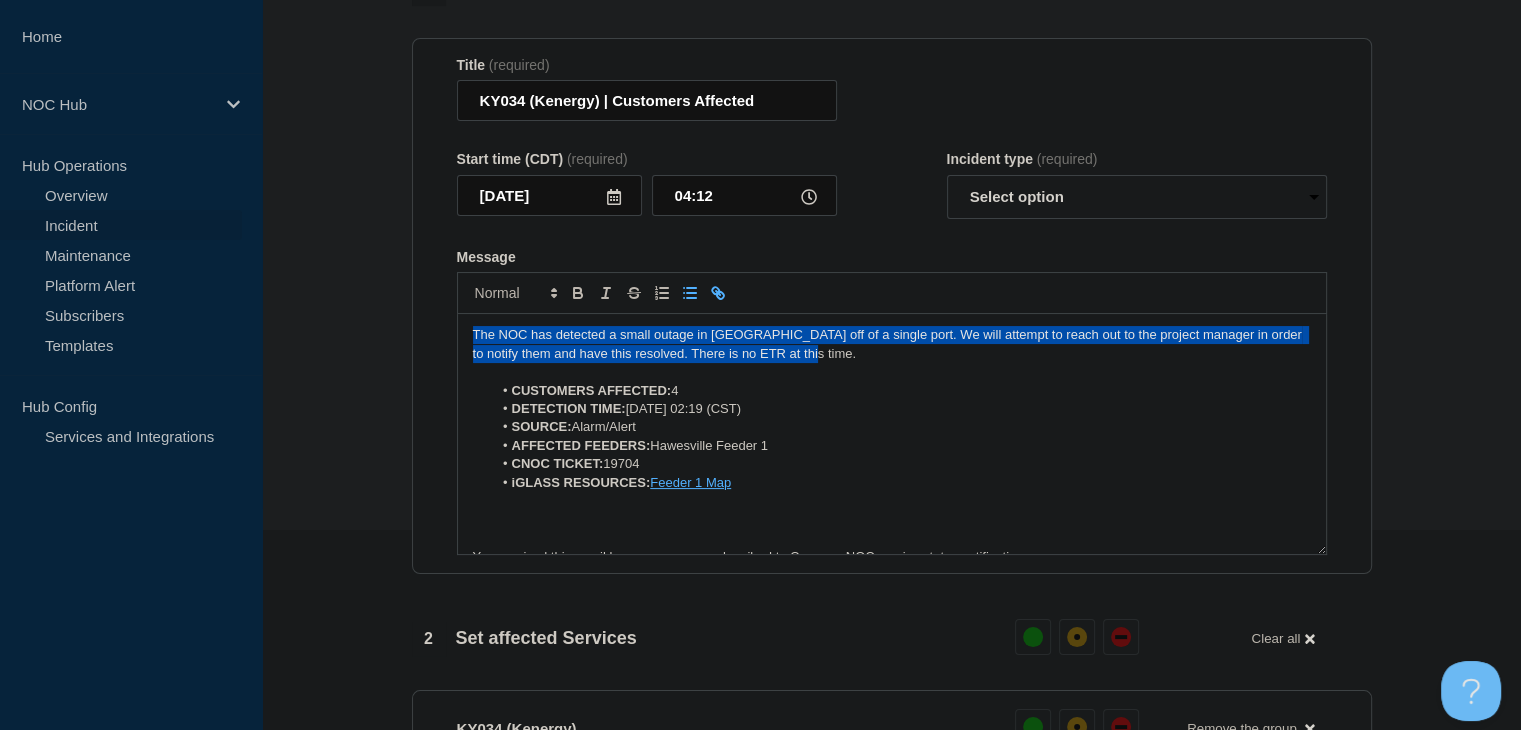 drag, startPoint x: 826, startPoint y: 402, endPoint x: 328, endPoint y: 340, distance: 501.8446 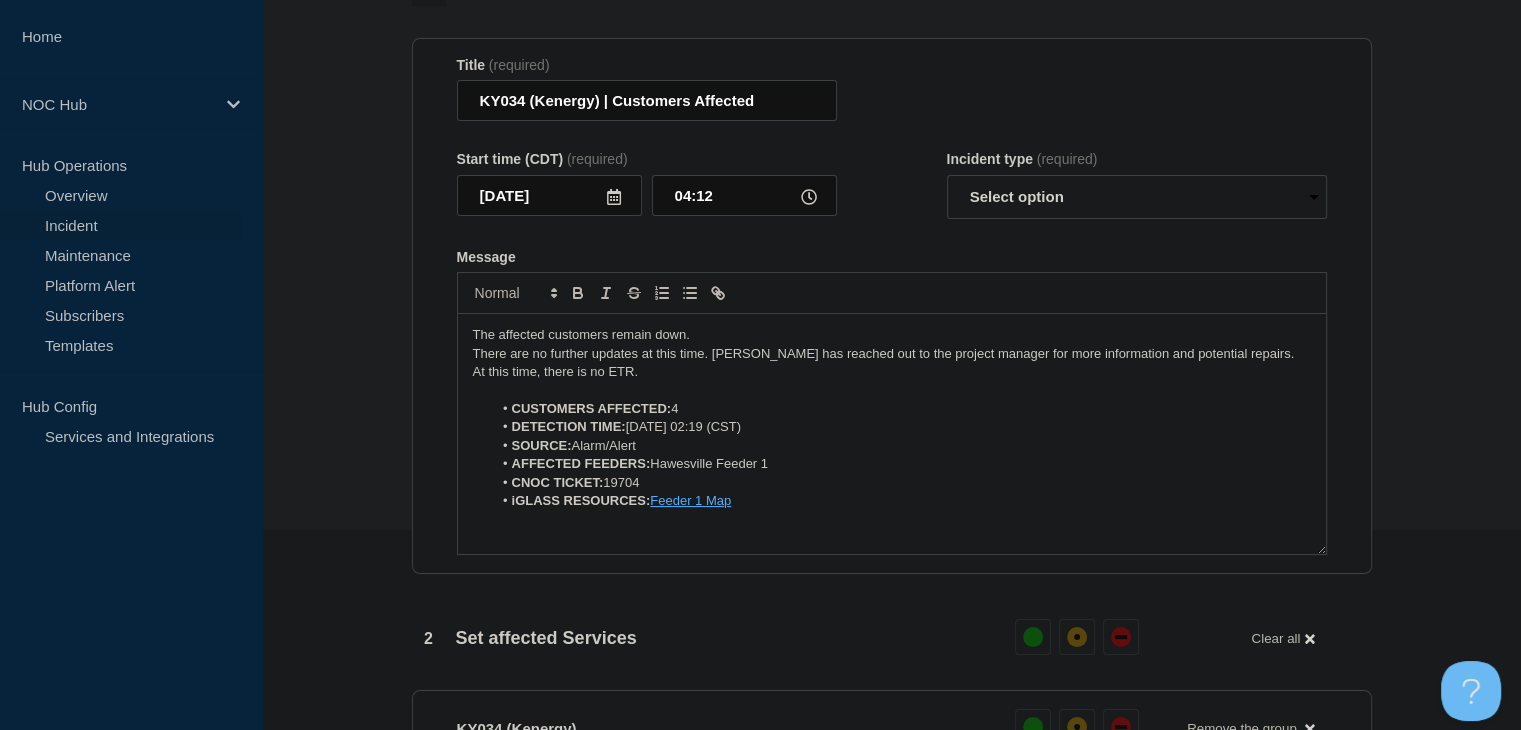 scroll, scrollTop: 800, scrollLeft: 0, axis: vertical 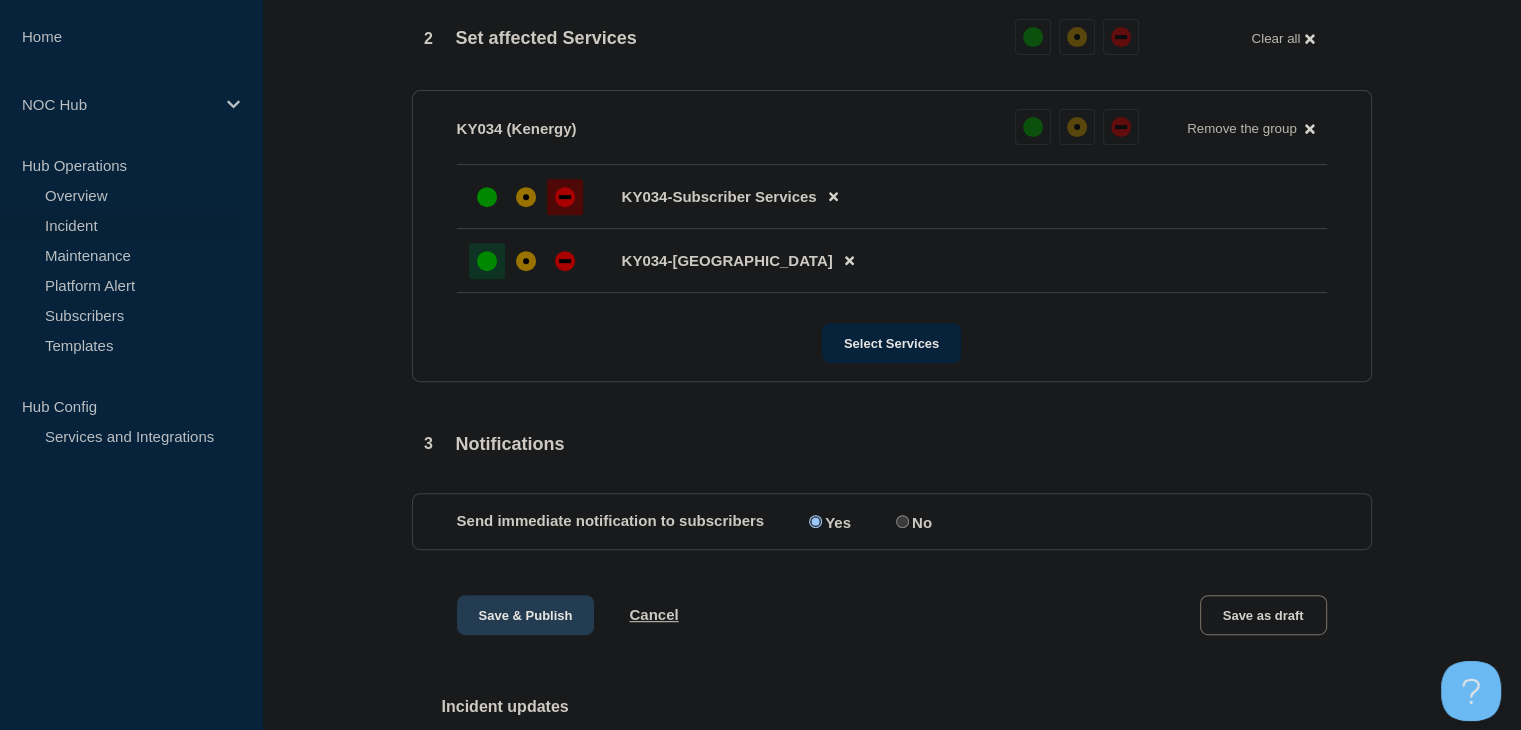 click on "Save & Publish" at bounding box center [526, 615] 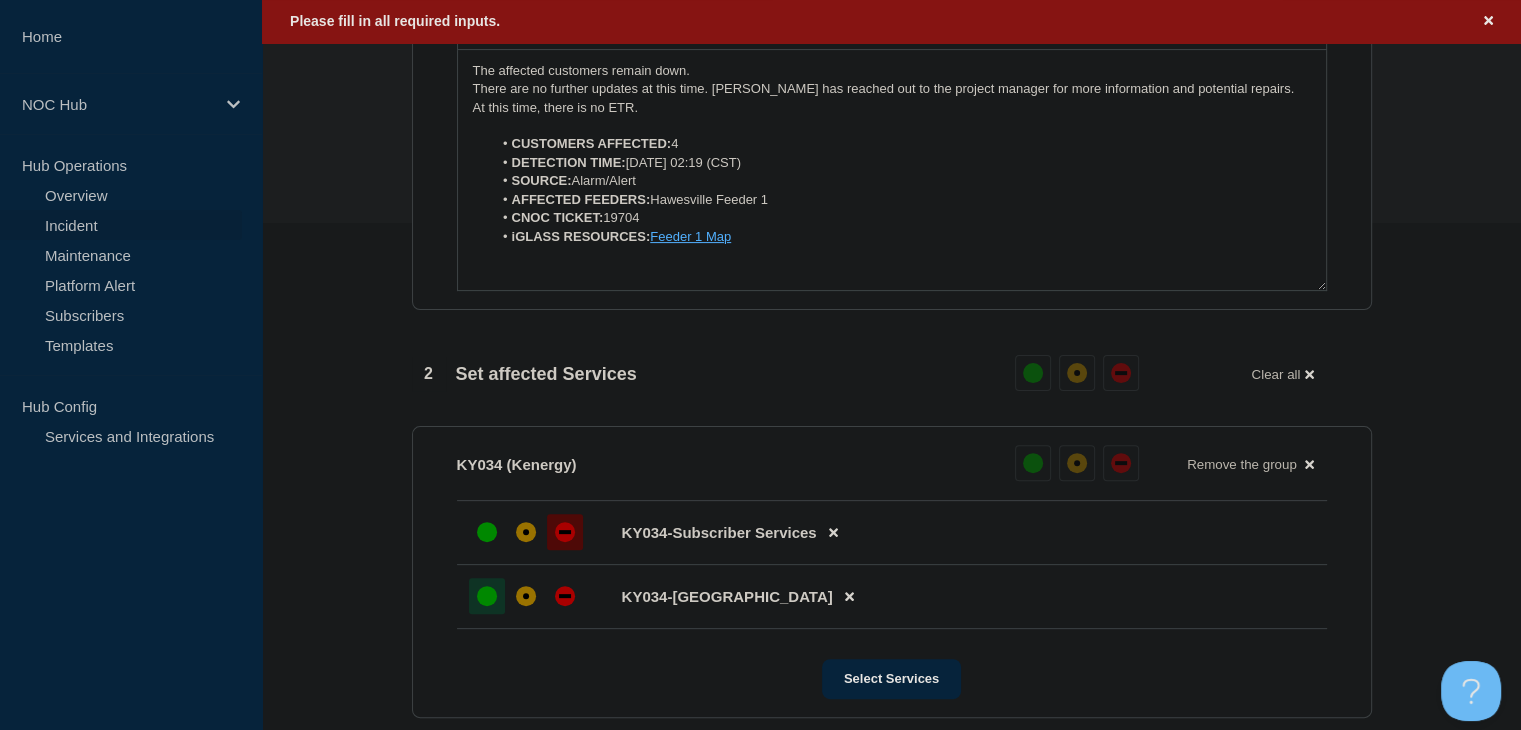 scroll, scrollTop: 242, scrollLeft: 0, axis: vertical 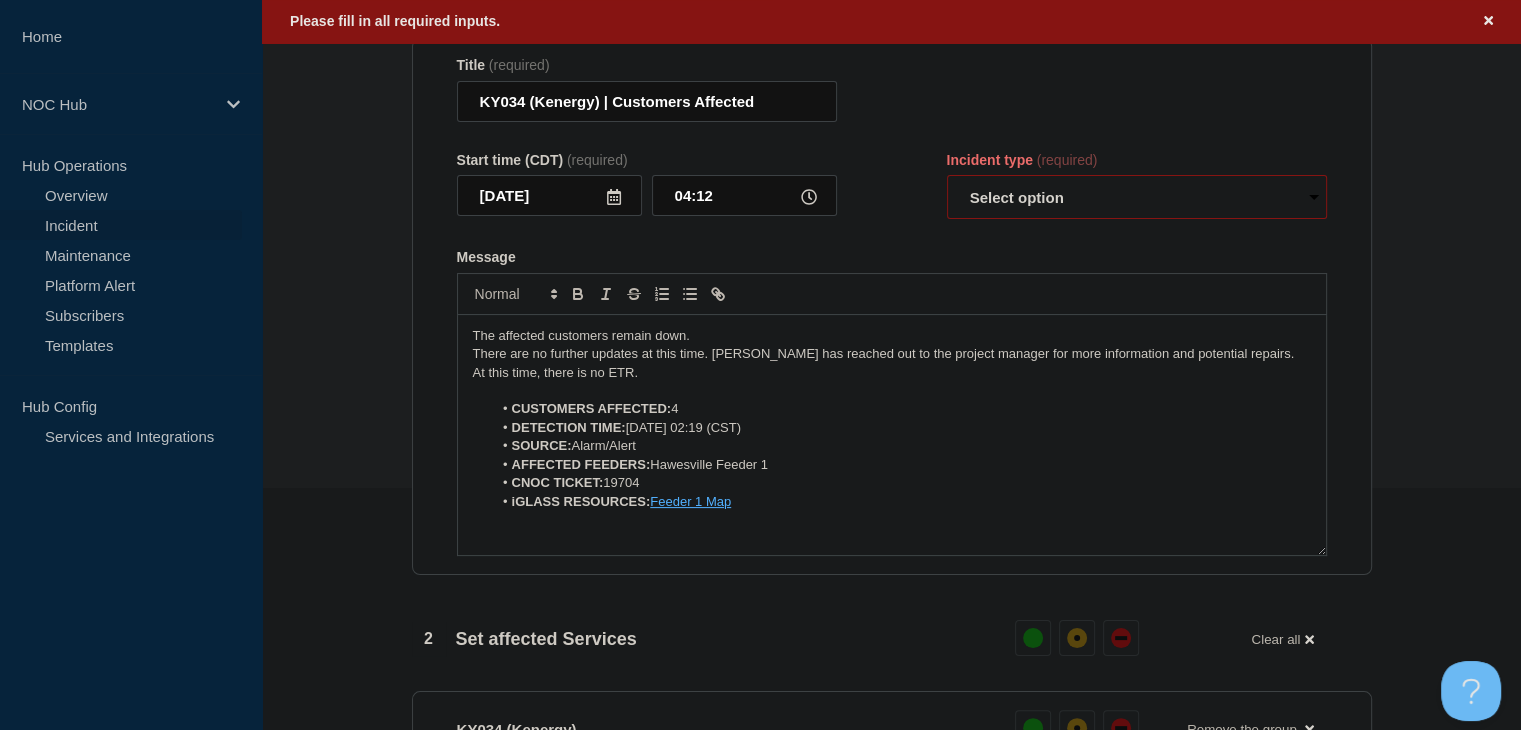 drag, startPoint x: 1072, startPoint y: 243, endPoint x: 1068, endPoint y: 255, distance: 12.649111 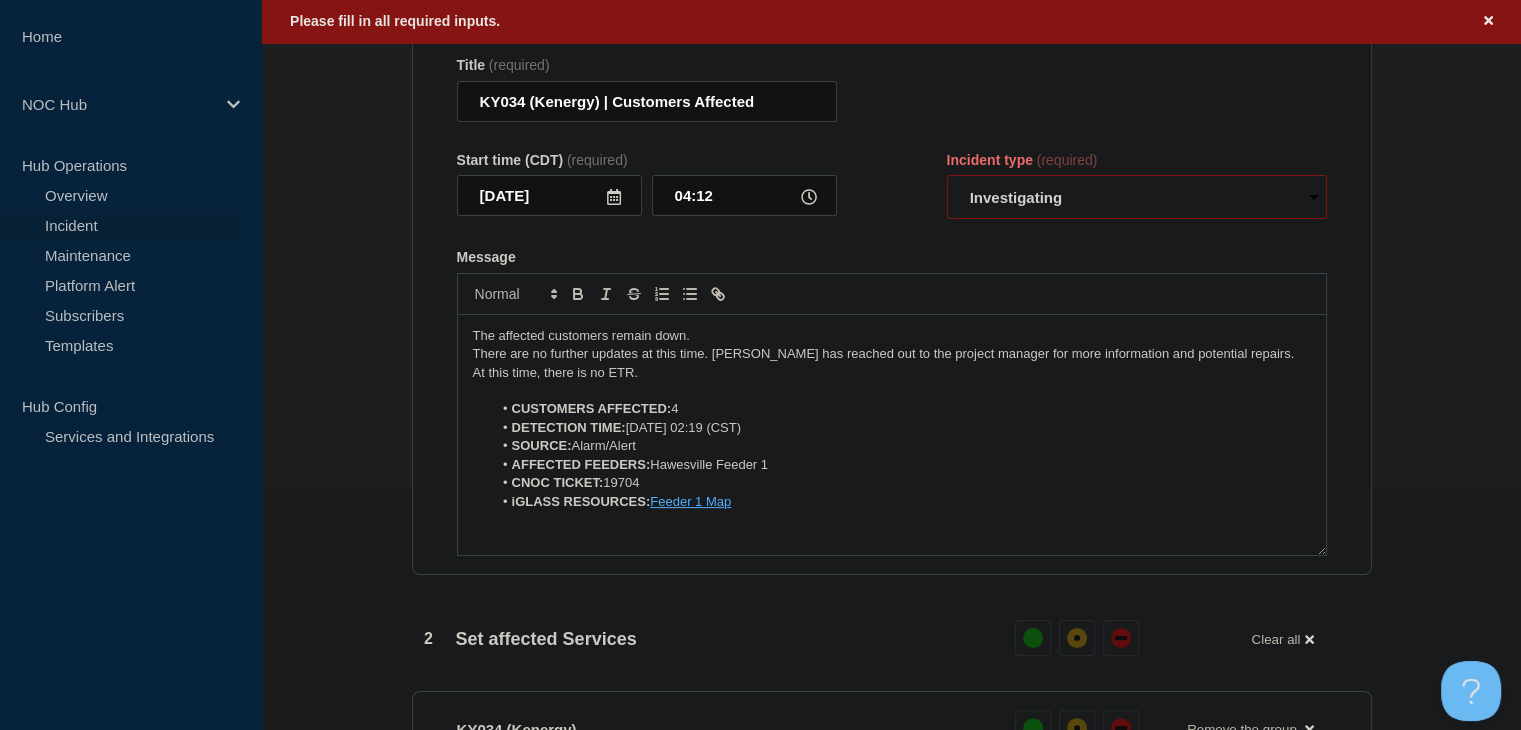 click on "Select option Investigating Identified Monitoring Resolved" at bounding box center (1137, 197) 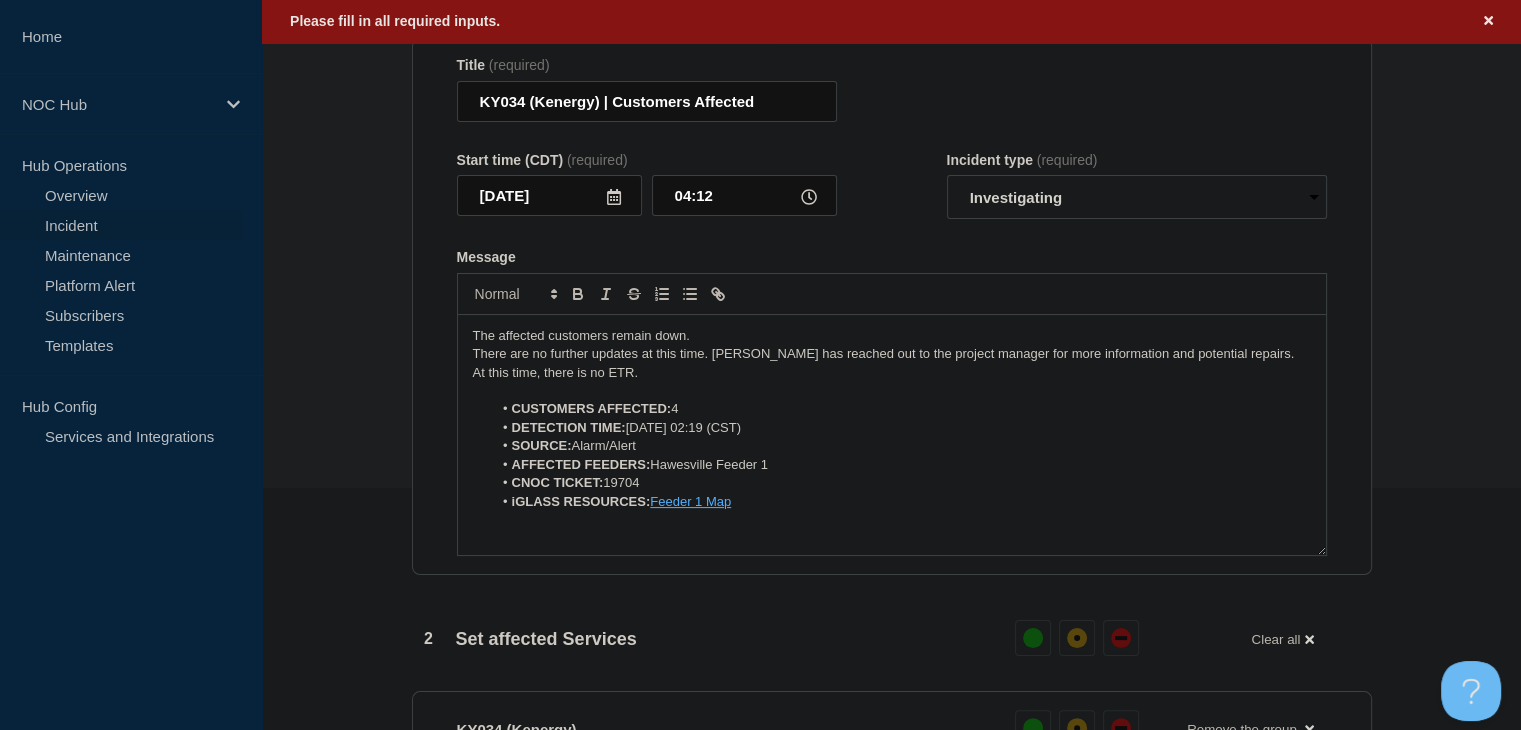 click on "Title  (required) KY034 (Kenergy) | Customers Affected Start time (CDT)  (required) [DATE] 04:12 Incident type  (required) Select option Investigating Identified Monitoring Resolved Message  The affected customers remain down. There are no further updates at this time. [PERSON_NAME] has reached out to the project manager for more information and potential repairs. At this time, there is no ETR.  CUSTOMERS AFFECTED:  4 DETECTION TIME:  [DATE] 02:19 (CST)   SOURCE:  Alarm/Alert  AFFECTED FEEDERS:  Hawesville Feeder 1 CNOC TICKET:  19704 iGLASS RESOURCES:  Feeder 1 Map You received this email because you are subscribed to Conexon NOC service status notifications. The information contained in this notice is confidential, privileged, and only for the information of intended subscribed recipient(s). Information published herein may not be used, republished or redistributed, without the prior written consent of Conexon LLC." at bounding box center [892, 306] 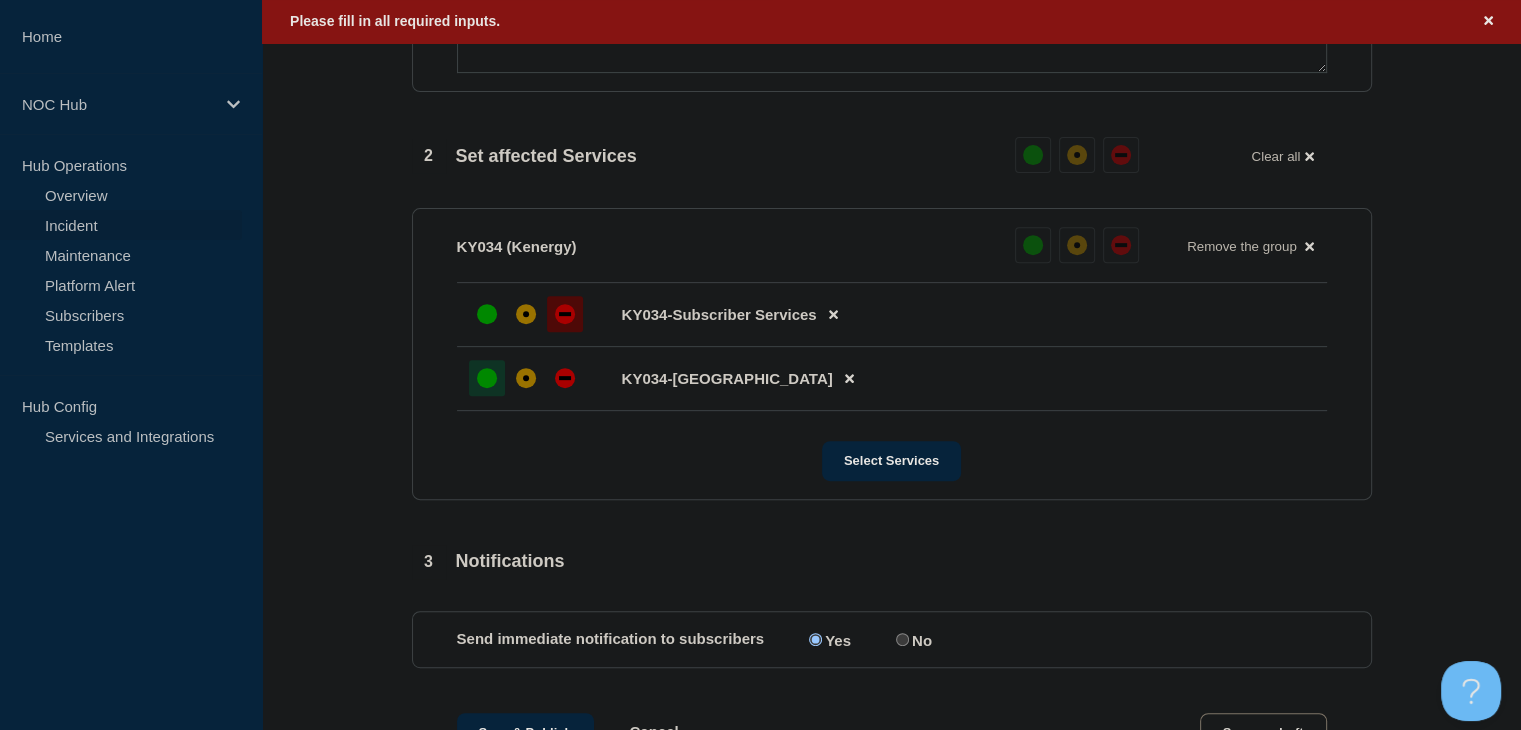 scroll, scrollTop: 1038, scrollLeft: 0, axis: vertical 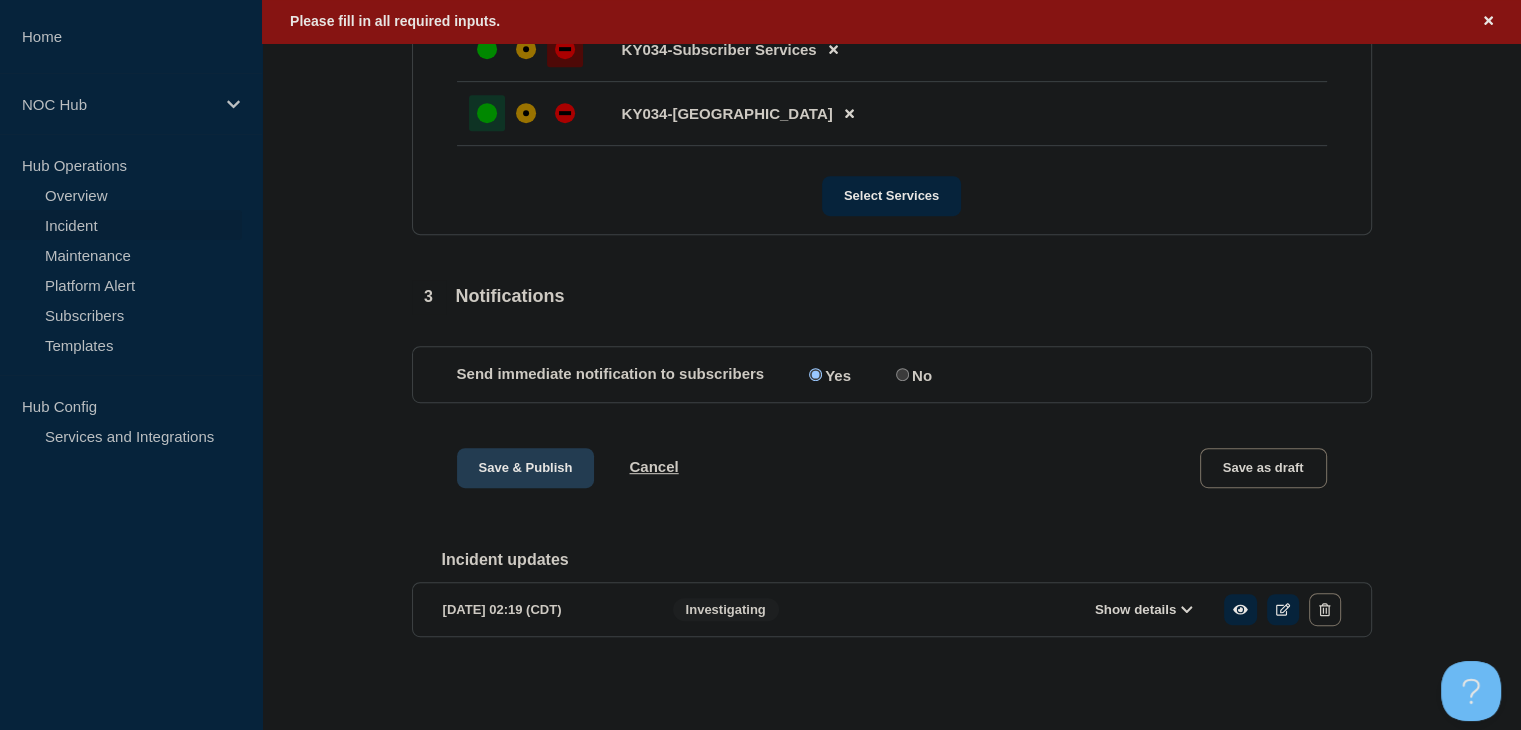 click on "Save & Publish" at bounding box center (526, 468) 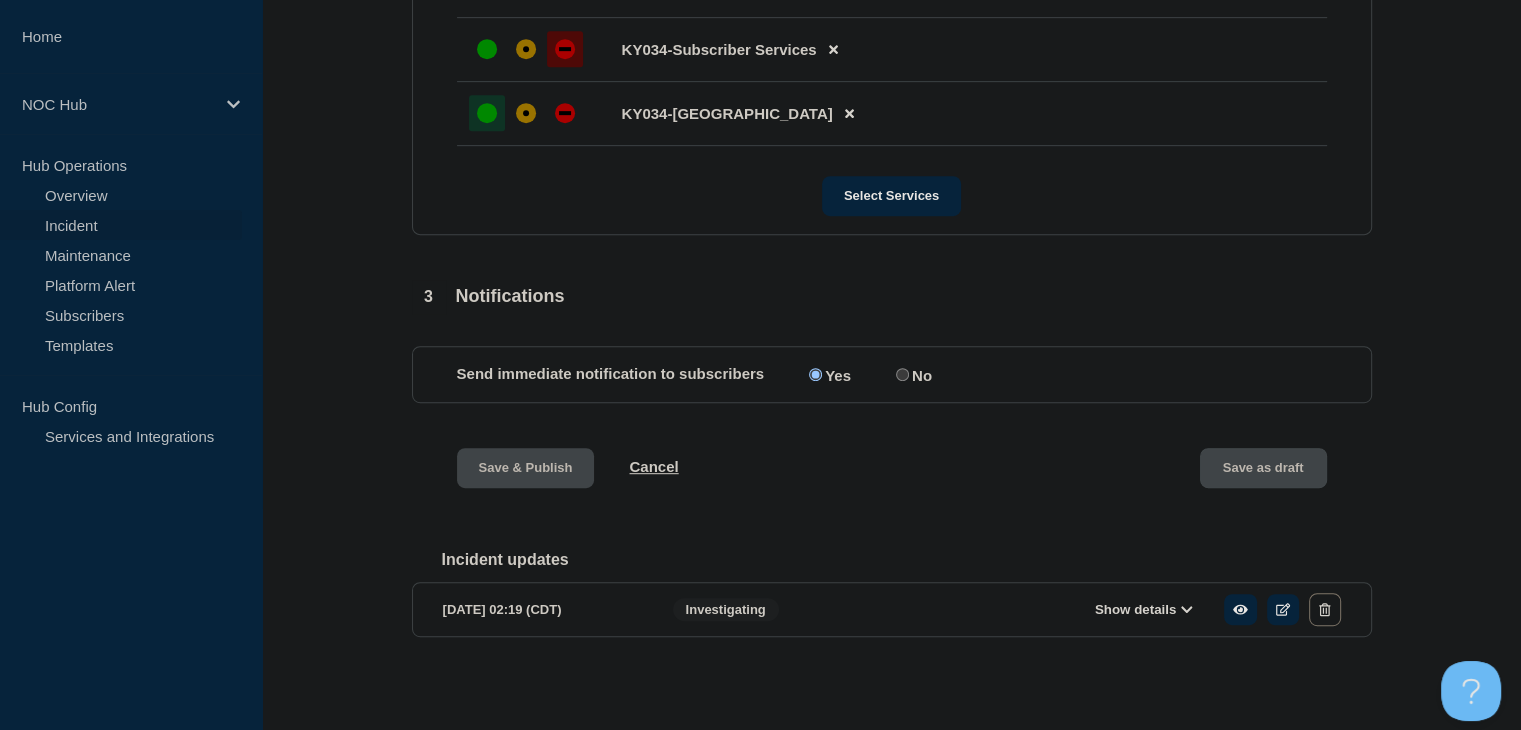 scroll, scrollTop: 996, scrollLeft: 0, axis: vertical 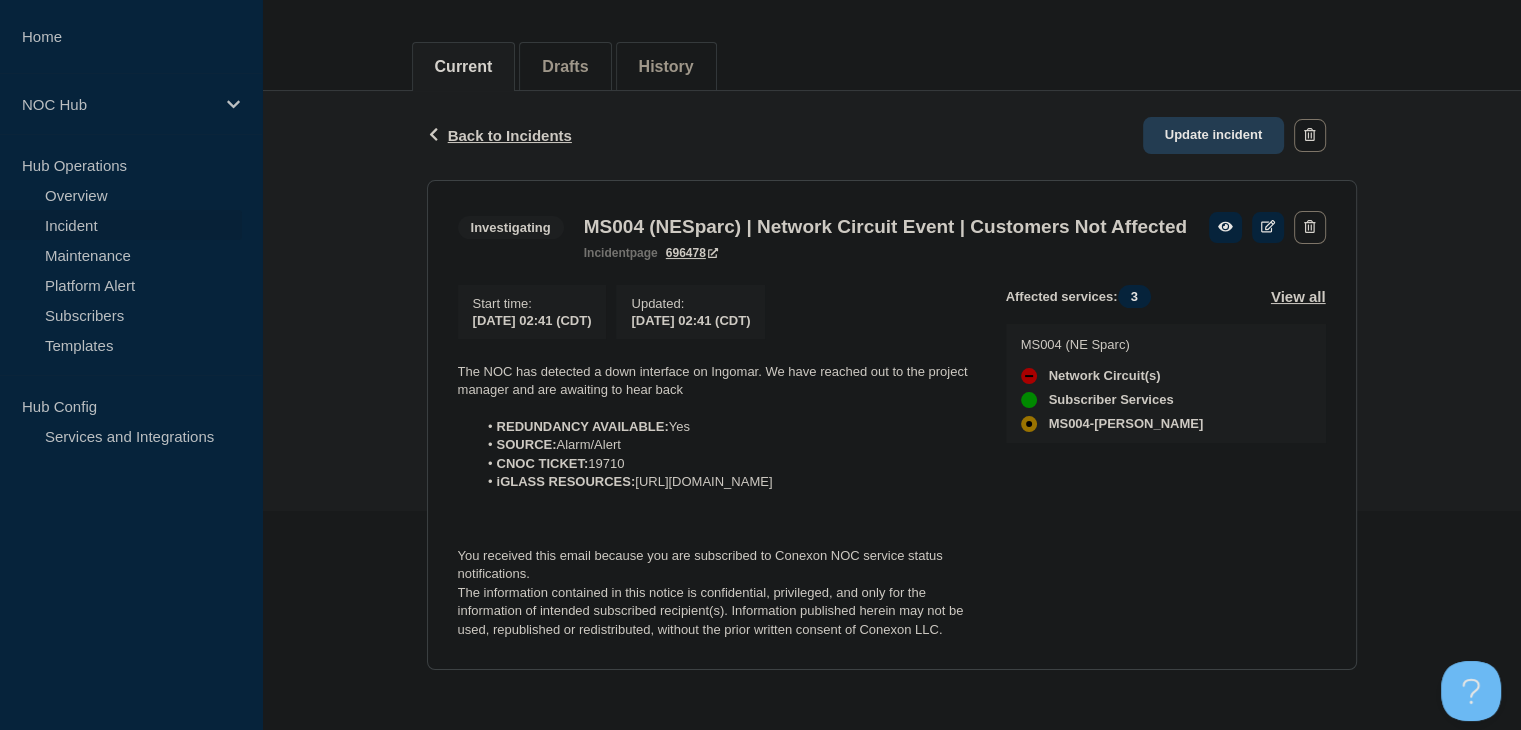 click on "Update incident" 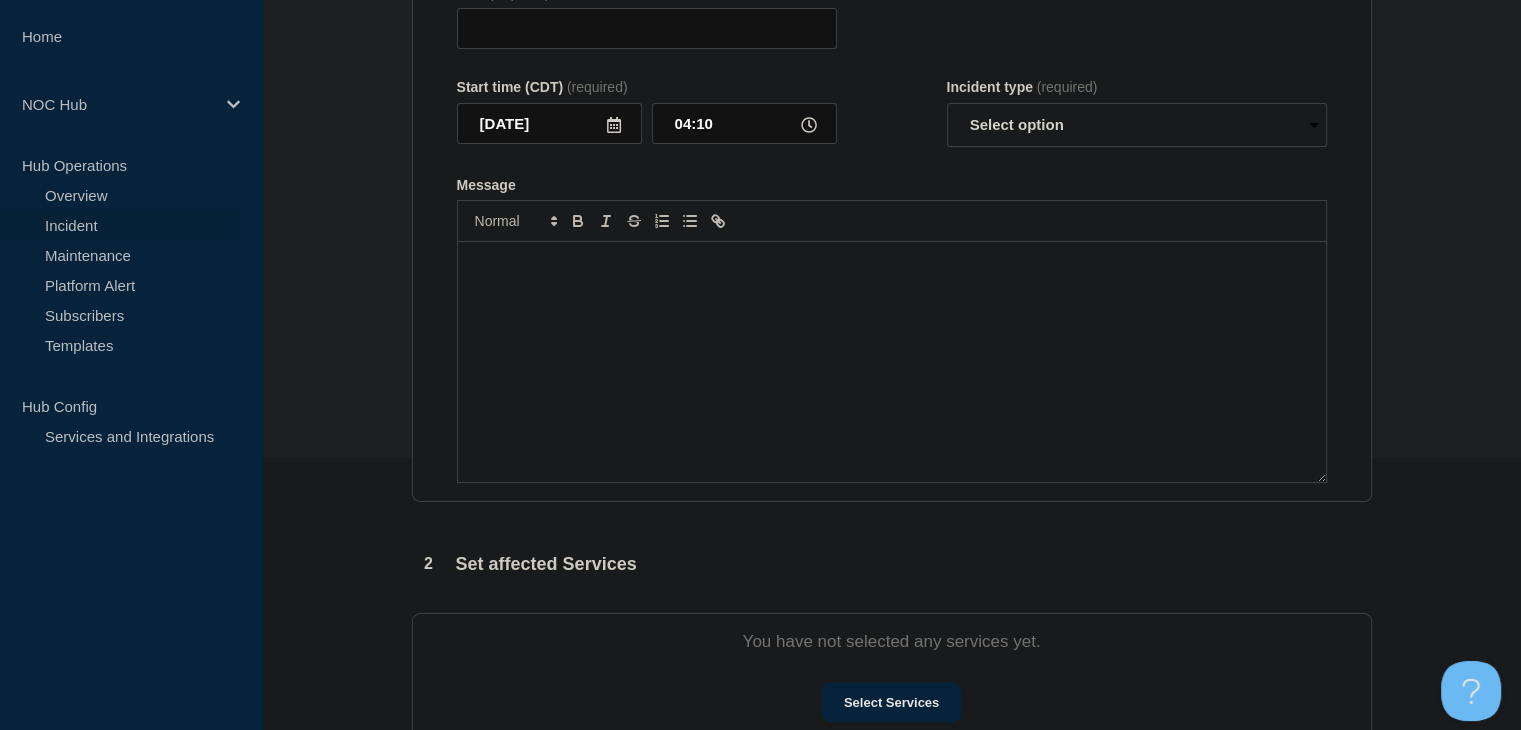 type on "MS004 (NESparc) | Network Circuit Event | Customers Not Affected" 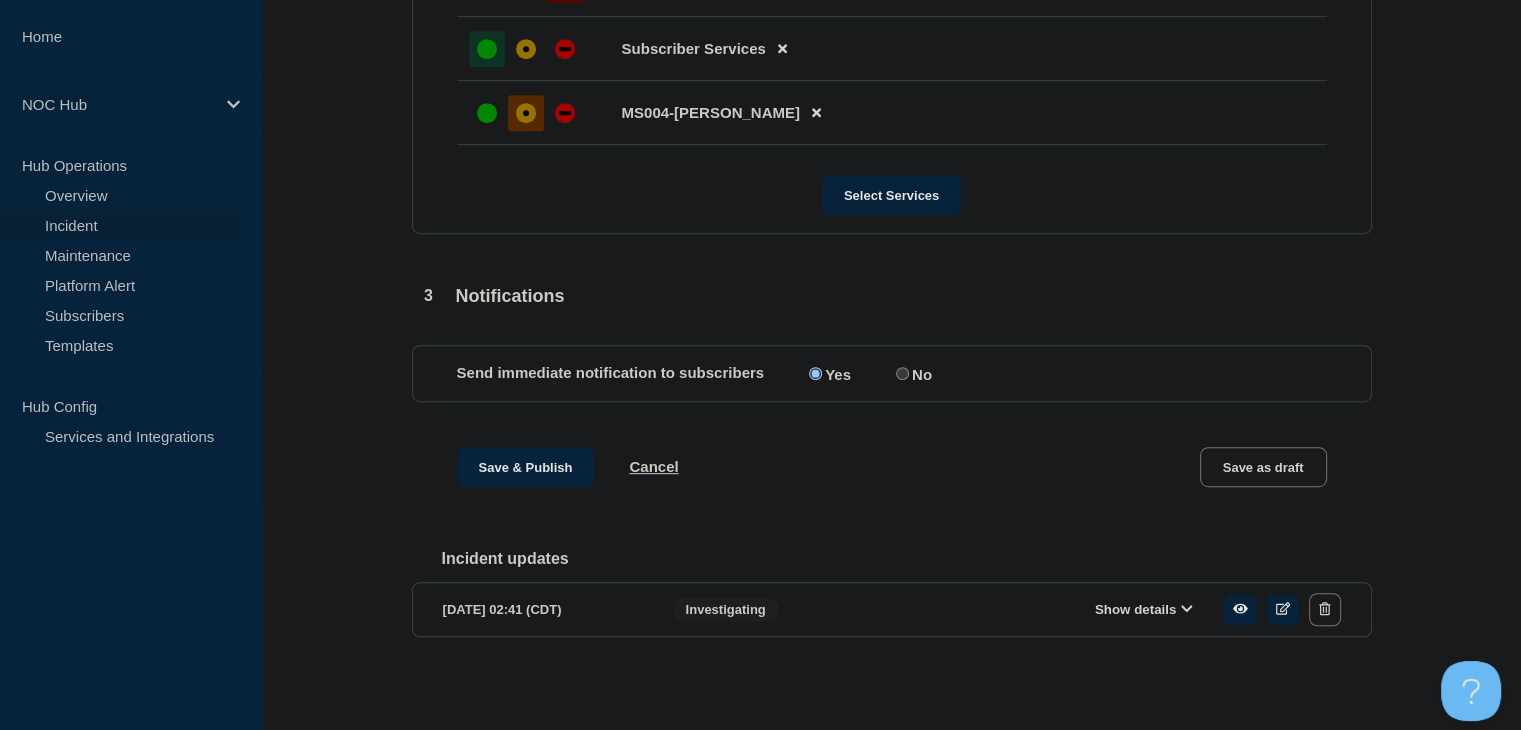 scroll, scrollTop: 1060, scrollLeft: 0, axis: vertical 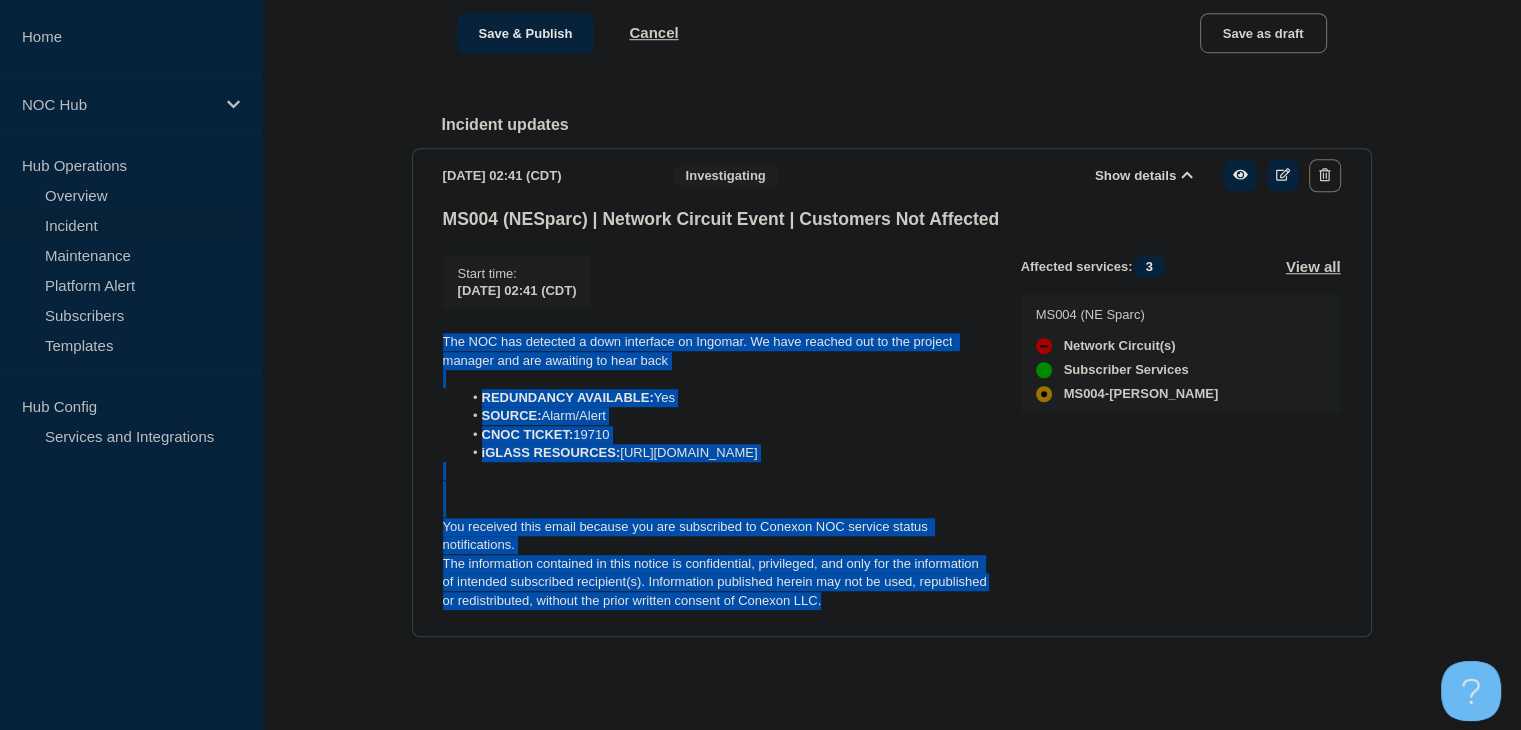 drag, startPoint x: 841, startPoint y: 597, endPoint x: 427, endPoint y: 349, distance: 482.59714 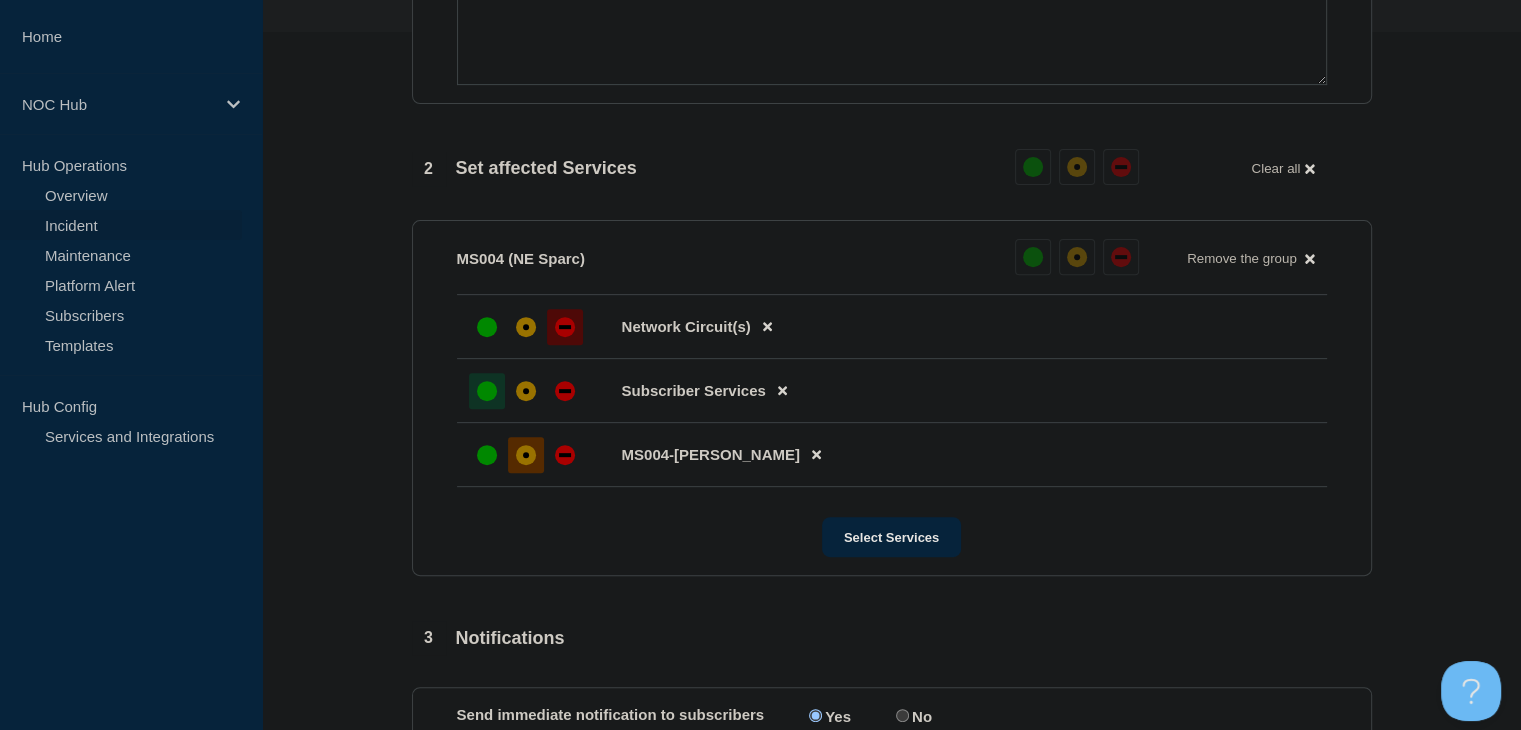scroll, scrollTop: 398, scrollLeft: 0, axis: vertical 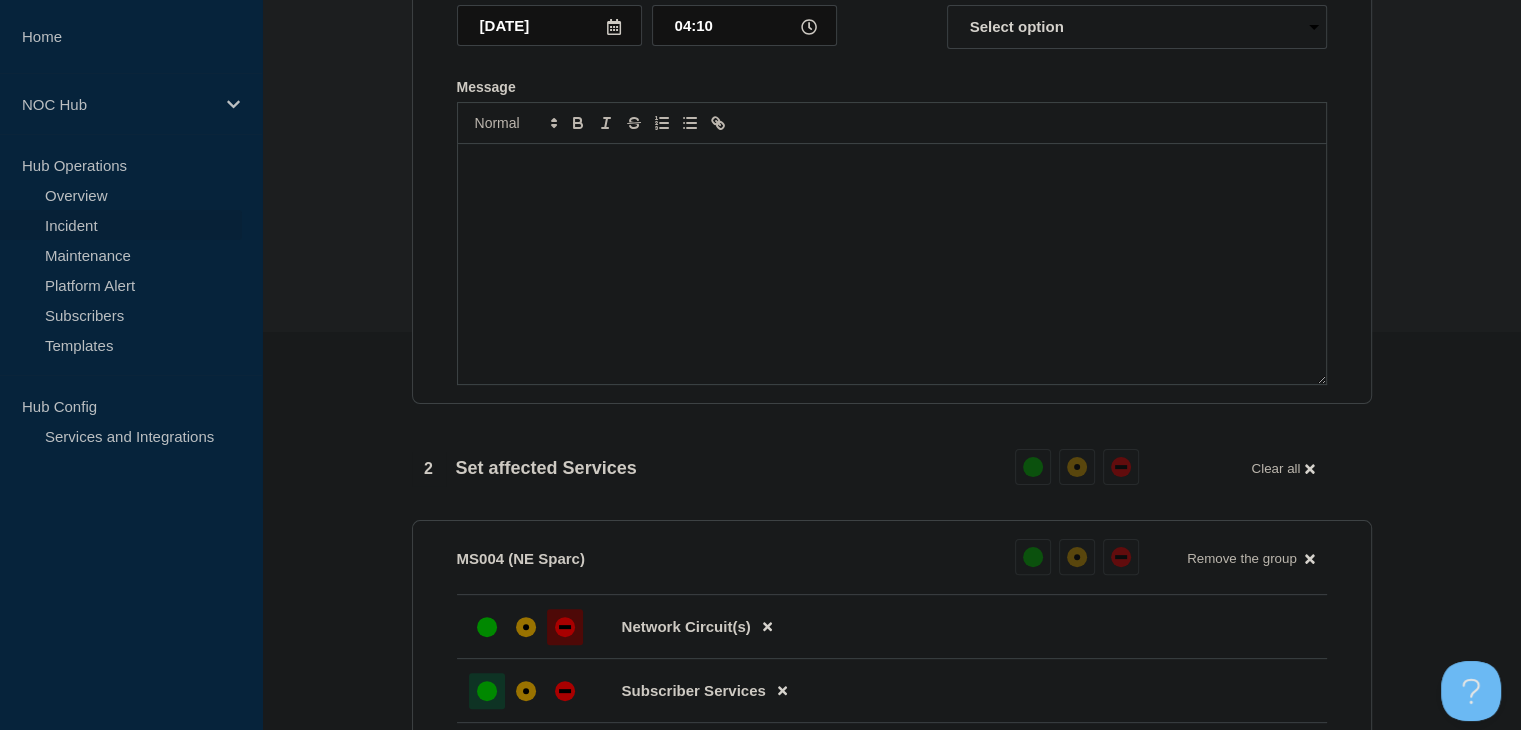 click at bounding box center [892, 264] 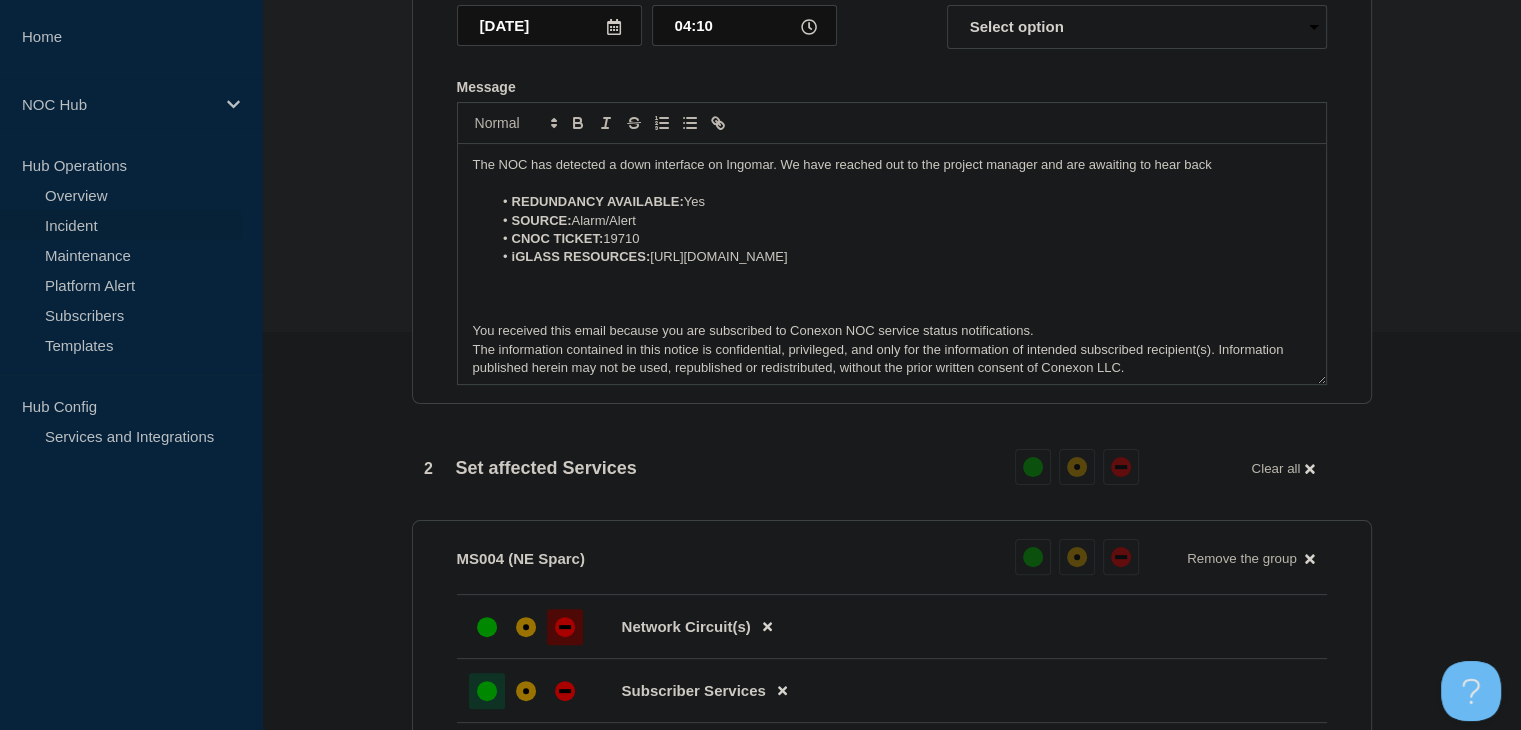 scroll, scrollTop: 198, scrollLeft: 0, axis: vertical 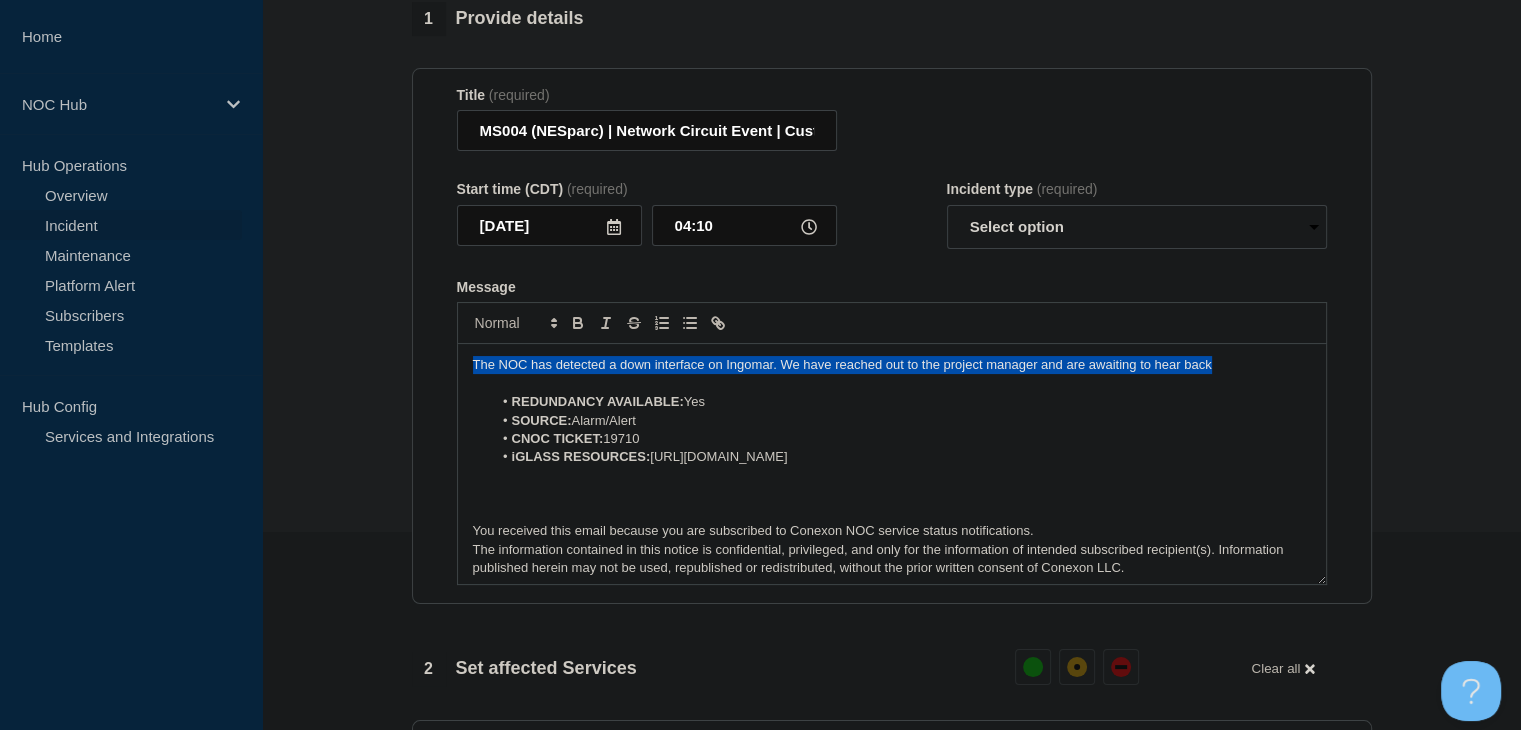 drag, startPoint x: 1223, startPoint y: 378, endPoint x: 328, endPoint y: 357, distance: 895.24634 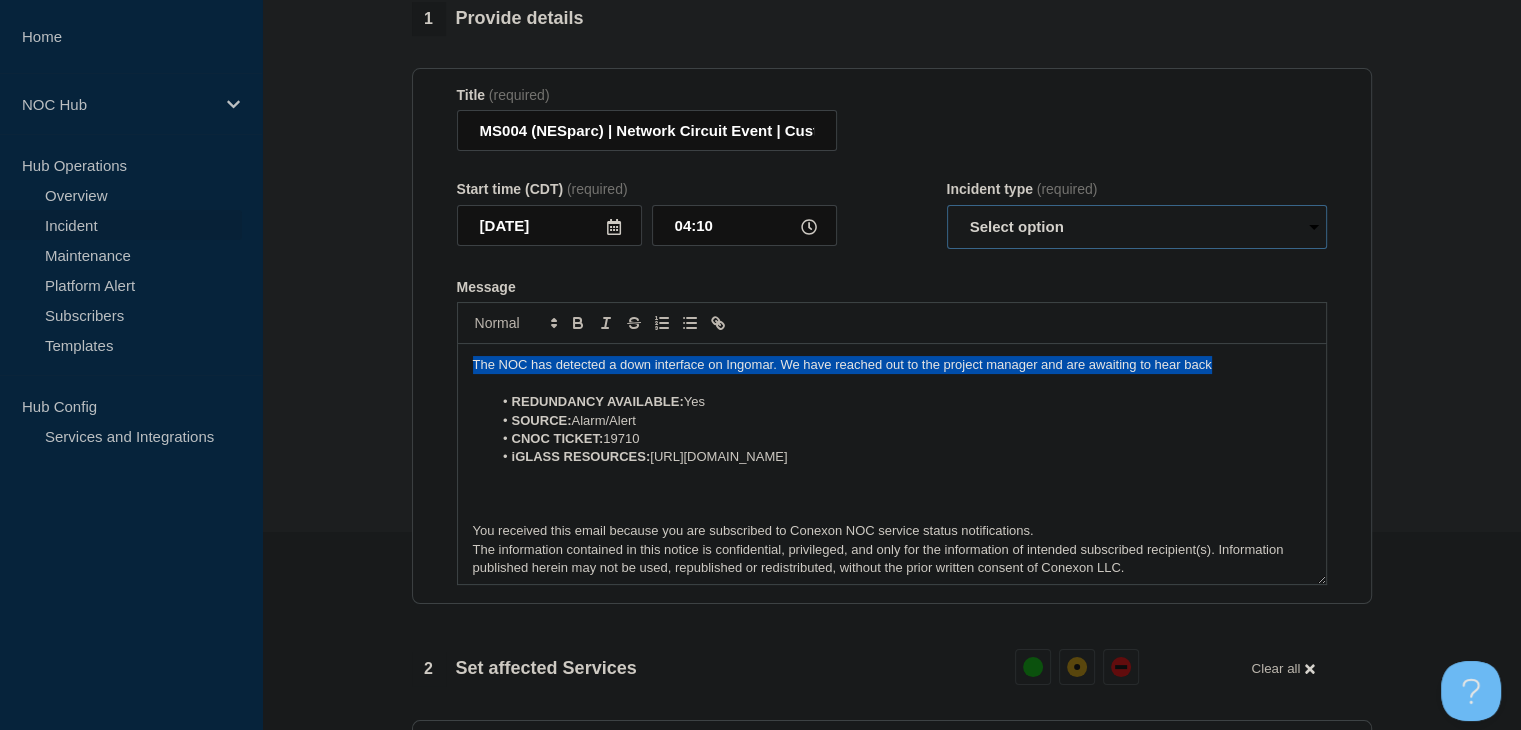 click on "Select option Investigating Identified Monitoring Resolved" at bounding box center (1137, 227) 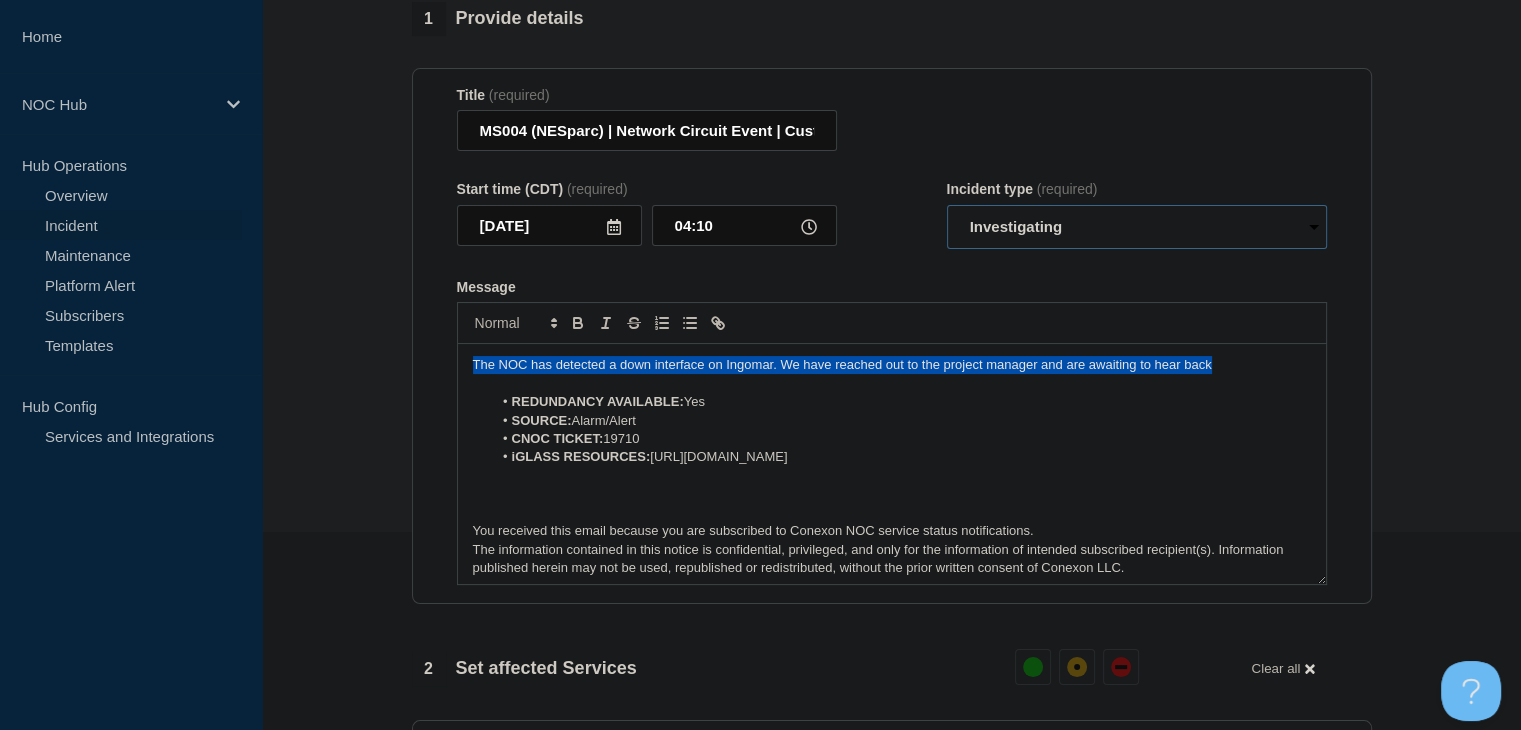 click on "Select option Investigating Identified Monitoring Resolved" at bounding box center [1137, 227] 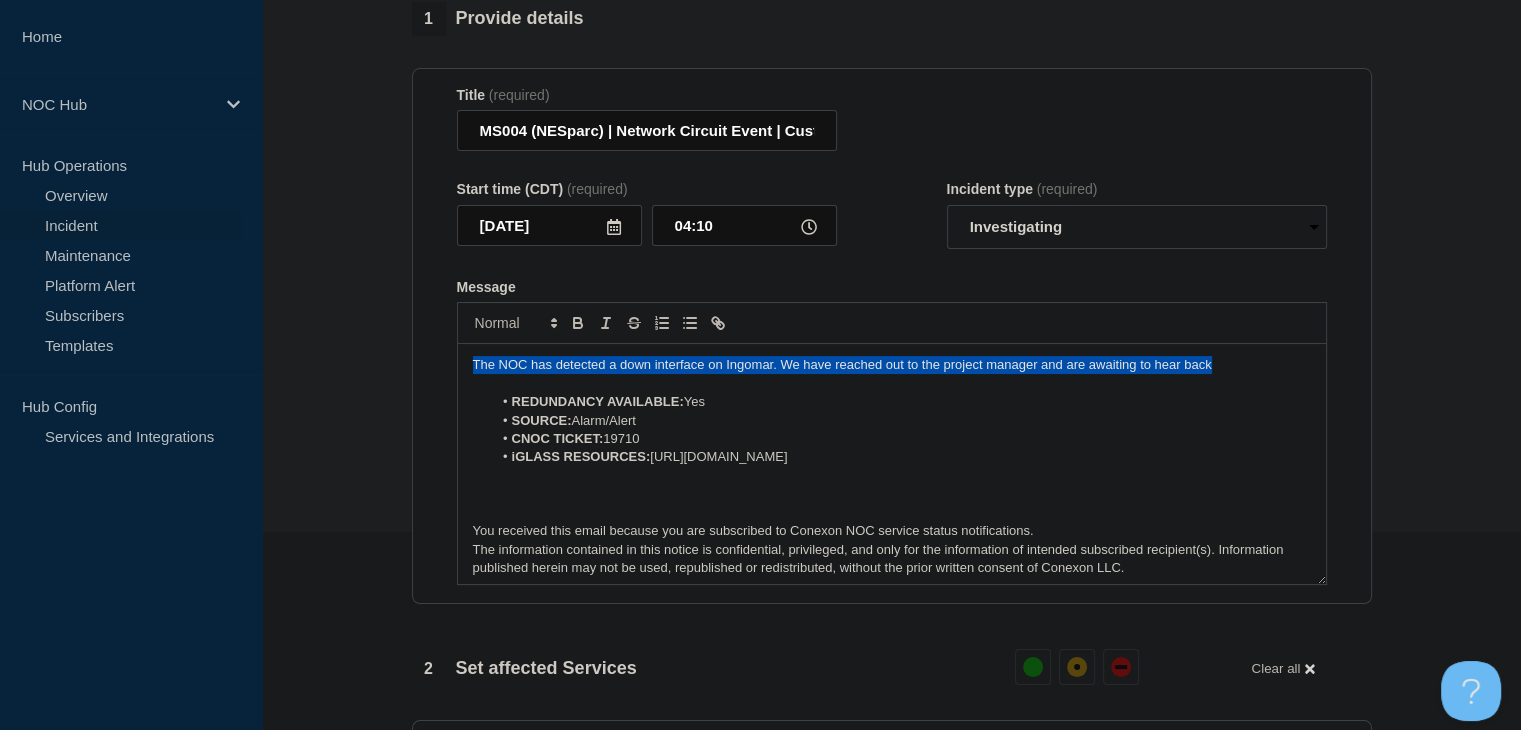 click on "The NOC has detected a down interface on Ingomar. We have reached out to the project manager and are awaiting to hear back" at bounding box center [892, 365] 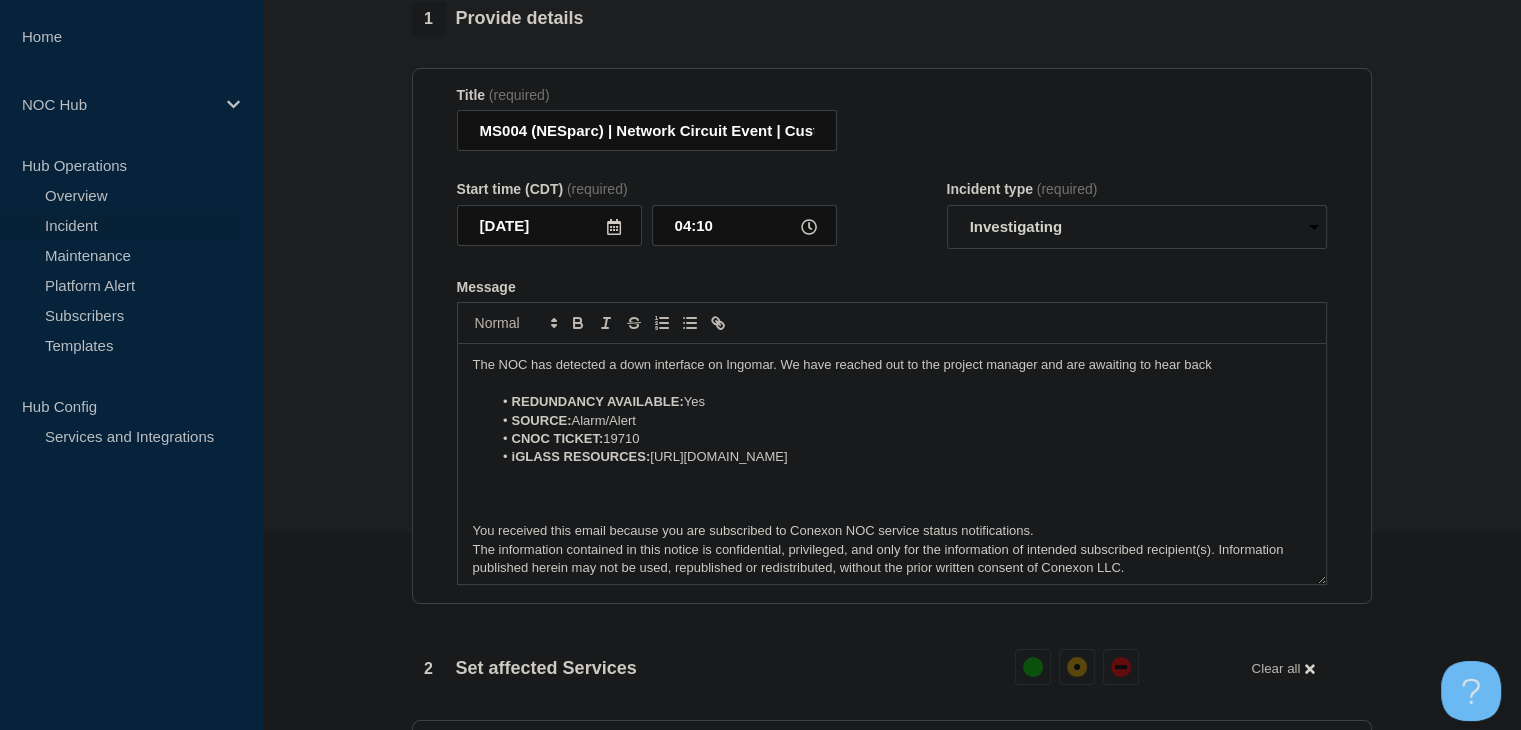click on "The NOC has detected a down interface on Ingomar. We have reached out to the project manager and are awaiting to hear back" at bounding box center [892, 365] 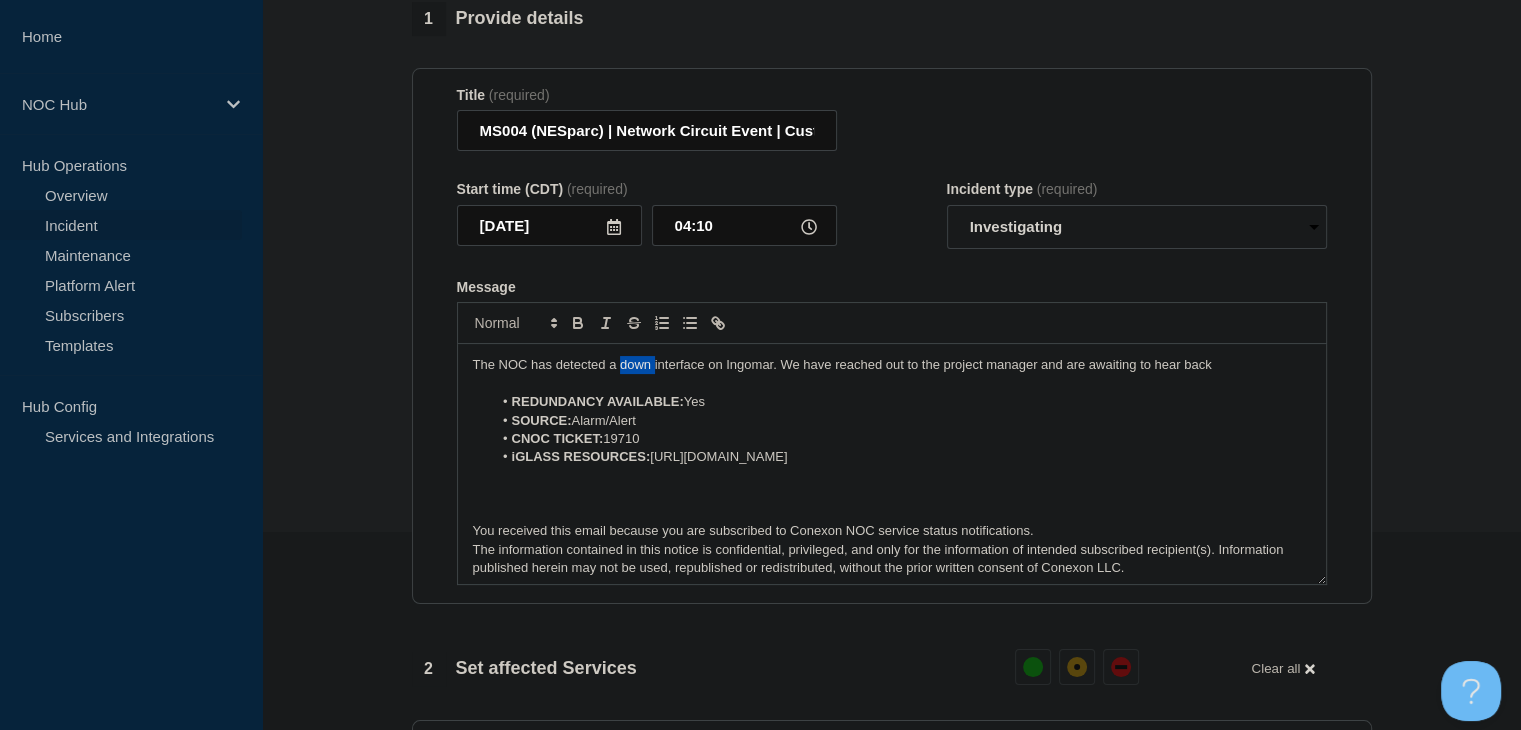 click on "The NOC has detected a down interface on Ingomar. We have reached out to the project manager and are awaiting to hear back" at bounding box center (892, 365) 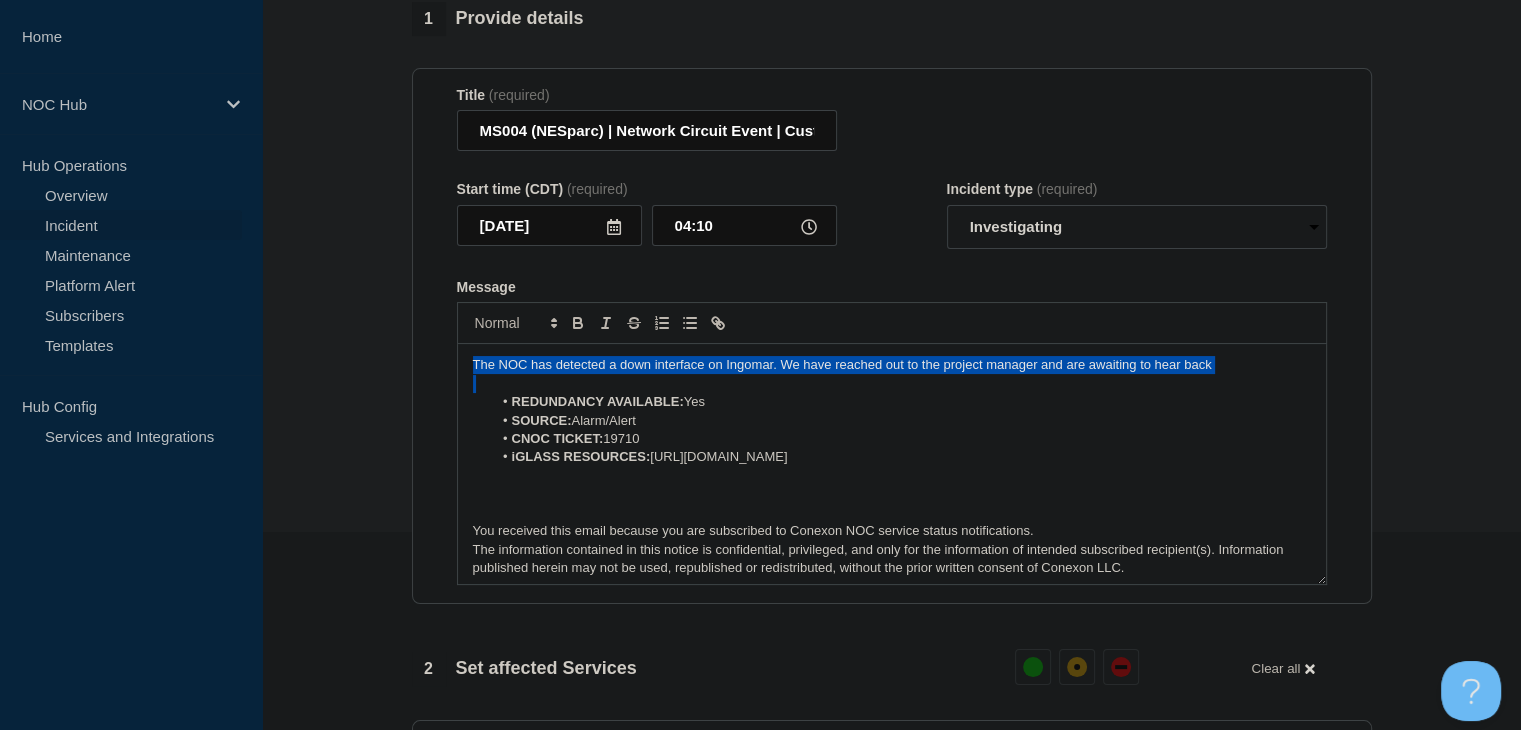 click on "The NOC has detected a down interface on Ingomar. We have reached out to the project manager and are awaiting to hear back" at bounding box center (892, 365) 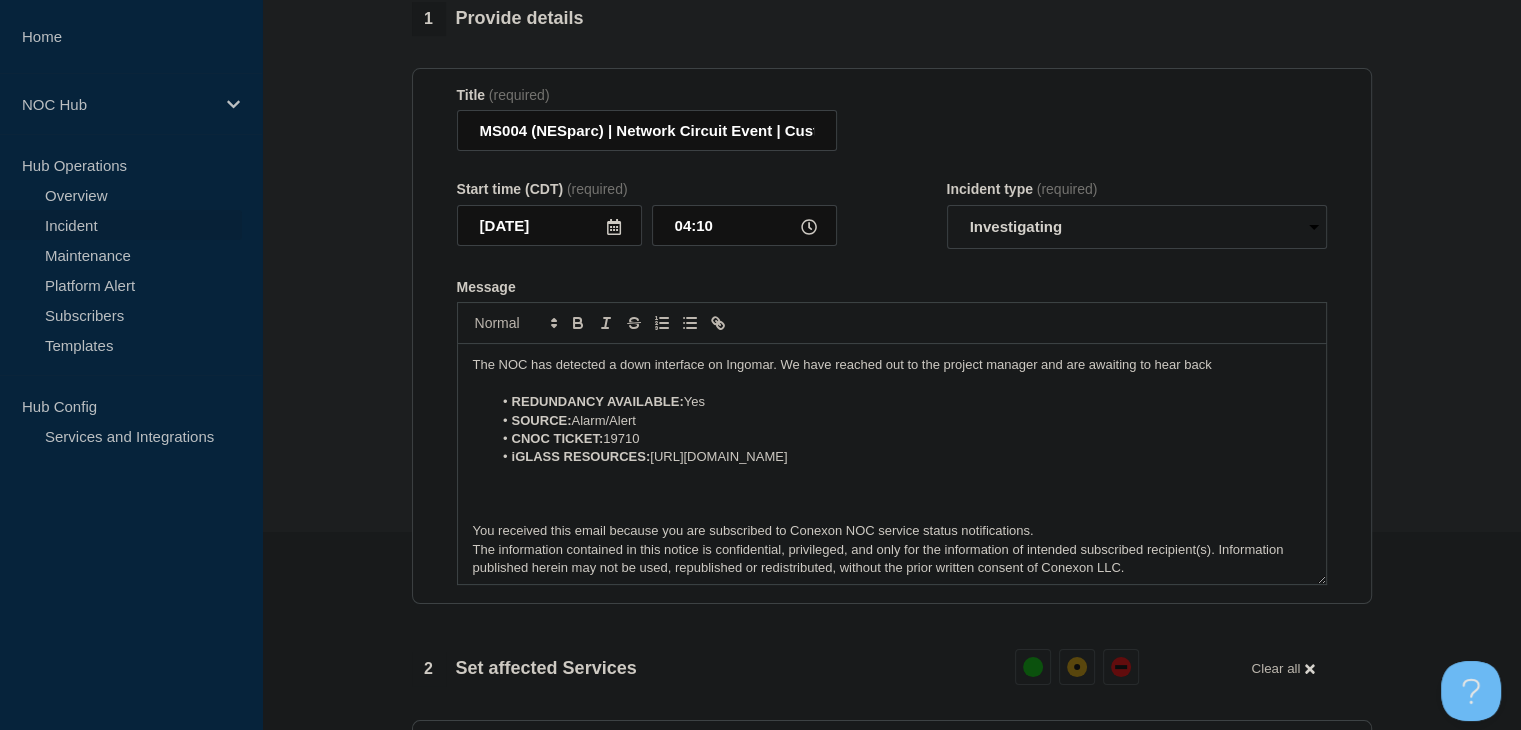 type 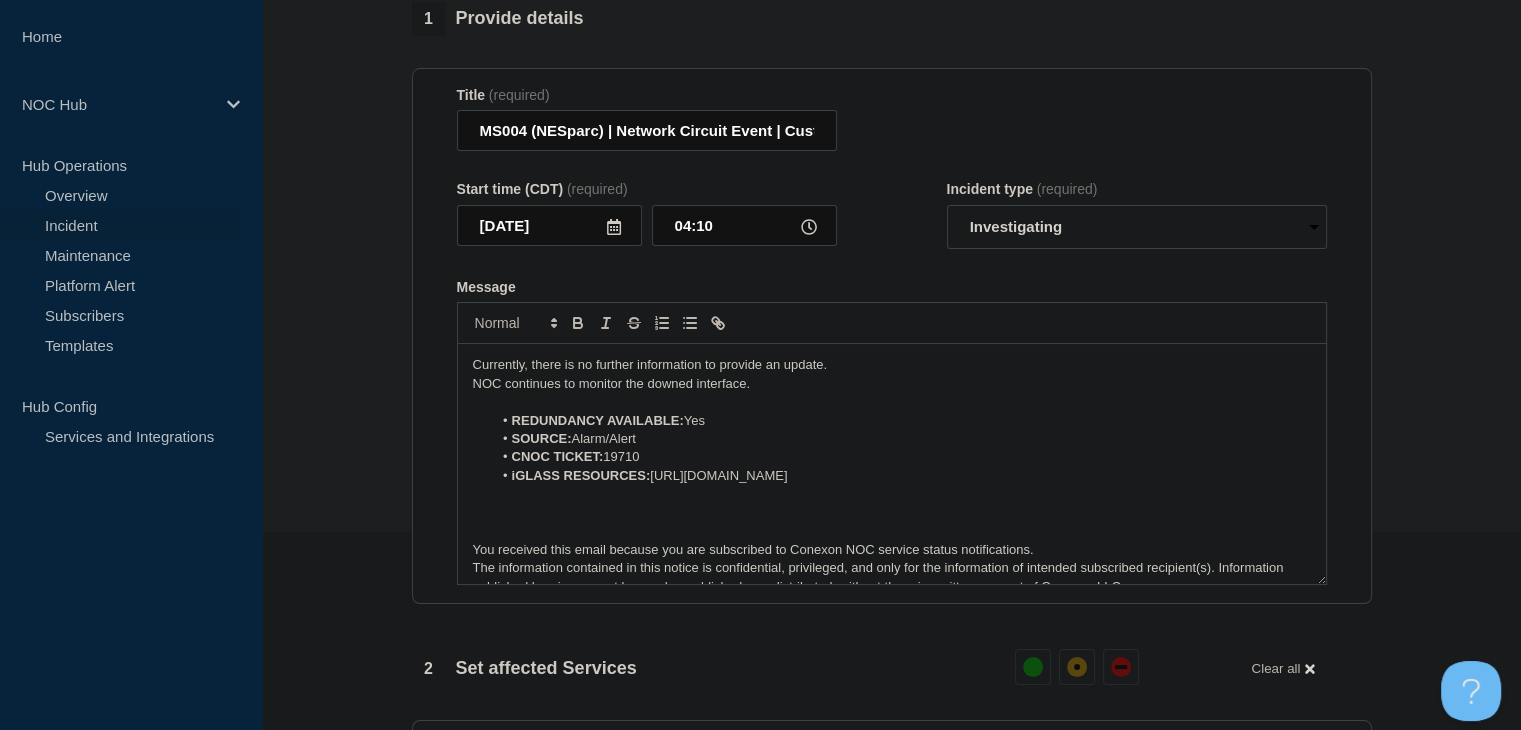 drag, startPoint x: 1018, startPoint y: 487, endPoint x: 656, endPoint y: 488, distance: 362.00137 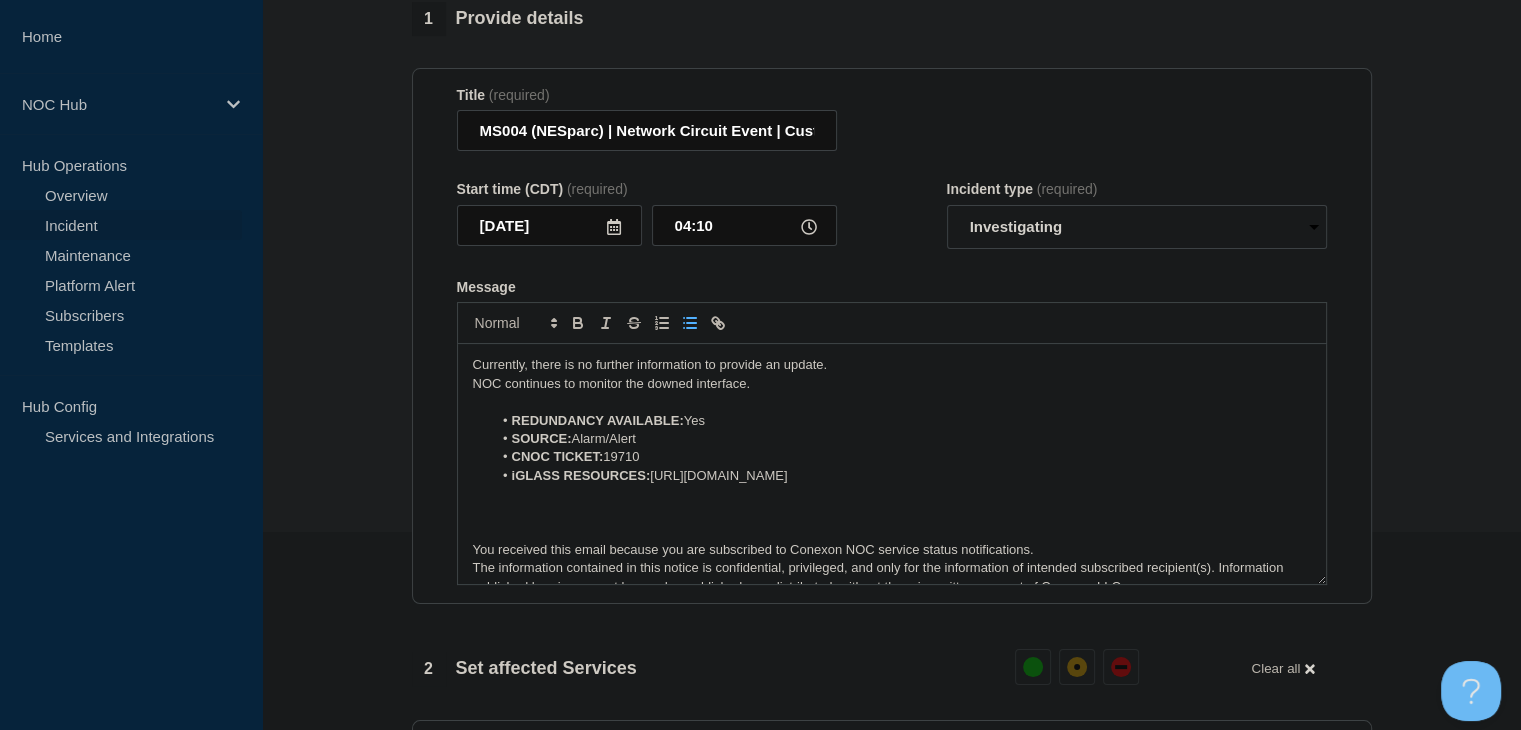 copy on "https://noc.iglass.net/jglass/network/conexon-ms004/mach/75" 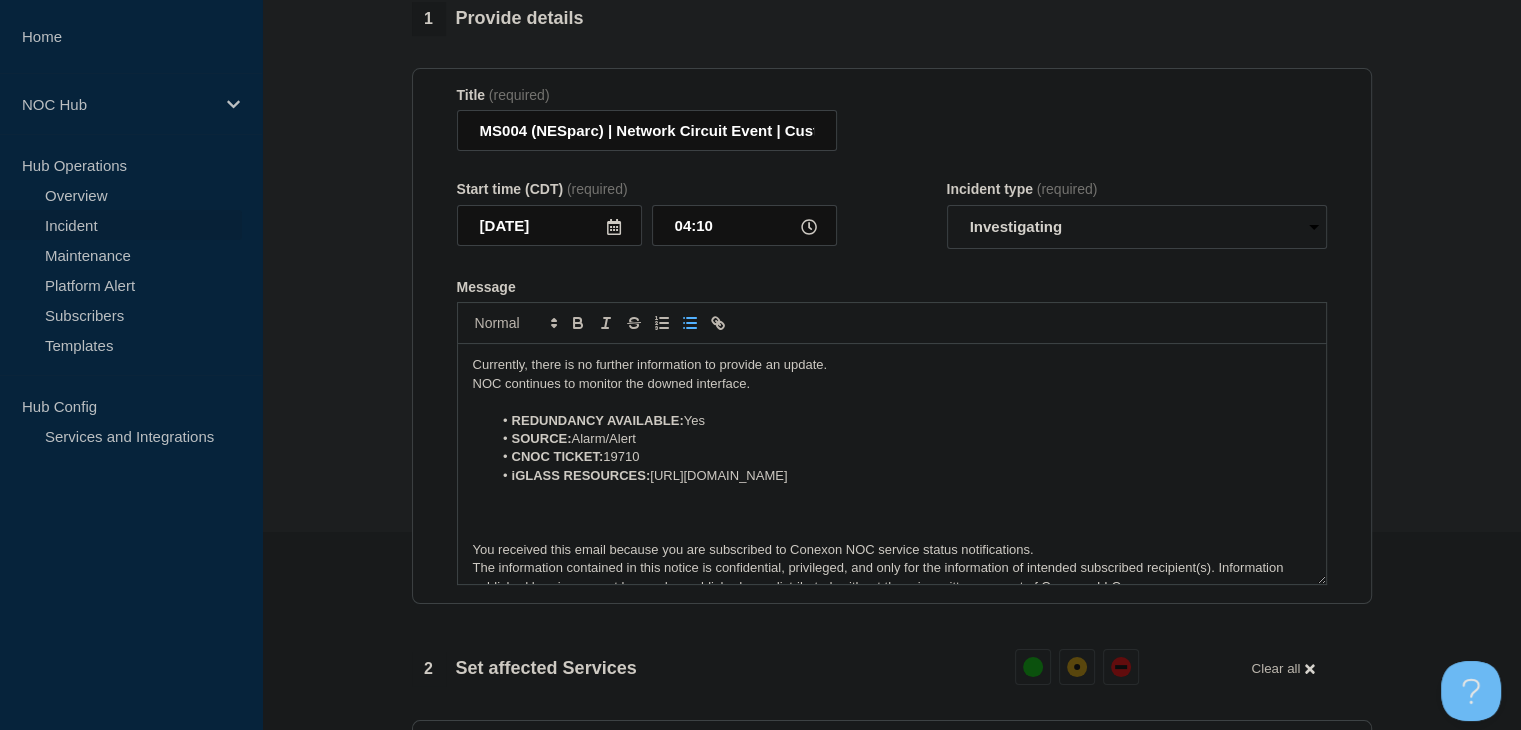 click on "iGLASS RESOURCES:  https://noc.iglass.net/jglass/network/conexon-ms004/mach/75" at bounding box center [901, 476] 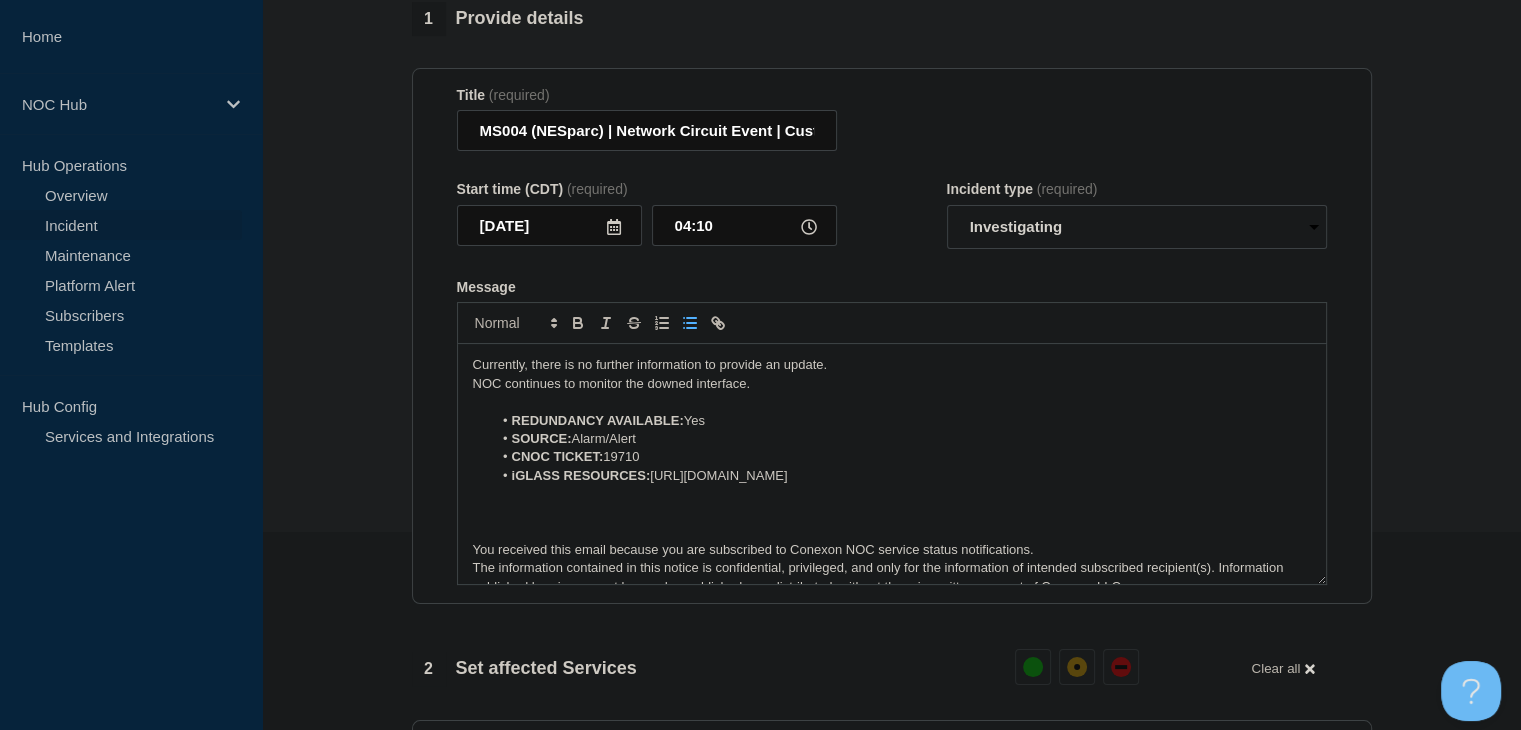 drag, startPoint x: 1026, startPoint y: 487, endPoint x: 655, endPoint y: 487, distance: 371 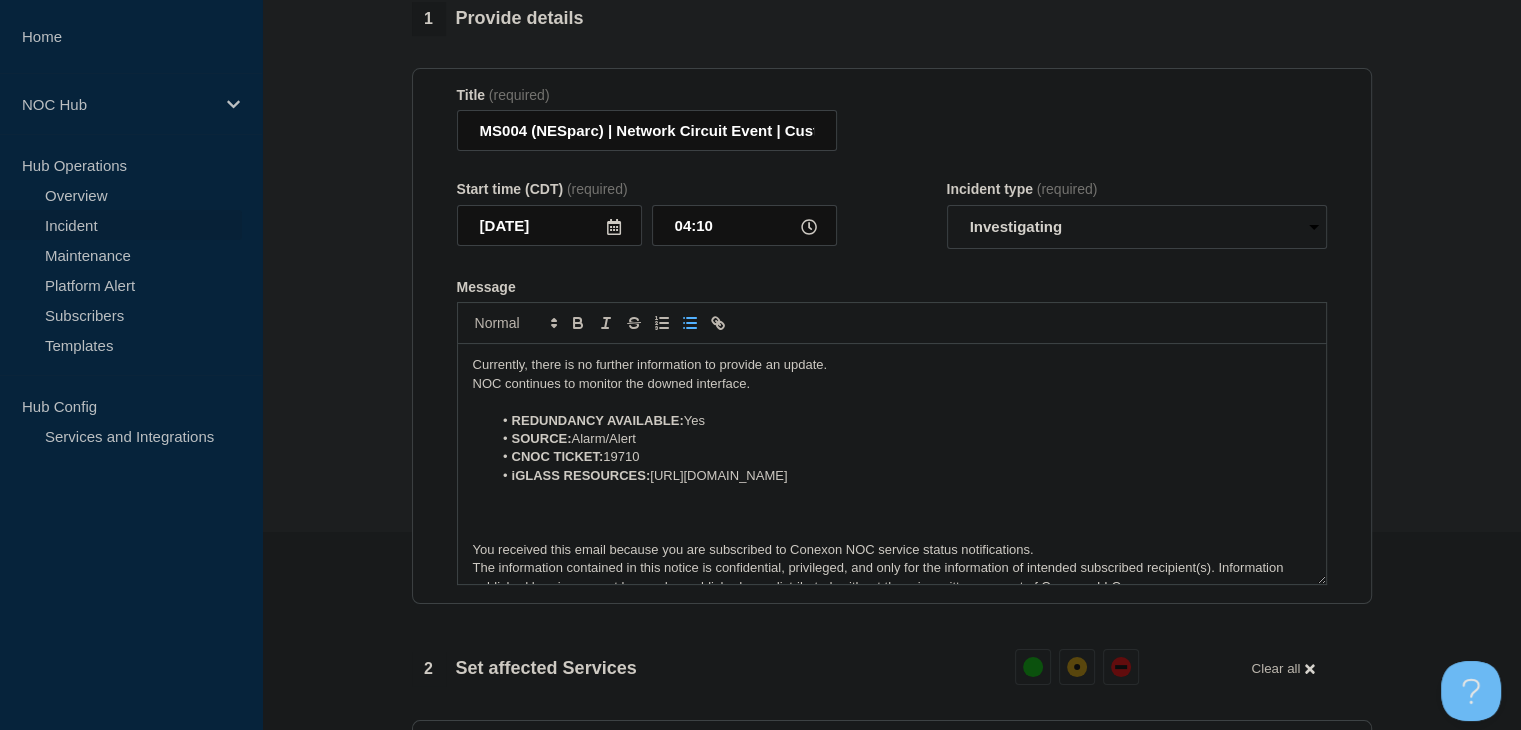 click on "iGLASS RESOURCES:  https://noc.iglass.net/jglass/network/conexon-ms004/mach/75" at bounding box center [901, 476] 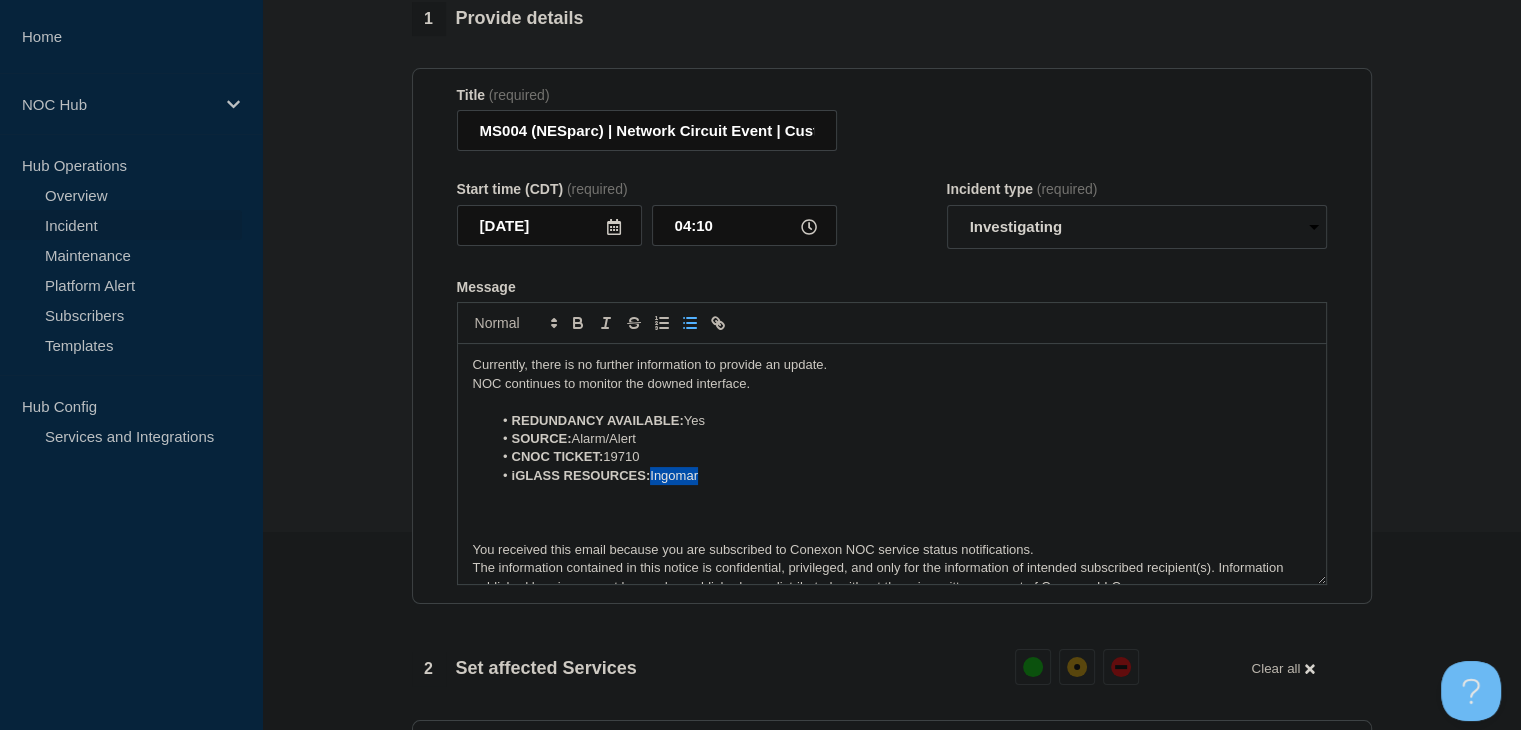 drag, startPoint x: 711, startPoint y: 491, endPoint x: 700, endPoint y: 420, distance: 71.84706 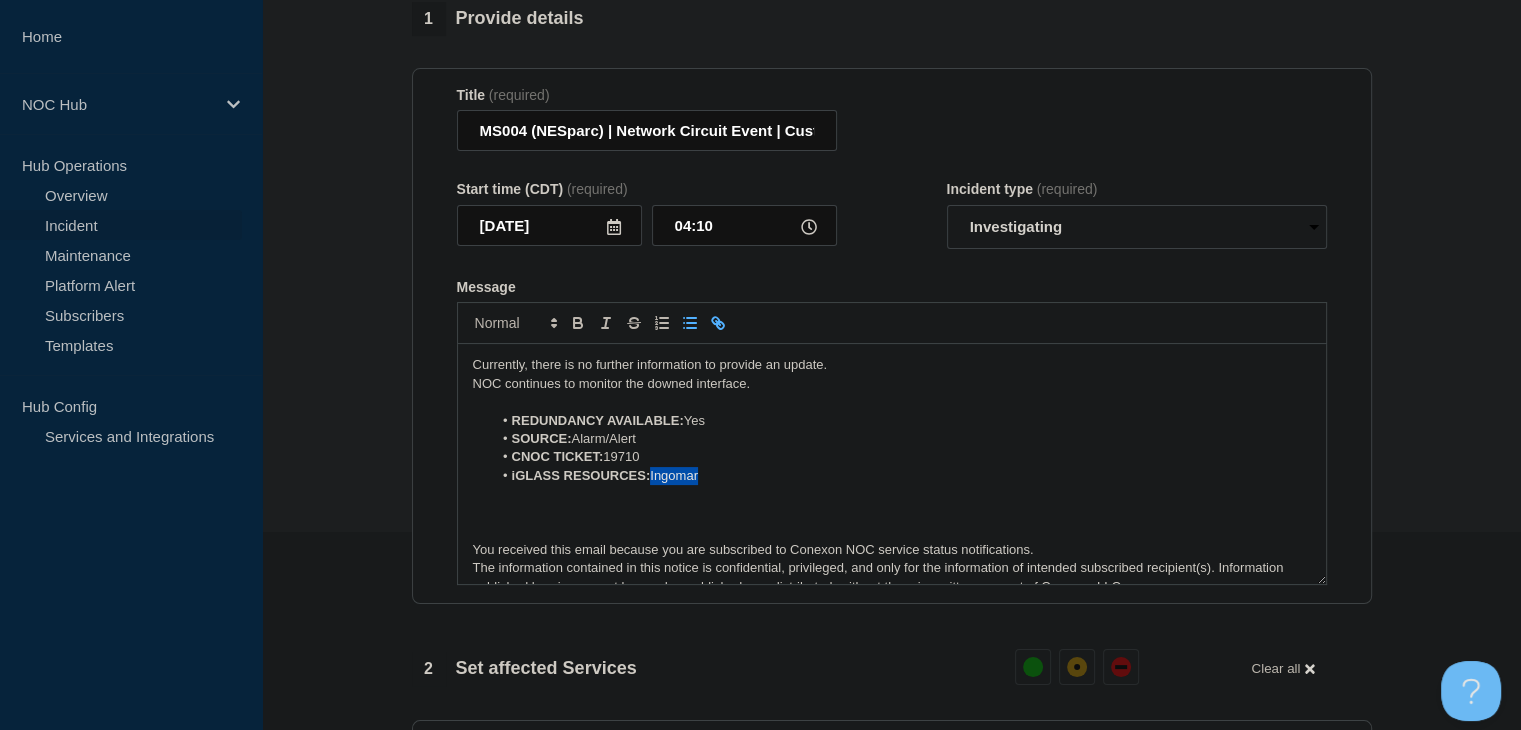 click 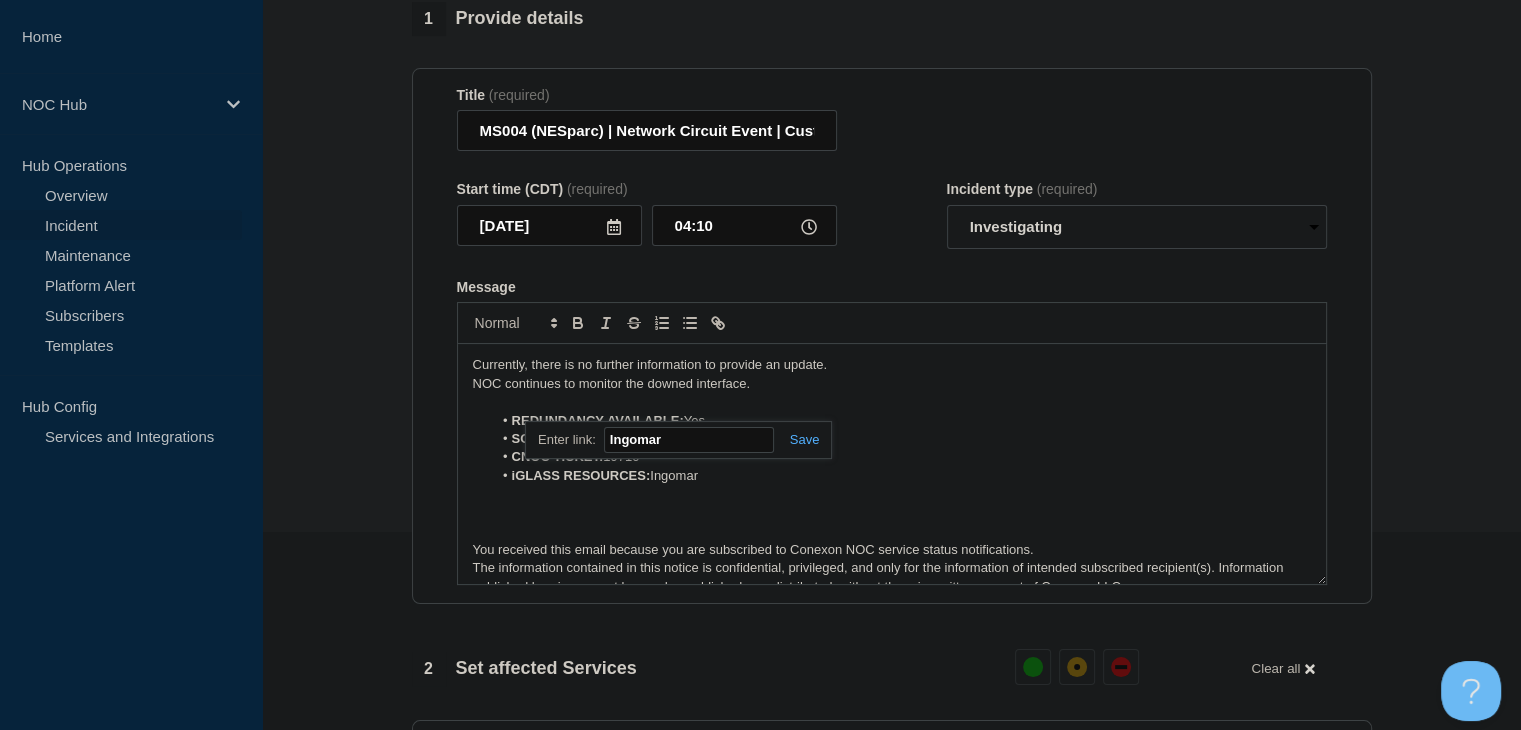 paste on "https://noc.iglass.net/jglass/network/conexon-ms004/mach/75" 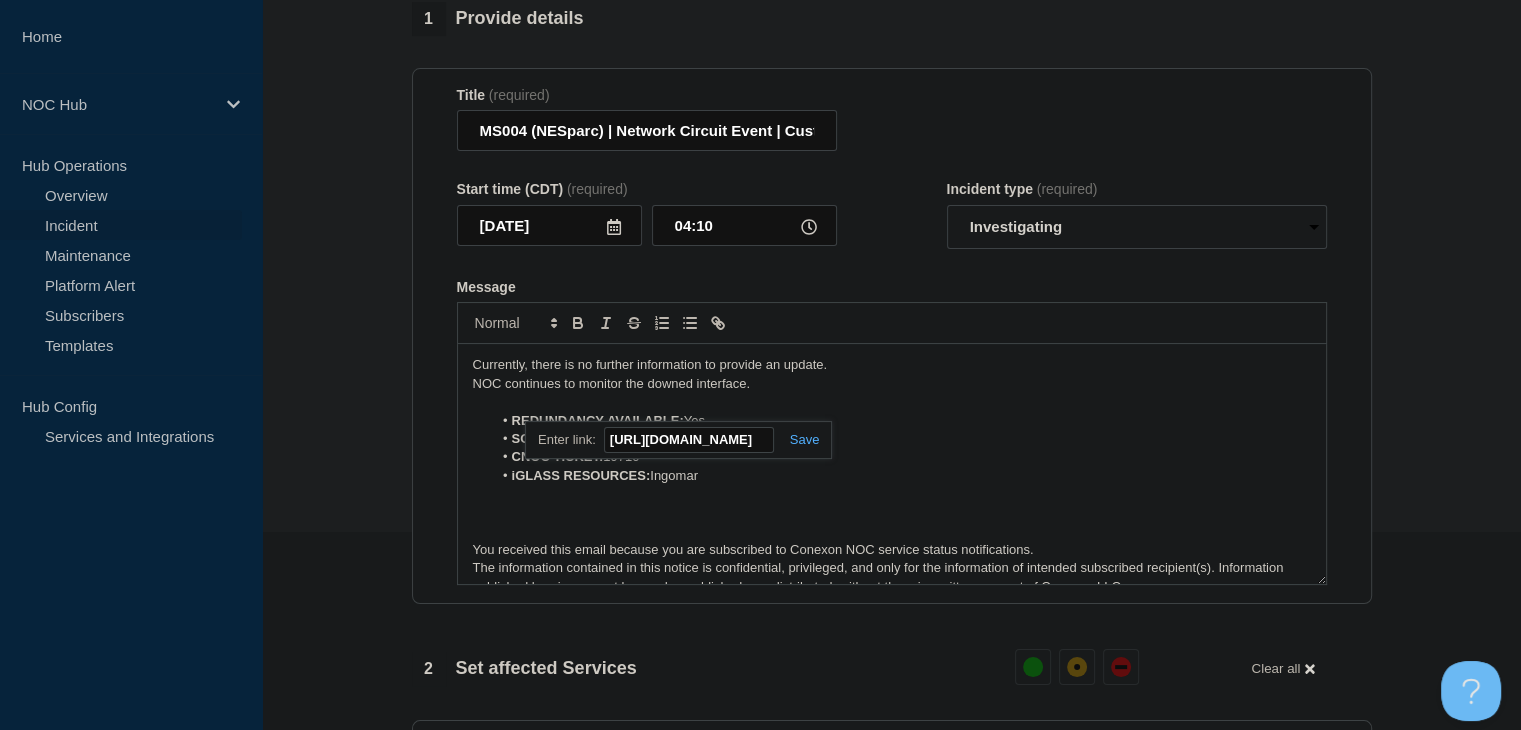 scroll, scrollTop: 0, scrollLeft: 223, axis: horizontal 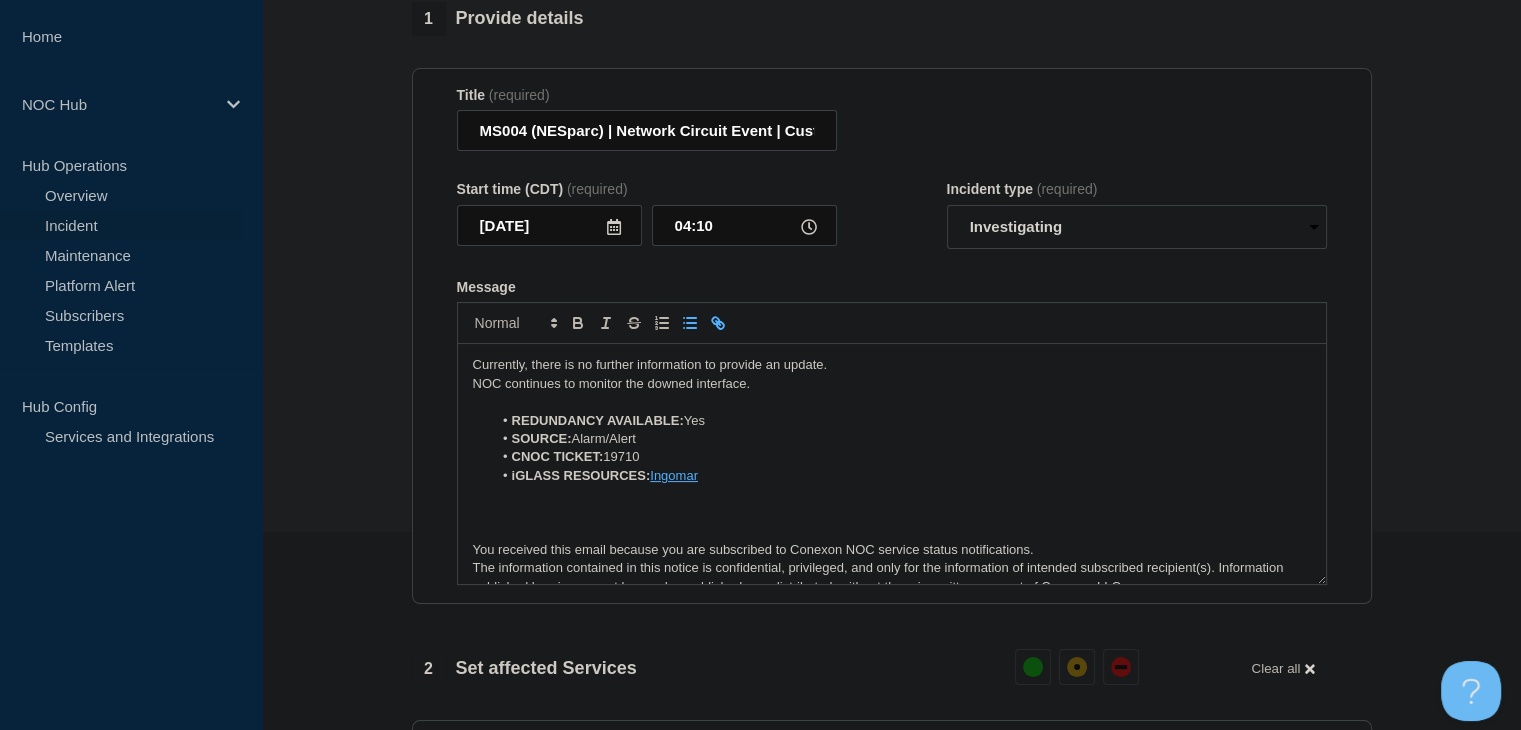 click on "iGLASS RESOURCES:  Ingomar" at bounding box center [901, 476] 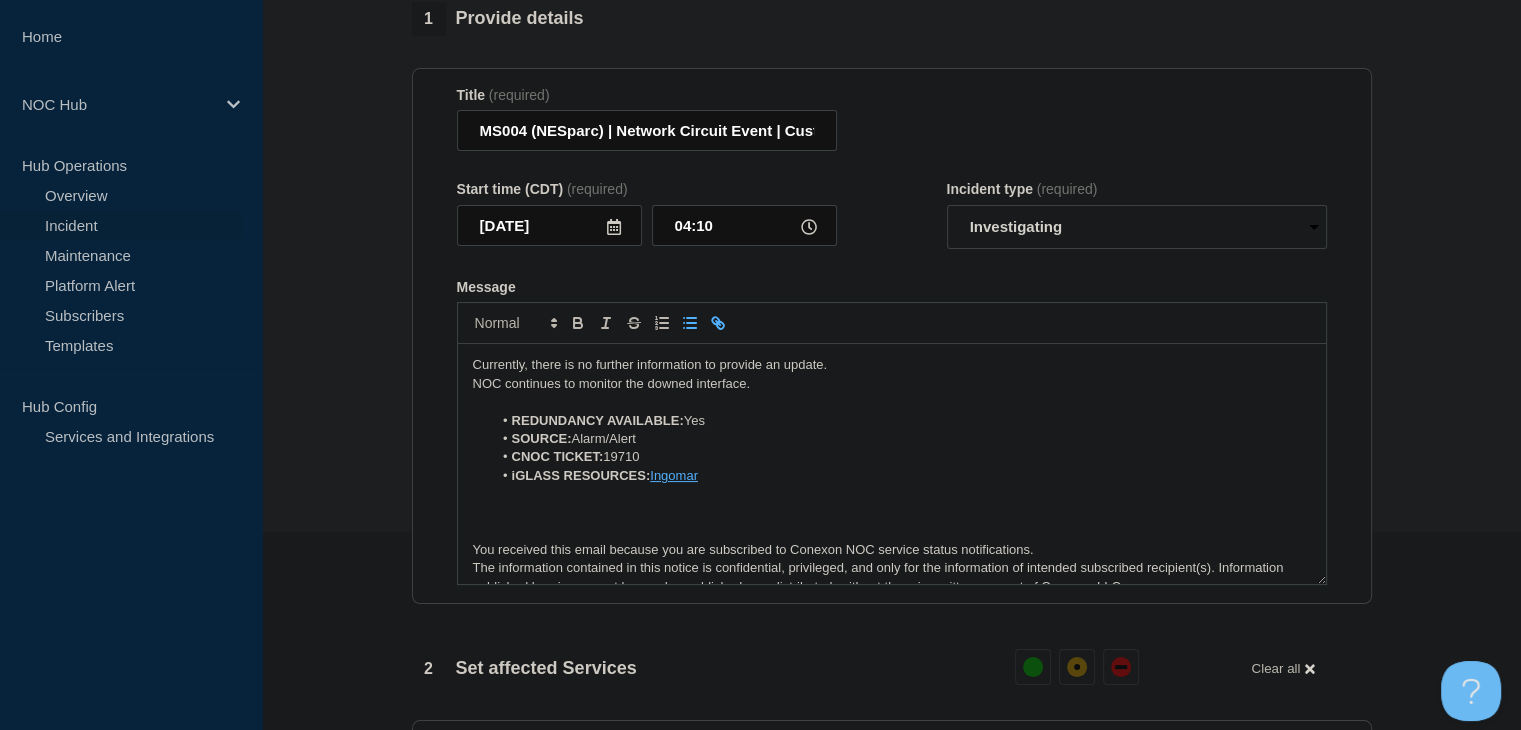 click on "1  Provide details  Title  (required) MS004 (NESparc) | Network Circuit Event | Customers Not Affected Start time (CDT)  (required) 2025-07-17 04:10 Incident type  (required) Select option Investigating Identified Monitoring Resolved Message  Currently, there is no further information to provide an update. NOC continues to monitor the downed interface.  REDUNDANCY AVAILABLE:  Yes SOURCE:  Alarm/Alert CNOC TICKET:  19710 iGLASS RESOURCES:  Ingomar You received this email because you are subscribed to Conexon NOC service status notifications. The information contained in this notice is confidential, privileged, and only for the information of intended subscribed recipient(s). Information published herein may not be used, republished or redistributed, without the prior written consent of Conexon LLC. 2  Set affected Services  Reset Clear all  MS004 (NE Sparc) Reset Remove the group Remove   Network Circuit(s) Subscriber Services MS004-Ingomar Select Services 3  Notifications   Yes  No Save & Publish Cancel : Yes" at bounding box center [891, 989] 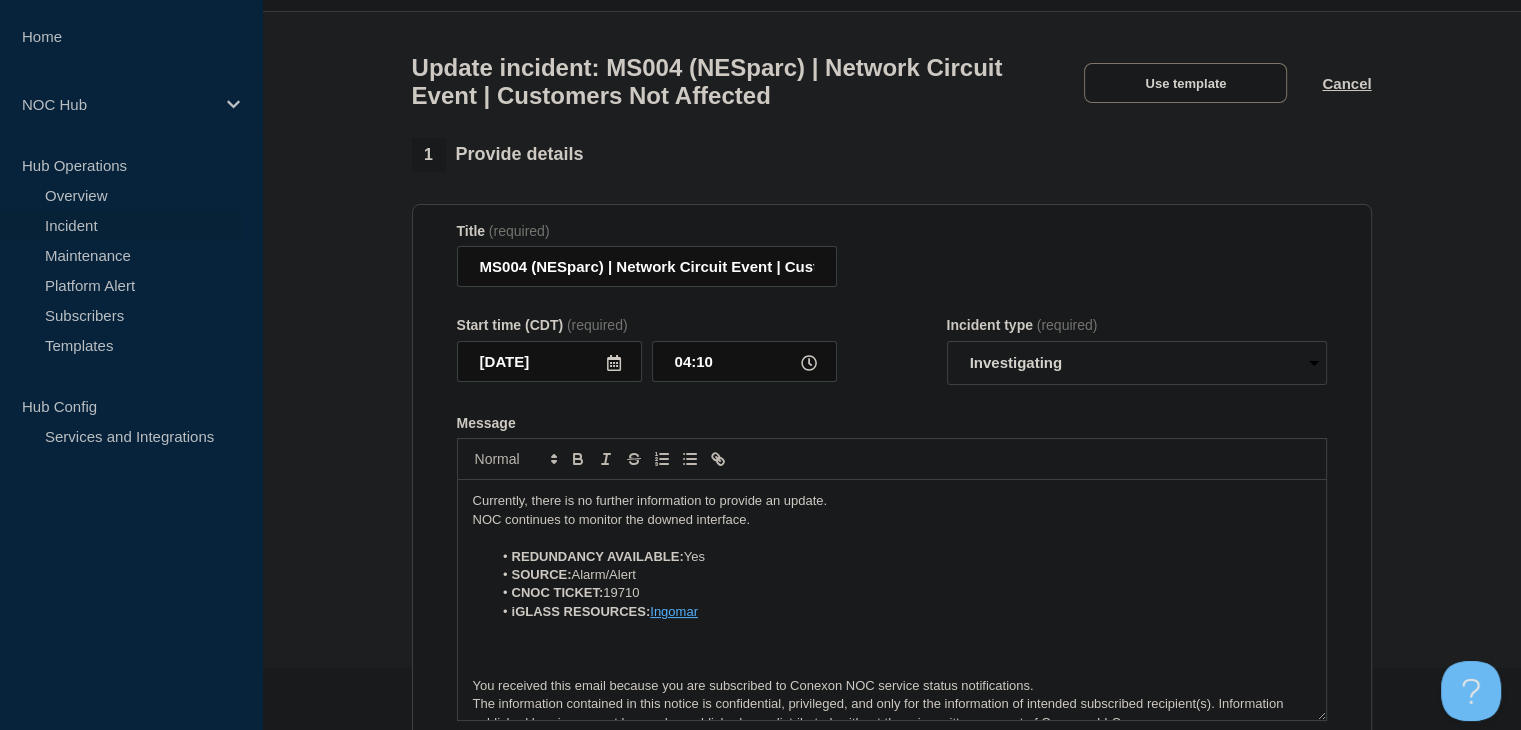 scroll, scrollTop: 0, scrollLeft: 0, axis: both 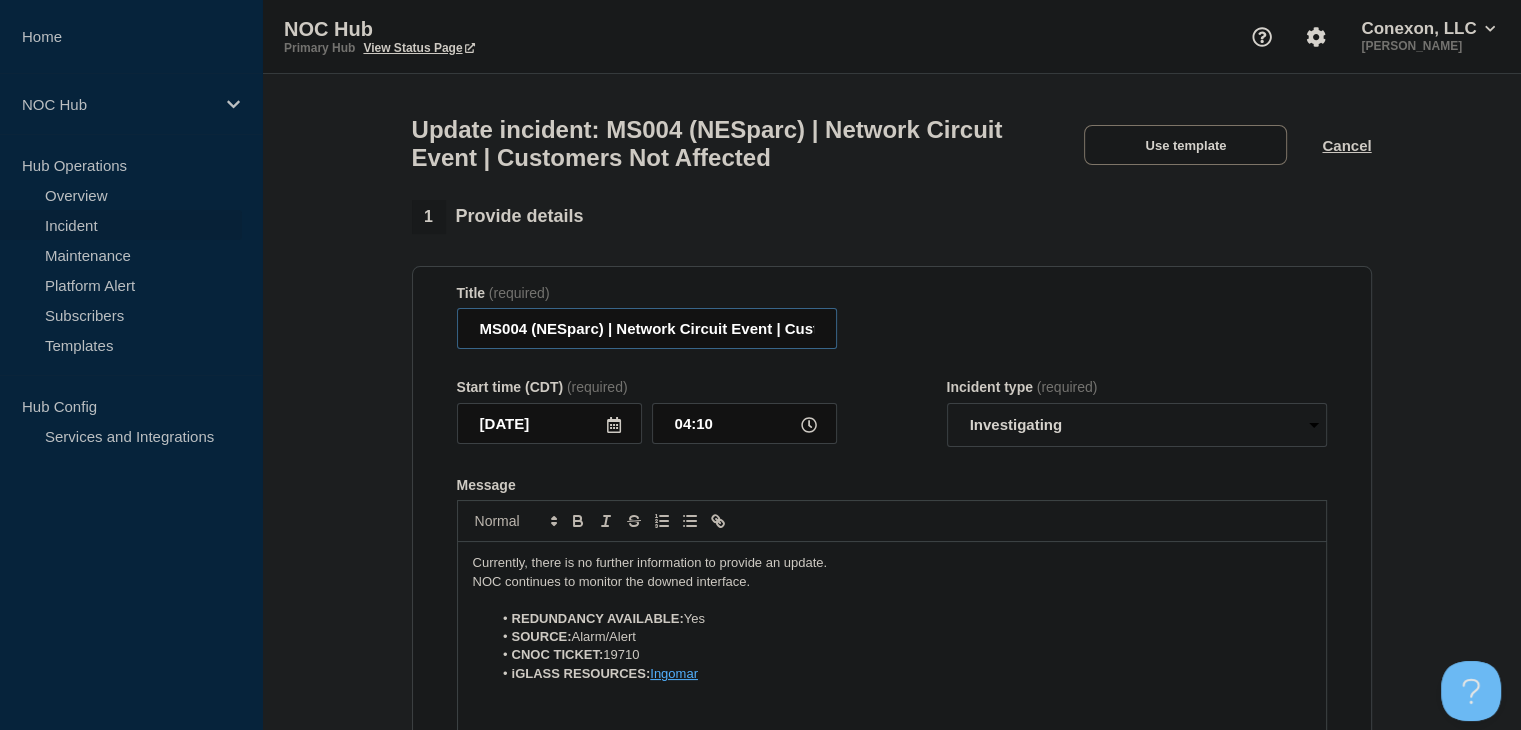 click on "MS004 (NESparc) | Network Circuit Event | Customers Not Affected" at bounding box center (647, 328) 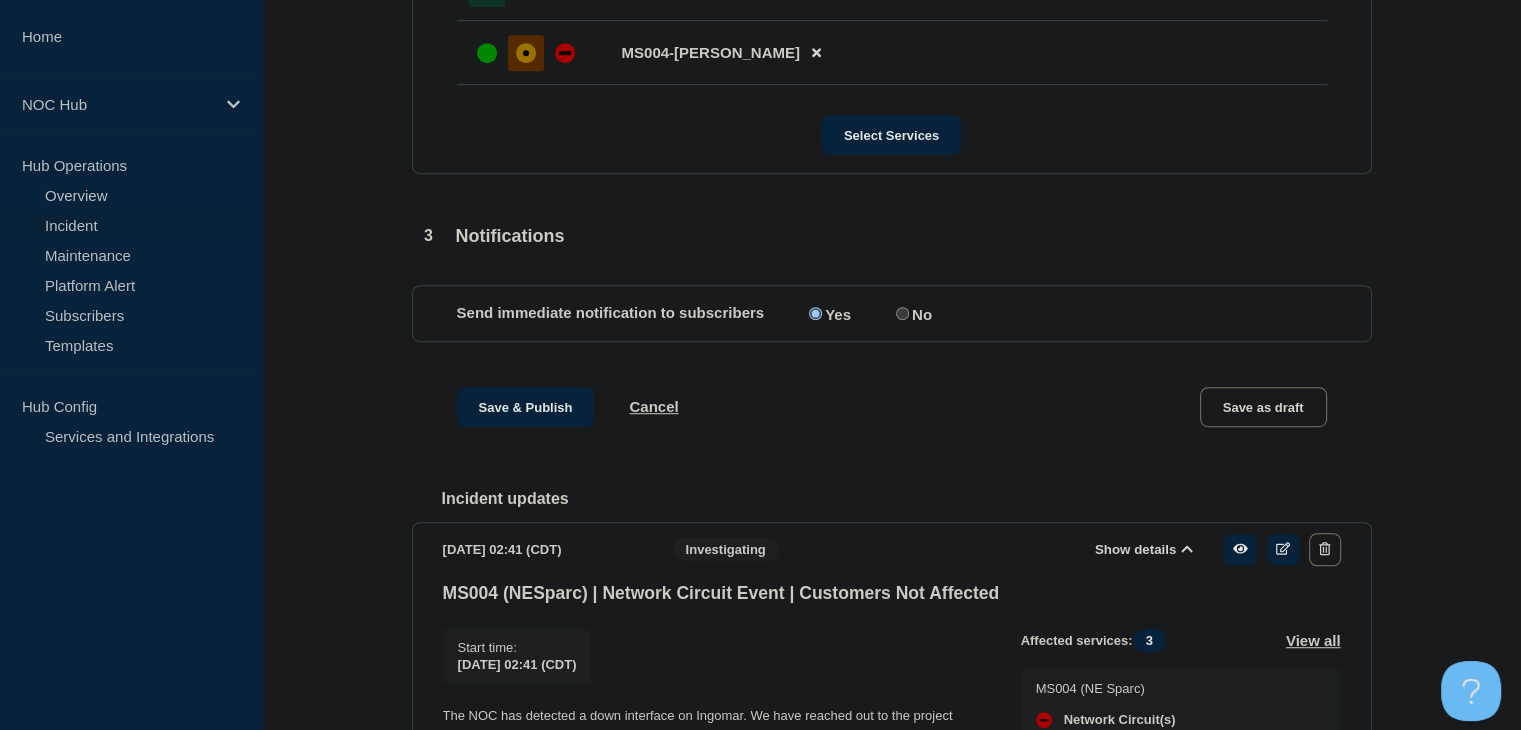 scroll, scrollTop: 1000, scrollLeft: 0, axis: vertical 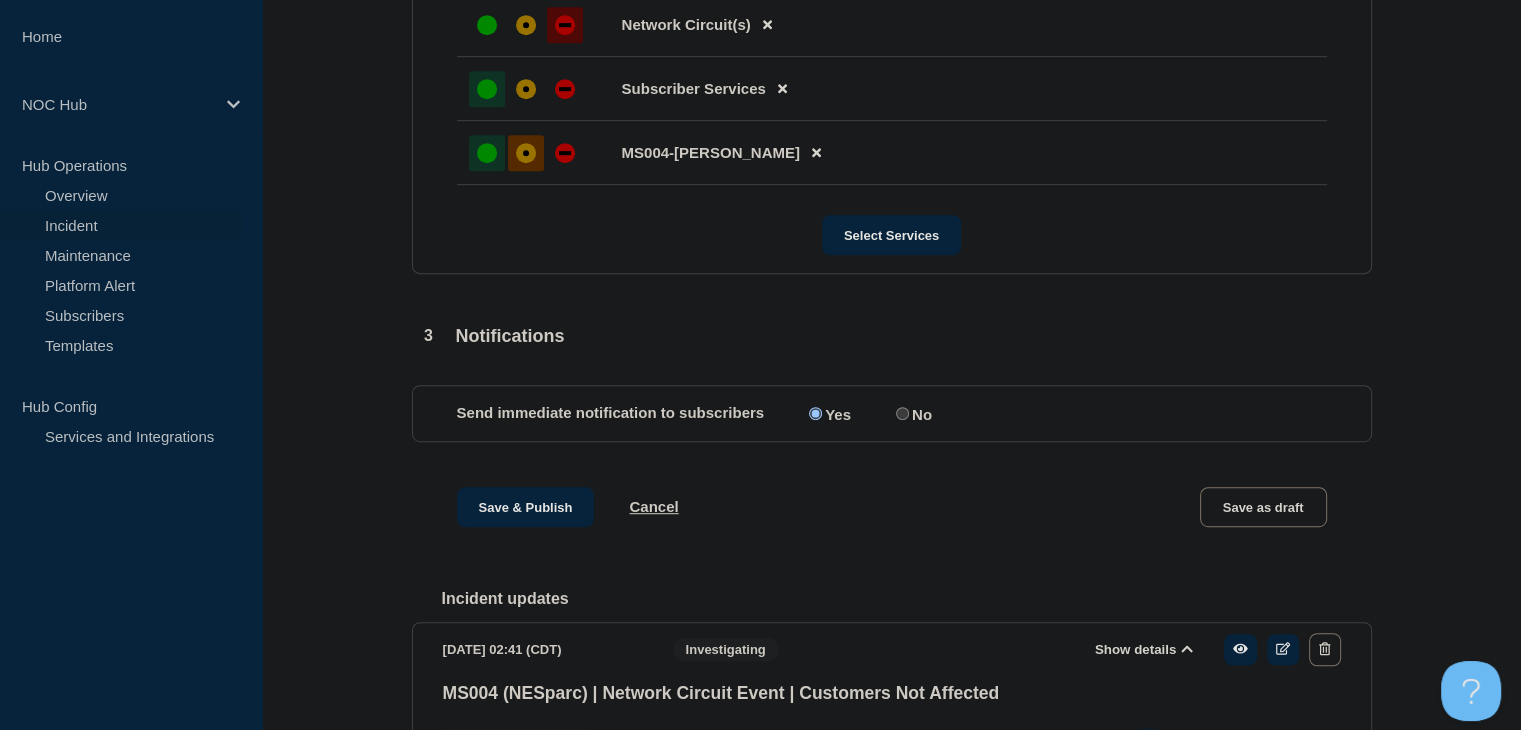 type on "MS004 (NESparc) | Ingomar | Network Circuit Event | Customers Not Affected" 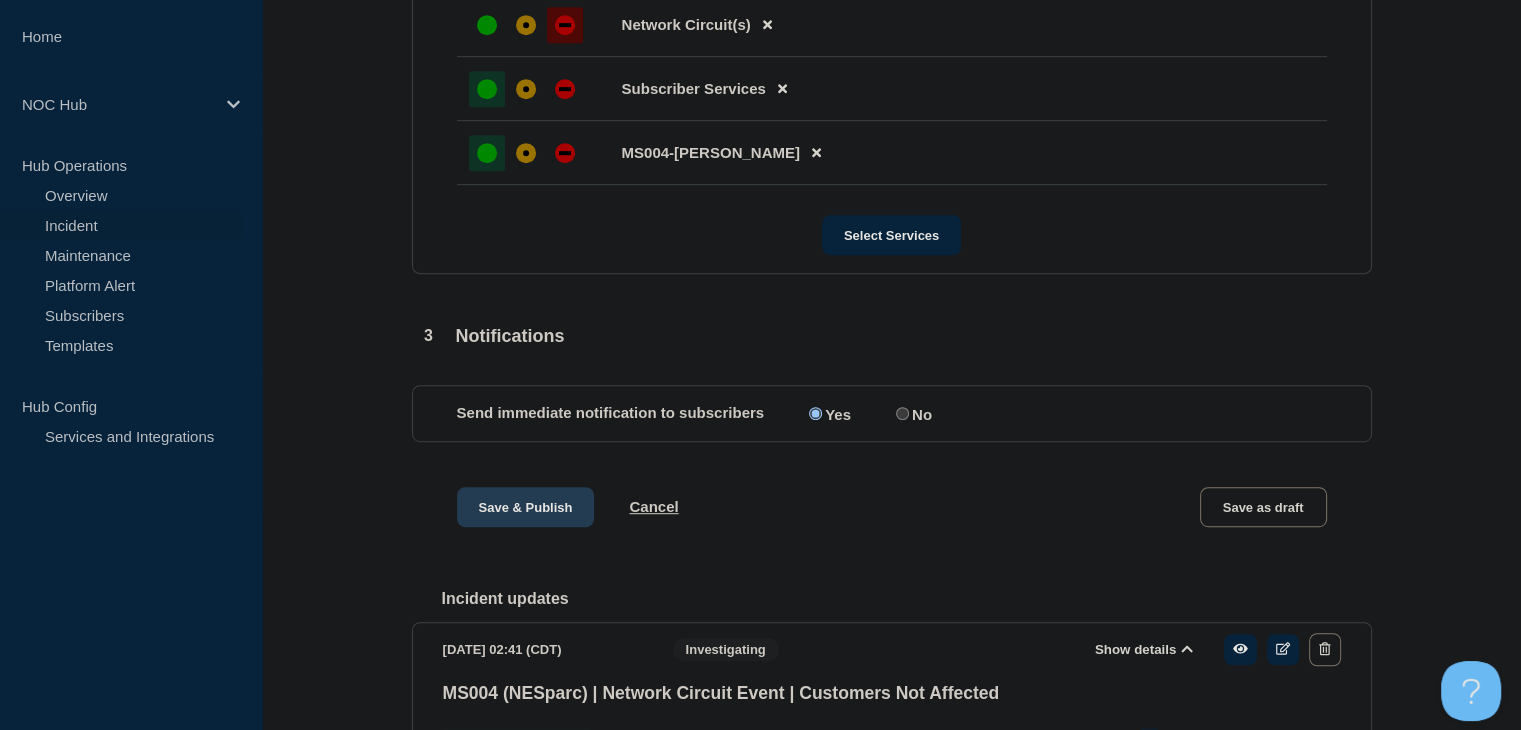 click on "Save & Publish" at bounding box center (526, 507) 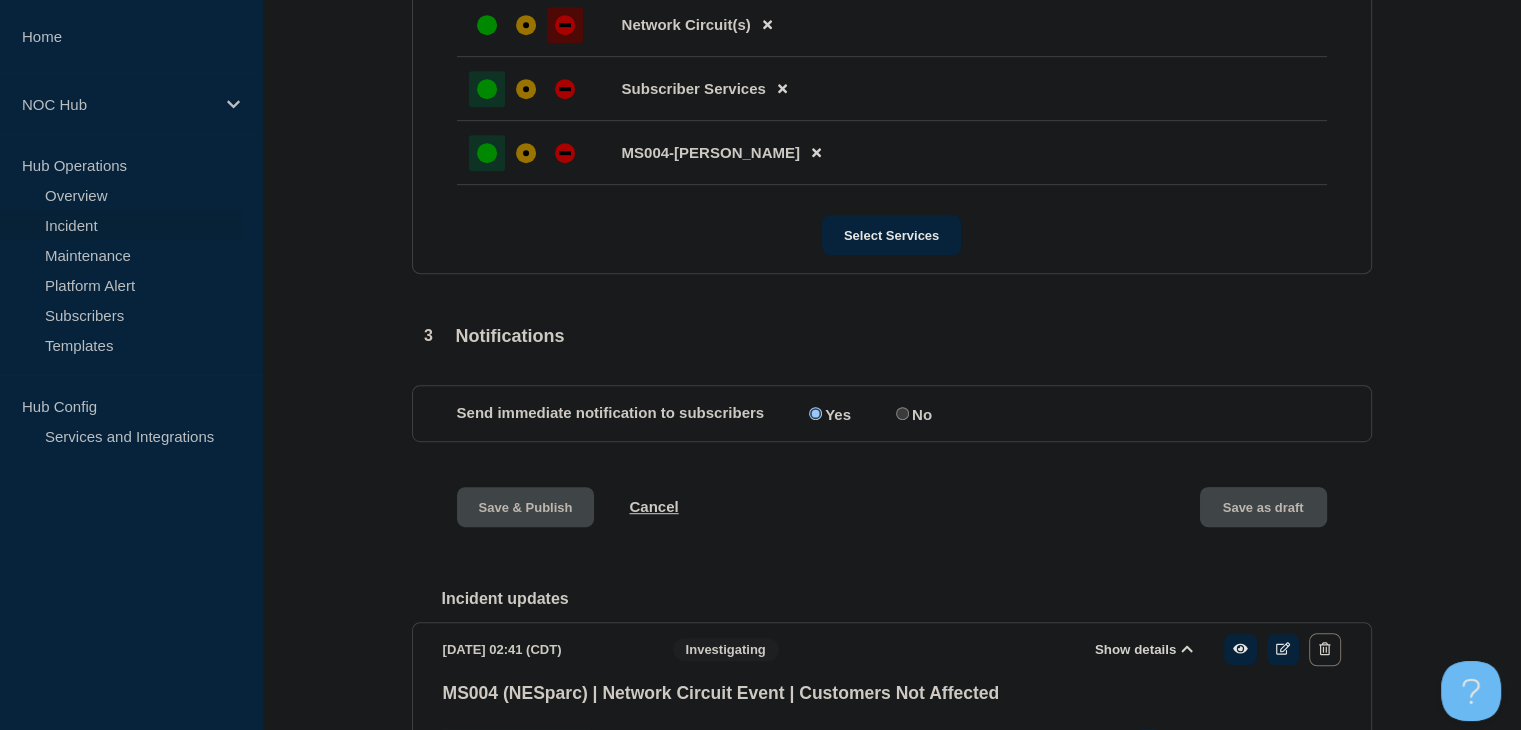scroll, scrollTop: 1042, scrollLeft: 0, axis: vertical 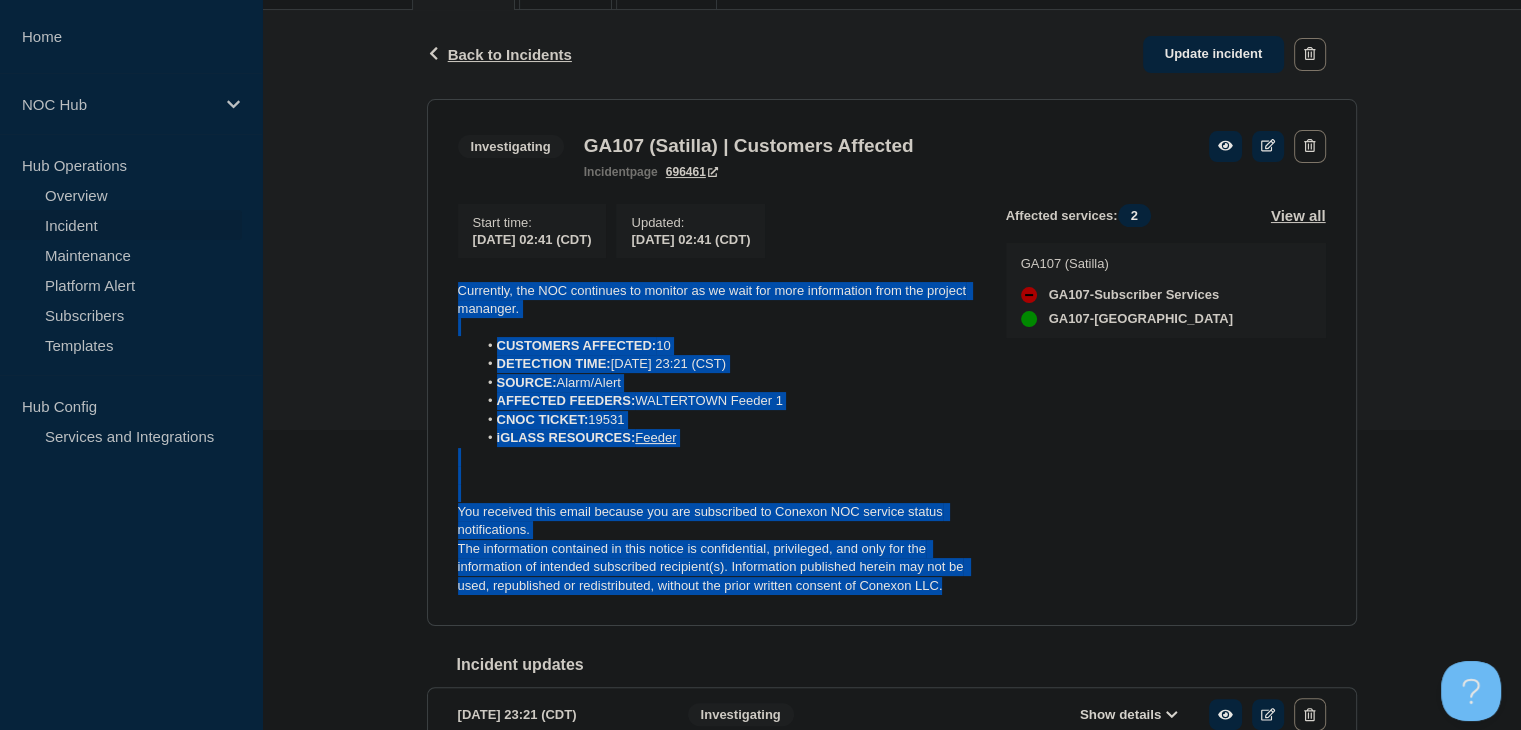 drag, startPoint x: 973, startPoint y: 594, endPoint x: 444, endPoint y: 293, distance: 608.63947 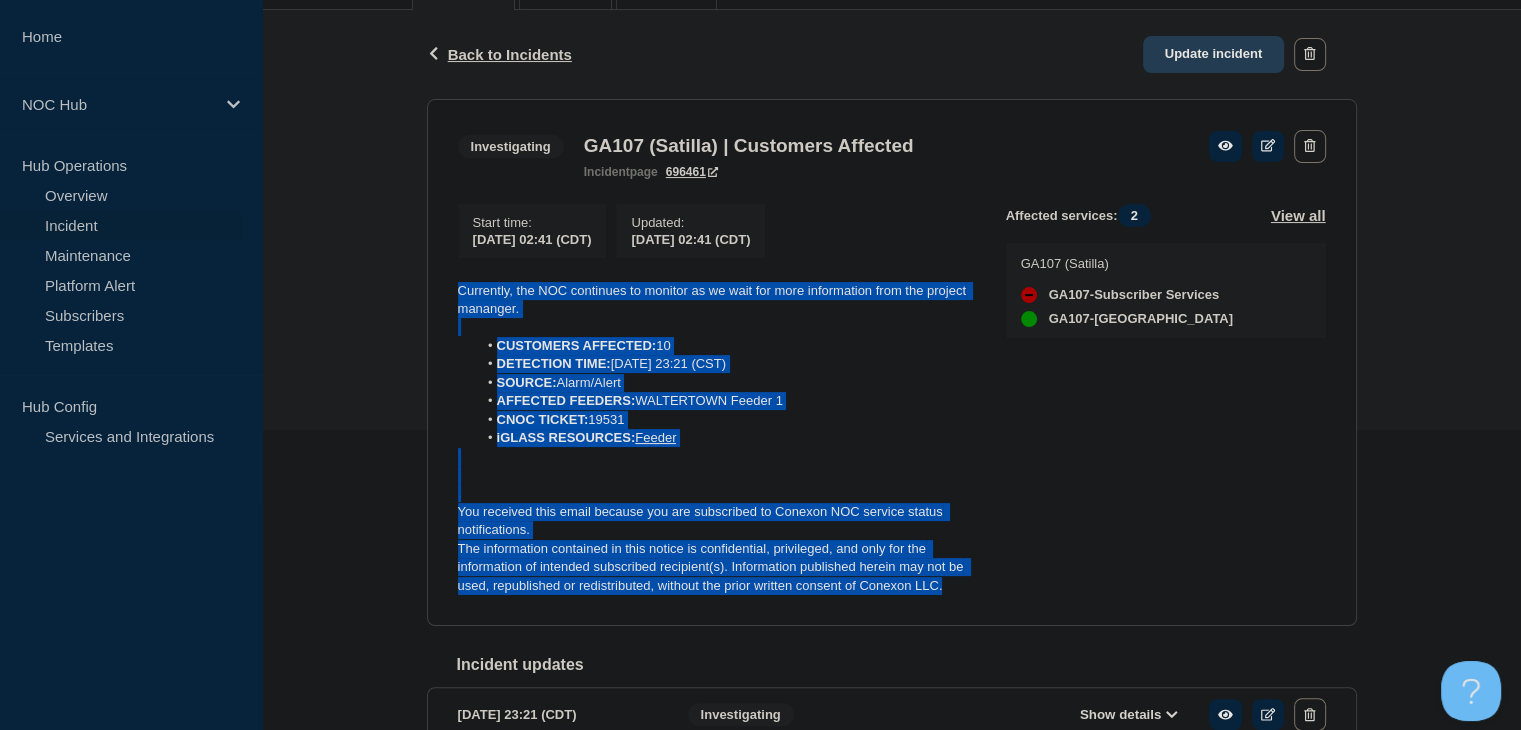 click on "Update incident" 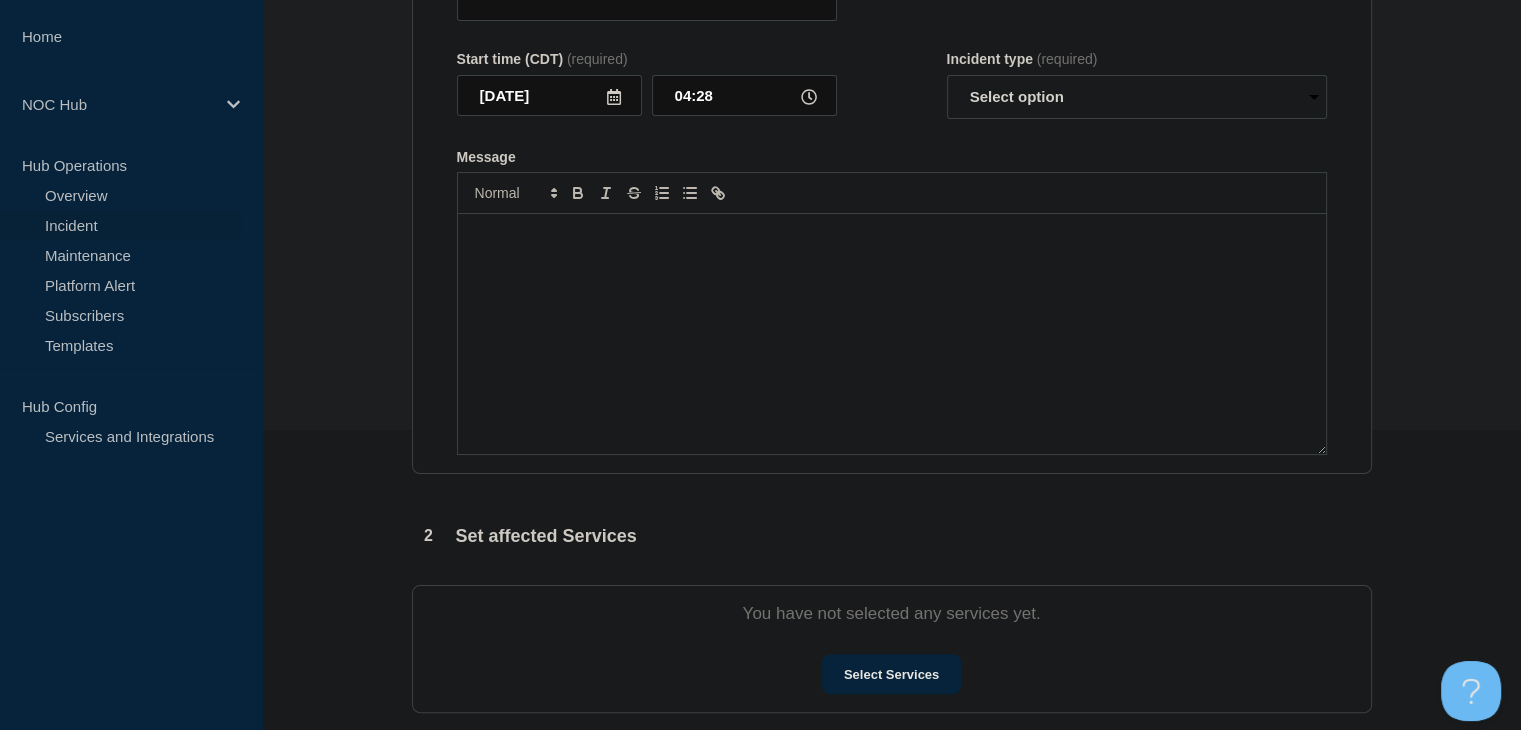 click at bounding box center (892, 334) 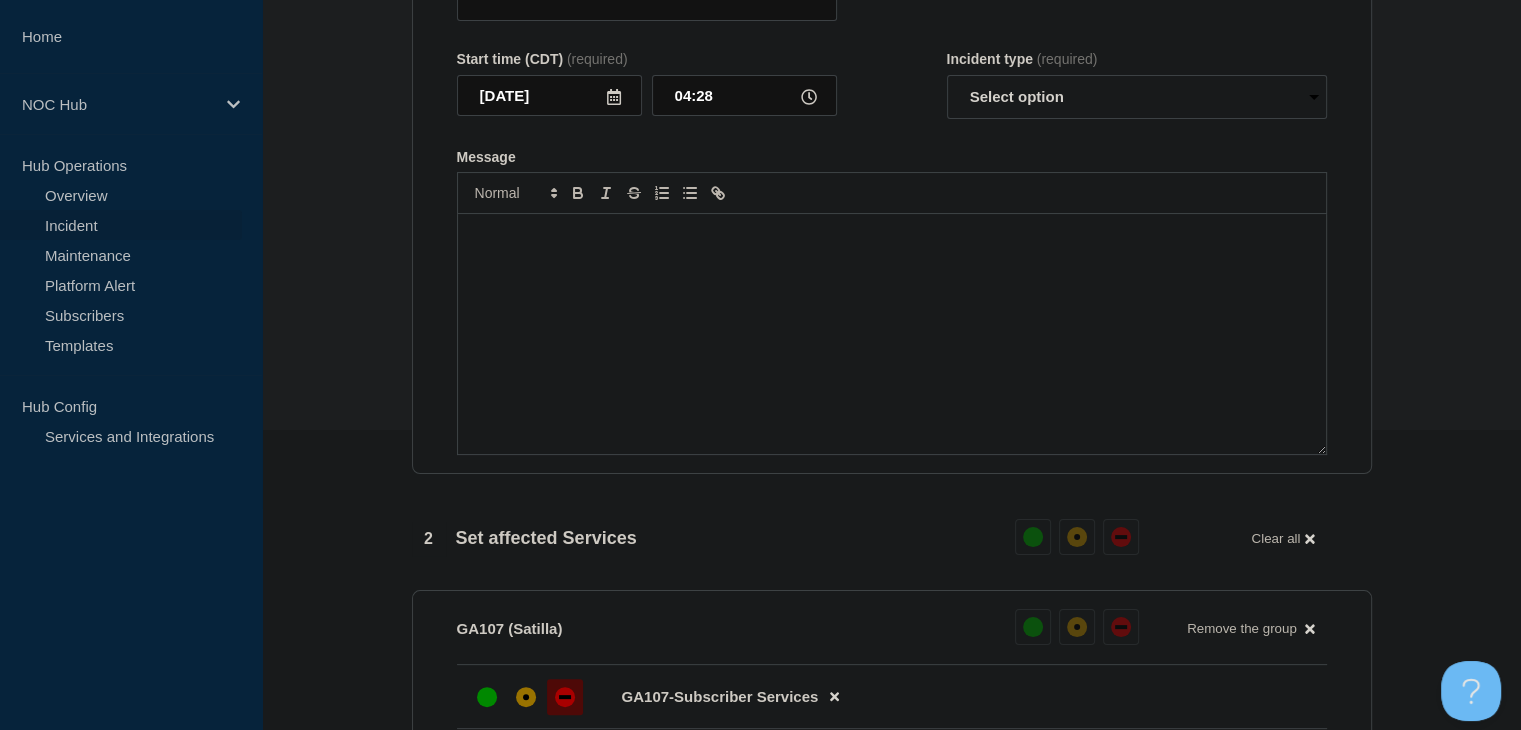 type on "GA107 (Satilla) | Customers Affected" 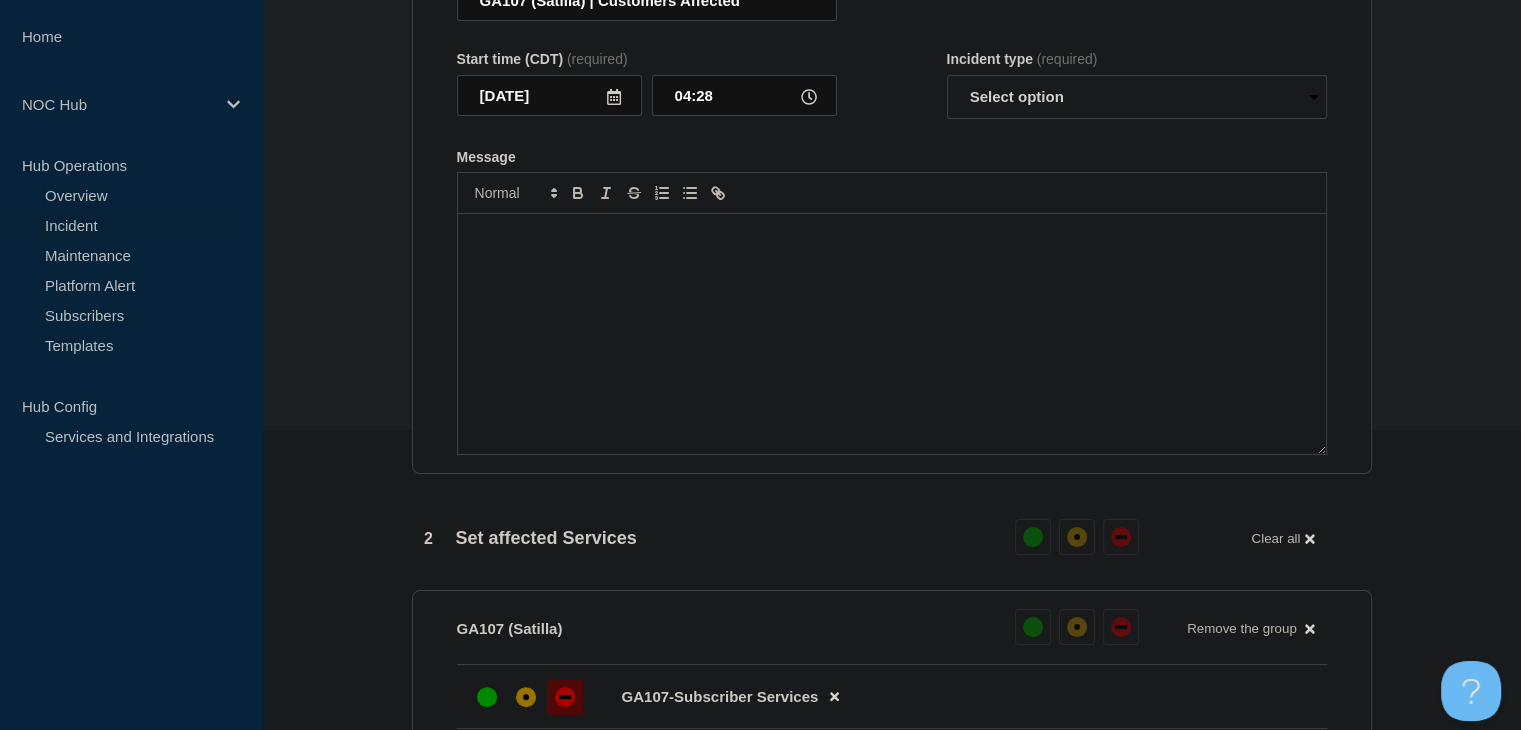 scroll, scrollTop: 333, scrollLeft: 0, axis: vertical 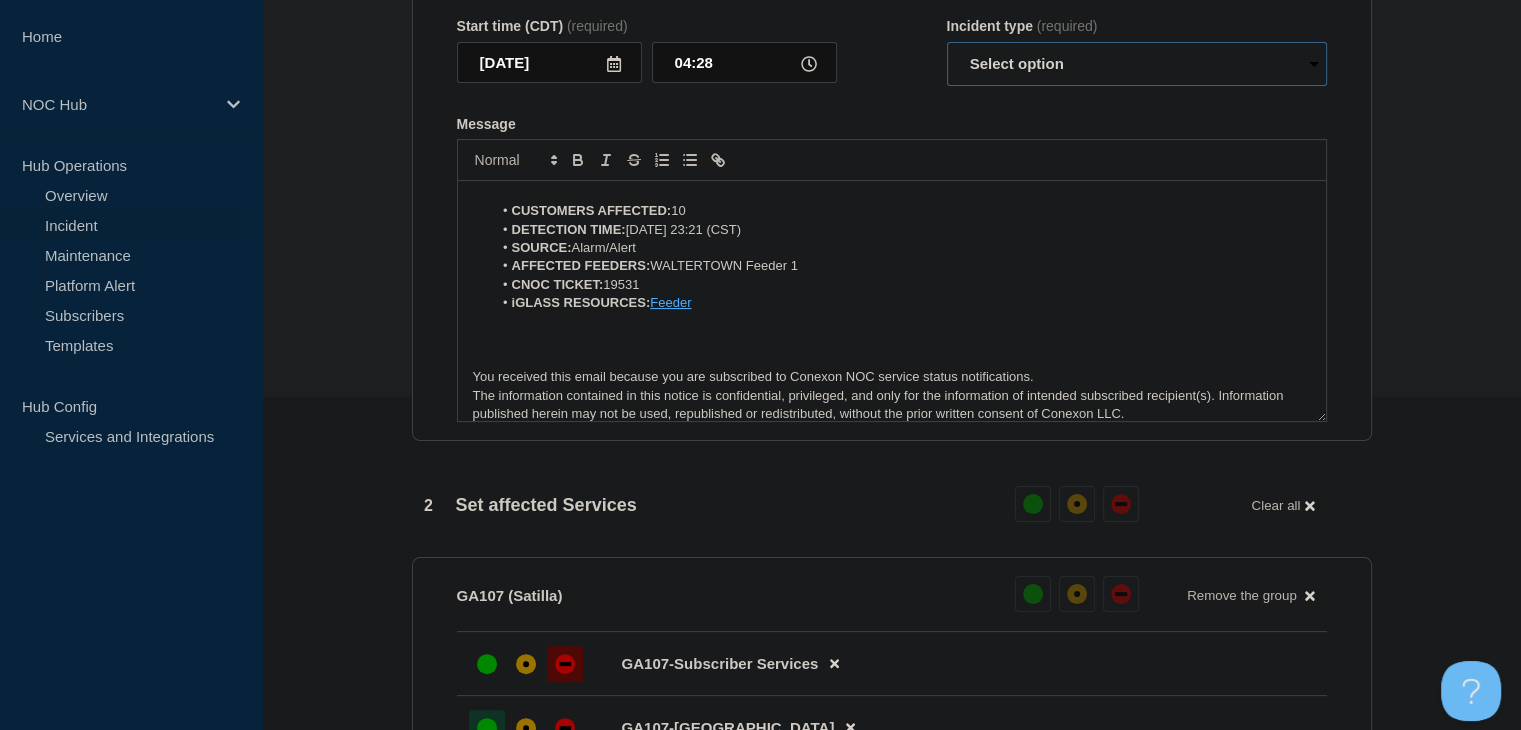 drag, startPoint x: 1001, startPoint y: 106, endPoint x: 1004, endPoint y: 117, distance: 11.401754 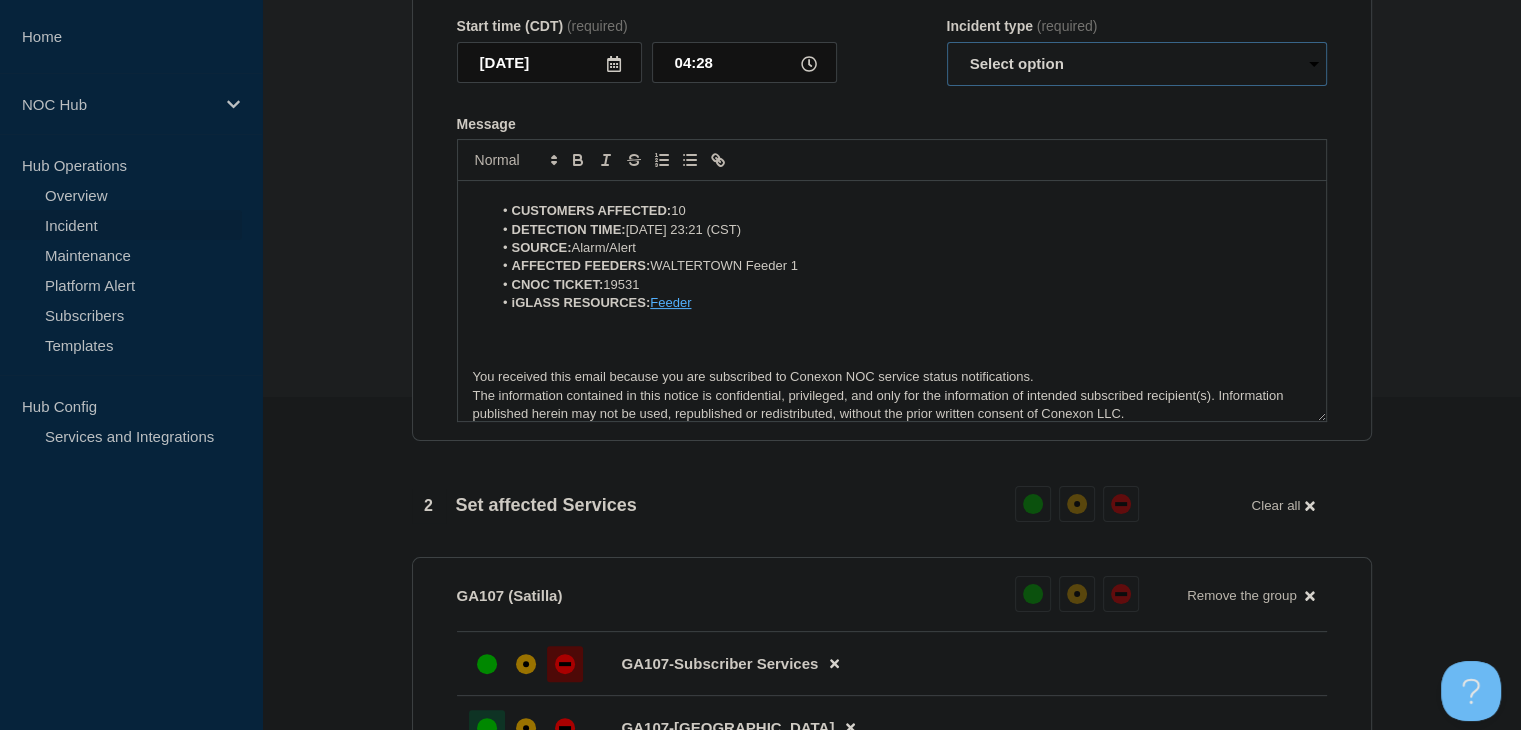click on "Select option Investigating Identified Monitoring Resolved" at bounding box center [1137, 64] 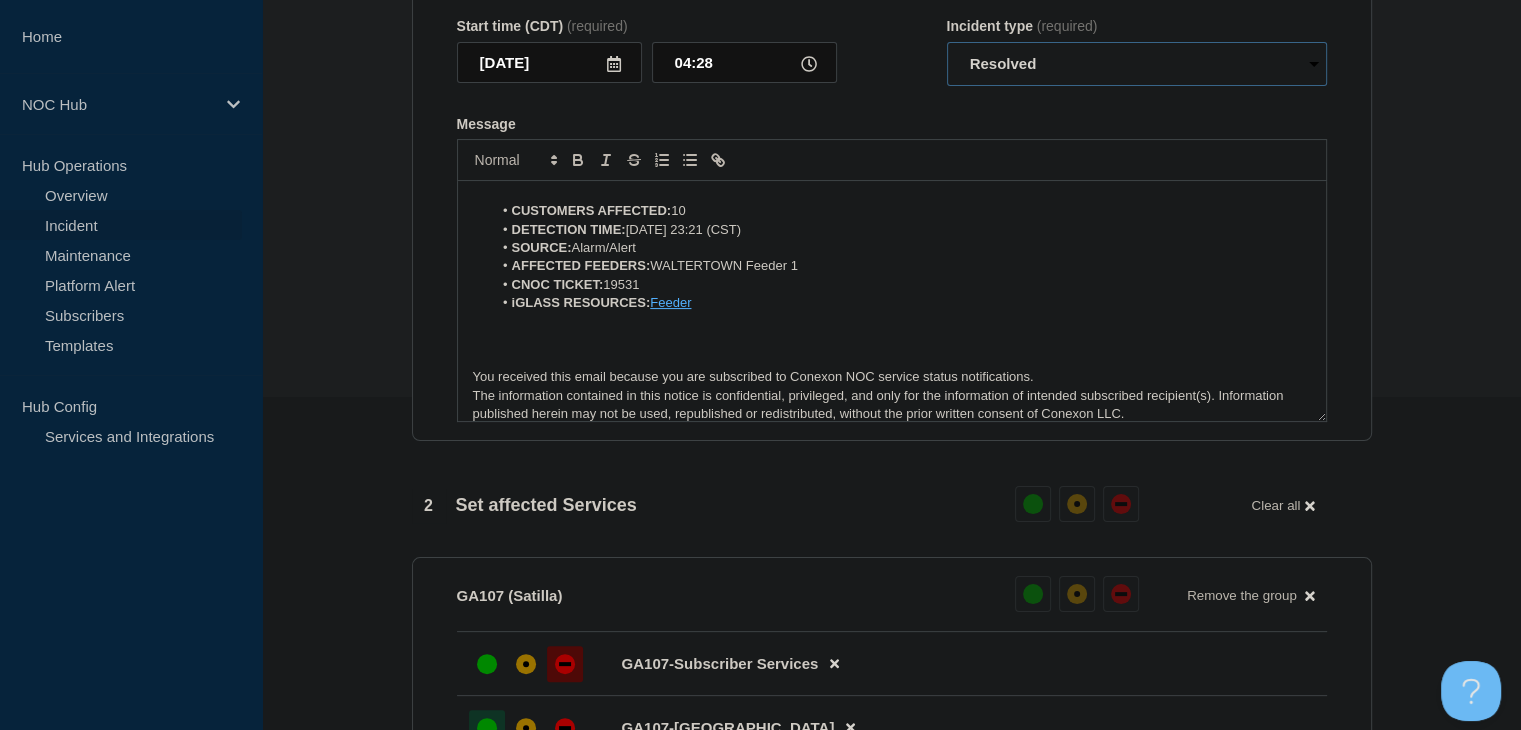 click on "Select option Investigating Identified Monitoring Resolved" at bounding box center (1137, 64) 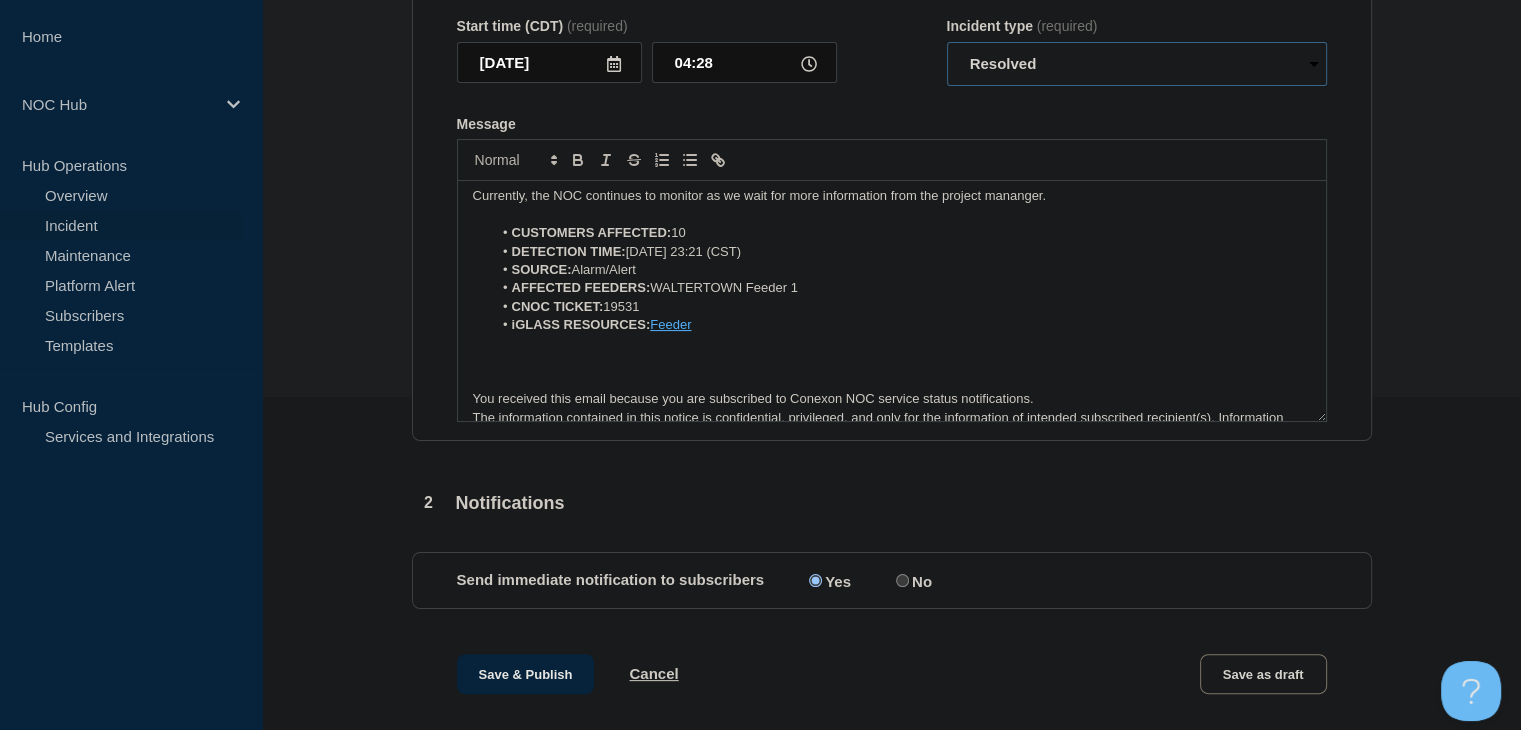 scroll, scrollTop: 0, scrollLeft: 0, axis: both 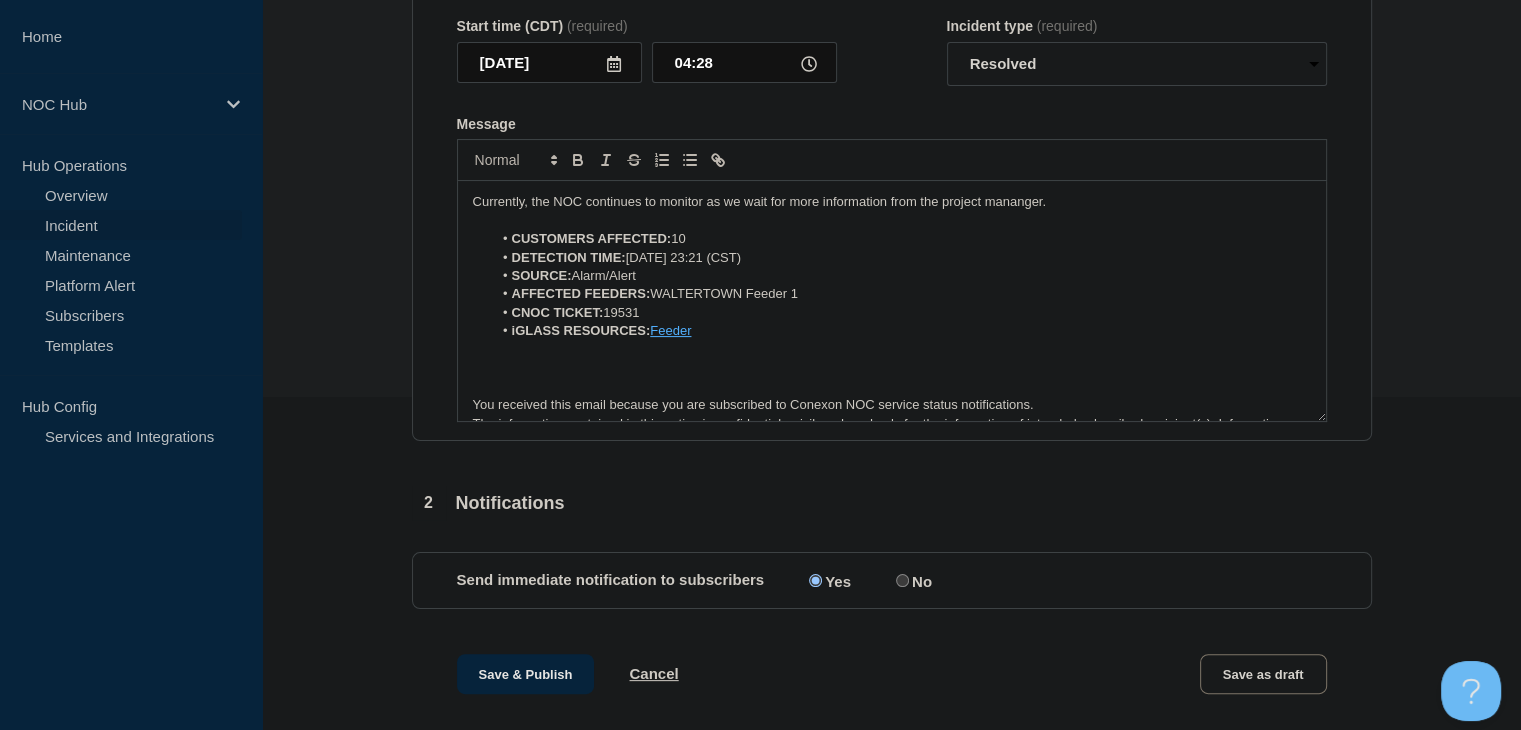 click on "Currently, the NOC continues to monitor as we wait for more information from the project mananger." at bounding box center (892, 202) 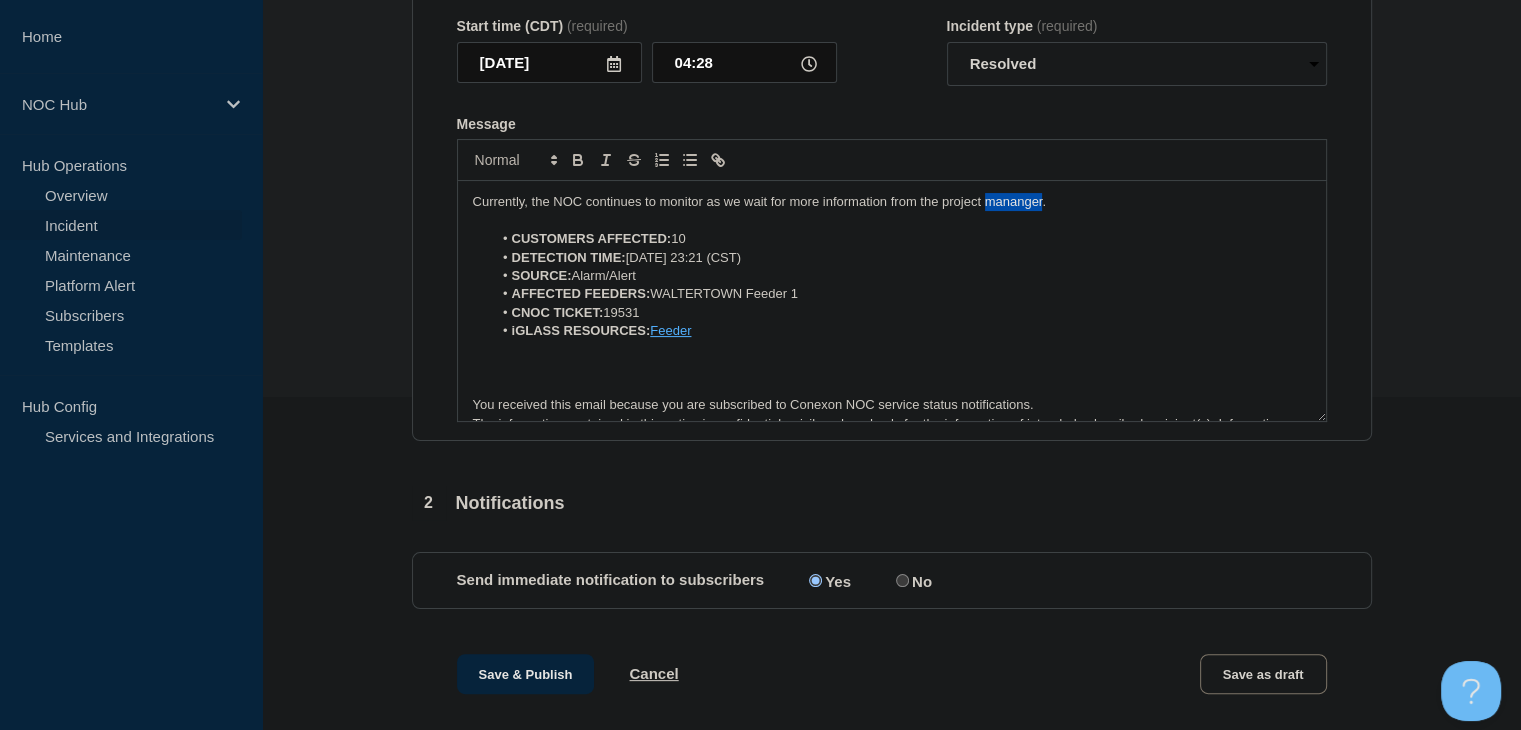 click on "Currently, the NOC continues to monitor as we wait for more information from the project mananger." at bounding box center [892, 202] 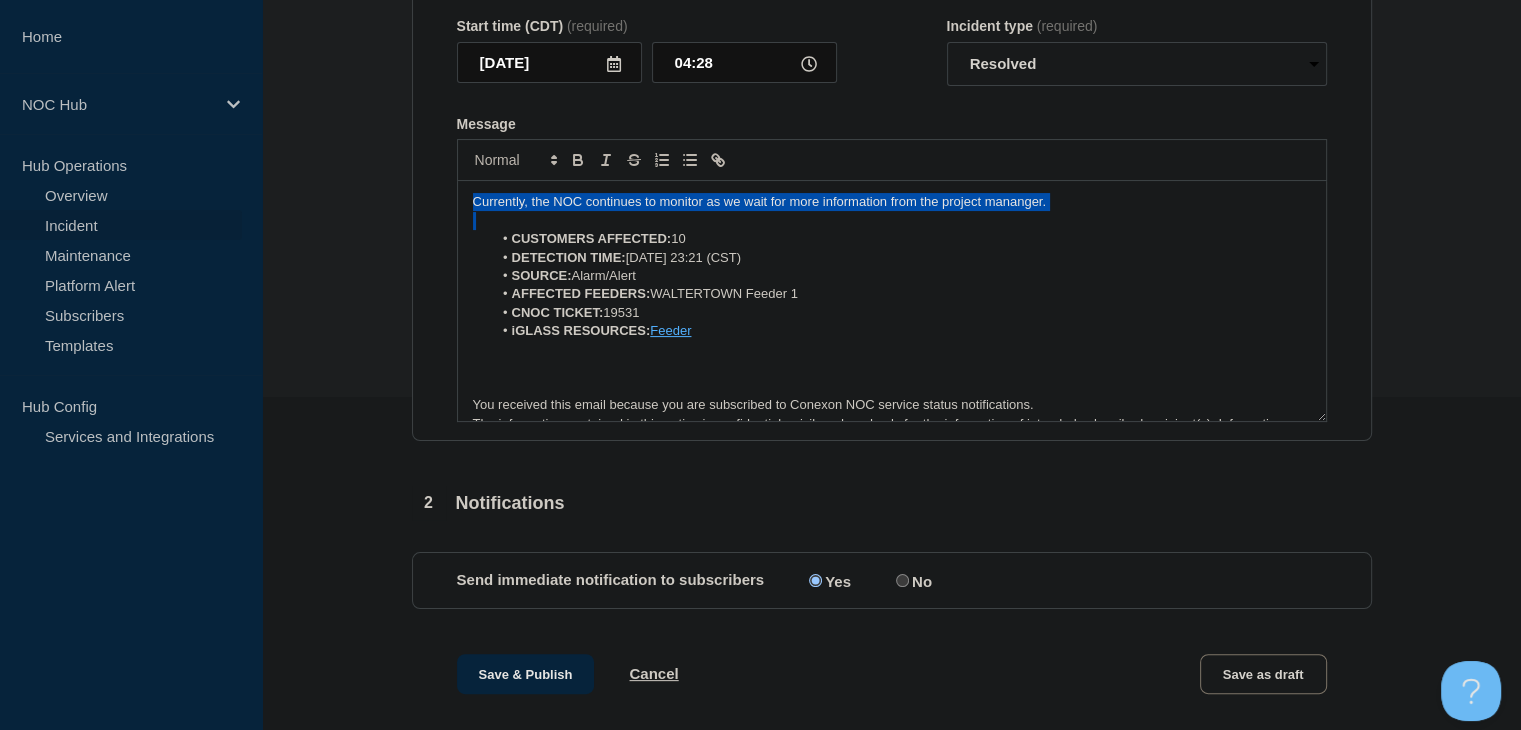 click on "Currently, the NOC continues to monitor as we wait for more information from the project mananger." at bounding box center [892, 202] 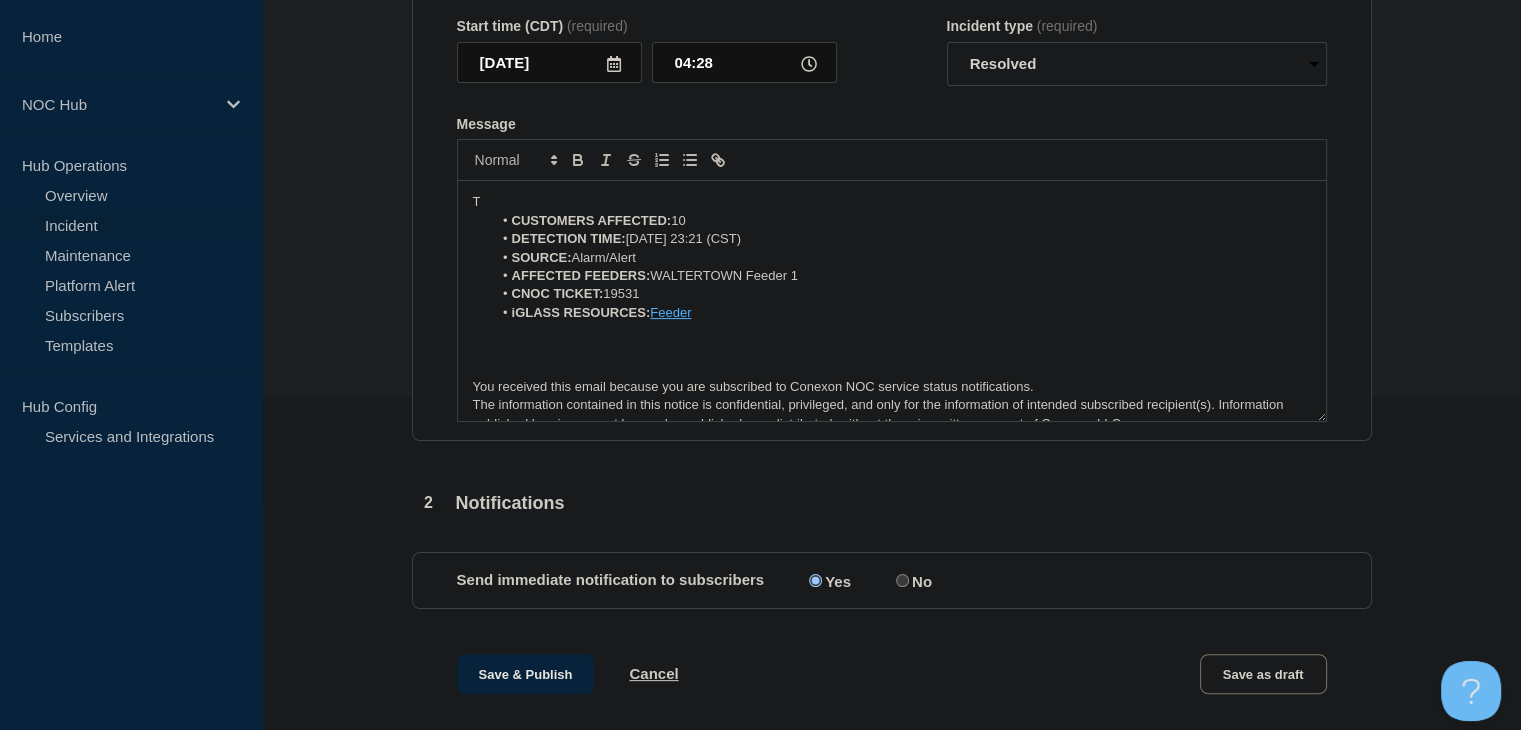 type 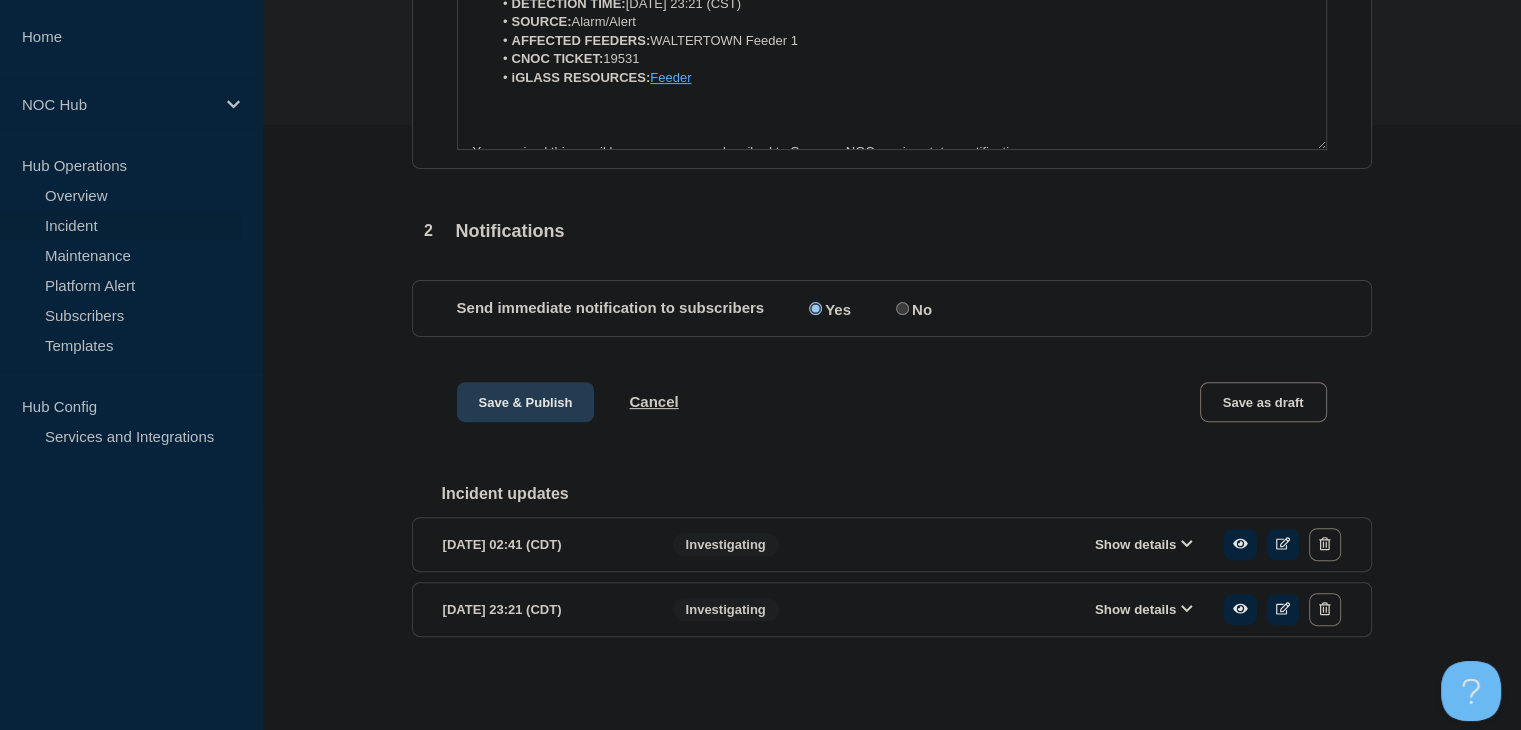 click on "Save & Publish" at bounding box center (526, 402) 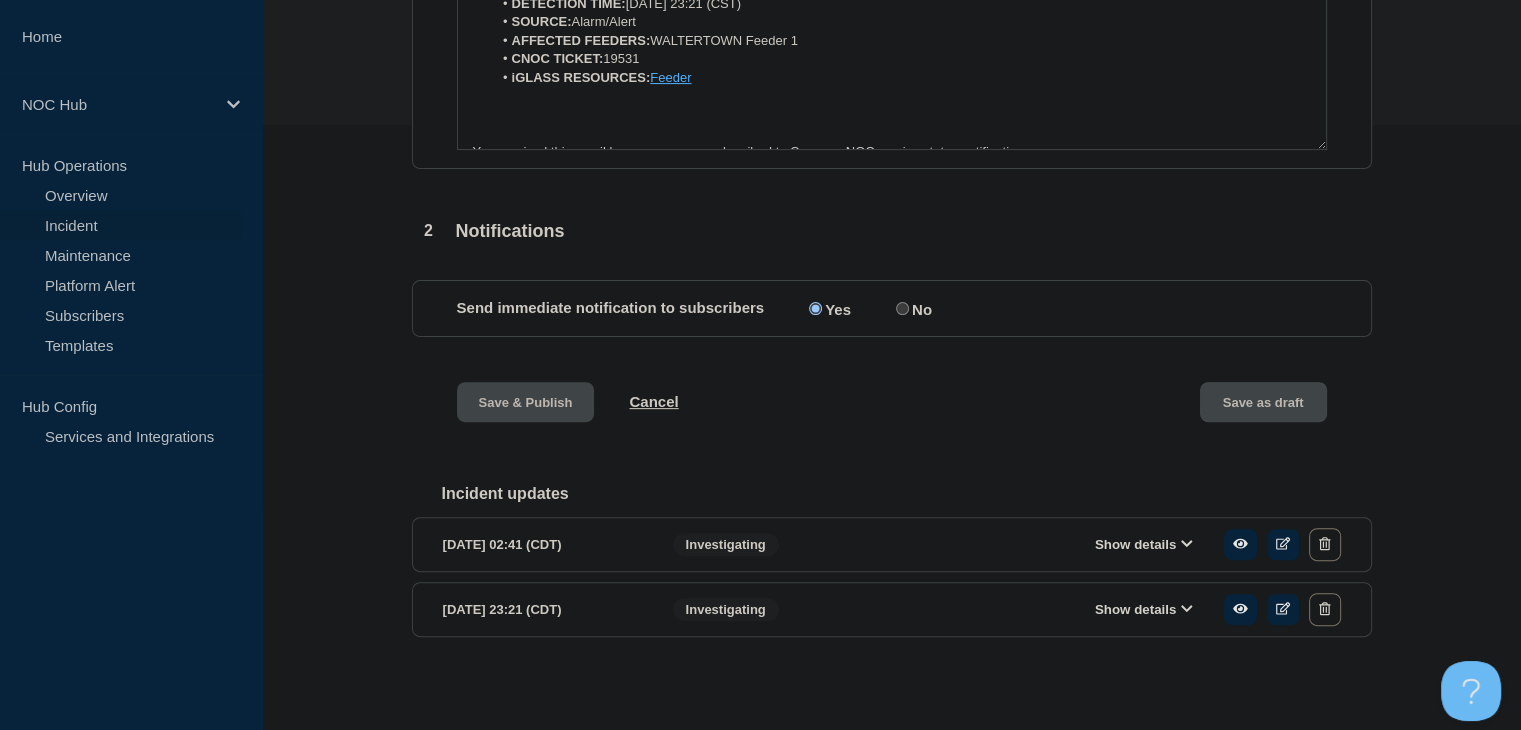 scroll, scrollTop: 692, scrollLeft: 0, axis: vertical 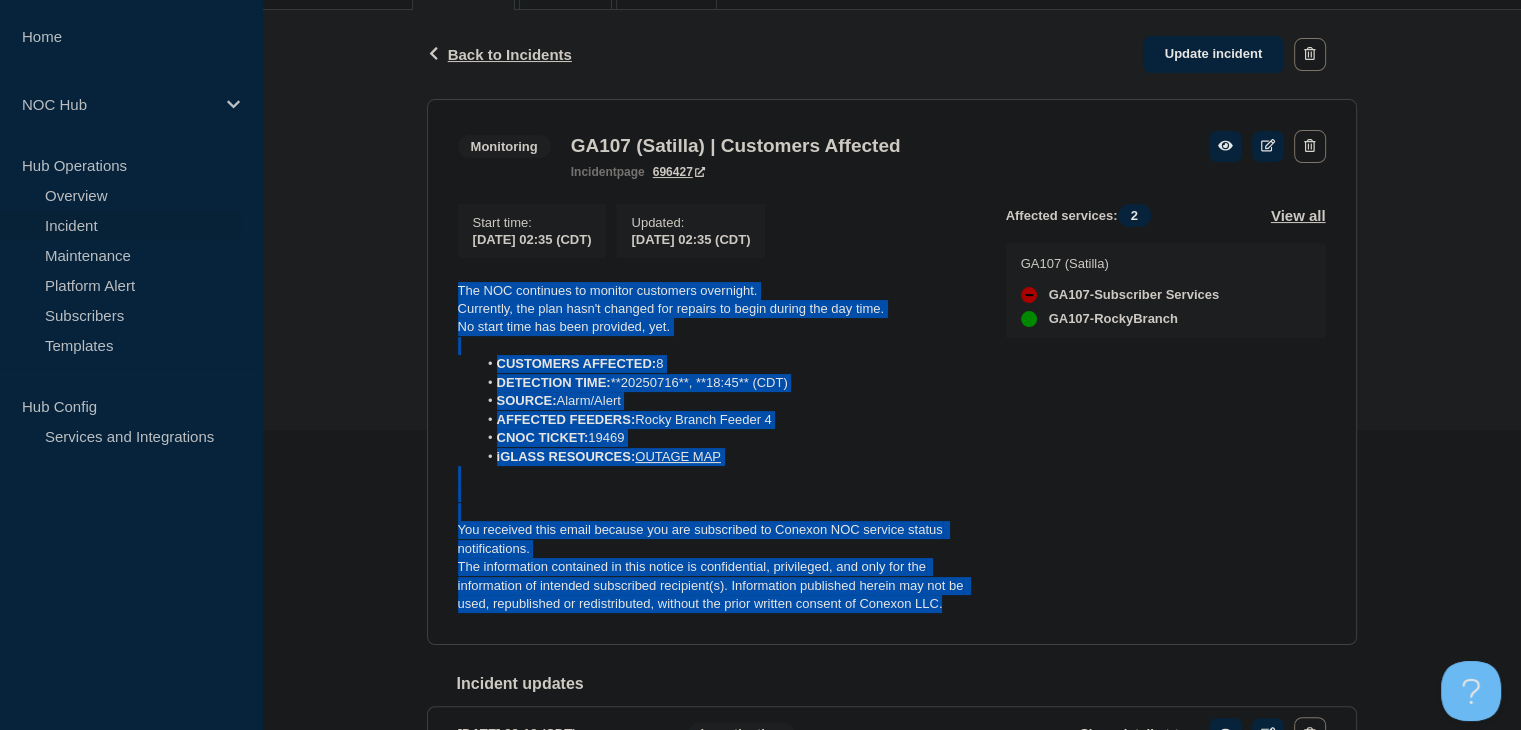 drag, startPoint x: 951, startPoint y: 612, endPoint x: 428, endPoint y: 284, distance: 617.3435 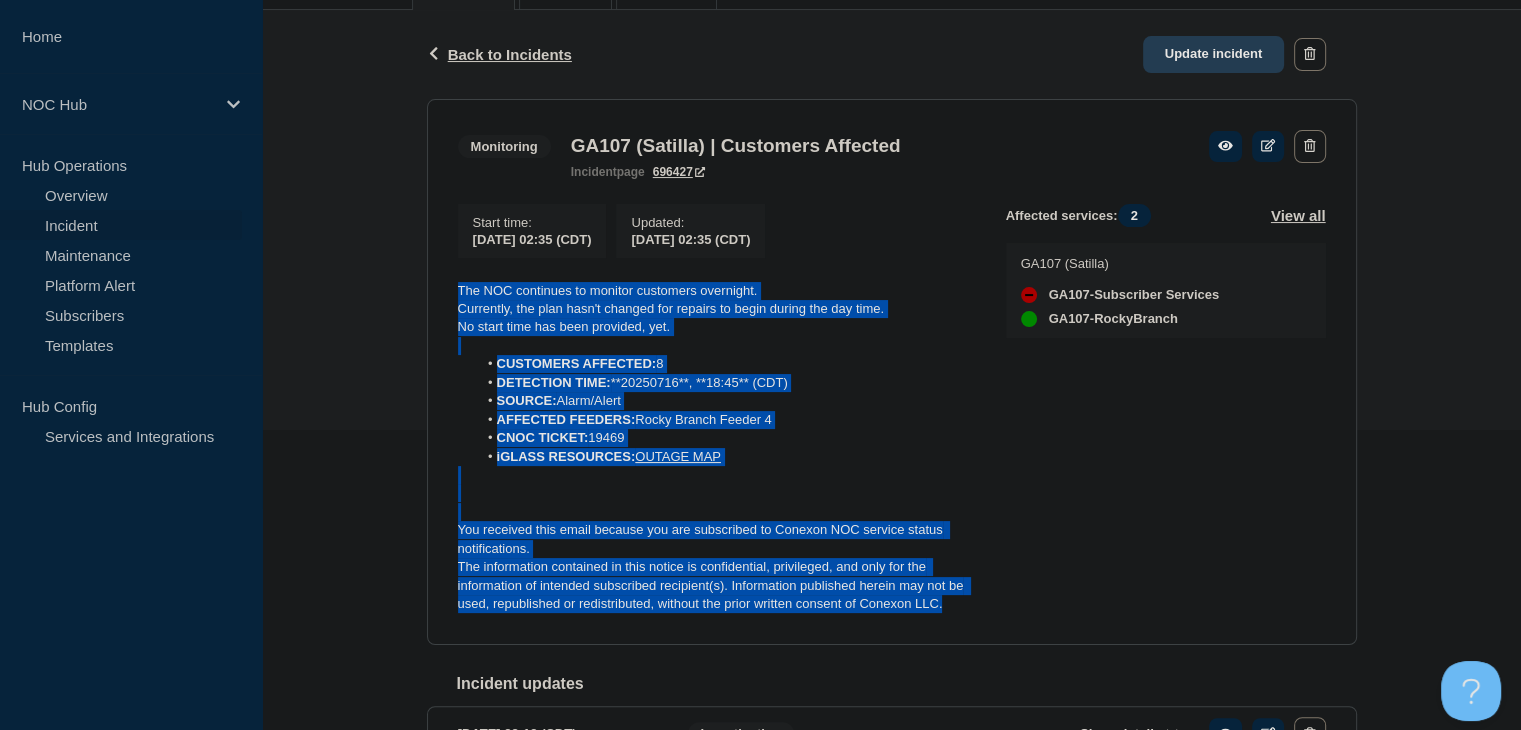 click on "Update incident" 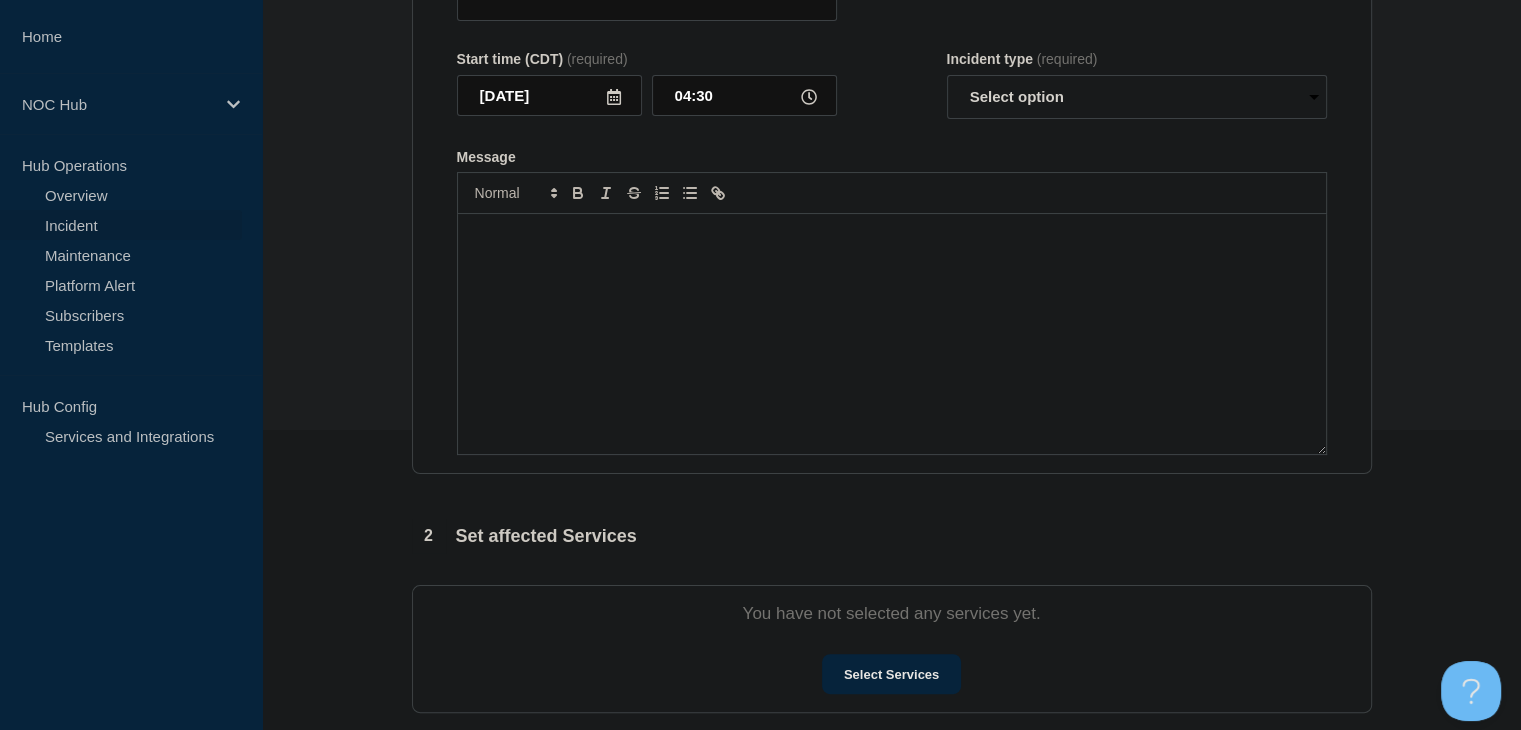 type on "GA107 (Satilla) | Customers Affected" 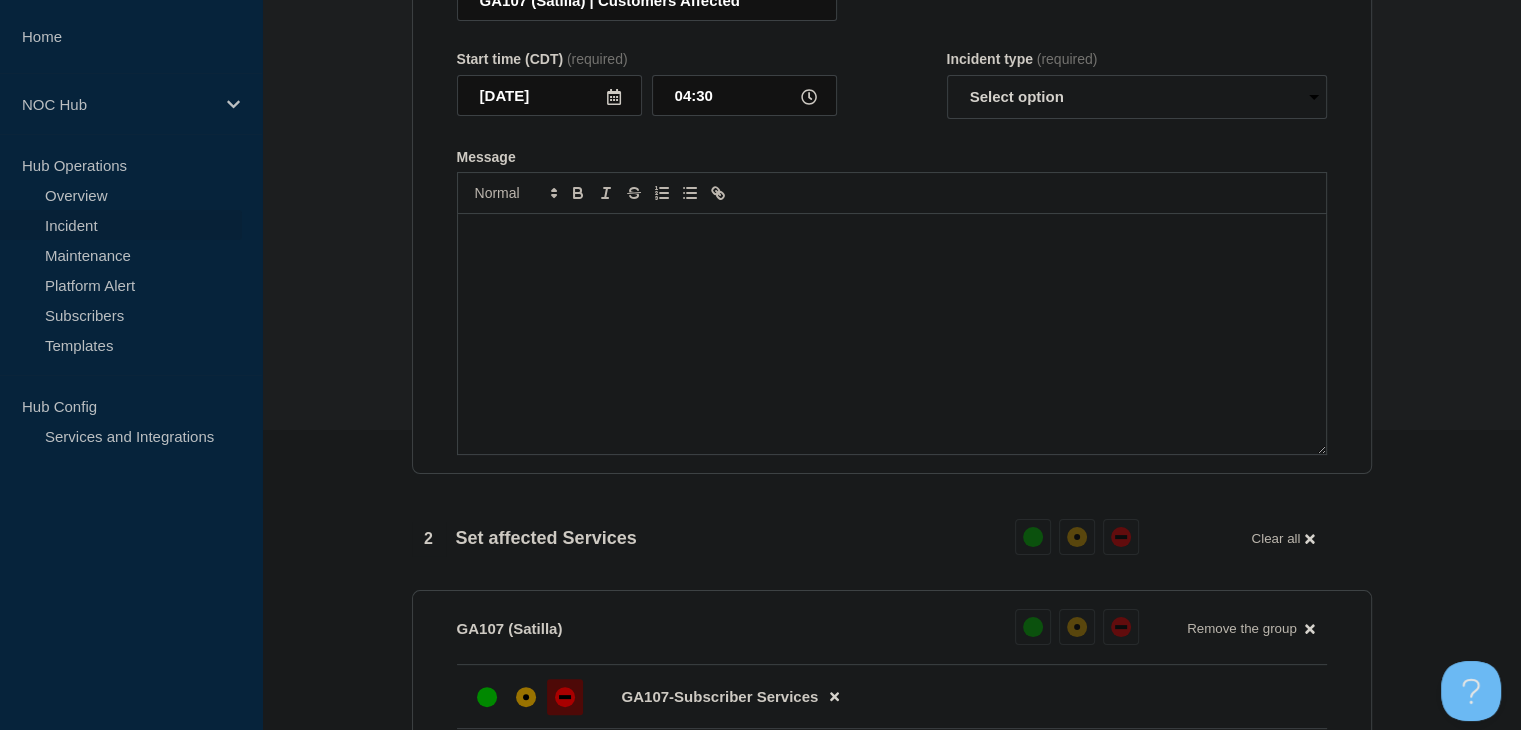click at bounding box center (892, 334) 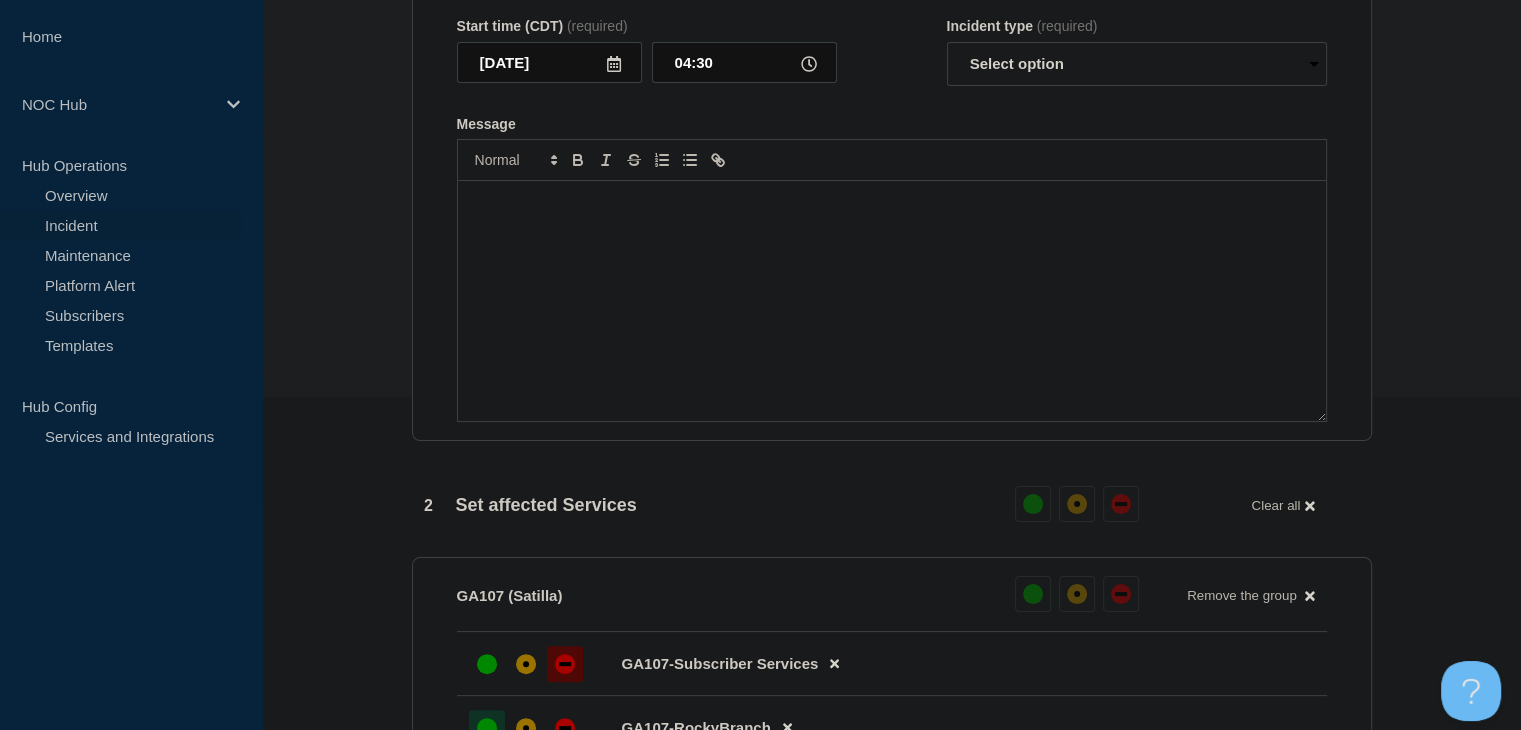 scroll, scrollTop: 64, scrollLeft: 0, axis: vertical 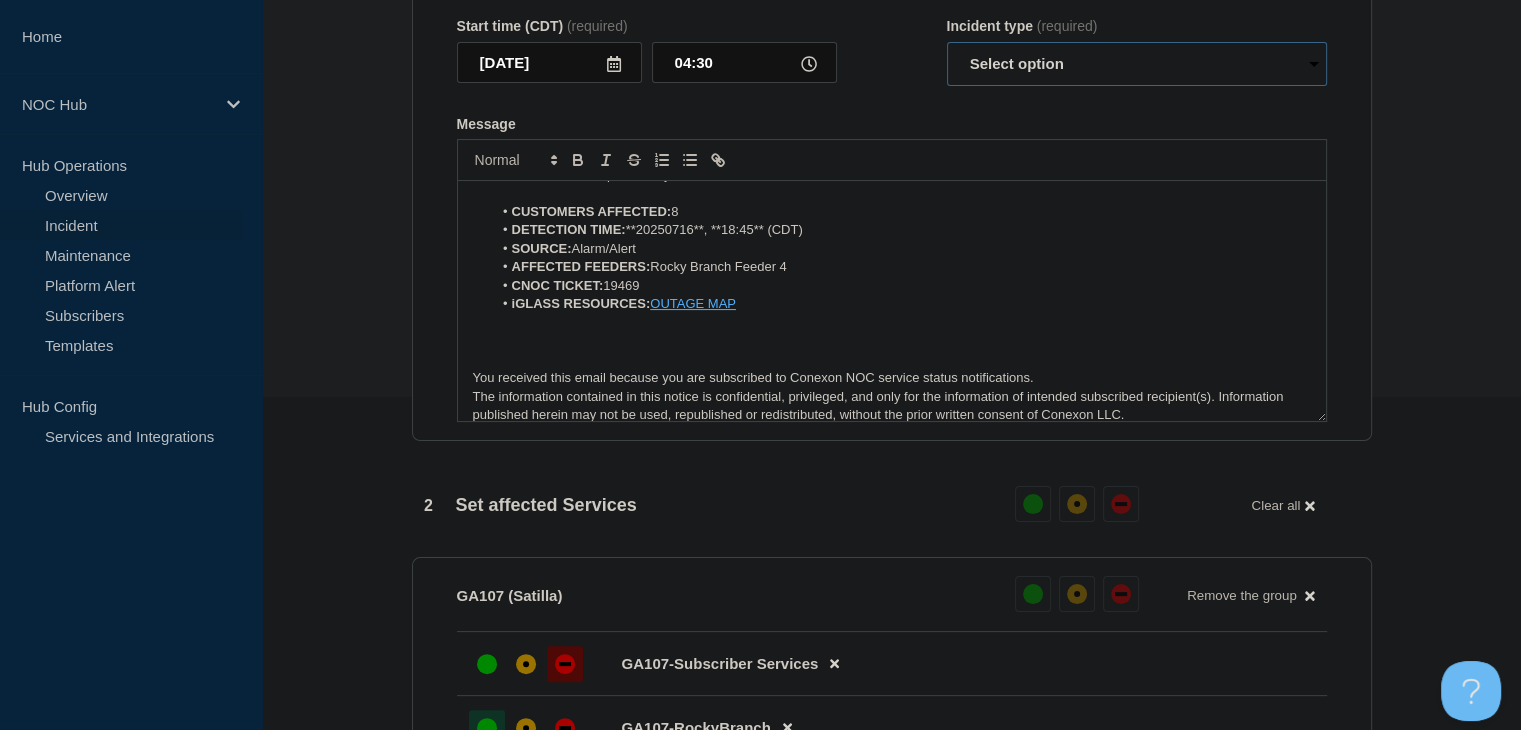 click on "Select option Investigating Identified Monitoring Resolved" at bounding box center [1137, 64] 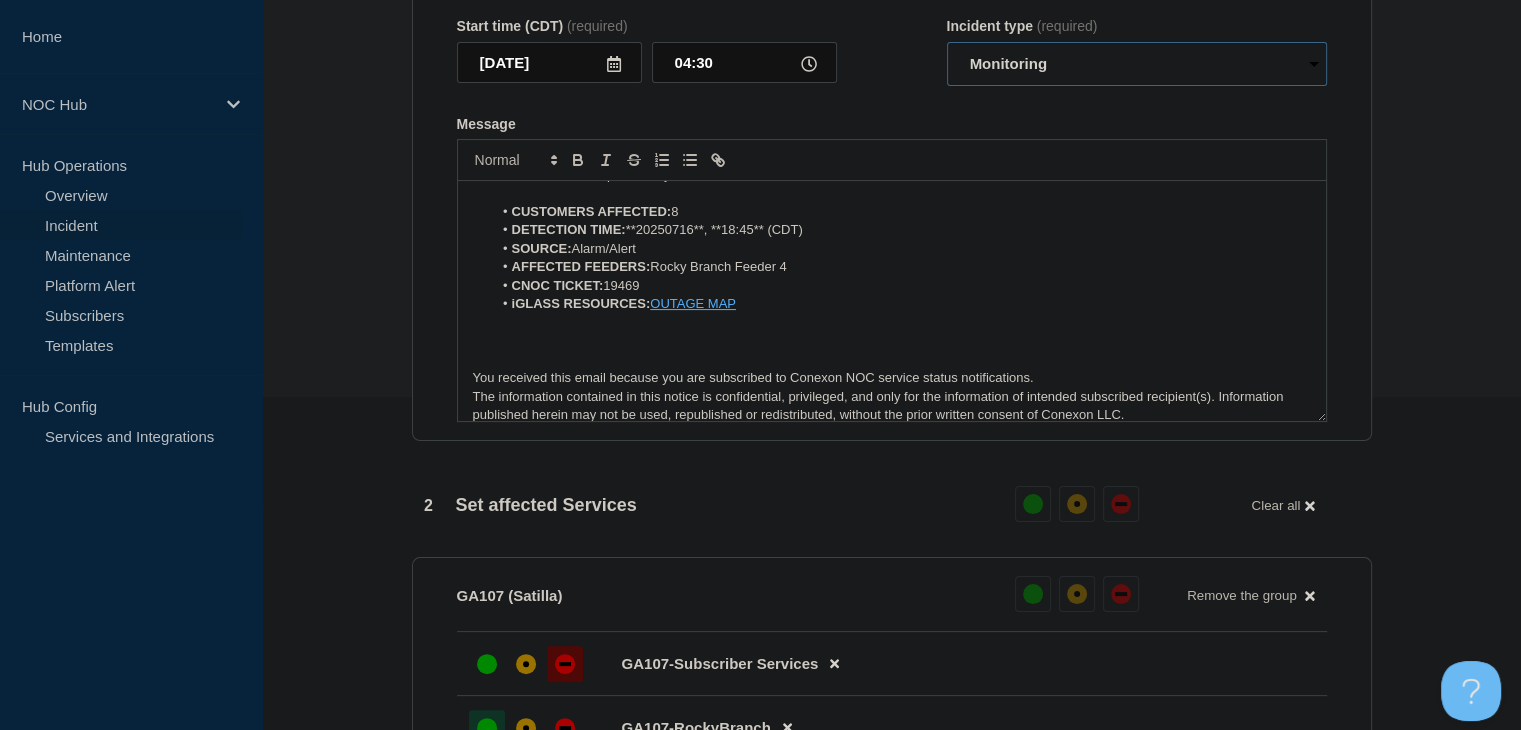 click on "Select option Investigating Identified Monitoring Resolved" at bounding box center (1137, 64) 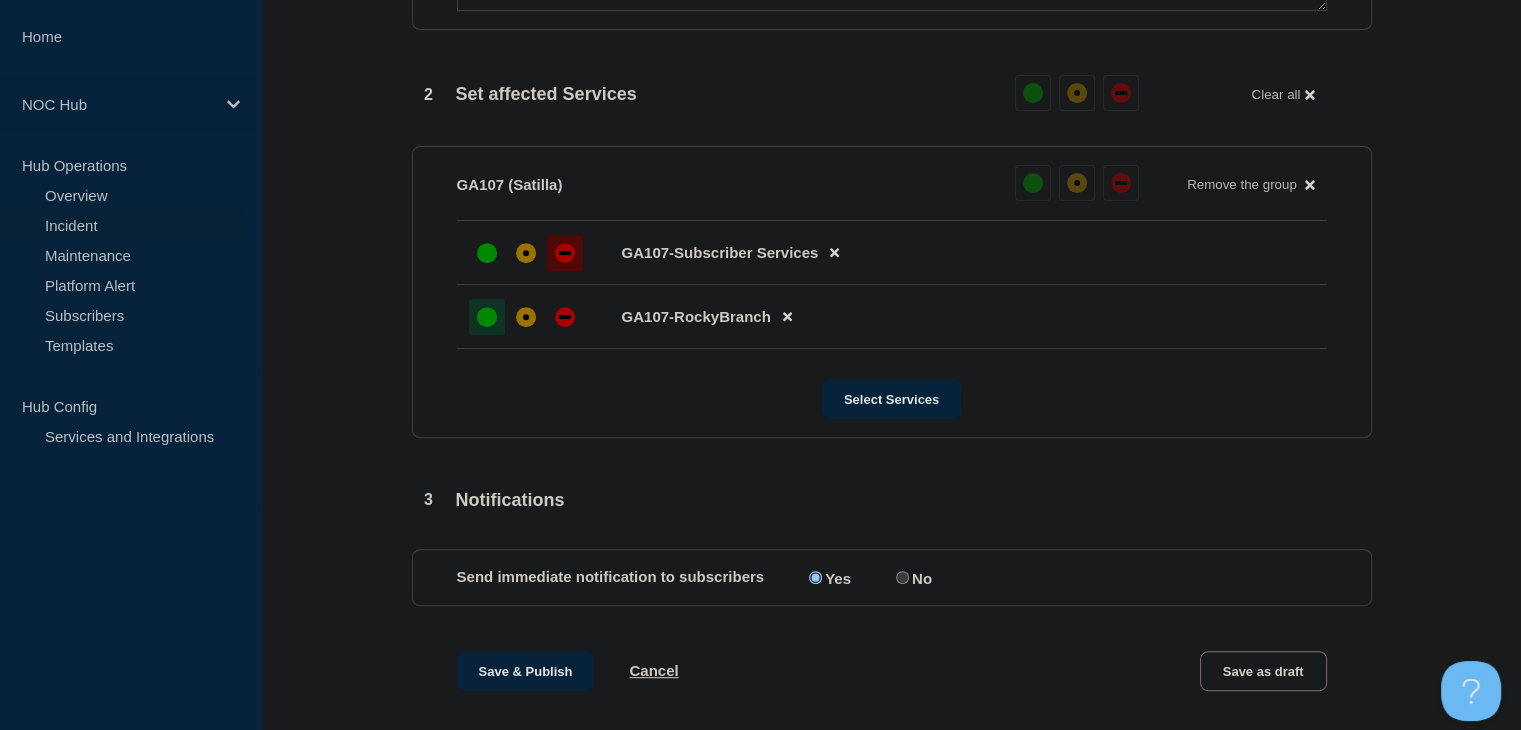 scroll, scrollTop: 1189, scrollLeft: 0, axis: vertical 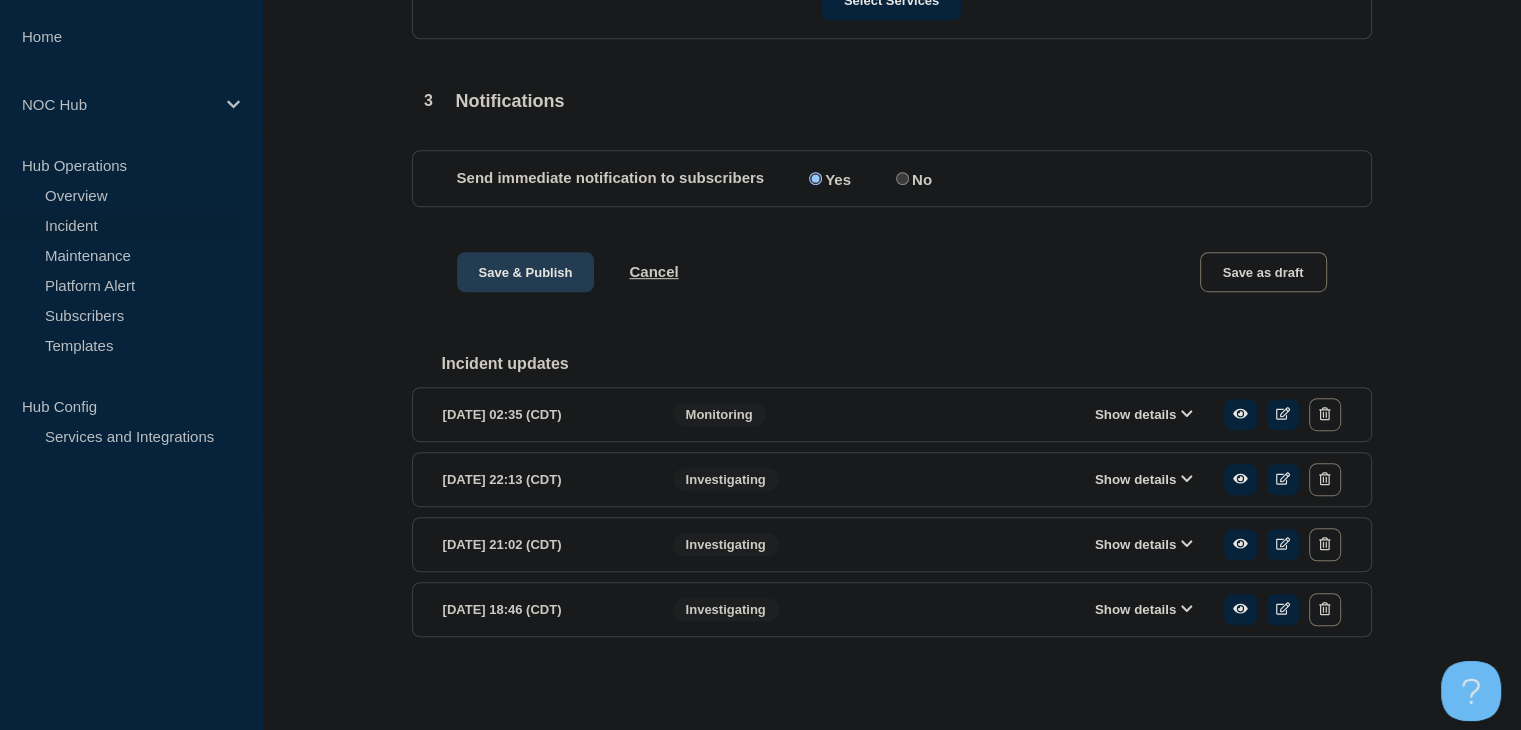 click on "Save & Publish" at bounding box center [526, 272] 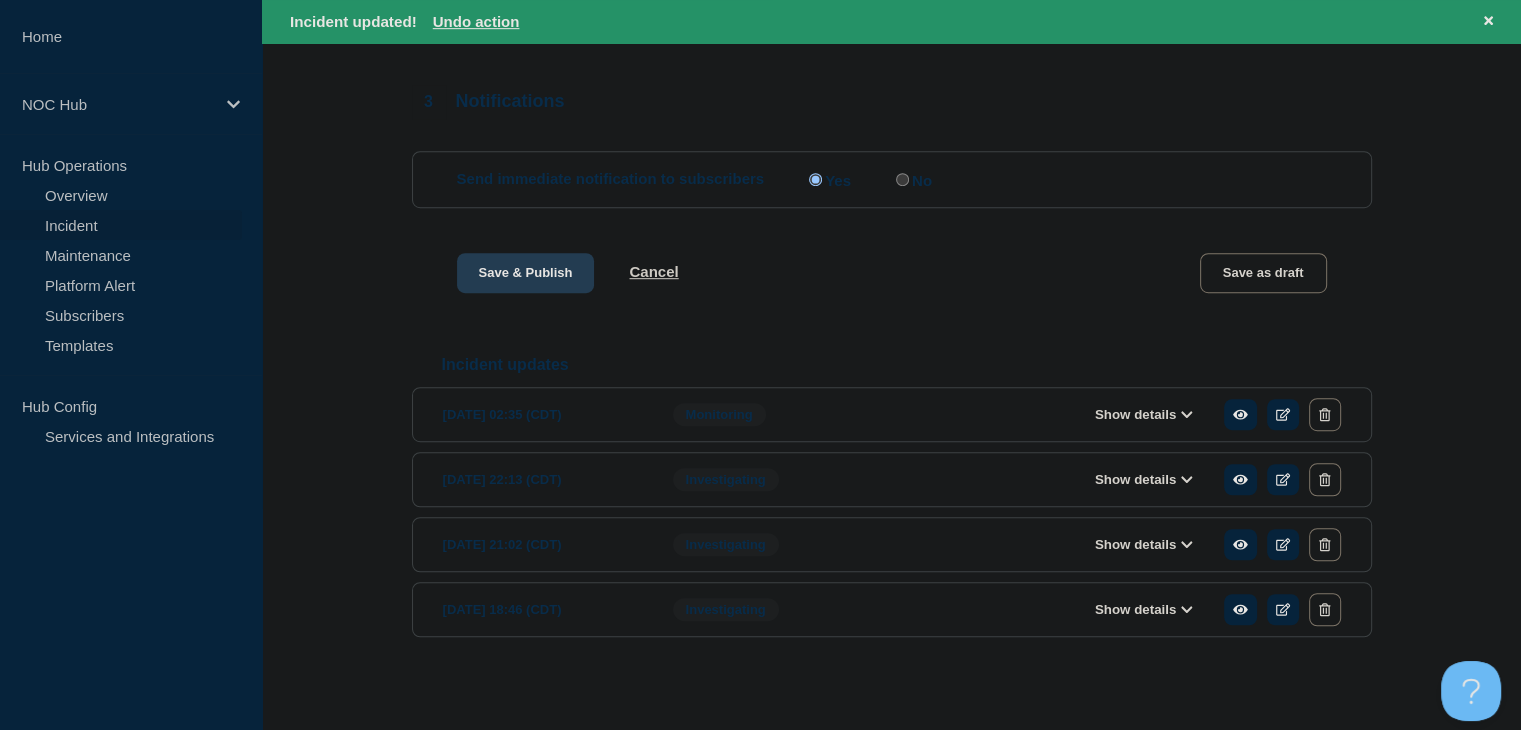 scroll, scrollTop: 0, scrollLeft: 0, axis: both 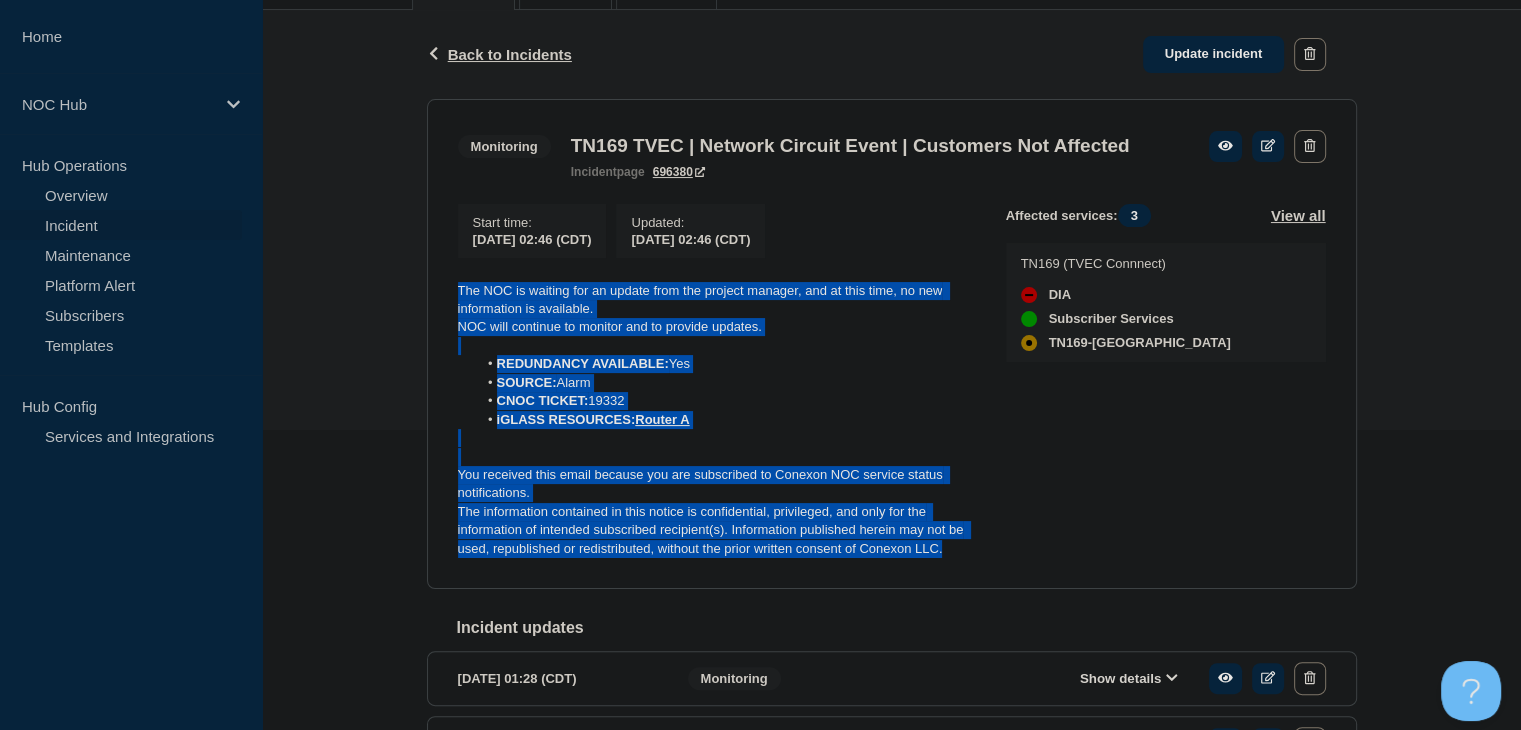 drag, startPoint x: 969, startPoint y: 584, endPoint x: 446, endPoint y: 318, distance: 586.75806 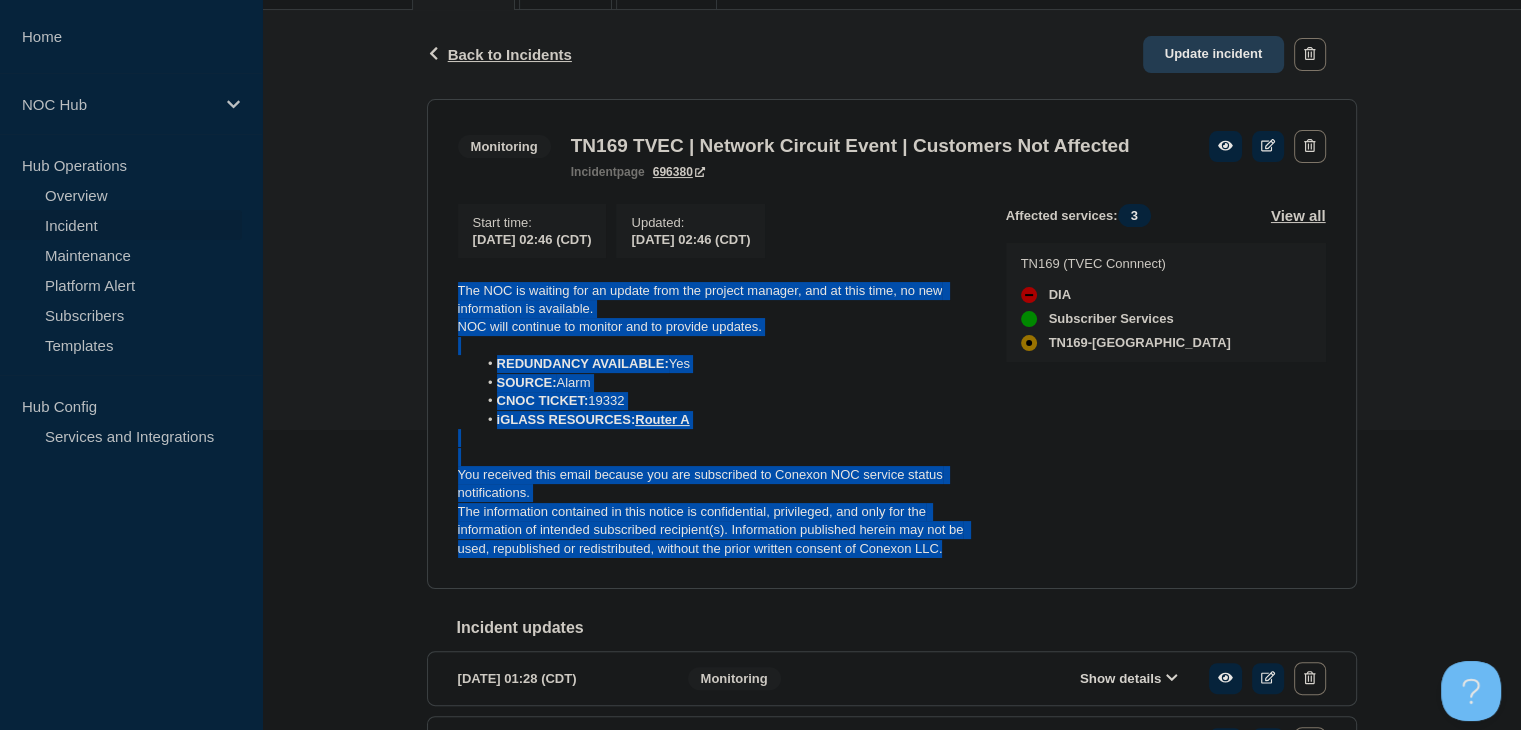 click on "Update incident" 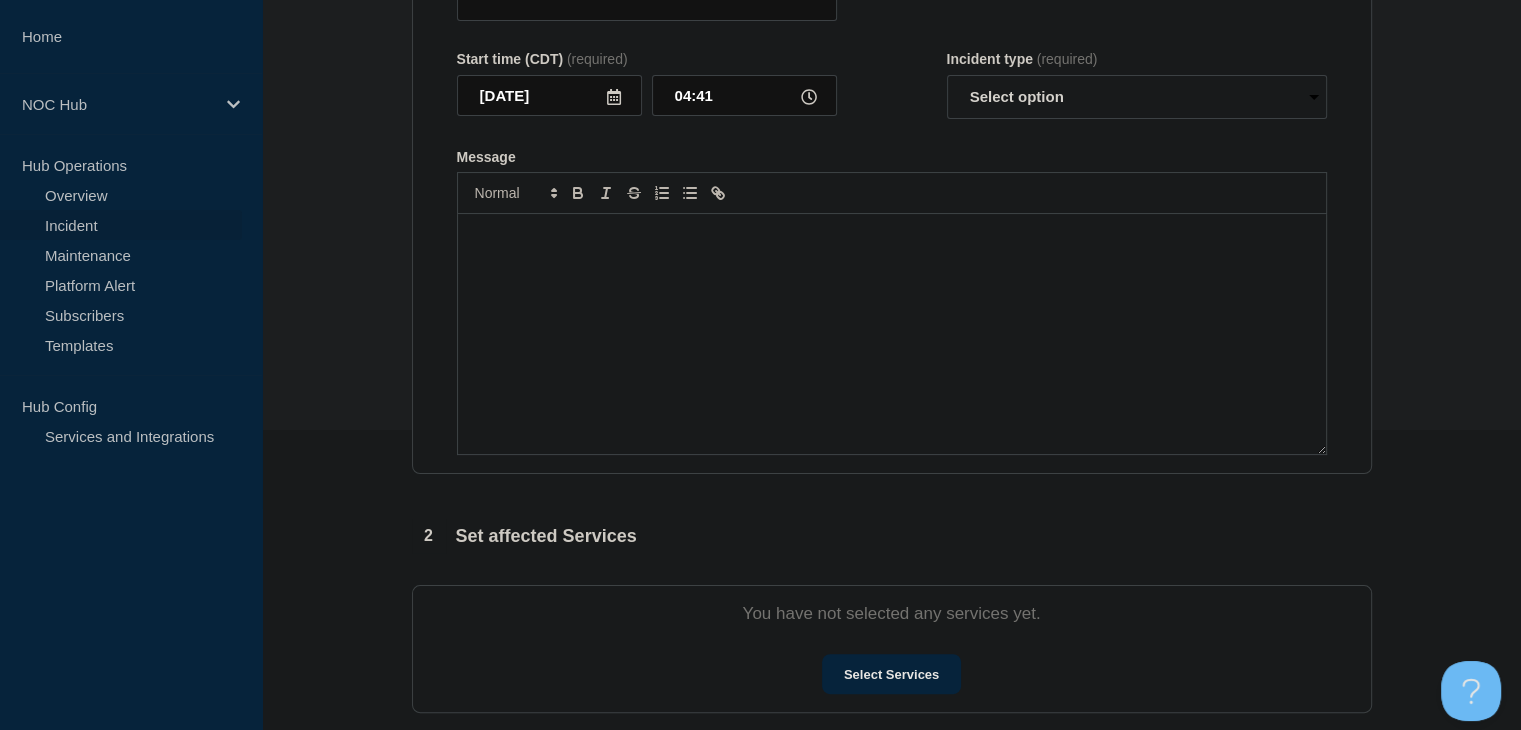 click at bounding box center (892, 334) 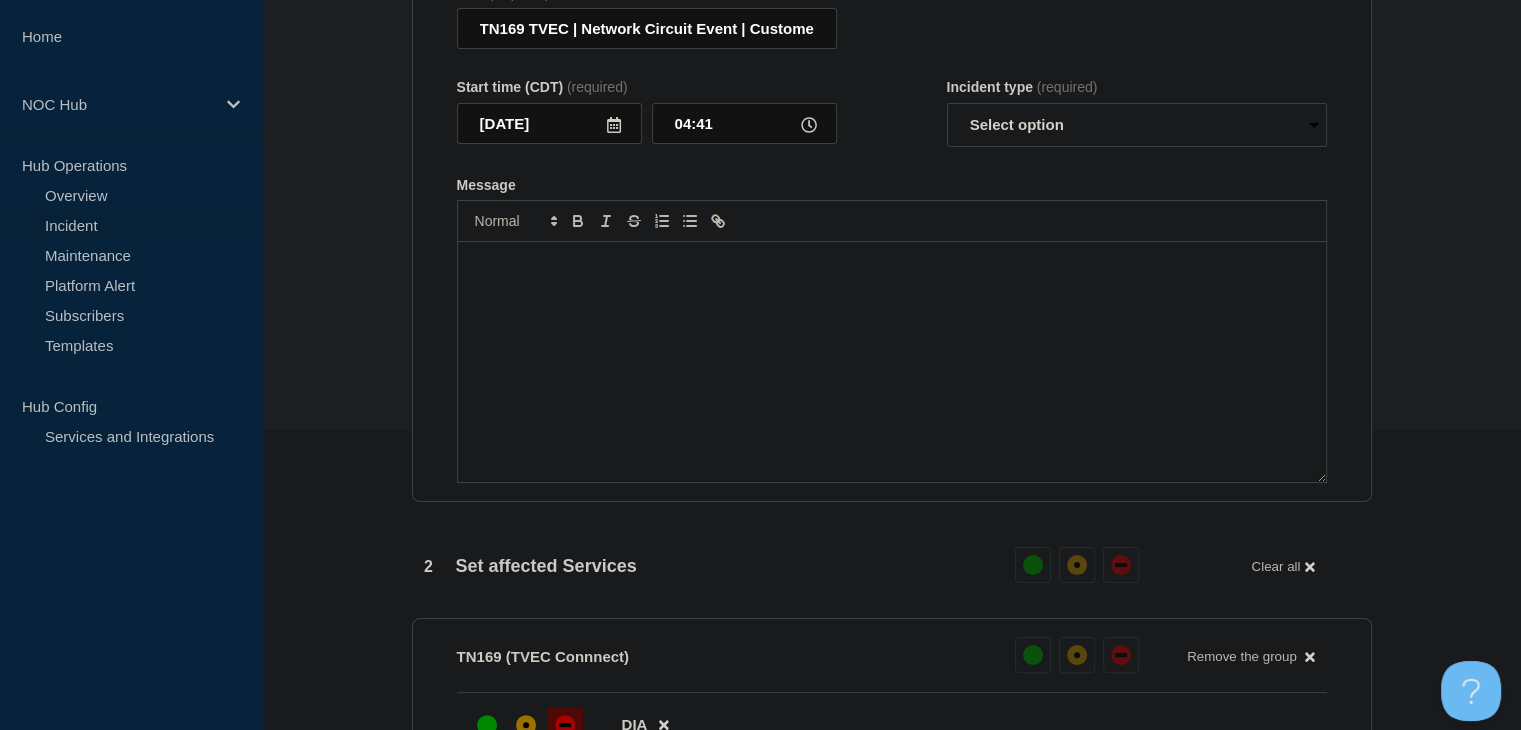 scroll, scrollTop: 333, scrollLeft: 0, axis: vertical 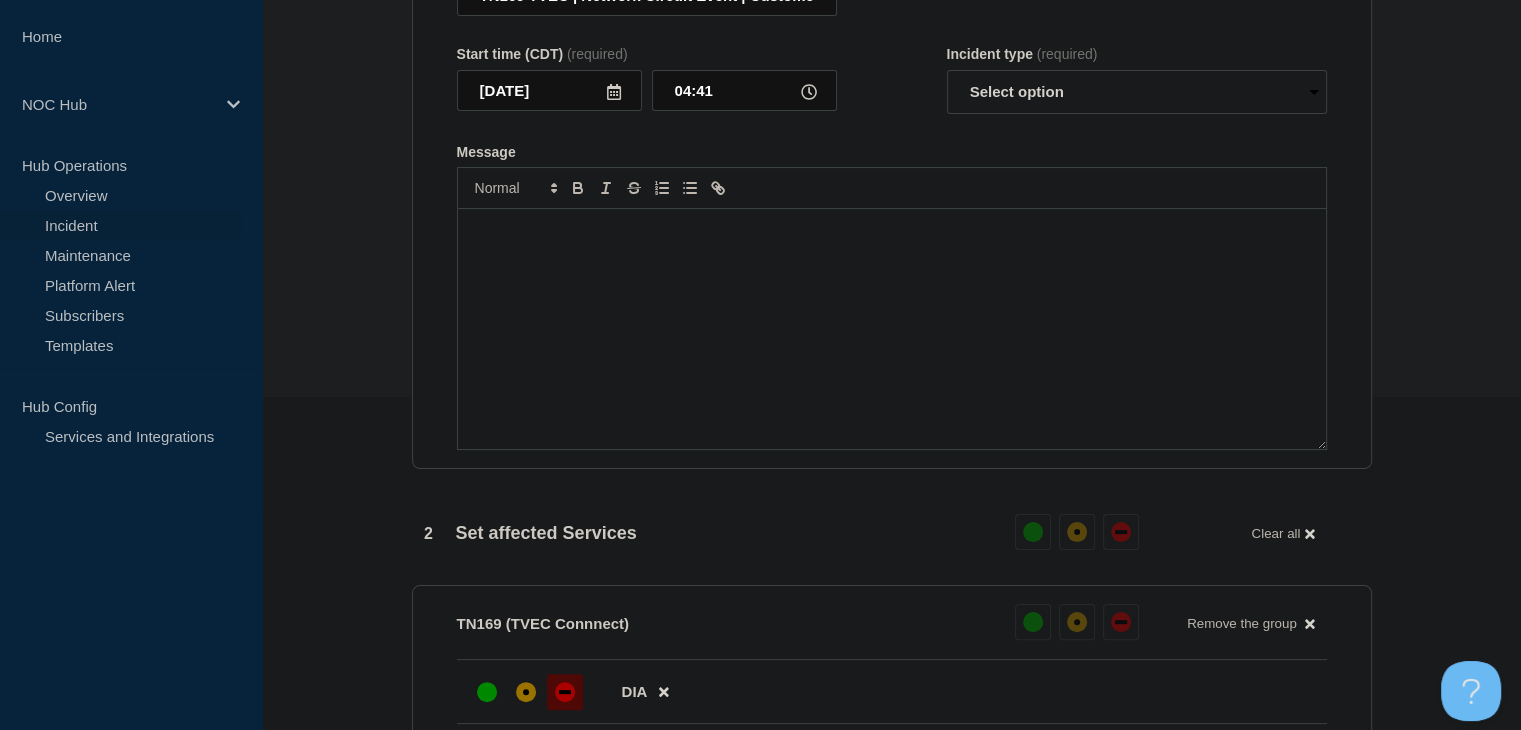 click at bounding box center [892, 230] 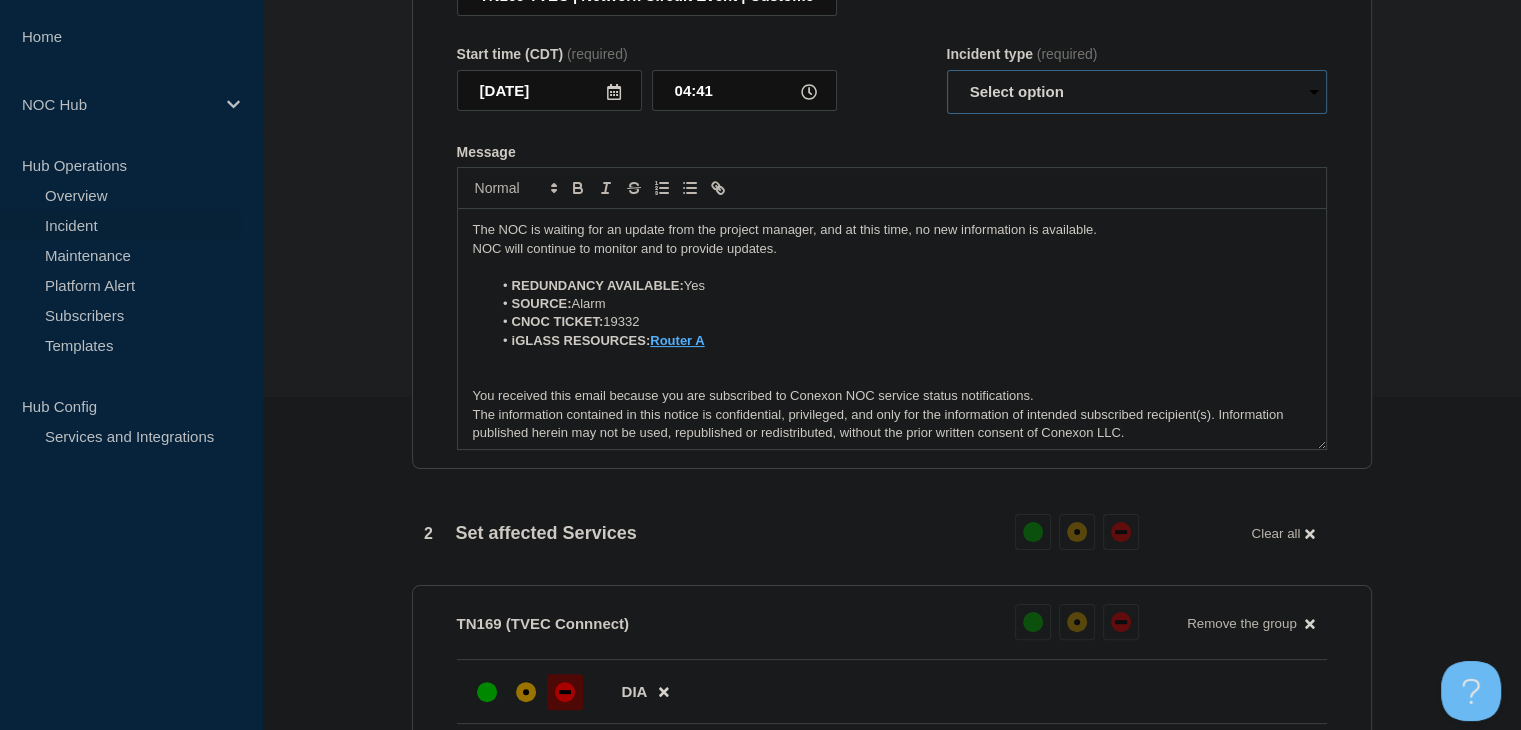 drag, startPoint x: 985, startPoint y: 103, endPoint x: 989, endPoint y: 119, distance: 16.492422 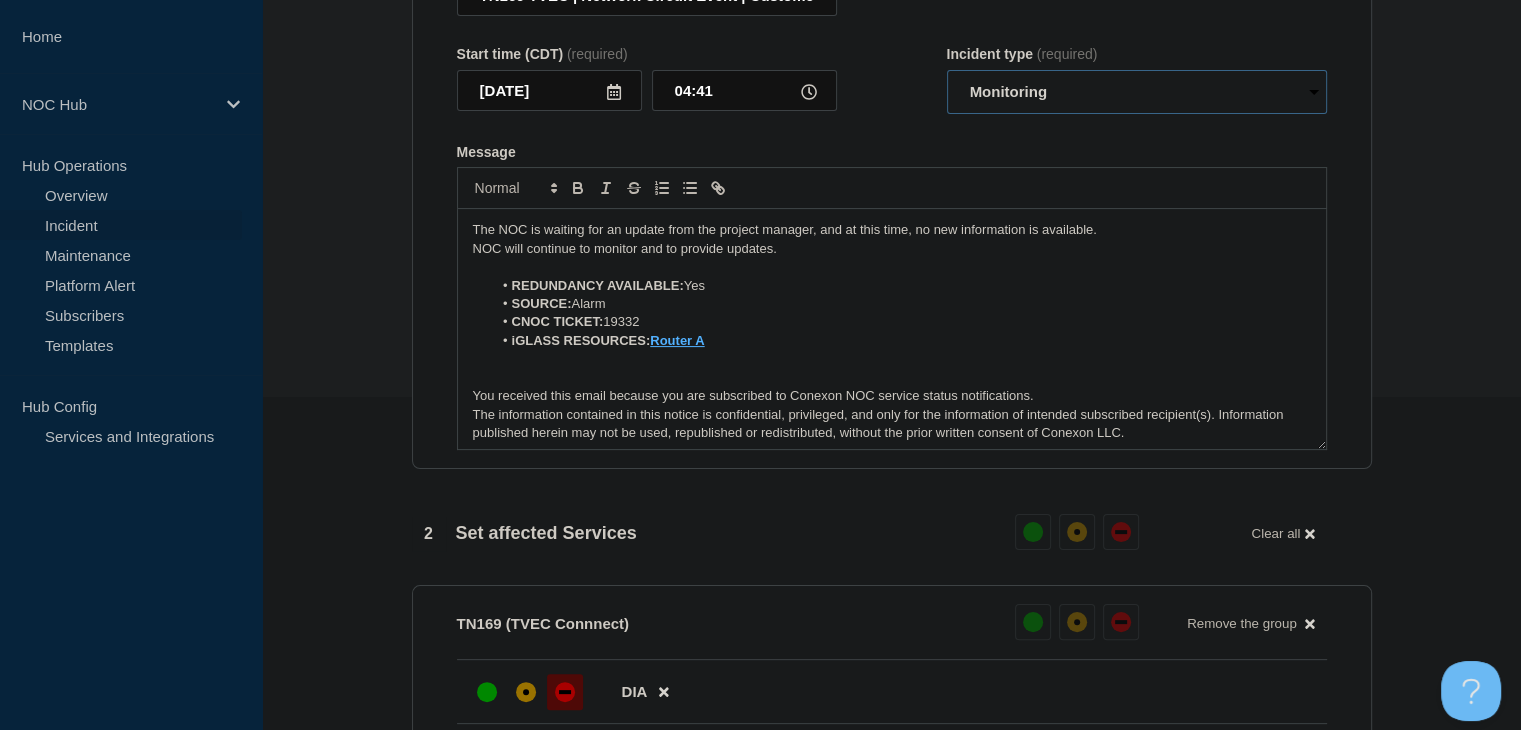 click on "Select option Investigating Identified Monitoring Resolved" at bounding box center (1137, 92) 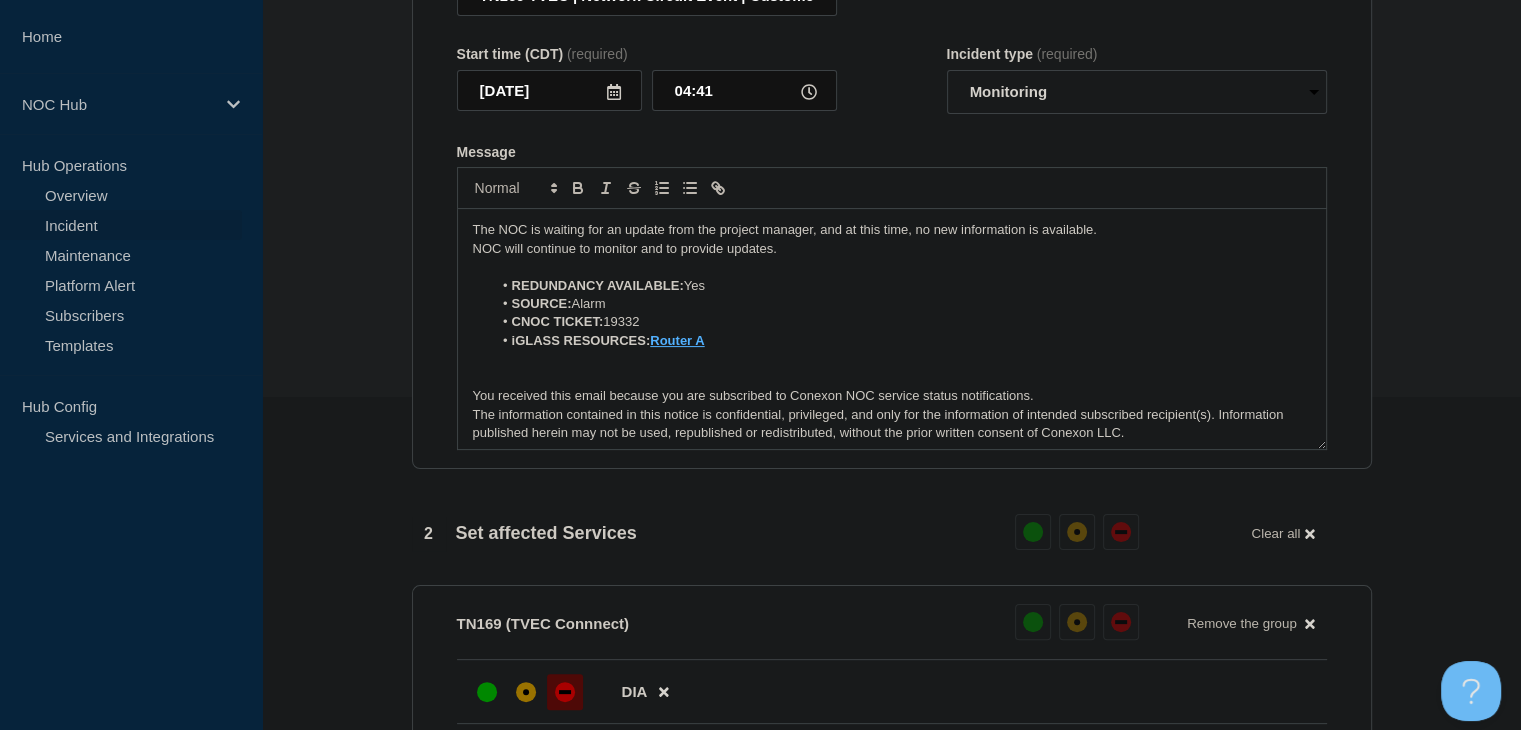 click on "Title  (required) TN169 TVEC | Network Circuit Event | Customers Not Affected Start time (CDT)  (required) 2025-07-17 04:41 Incident type  (required) Select option Investigating Identified Monitoring Resolved Message  The NOC is waiting for an update from the project manager, and at this time, no new information is available. NOC will continue to monitor and to provide updates. REDUNDANCY AVAILABLE:  Yes SOURCE:  Alarm CNOC TICKET:  19332 iGLASS RESOURCES:  Router A You received this email because you are subscribed to Conexon NOC service status notifications. The information contained in this notice is confidential, privileged, and only for the information of intended subscribed recipient(s). Information published herein may not be used, republished or redistributed, without the prior written consent of Conexon LLC." at bounding box center (892, 201) 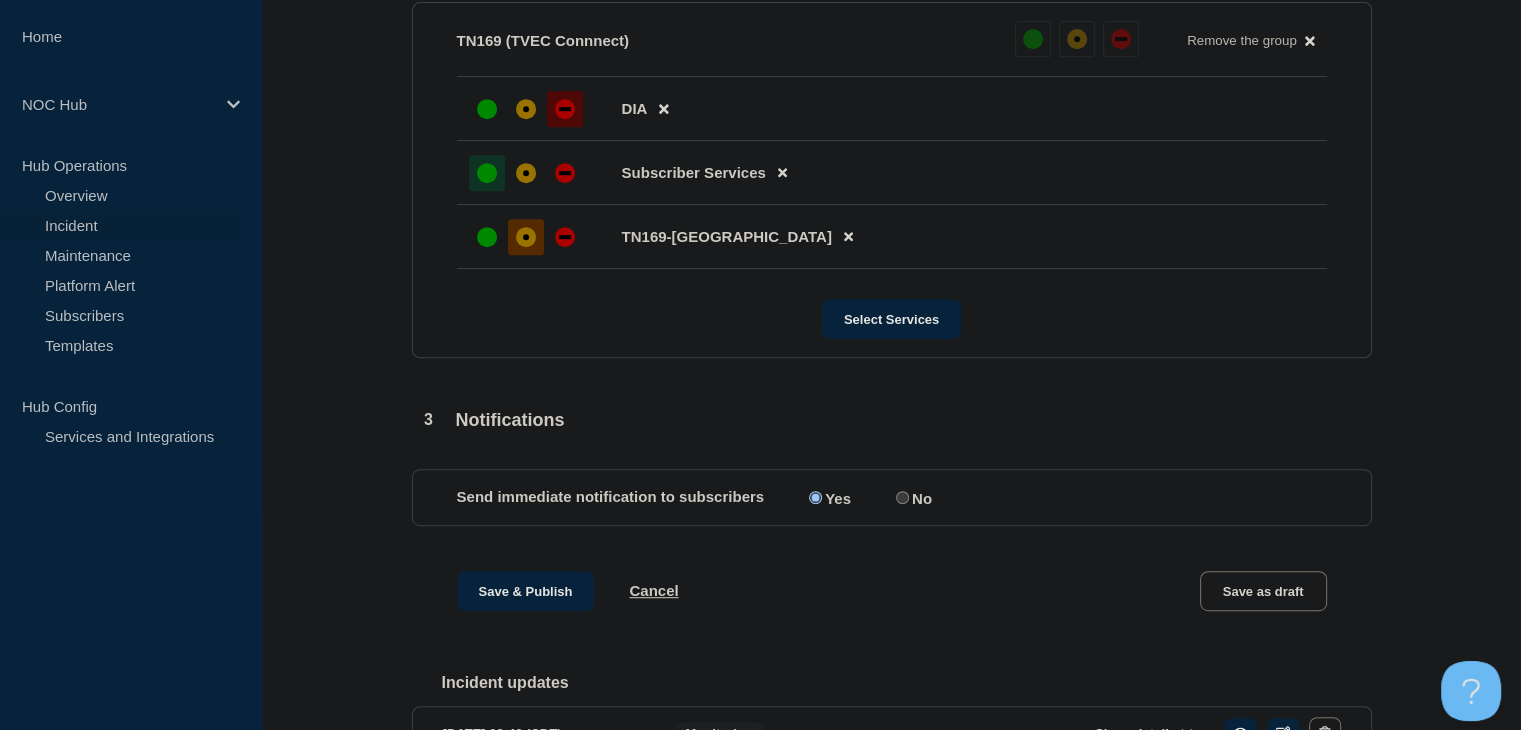 scroll, scrollTop: 1233, scrollLeft: 0, axis: vertical 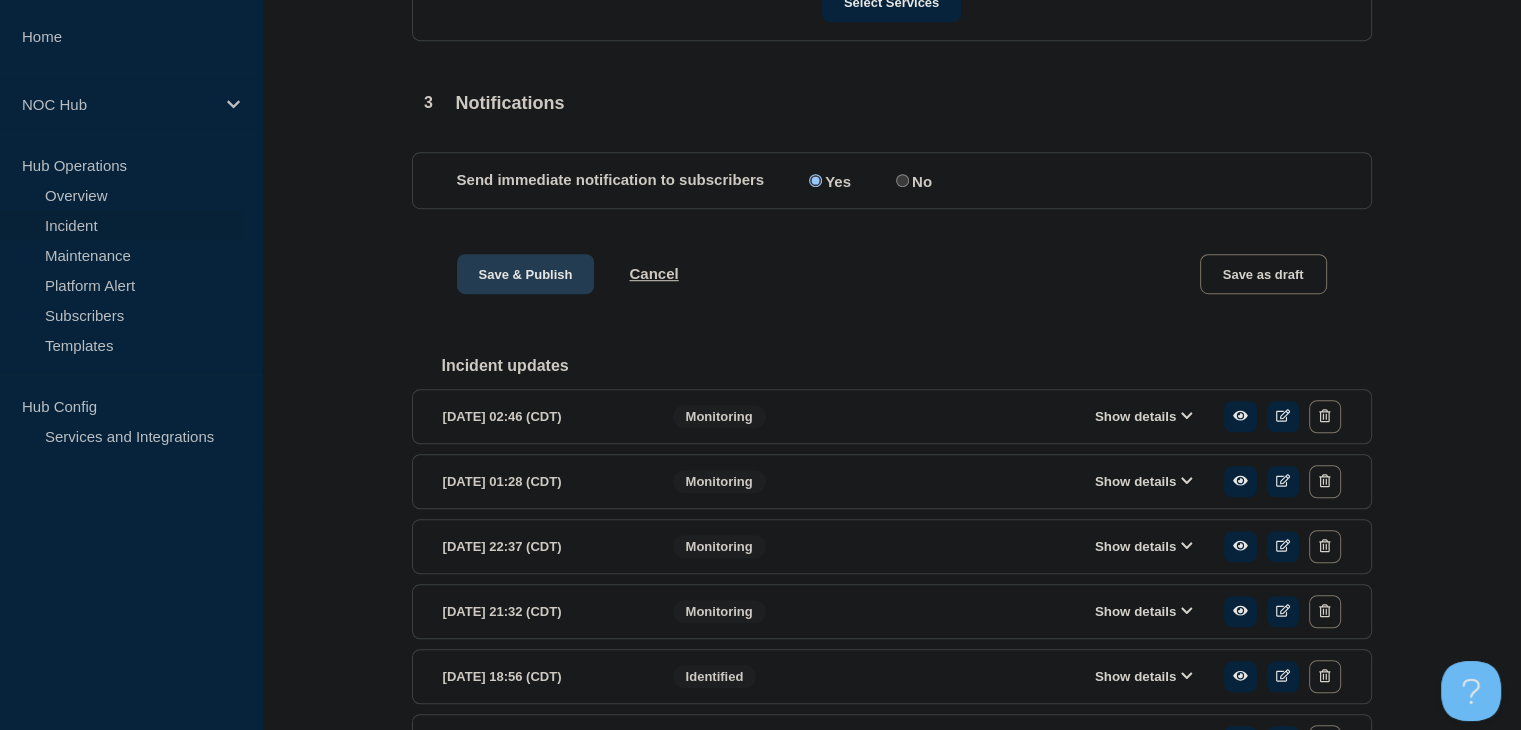 click on "Save & Publish" at bounding box center (526, 274) 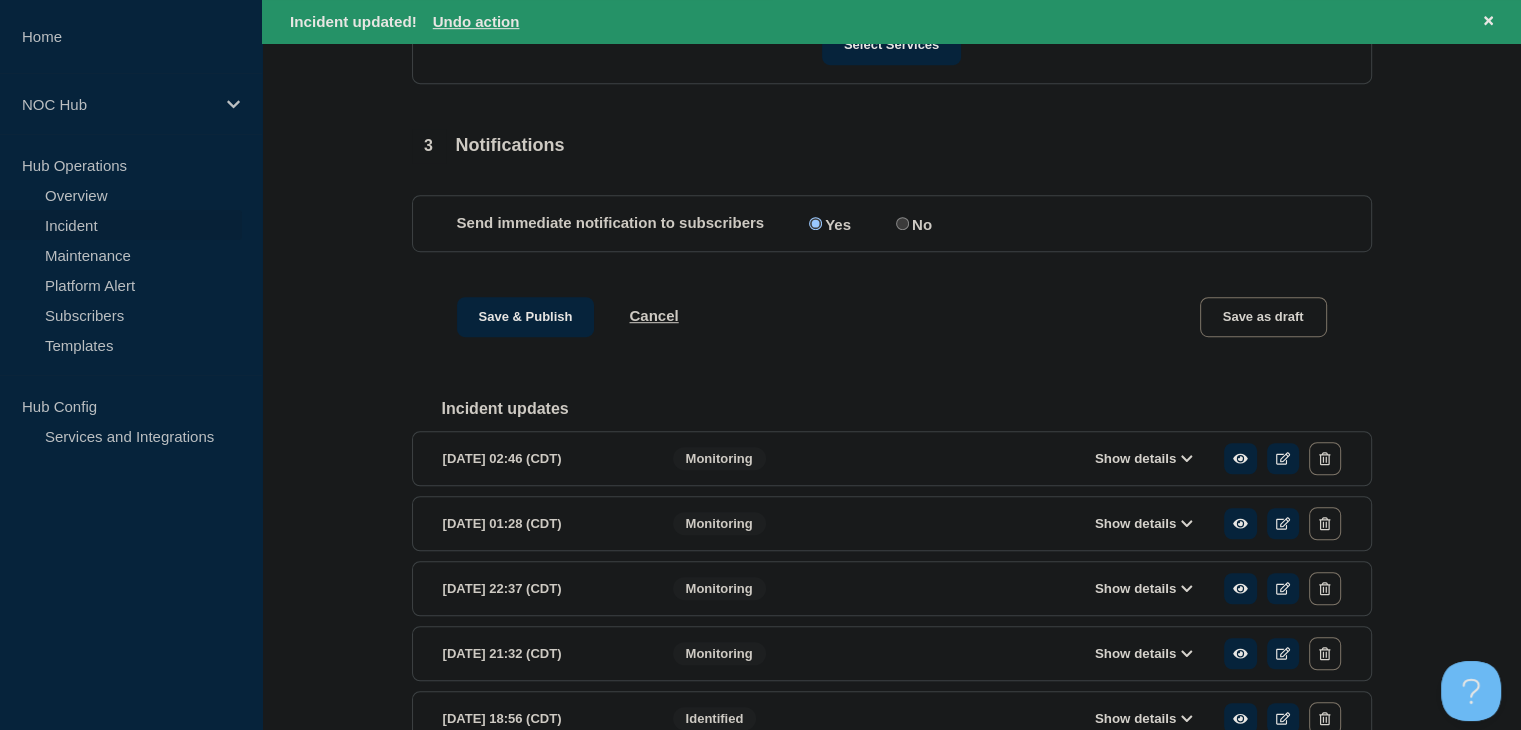 scroll, scrollTop: 0, scrollLeft: 0, axis: both 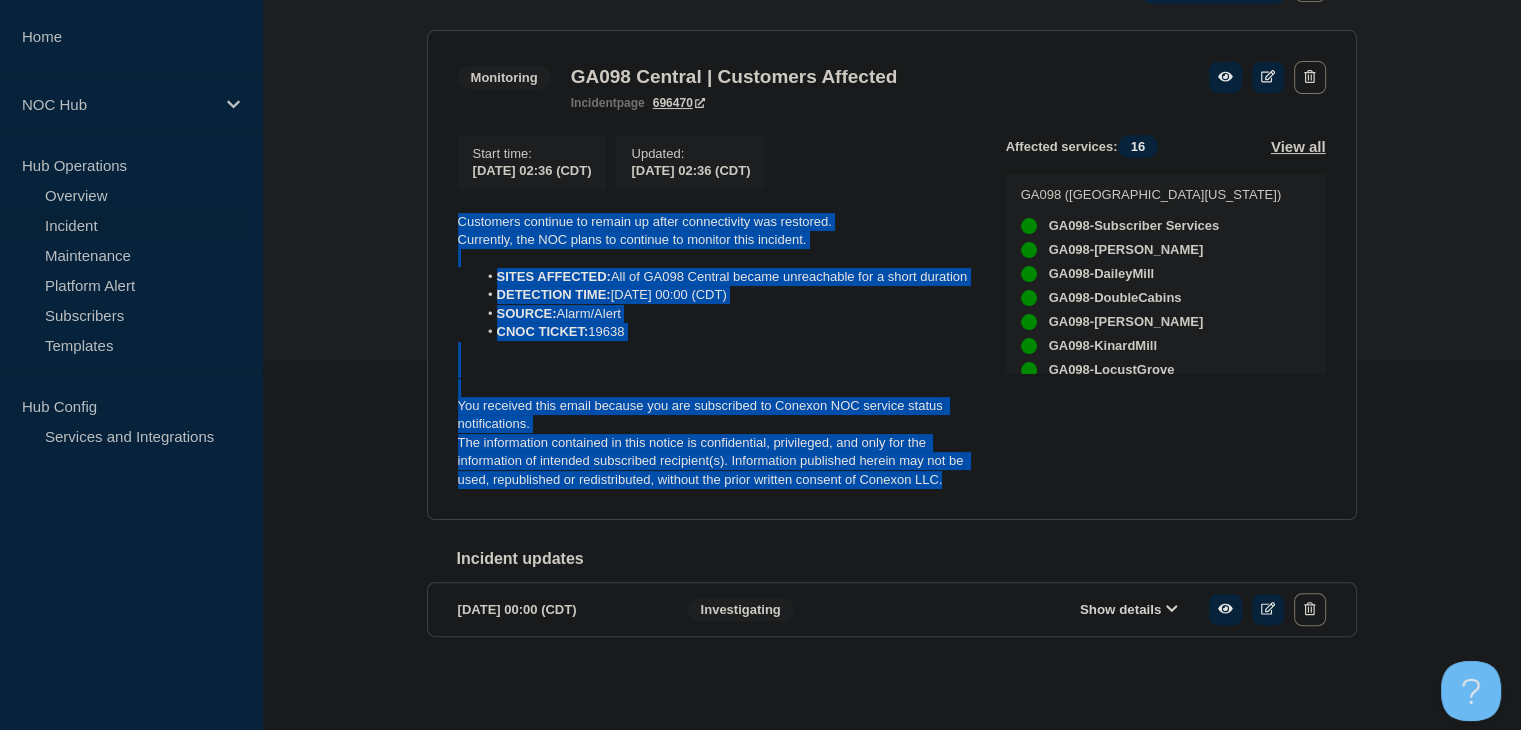 drag, startPoint x: 959, startPoint y: 481, endPoint x: 451, endPoint y: 219, distance: 571.58374 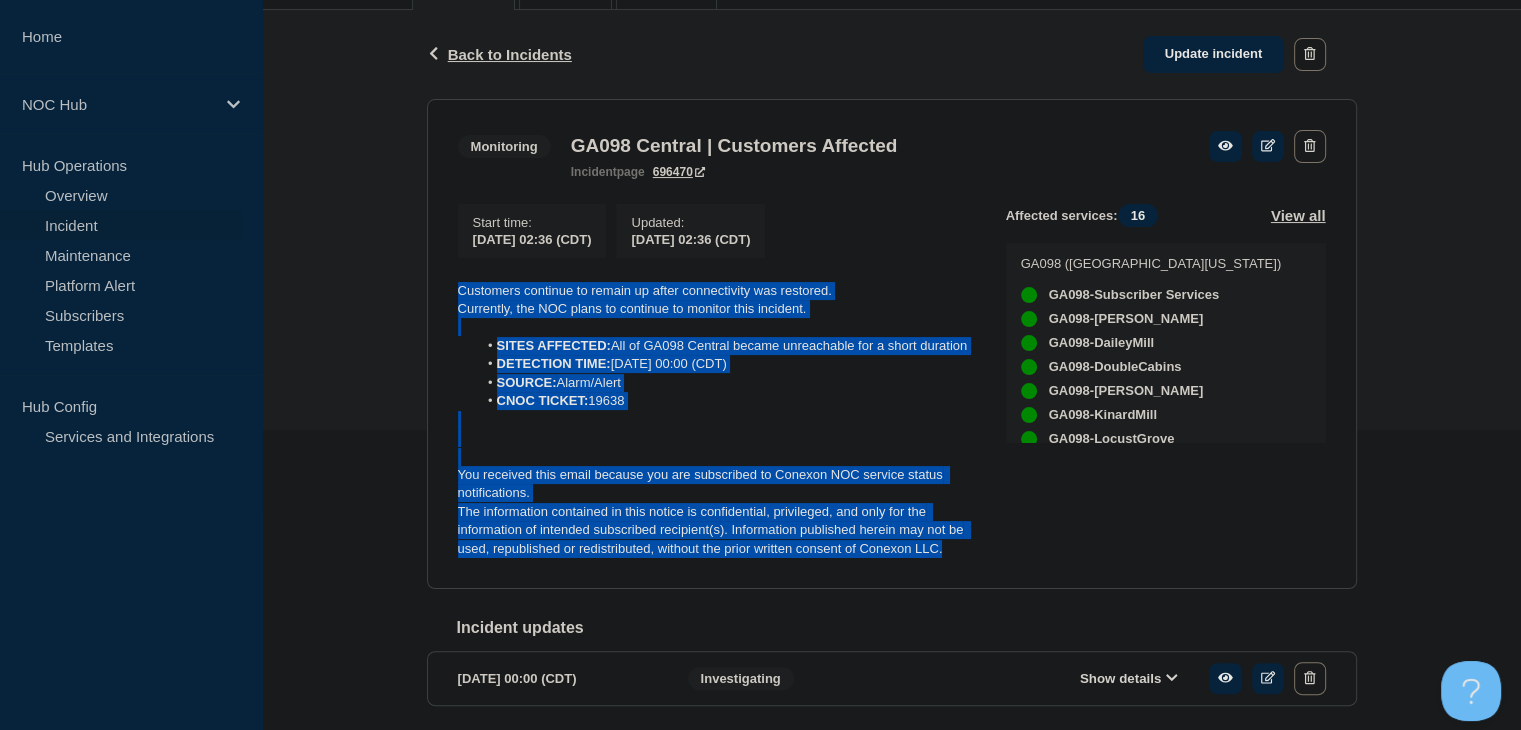 scroll, scrollTop: 180, scrollLeft: 0, axis: vertical 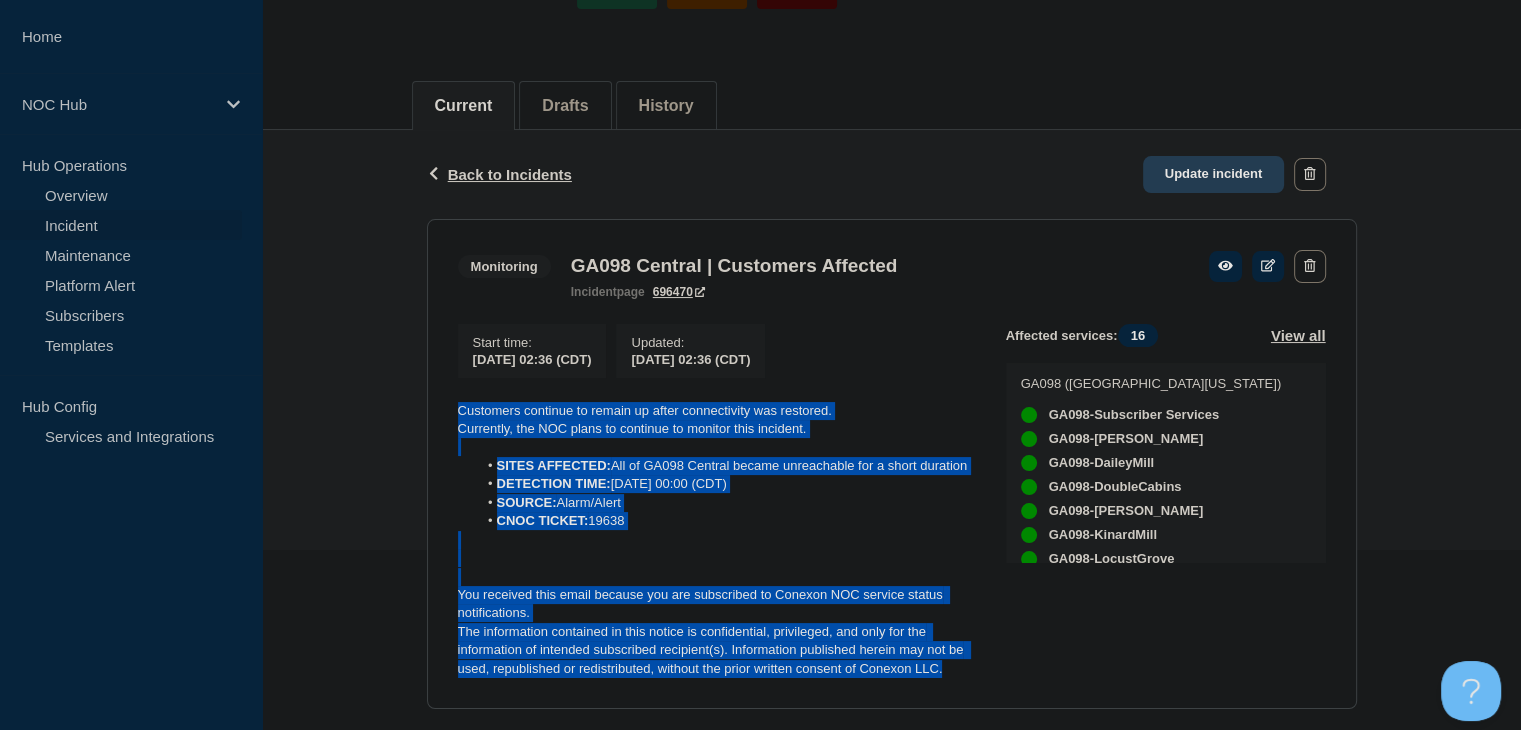 click on "Update incident" 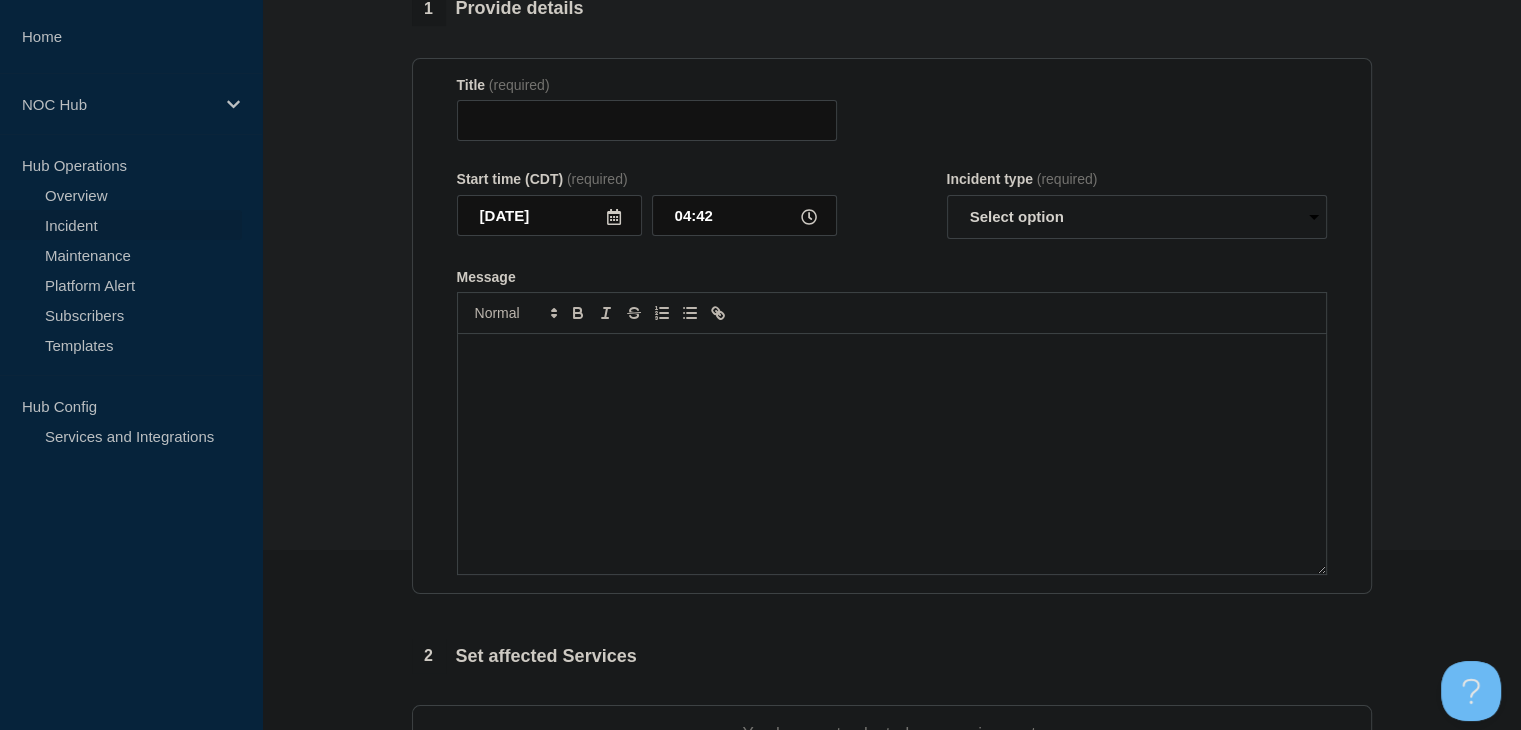 type on "GA098 Central | Customers Affected" 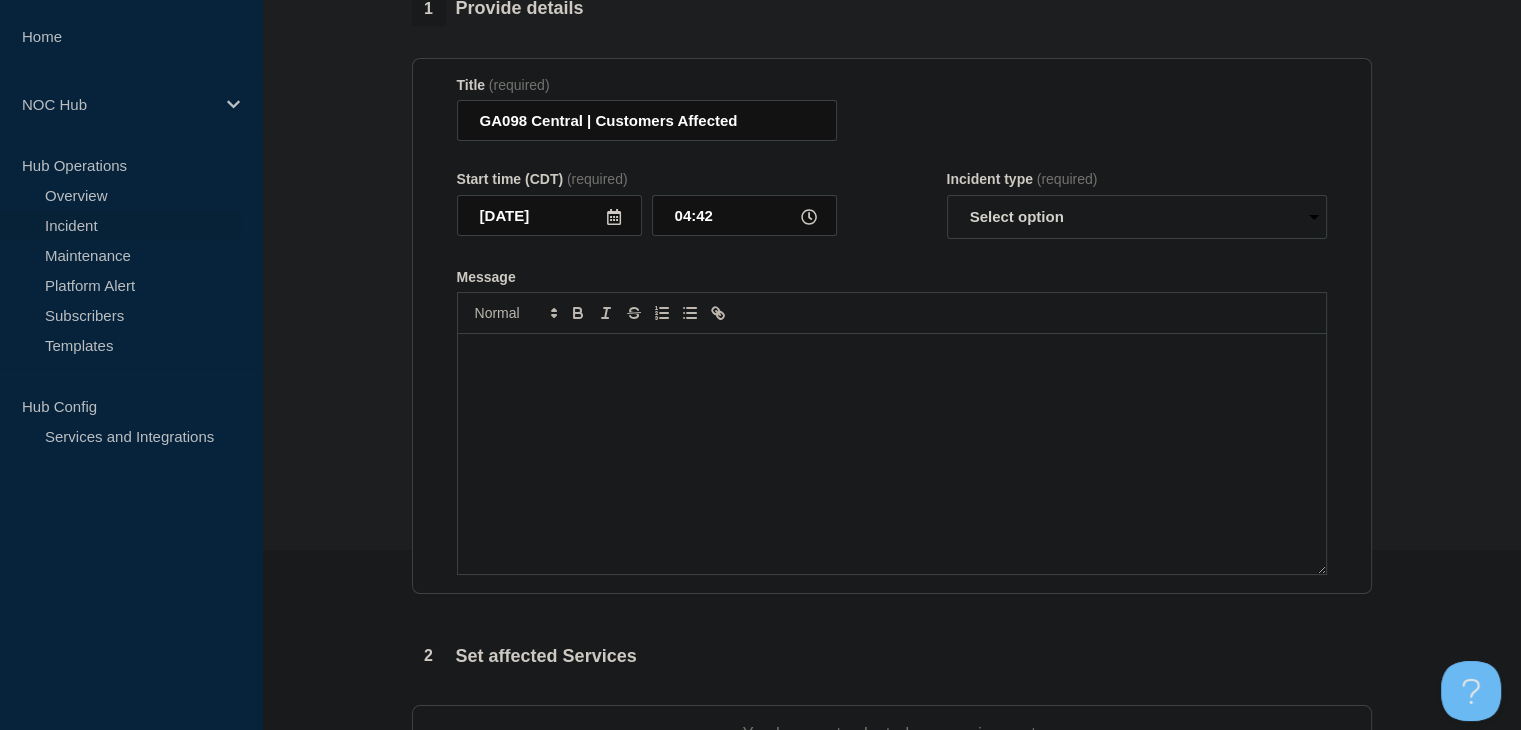 click at bounding box center (892, 454) 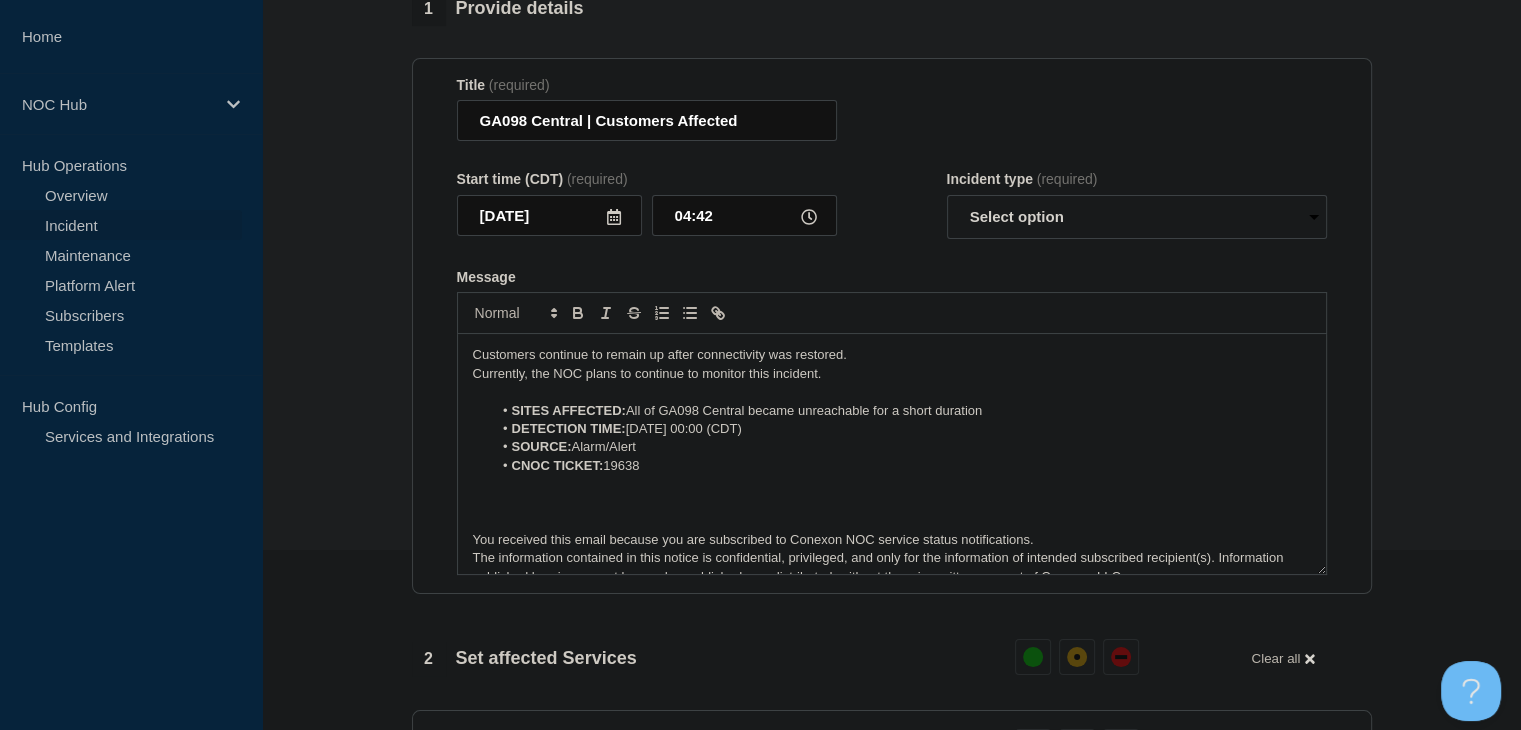 scroll, scrollTop: 9, scrollLeft: 0, axis: vertical 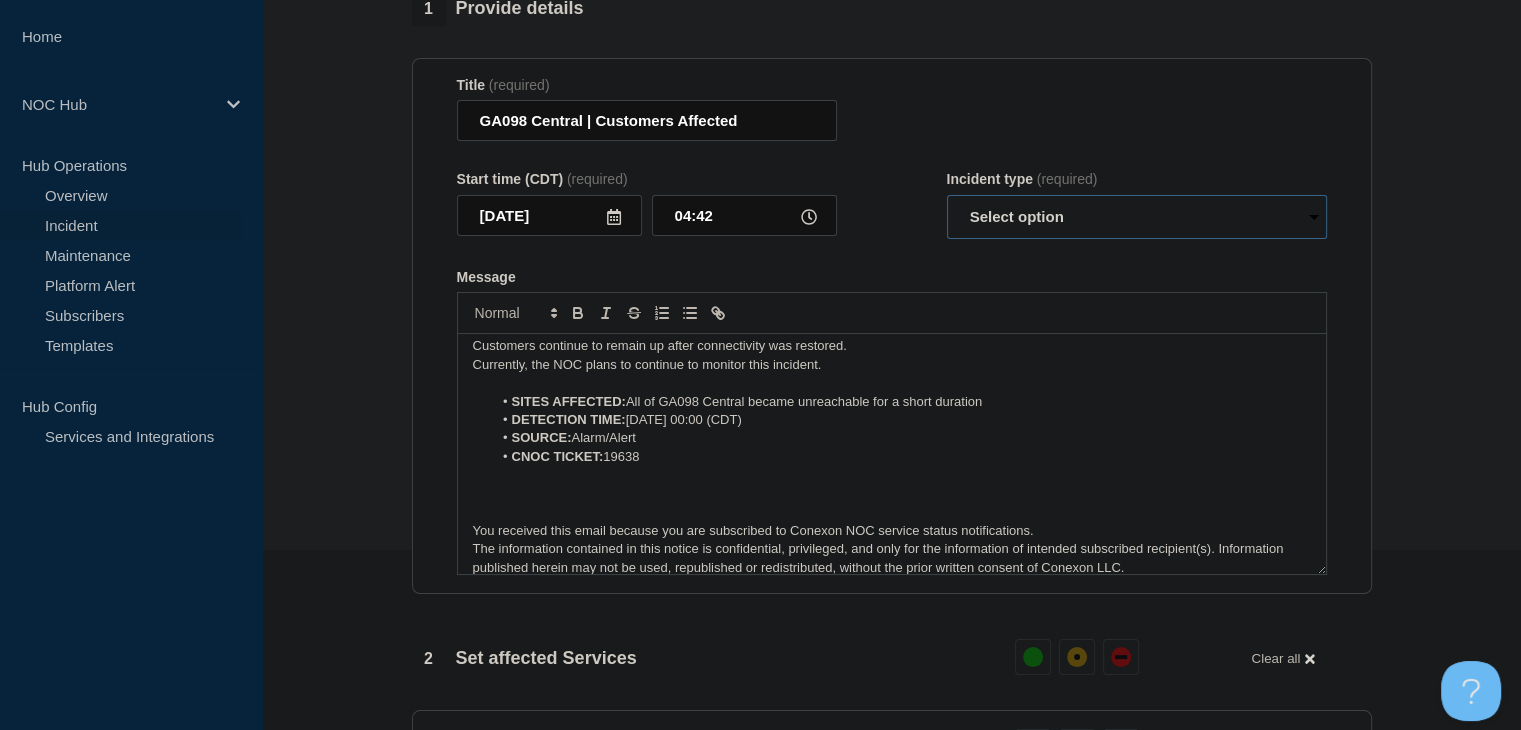 drag, startPoint x: 1043, startPoint y: 249, endPoint x: 1040, endPoint y: 262, distance: 13.341664 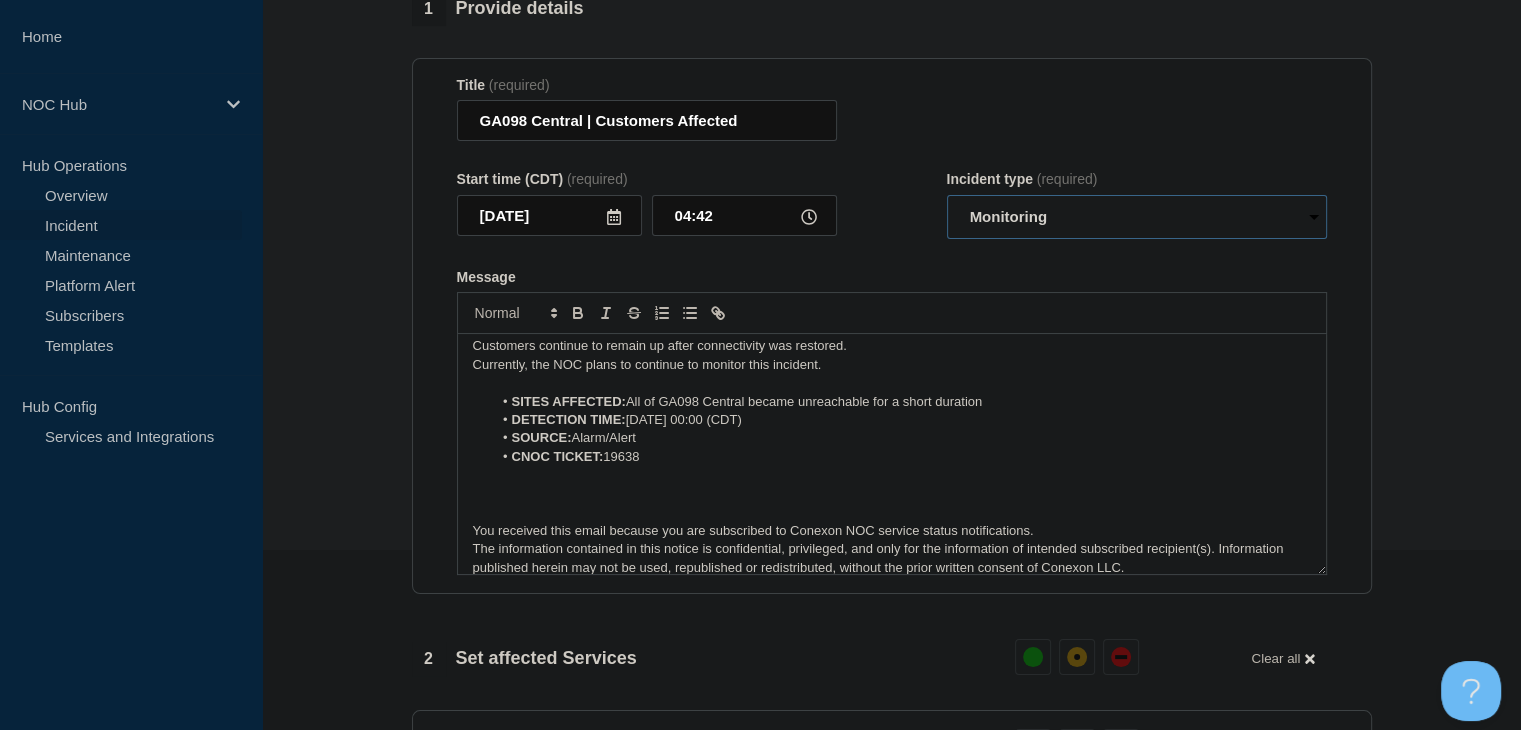 click on "Select option Investigating Identified Monitoring Resolved" at bounding box center (1137, 217) 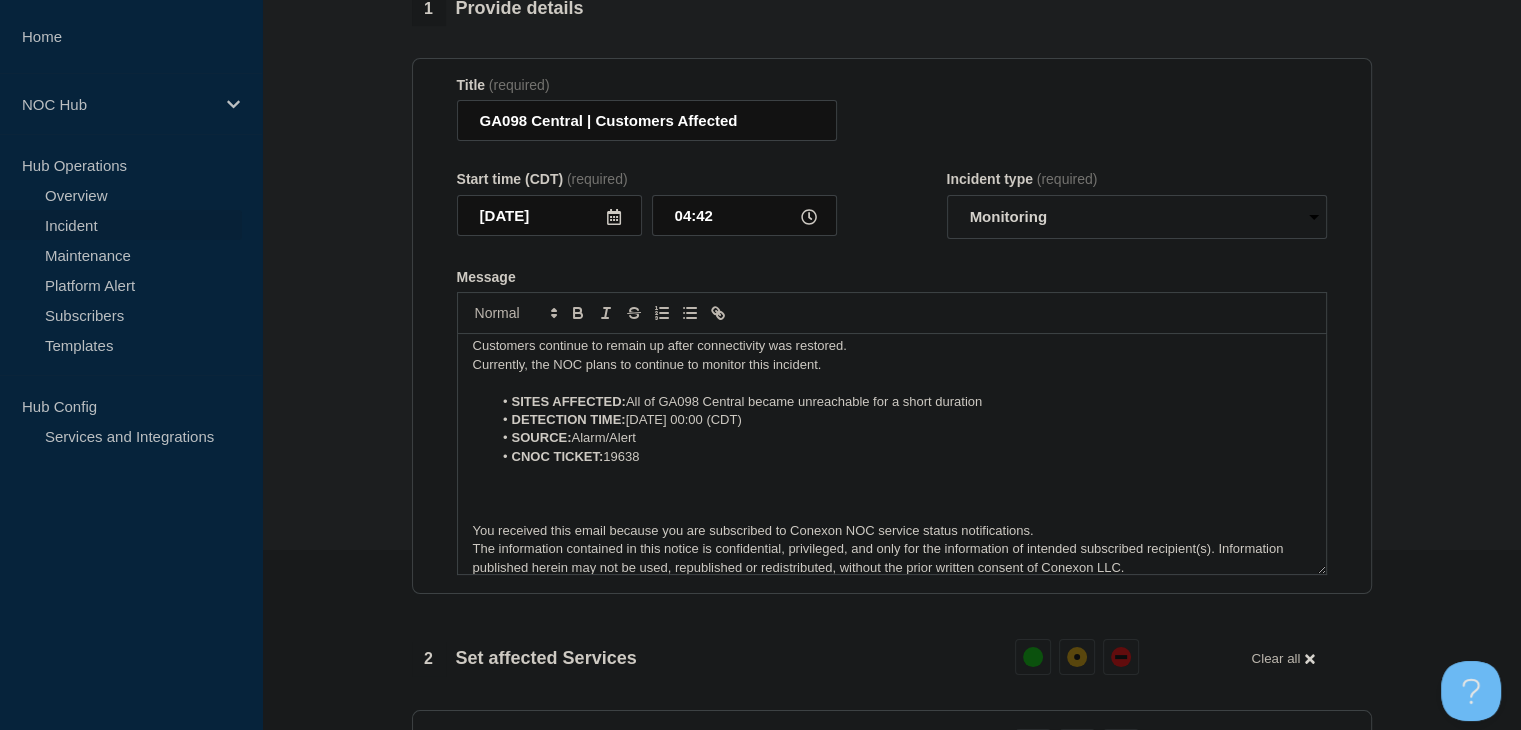 click on "Customers continue to remain up after connectivity was restored." at bounding box center (892, 346) 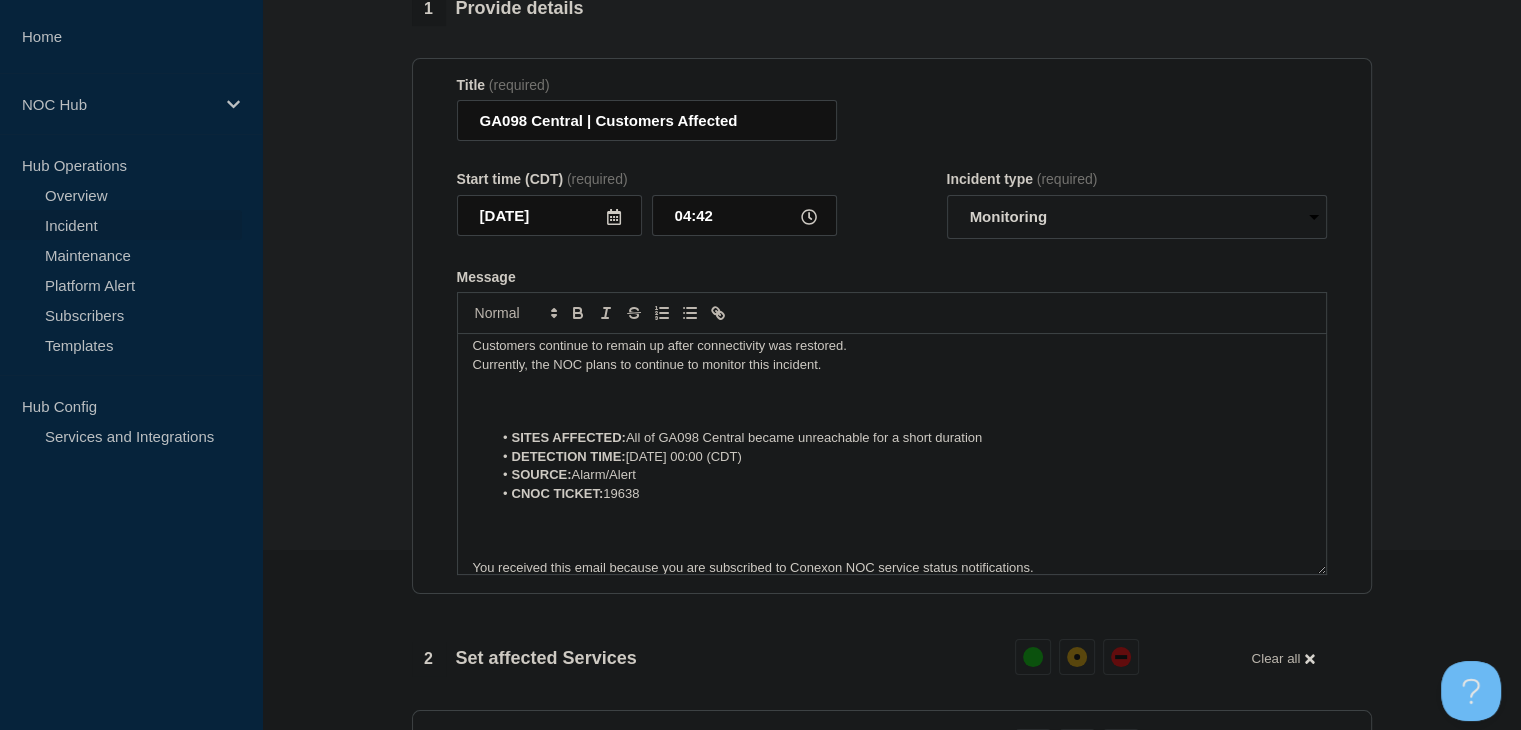type 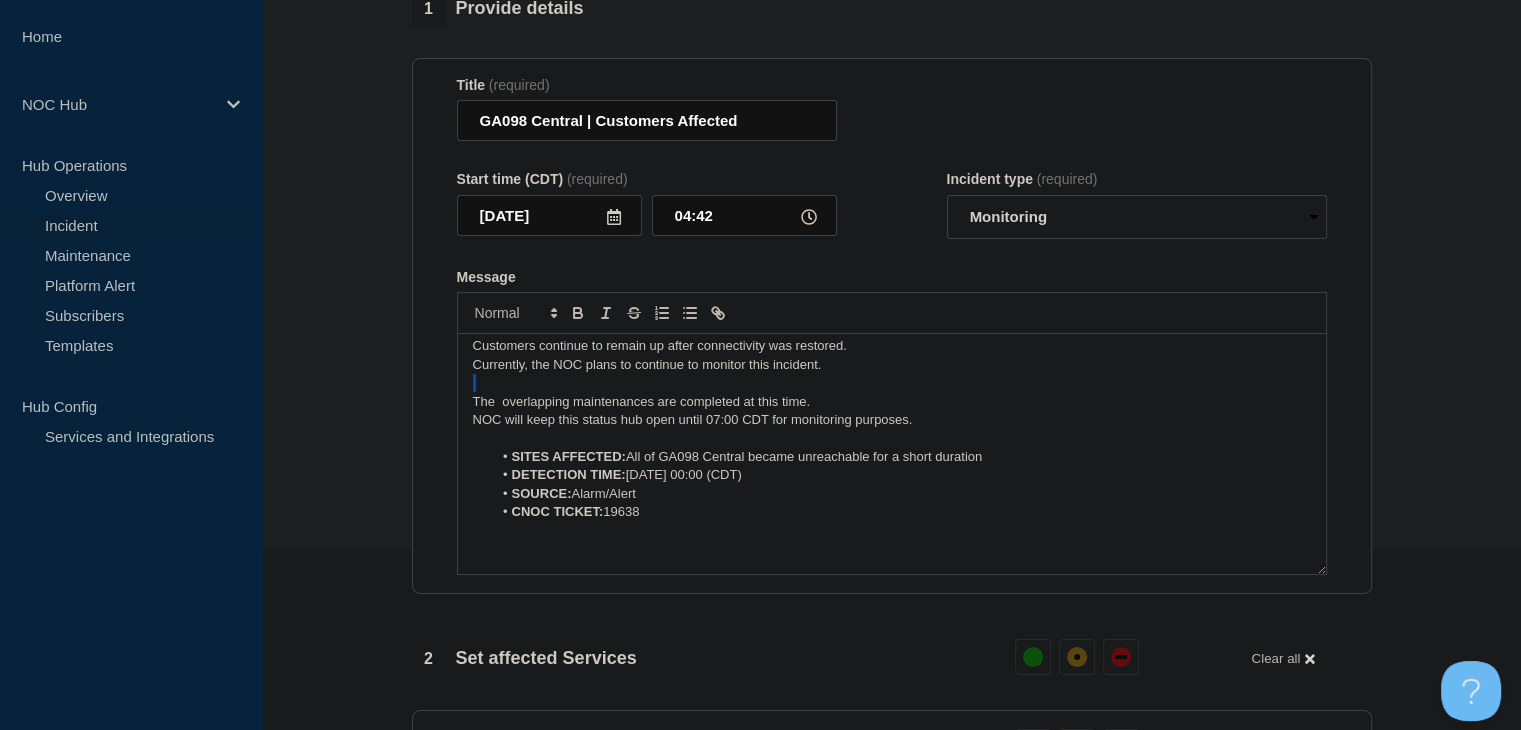drag, startPoint x: 832, startPoint y: 412, endPoint x: 460, endPoint y: 415, distance: 372.0121 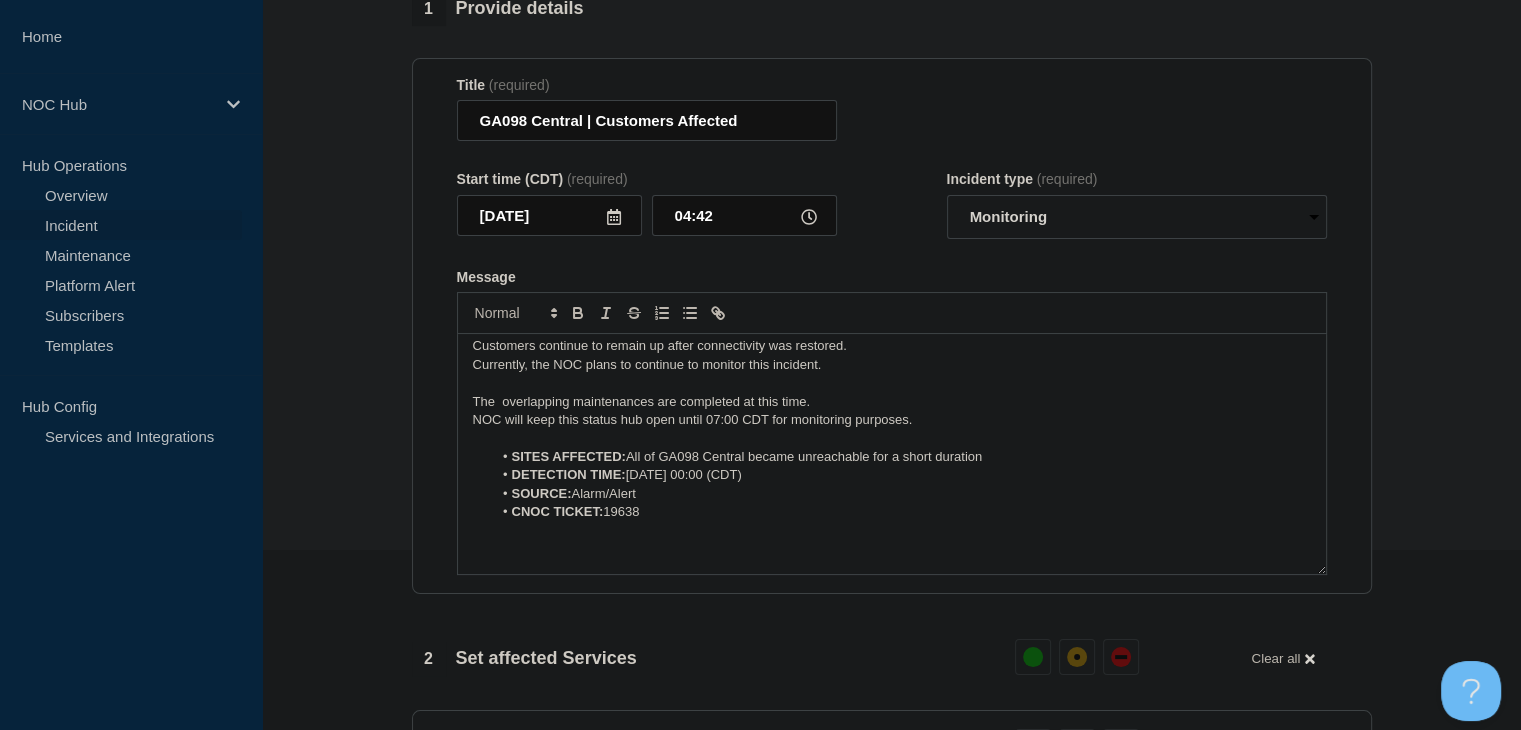 click on "Currently, the NOC plans to continue to monitor this incident." at bounding box center [892, 365] 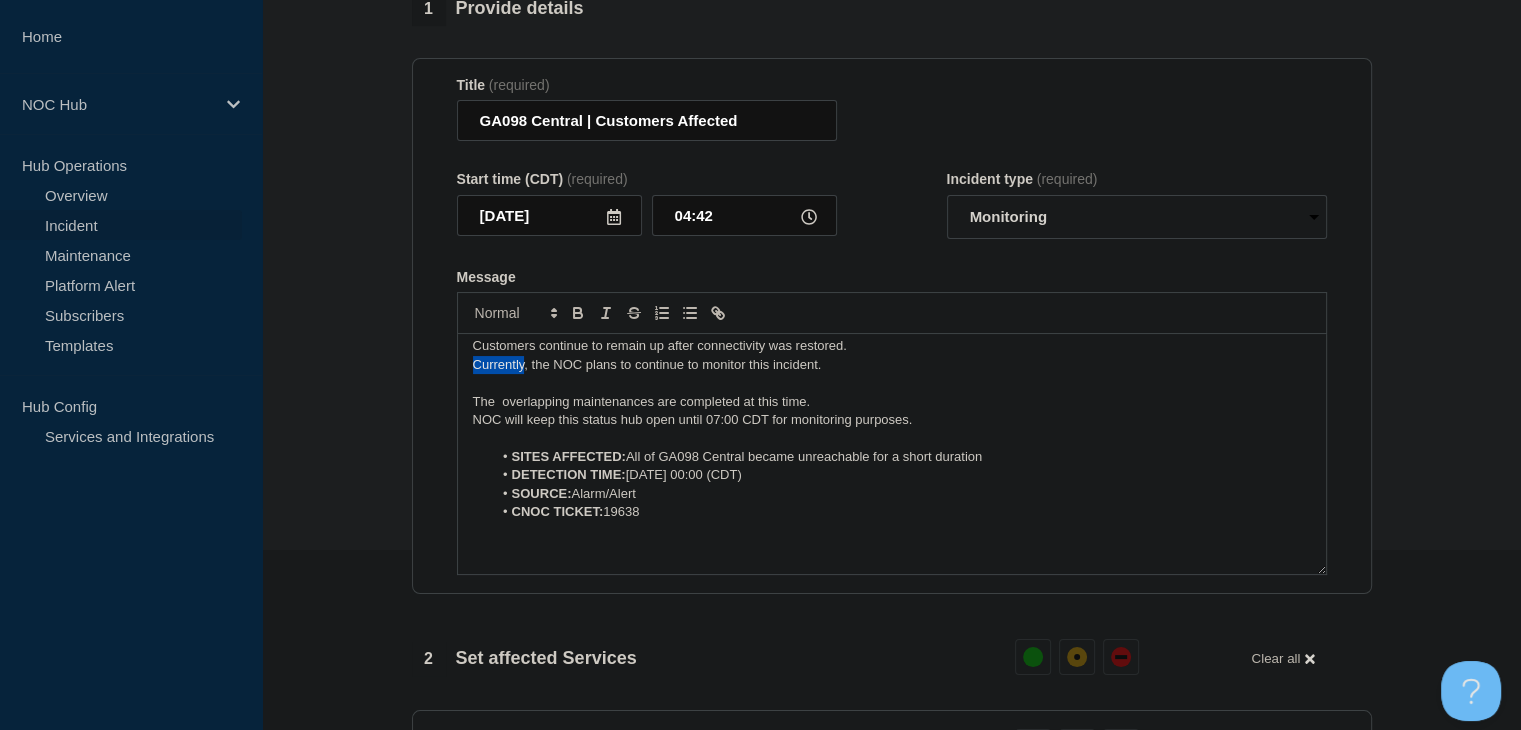 click on "Currently, the NOC plans to continue to monitor this incident." at bounding box center [892, 365] 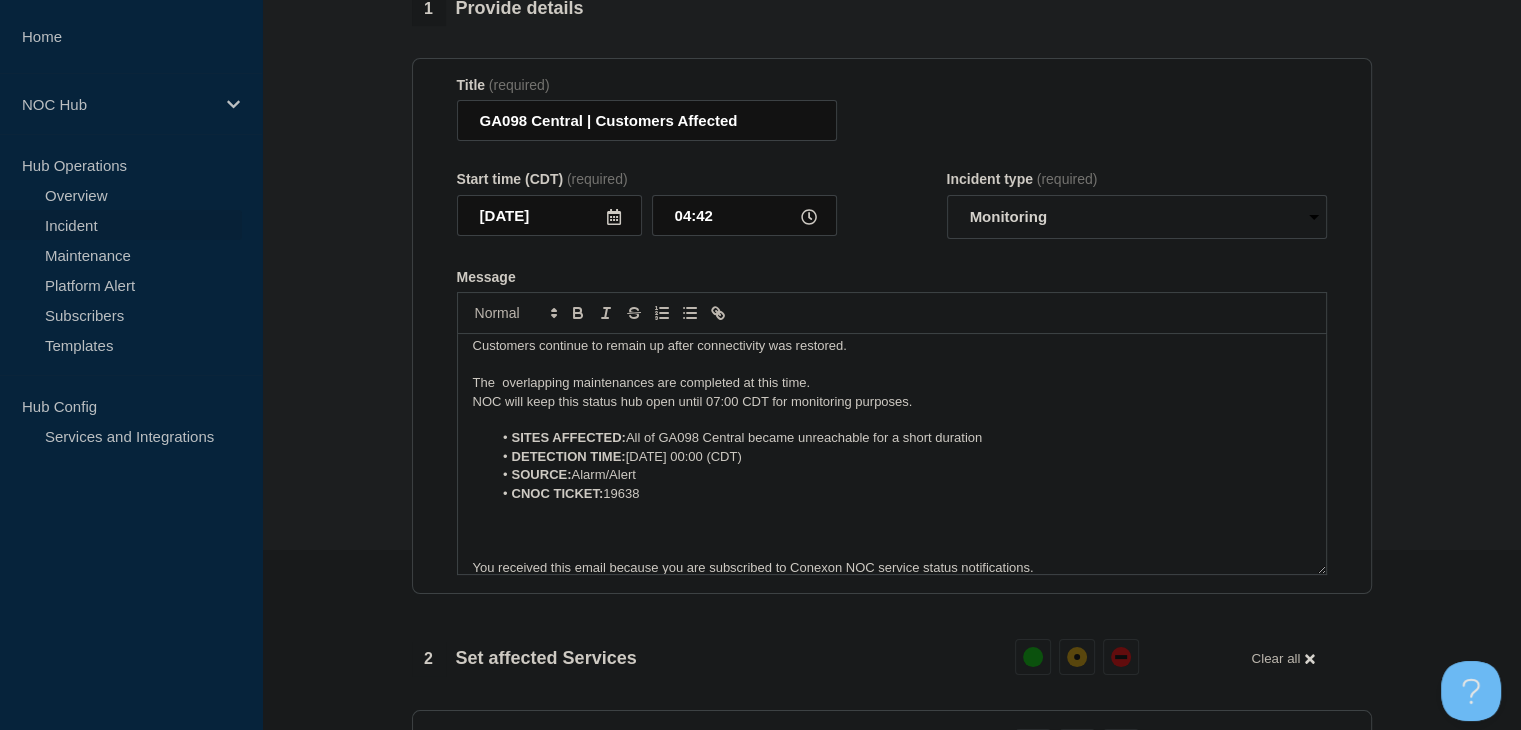 click on "Customers continue to remain up after connectivity was restored. The  overlapping maintenances are completed at this time.  NOC will keep this status hub open until 07:00 CDT for monitoring purposes.  SITES AFFECTED:  All of GA098 Central became unreachable for a short duration DETECTION TIME:  [DATE] 00:00 (CDT)   SOURCE:  Alarm/Alert CNOC TICKET:  19638 You received this email because you are subscribed to Conexon NOC service status notifications. The information contained in this notice is confidential, privileged, and only for the information of intended subscribed recipient(s). Information published herein may not be used, republished or redistributed, without the prior written consent of Conexon LLC." at bounding box center (892, 454) 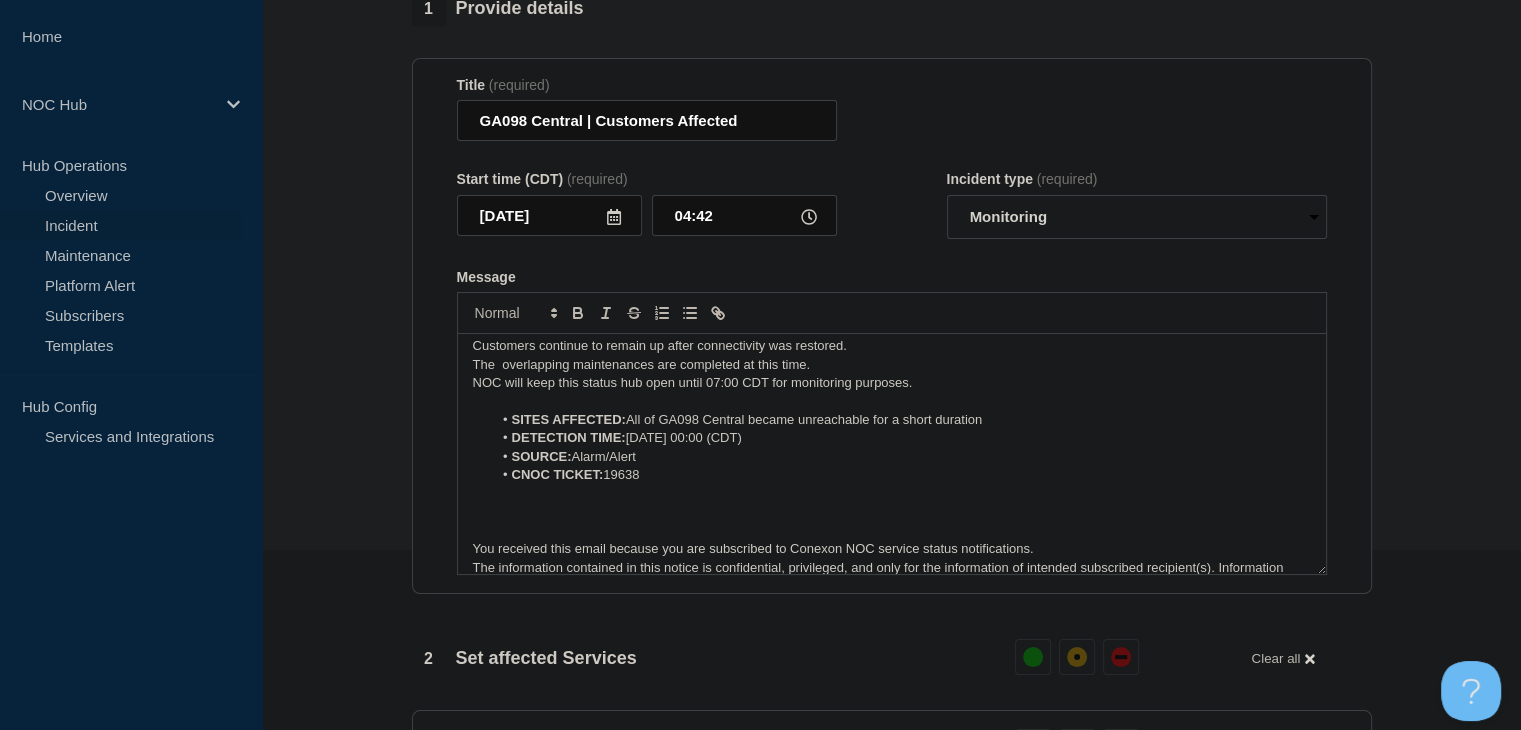 click on "The  overlapping maintenances are completed at this time." at bounding box center (892, 365) 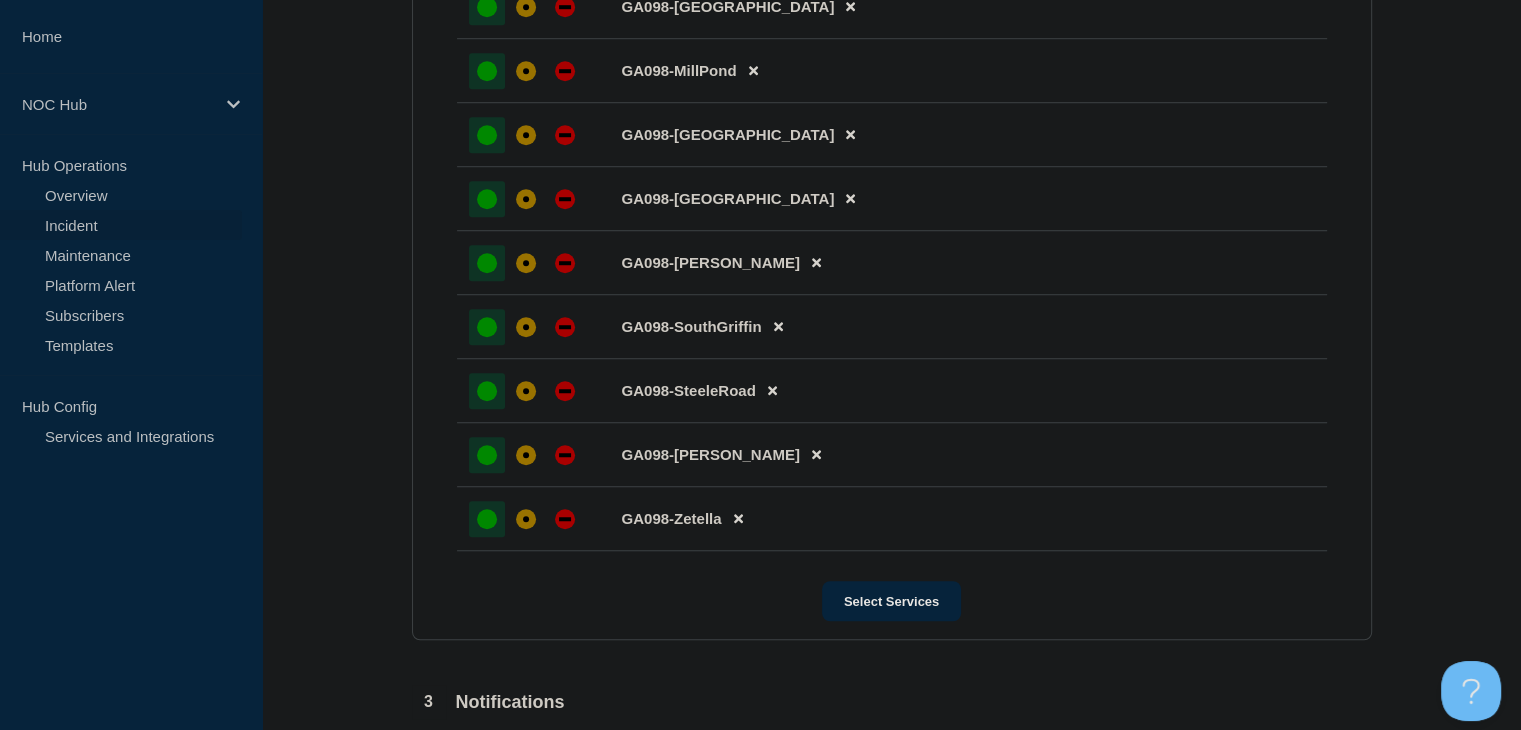 scroll, scrollTop: 1680, scrollLeft: 0, axis: vertical 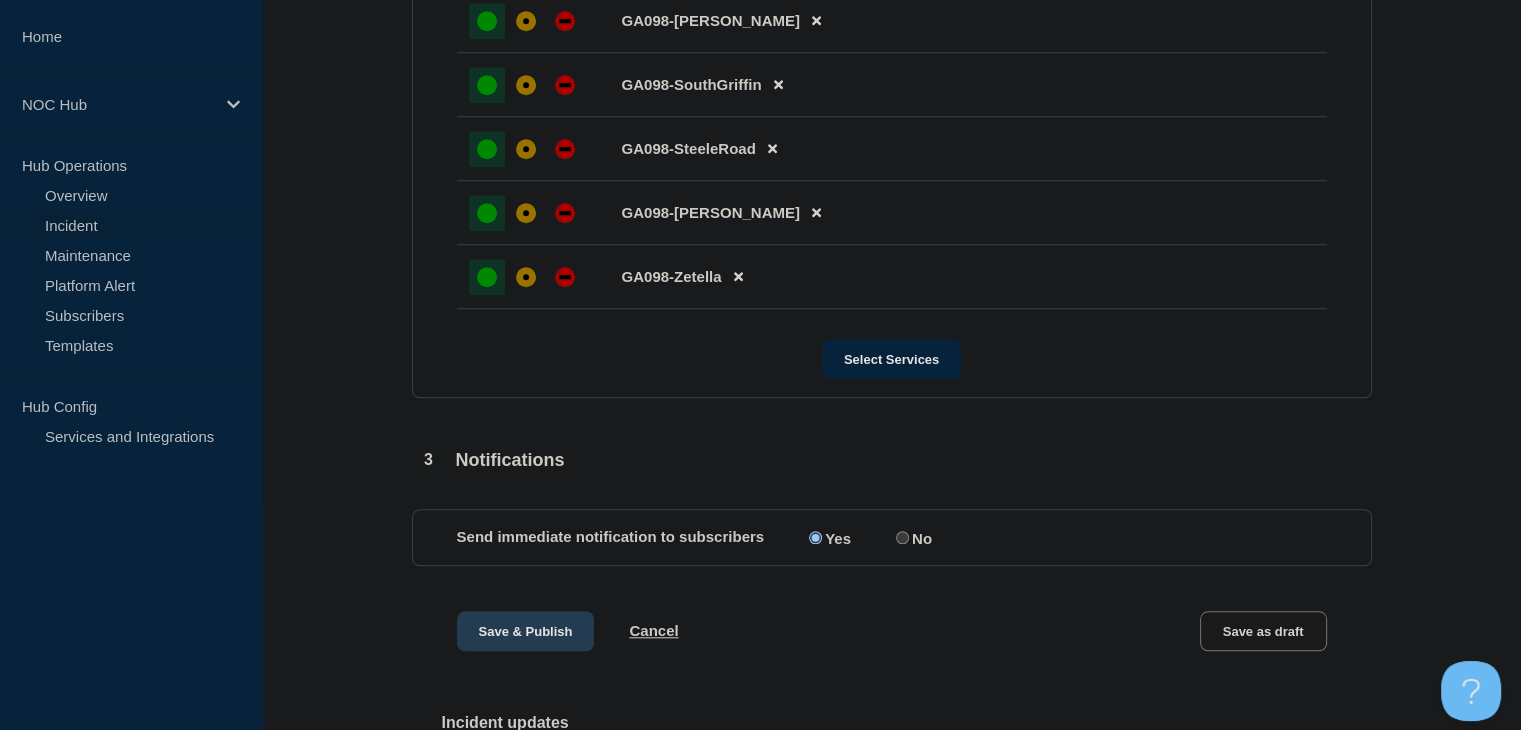 click on "Save & Publish" at bounding box center (526, 631) 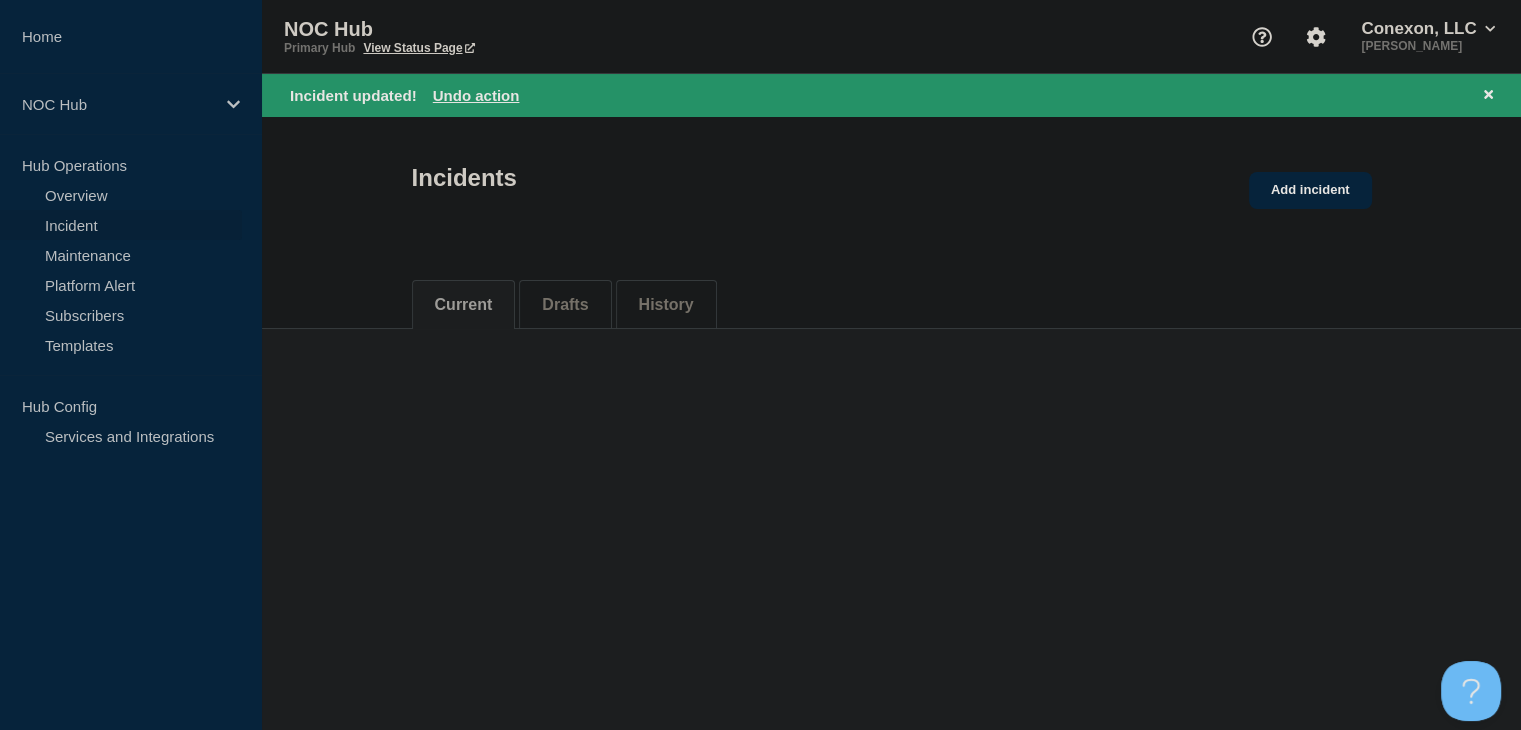 scroll, scrollTop: 0, scrollLeft: 0, axis: both 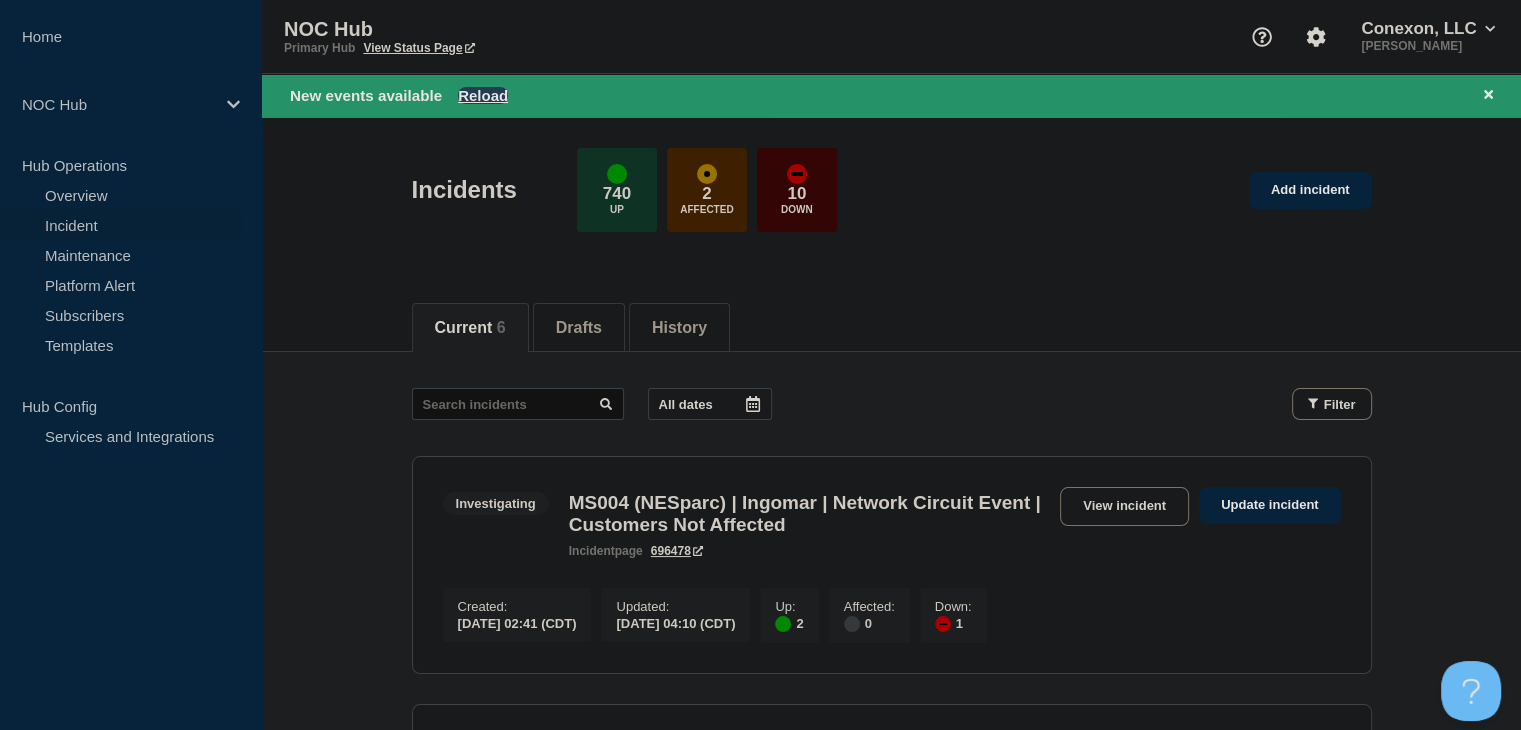 click on "Reload" at bounding box center (483, 95) 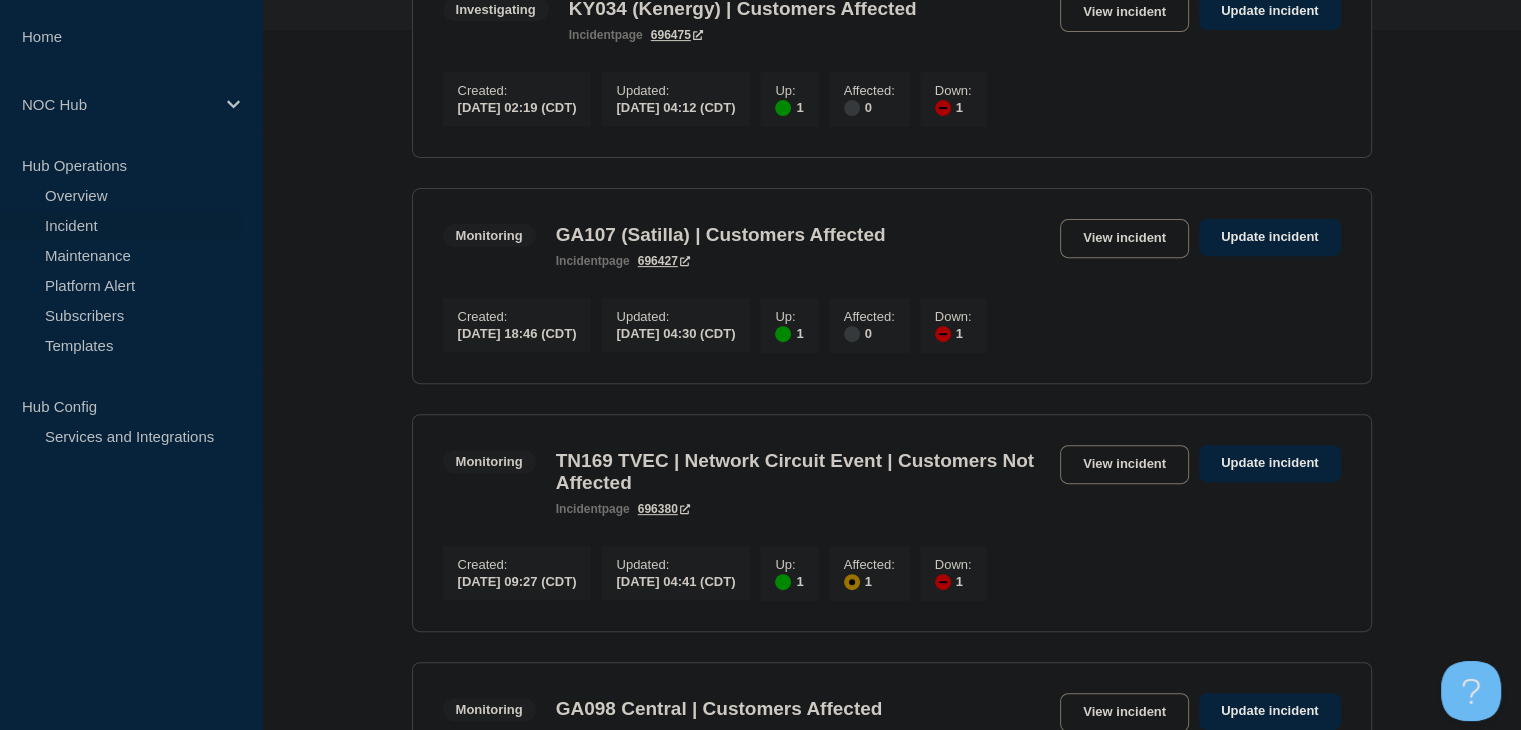 scroll, scrollTop: 900, scrollLeft: 0, axis: vertical 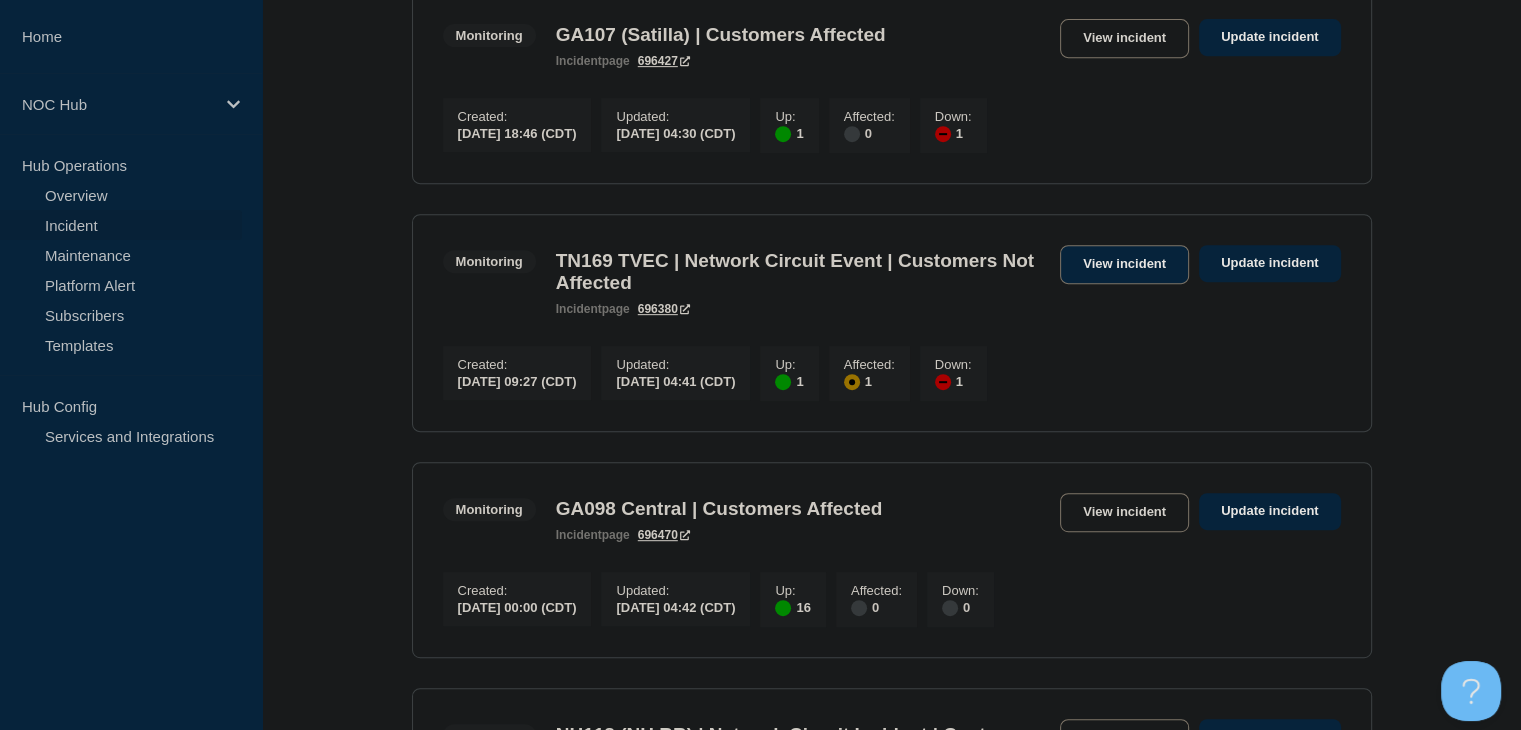 click on "View incident" at bounding box center [1124, 264] 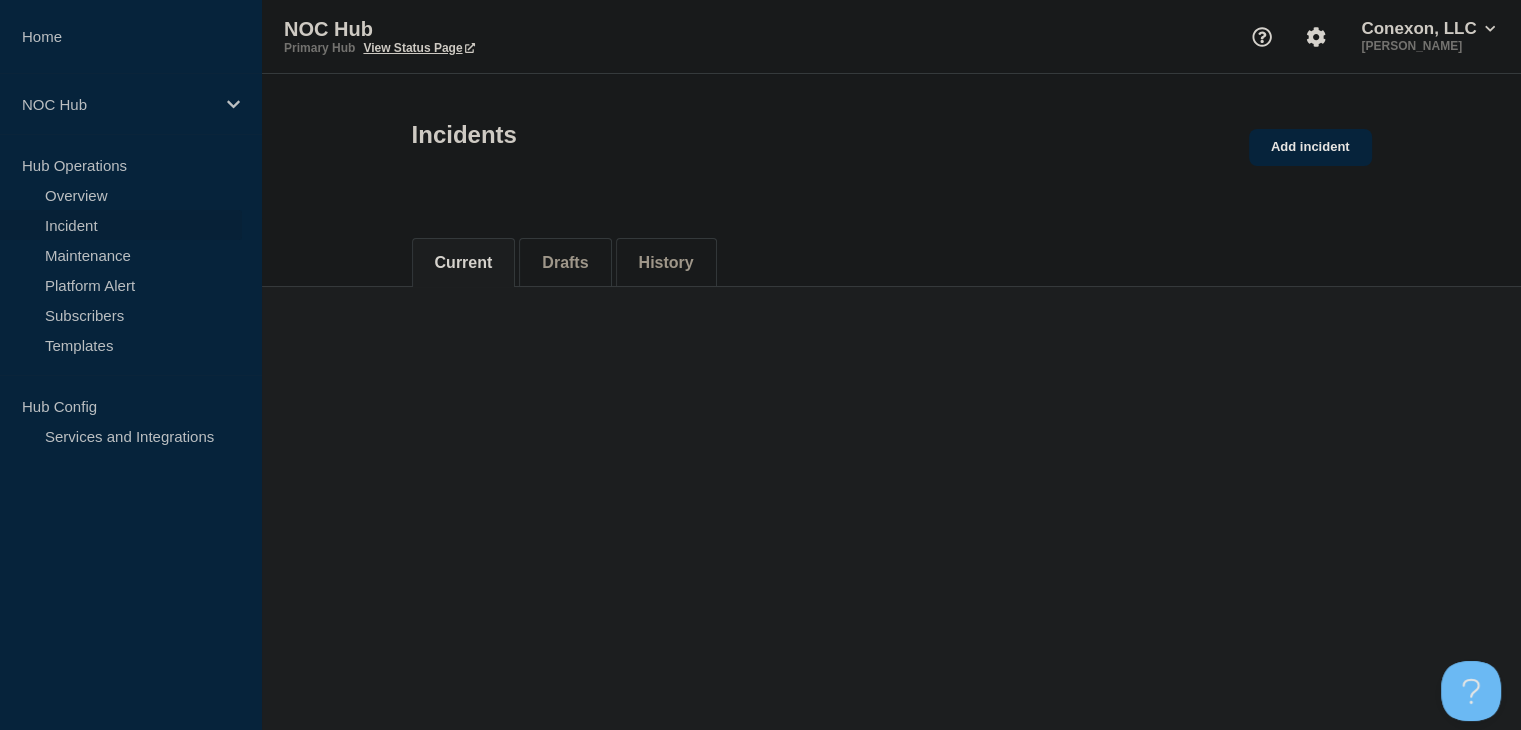 scroll, scrollTop: 0, scrollLeft: 0, axis: both 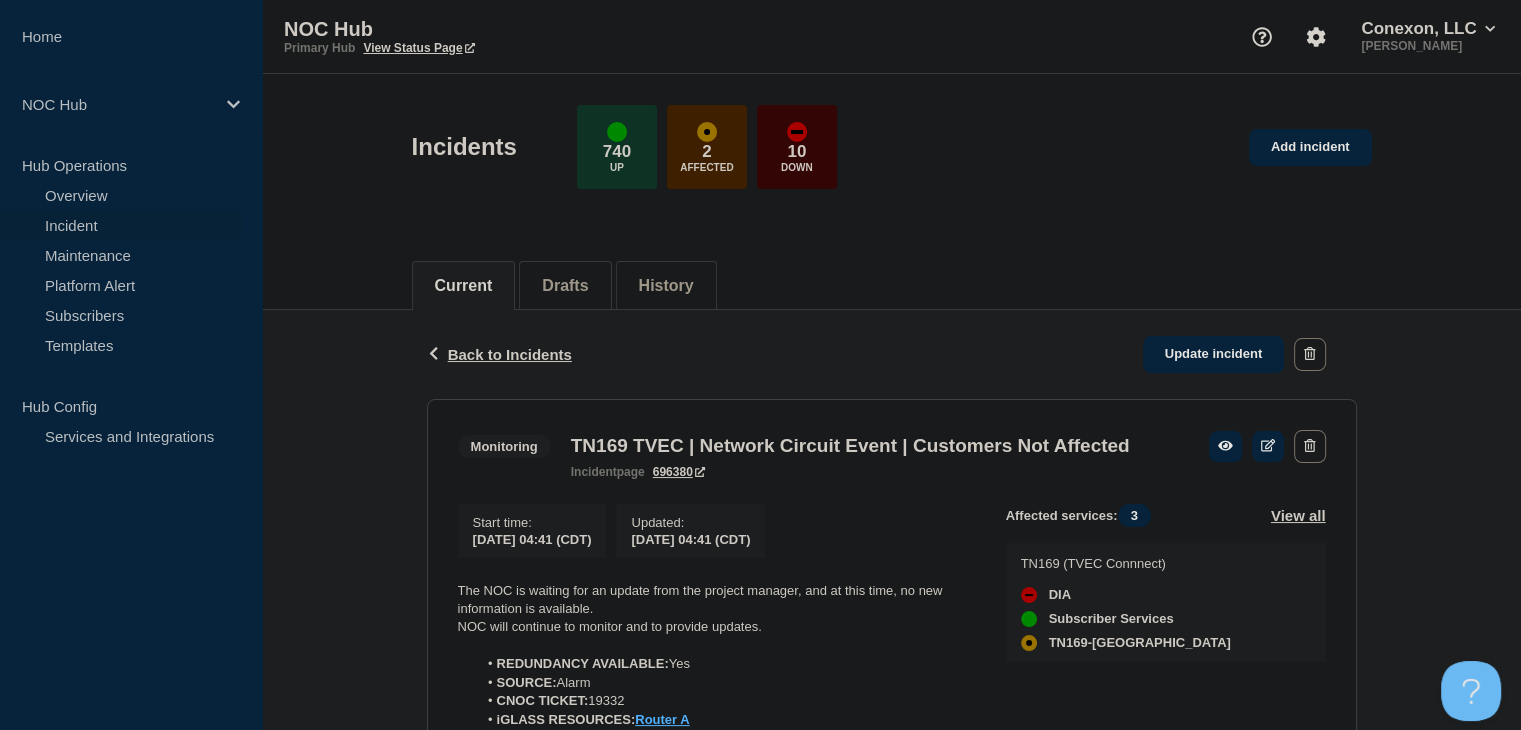 click on "Incident" at bounding box center [121, 225] 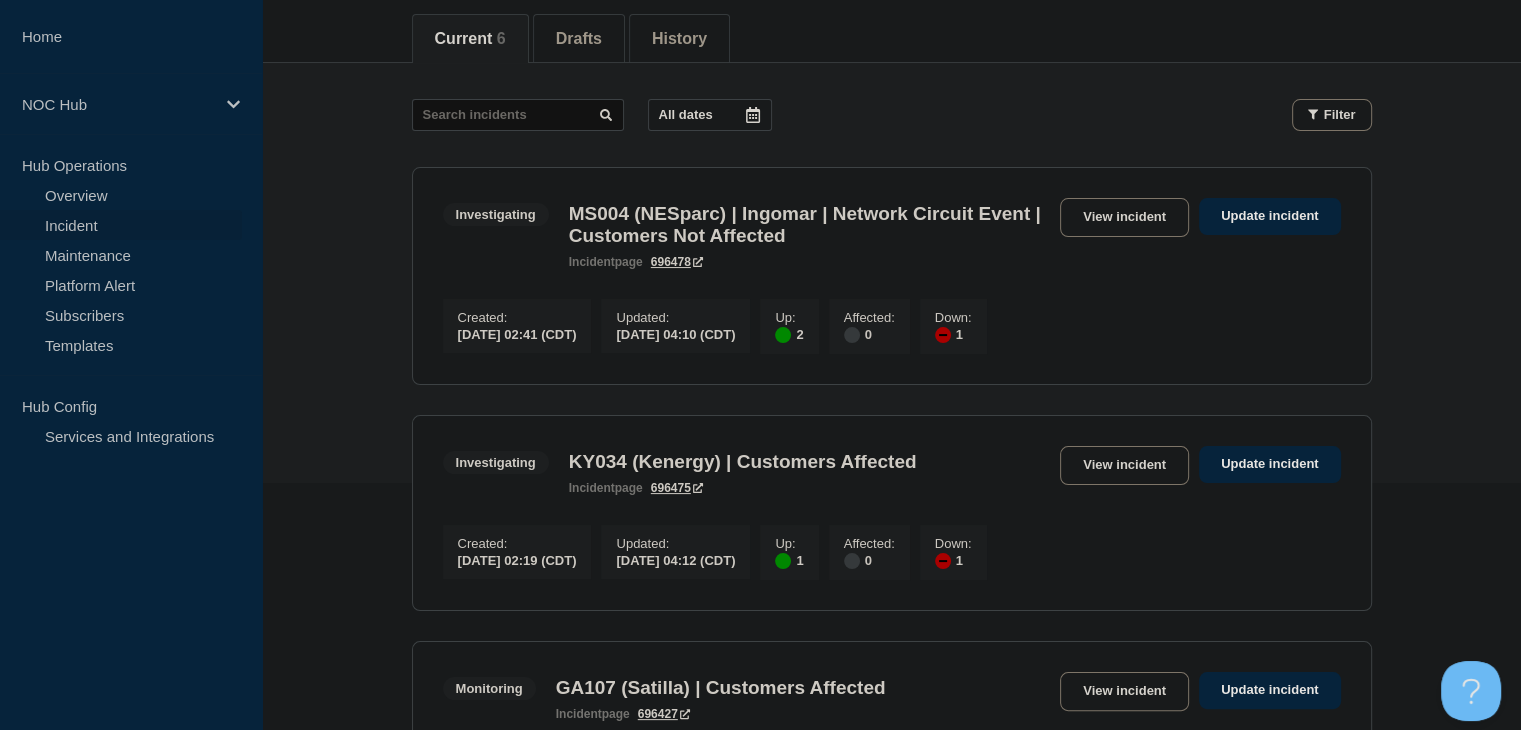 scroll, scrollTop: 0, scrollLeft: 0, axis: both 